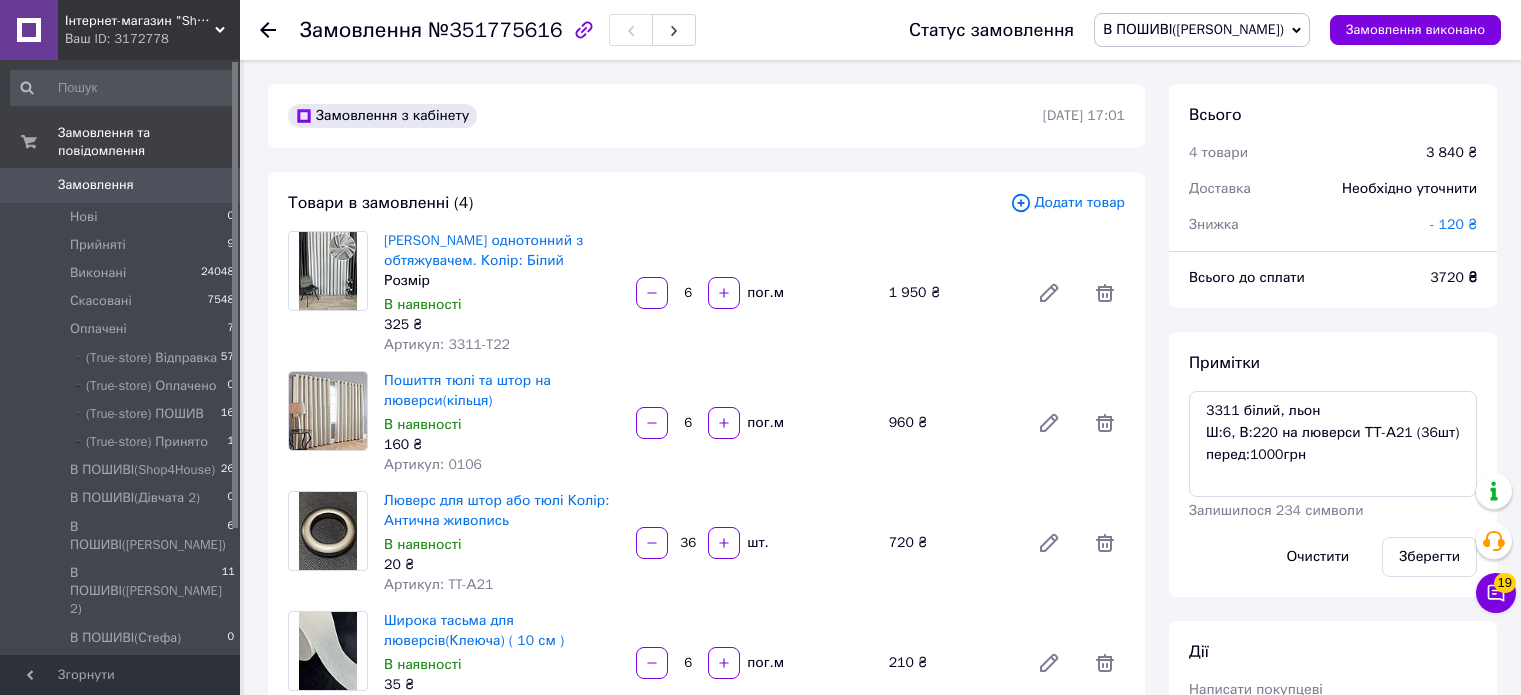 scroll, scrollTop: 146, scrollLeft: 0, axis: vertical 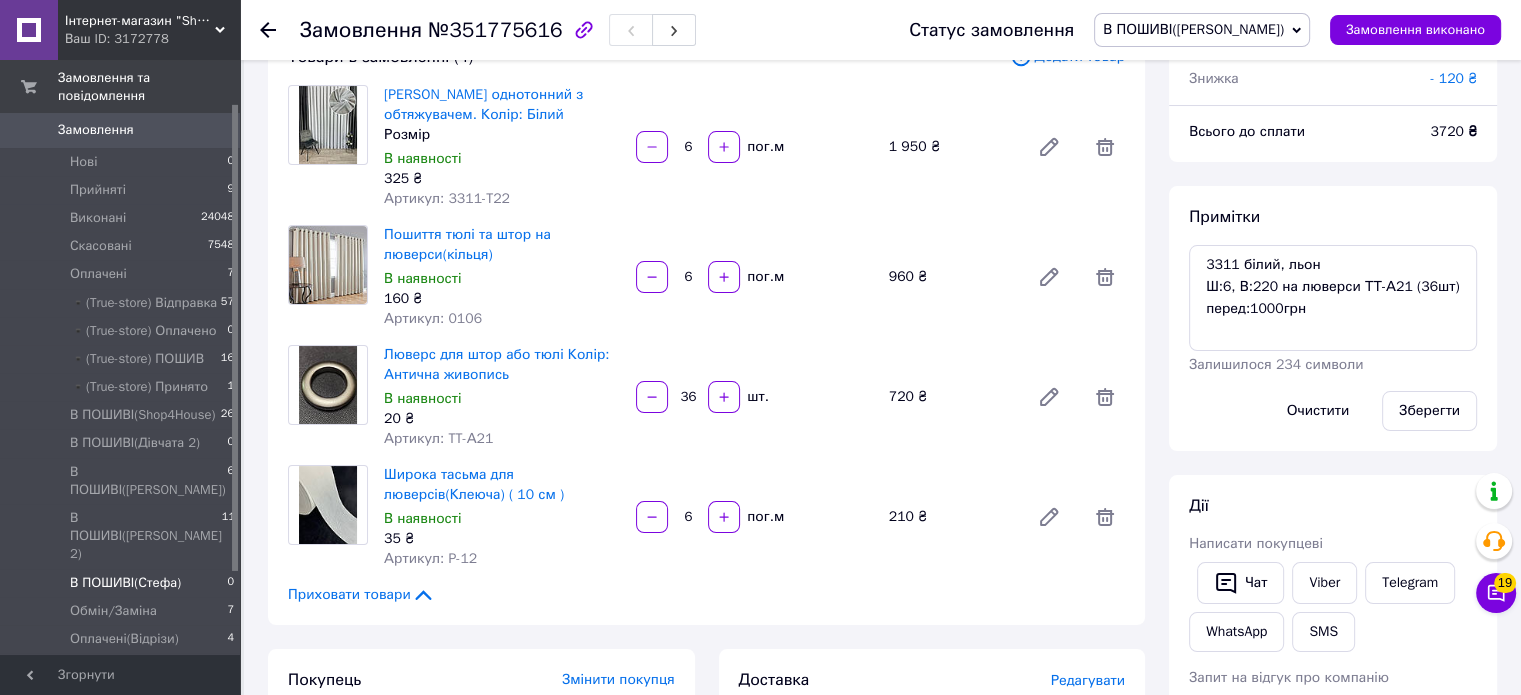 click on "Оплачені(Відрізи)" at bounding box center [124, 639] 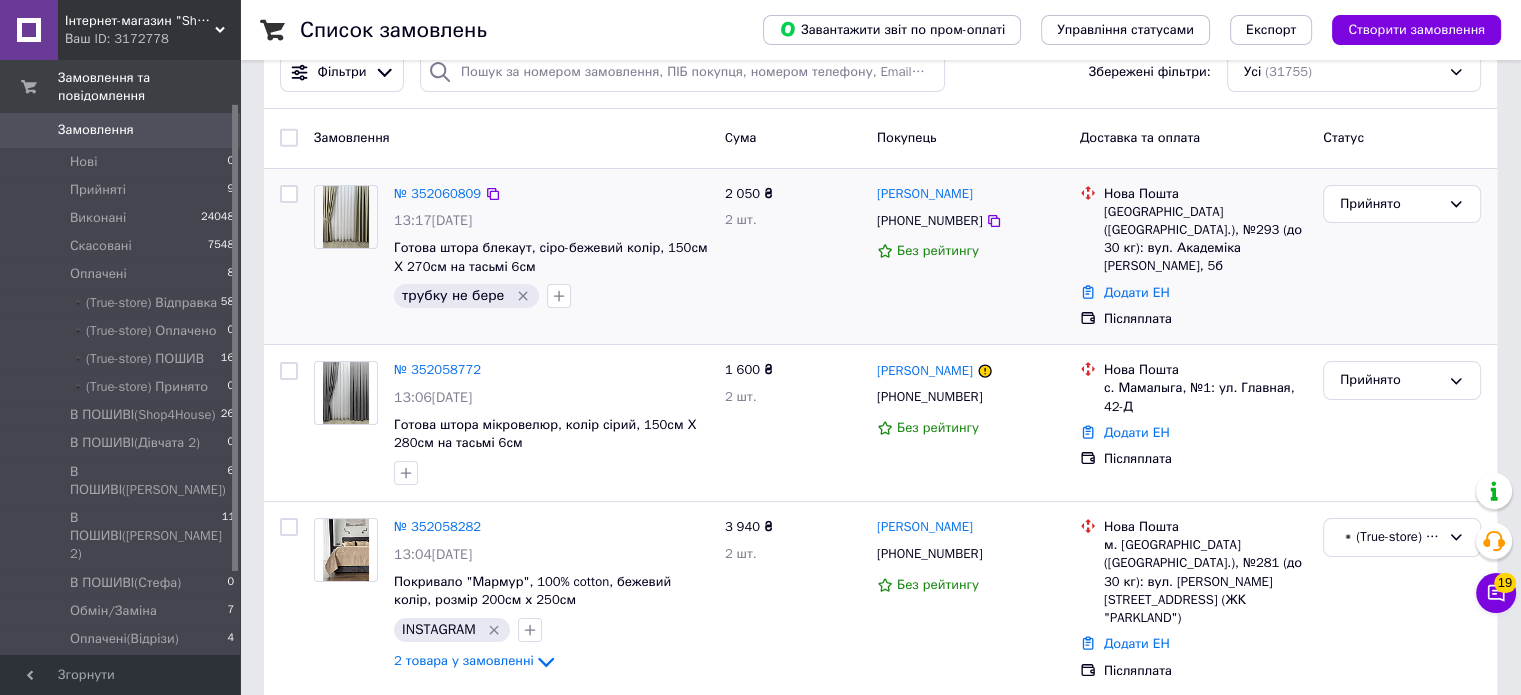scroll, scrollTop: 0, scrollLeft: 0, axis: both 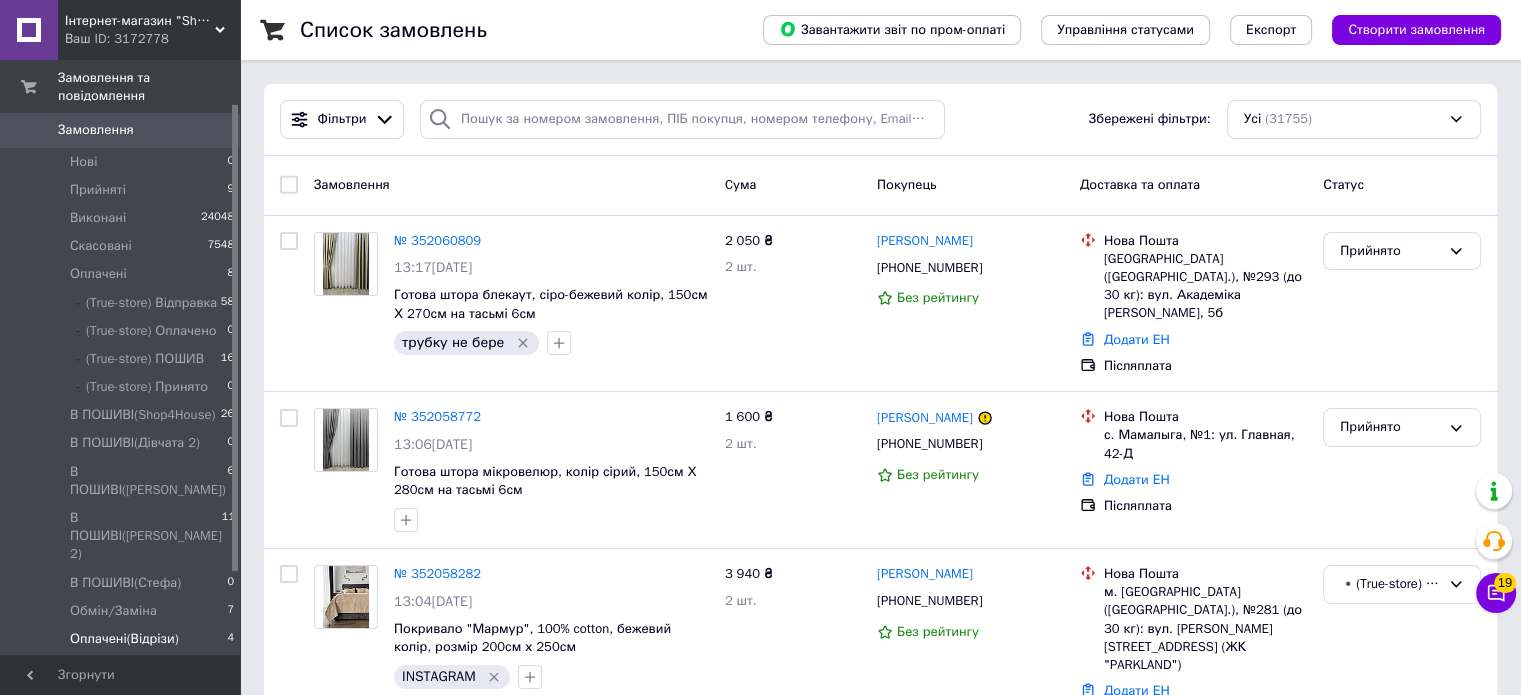 click on "Оплачені(Відрізи) 4" at bounding box center (123, 639) 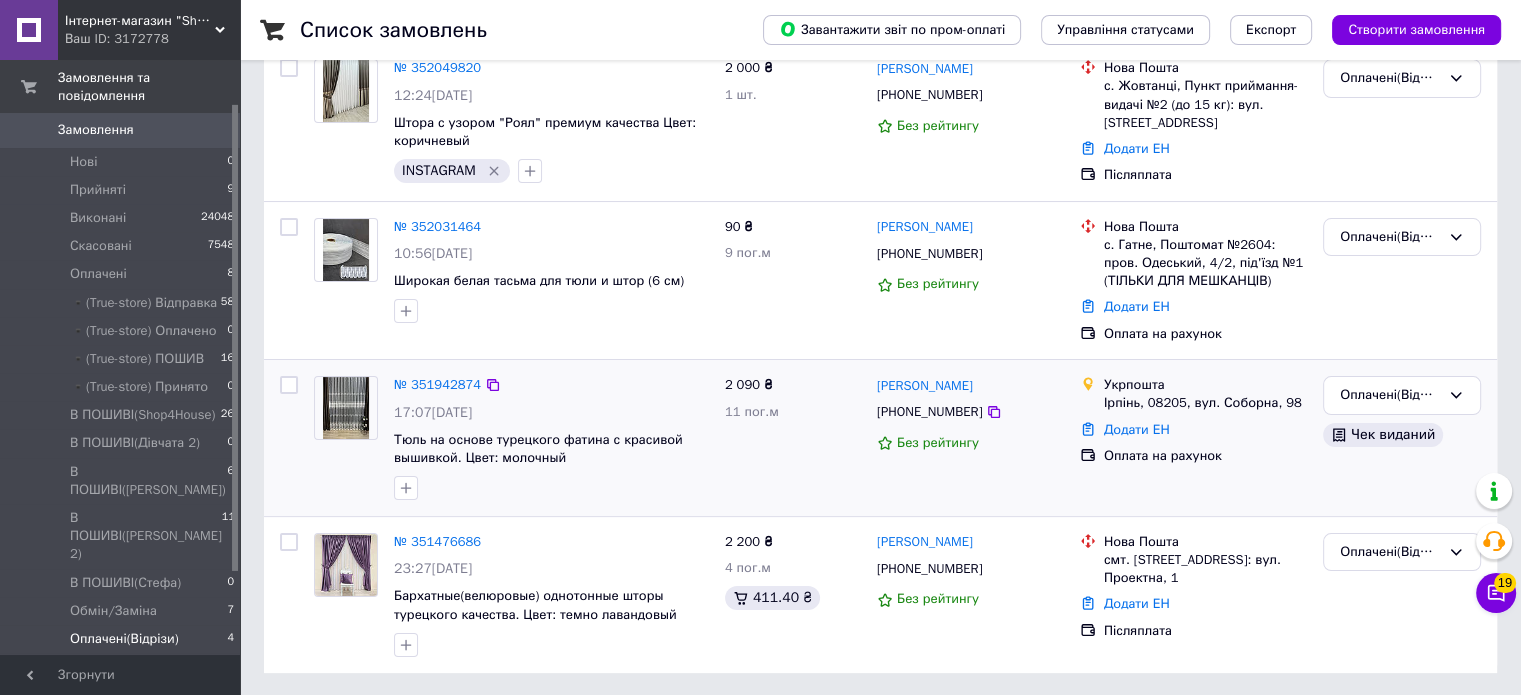 scroll, scrollTop: 178, scrollLeft: 0, axis: vertical 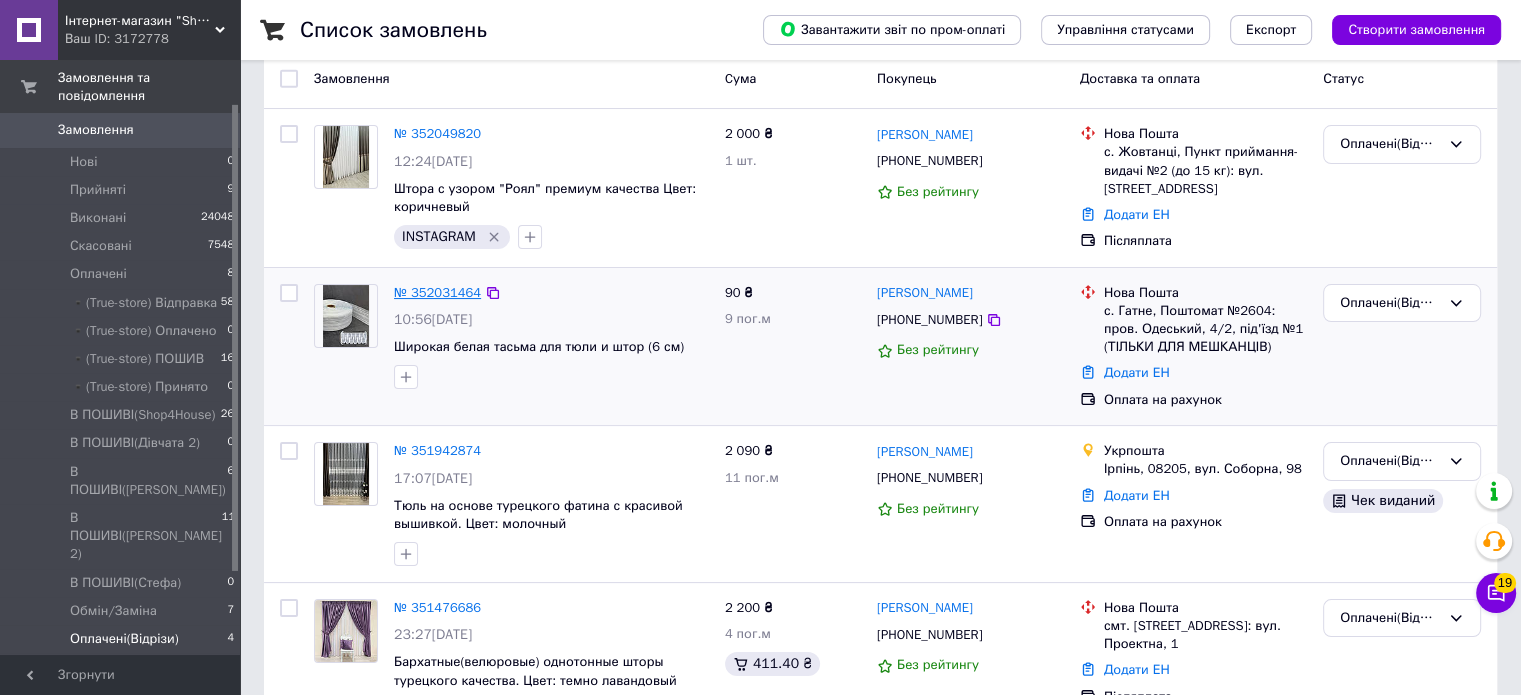 click on "№ 352031464" at bounding box center [437, 292] 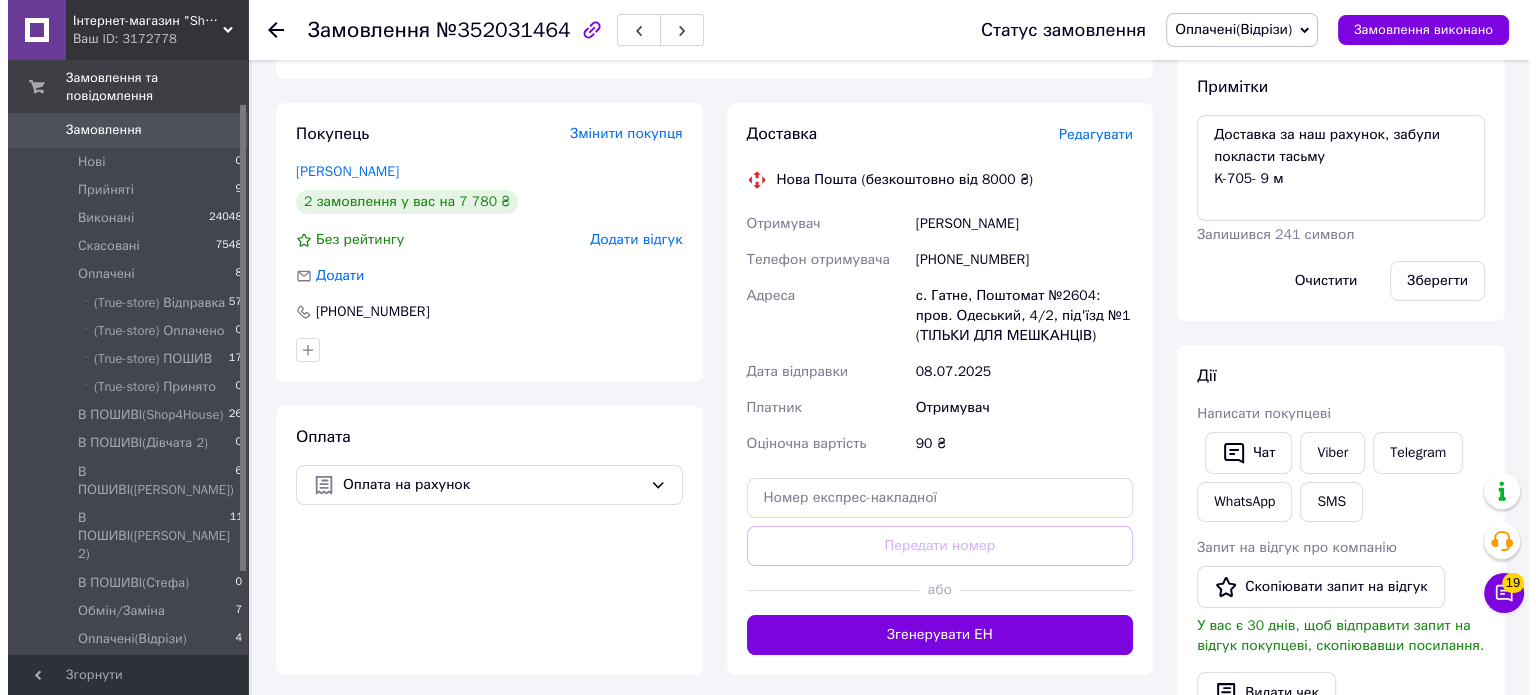 scroll, scrollTop: 263, scrollLeft: 0, axis: vertical 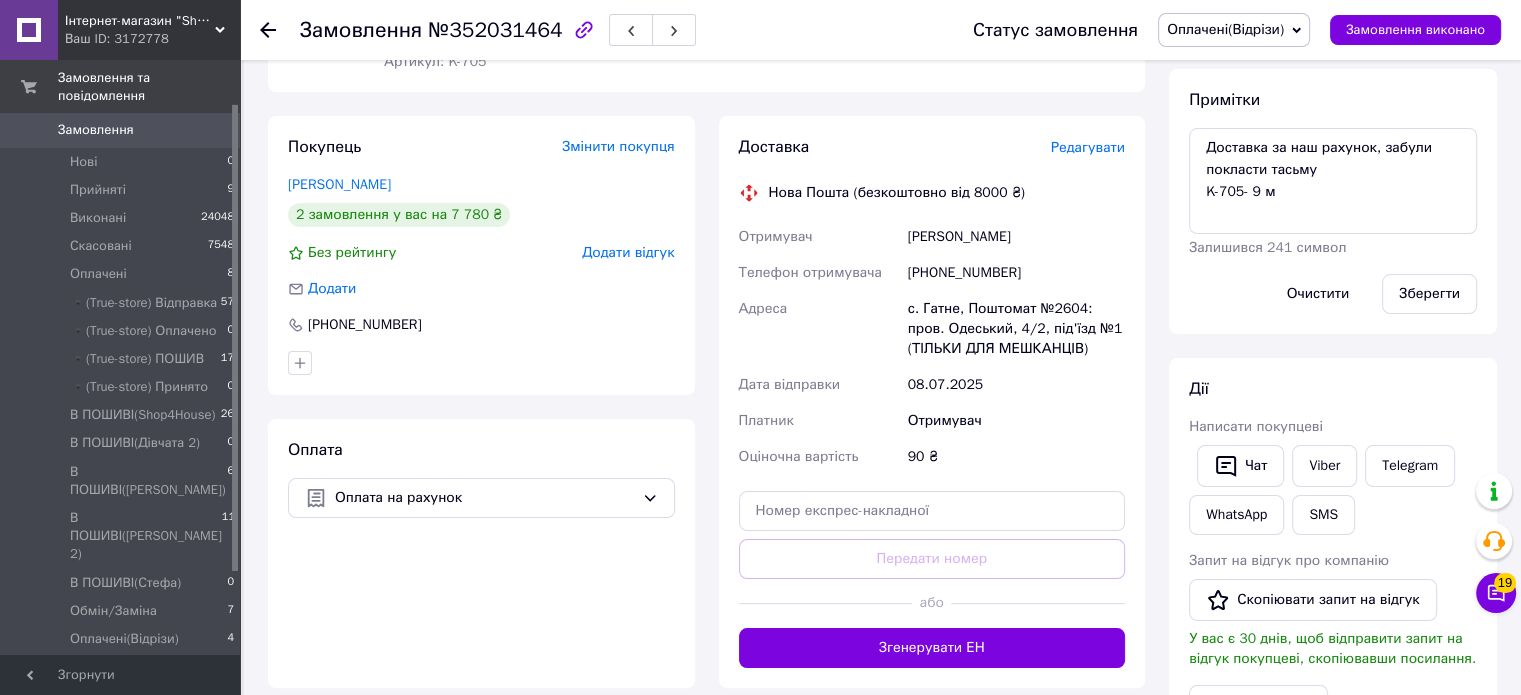 click on "Доставка Редагувати" at bounding box center [932, 147] 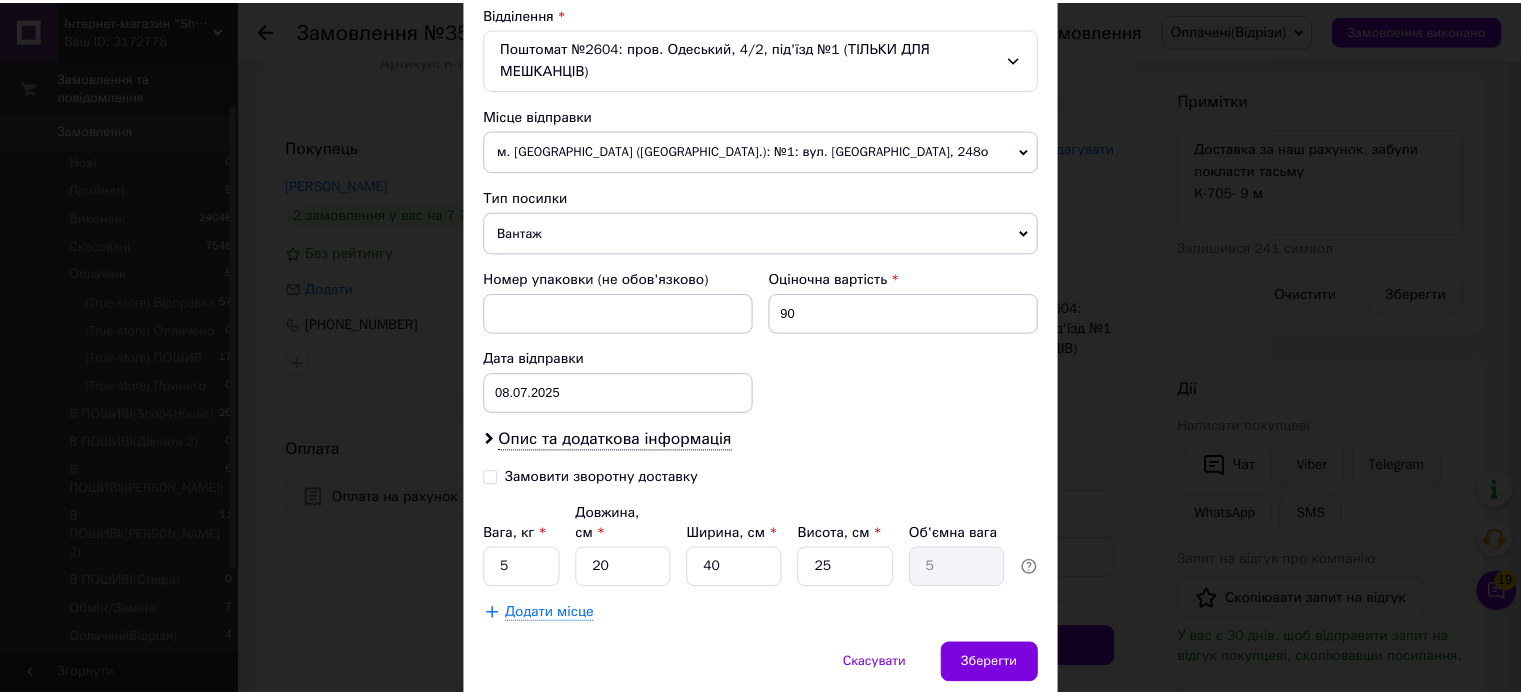 scroll, scrollTop: 663, scrollLeft: 0, axis: vertical 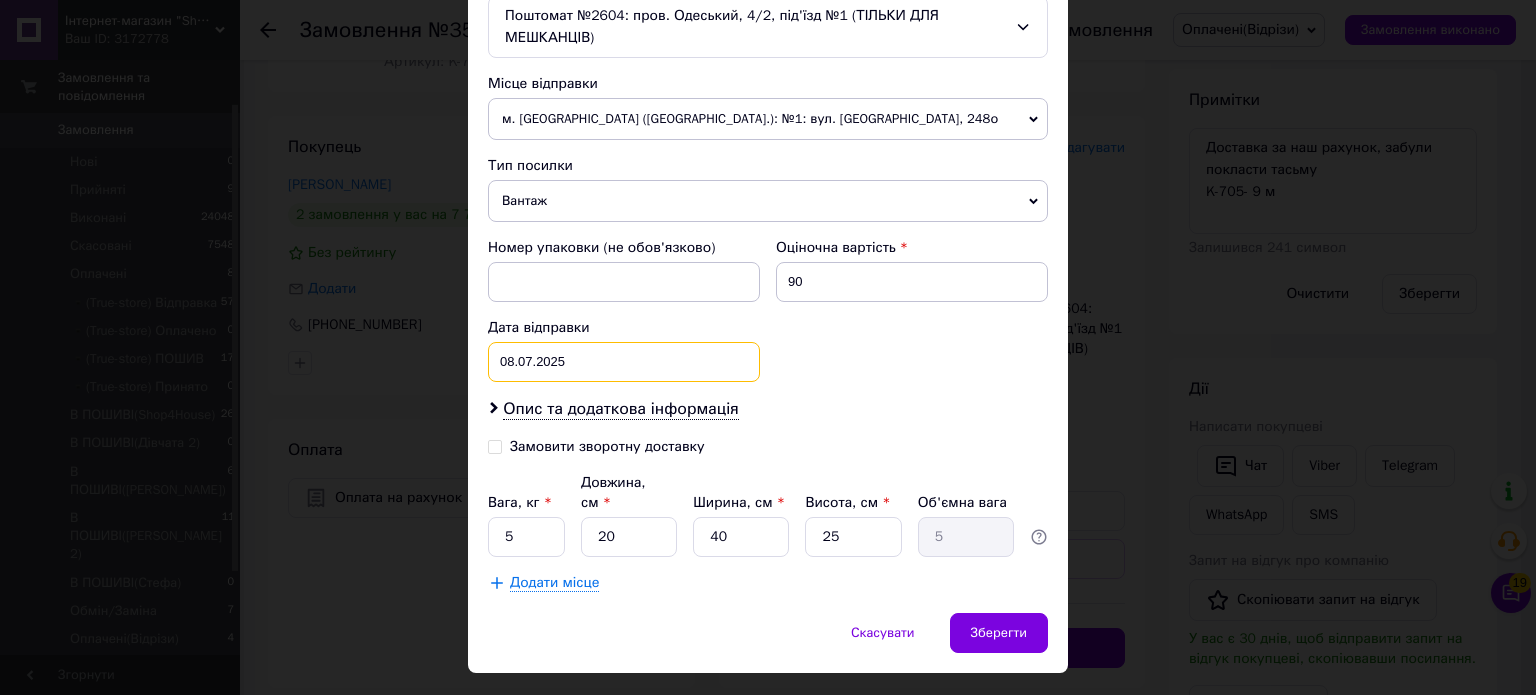 click on "[DATE] < 2025 > < Июль > Пн Вт Ср Чт Пт Сб Вс 30 1 2 3 4 5 6 7 8 9 10 11 12 13 14 15 16 17 18 19 20 21 22 23 24 25 26 27 28 29 30 31 1 2 3 4 5 6 7 8 9 10" at bounding box center [624, 362] 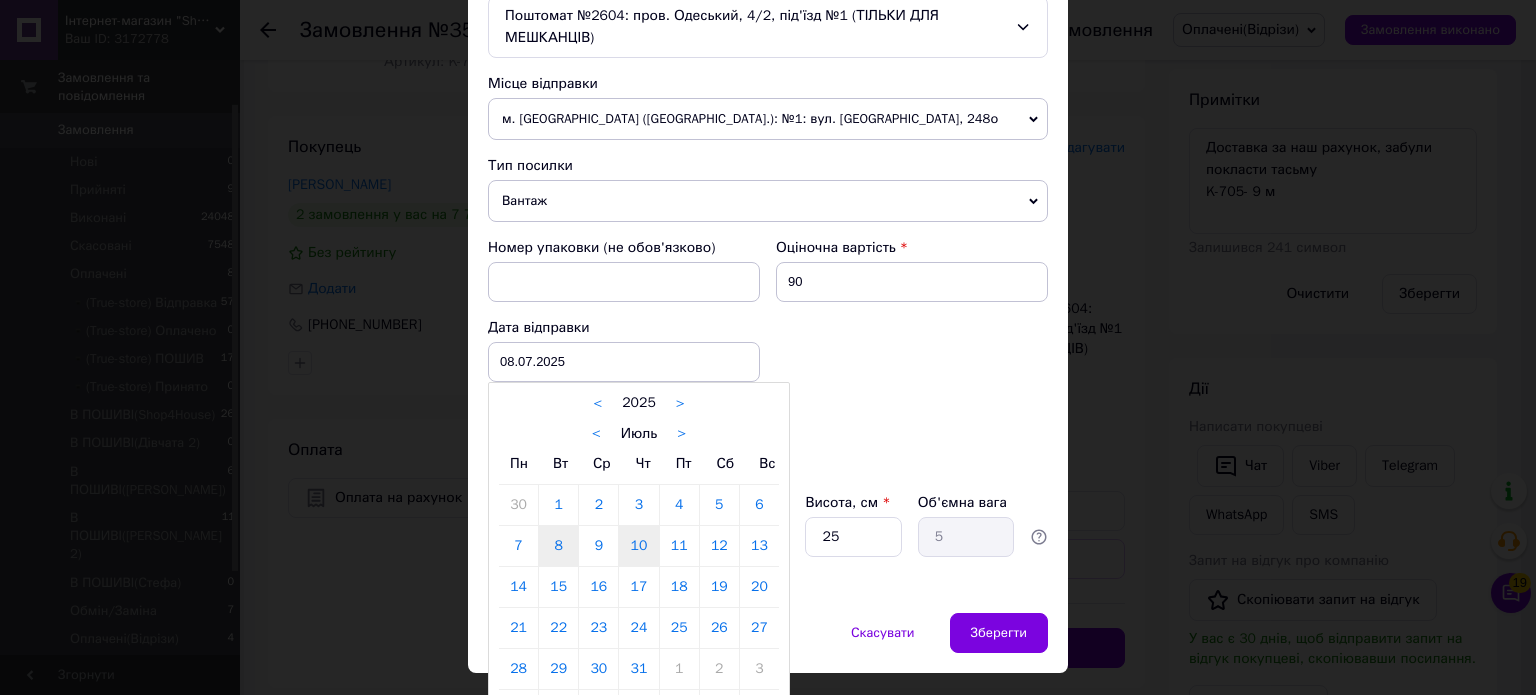 click on "10" at bounding box center [638, 546] 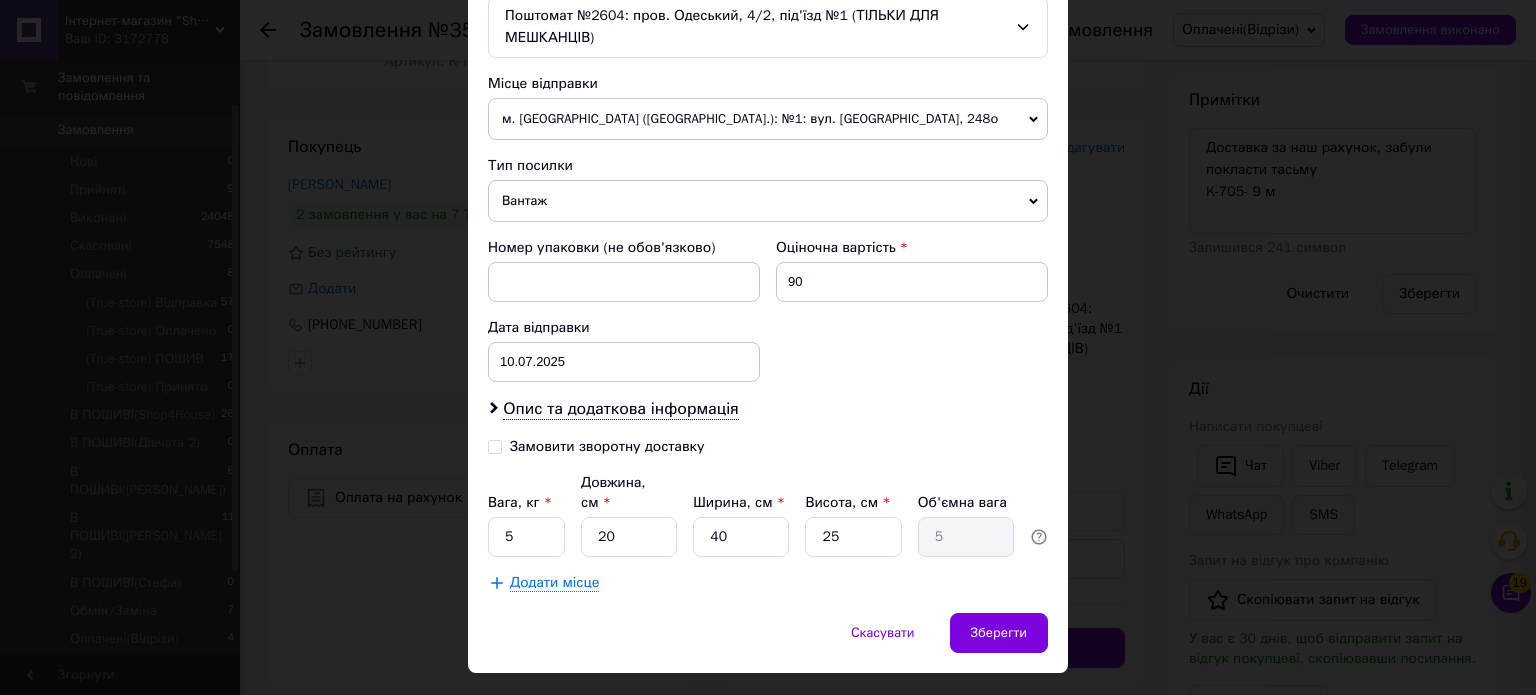 type on "10.07.2025" 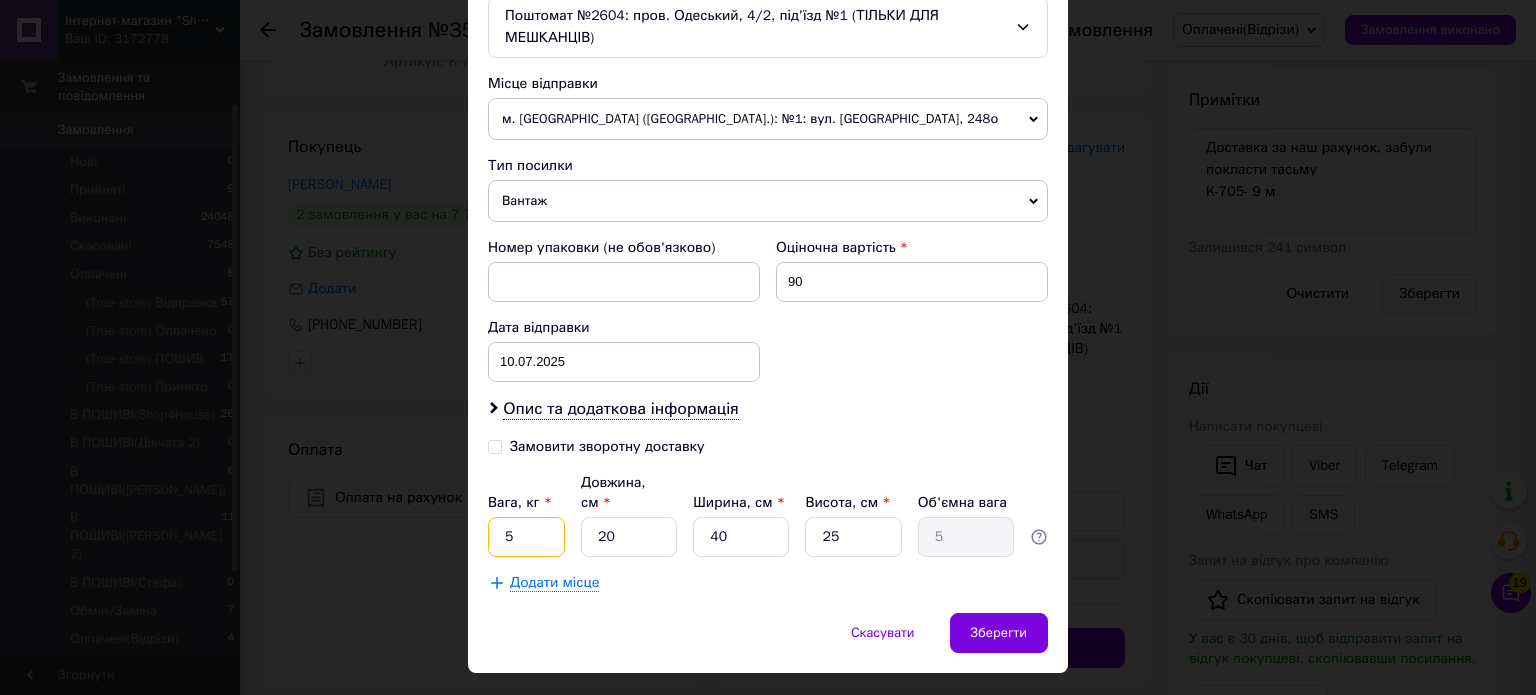 click on "5" at bounding box center (526, 537) 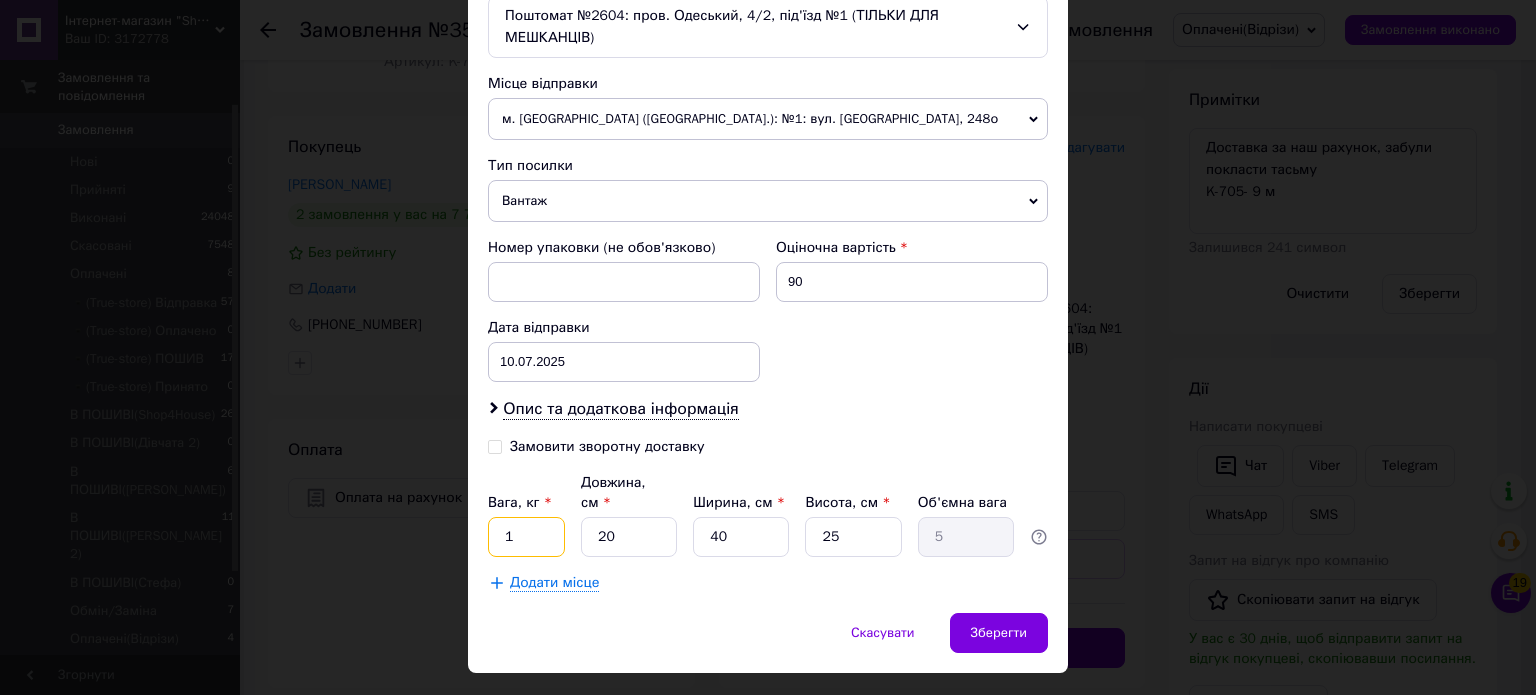 type on "1" 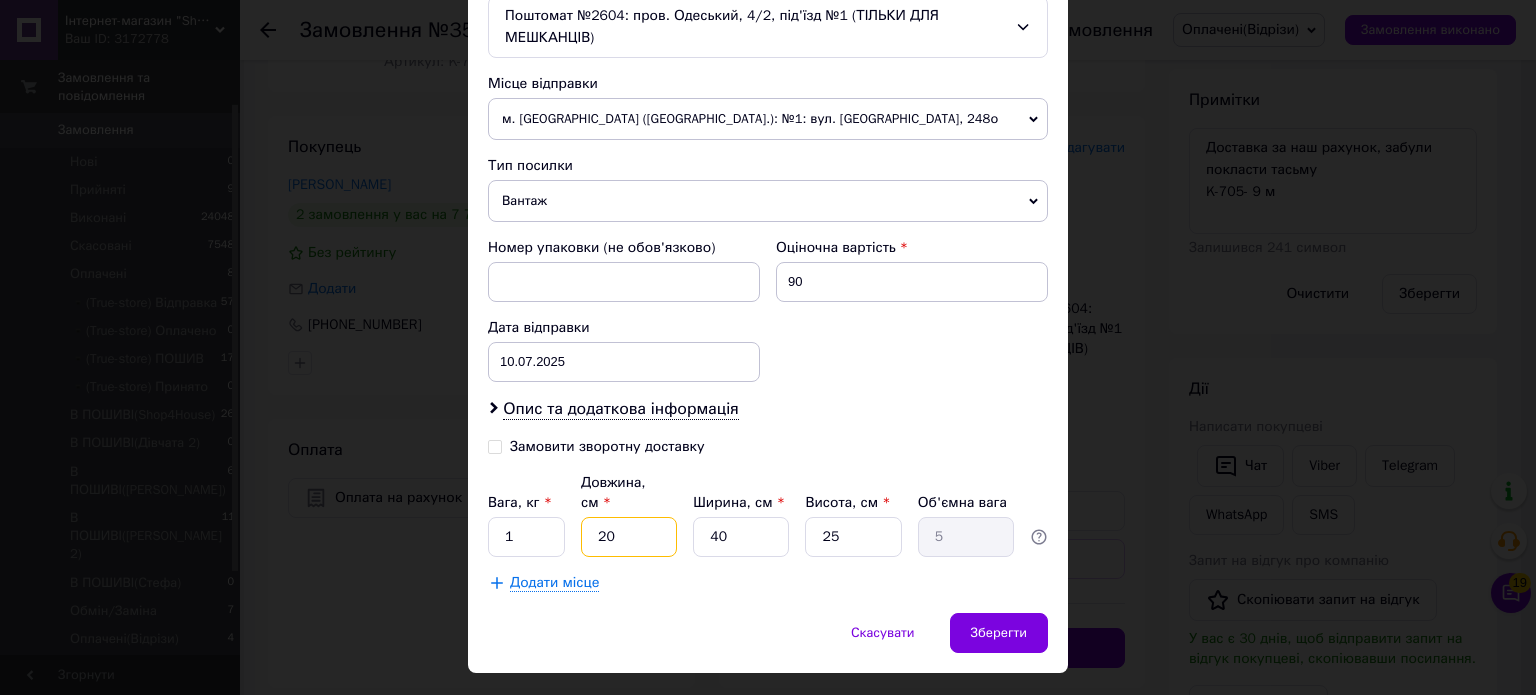 type on "1" 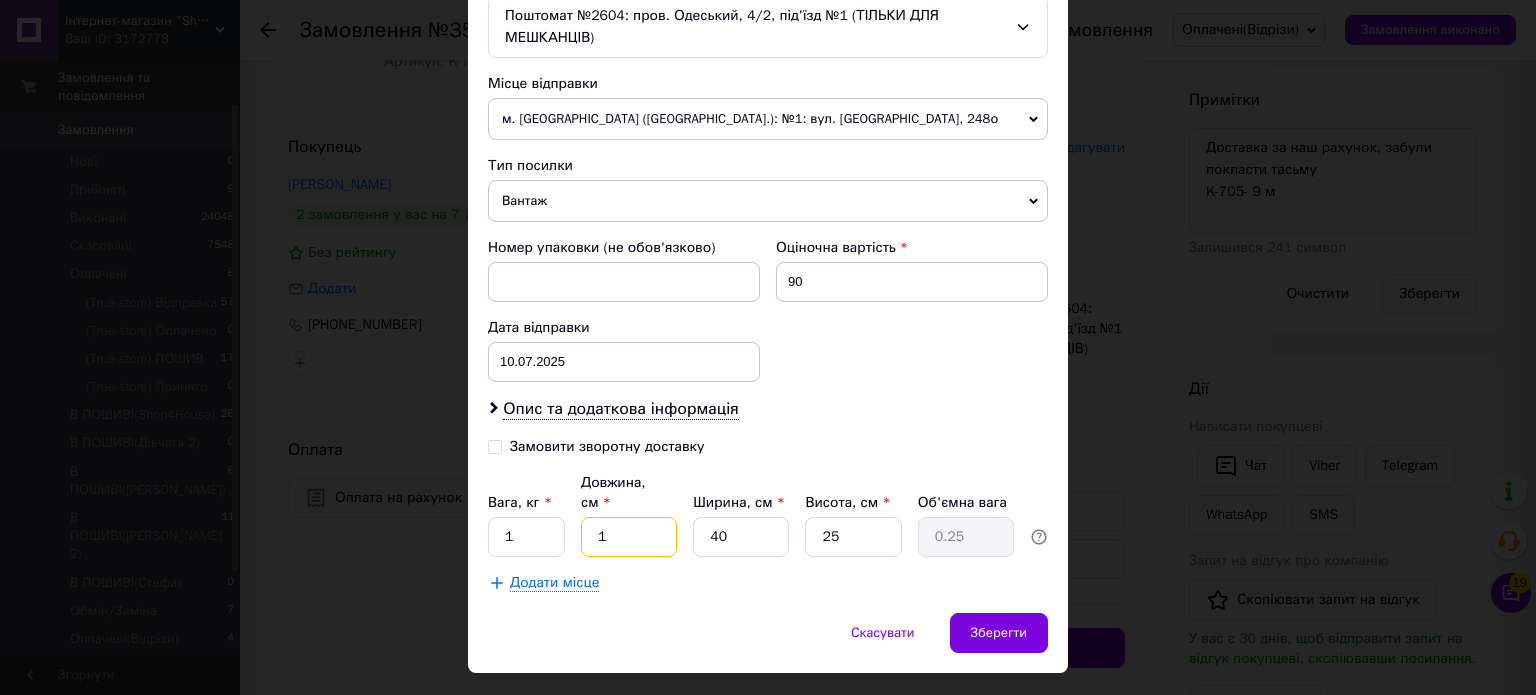 type on "1" 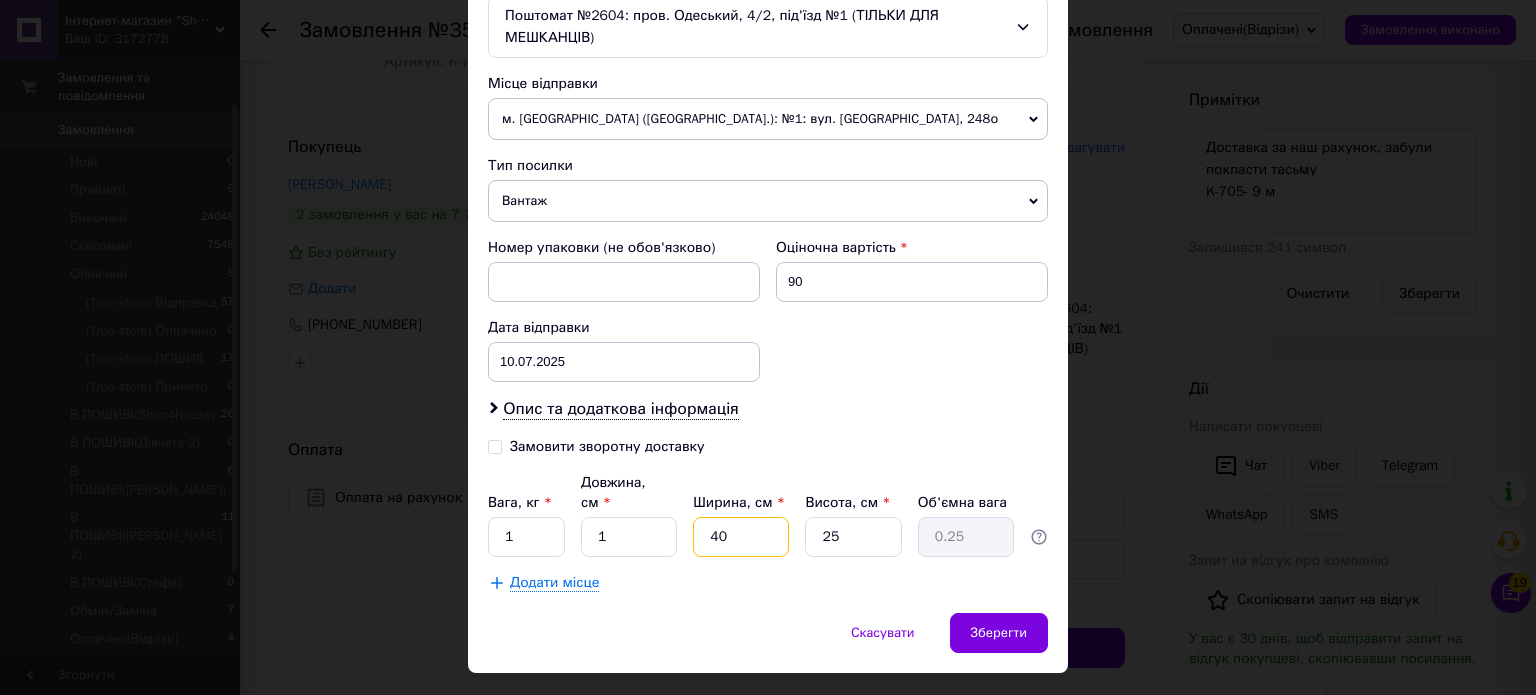 type on "1" 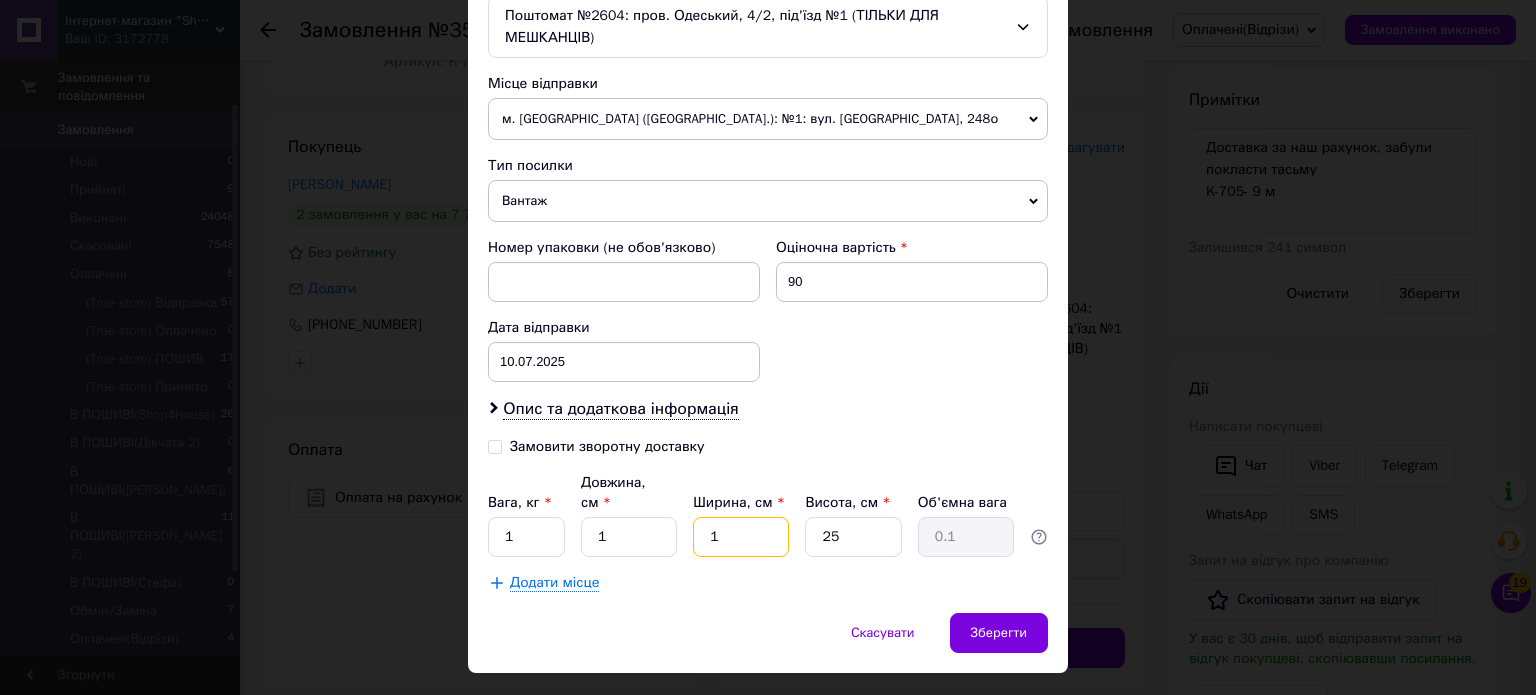 type on "1" 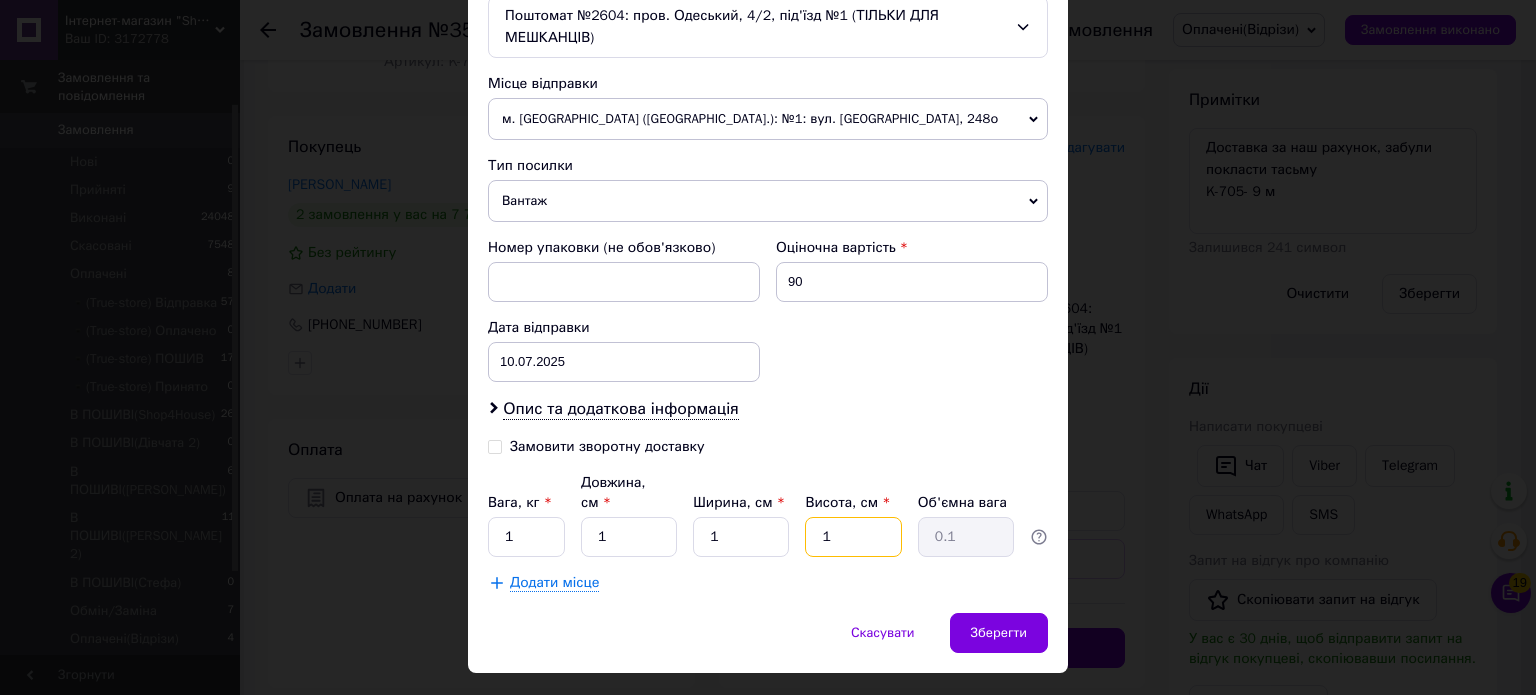 type on "1" 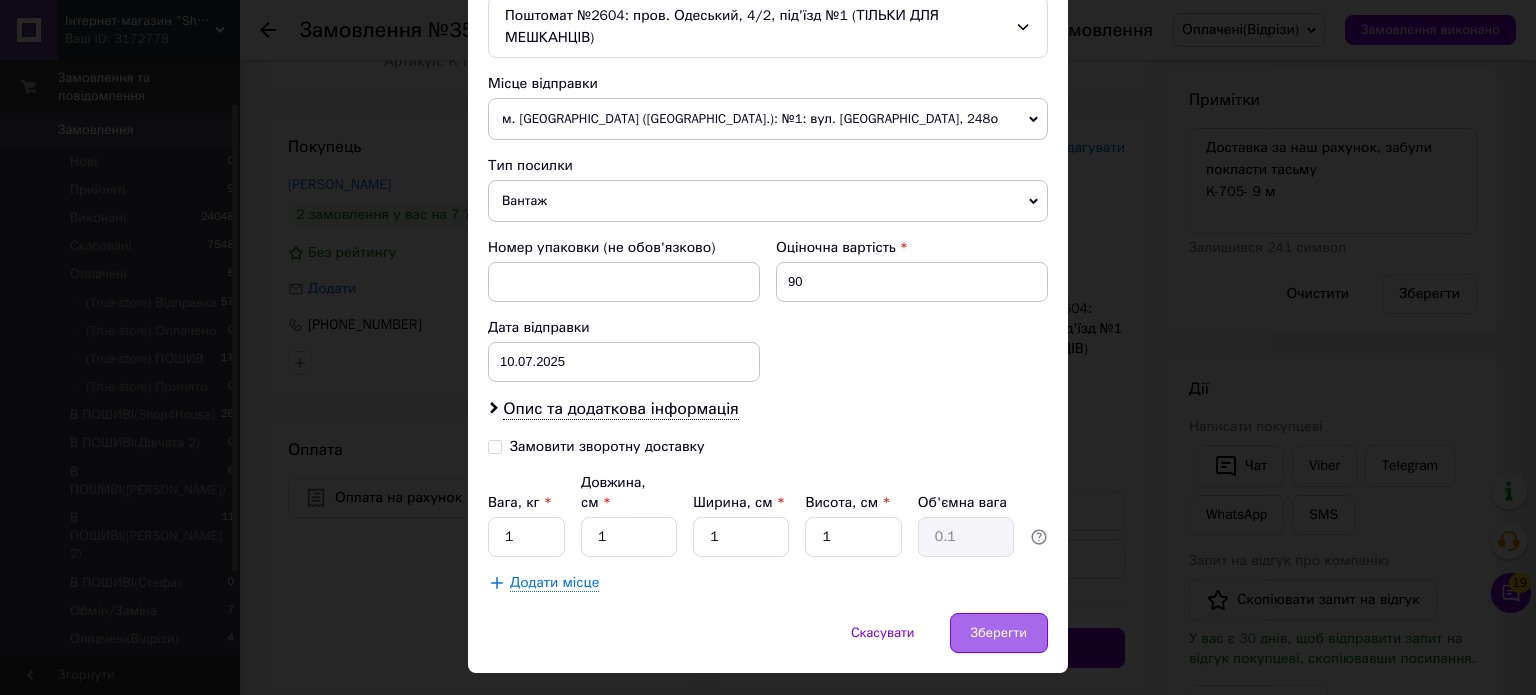 click on "Зберегти" at bounding box center (999, 633) 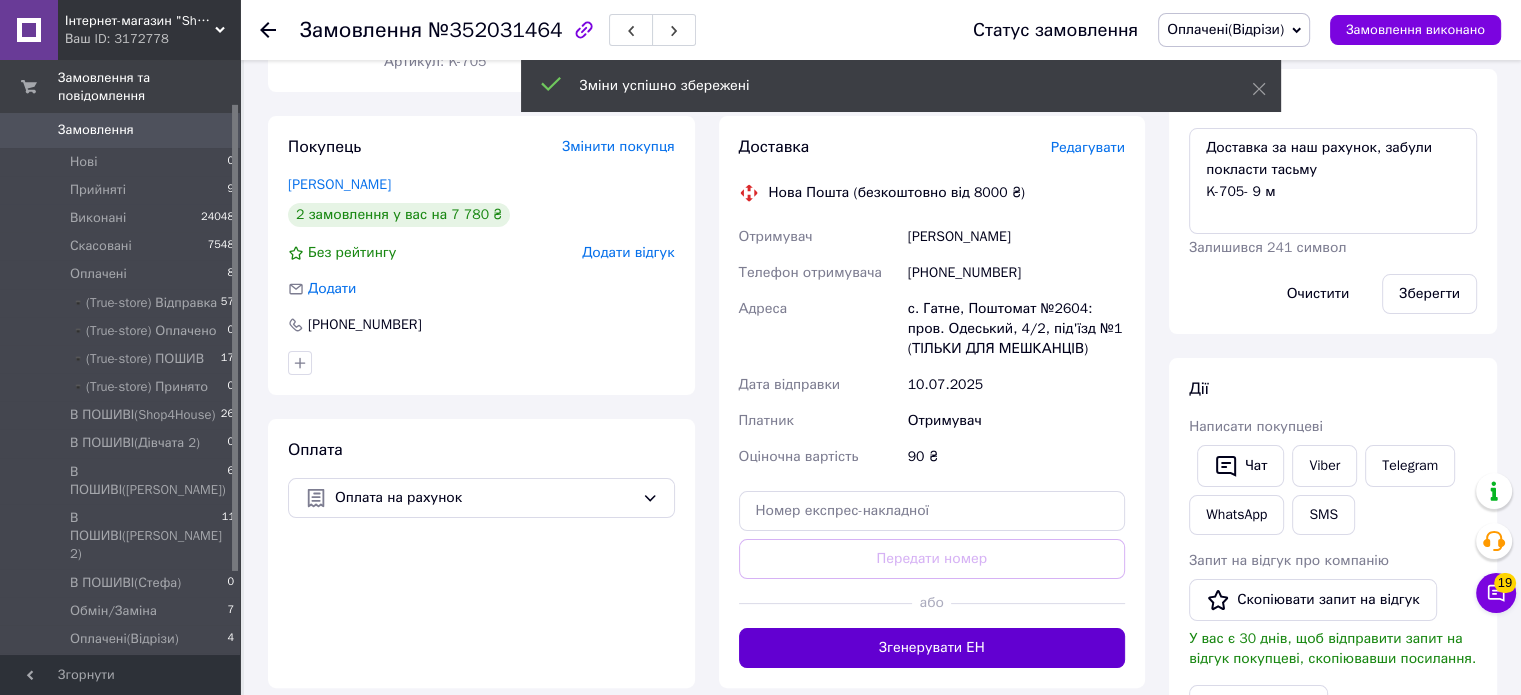 click on "Згенерувати ЕН" at bounding box center (932, 648) 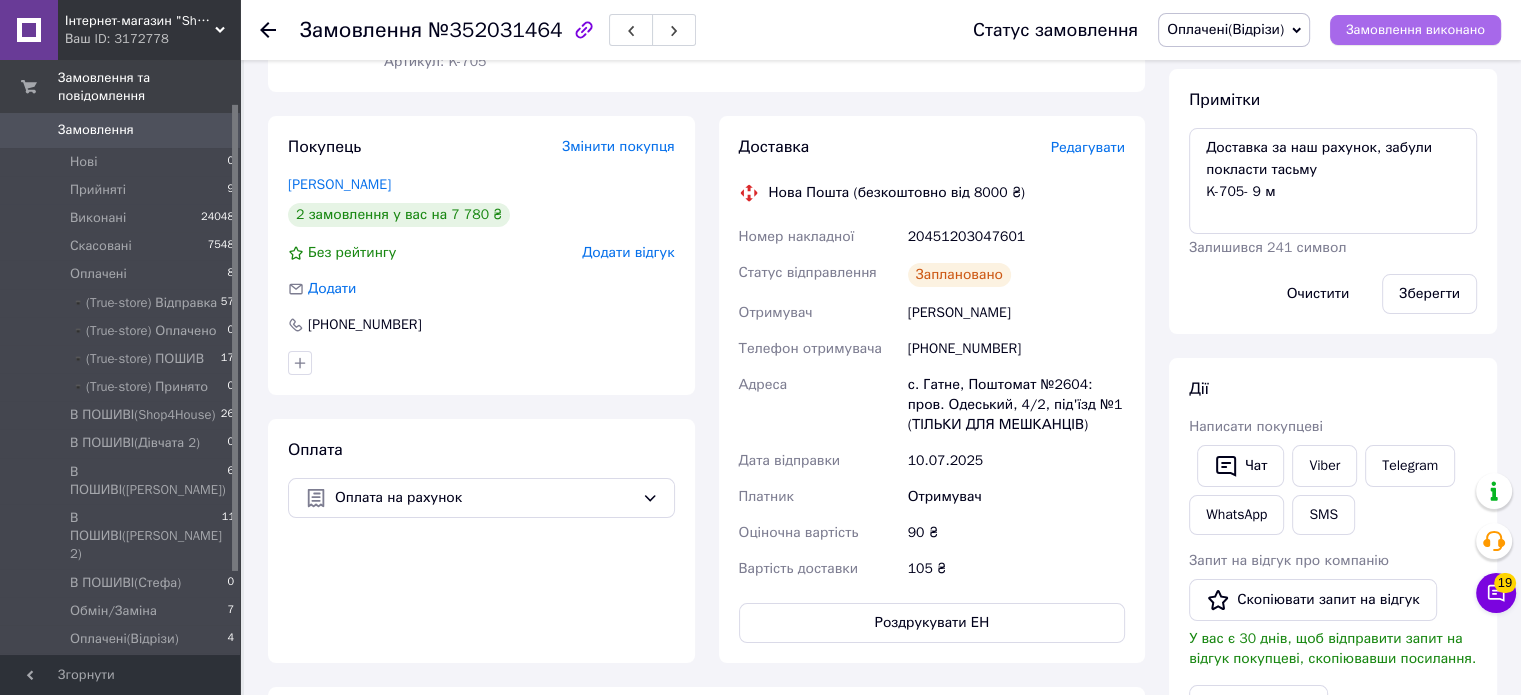 click on "Замовлення виконано" at bounding box center (1415, 30) 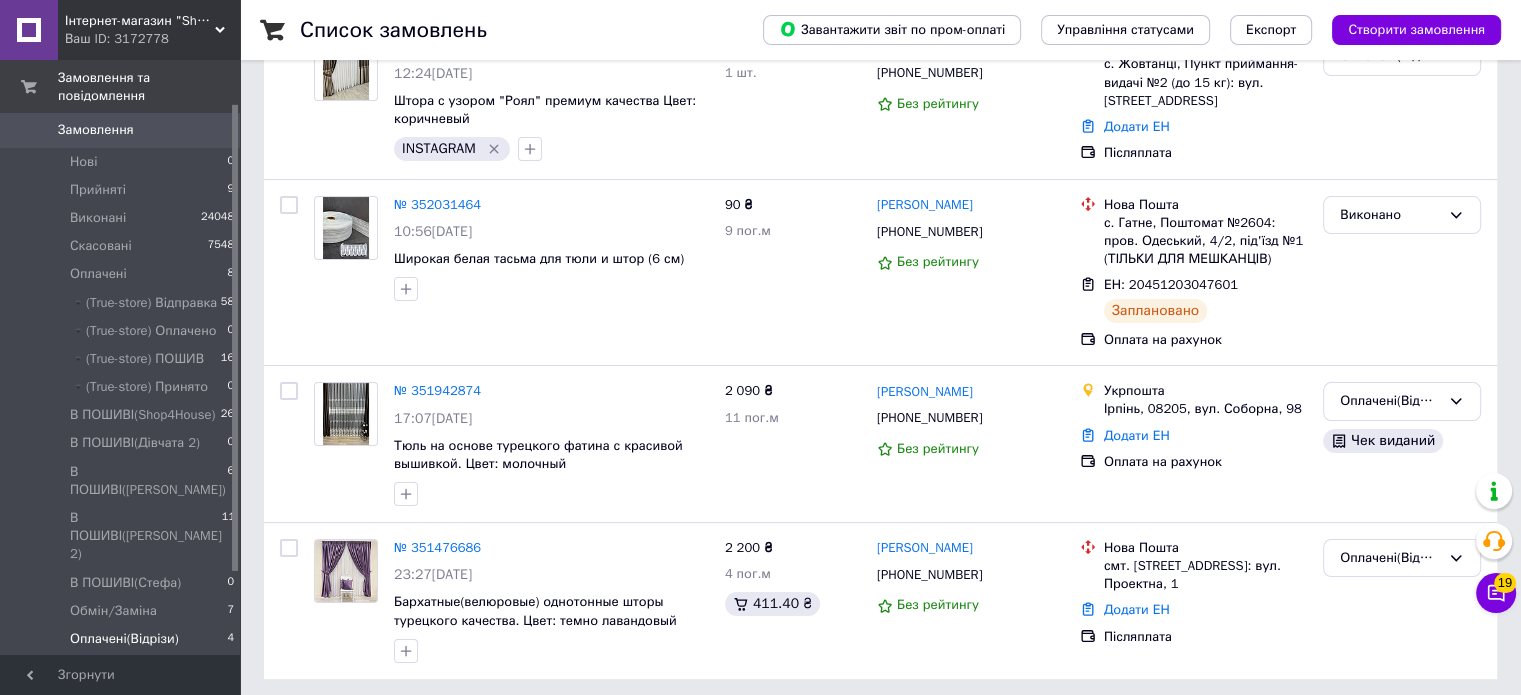 scroll, scrollTop: 272, scrollLeft: 0, axis: vertical 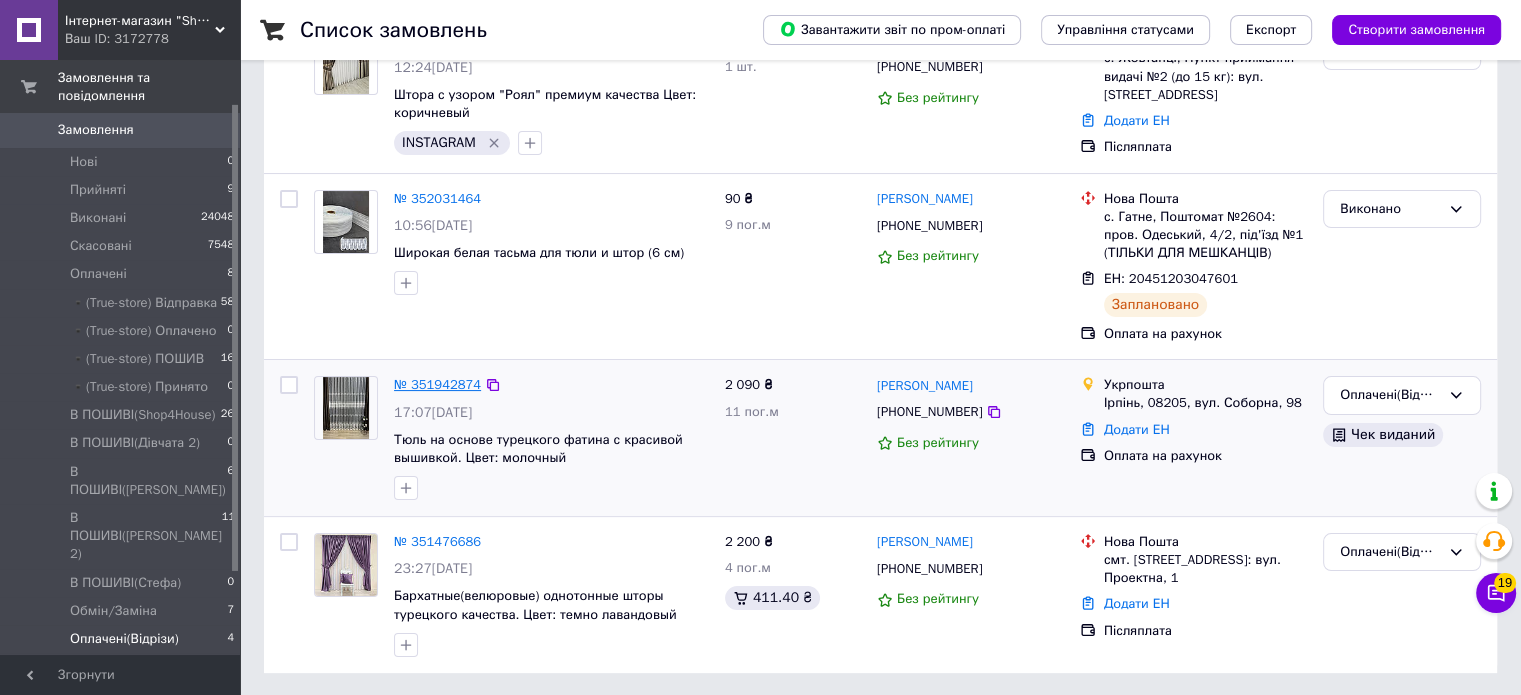 click on "№ 351942874" at bounding box center (437, 384) 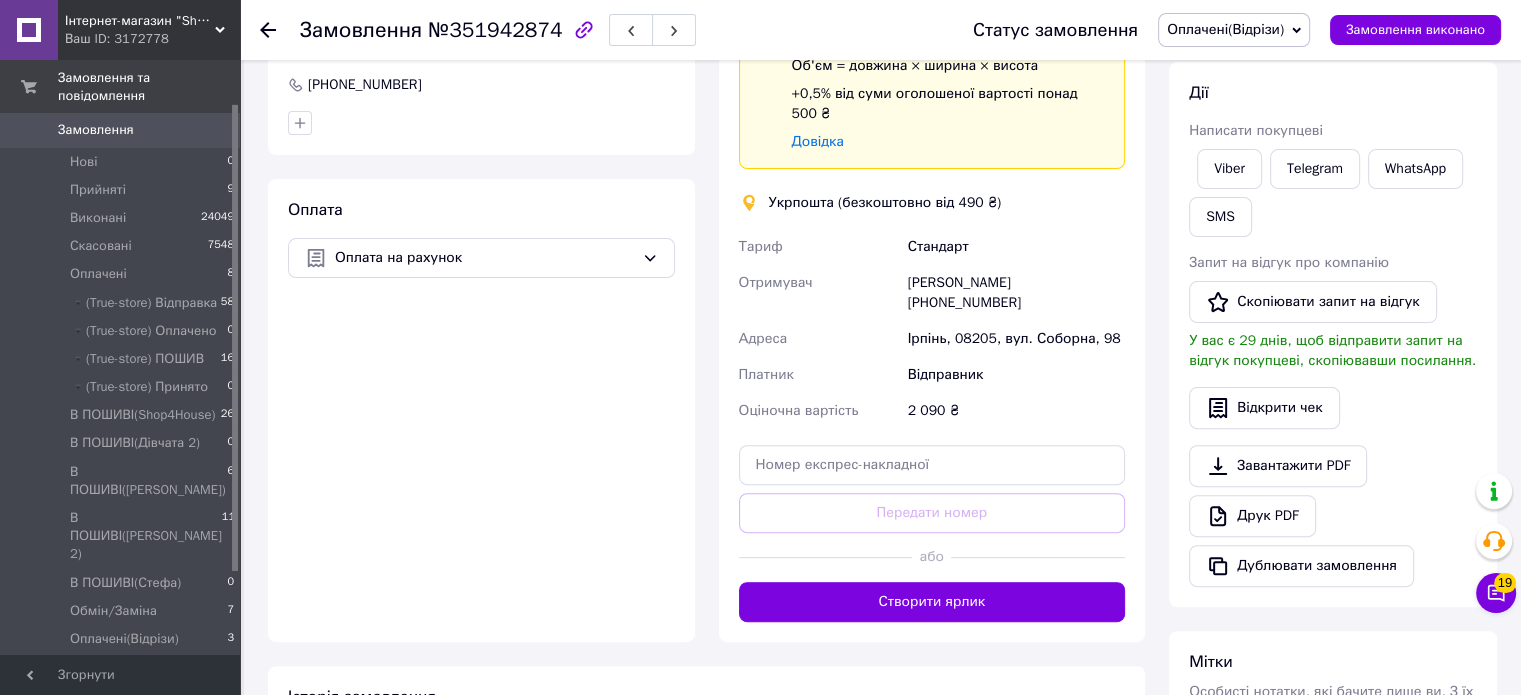 scroll, scrollTop: 524, scrollLeft: 0, axis: vertical 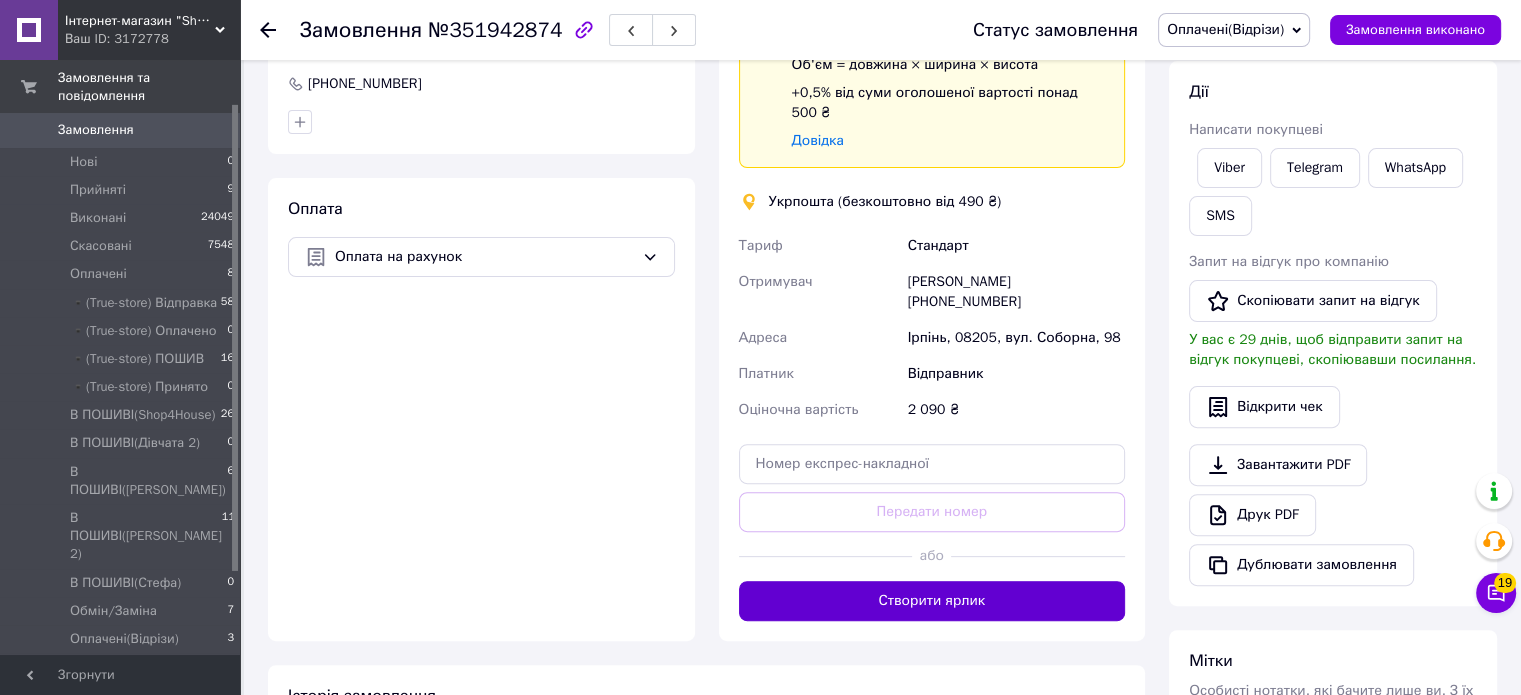 click on "Створити ярлик" at bounding box center [932, 601] 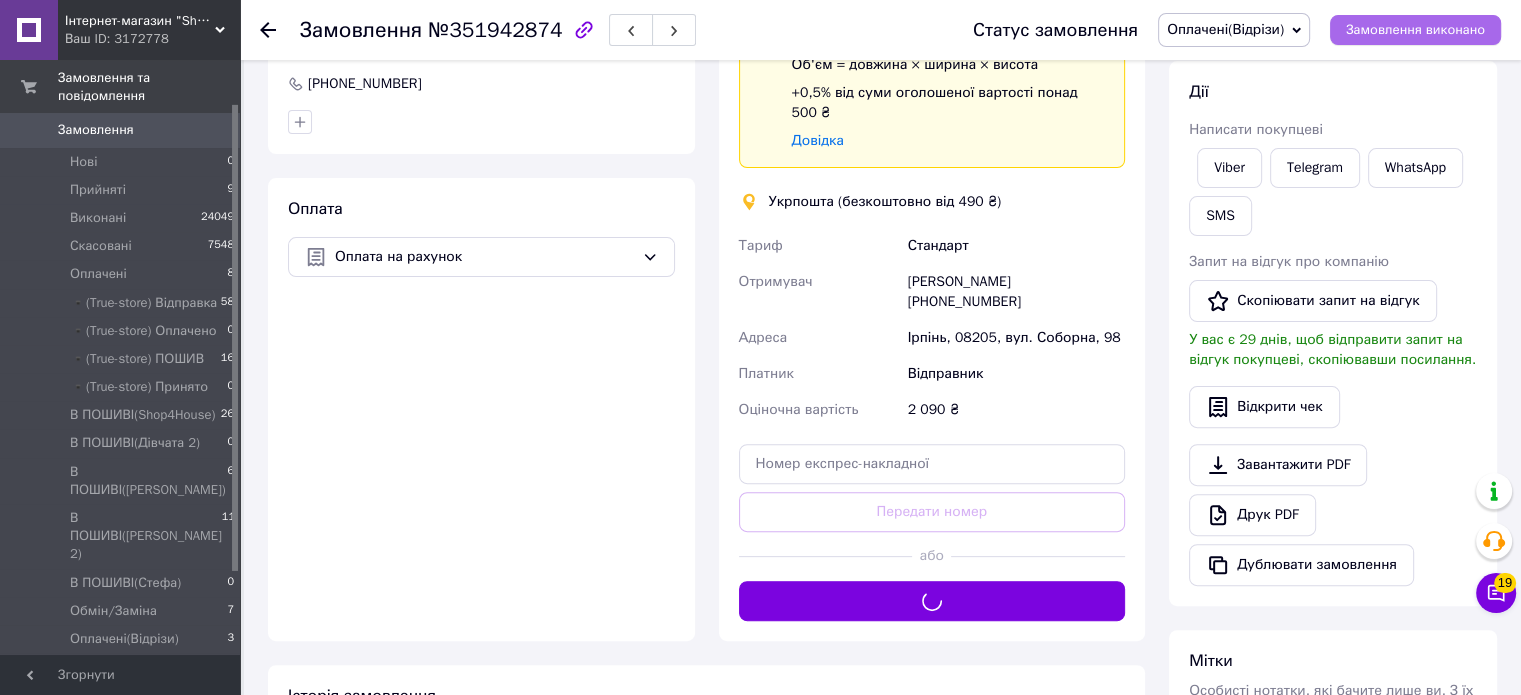 click on "Замовлення виконано" at bounding box center [1415, 30] 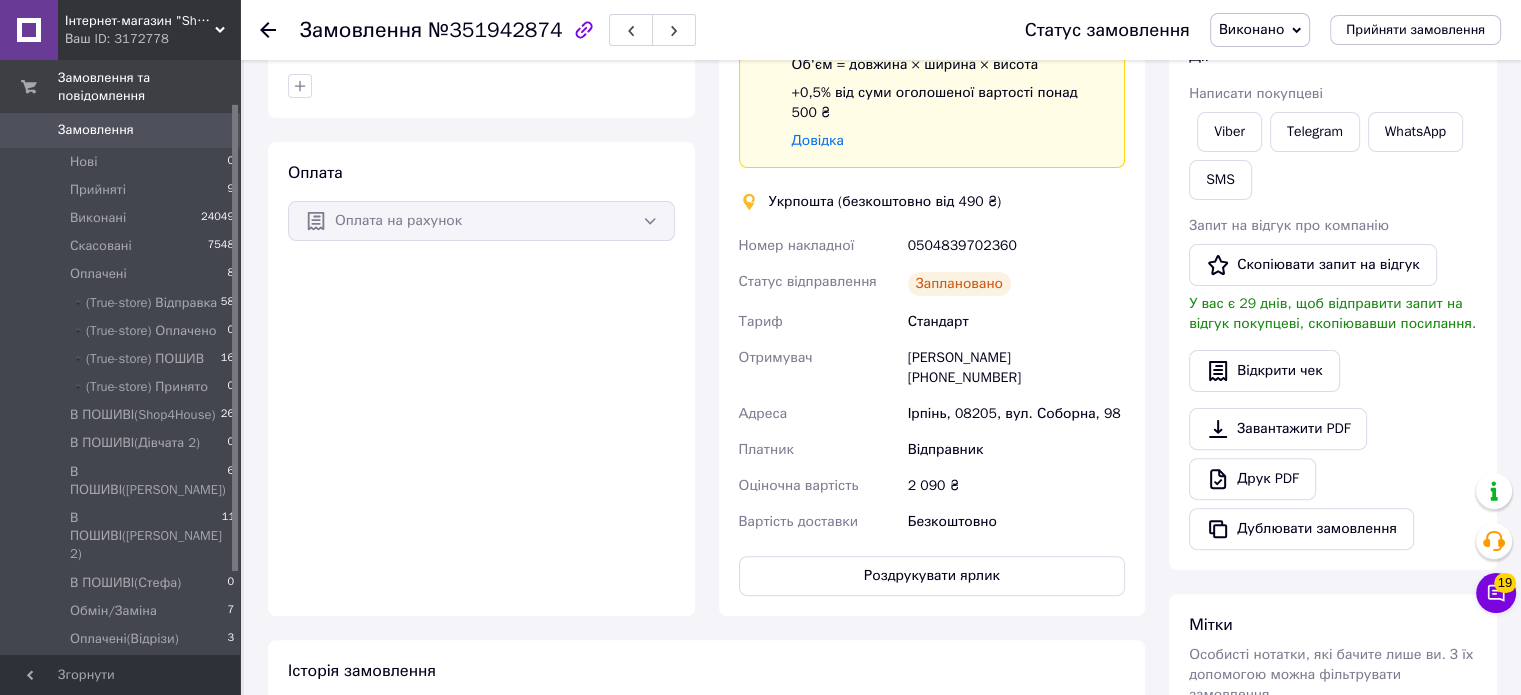 click on "Дії Написати покупцеві Viber Telegram WhatsApp SMS Запит на відгук про компанію   Скопіювати запит на відгук У вас є 29 днів, щоб відправити запит на відгук покупцеві, скопіювавши посилання.   Відкрити чек   Завантажити PDF   Друк PDF   Дублювати замовлення" at bounding box center [1333, 297] 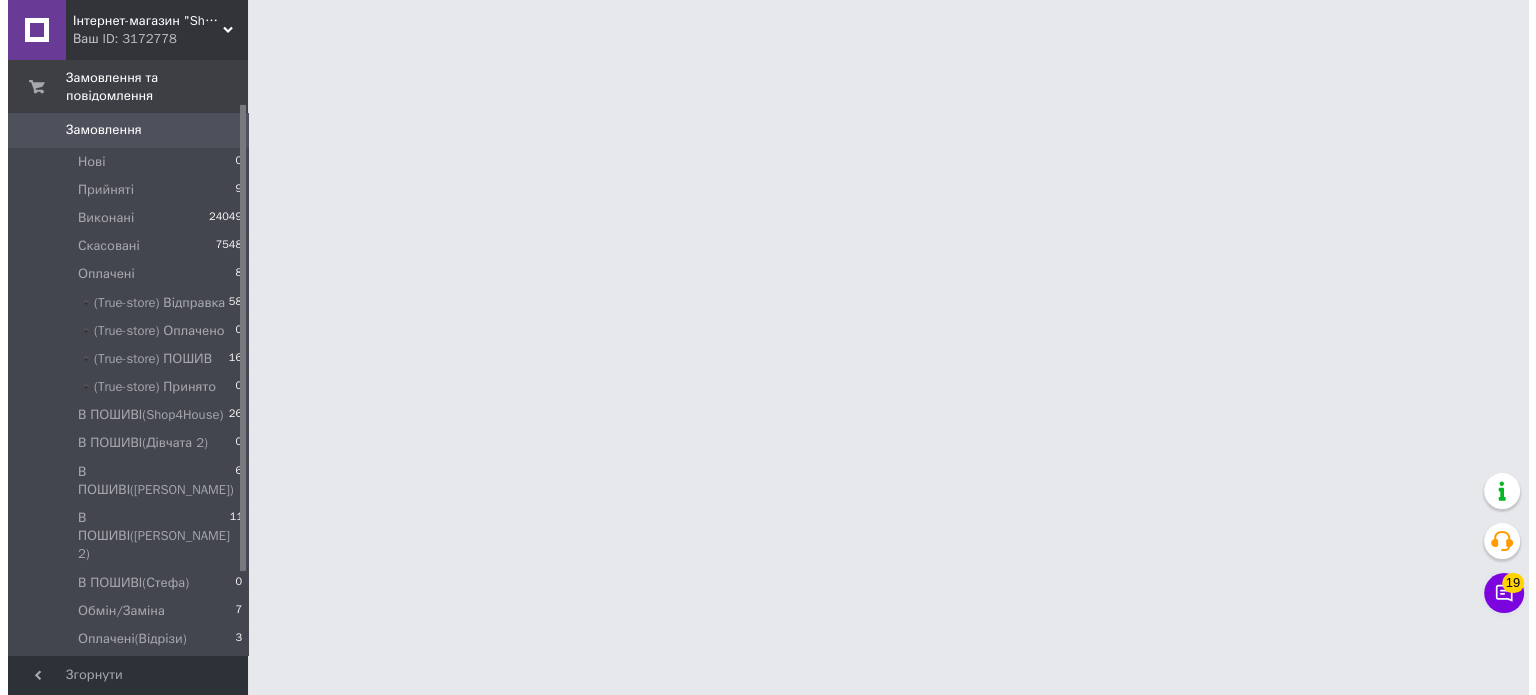 scroll, scrollTop: 0, scrollLeft: 0, axis: both 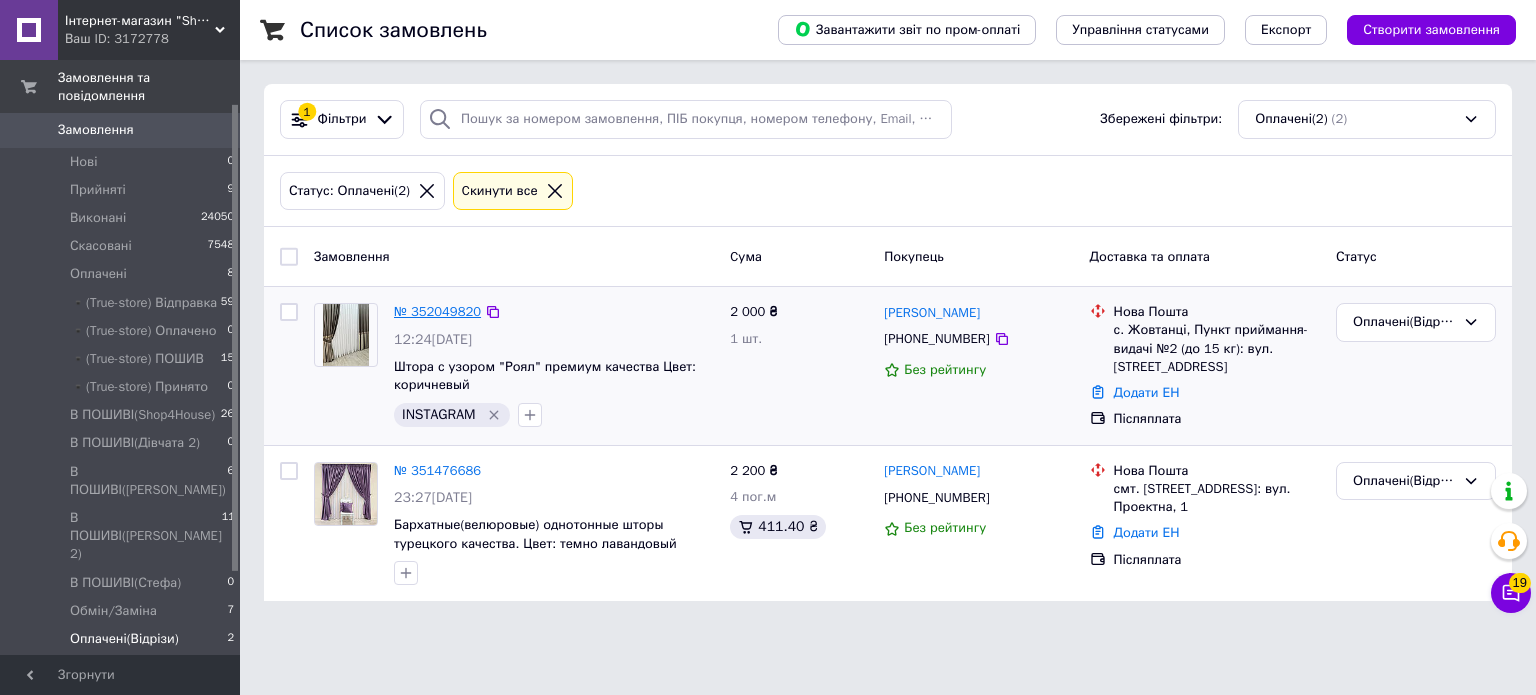 click on "№ 352049820" at bounding box center (437, 311) 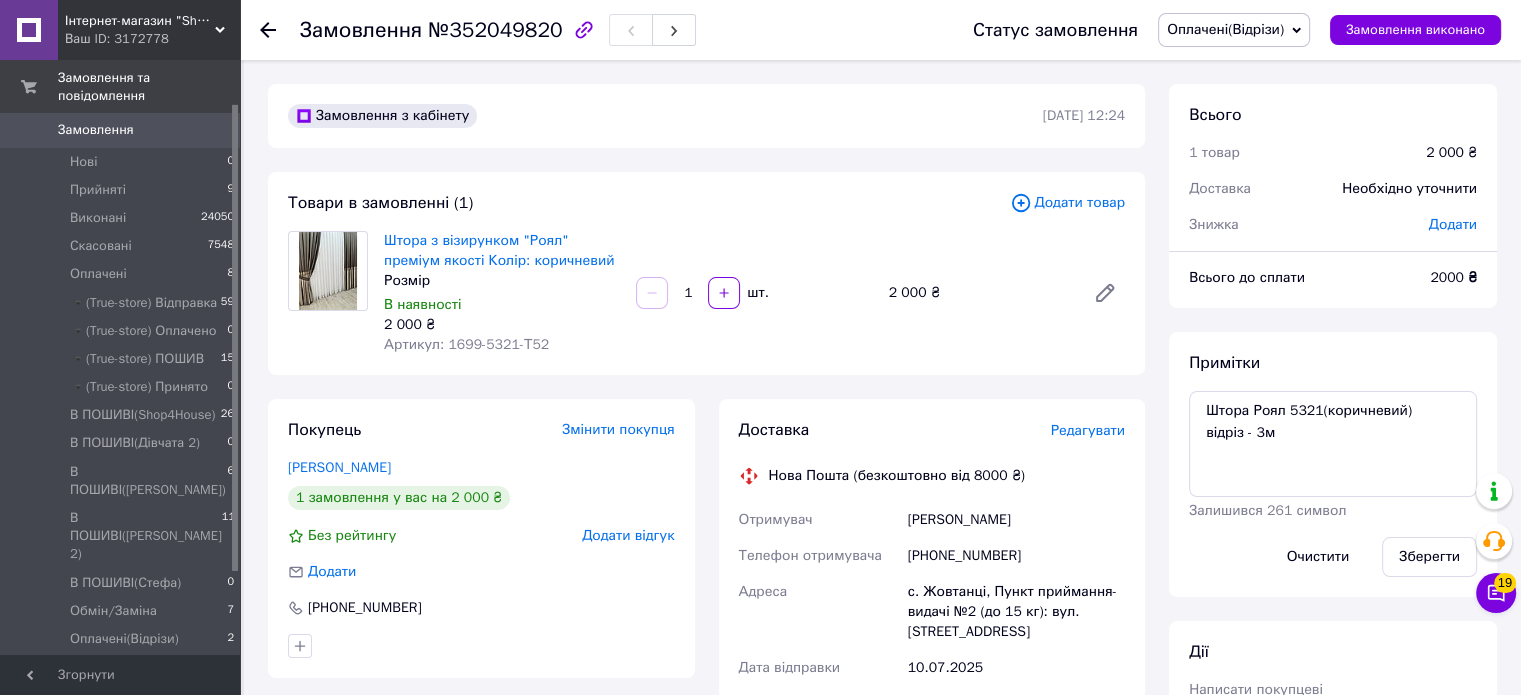 click on "Редагувати" at bounding box center [1088, 430] 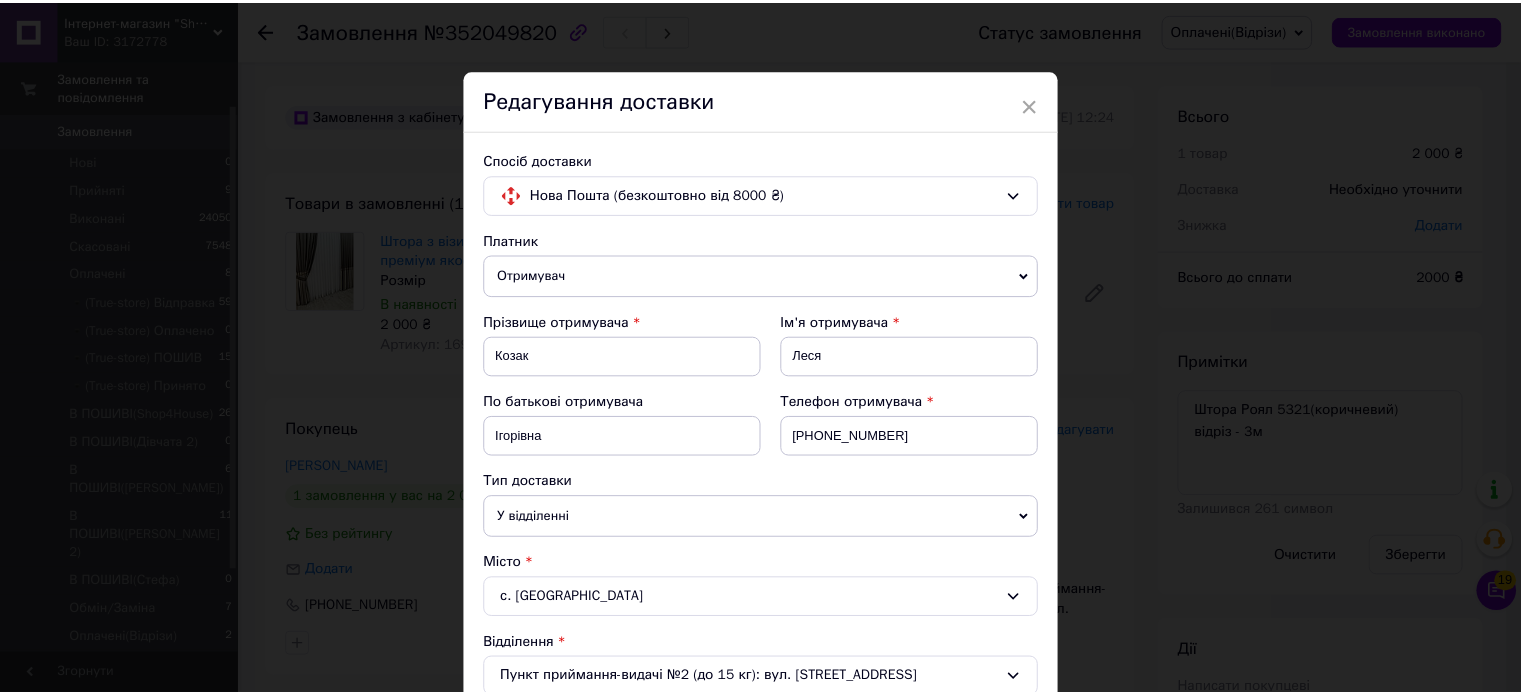 scroll, scrollTop: 824, scrollLeft: 0, axis: vertical 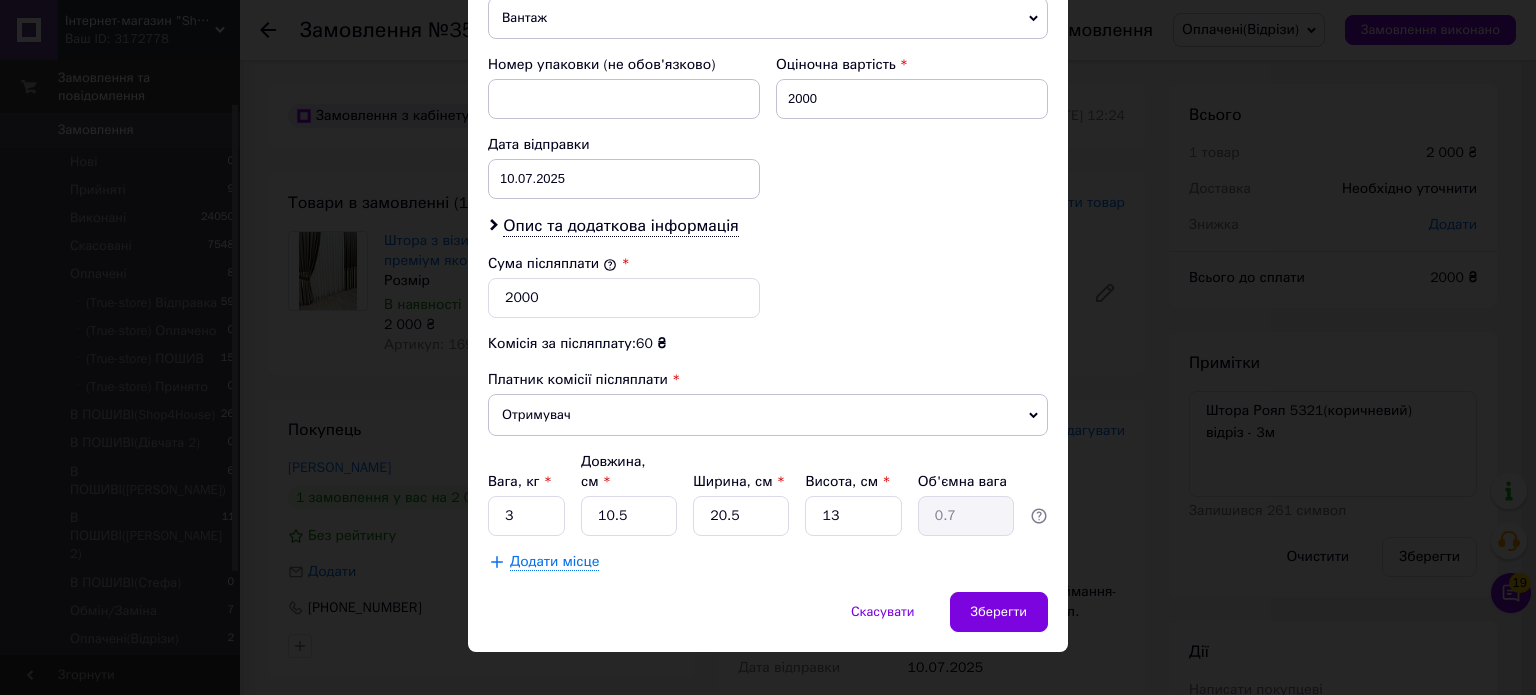 click on "× Редагування доставки Спосіб доставки Нова Пошта (безкоштовно від 8000 ₴) Платник Отримувач Відправник Прізвище отримувача Козак Ім'я отримувача Леся По батькові отримувача Ігорівна Телефон отримувача +380971040109 Тип доставки У відділенні Кур'єром В поштоматі Місто с. Жовтанці Відділення Пункт приймання-видачі №2 (до 15 кг): вул. Загаївська, 64 Місце відправки м. Чернівці (Чернівецька обл.): №1: вул. Руська, 248о Немає збігів. Спробуйте змінити умови пошуку Додати ще місце відправки Тип посилки Вантаж Документи Номер упаковки (не обов'язково) Оціночна вартість 2000 <" at bounding box center [768, 347] 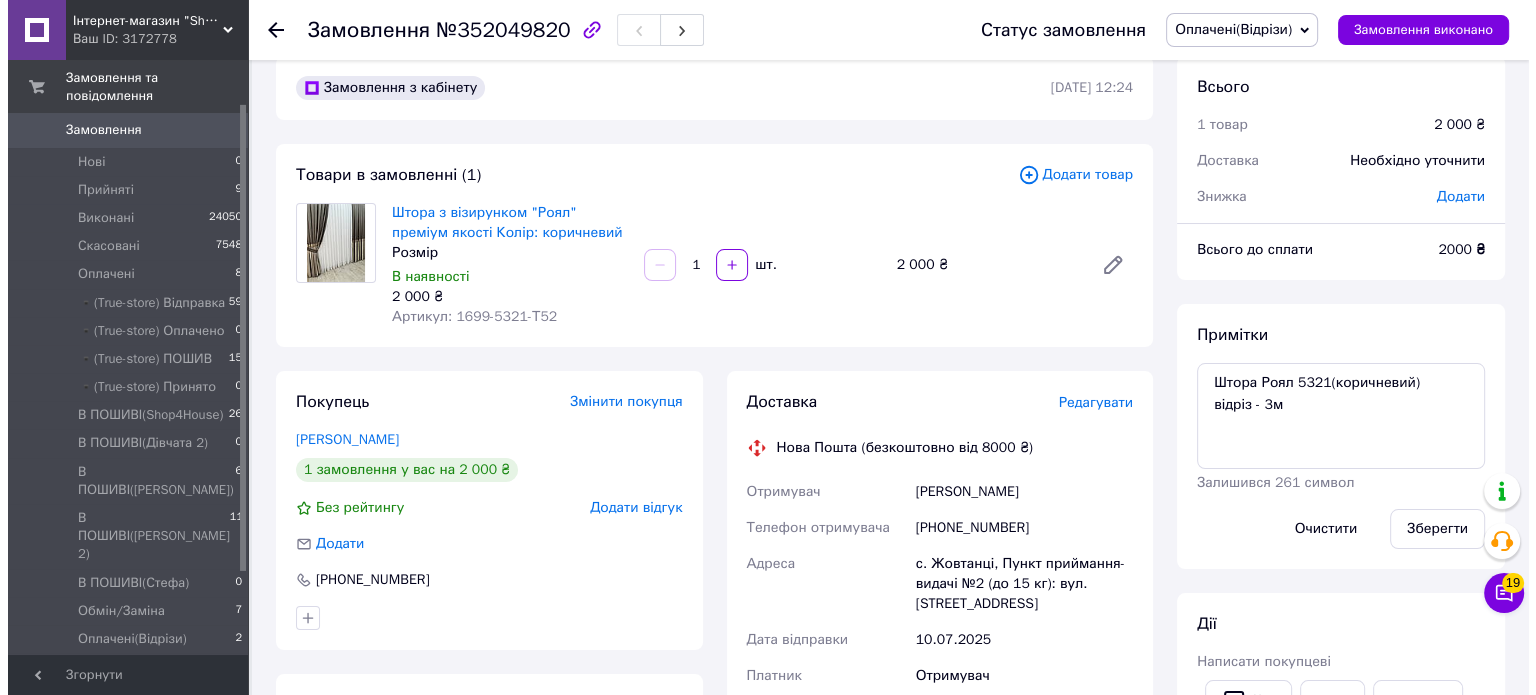 scroll, scrollTop: 0, scrollLeft: 0, axis: both 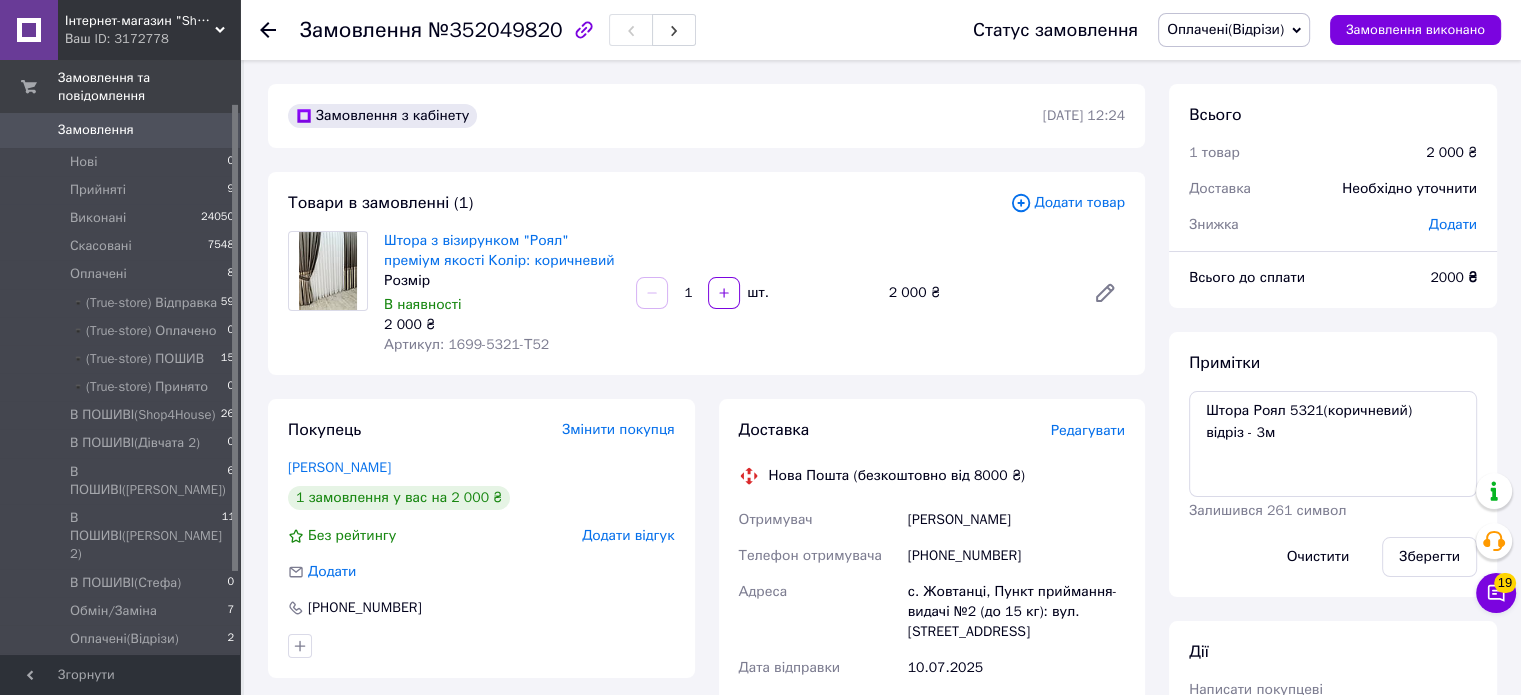 click on "Редагувати" at bounding box center [1088, 430] 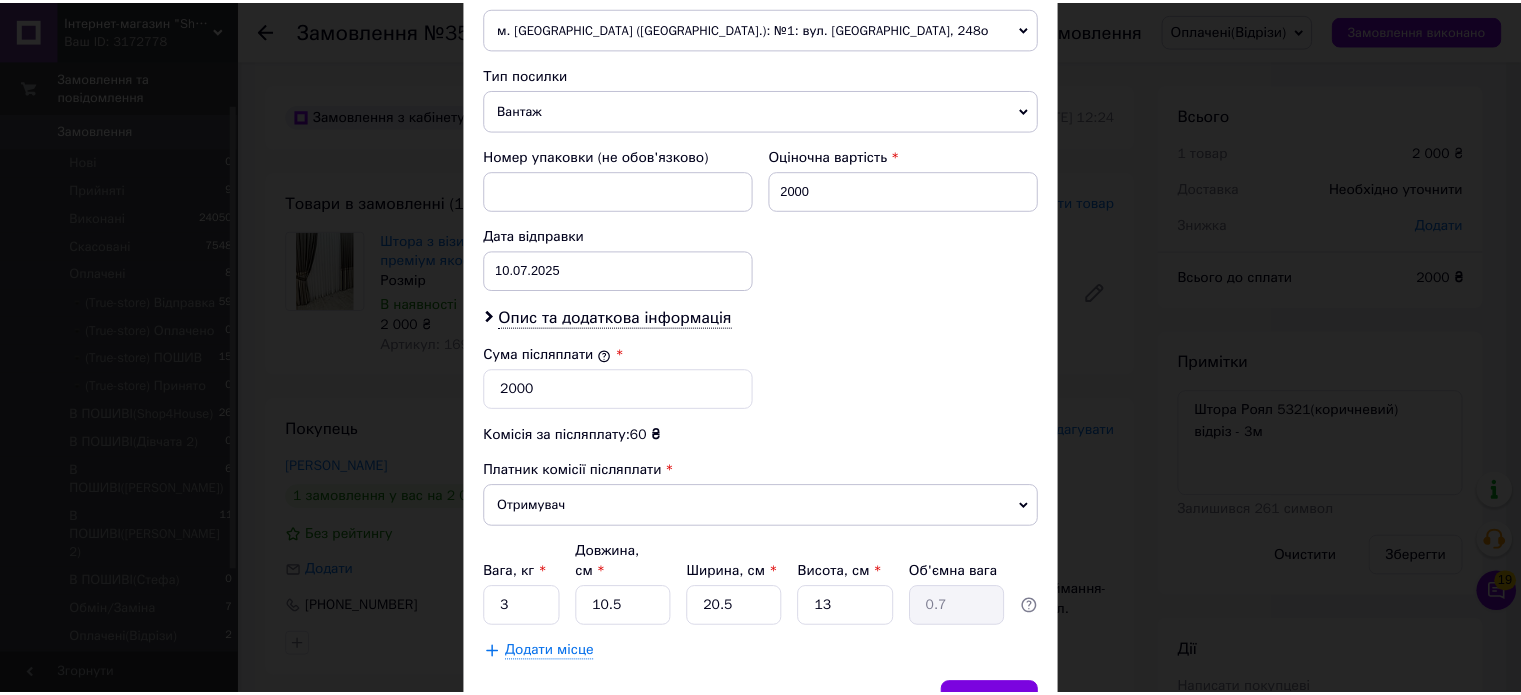 scroll, scrollTop: 824, scrollLeft: 0, axis: vertical 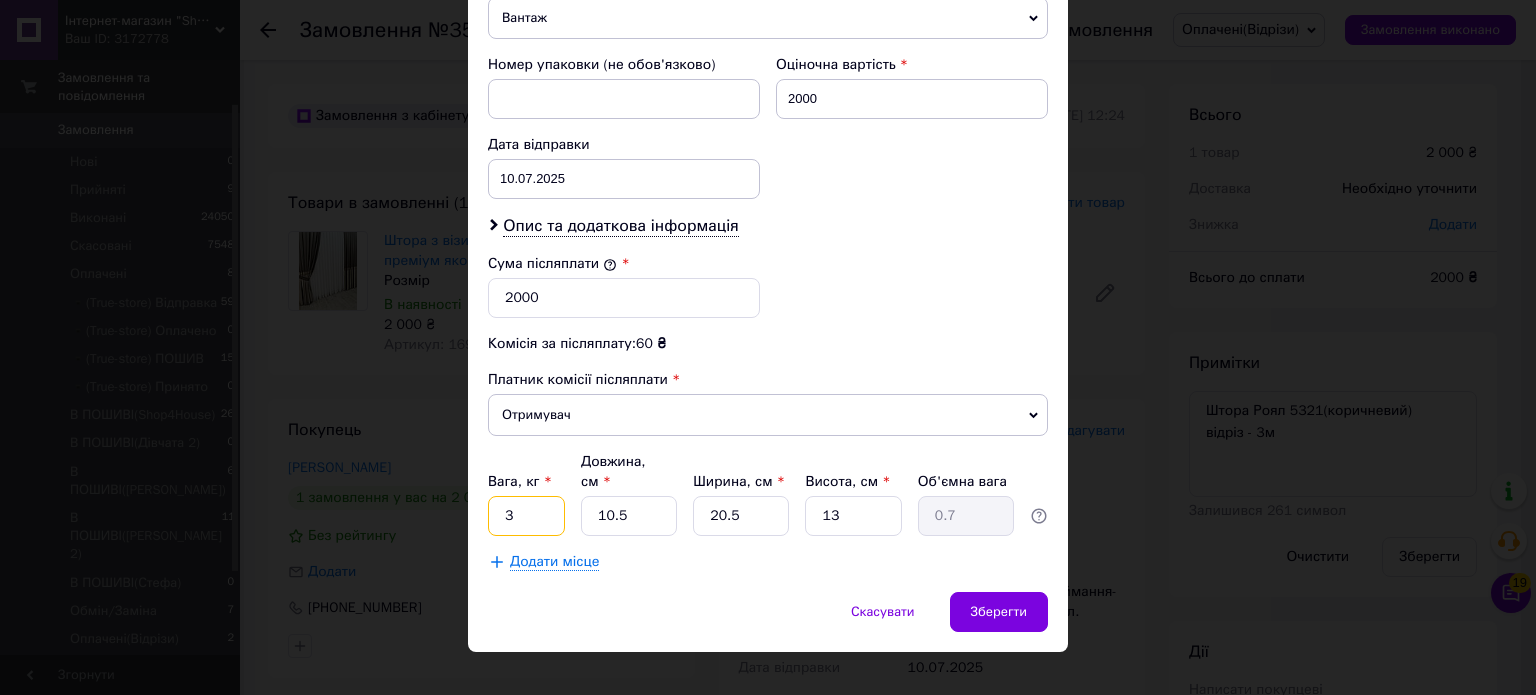 click on "3" at bounding box center (526, 516) 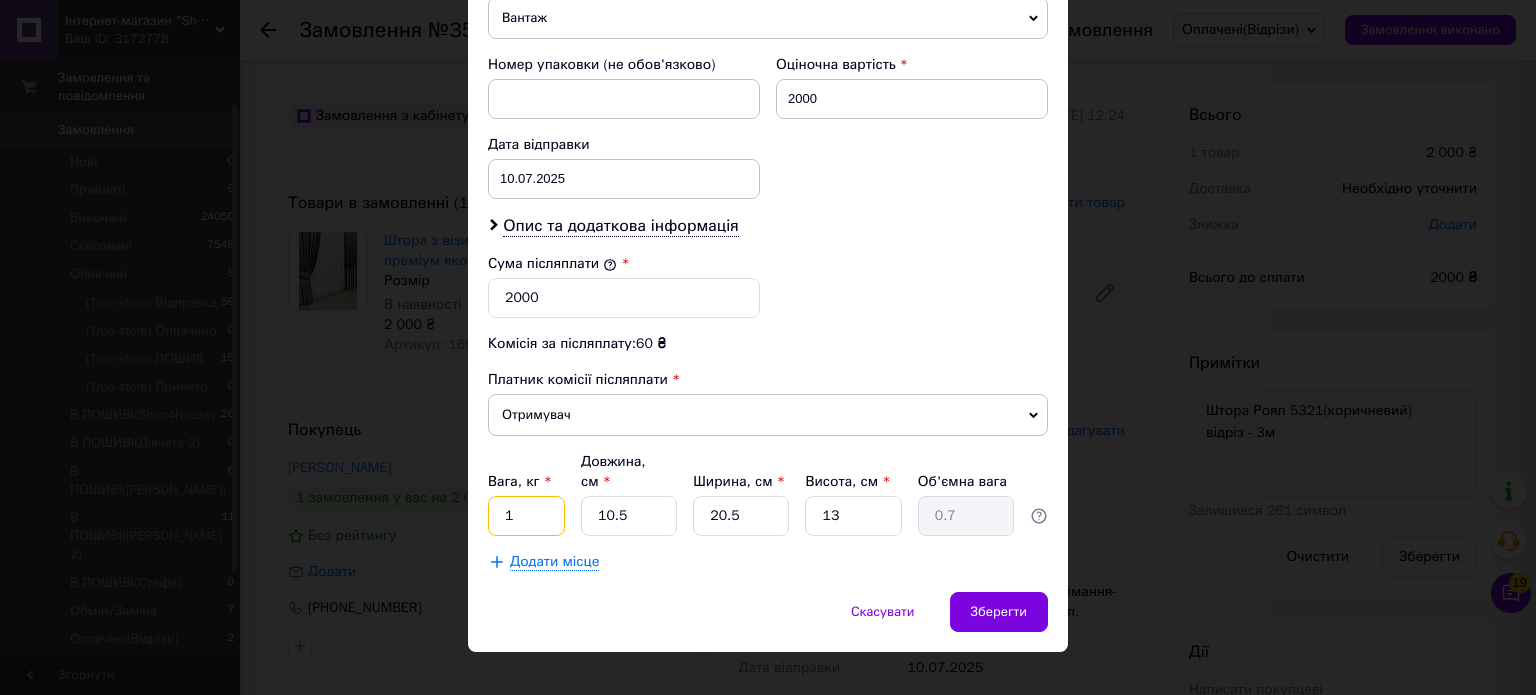type on "1" 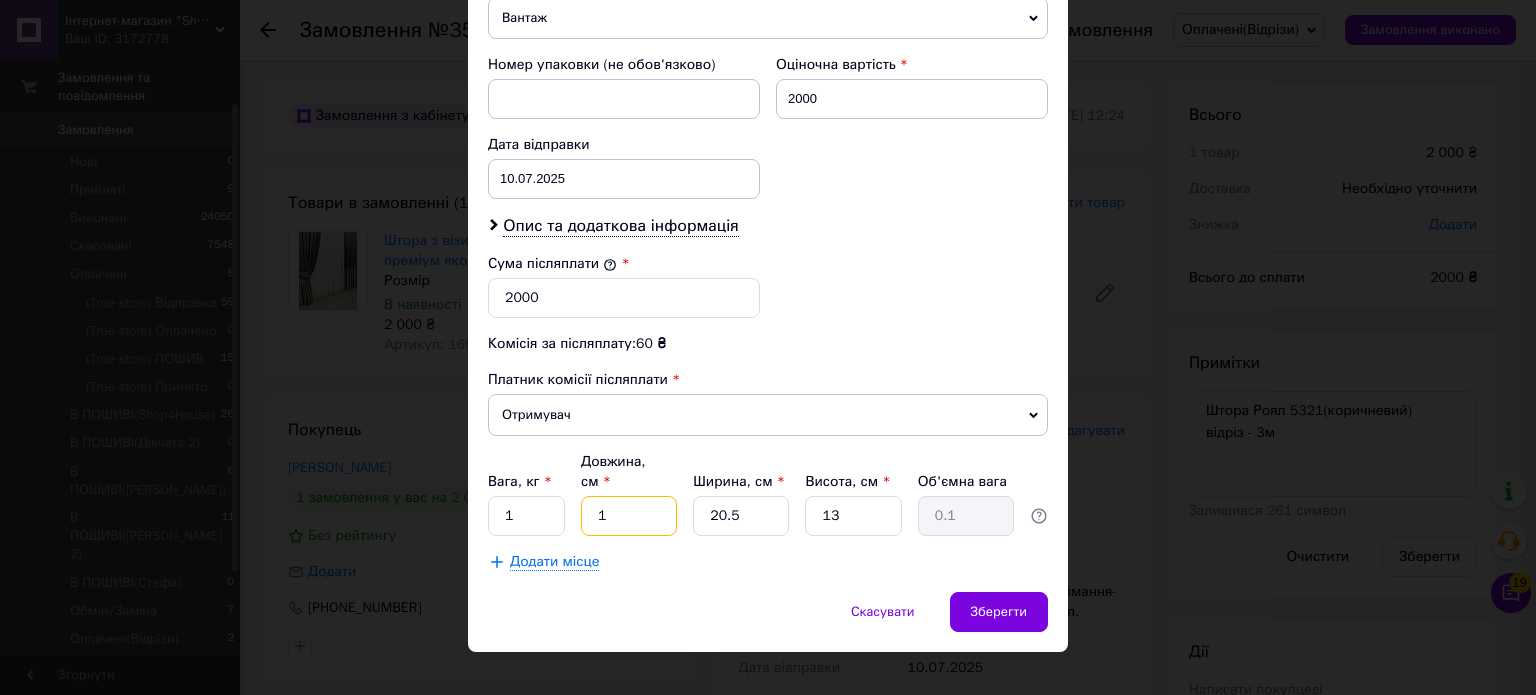 type on "1" 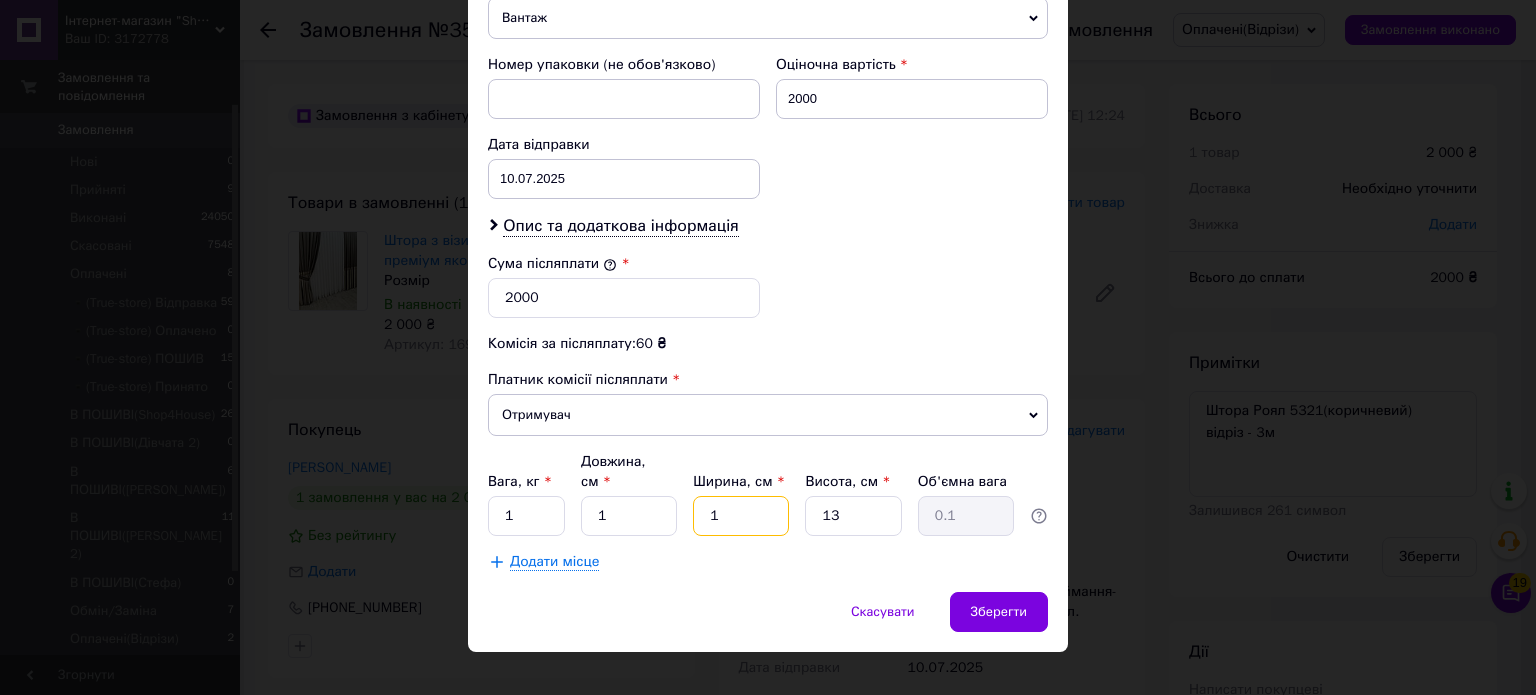 type on "1" 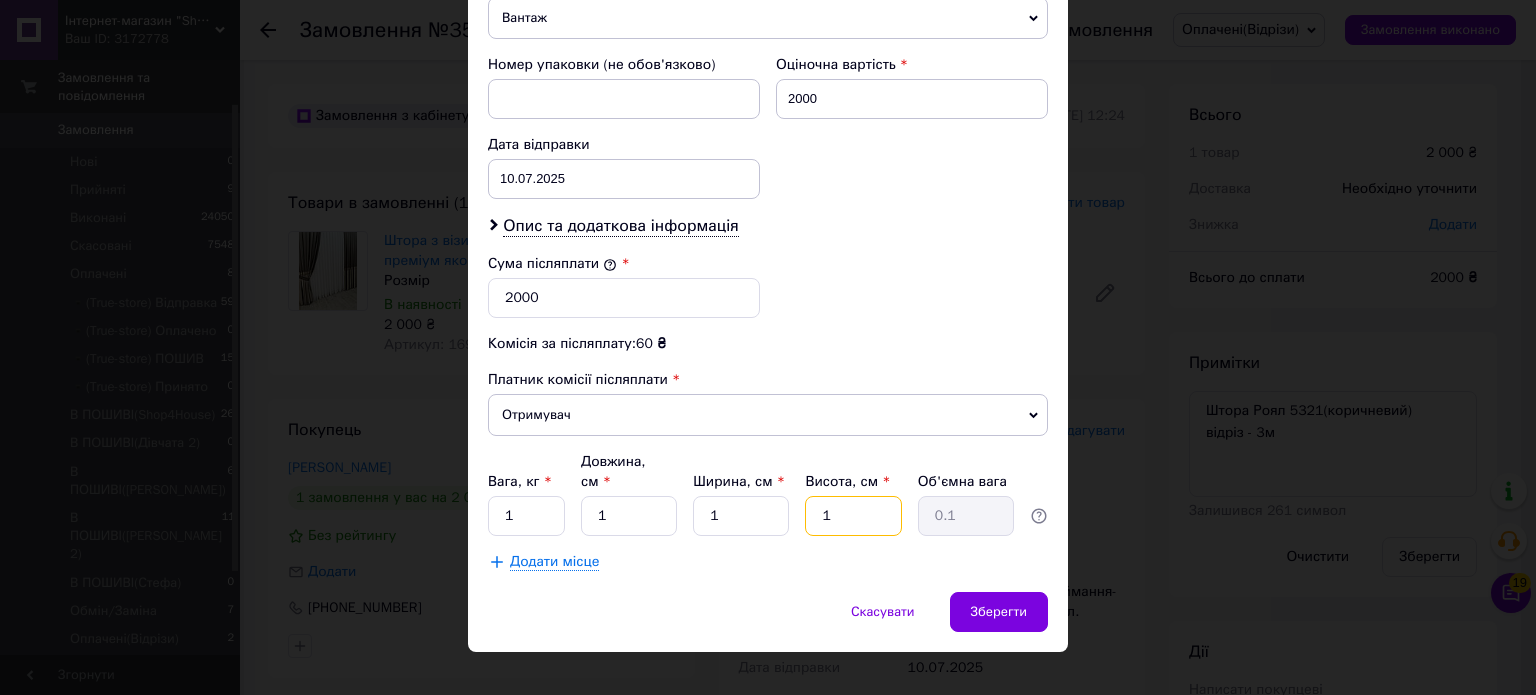 type on "1" 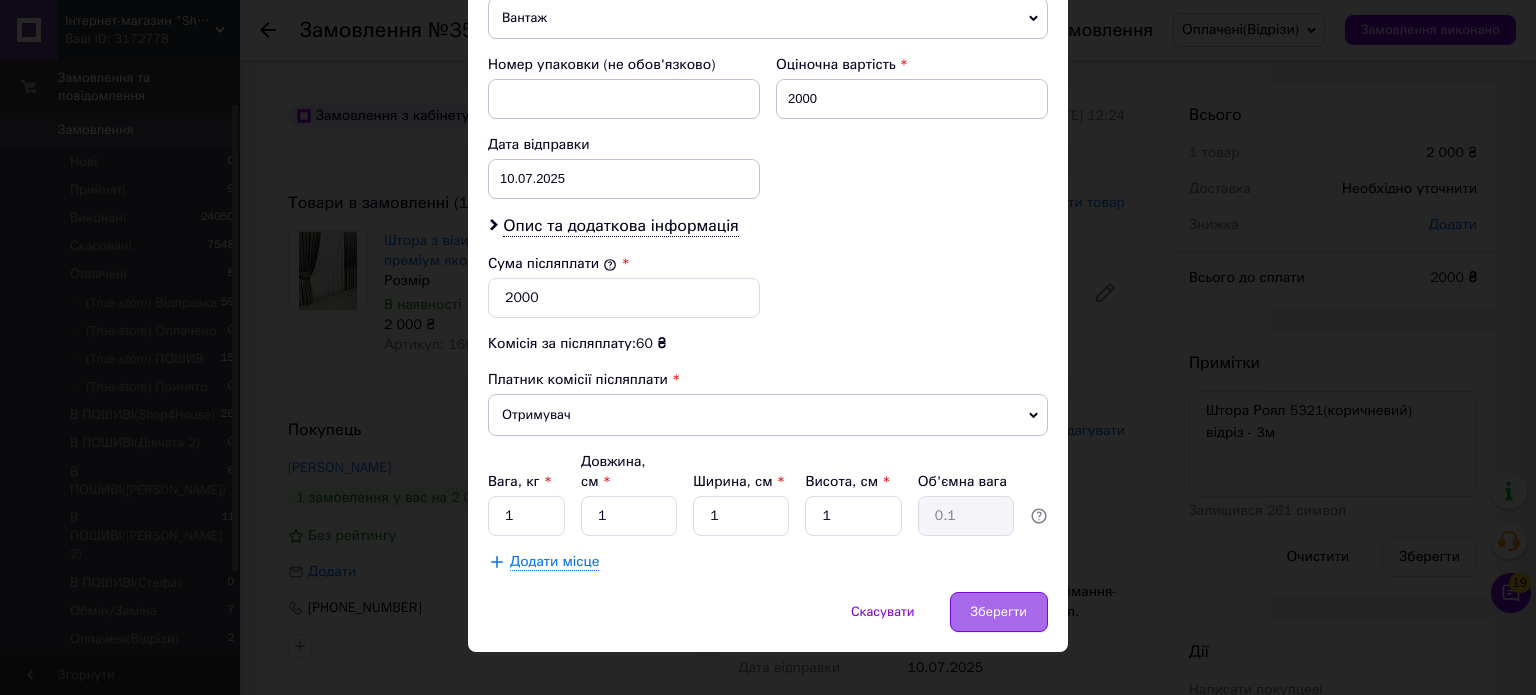 click on "Зберегти" at bounding box center (999, 612) 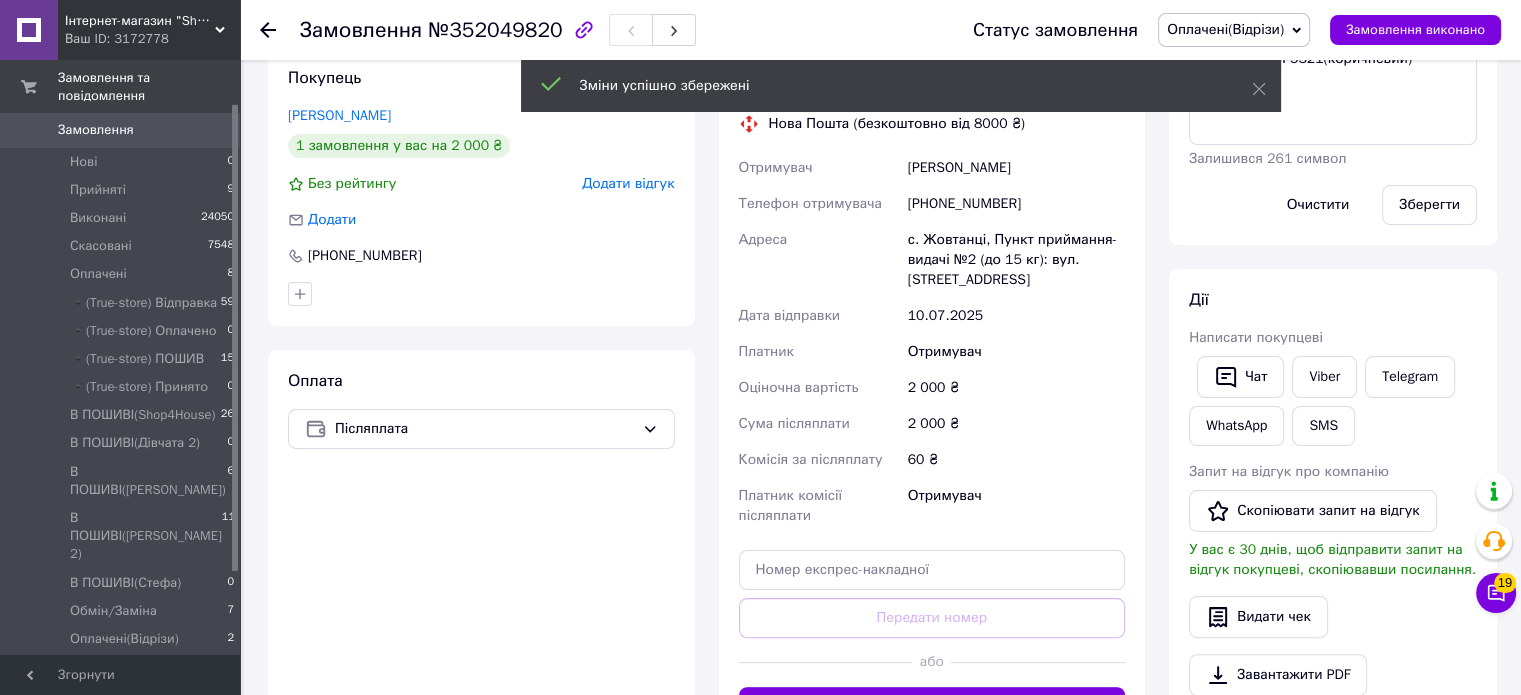 scroll, scrollTop: 507, scrollLeft: 0, axis: vertical 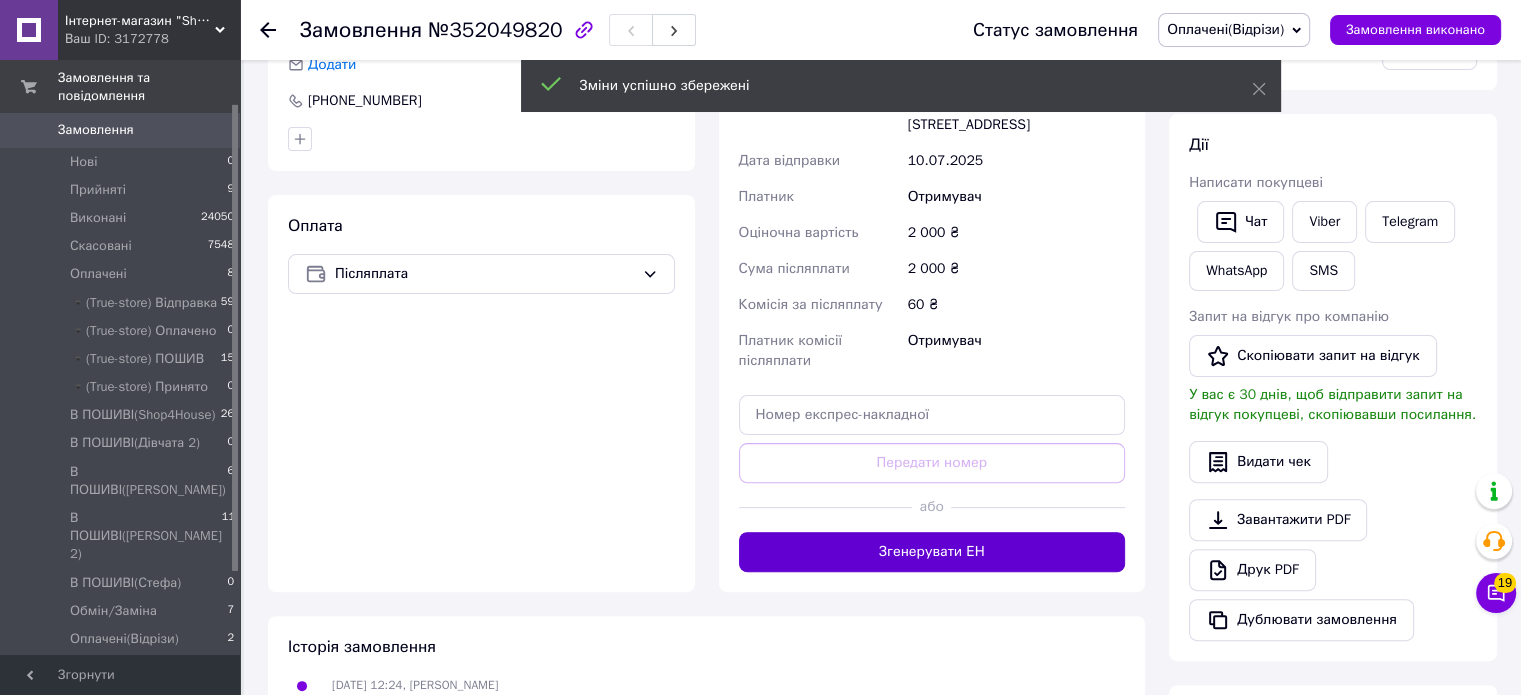 click on "Згенерувати ЕН" at bounding box center (932, 552) 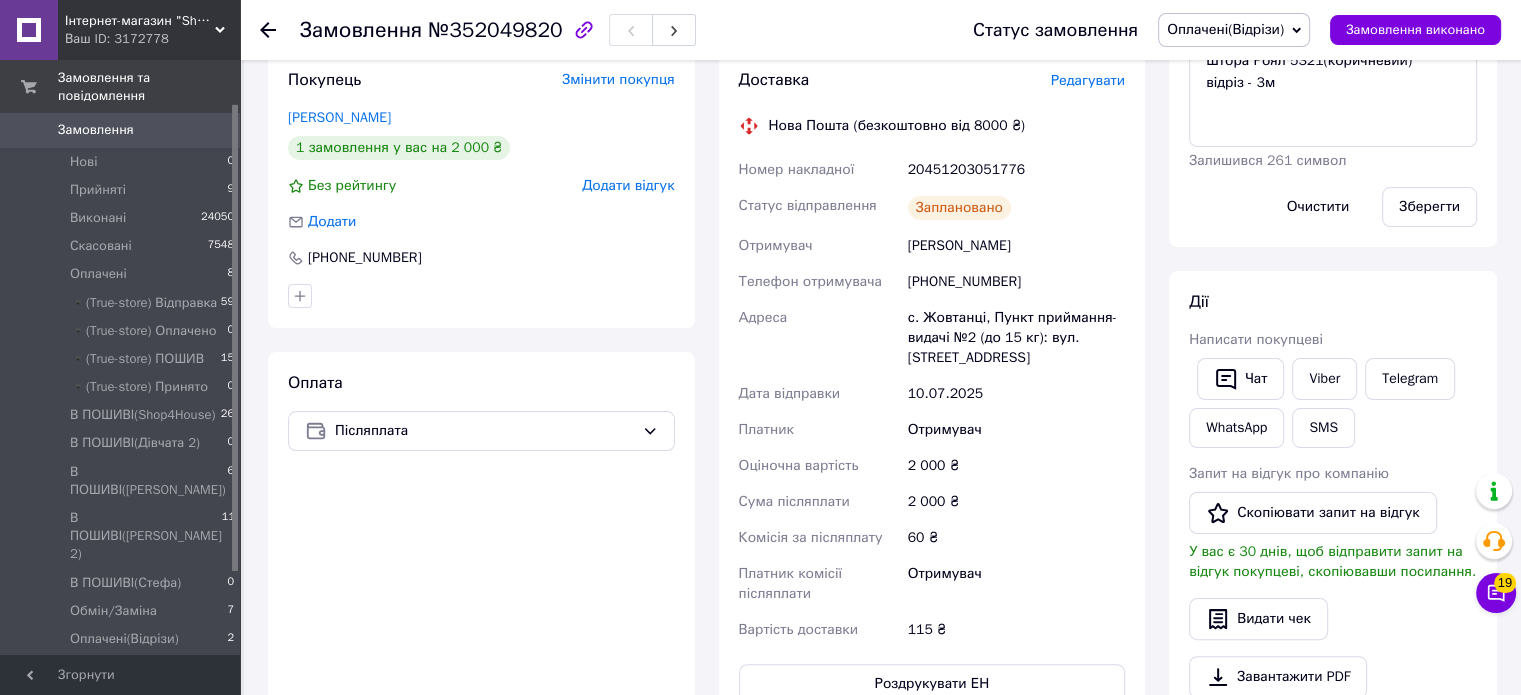 scroll, scrollTop: 347, scrollLeft: 0, axis: vertical 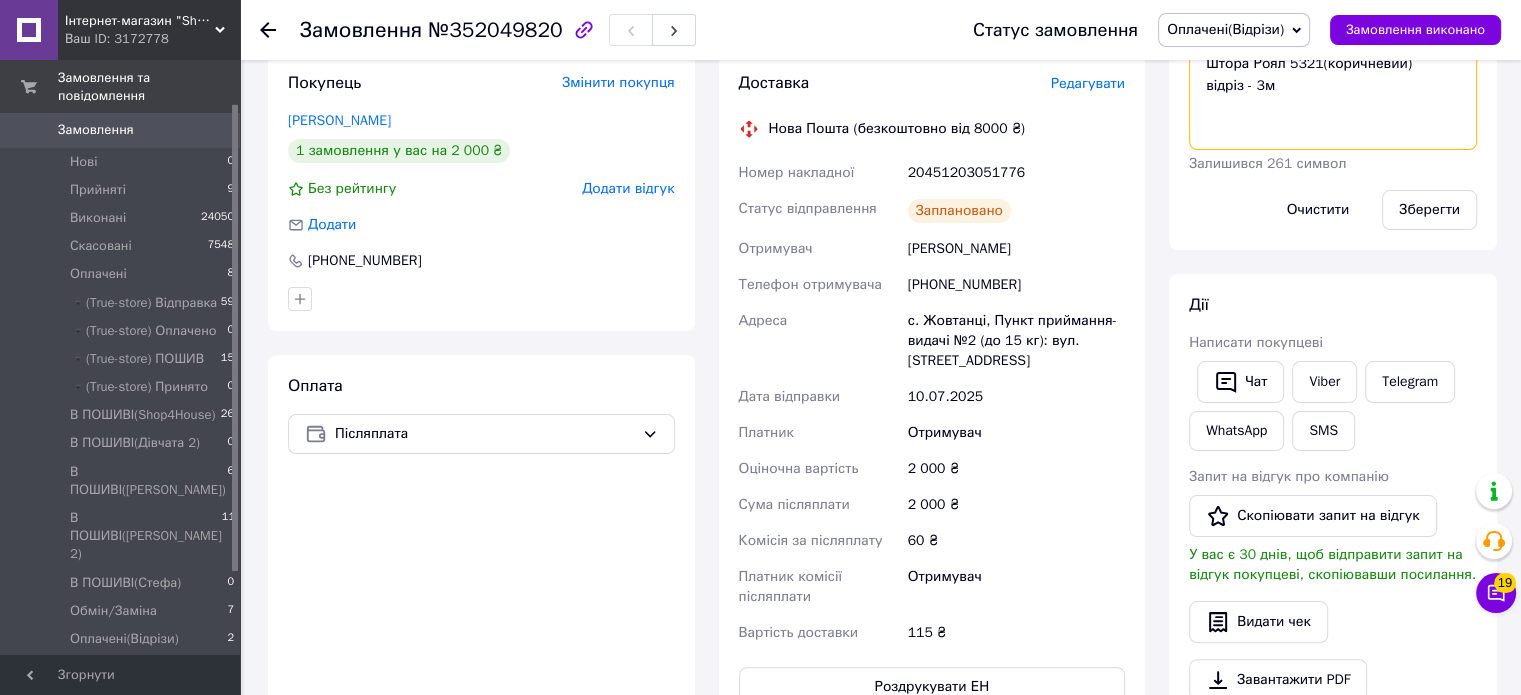 click on "Штора Роял 5321(коричневий)
відріз - 3м" at bounding box center (1333, 97) 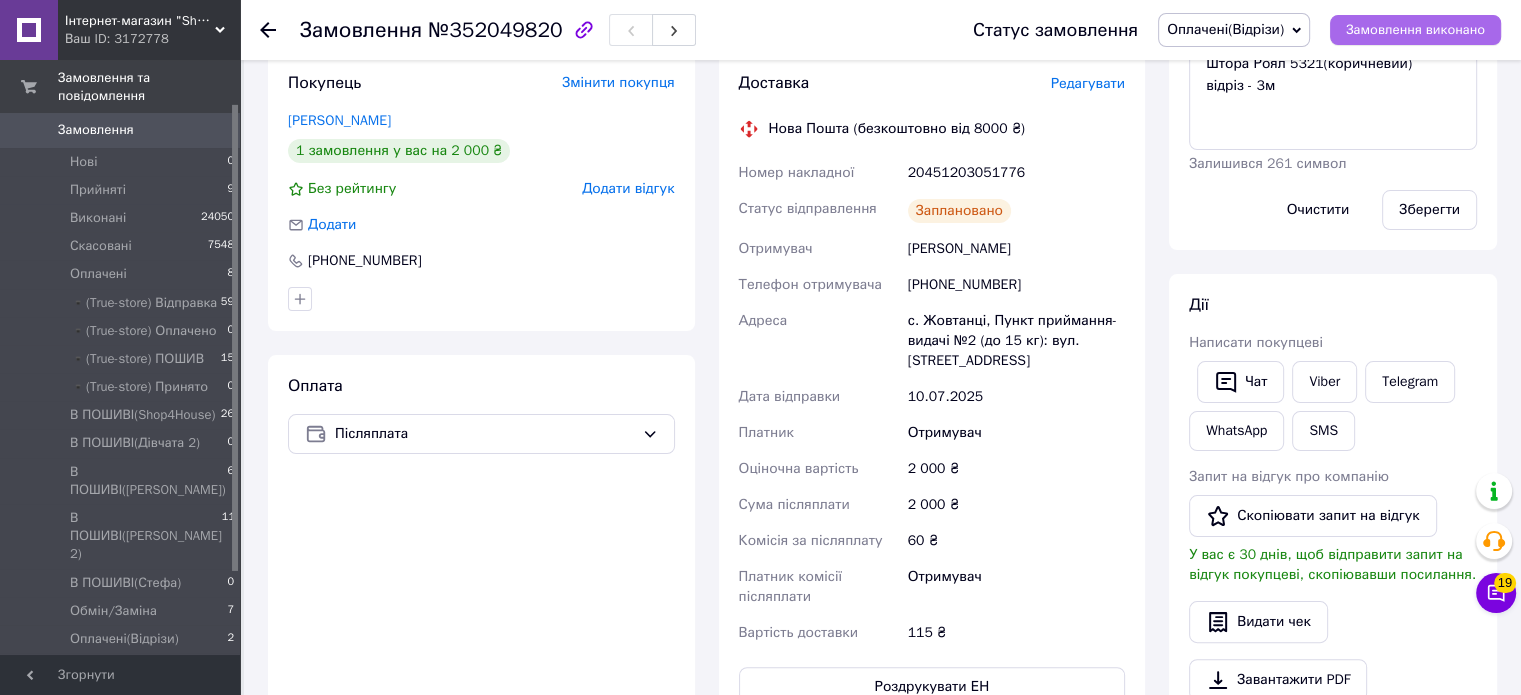 click on "Замовлення виконано" at bounding box center (1415, 30) 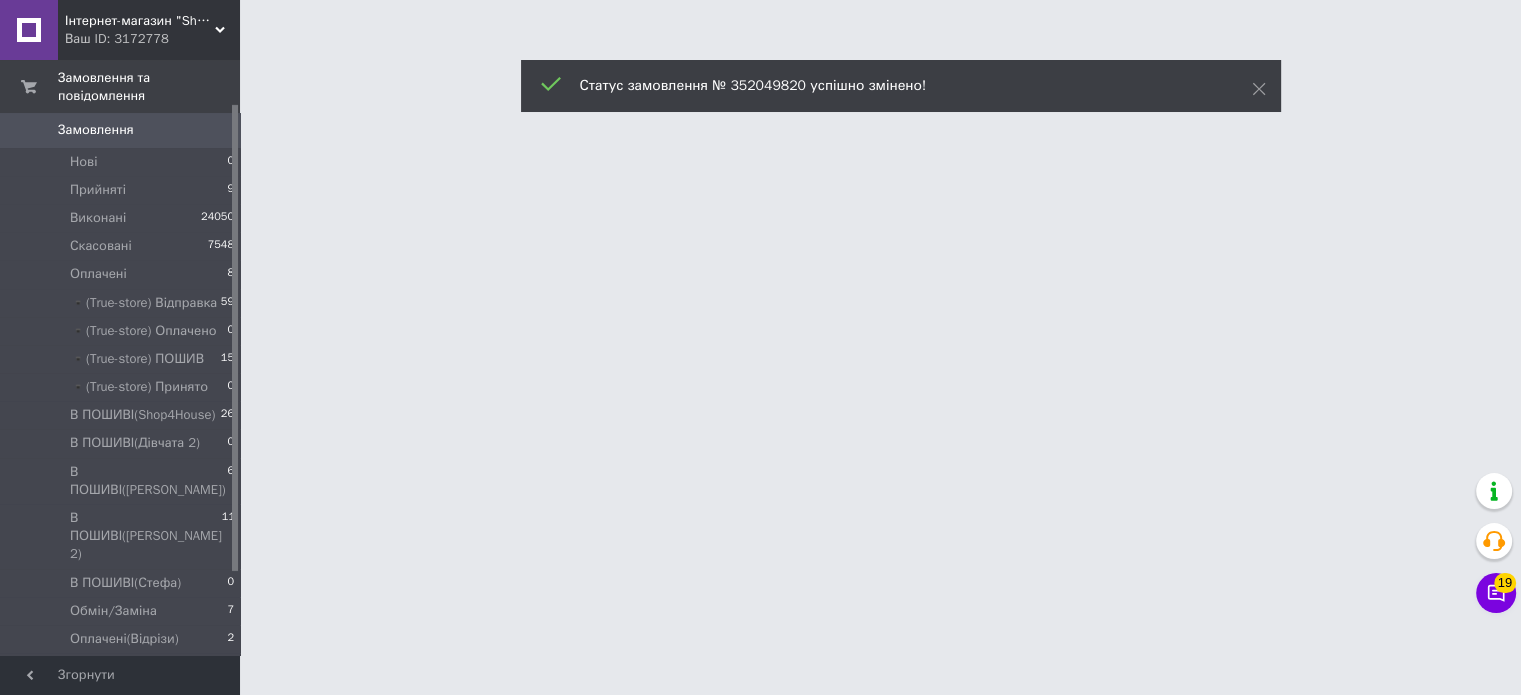 scroll, scrollTop: 0, scrollLeft: 0, axis: both 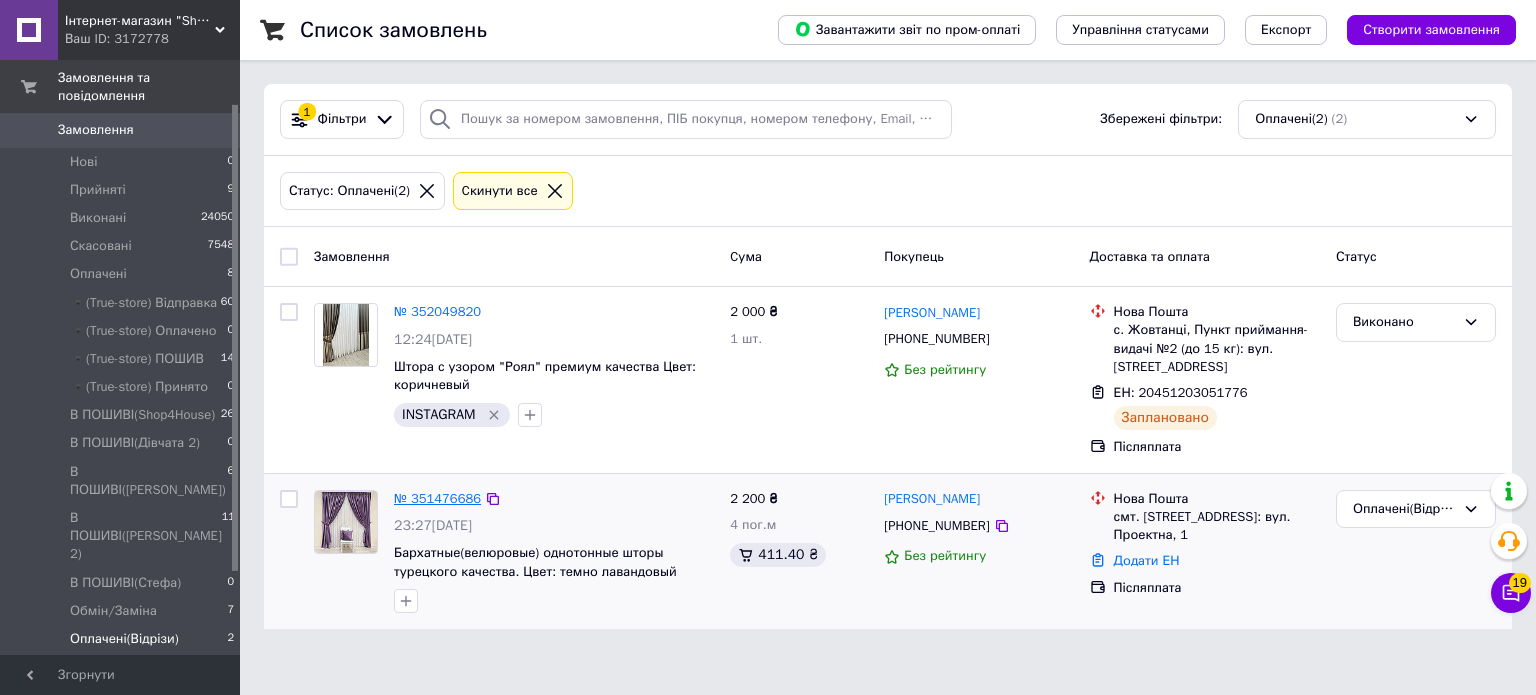 click on "№ 351476686" at bounding box center (437, 498) 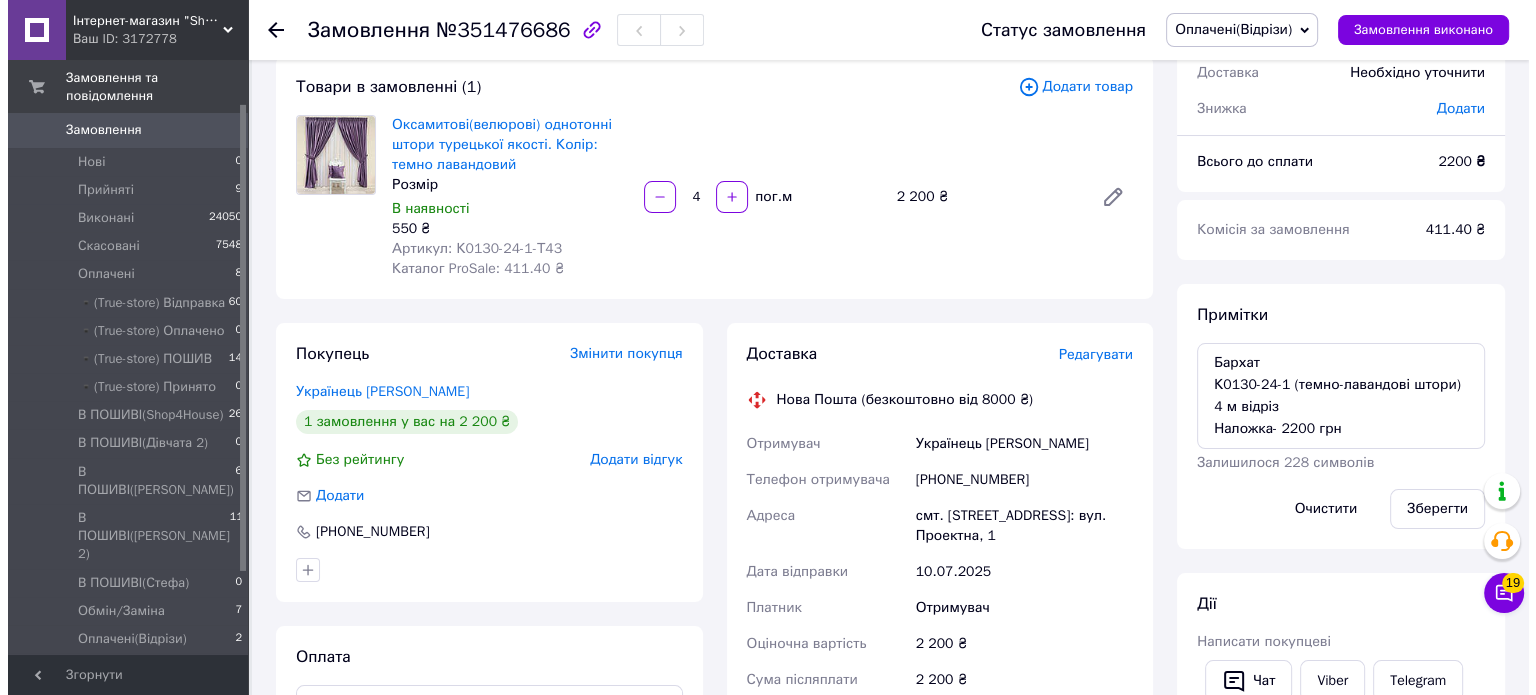 scroll, scrollTop: 122, scrollLeft: 0, axis: vertical 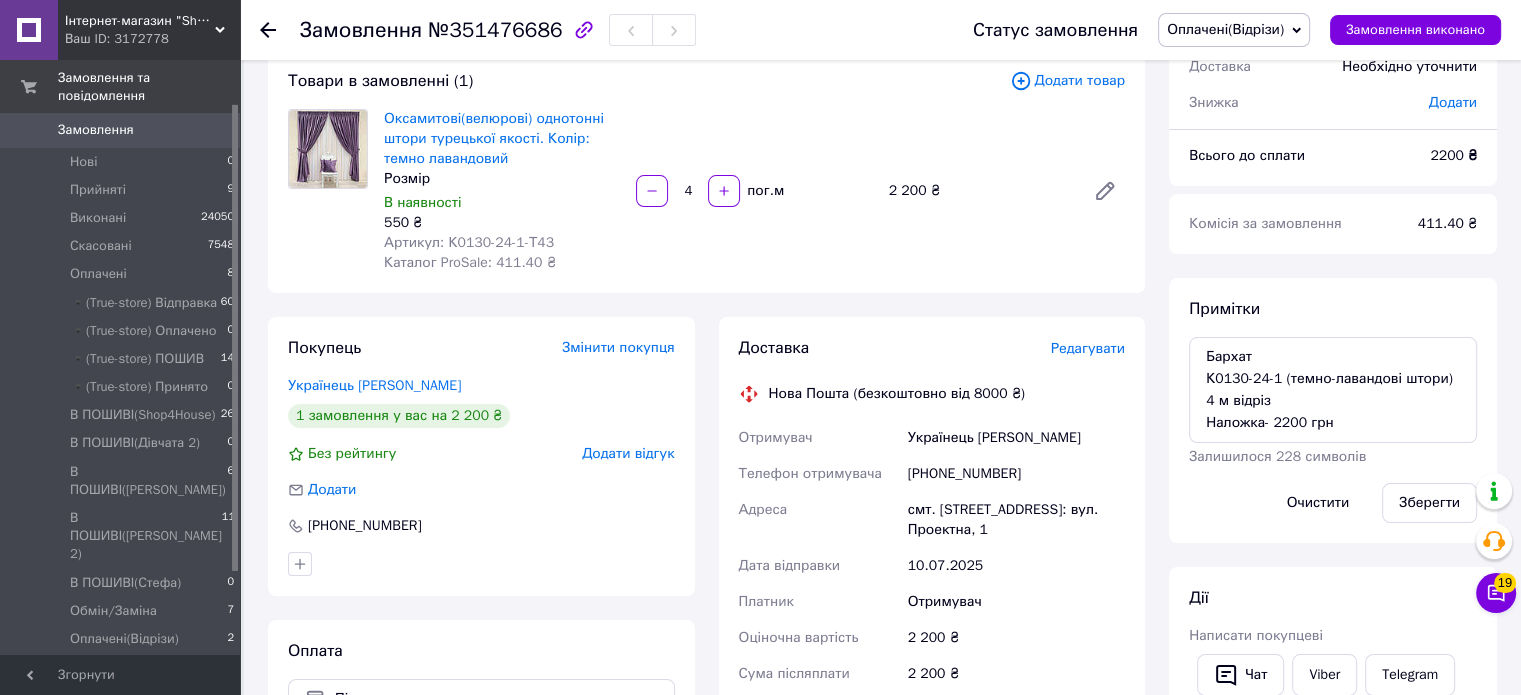 click on "Редагувати" at bounding box center (1088, 348) 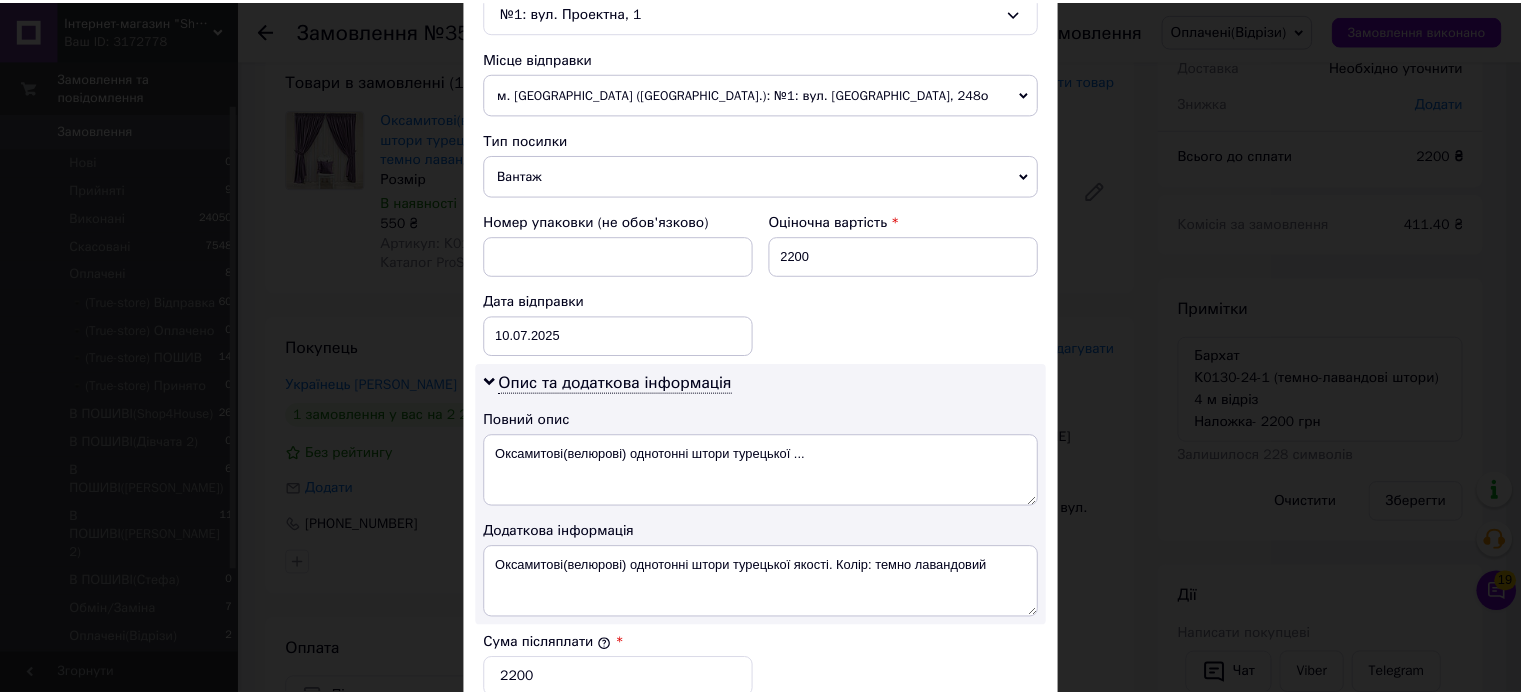 scroll, scrollTop: 1048, scrollLeft: 0, axis: vertical 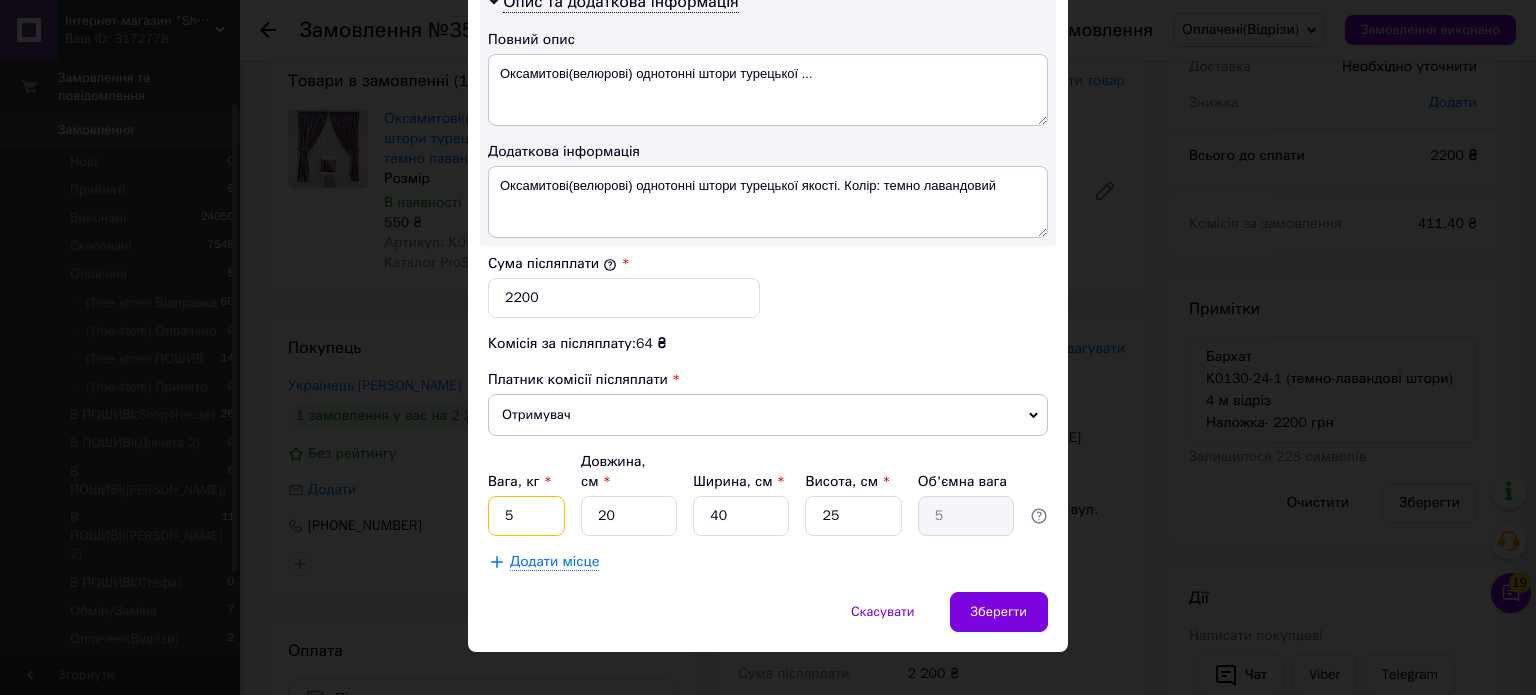 click on "5" at bounding box center [526, 516] 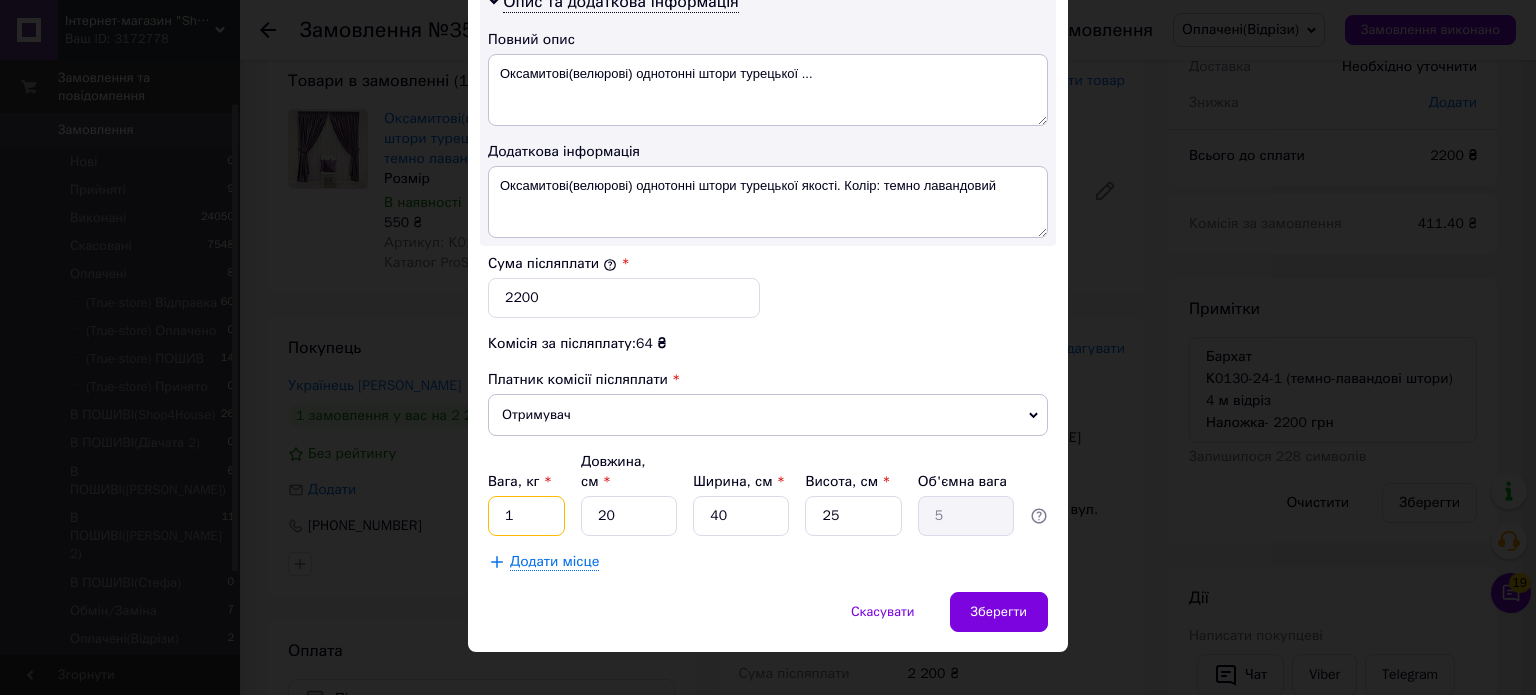 type on "1" 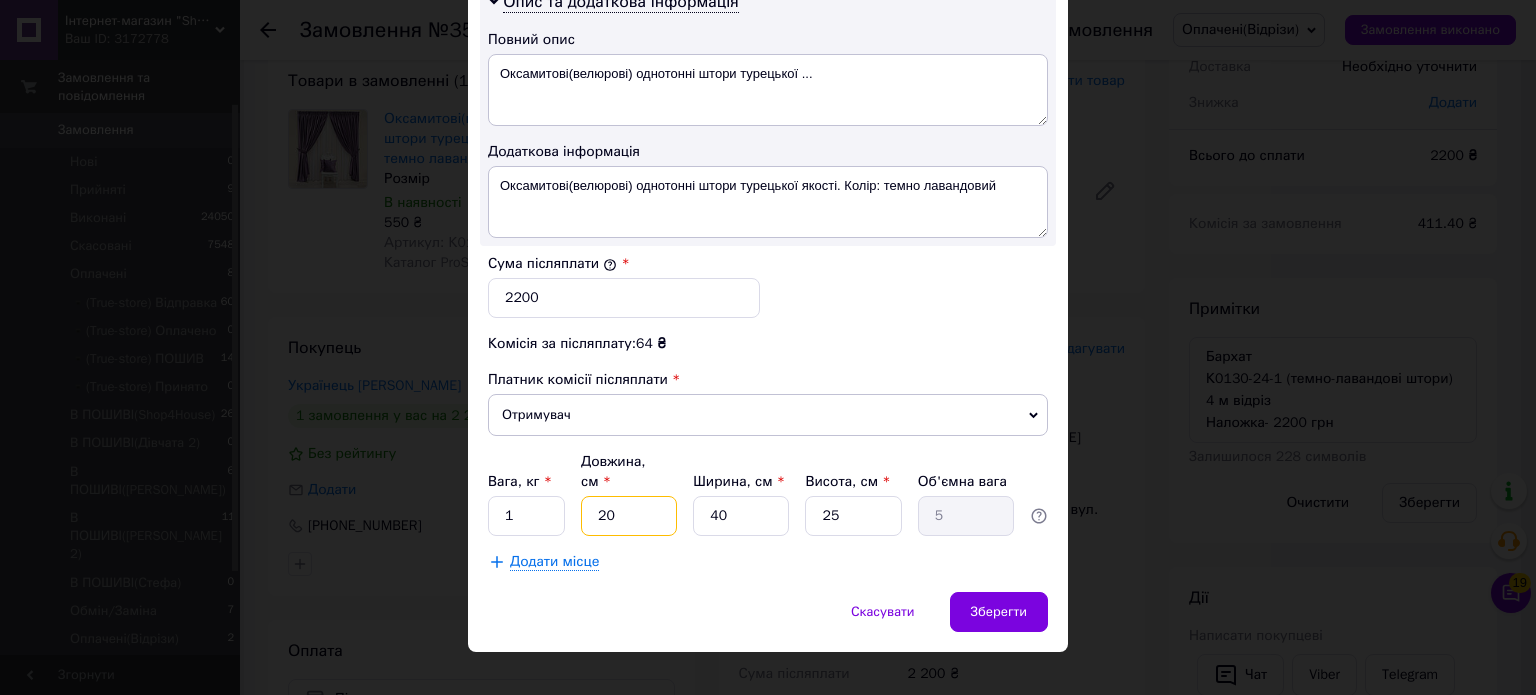 type on "1" 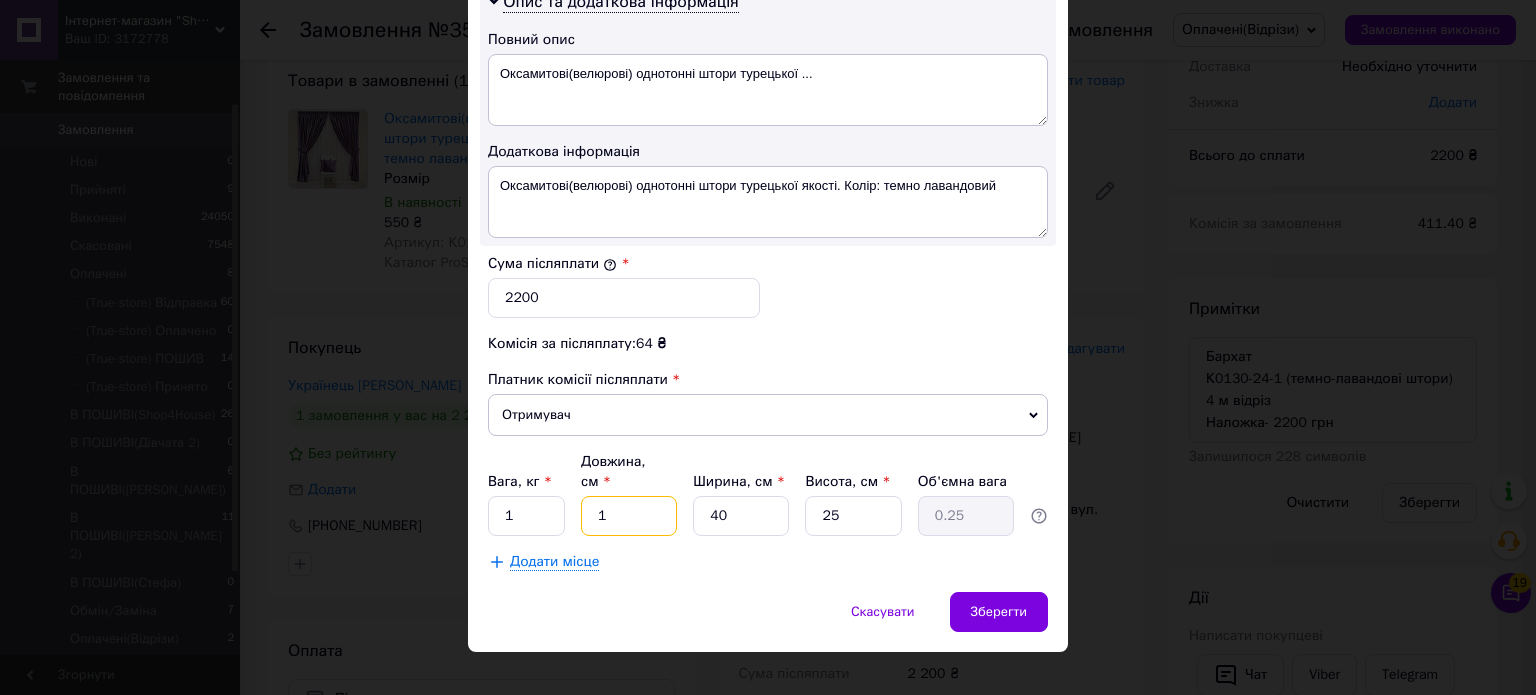 type on "1" 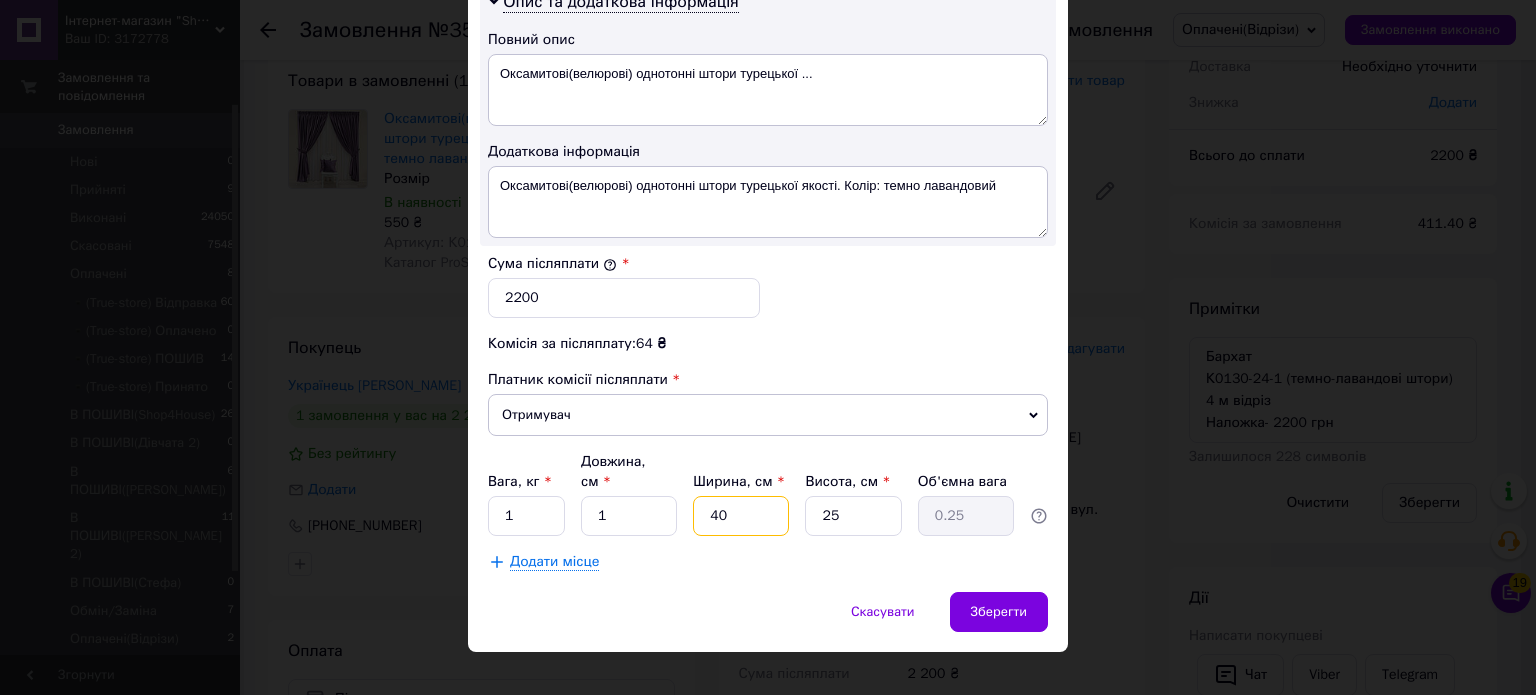 type on "1" 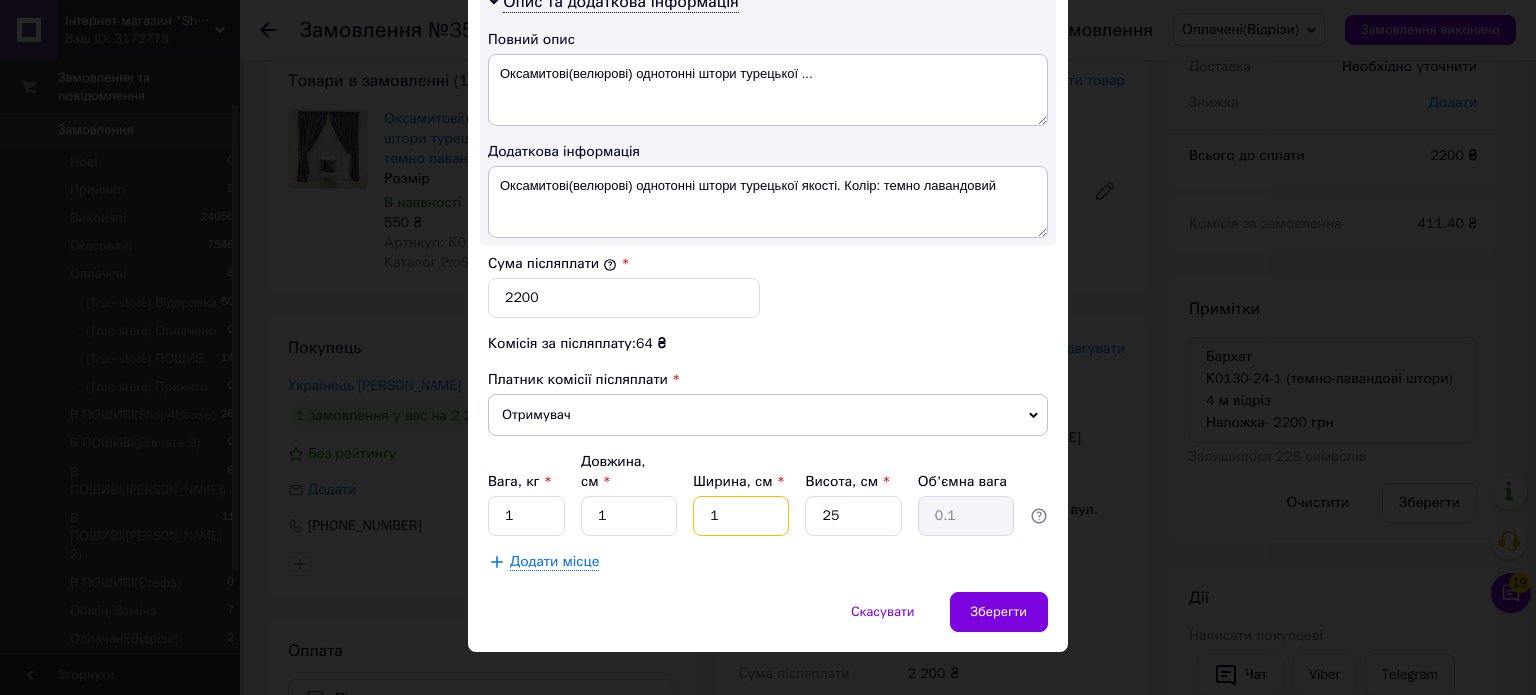 type on "1" 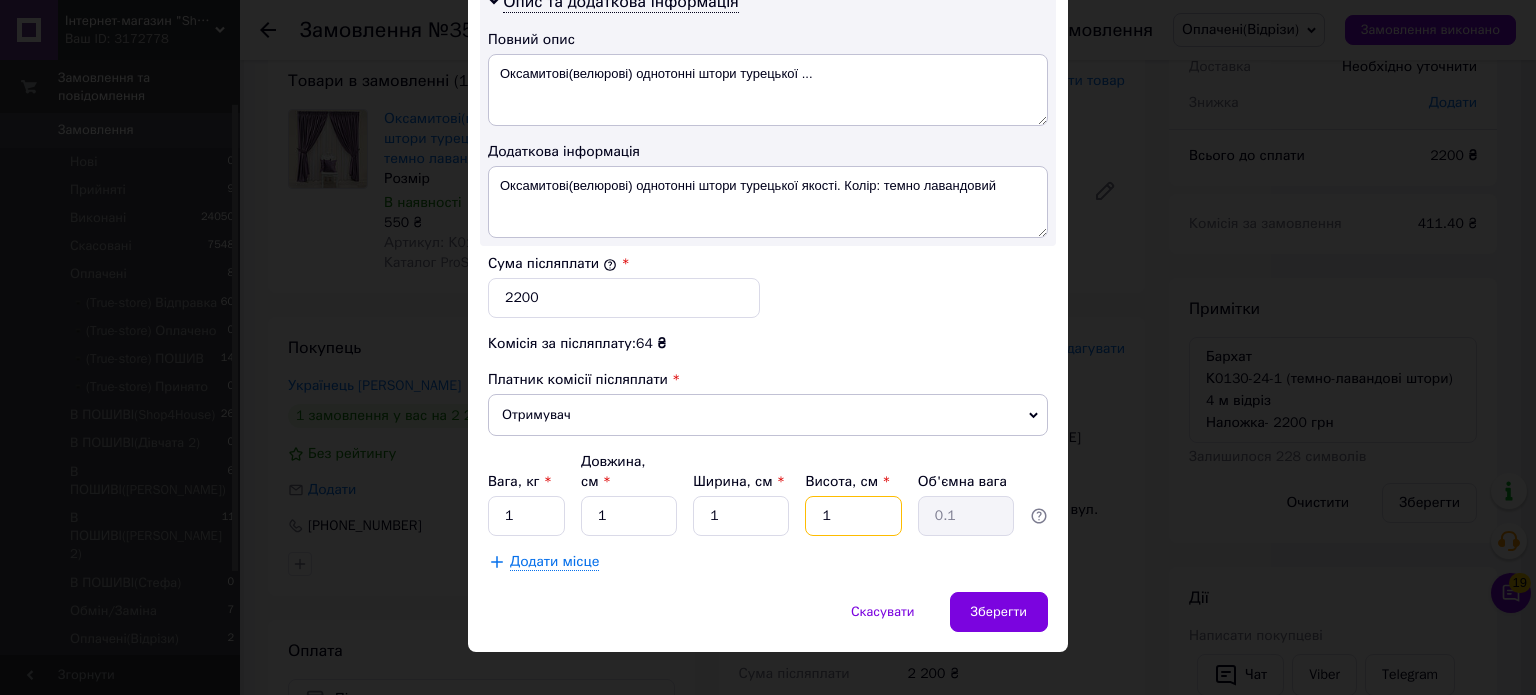 type on "1" 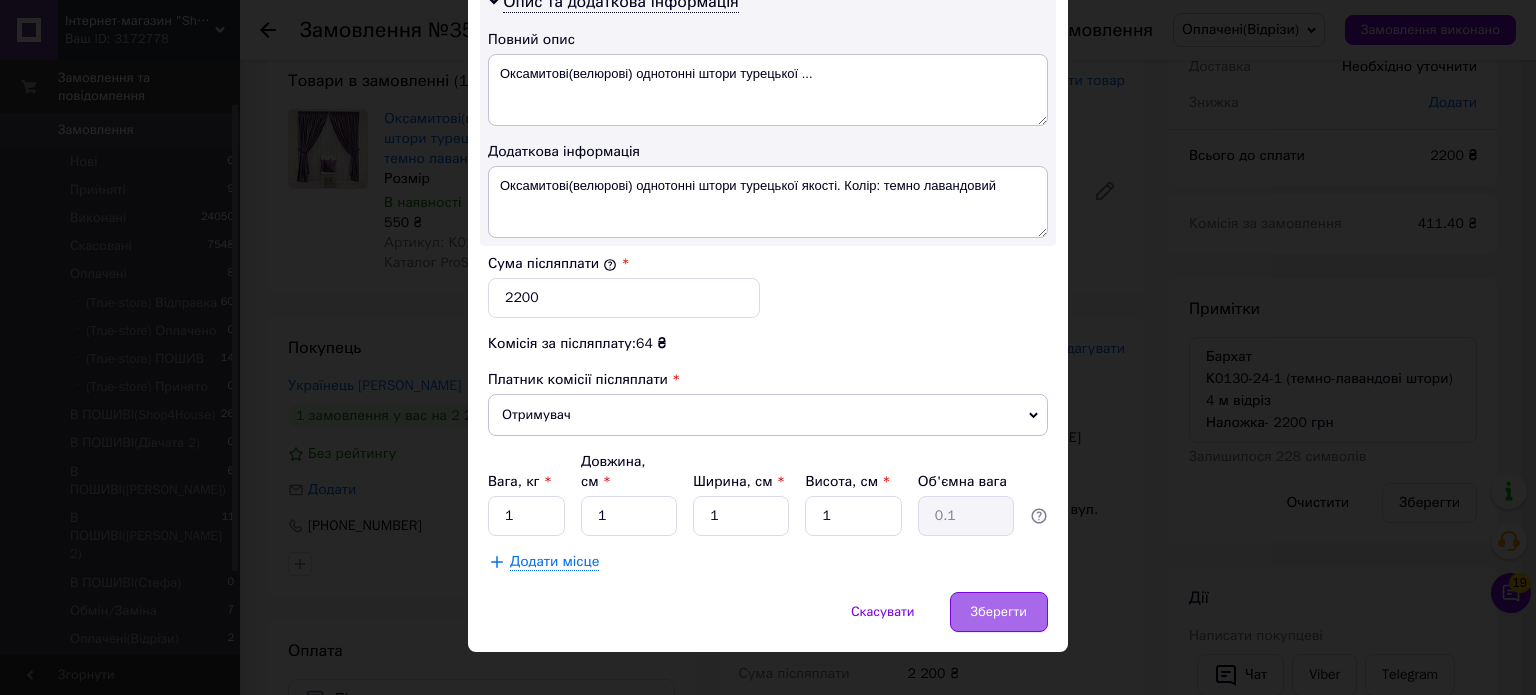 click on "Зберегти" at bounding box center [999, 612] 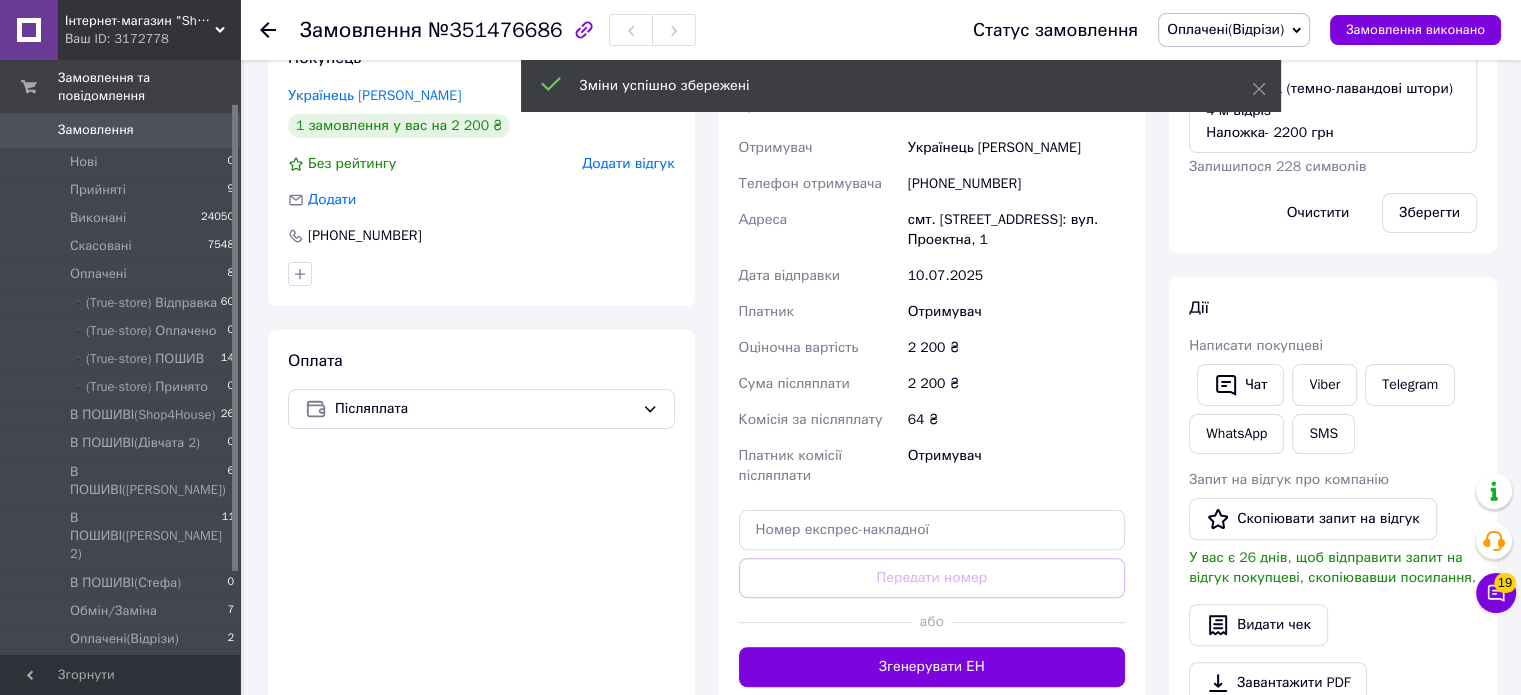 scroll, scrollTop: 414, scrollLeft: 0, axis: vertical 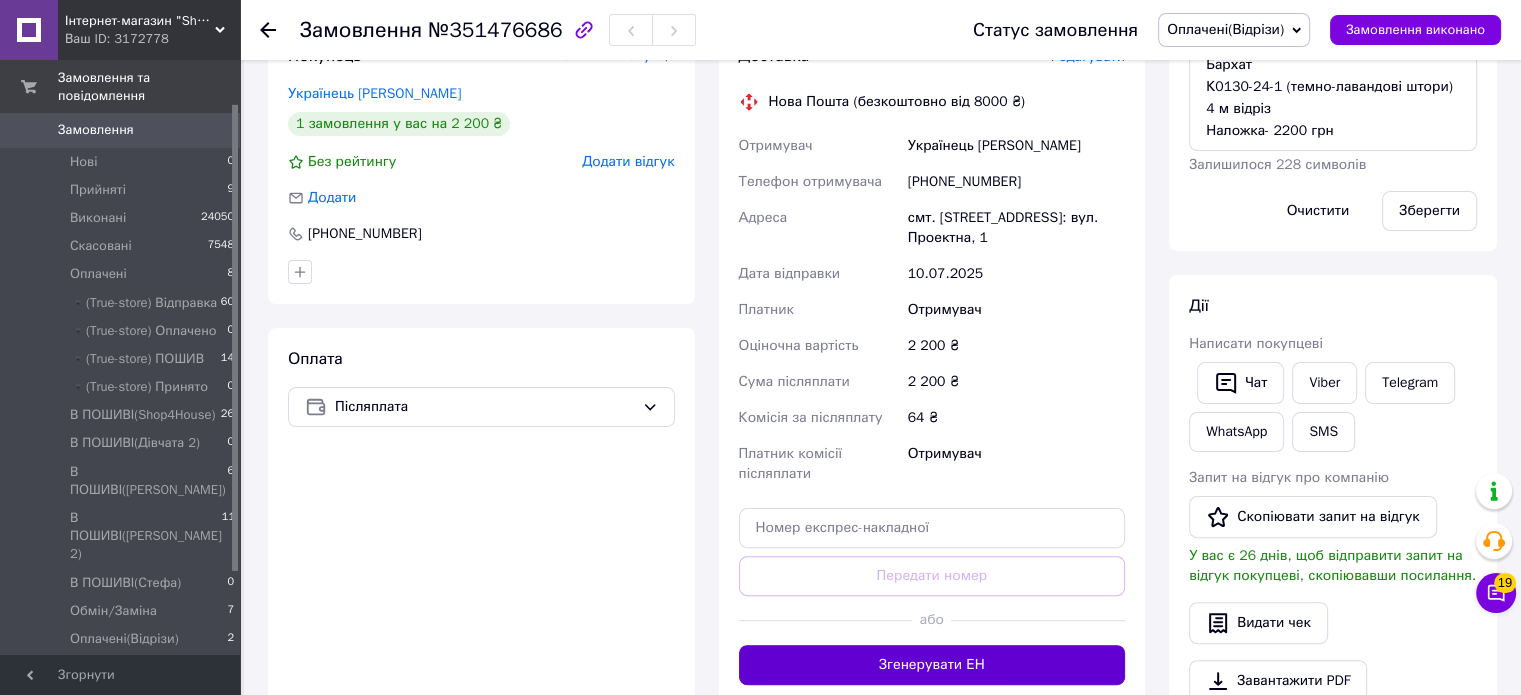 click on "Згенерувати ЕН" at bounding box center [932, 665] 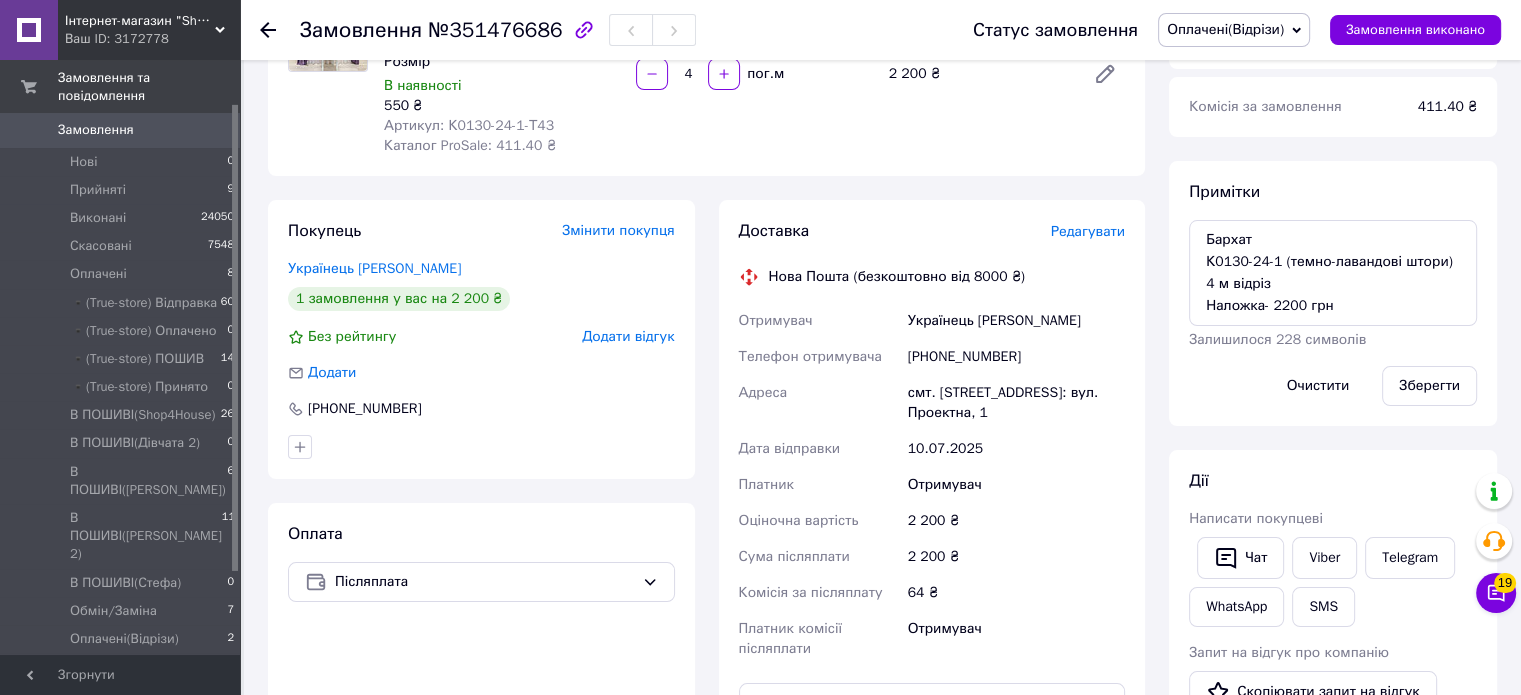 scroll, scrollTop: 236, scrollLeft: 0, axis: vertical 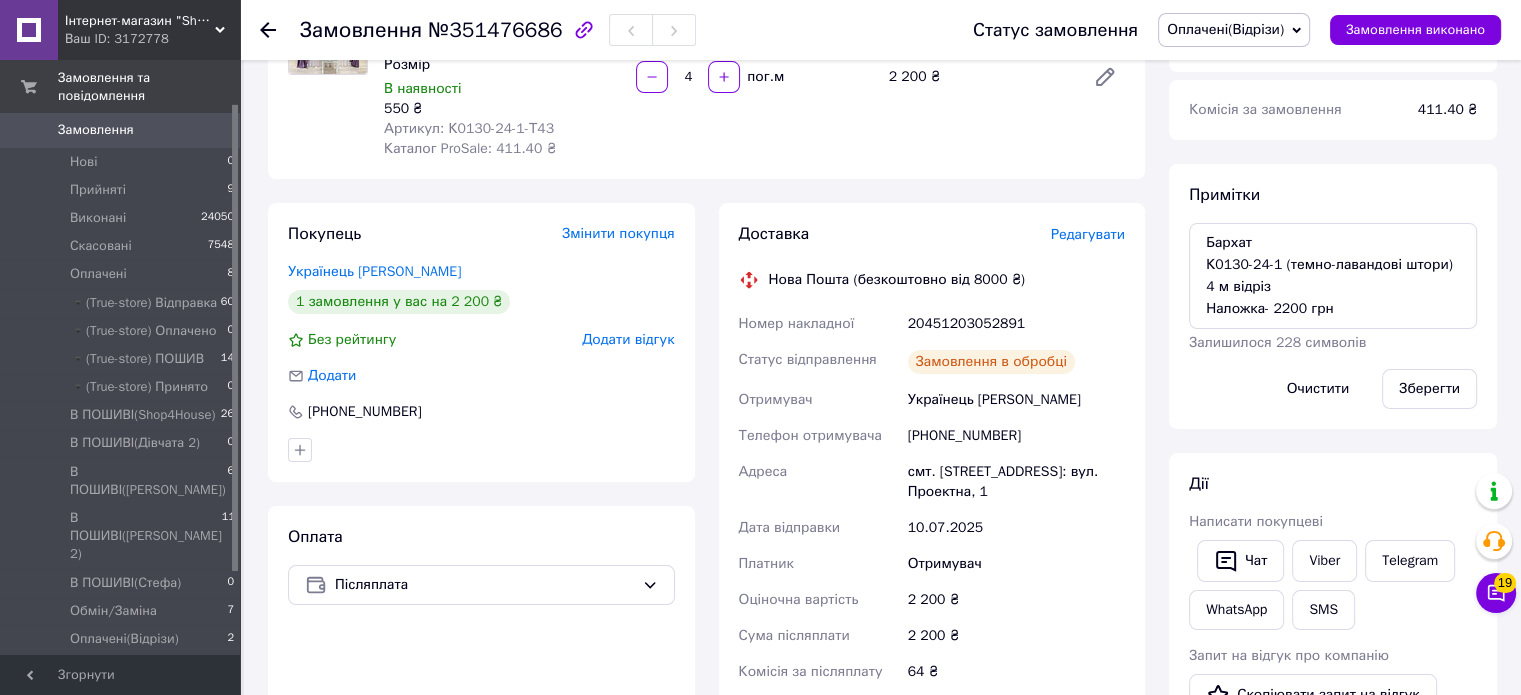 click on "Замовлення виконано" at bounding box center (1415, 30) 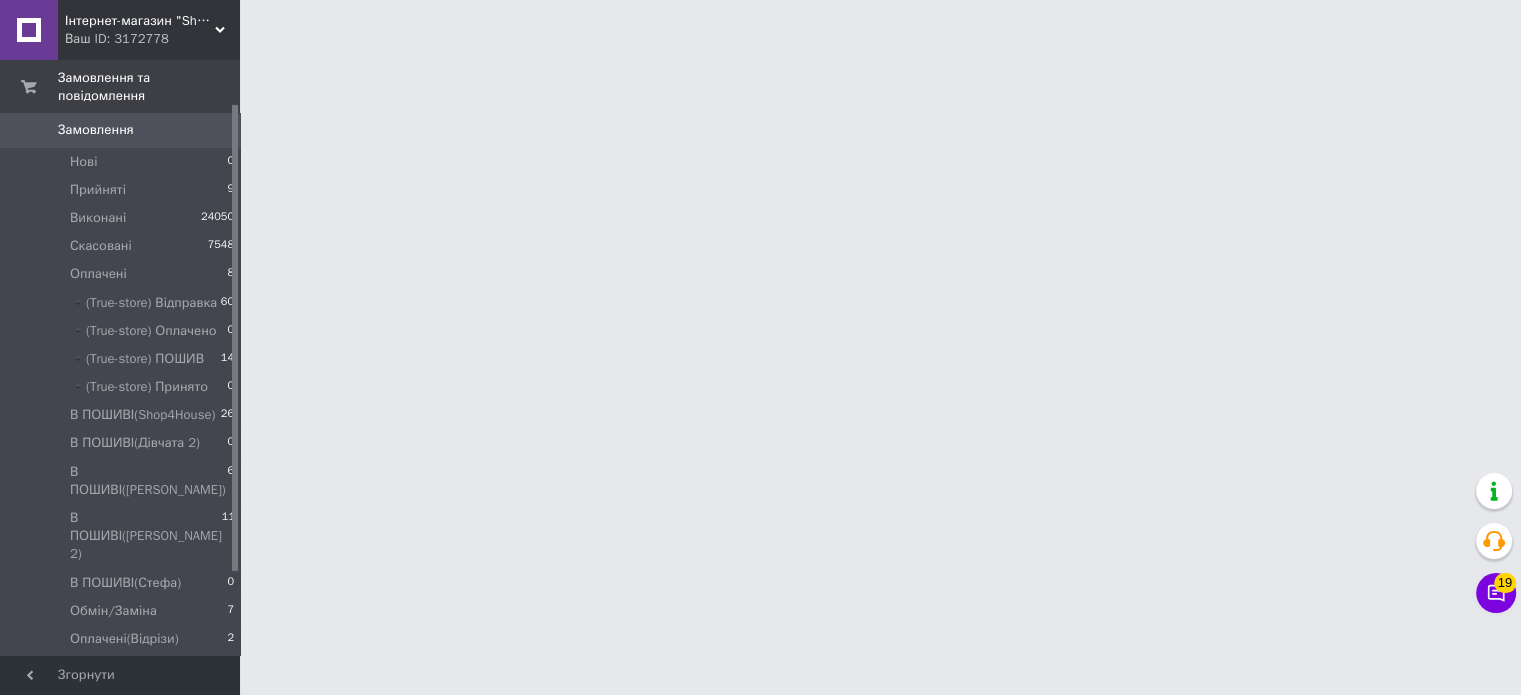 scroll, scrollTop: 0, scrollLeft: 0, axis: both 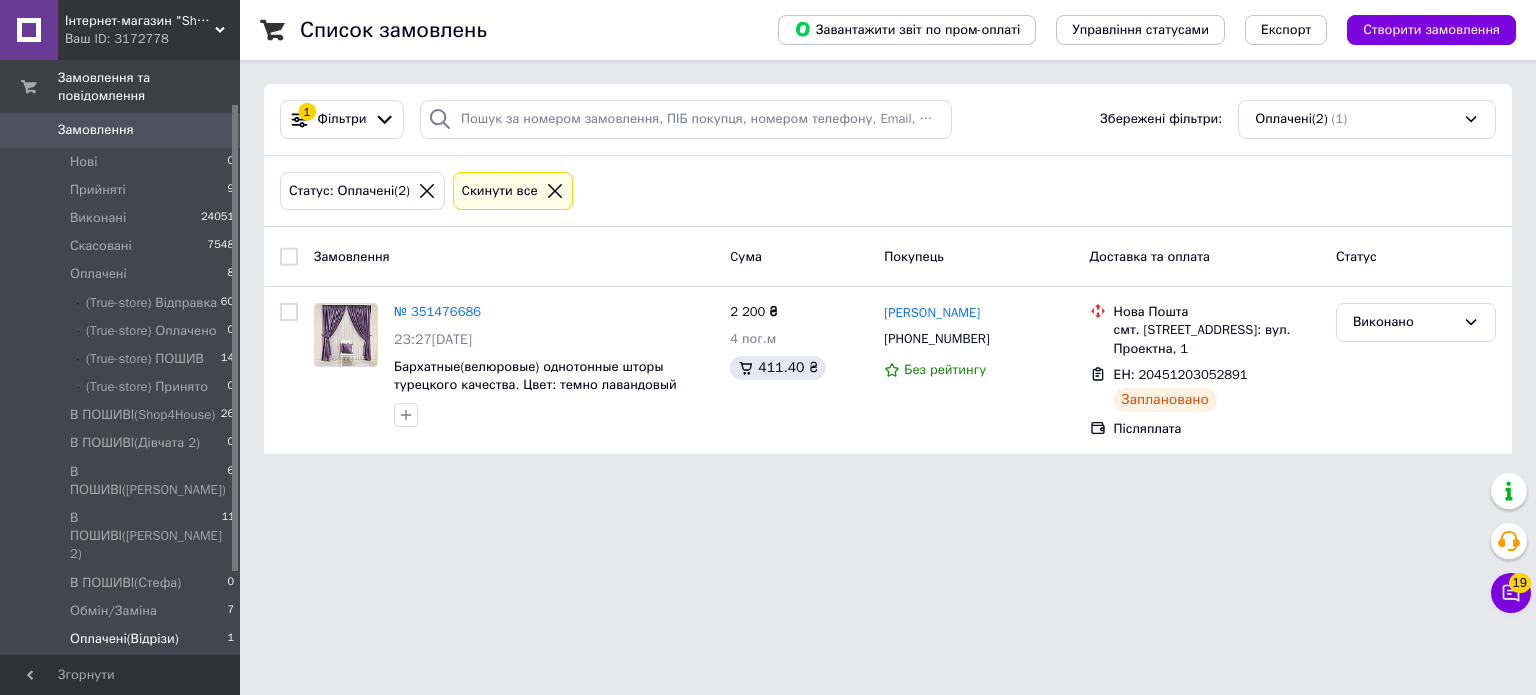 click on "1 Фільтри Збережені фільтри: Оплачені(2) (1)" at bounding box center [888, 120] 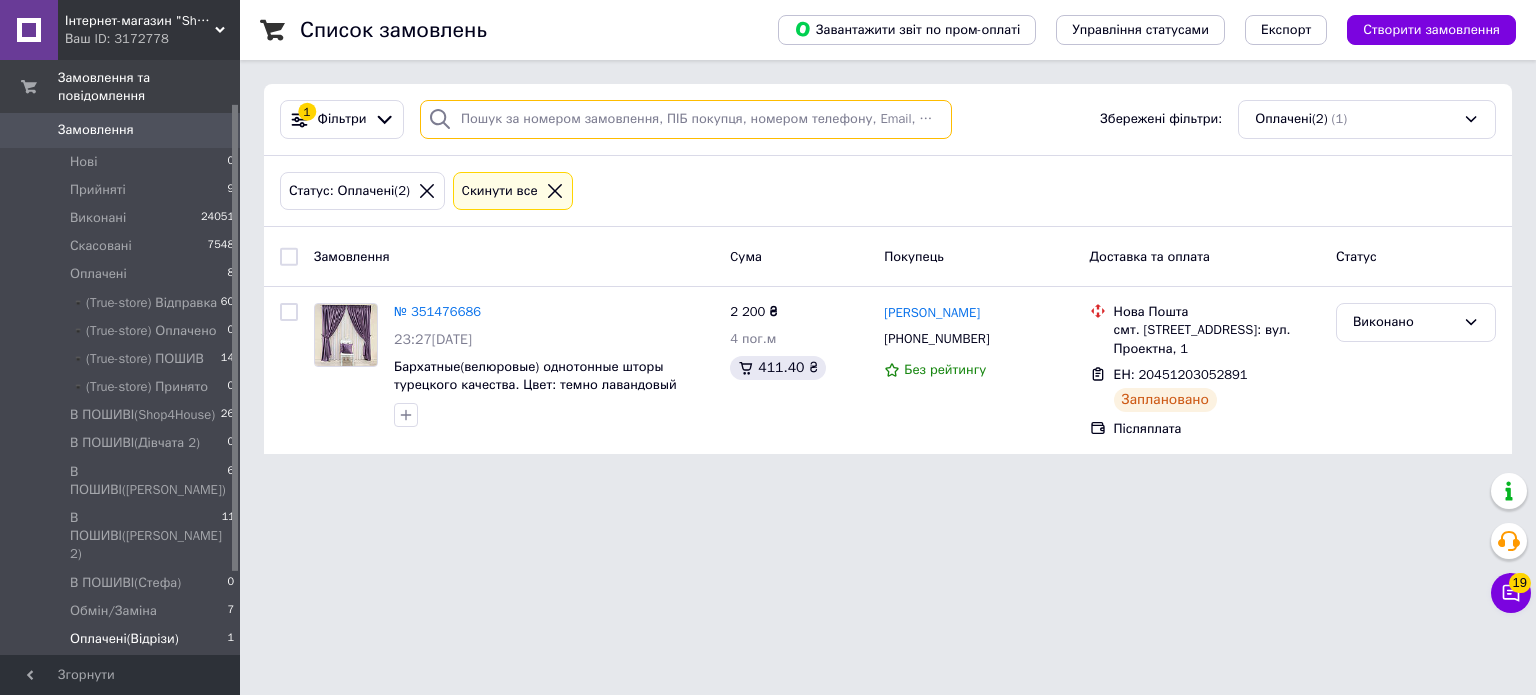 click at bounding box center (686, 119) 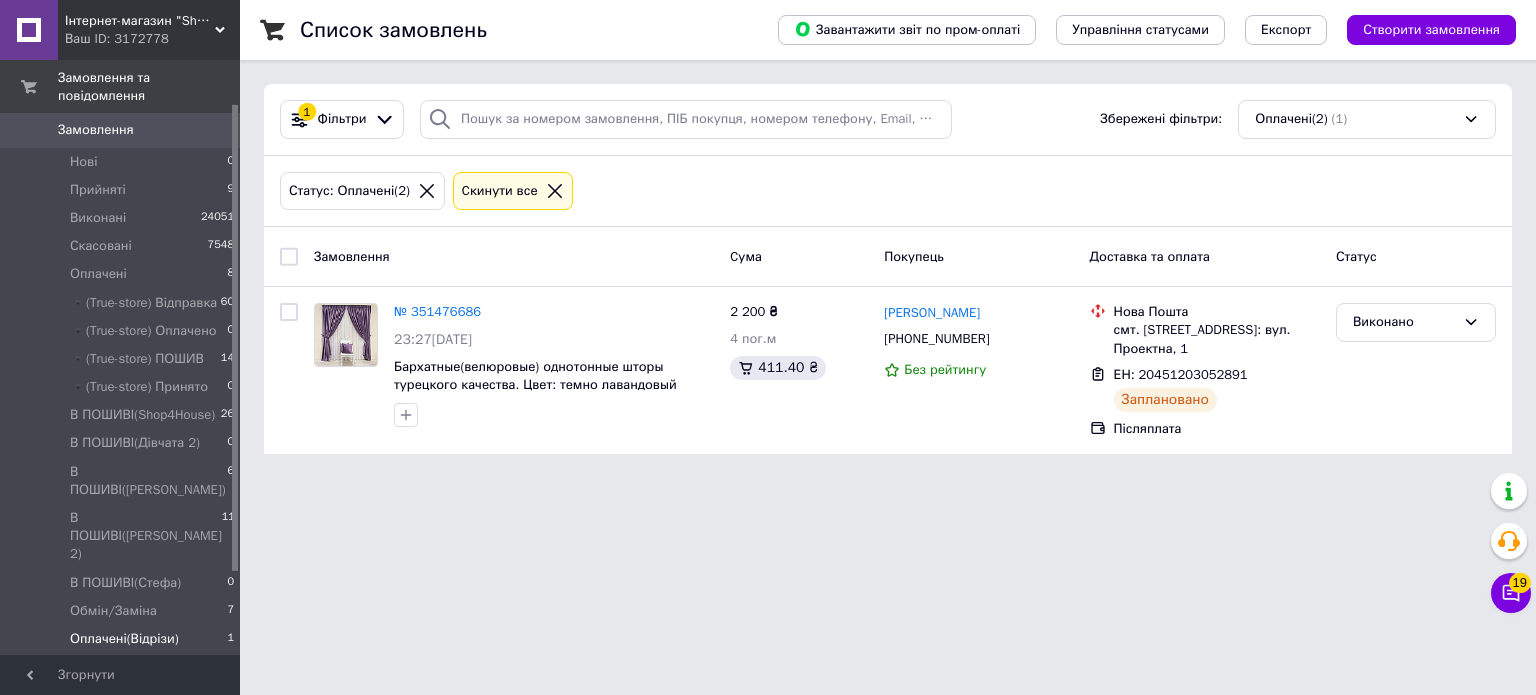 click 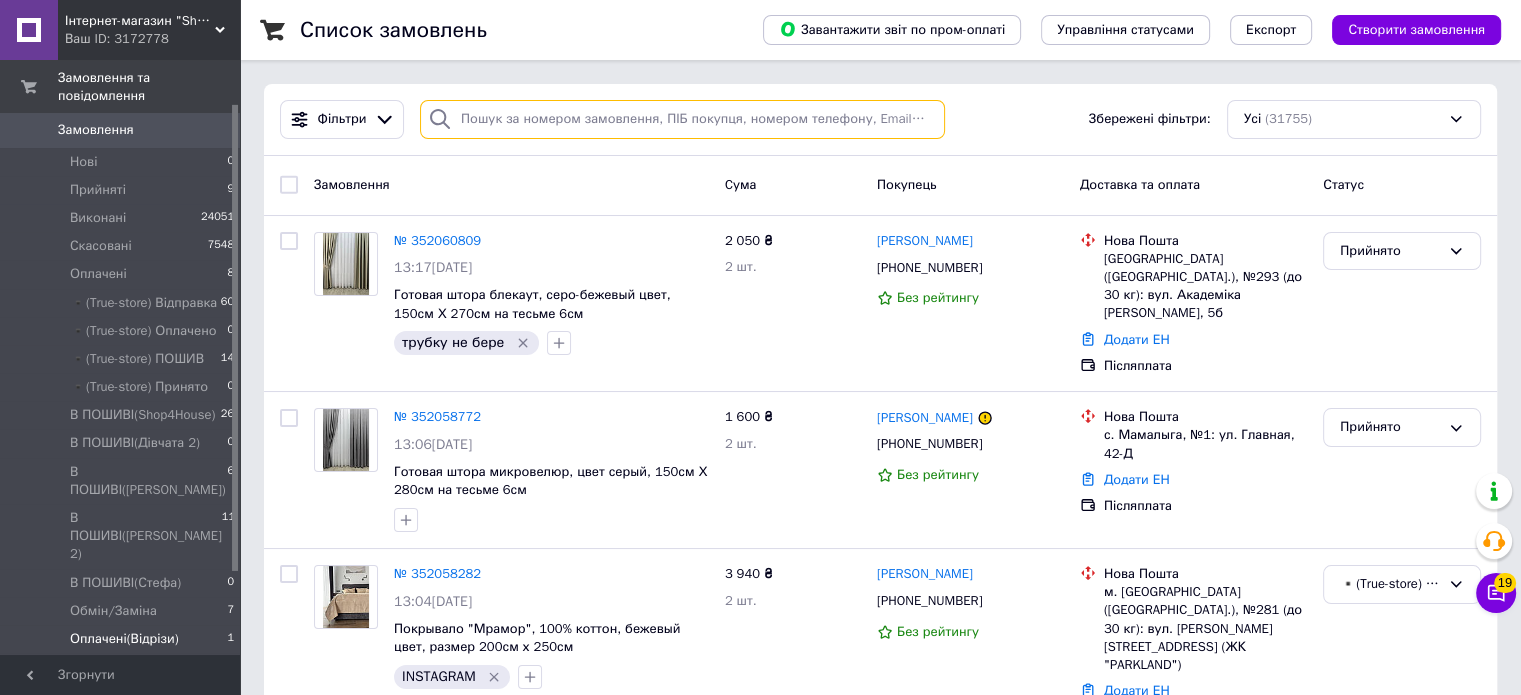 click at bounding box center [682, 119] 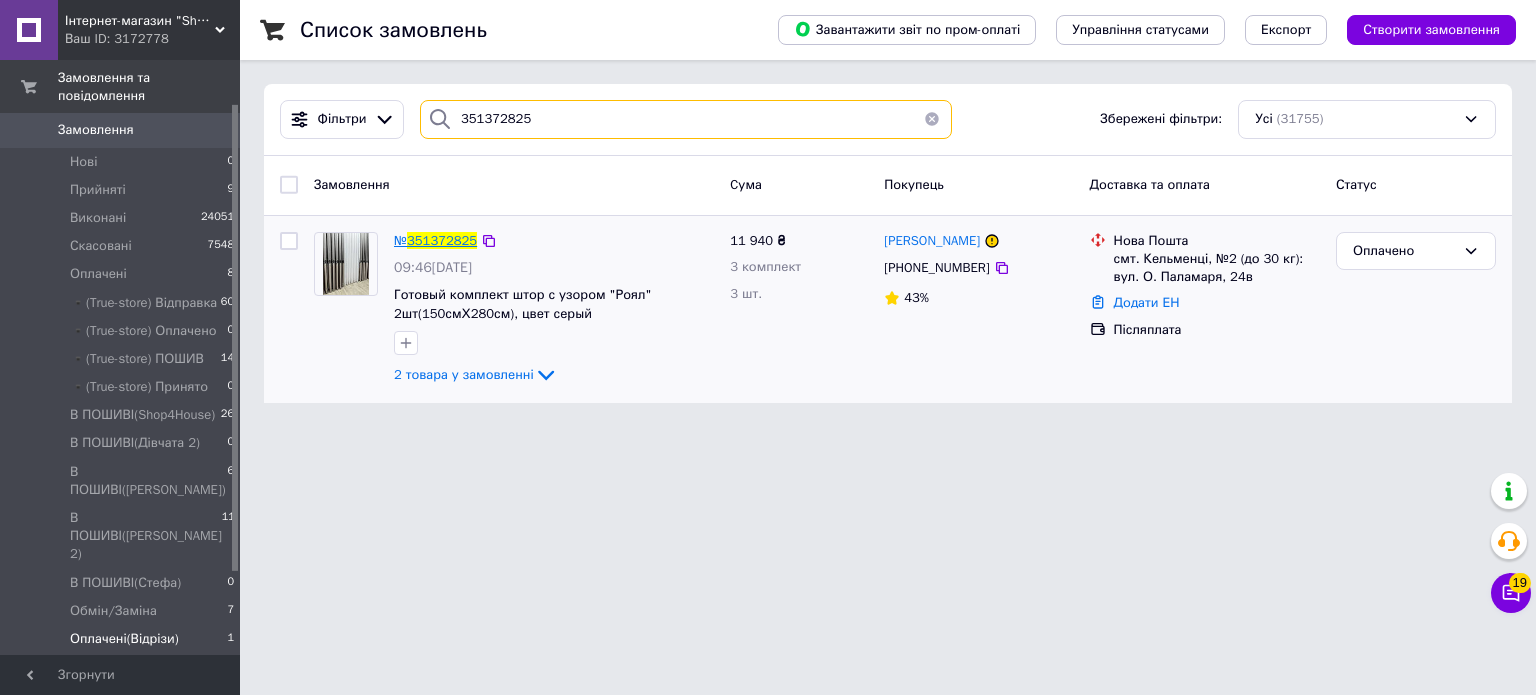 type on "351372825" 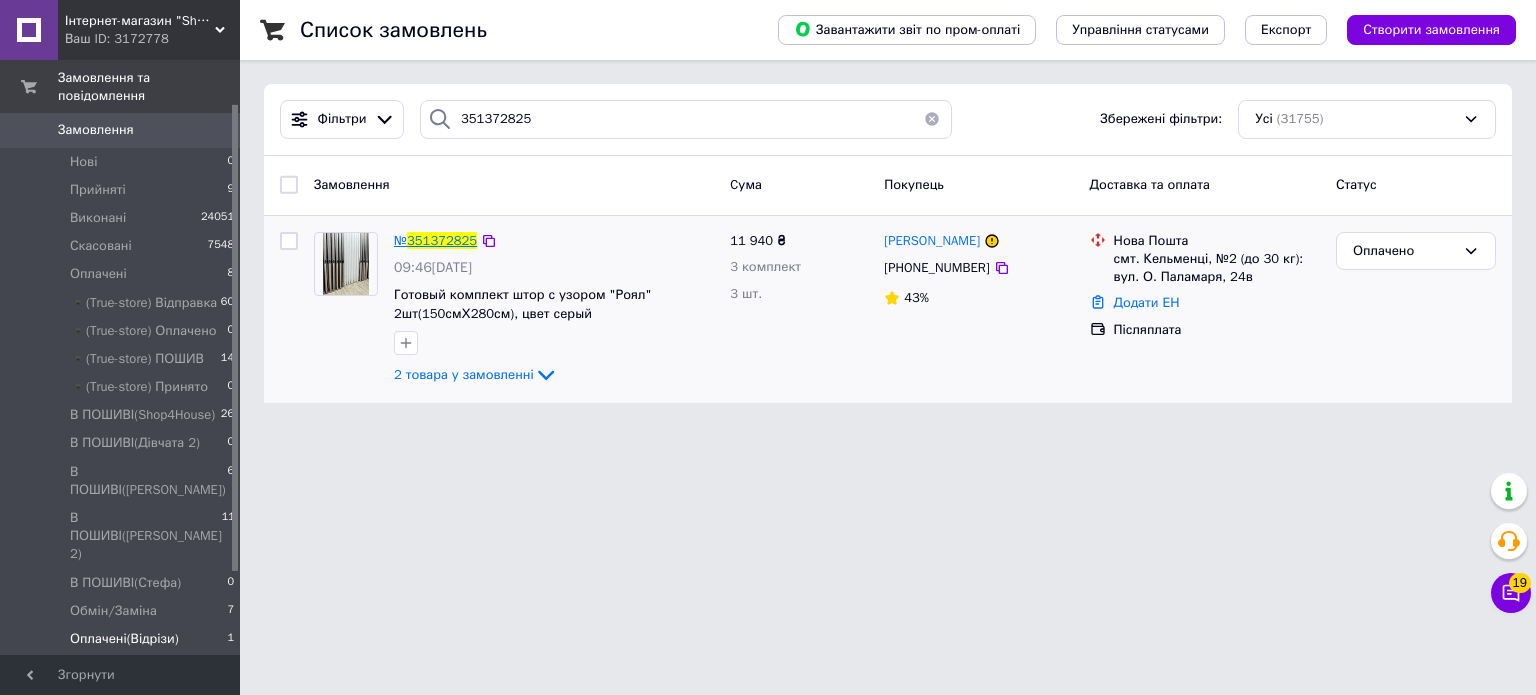 click on "351372825" at bounding box center [442, 240] 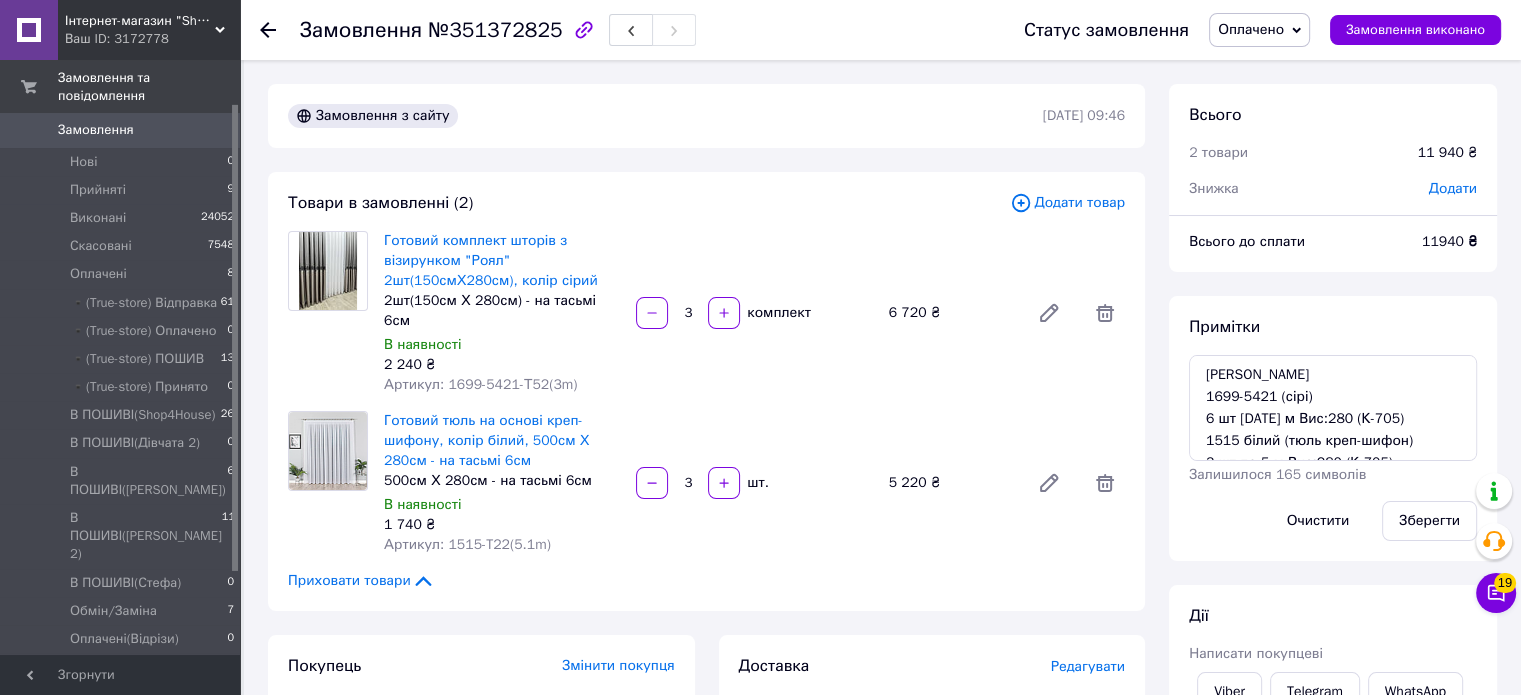 scroll, scrollTop: 43, scrollLeft: 0, axis: vertical 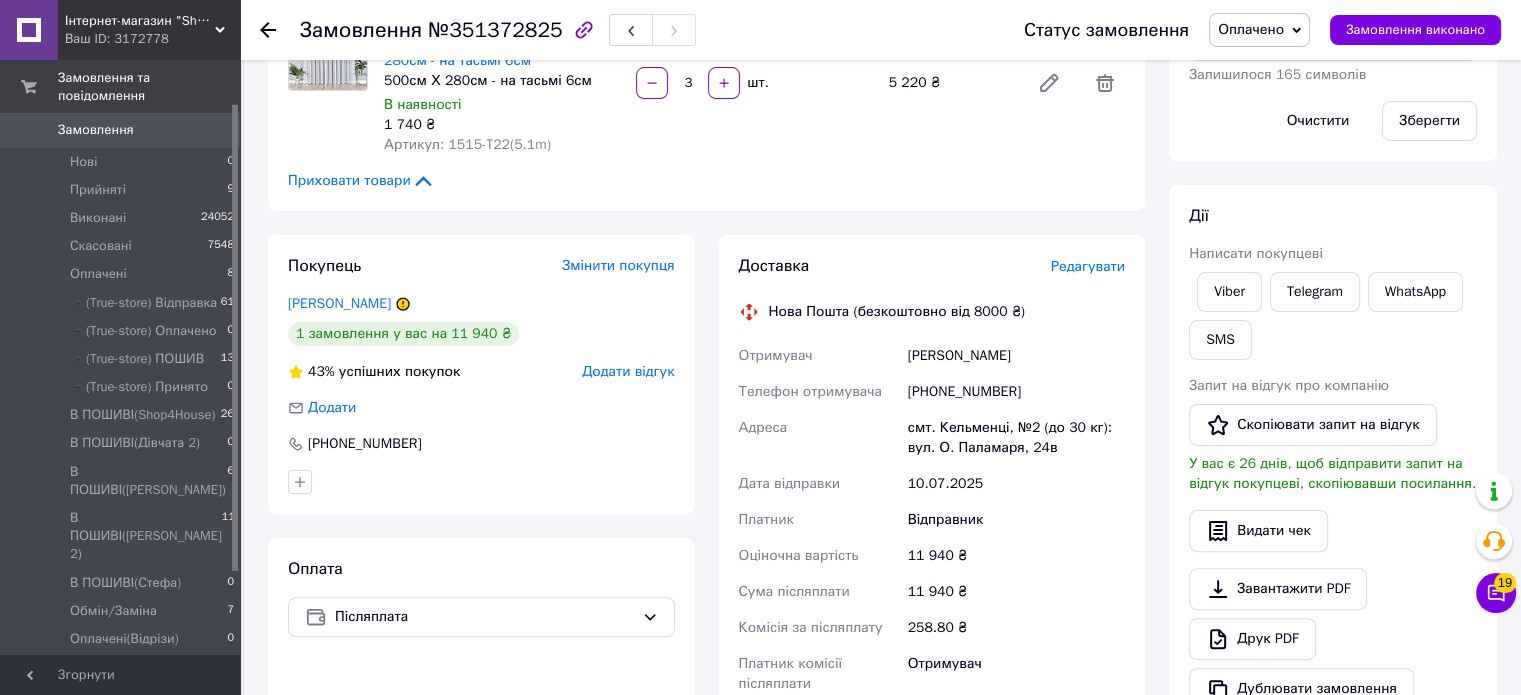 click on "Редагувати" at bounding box center [1088, 266] 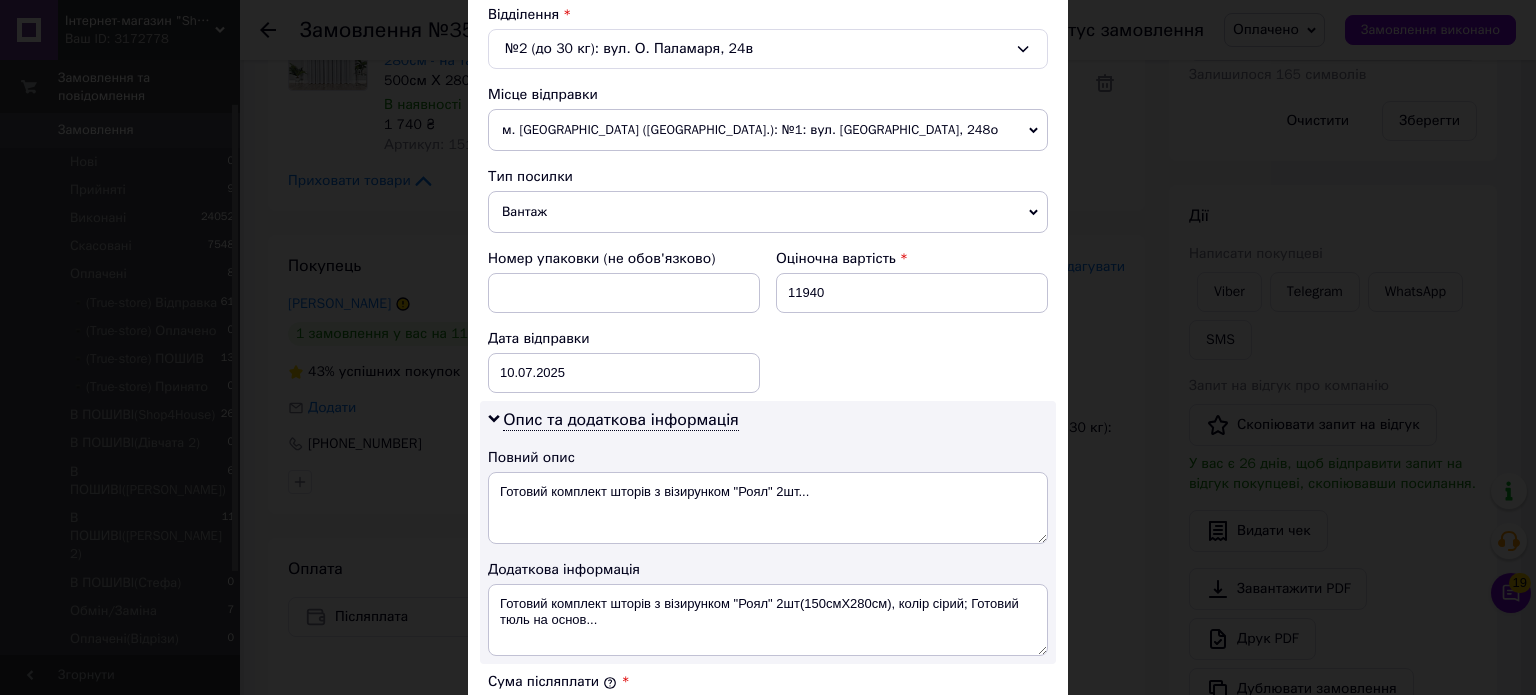 scroll, scrollTop: 1048, scrollLeft: 0, axis: vertical 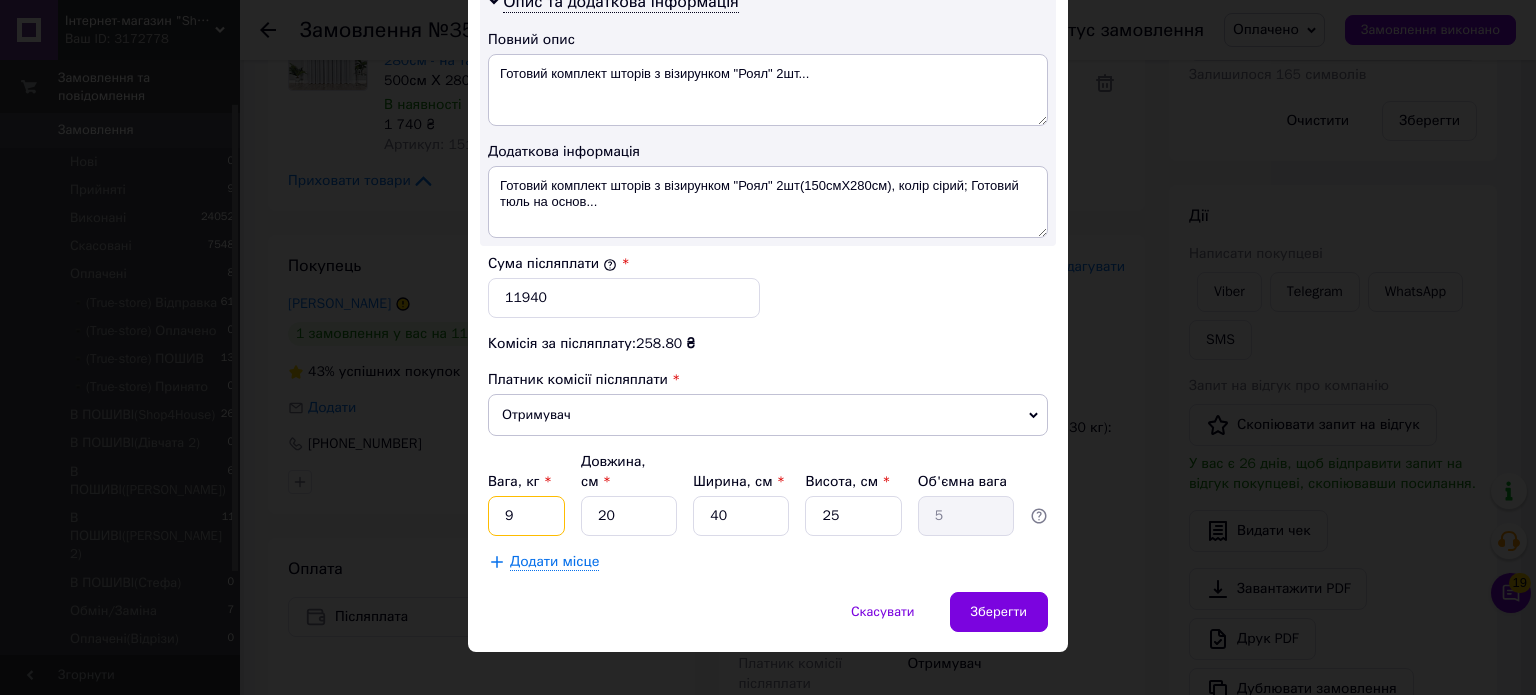 click on "9" at bounding box center [526, 516] 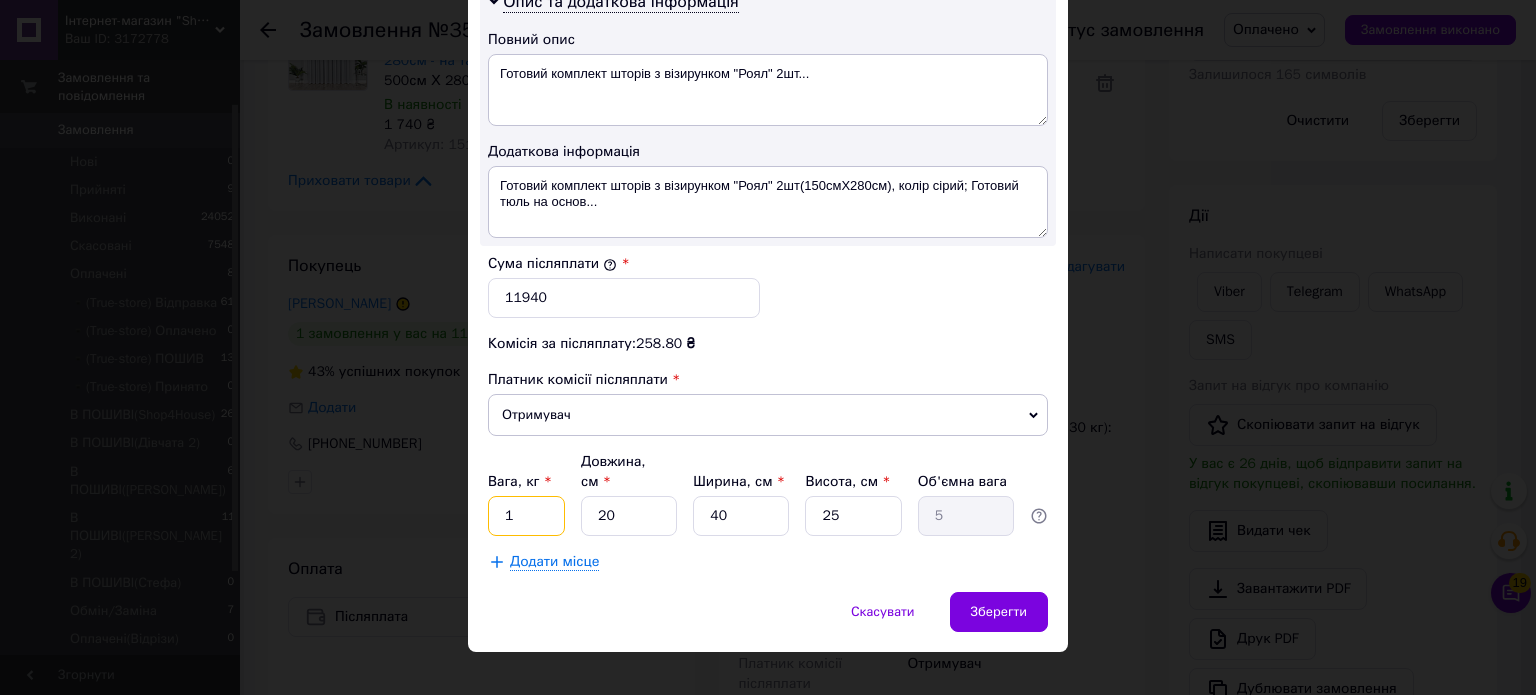 type on "1" 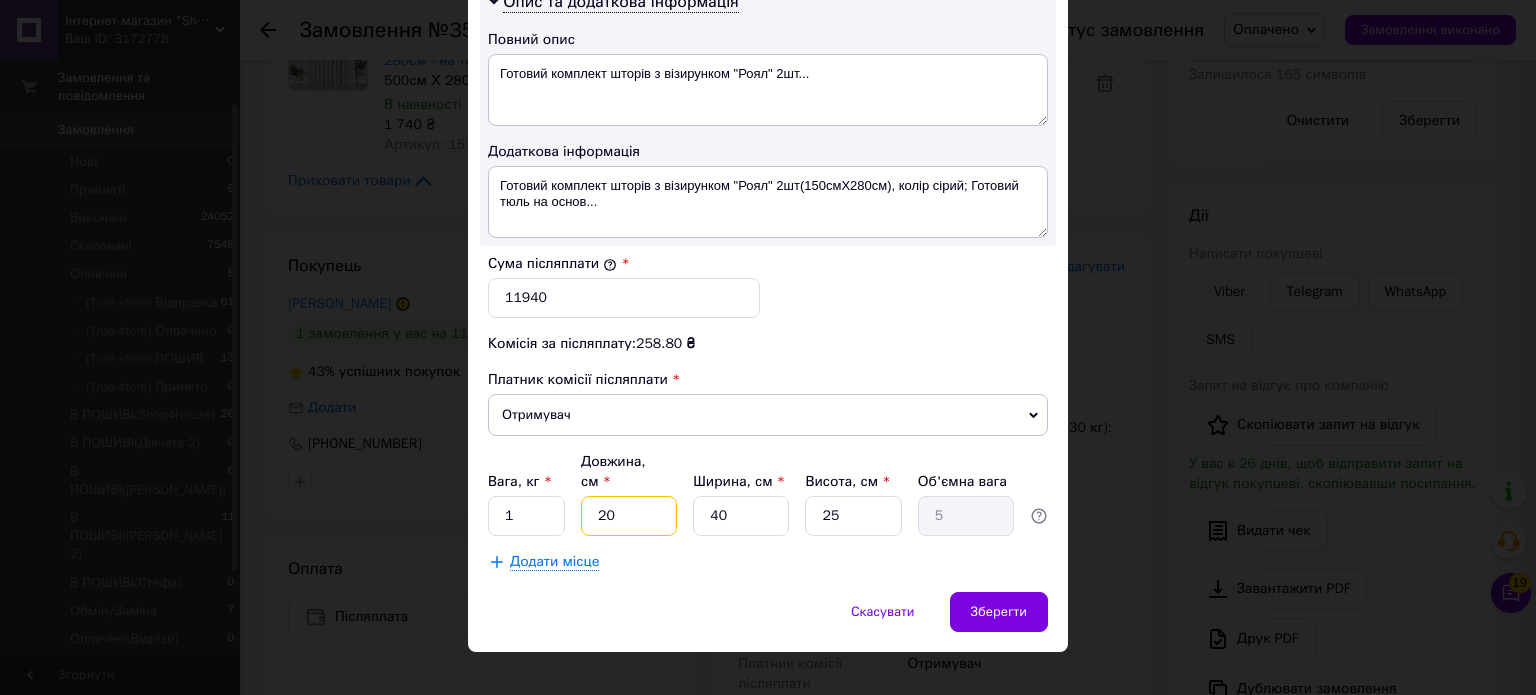 type on "1" 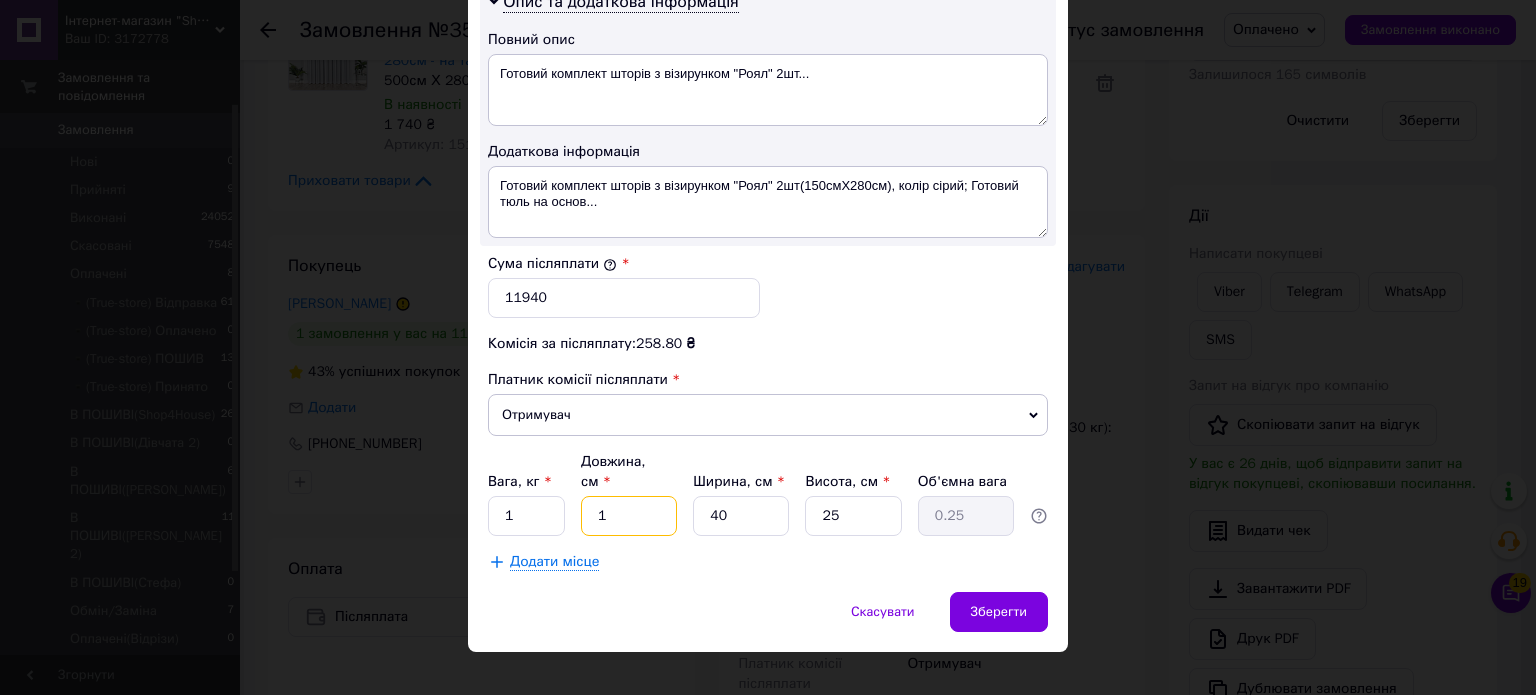 type on "1" 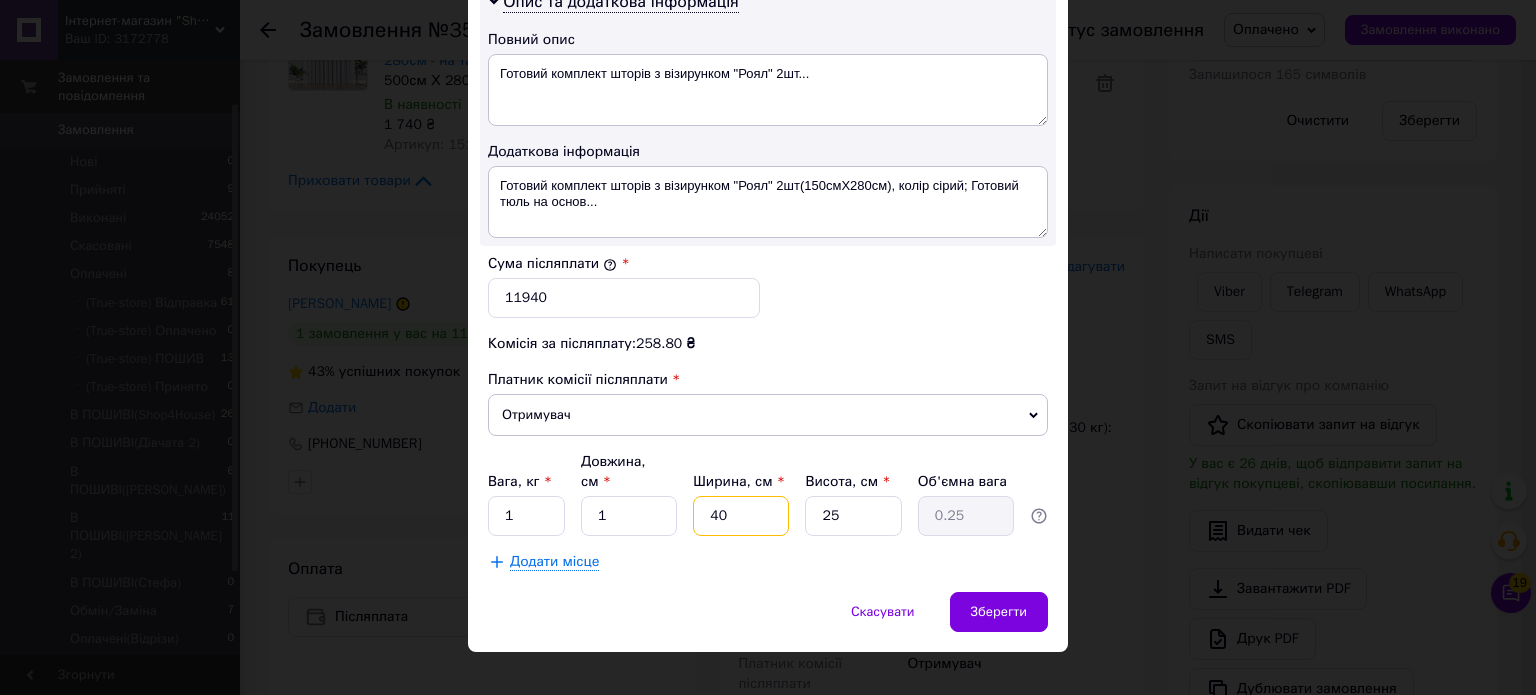 type on "1" 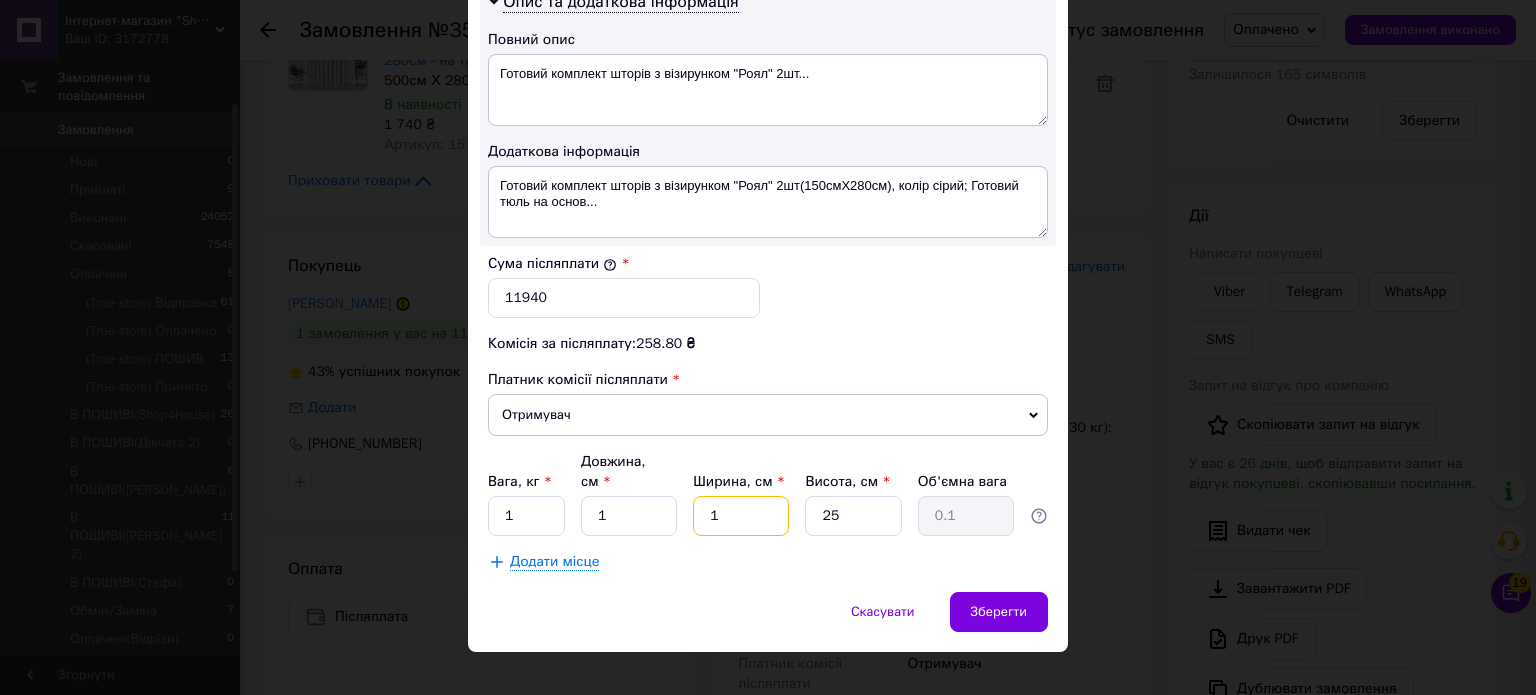 type on "1" 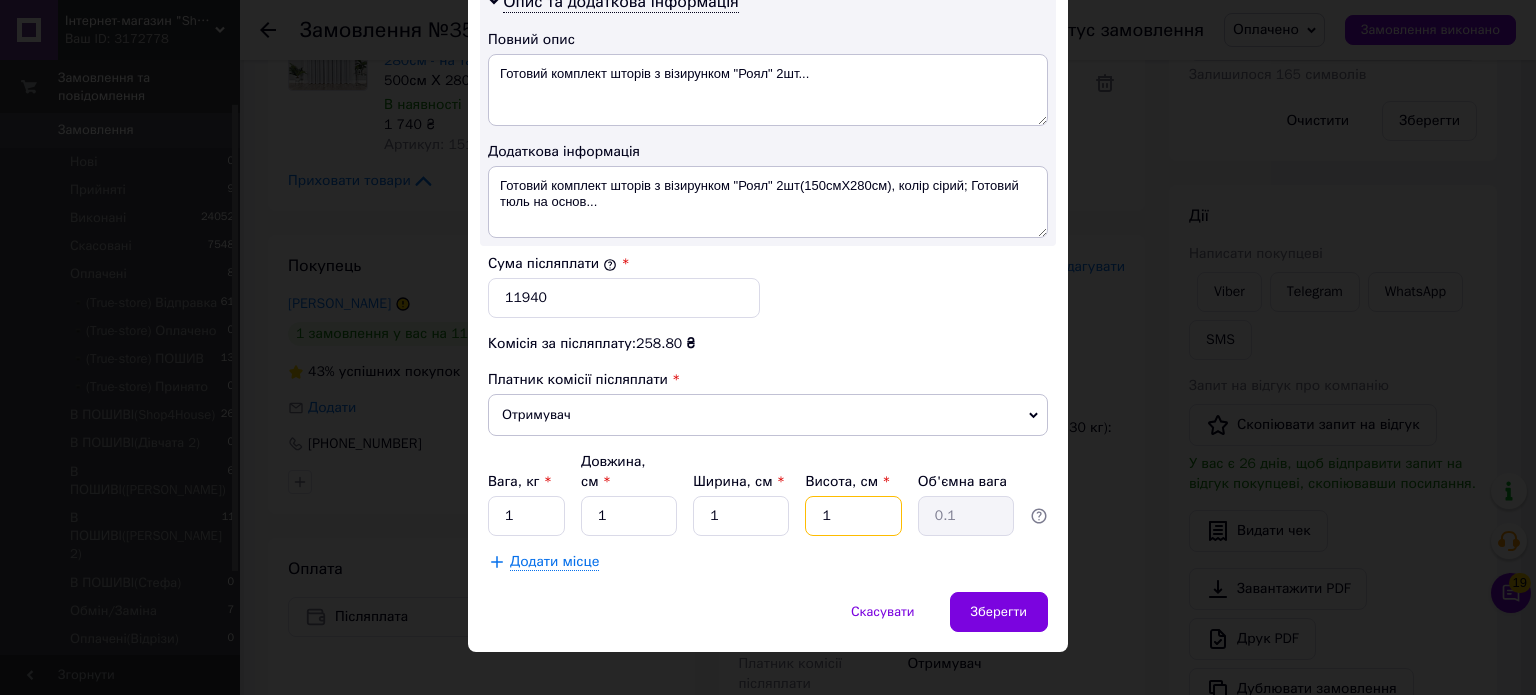 type on "1" 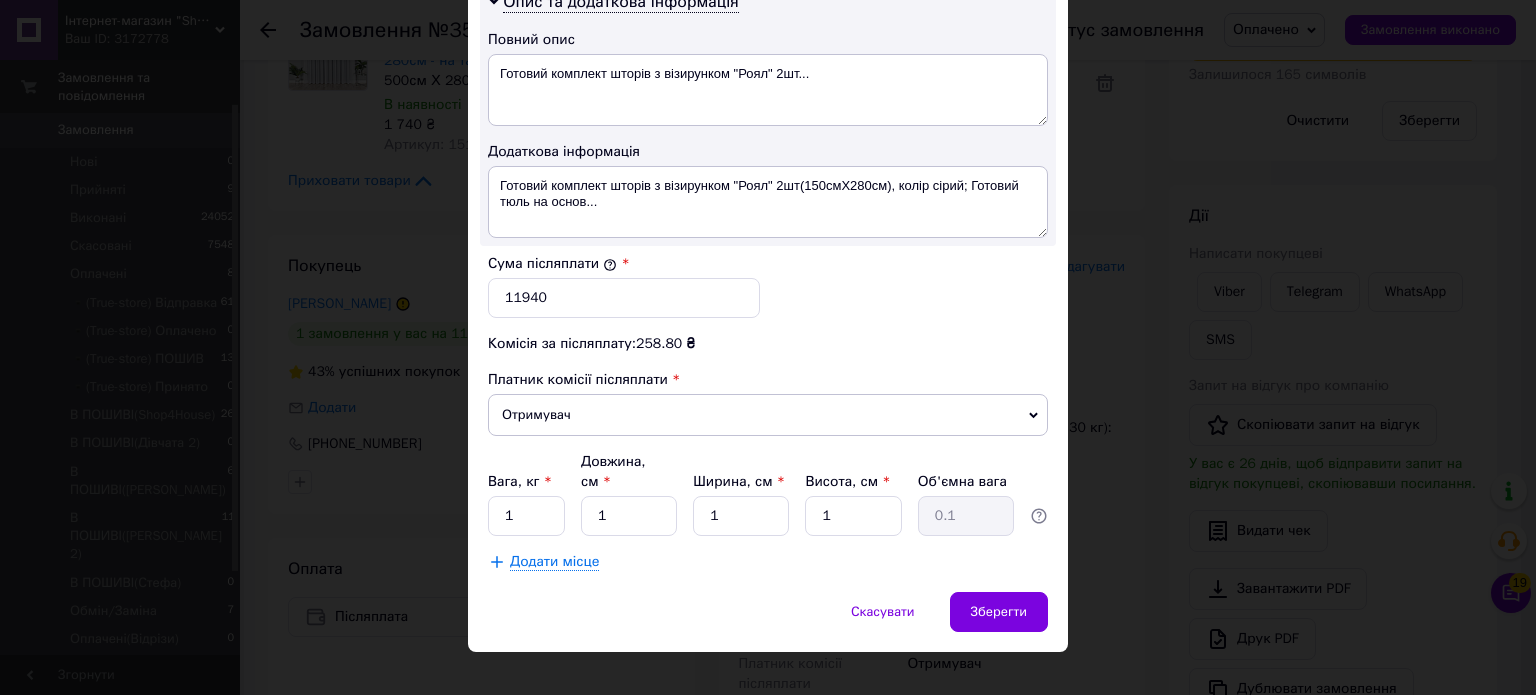scroll, scrollTop: 27, scrollLeft: 0, axis: vertical 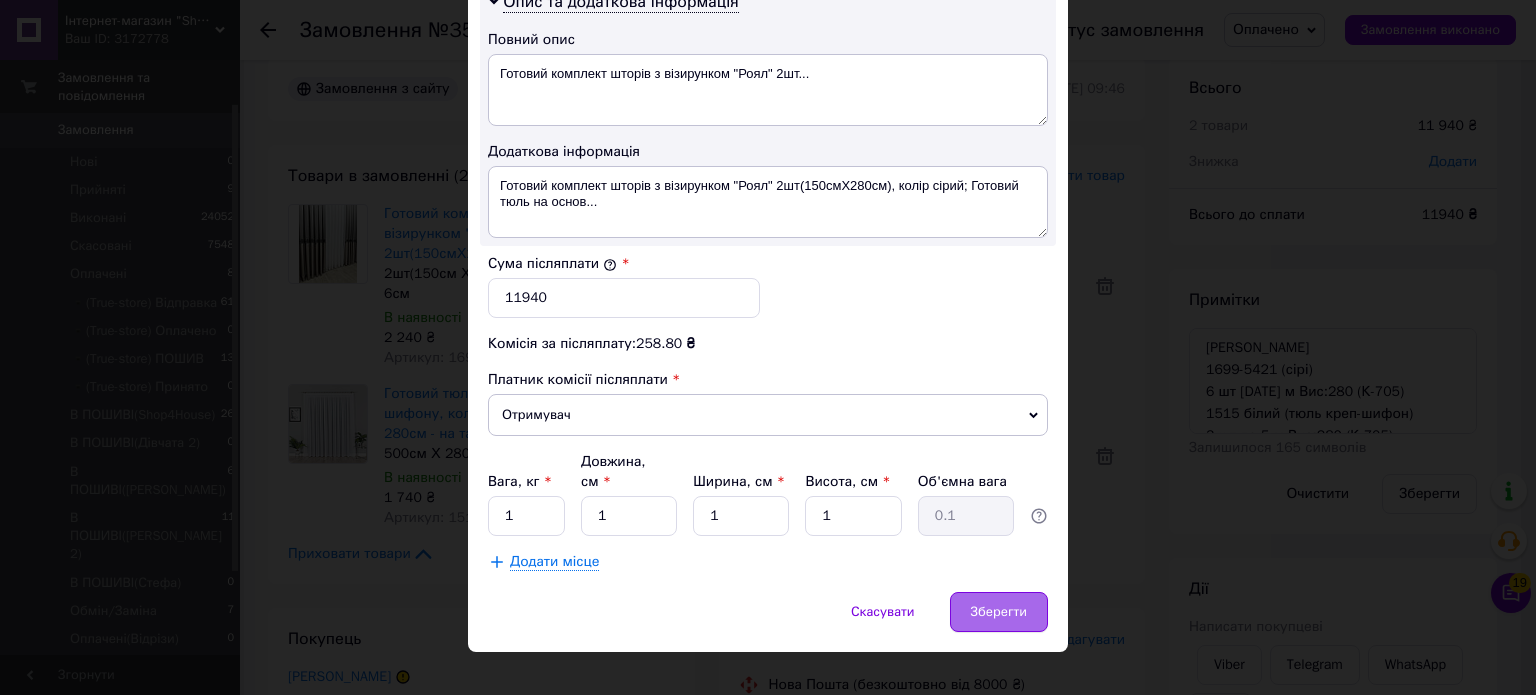 click on "Зберегти" at bounding box center (999, 612) 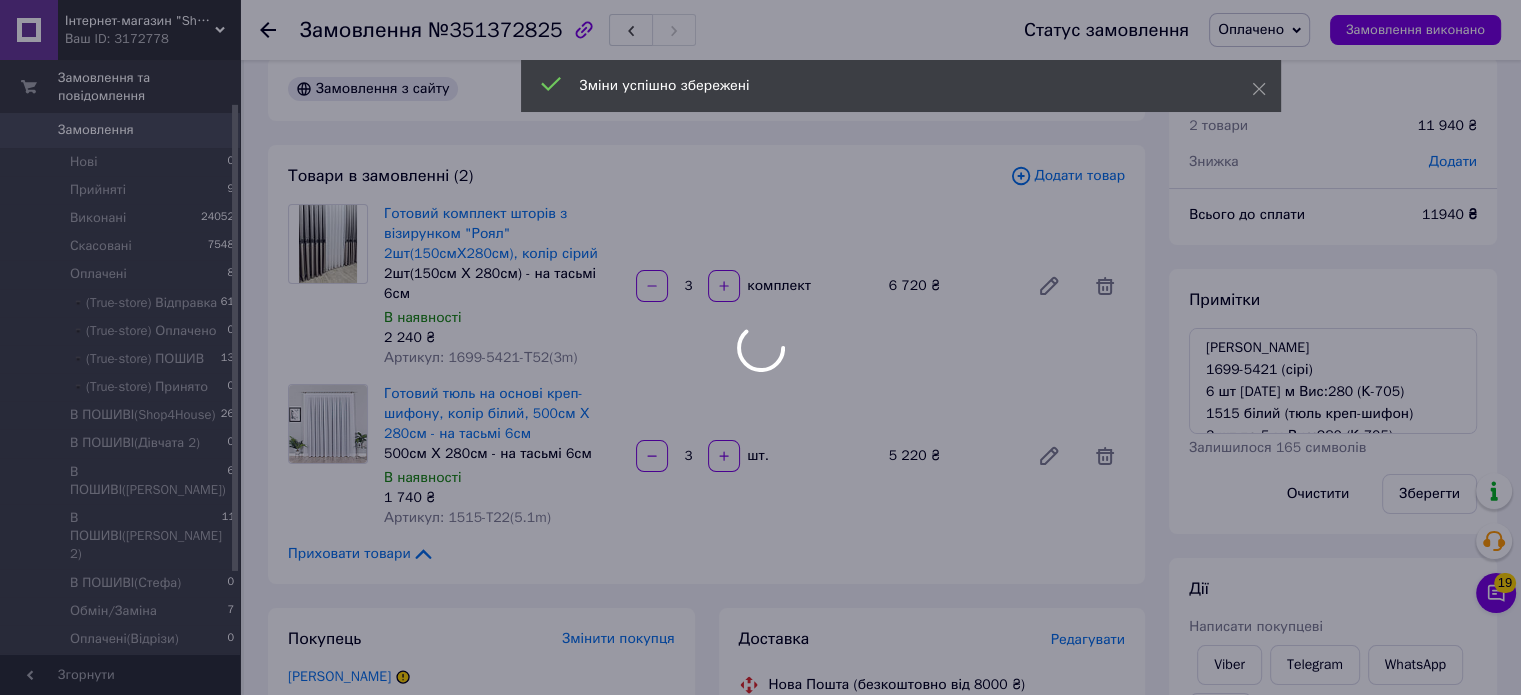 scroll, scrollTop: 92, scrollLeft: 0, axis: vertical 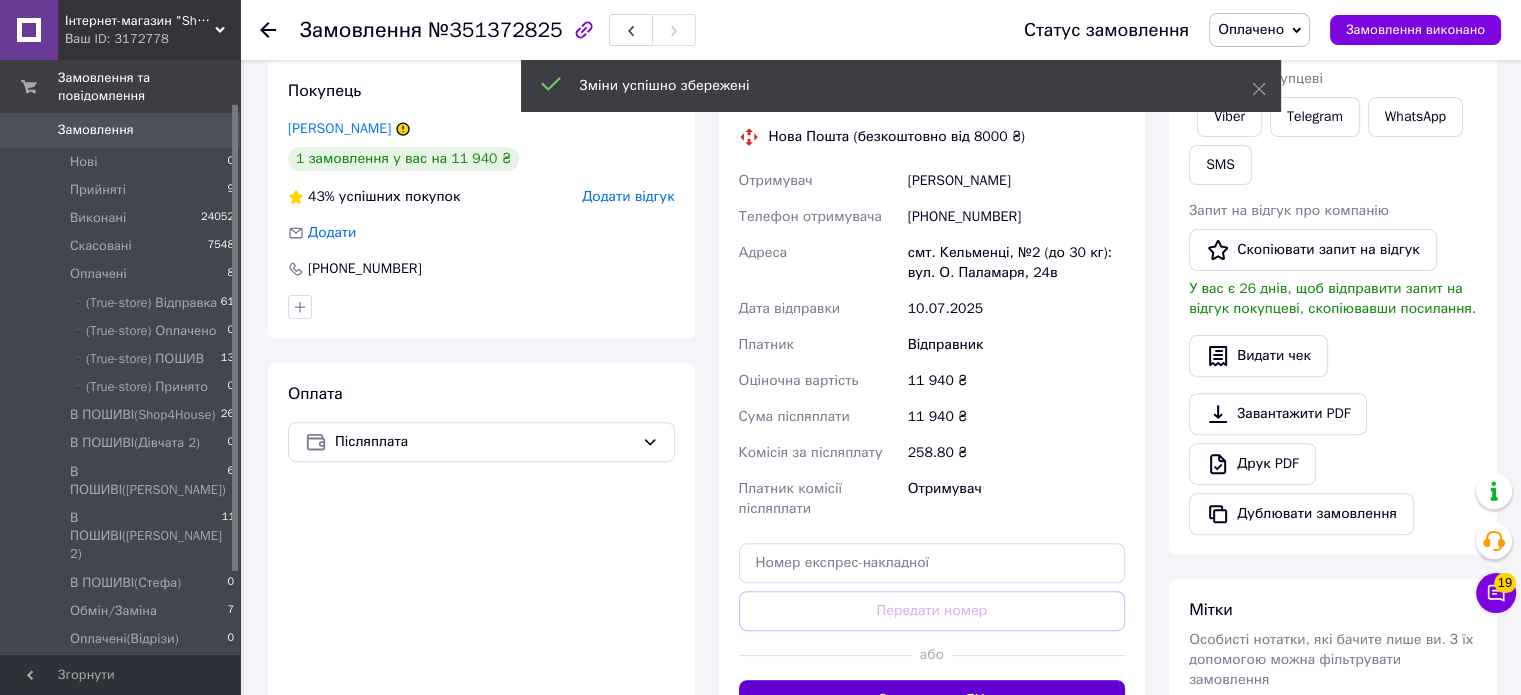 click on "Згенерувати ЕН" at bounding box center [932, 700] 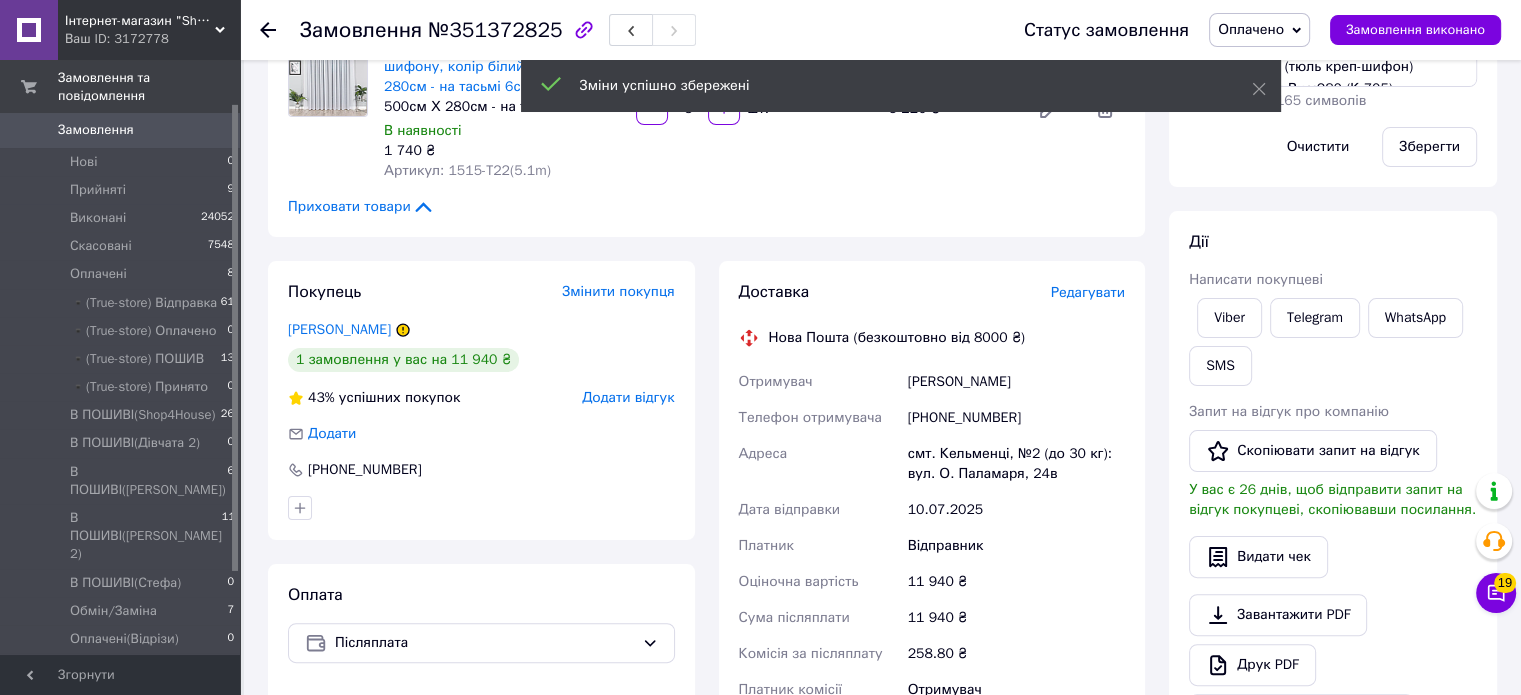 scroll, scrollTop: 373, scrollLeft: 0, axis: vertical 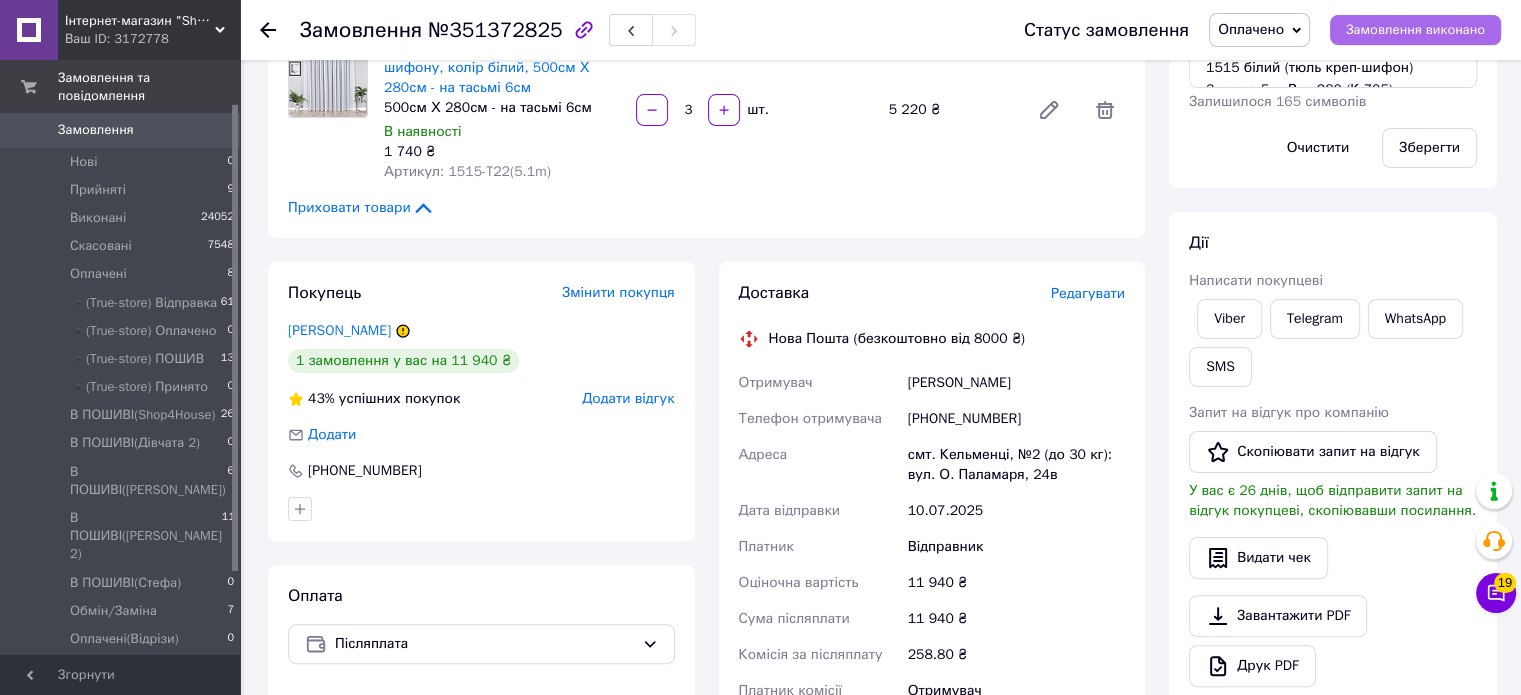 click on "Замовлення виконано" at bounding box center (1415, 30) 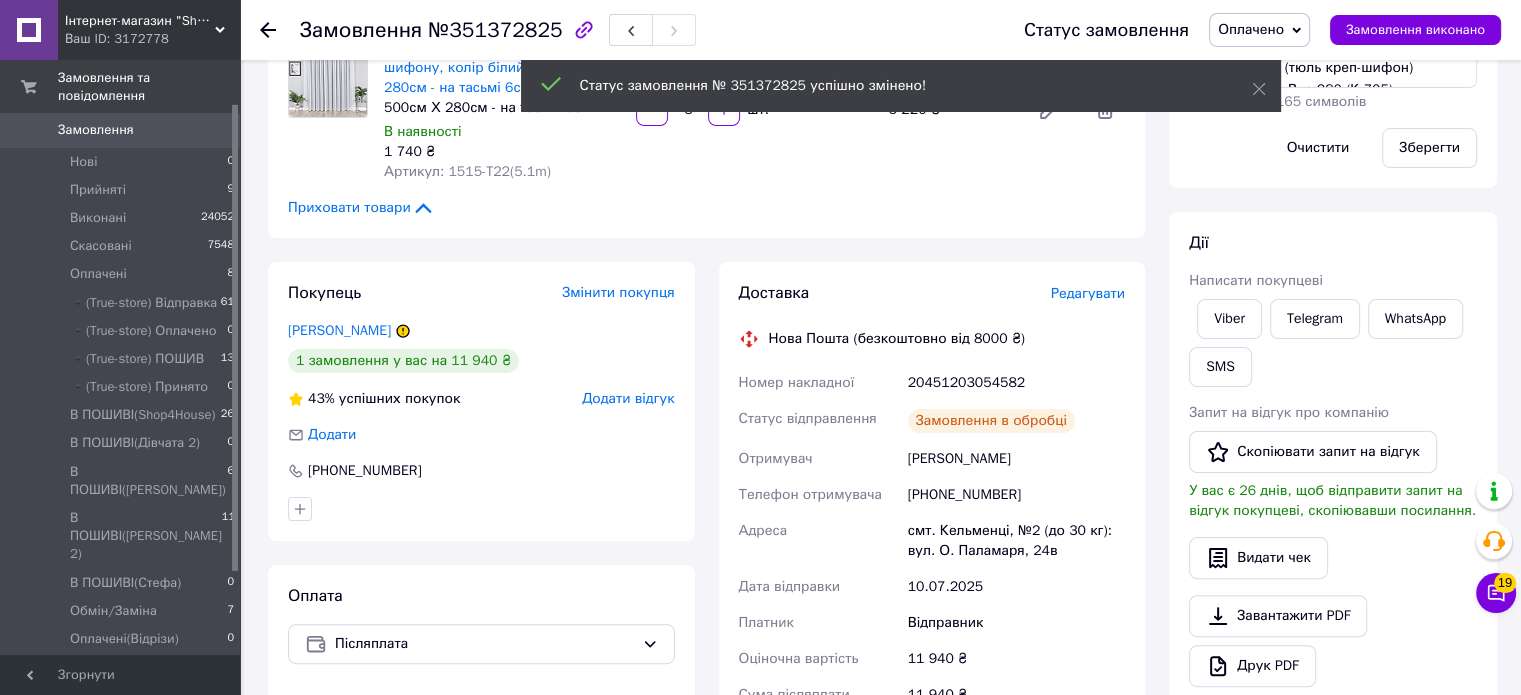 scroll, scrollTop: 188, scrollLeft: 0, axis: vertical 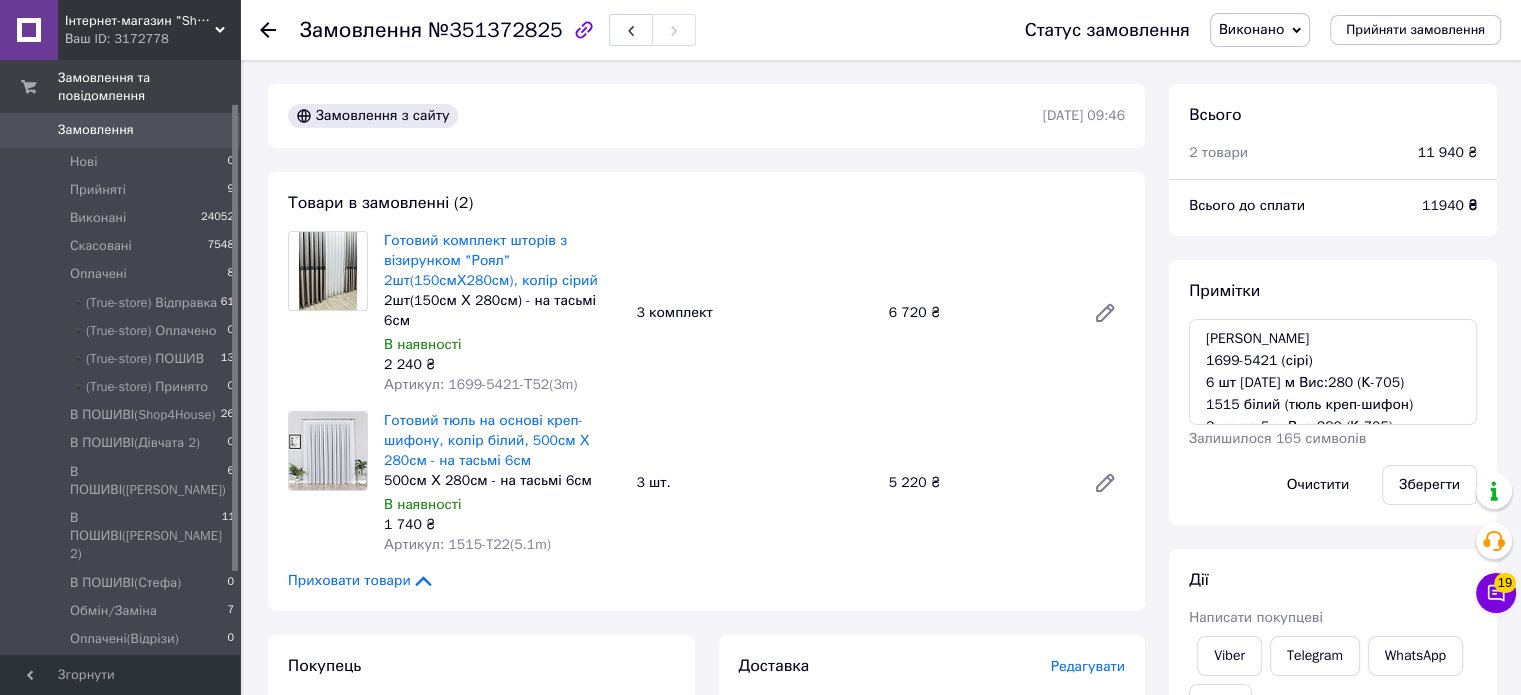 click on "Замовлення №351372825" at bounding box center [642, 30] 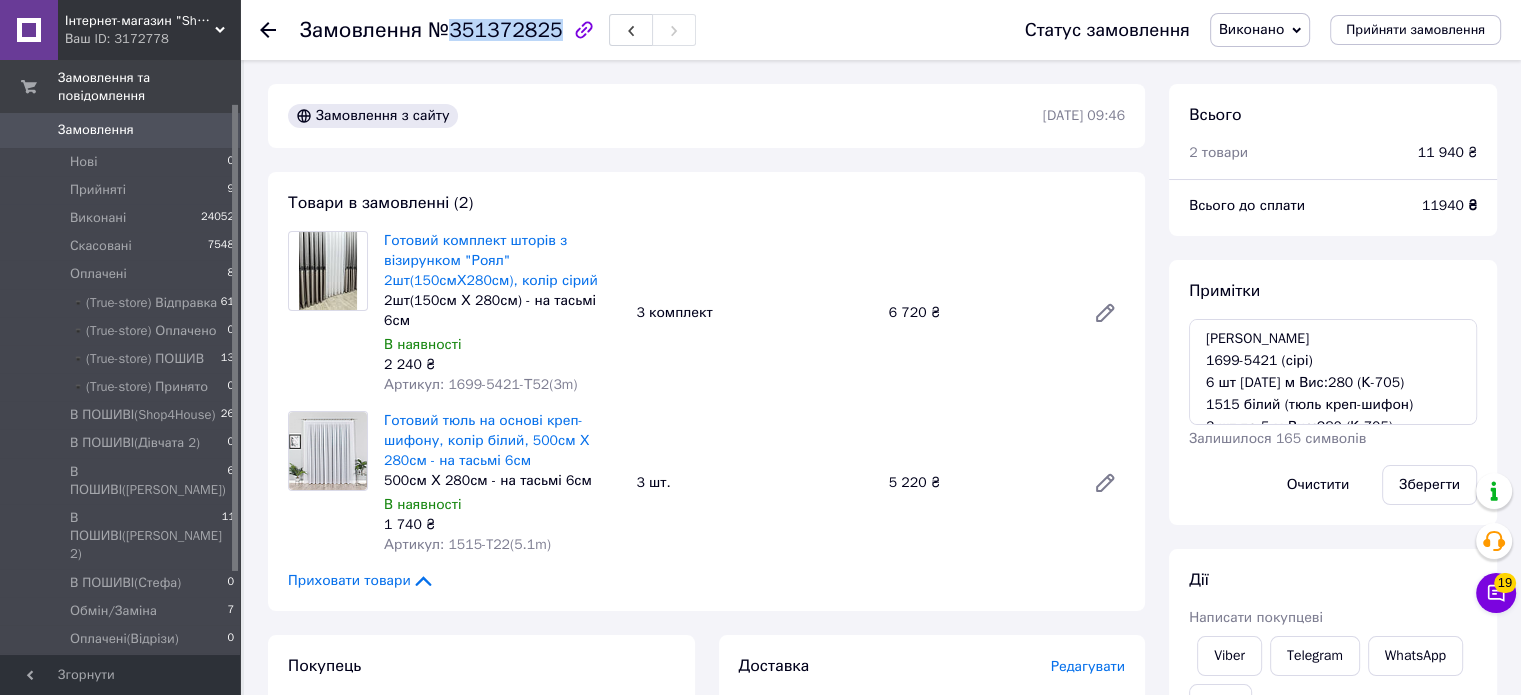 click on "№351372825" at bounding box center [495, 30] 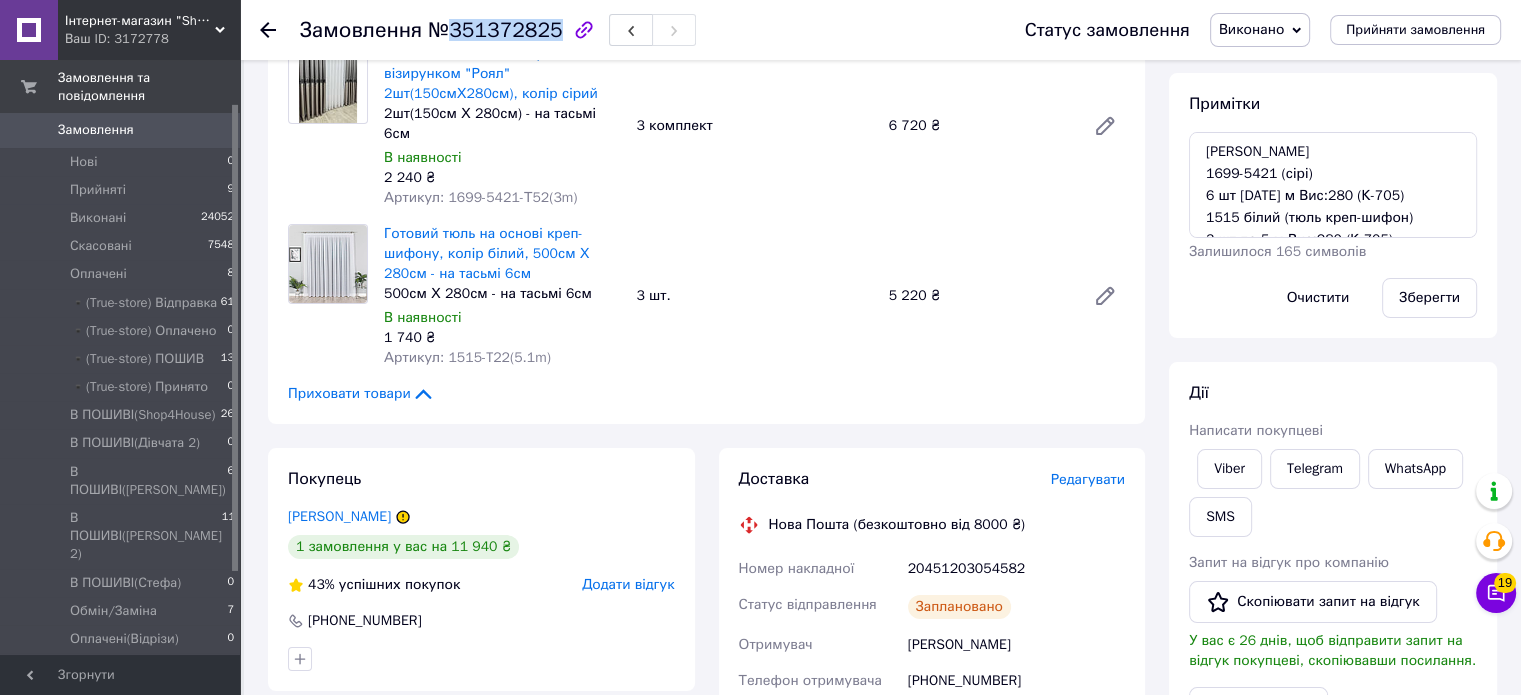 scroll, scrollTop: 188, scrollLeft: 0, axis: vertical 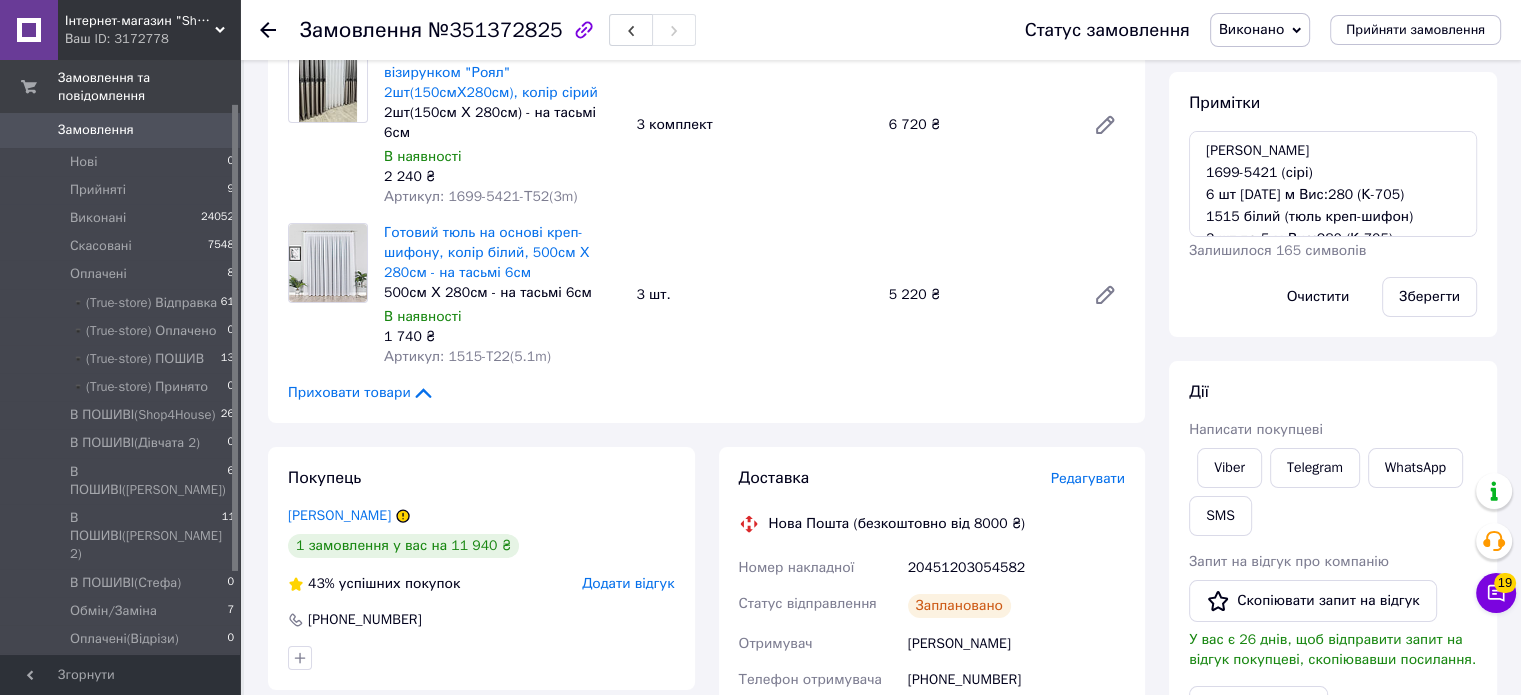 click on "Готовий тюль на основі креп-шифону, колір білий, 500см Х 280см - на тасьмі 6см 500см Х 280см - на тасьмі 6см В наявності 1 740 ₴ Артикул: 1515-T22(5.1m) 3 шт. 5 220 ₴" at bounding box center (754, 295) 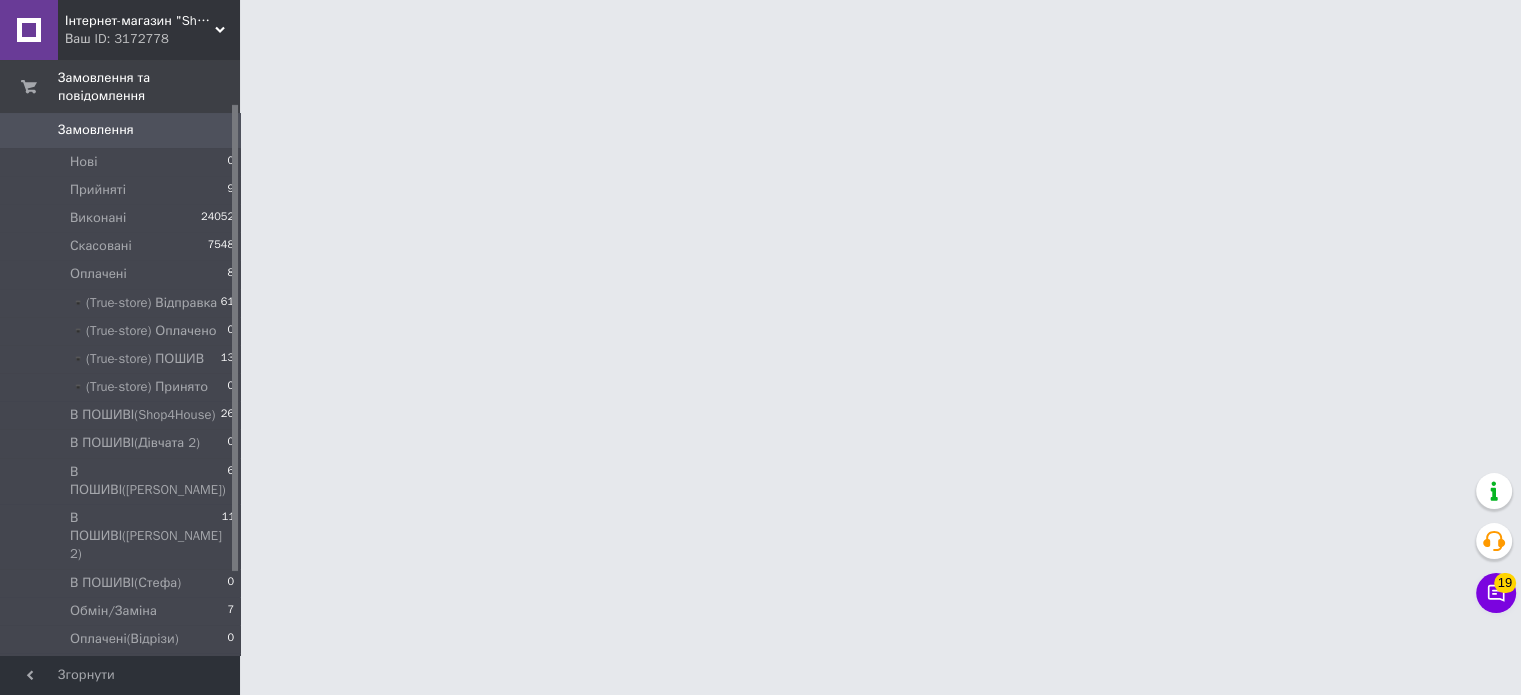 scroll, scrollTop: 0, scrollLeft: 0, axis: both 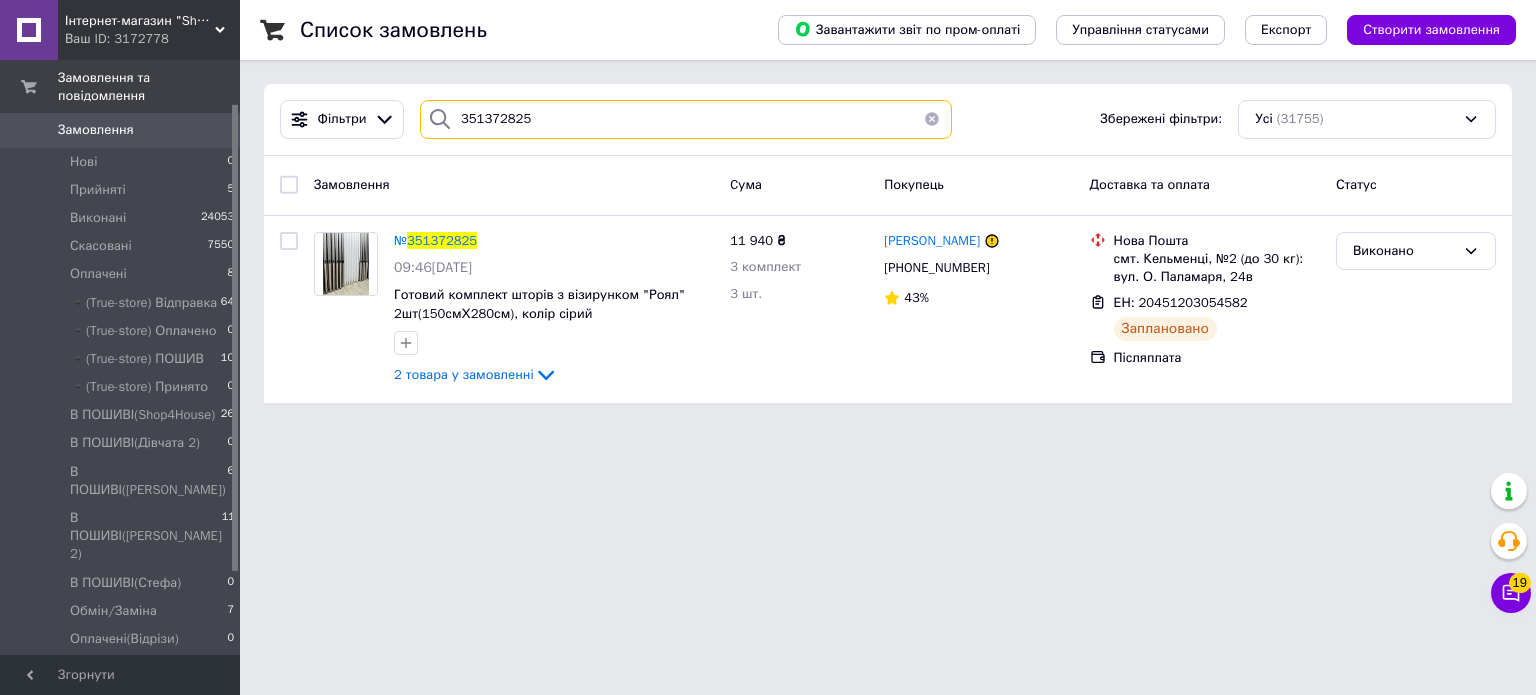 click on "351372825" at bounding box center (686, 119) 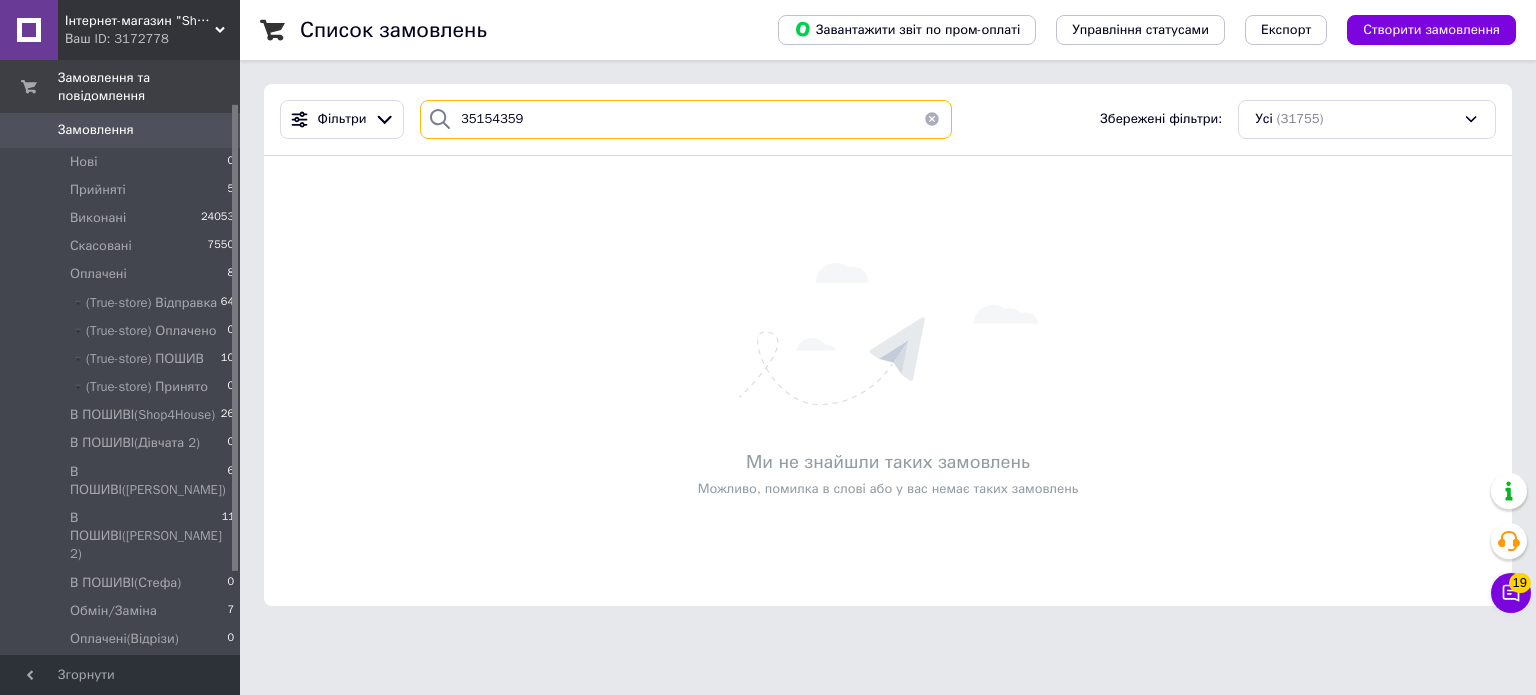 type on "351543598" 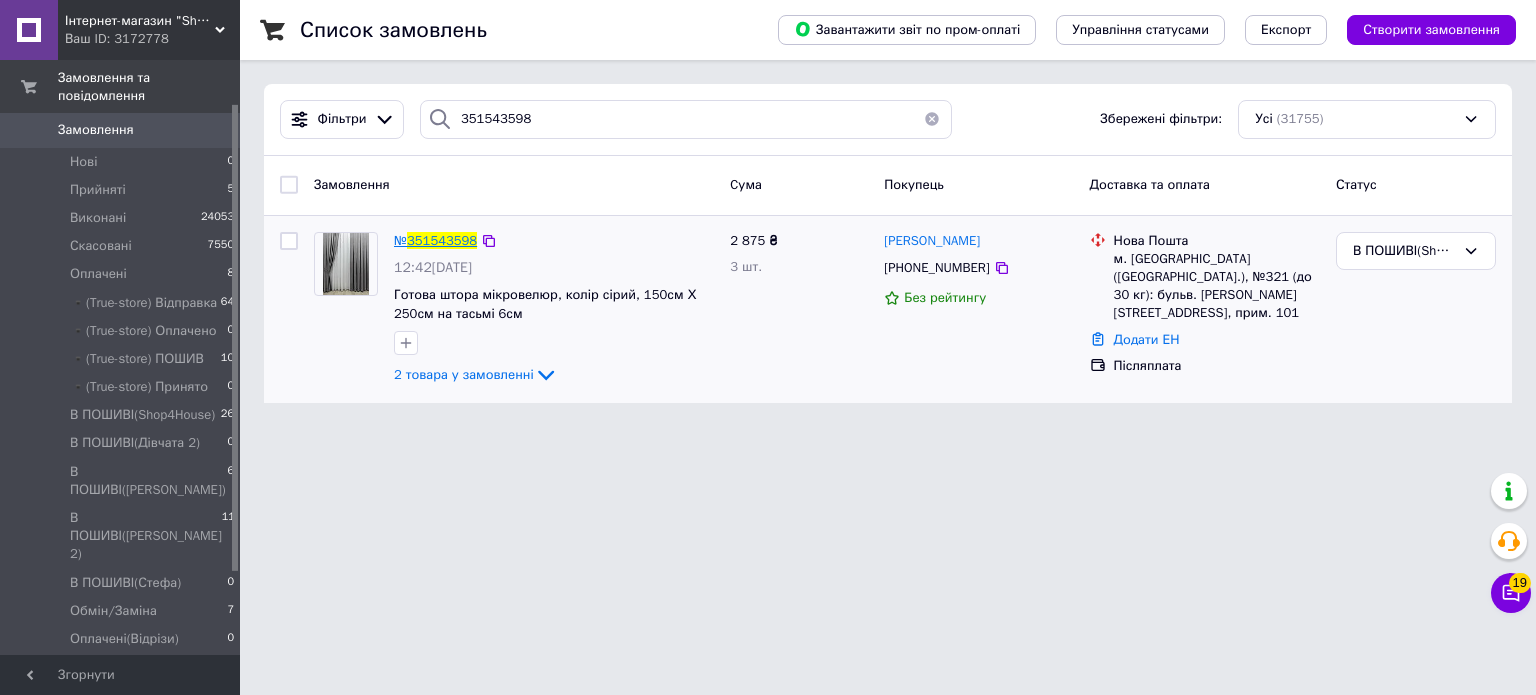 click on "351543598" at bounding box center [442, 240] 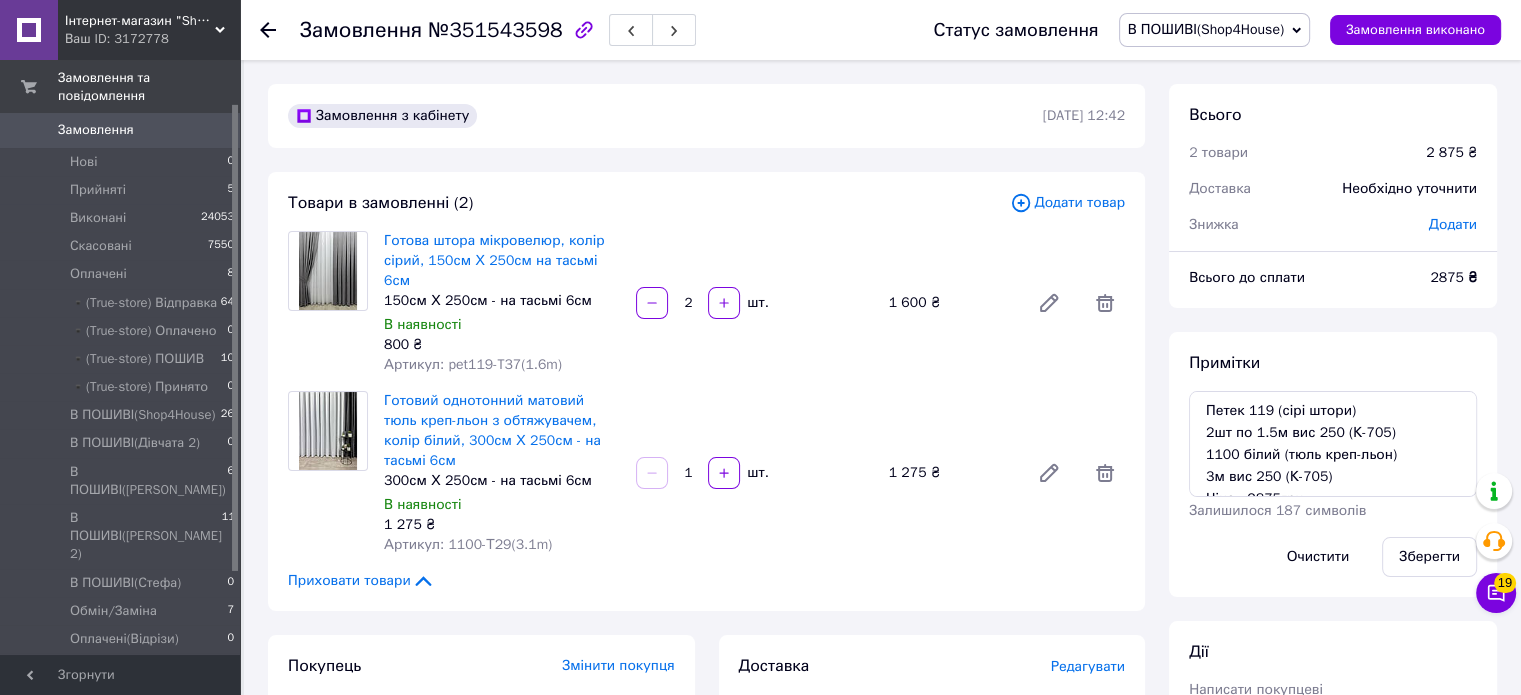 scroll, scrollTop: 35, scrollLeft: 0, axis: vertical 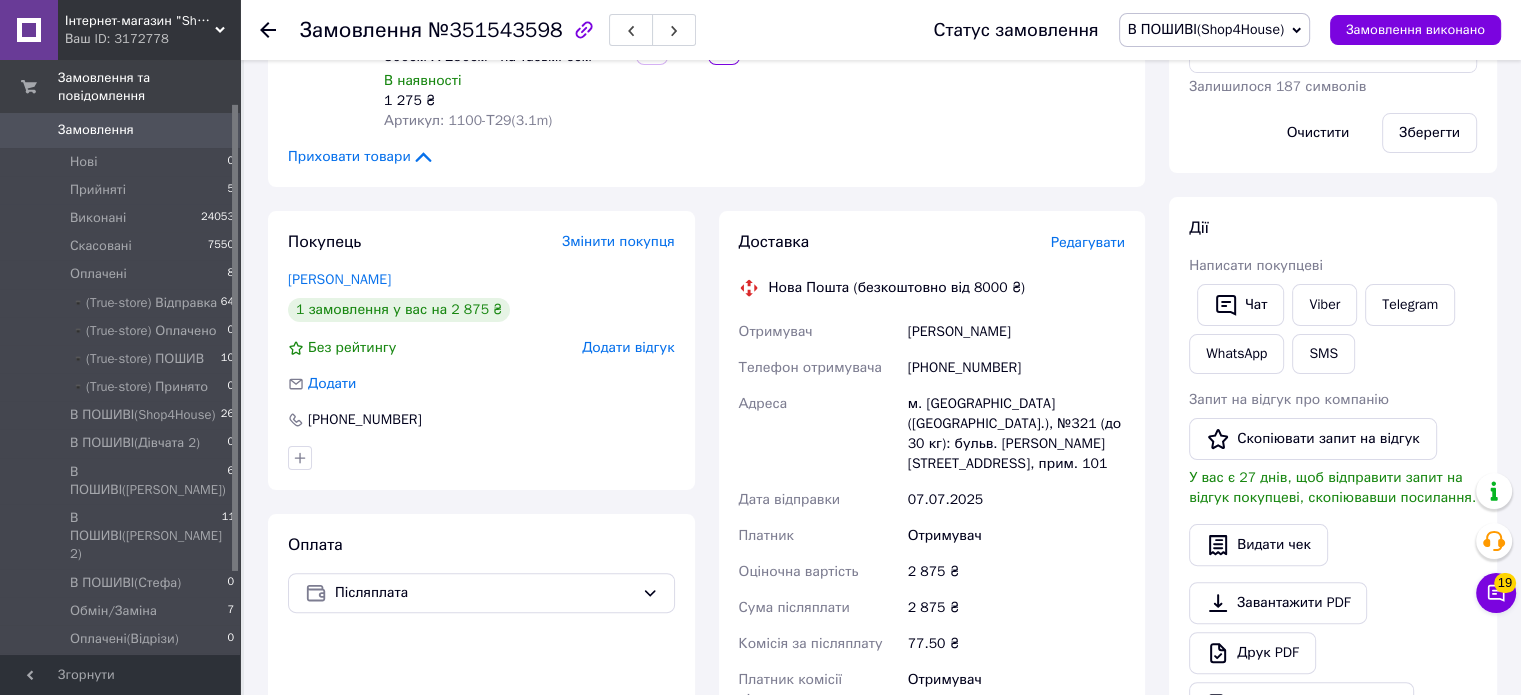 click on "Редагувати" at bounding box center [1088, 242] 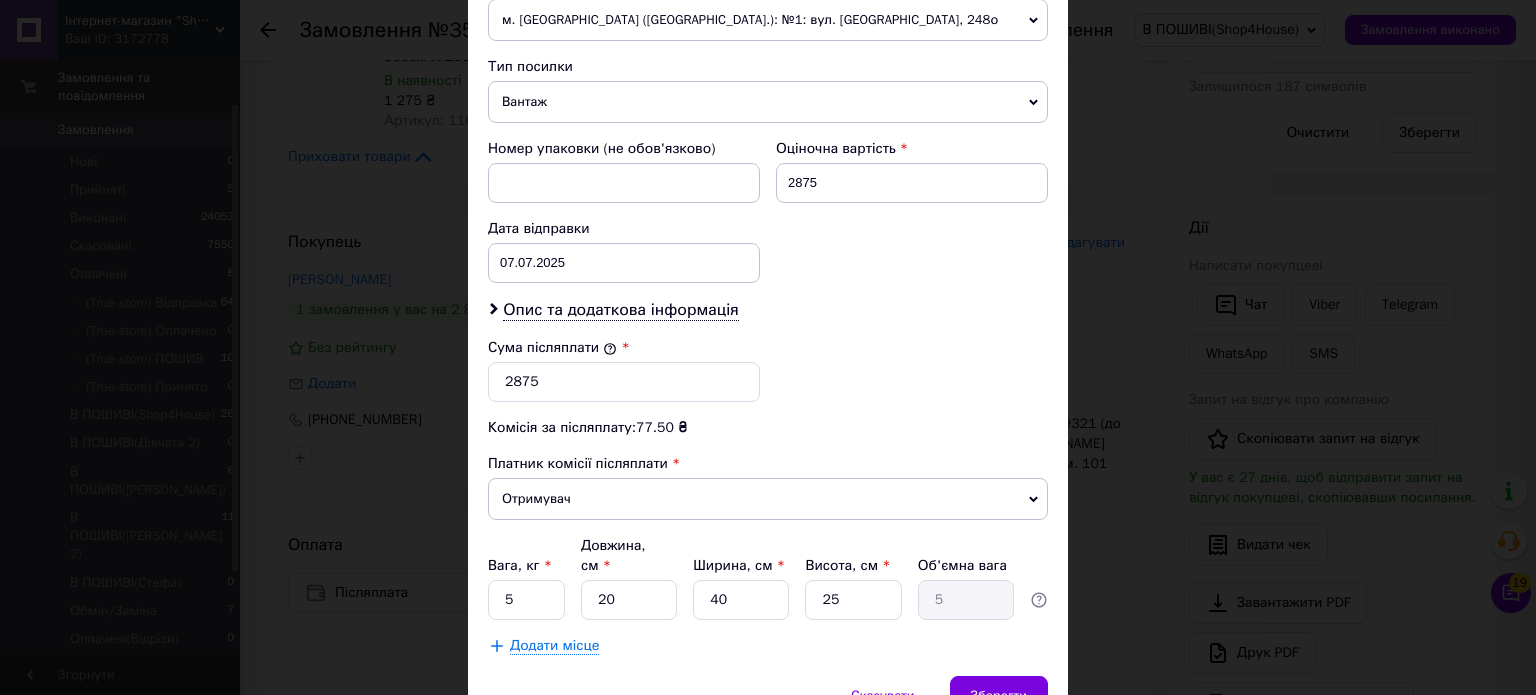 scroll, scrollTop: 758, scrollLeft: 0, axis: vertical 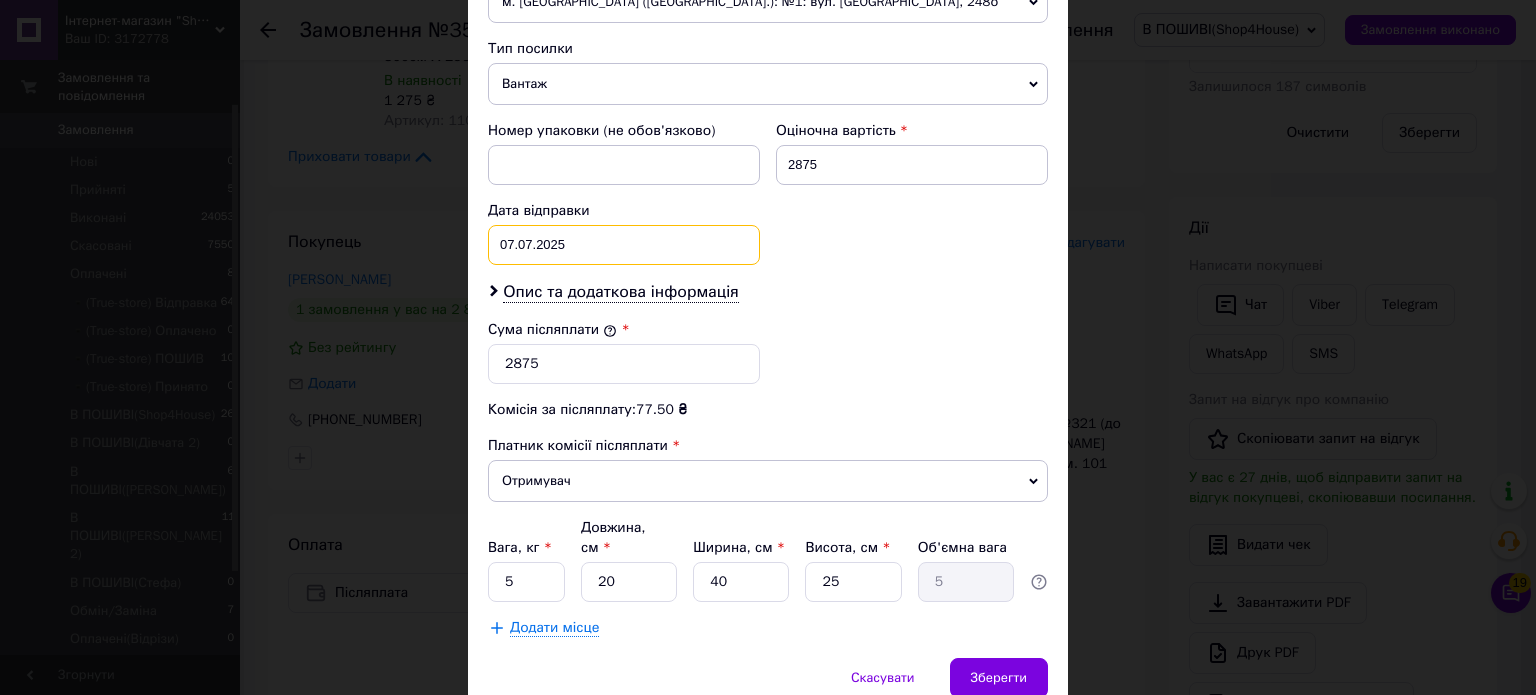 click on "07.07.2025 < 2025 > < Июль > Пн Вт Ср Чт Пт Сб Вс 30 1 2 3 4 5 6 7 8 9 10 11 12 13 14 15 16 17 18 19 20 21 22 23 24 25 26 27 28 29 30 31 1 2 3 4 5 6 7 8 9 10" at bounding box center (624, 245) 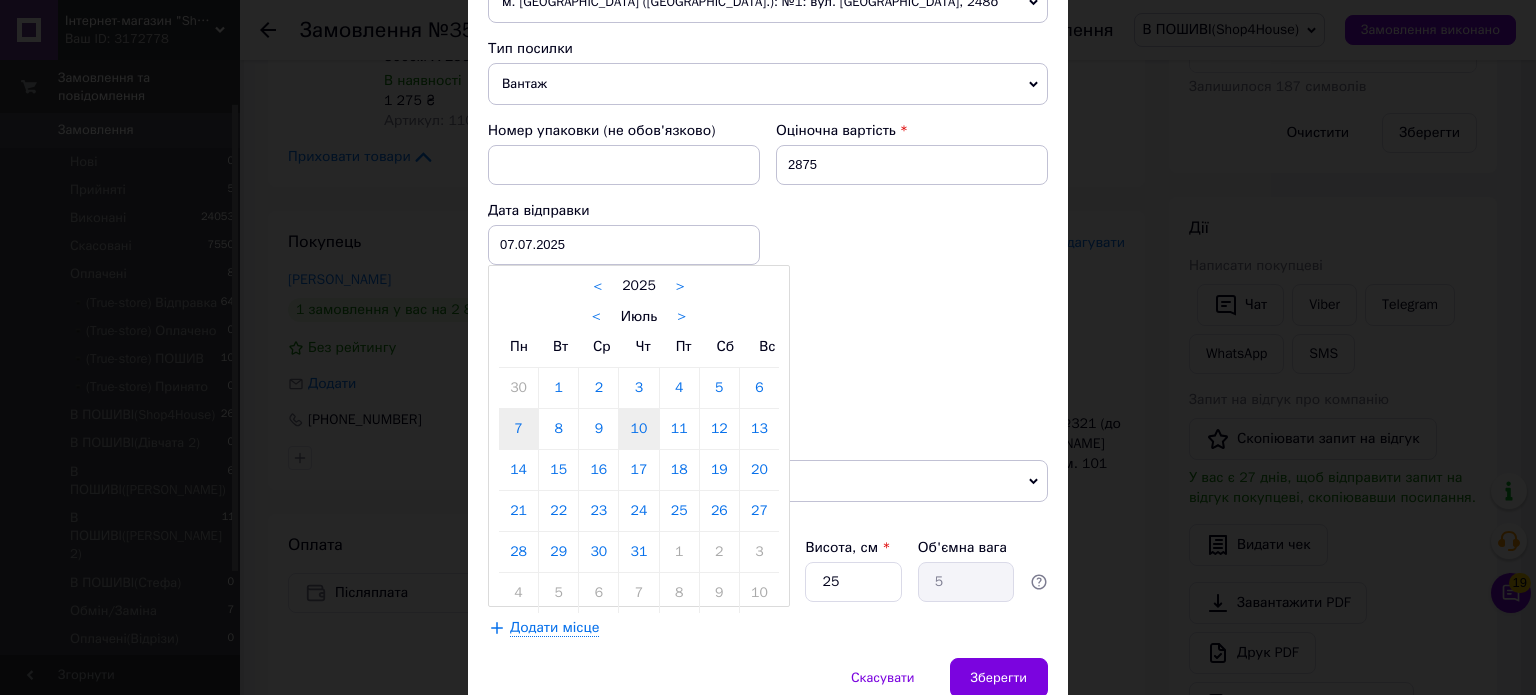 click on "10" at bounding box center [638, 429] 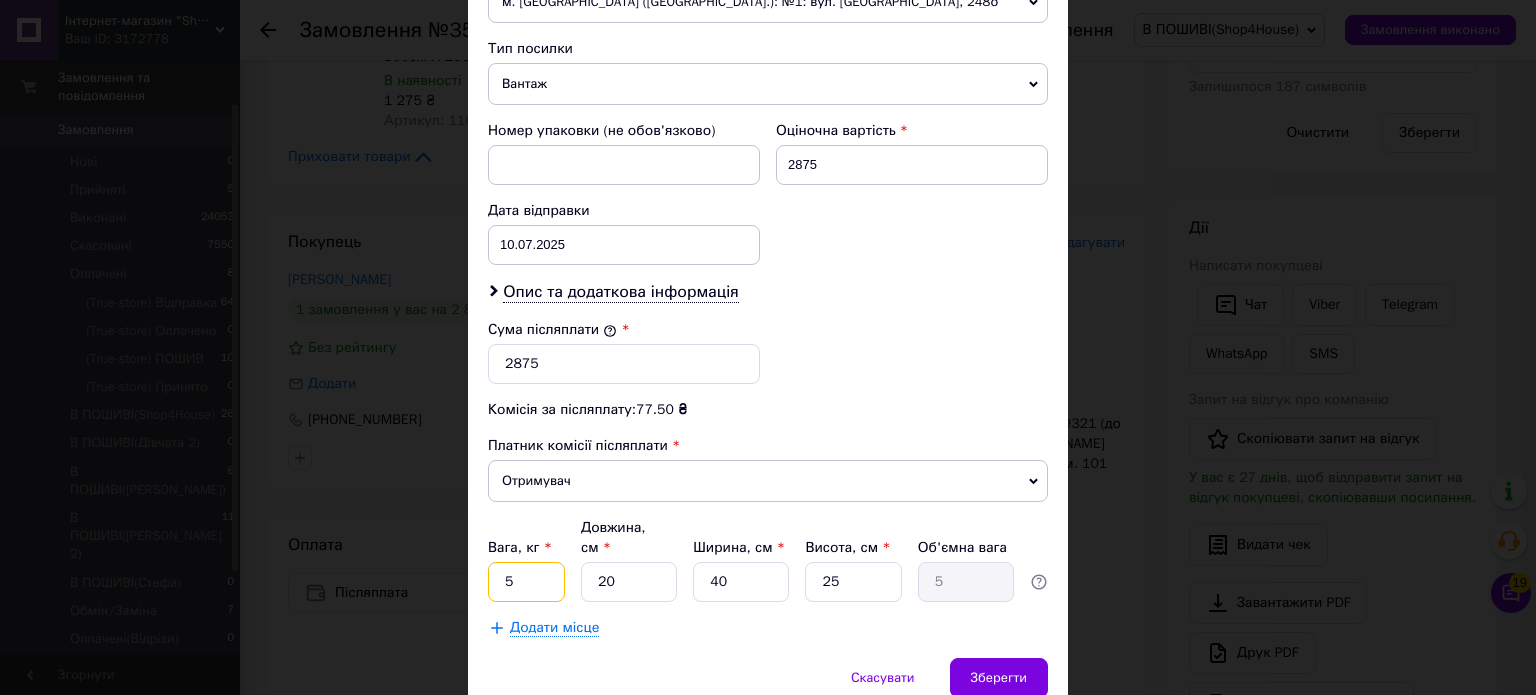 click on "5" at bounding box center [526, 582] 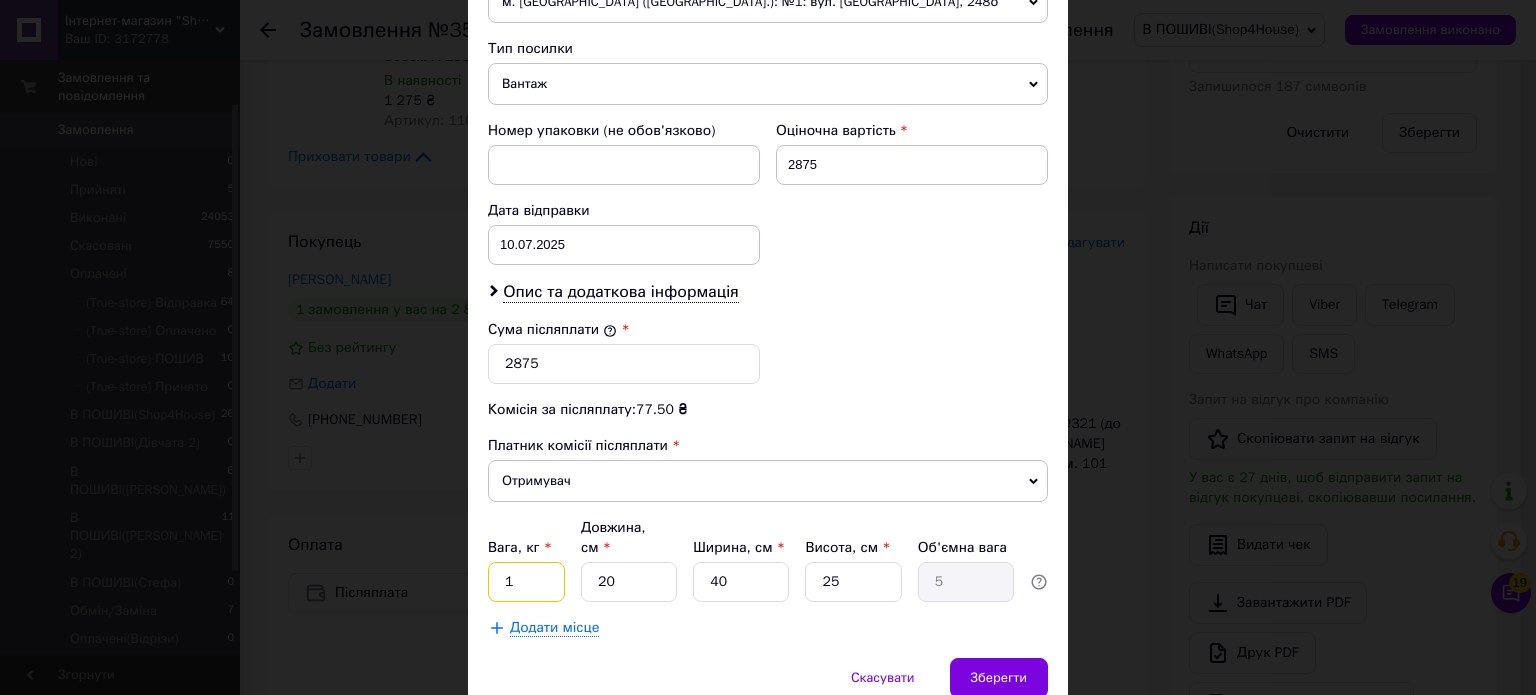 type on "1" 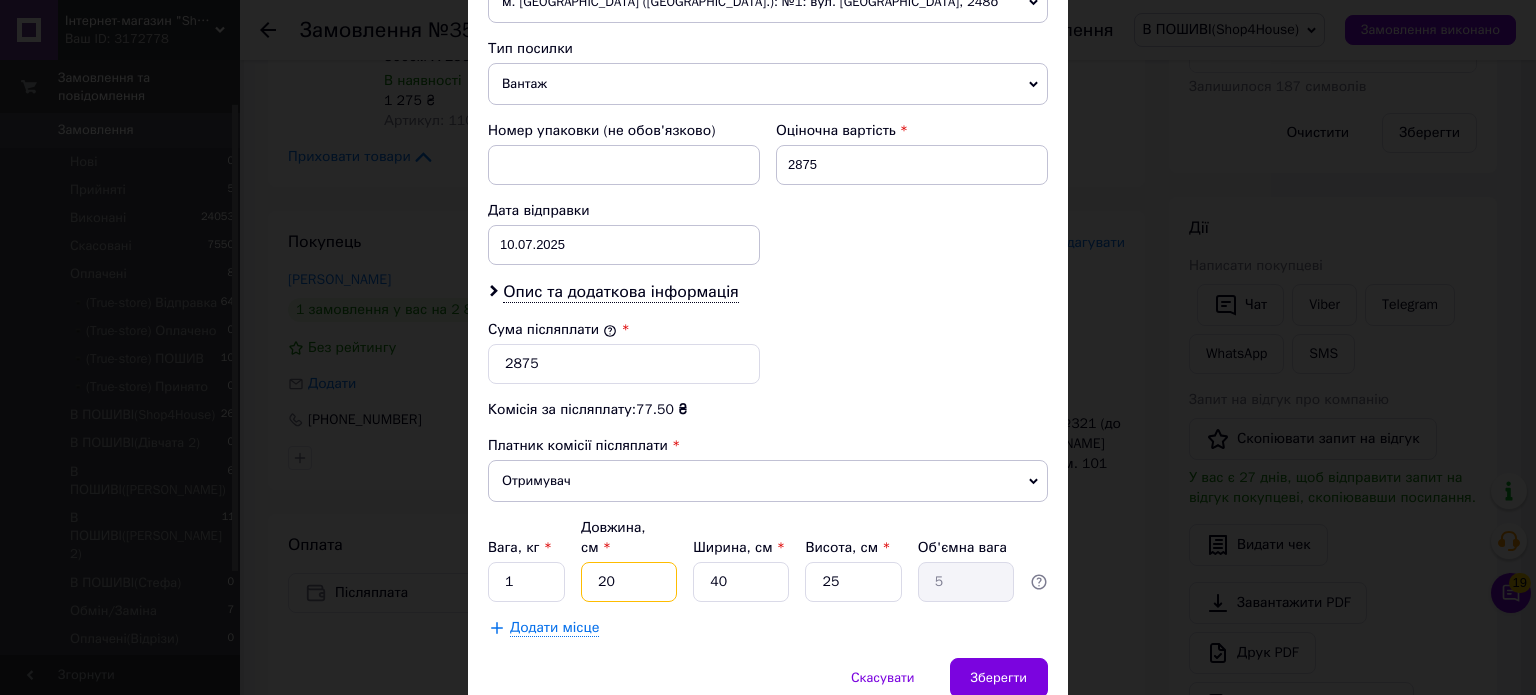 type on "1" 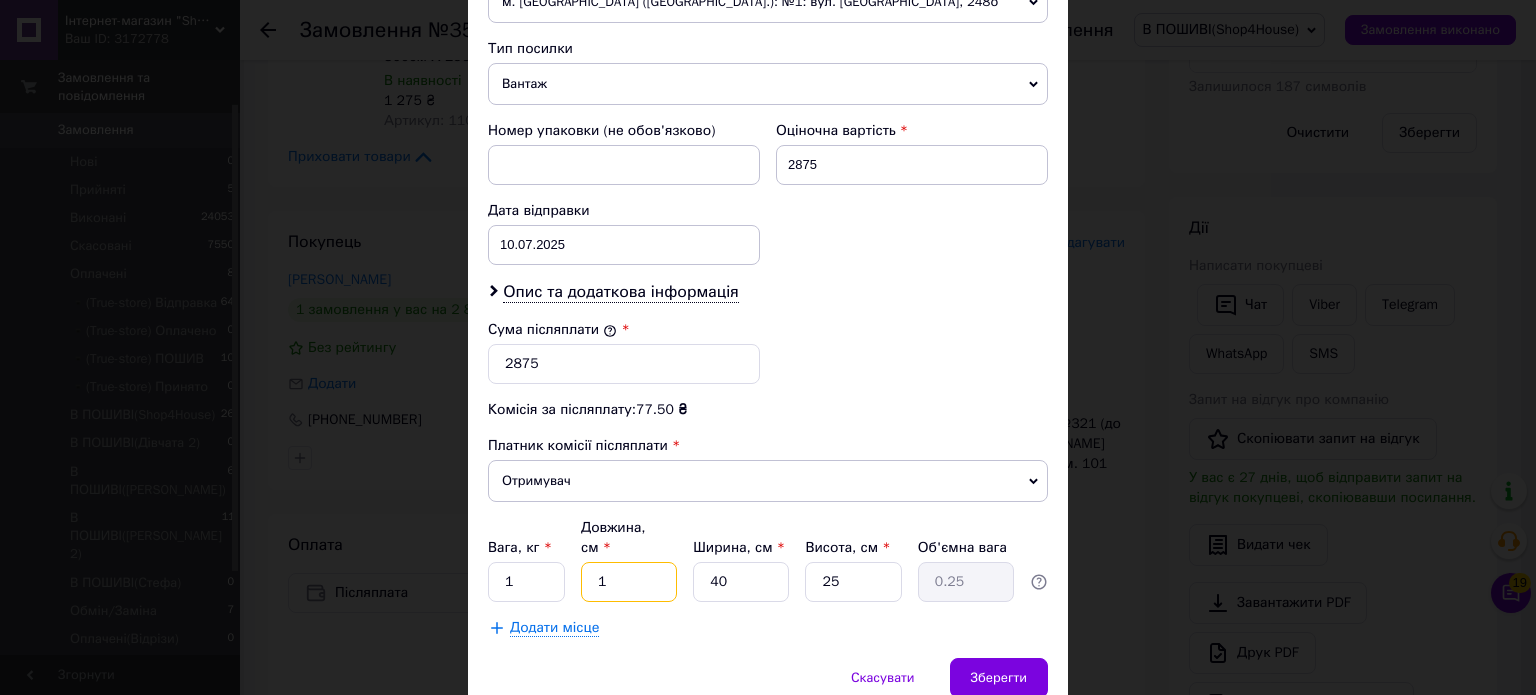 type on "1" 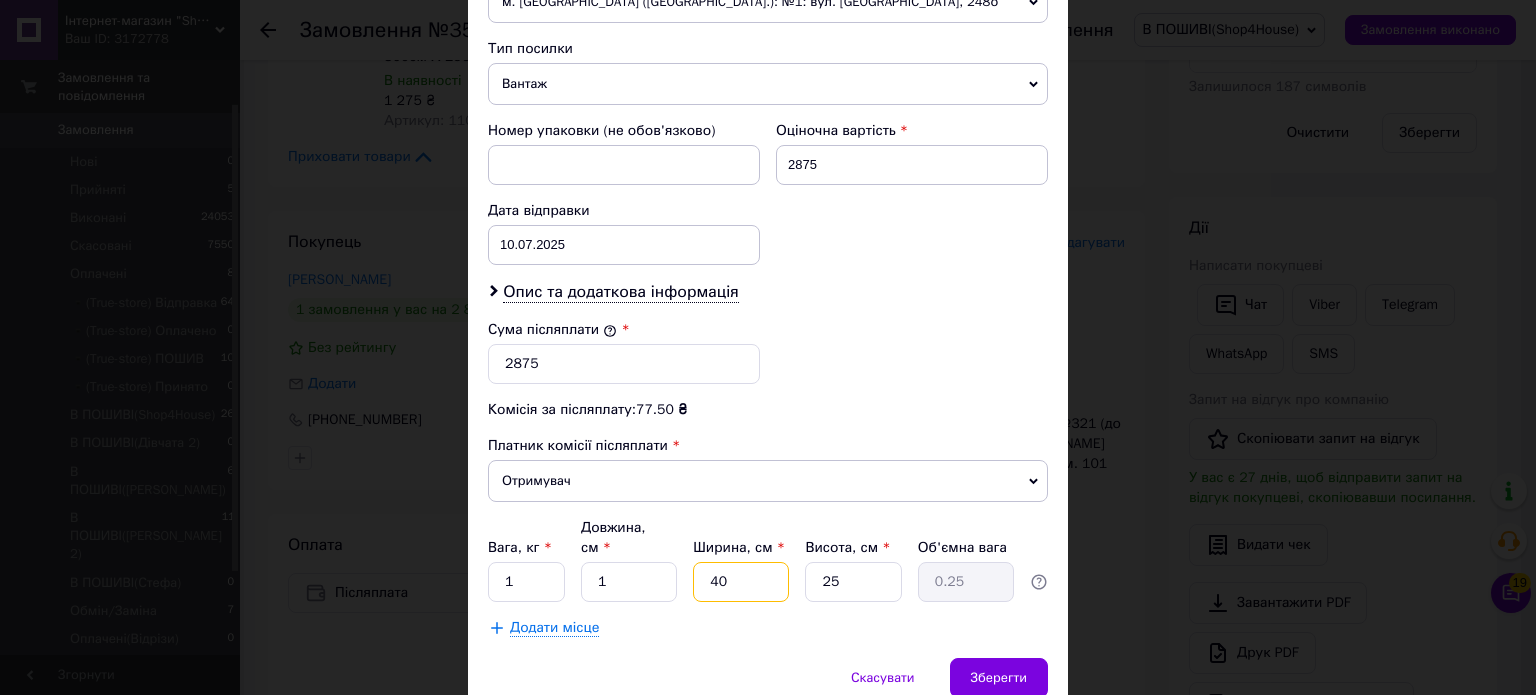 type on "1" 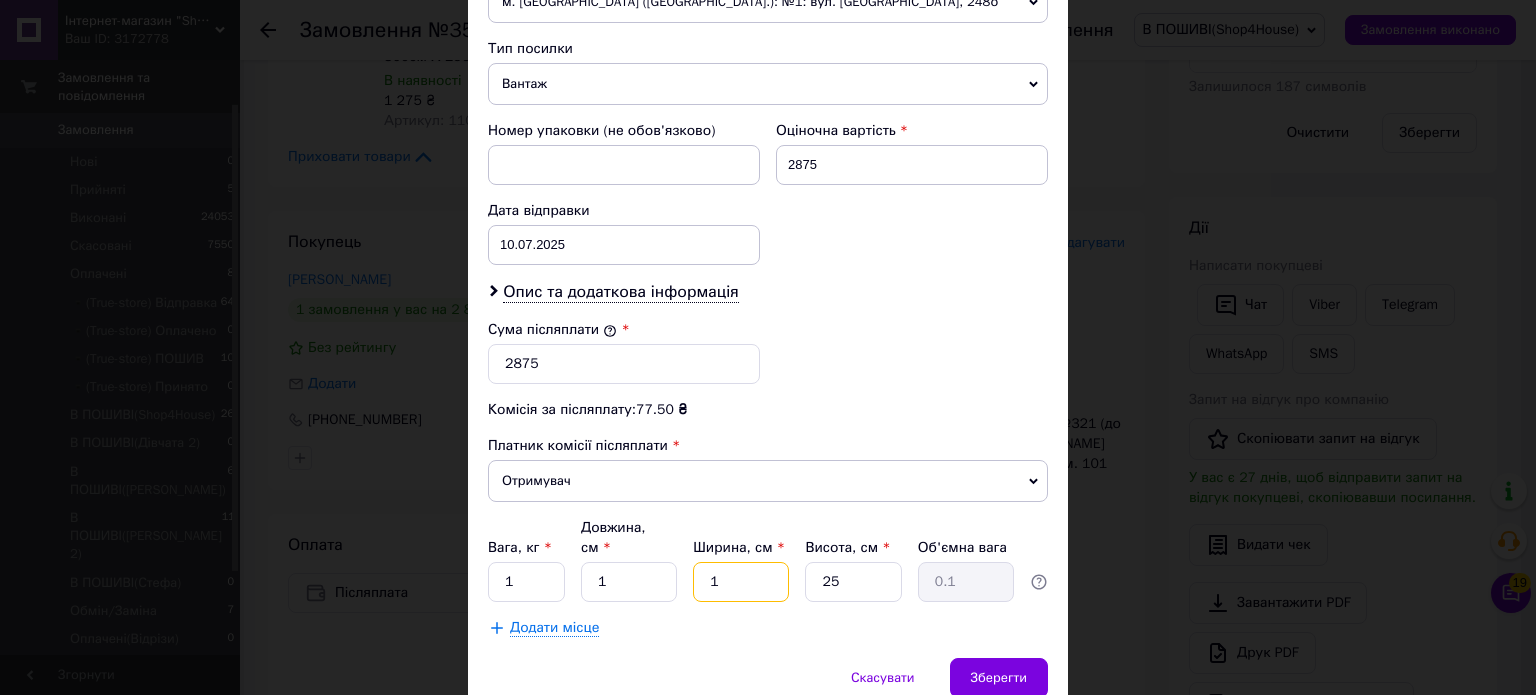 type on "1" 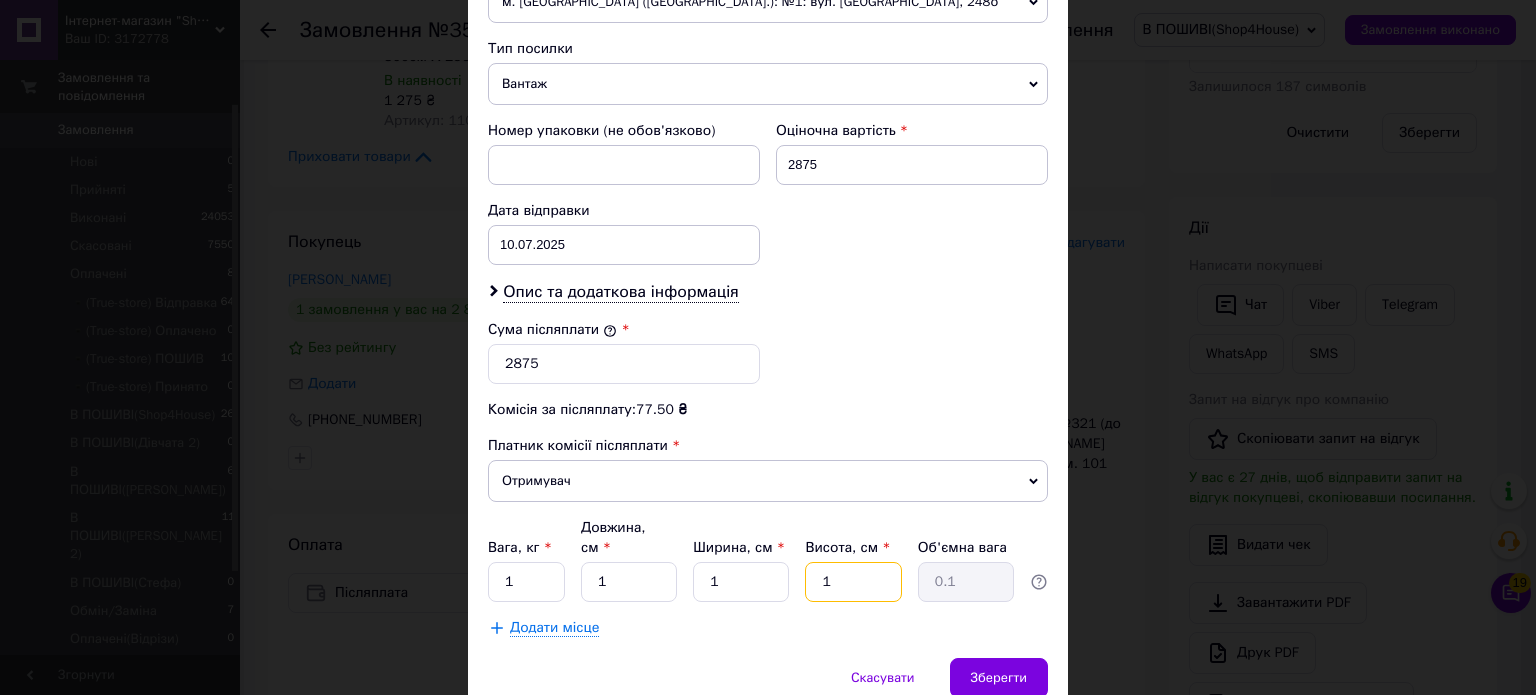 type on "1" 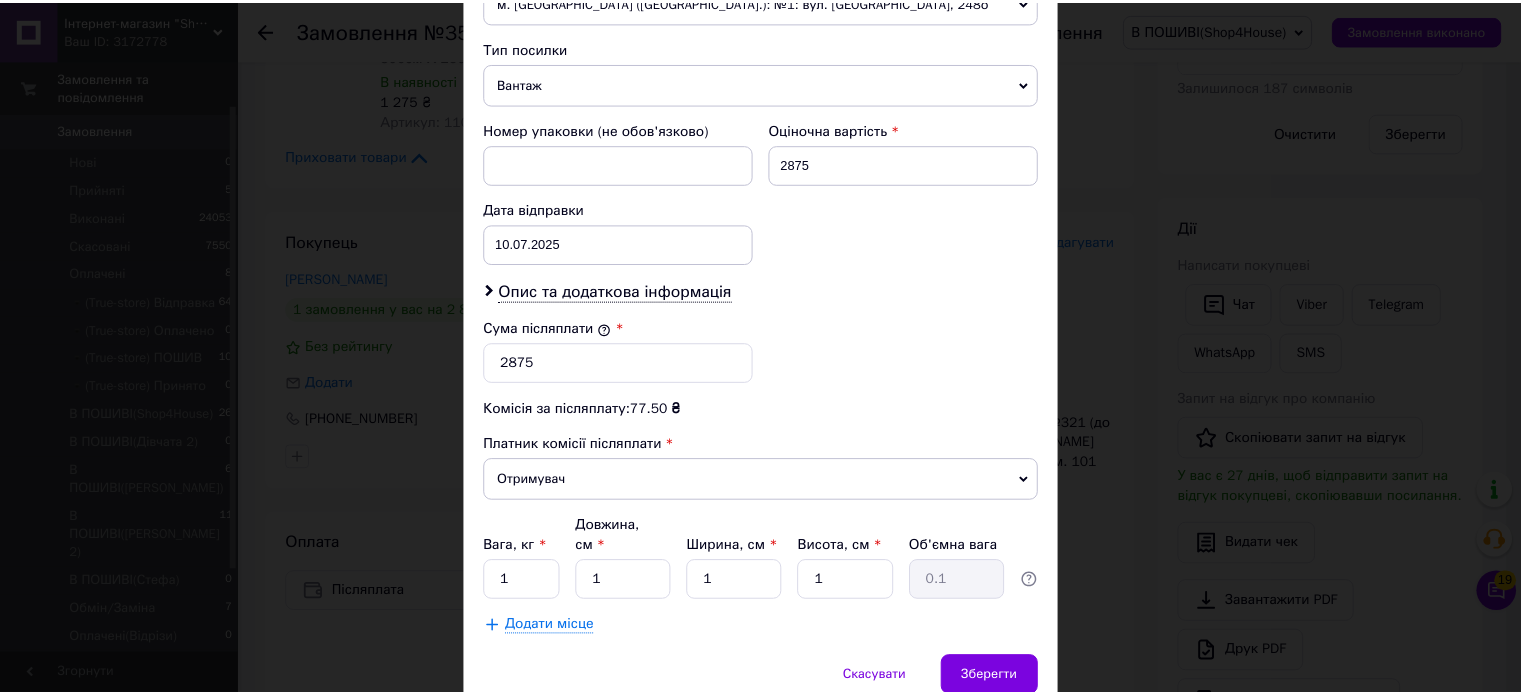 scroll, scrollTop: 1325, scrollLeft: 0, axis: vertical 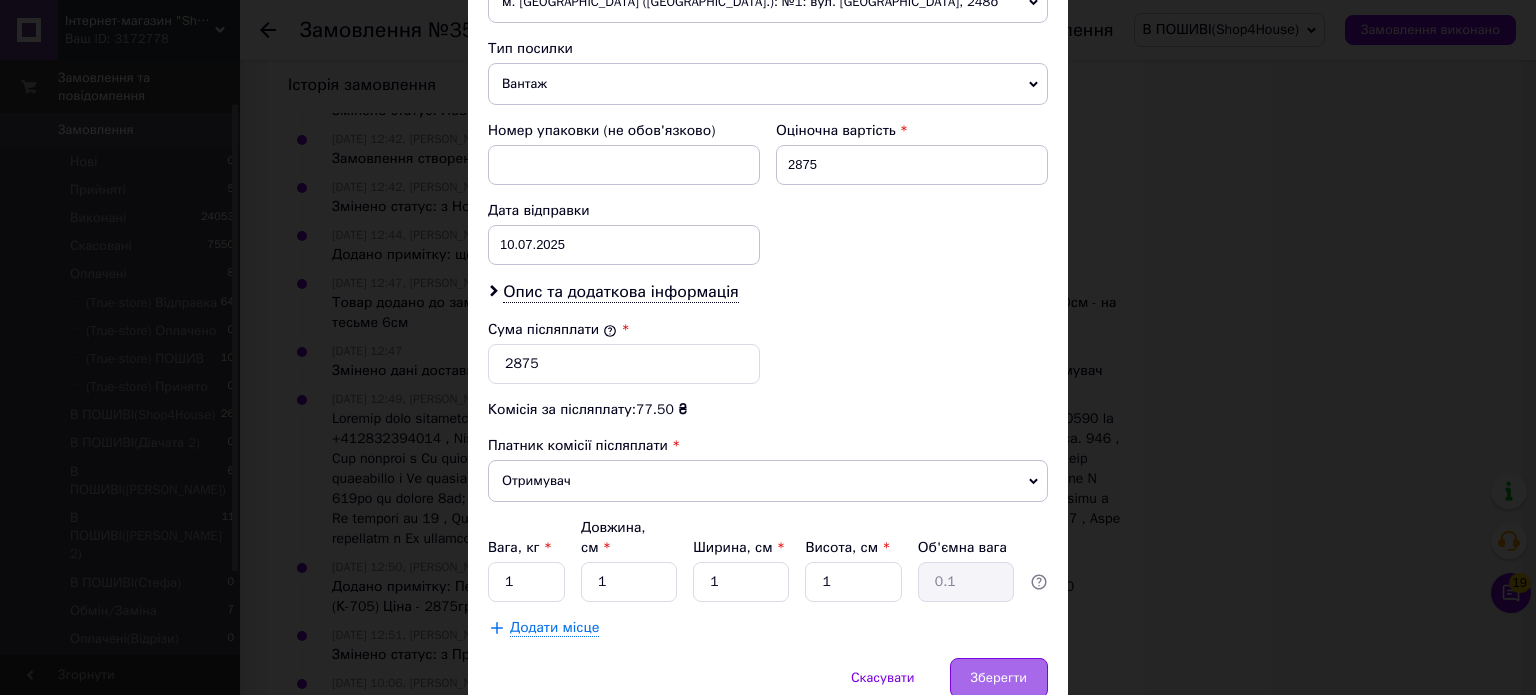click on "Зберегти" at bounding box center [999, 678] 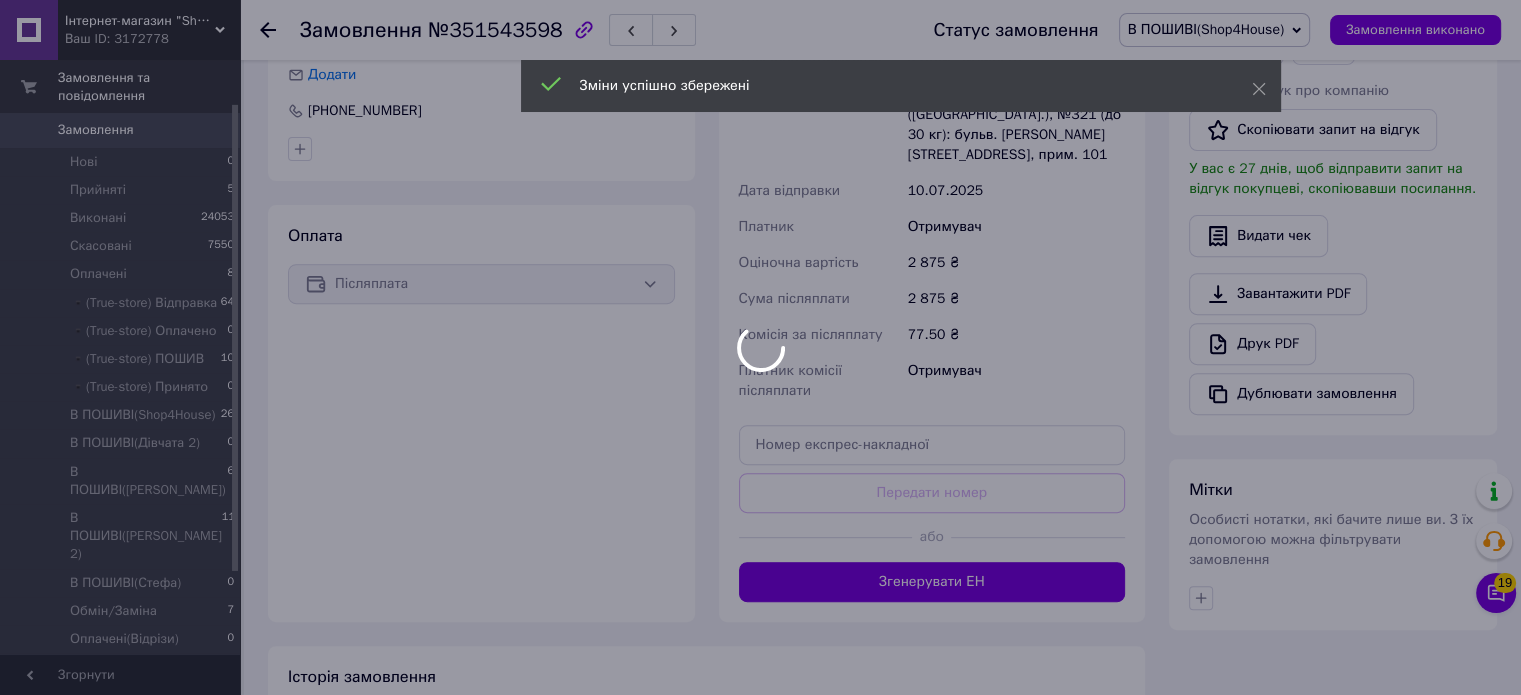 scroll, scrollTop: 726, scrollLeft: 0, axis: vertical 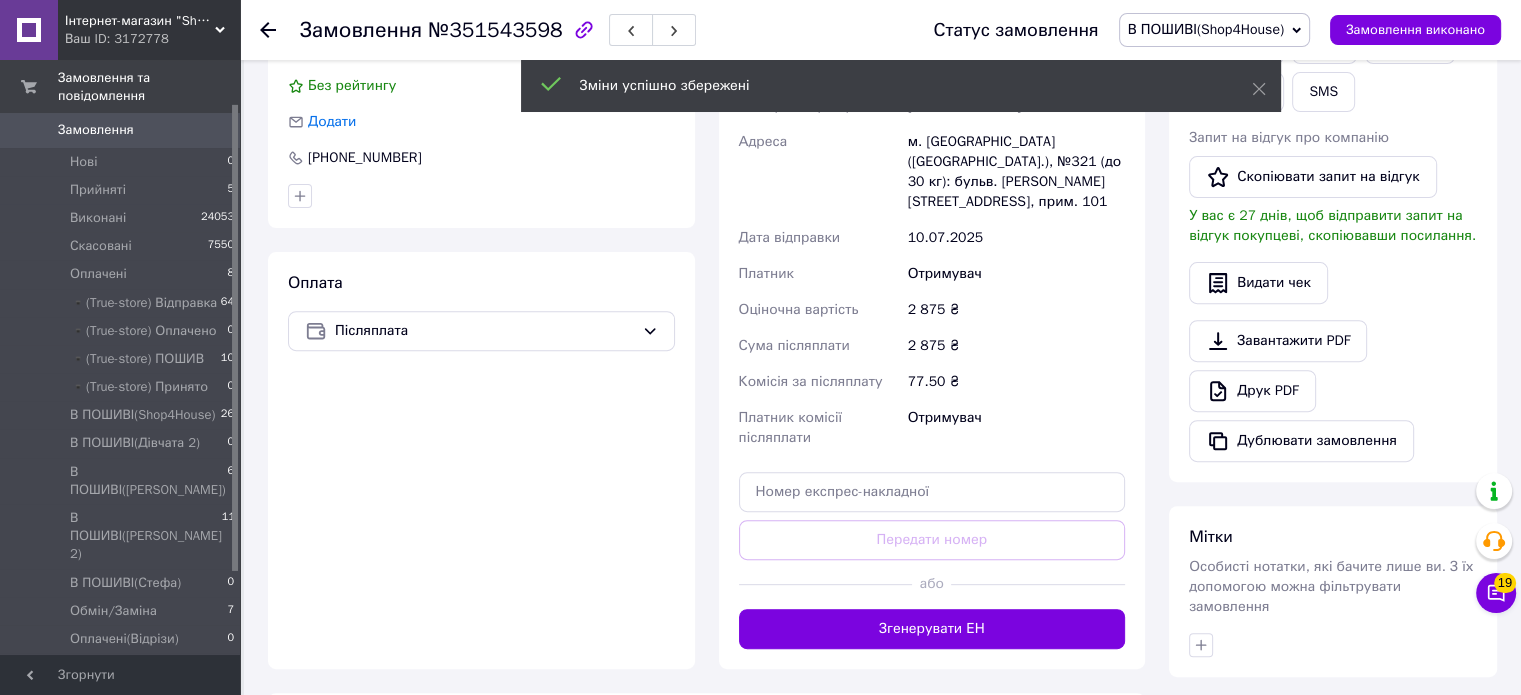 click on "Згенерувати ЕН" at bounding box center [932, 629] 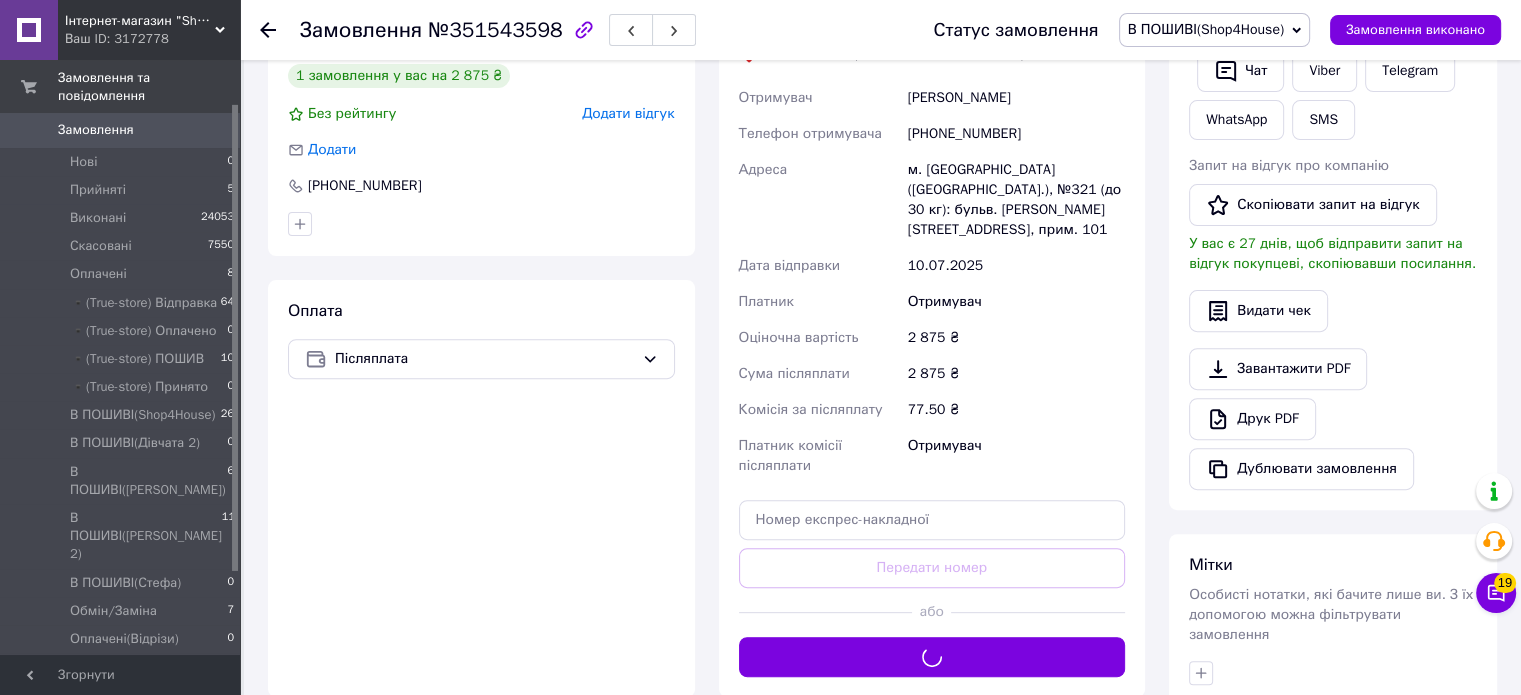 scroll, scrollTop: 588, scrollLeft: 0, axis: vertical 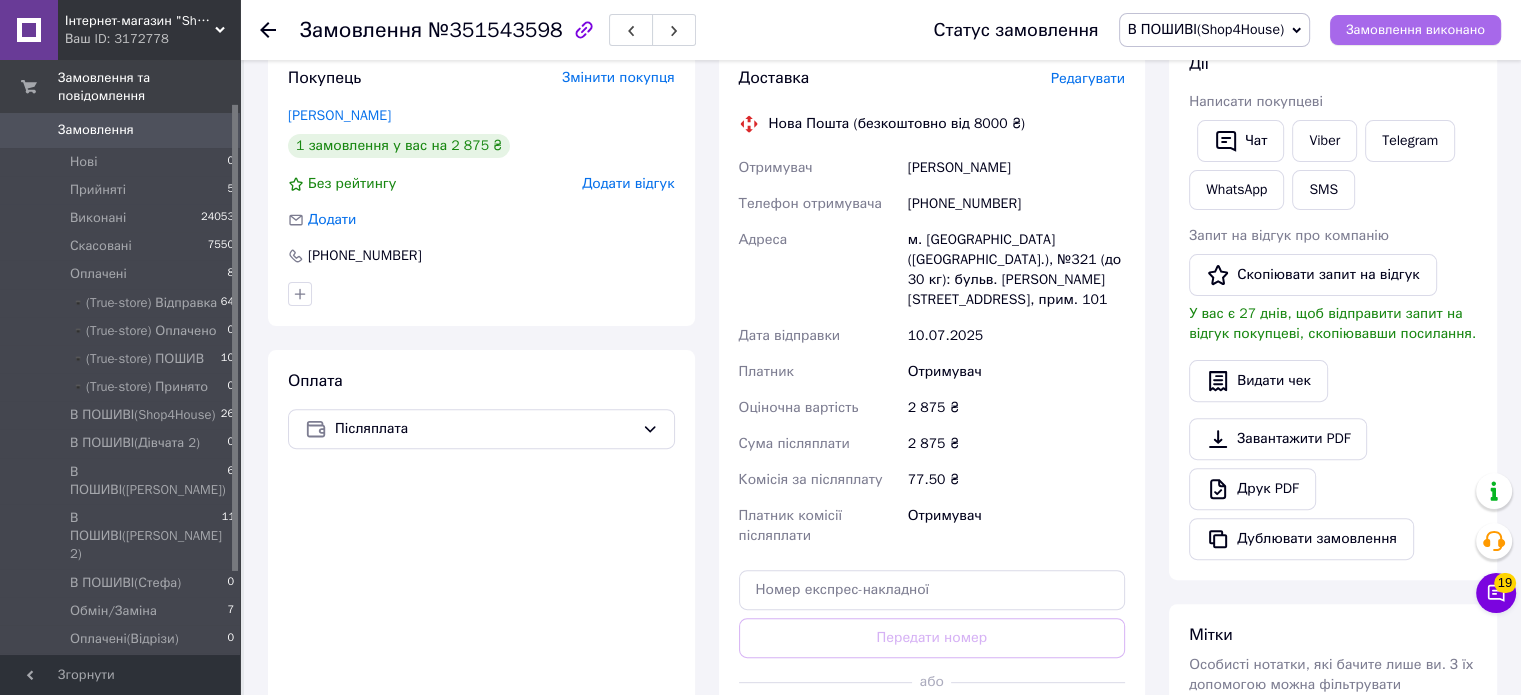 click on "Замовлення виконано" at bounding box center (1415, 30) 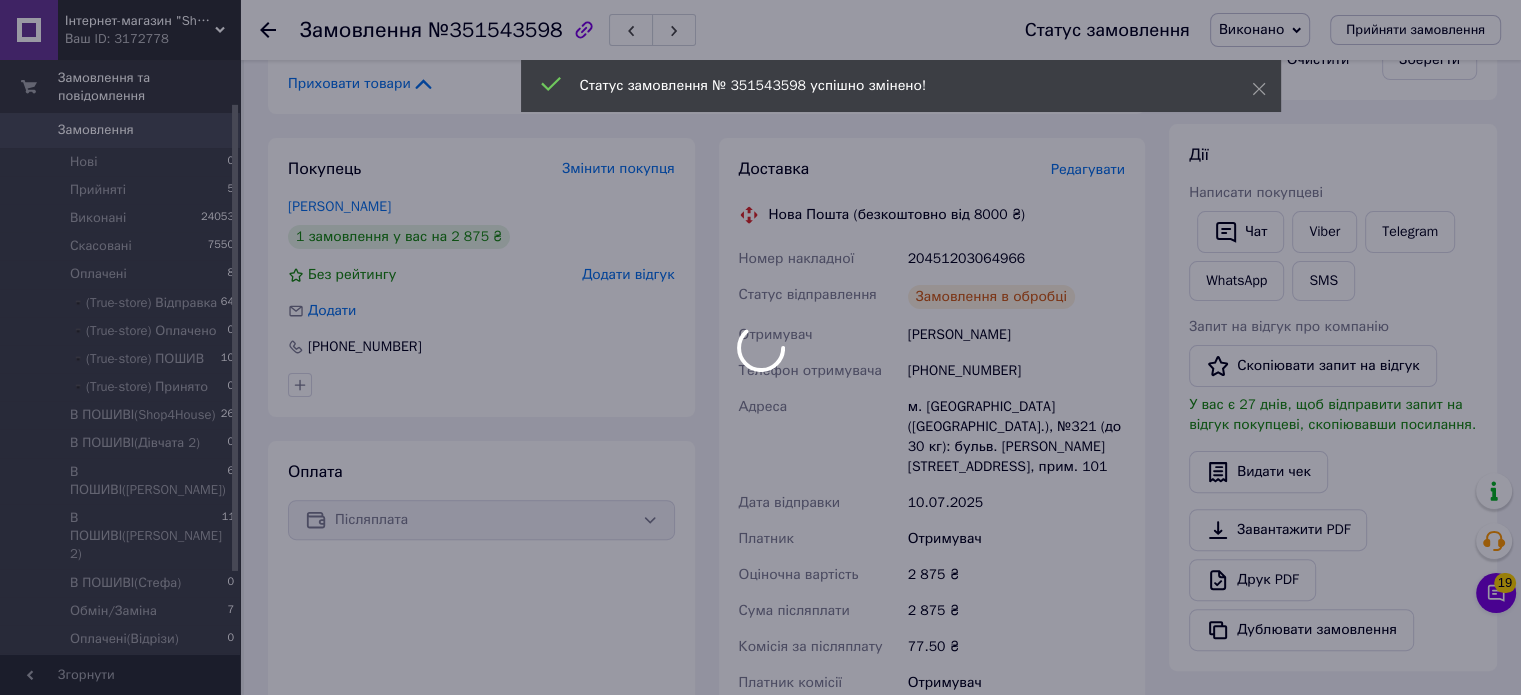 scroll, scrollTop: 492, scrollLeft: 0, axis: vertical 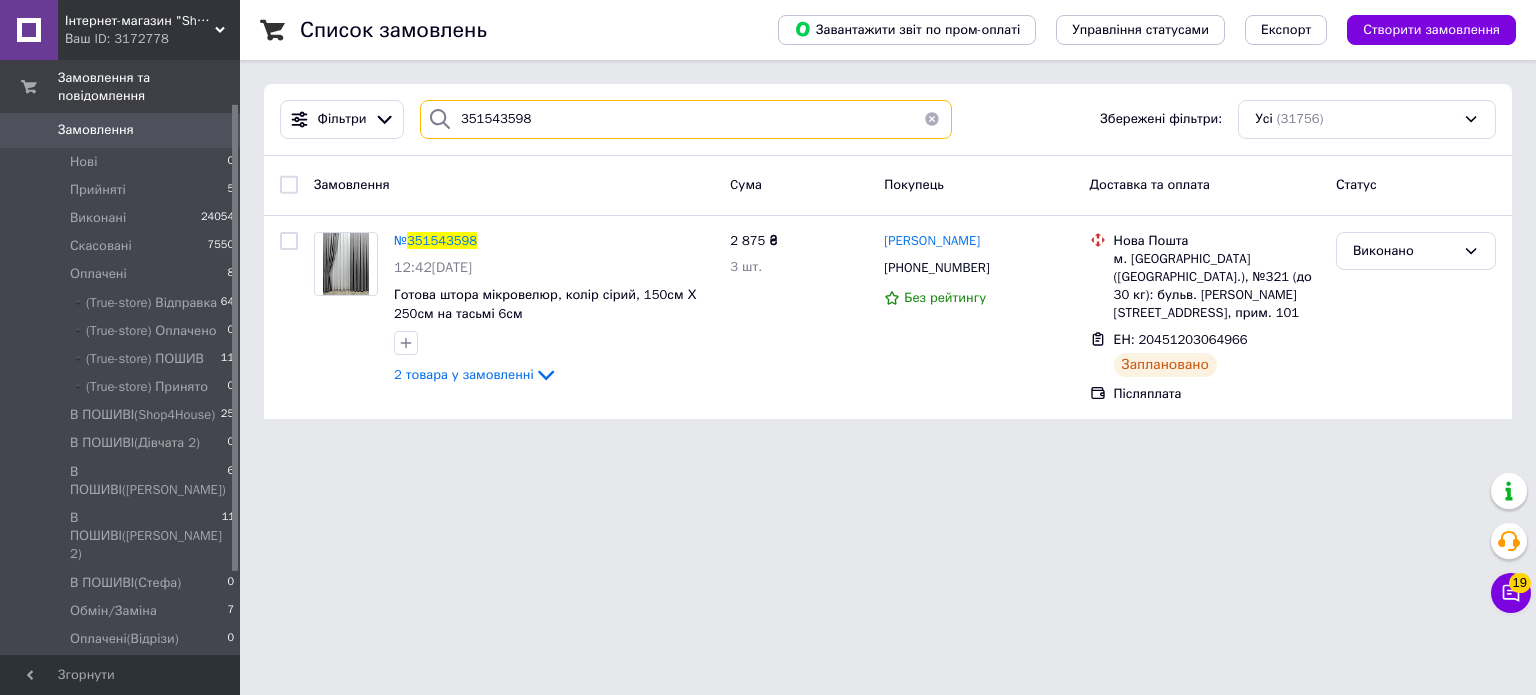 click on "351543598" at bounding box center (686, 119) 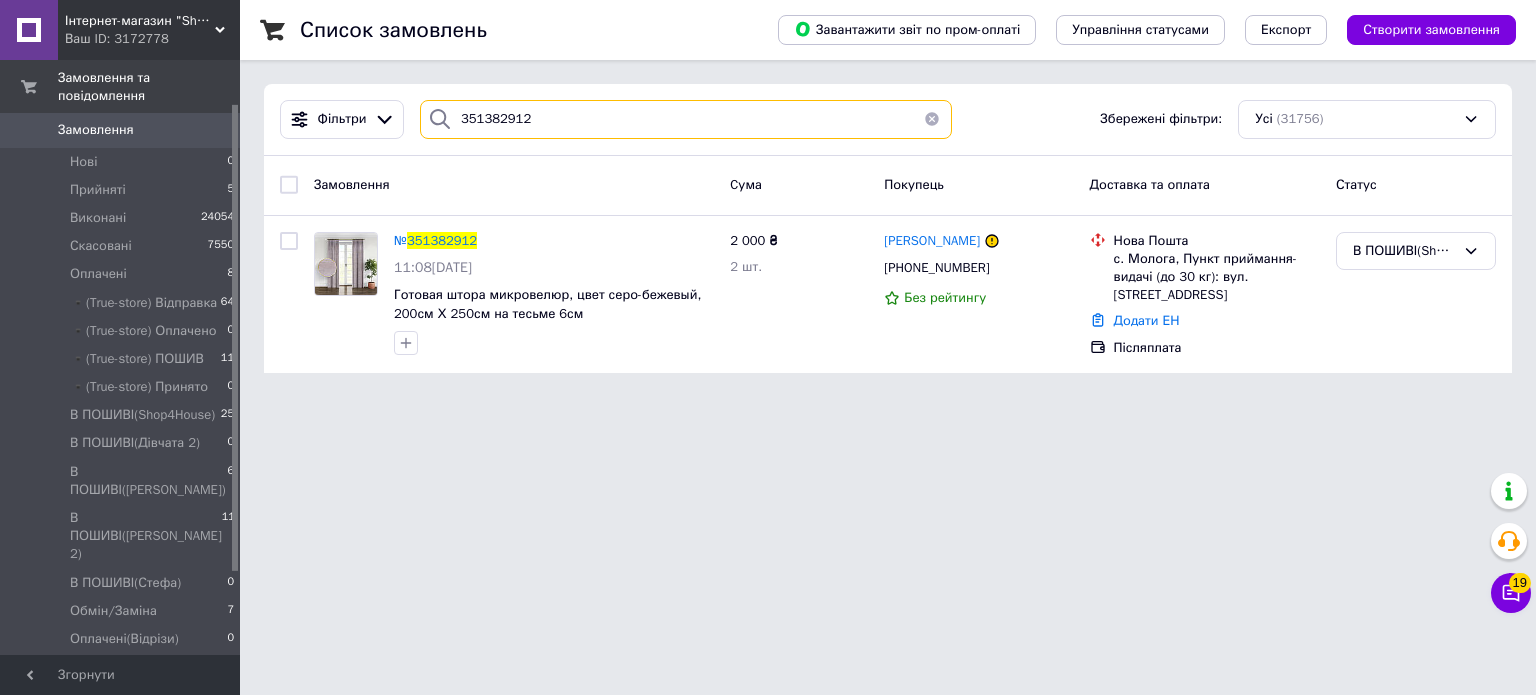 click on "351382912" at bounding box center [686, 119] 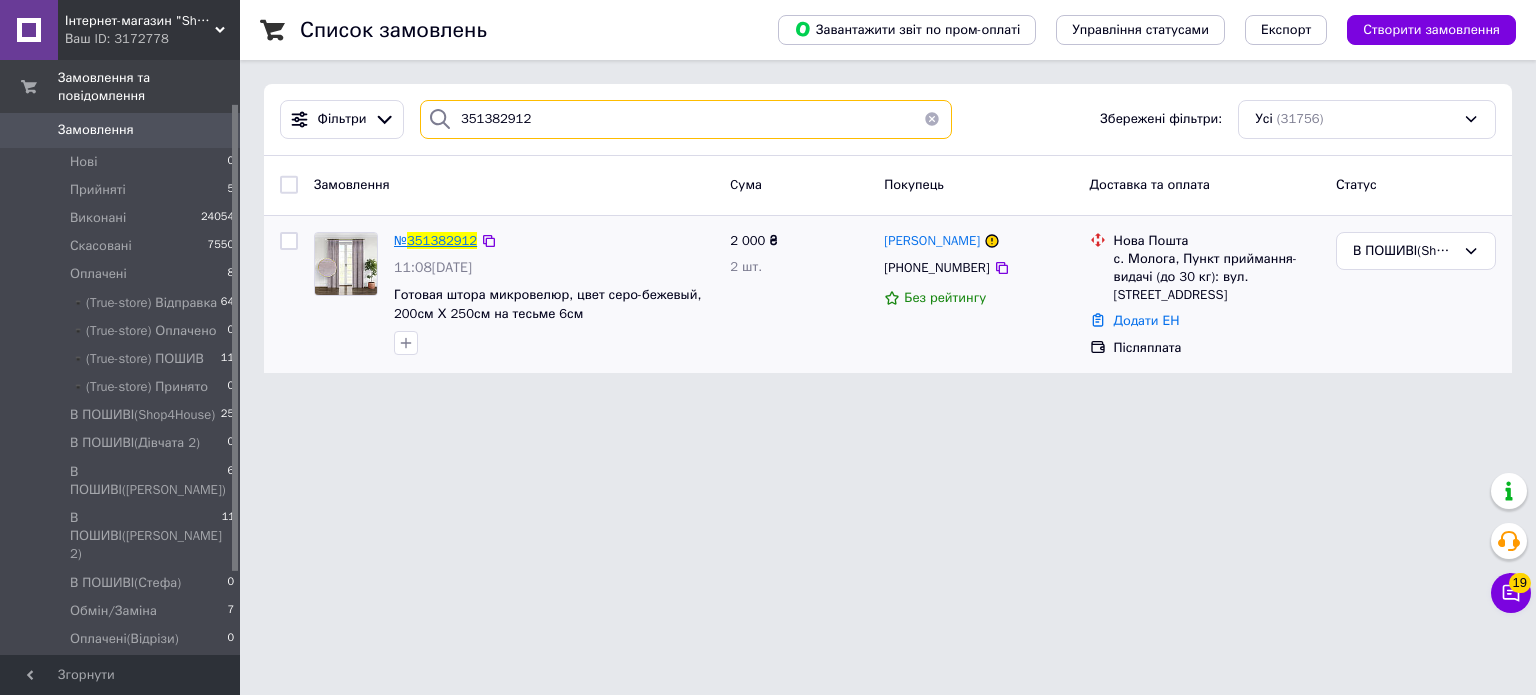 type on "351382912" 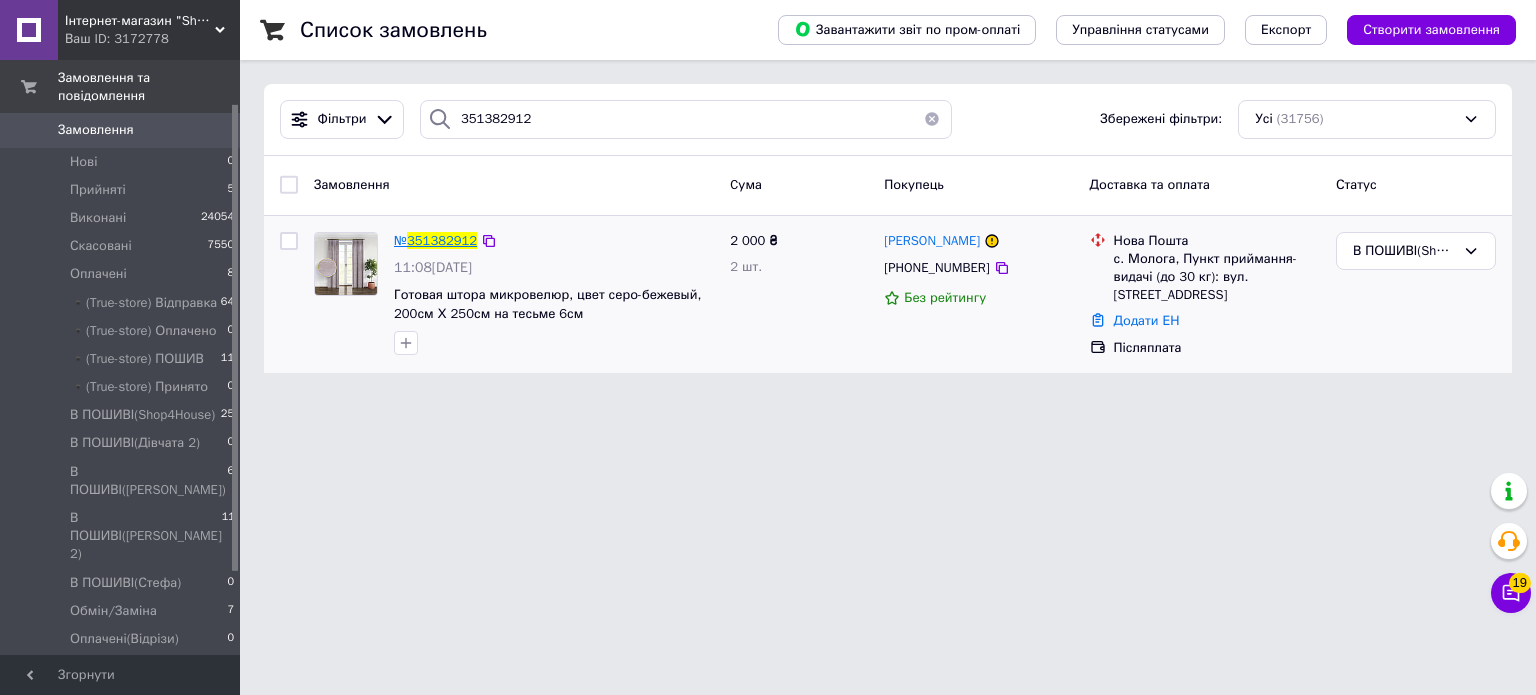 click on "351382912" at bounding box center [442, 240] 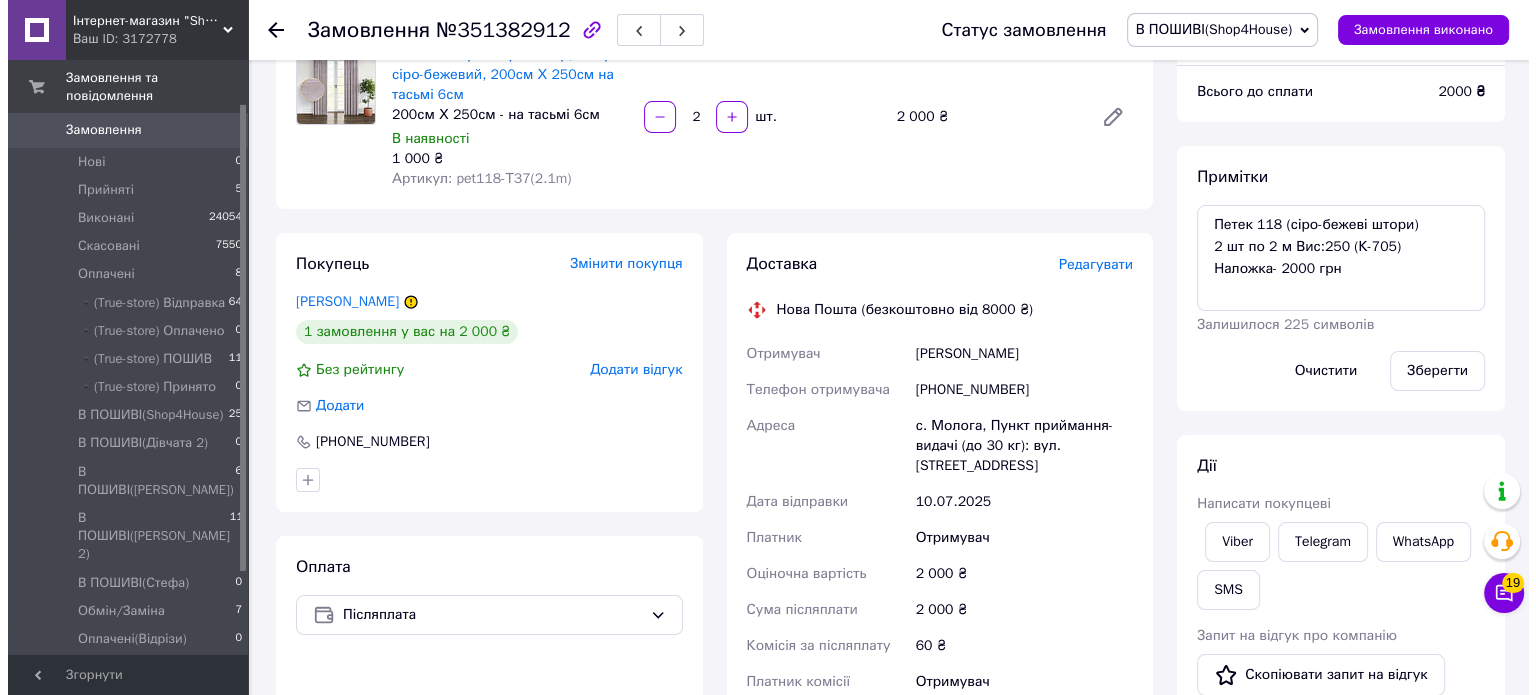 scroll, scrollTop: 178, scrollLeft: 0, axis: vertical 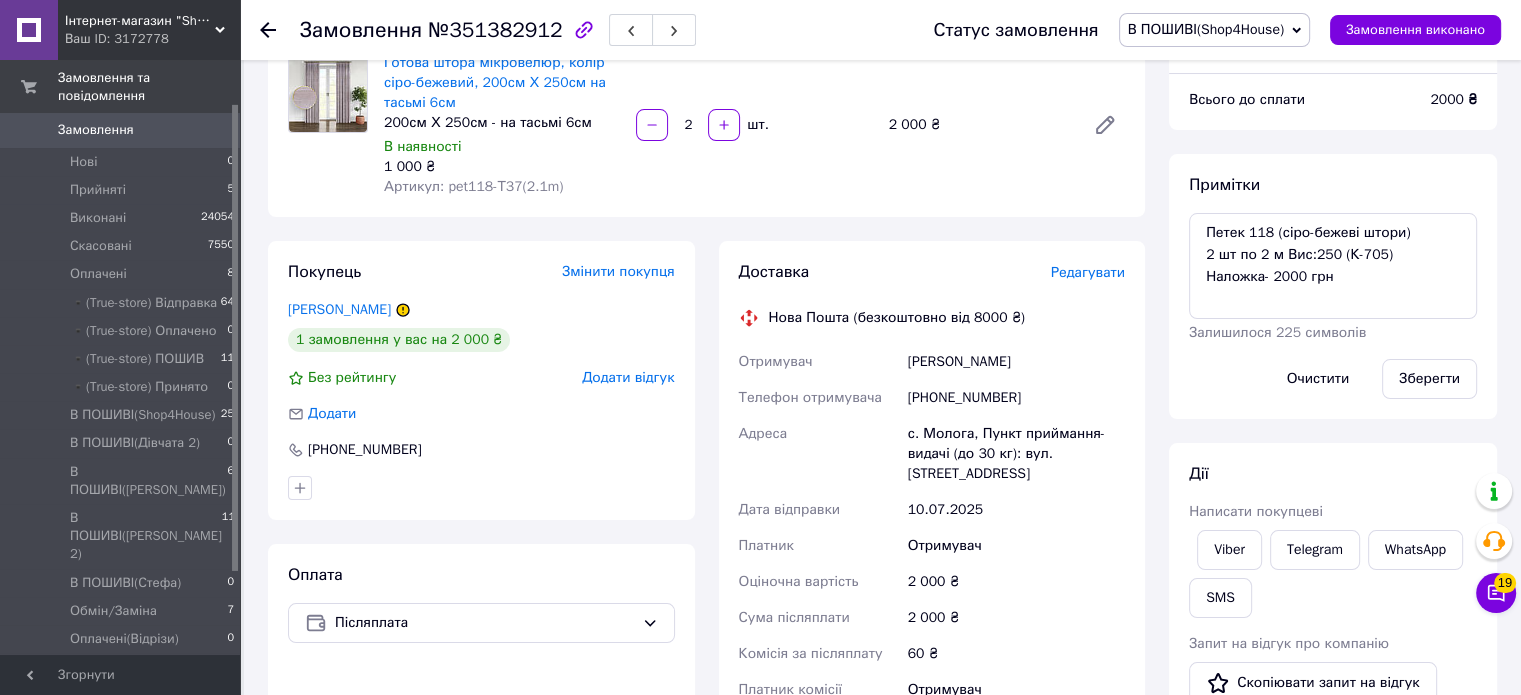 click on "Редагувати" at bounding box center (1088, 272) 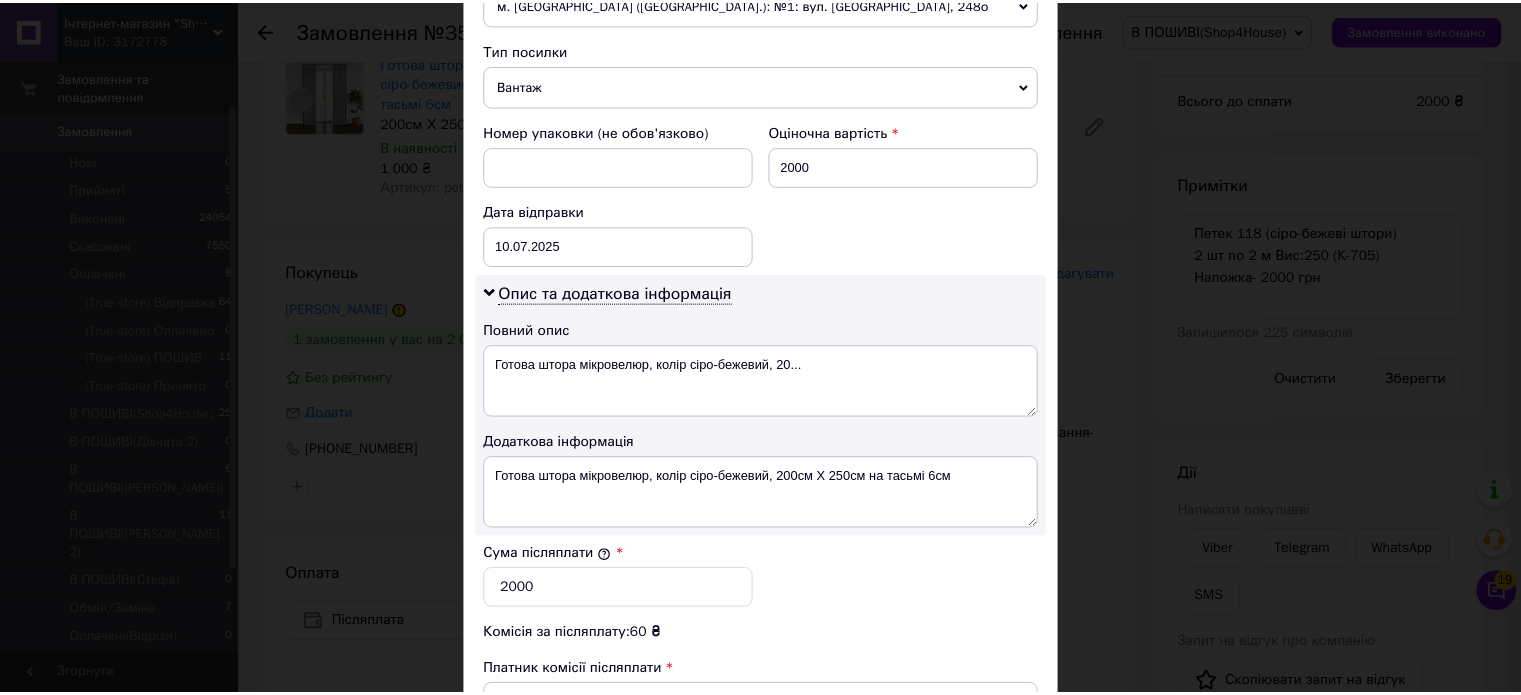 scroll, scrollTop: 1048, scrollLeft: 0, axis: vertical 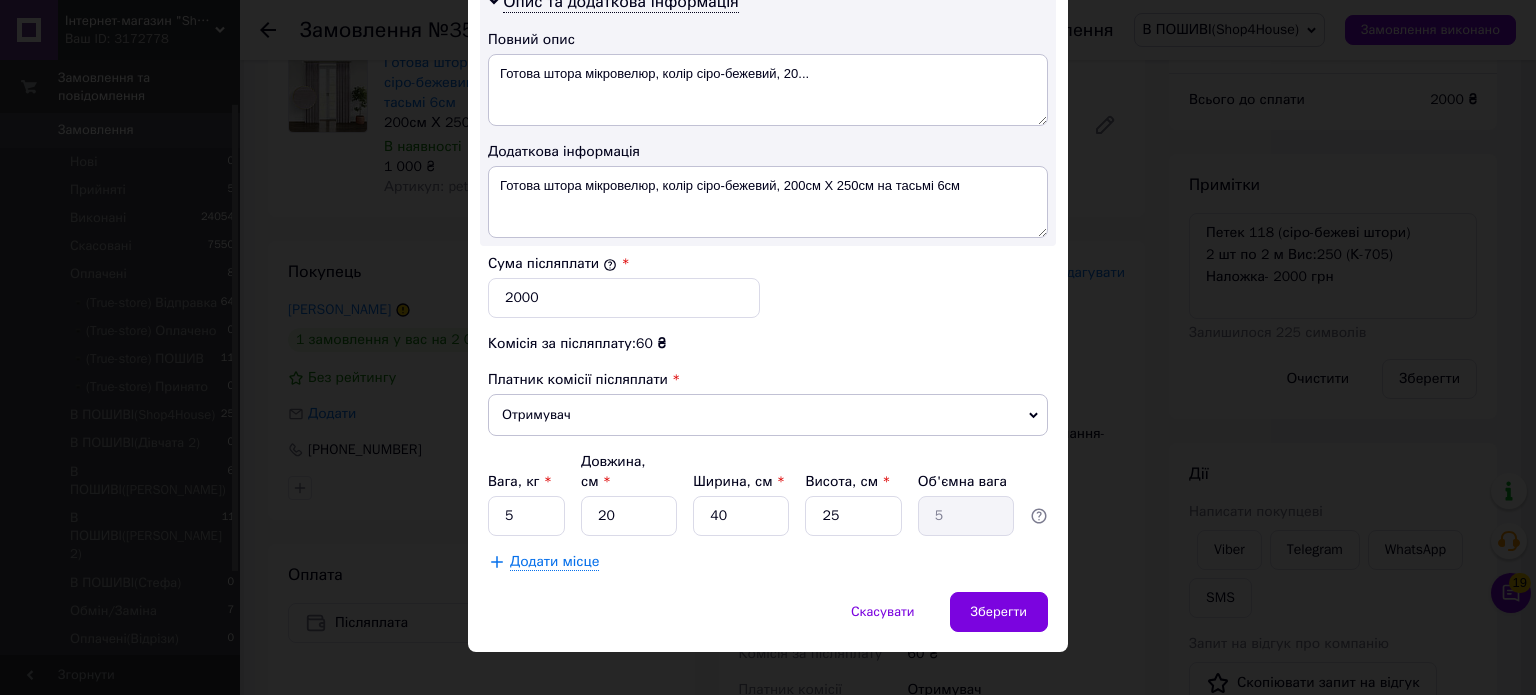 click on "Платник Отримувач Відправник Прізвище отримувача Німчин Ім'я отримувача Анастасія По батькові отримувача Телефон отримувача +380989431901 Тип доставки У відділенні Кур'єром В поштоматі Місто с. Молога Відділення Пункт приймання-видачі (до 30 кг): вул. Кишинівська, 221 Місце відправки м. Чернівці (Чернівецька обл.): №1: вул. Руська, 248о Немає збігів. Спробуйте змінити умови пошуку Додати ще місце відправки Тип посилки Вантаж Документи Номер упаковки (не обов'язково) Оціночна вартість 2000 Дата відправки 10.07.2025 < 2025 > < Июль > Пн Вт Ср Чт Пт Сб Вс 30 1 2 3 4 5 6 7 8 9 10 11 12 13 14 15 16 17 18 19" at bounding box center (768, -123) 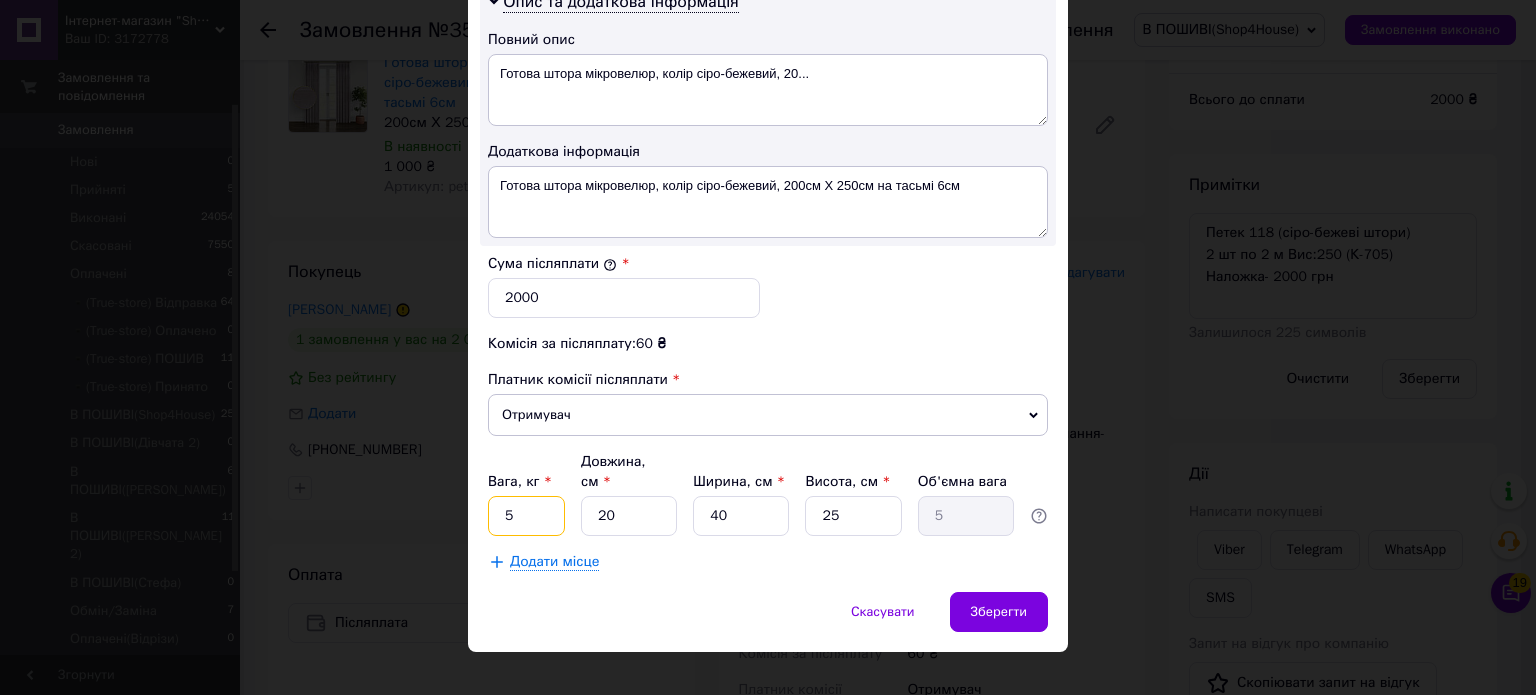 click on "5" at bounding box center (526, 516) 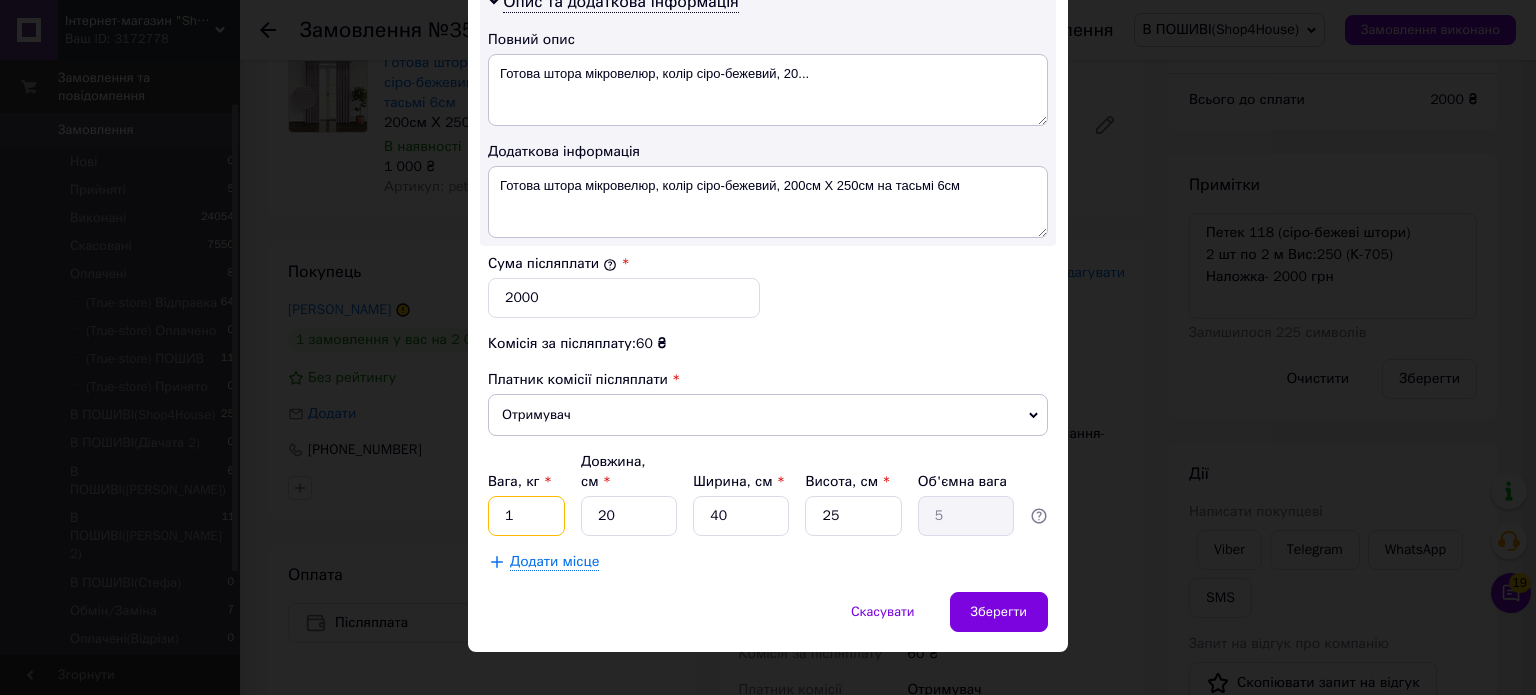click on "1" at bounding box center (526, 516) 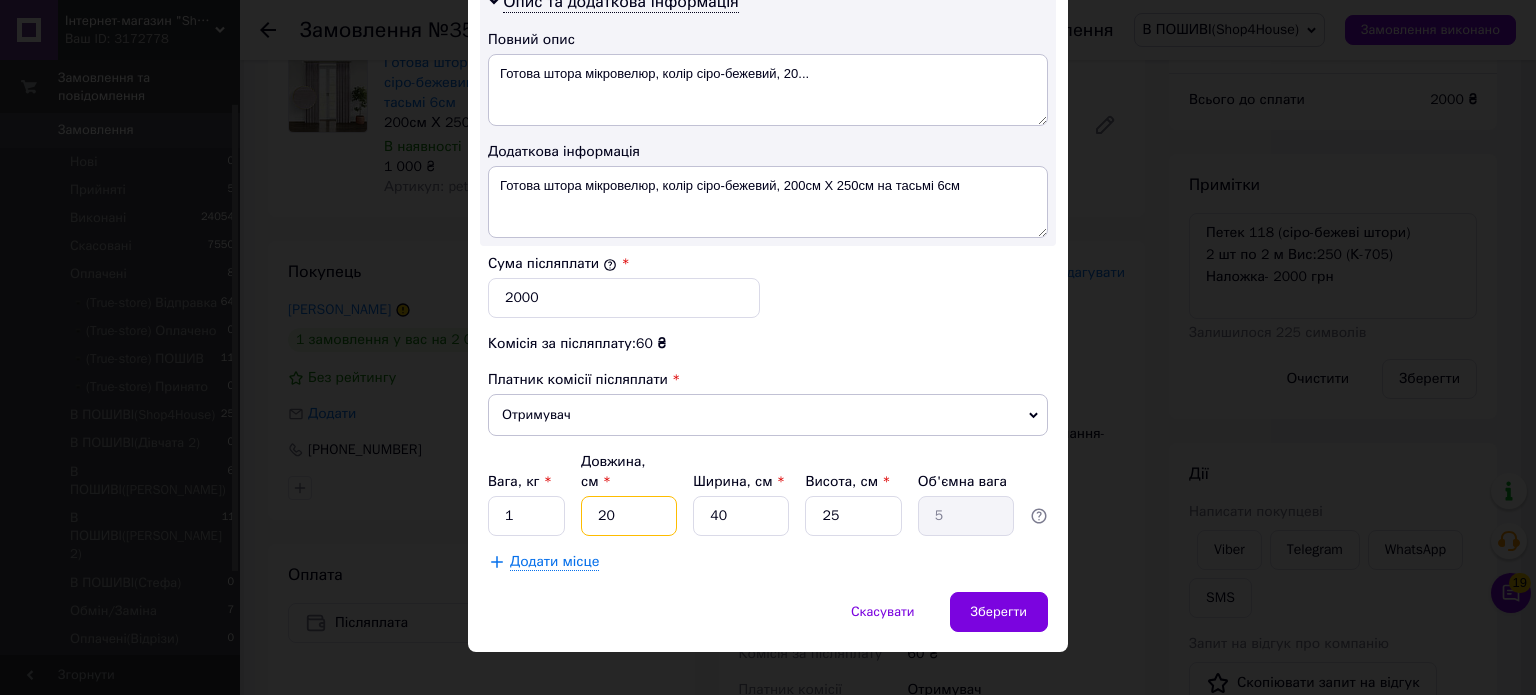 type on "1" 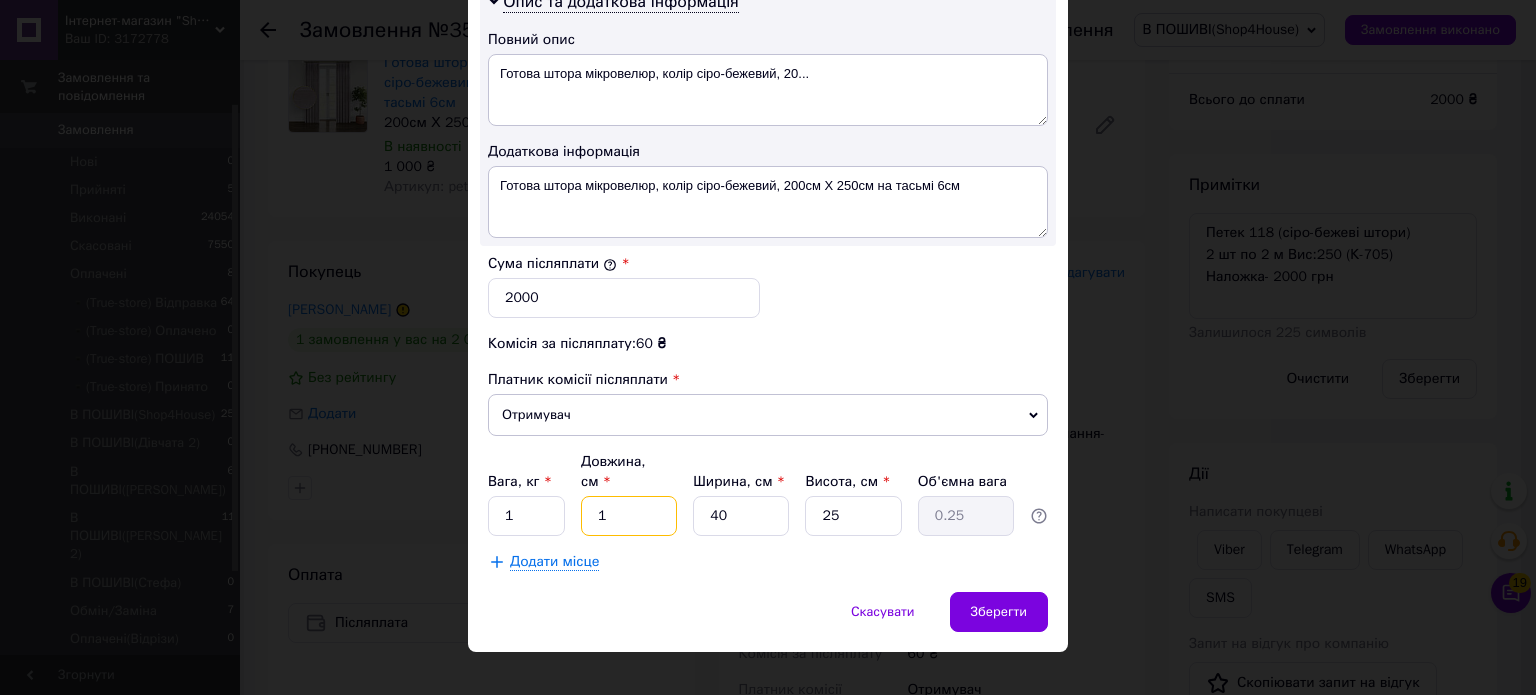 type on "1" 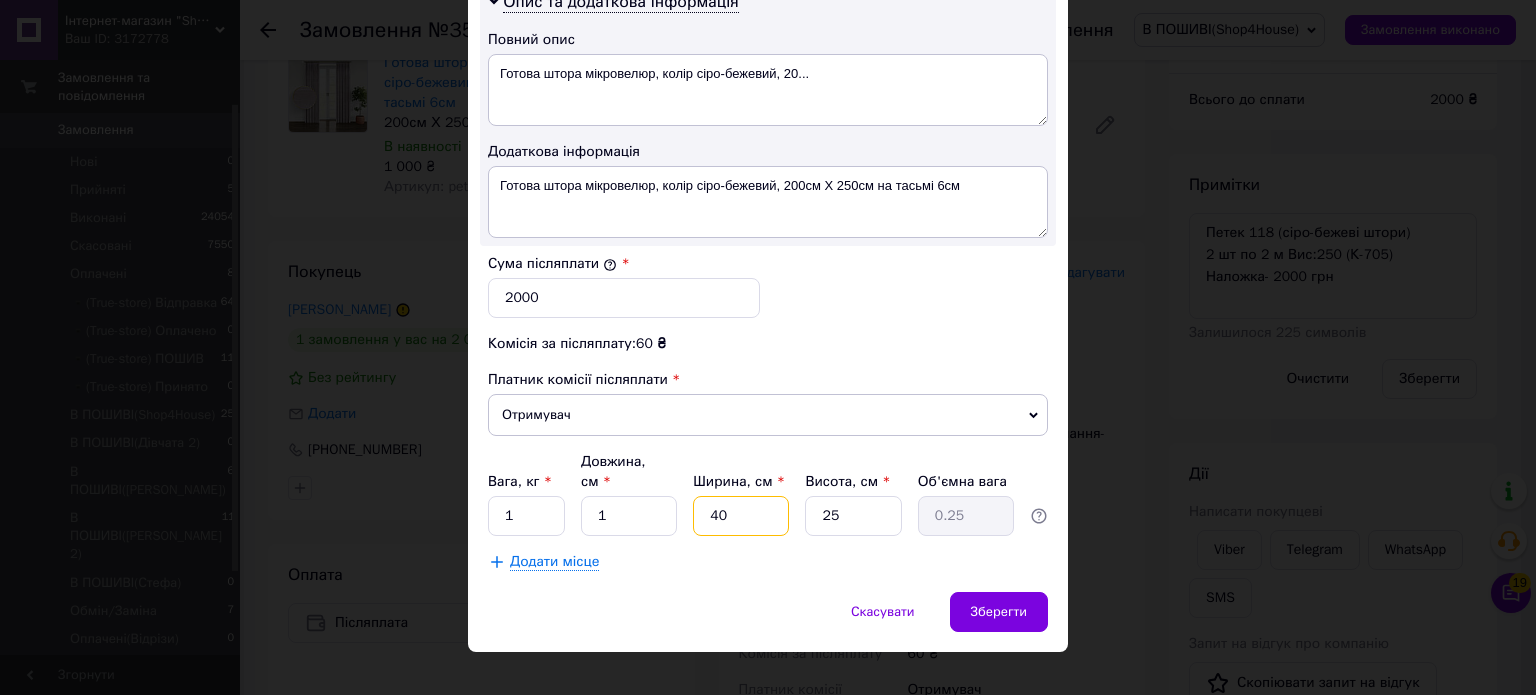 type on "1" 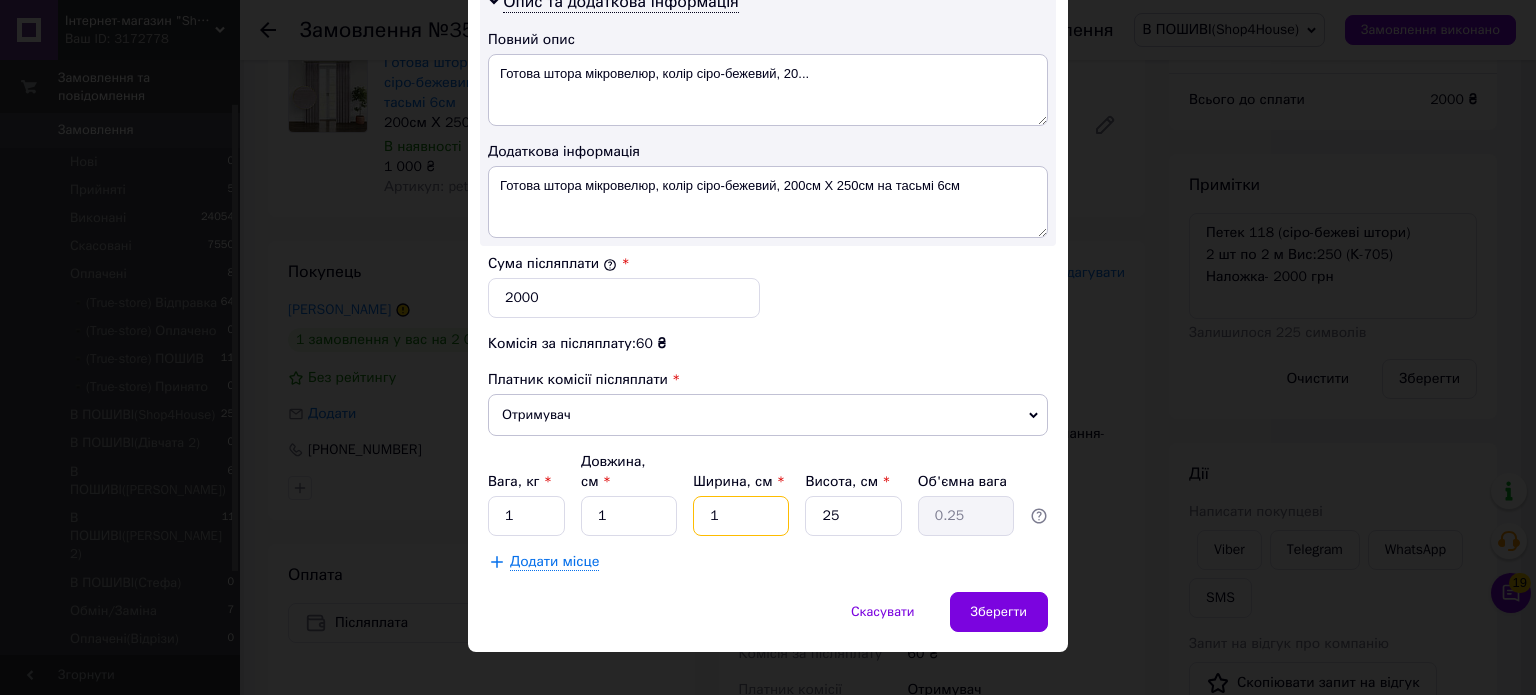 type on "0.1" 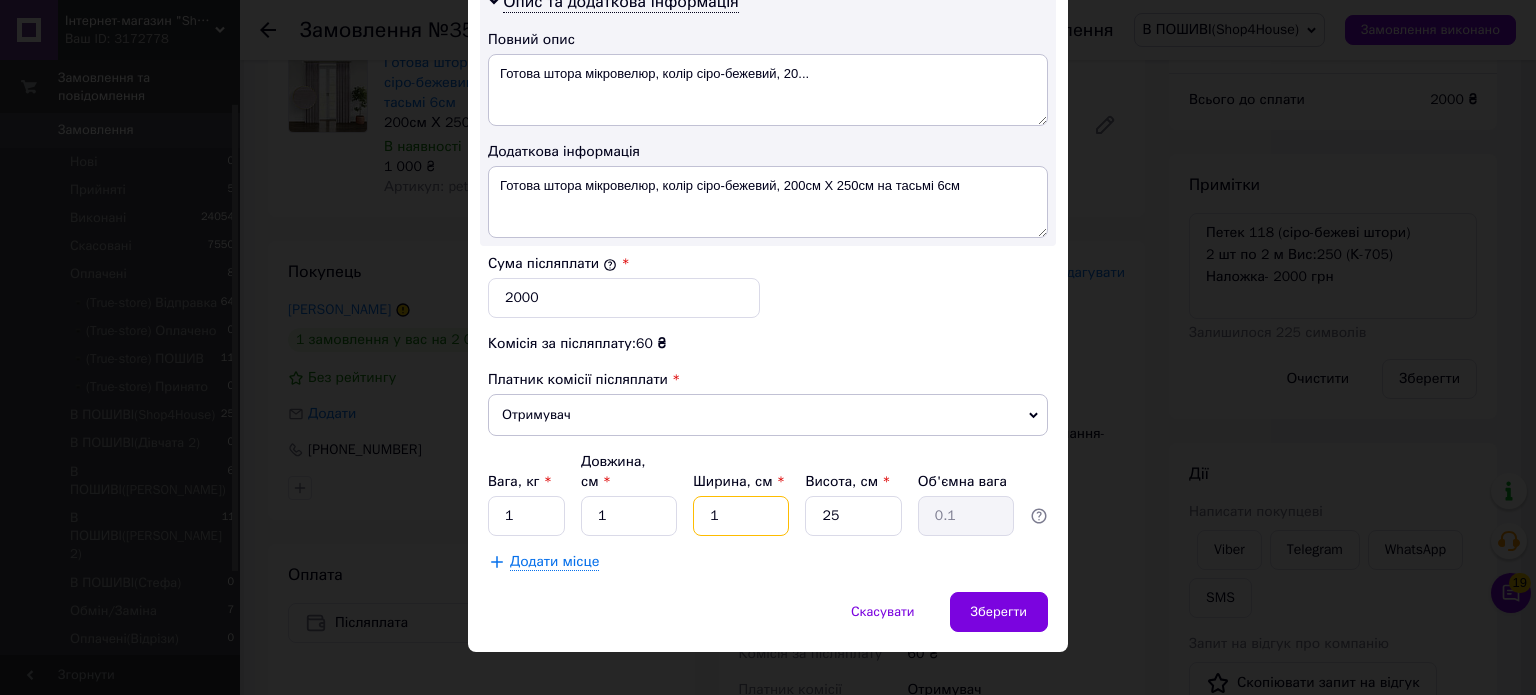 type on "1" 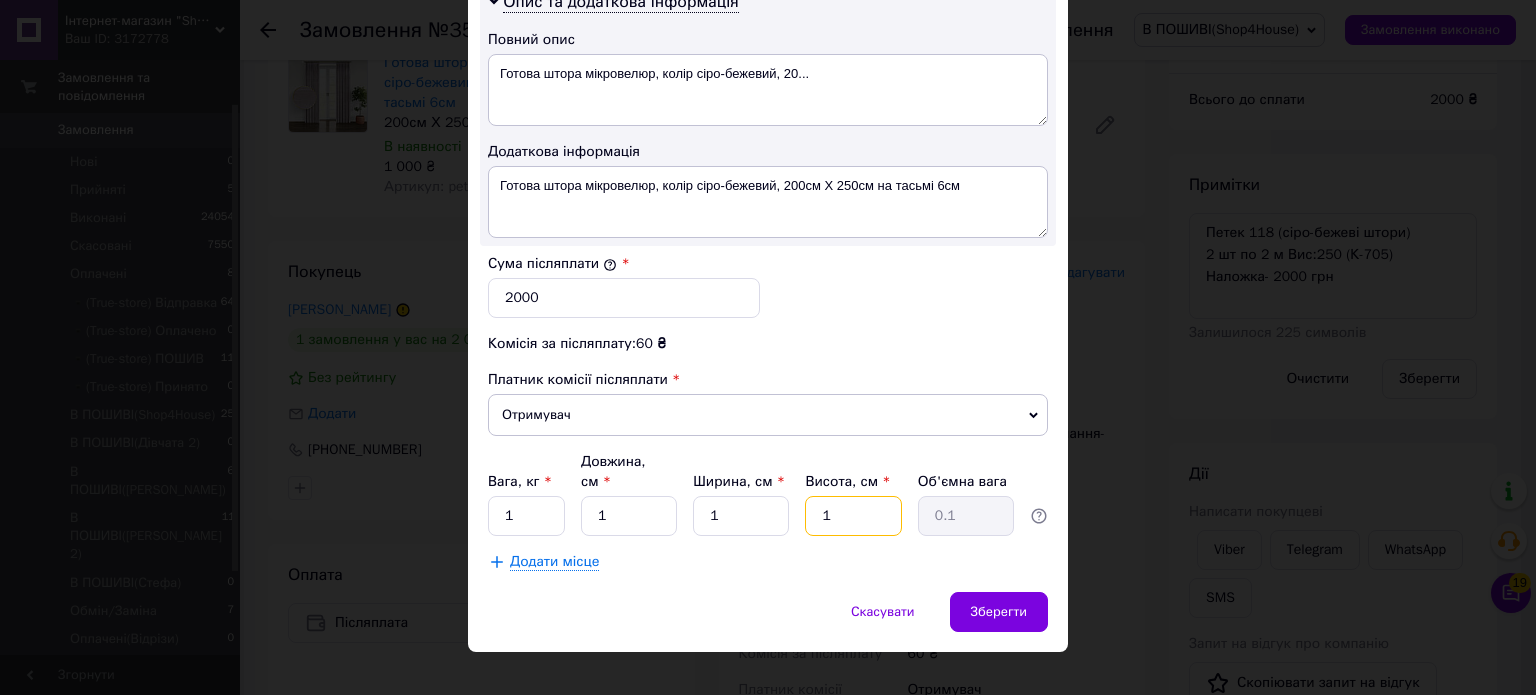 type on "1" 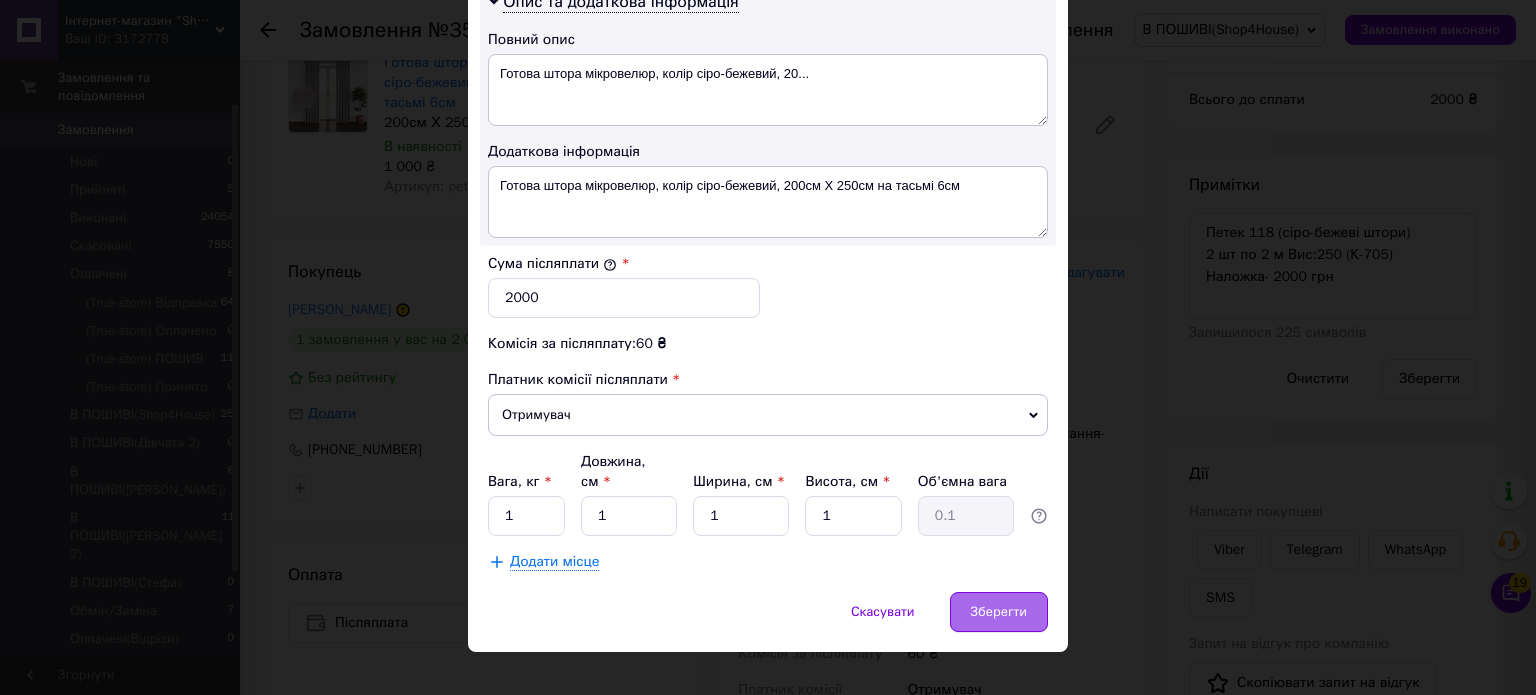 click on "Зберегти" at bounding box center [999, 612] 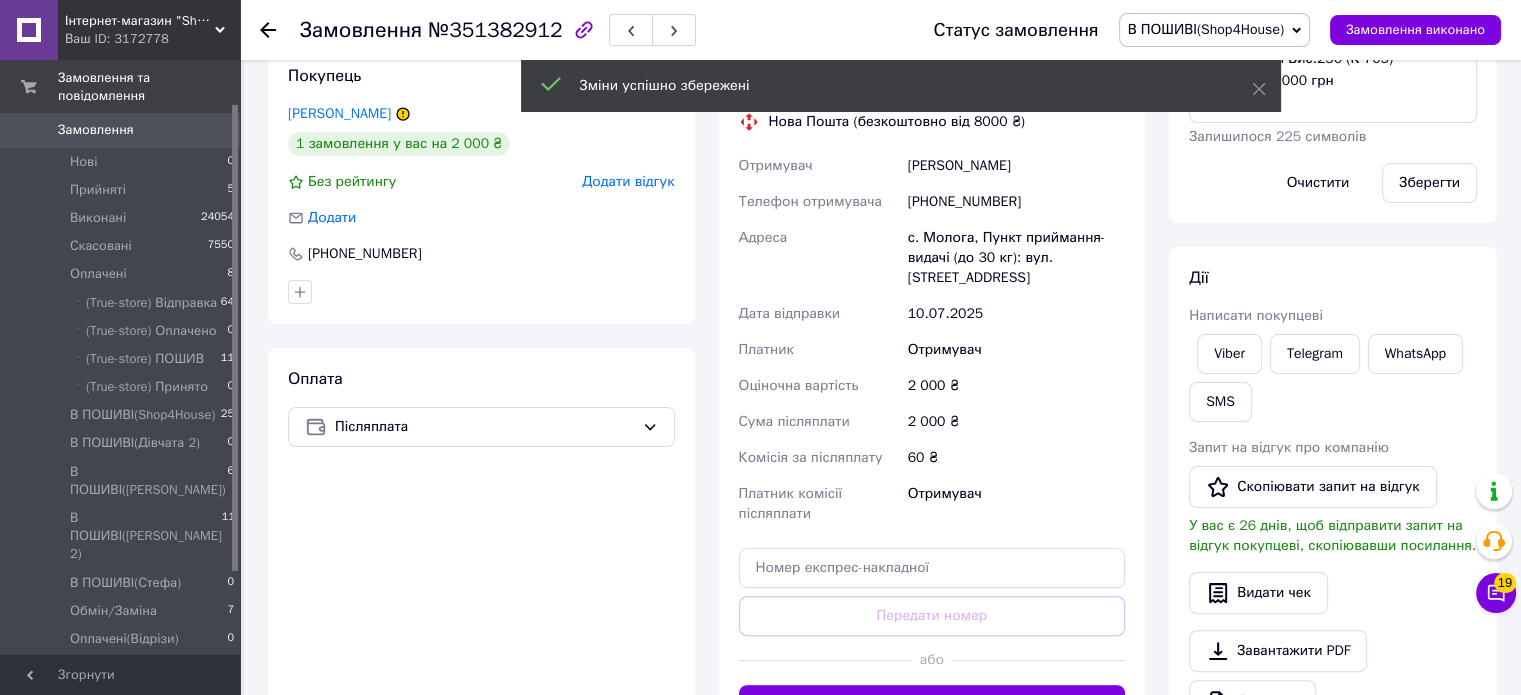 scroll, scrollTop: 471, scrollLeft: 0, axis: vertical 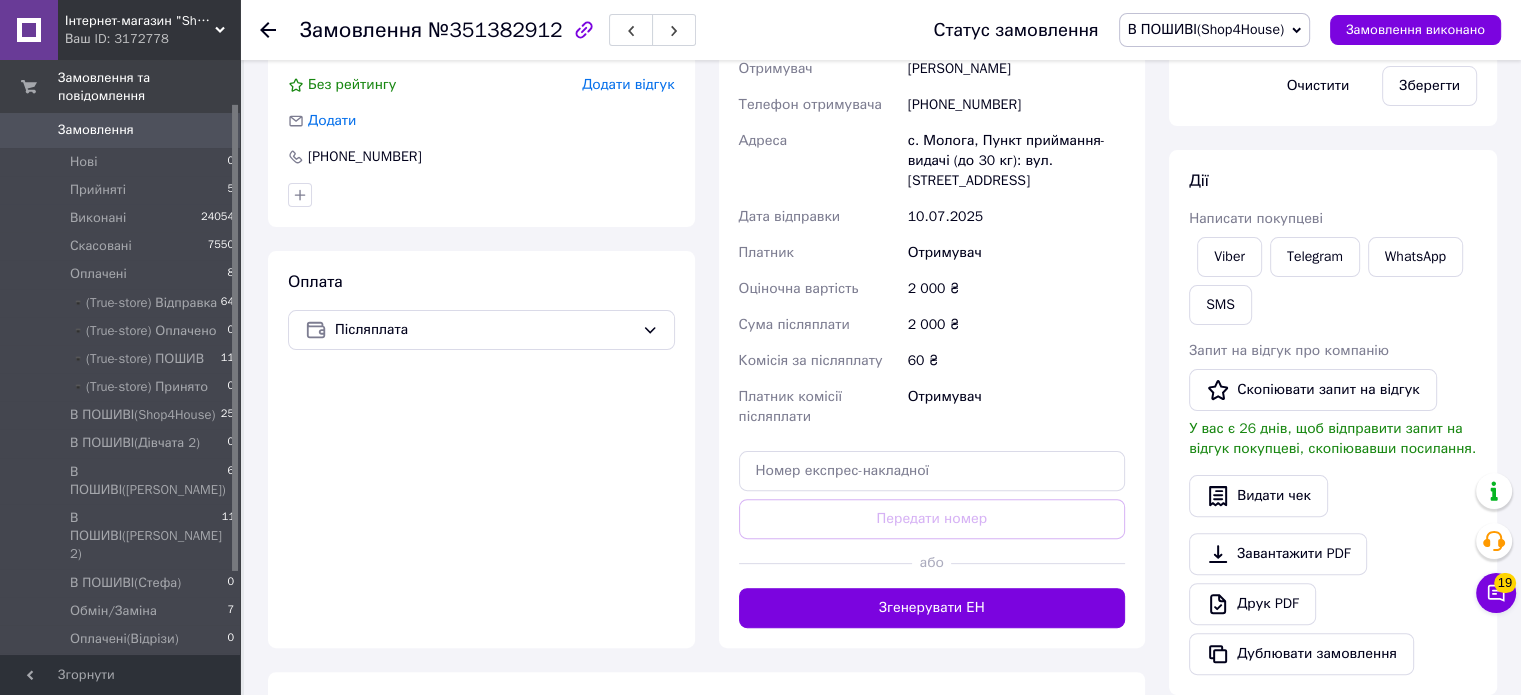 click at bounding box center (826, 563) 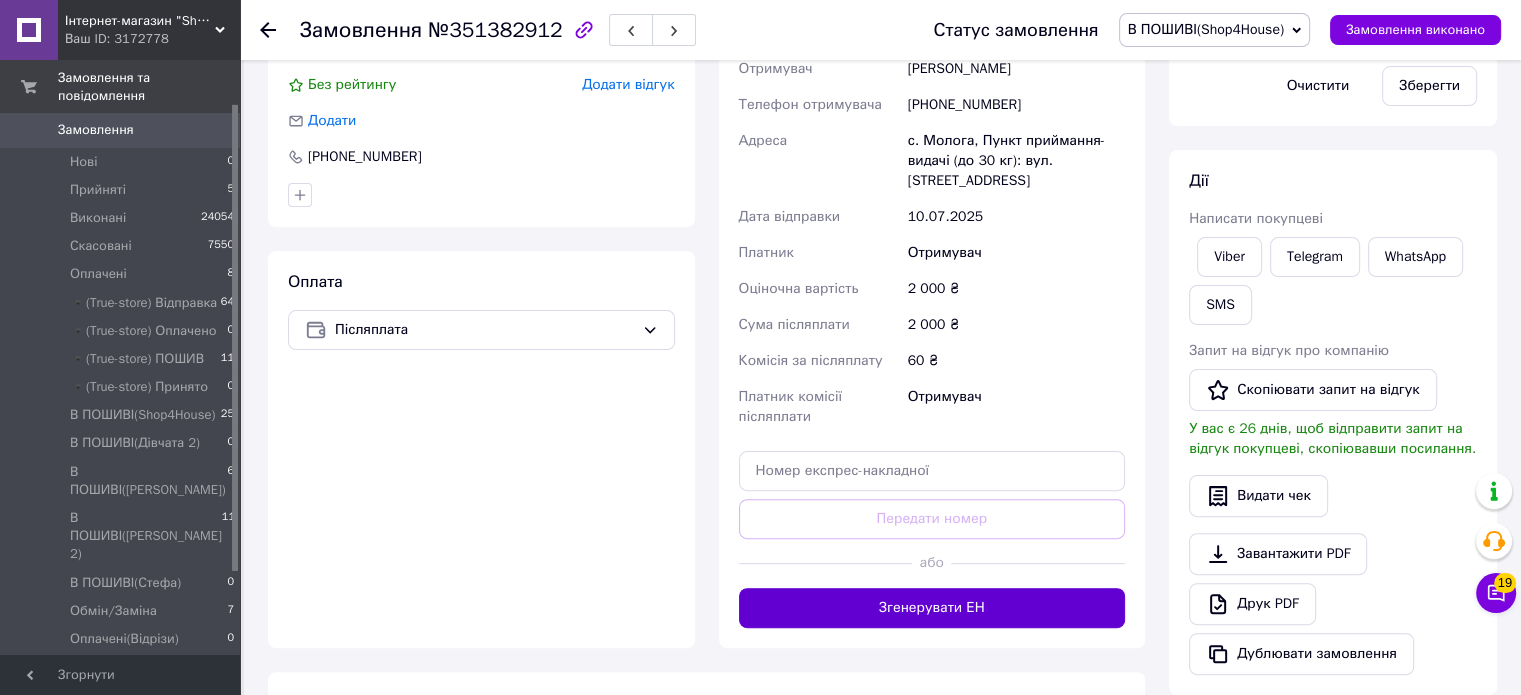 click on "Згенерувати ЕН" at bounding box center (932, 608) 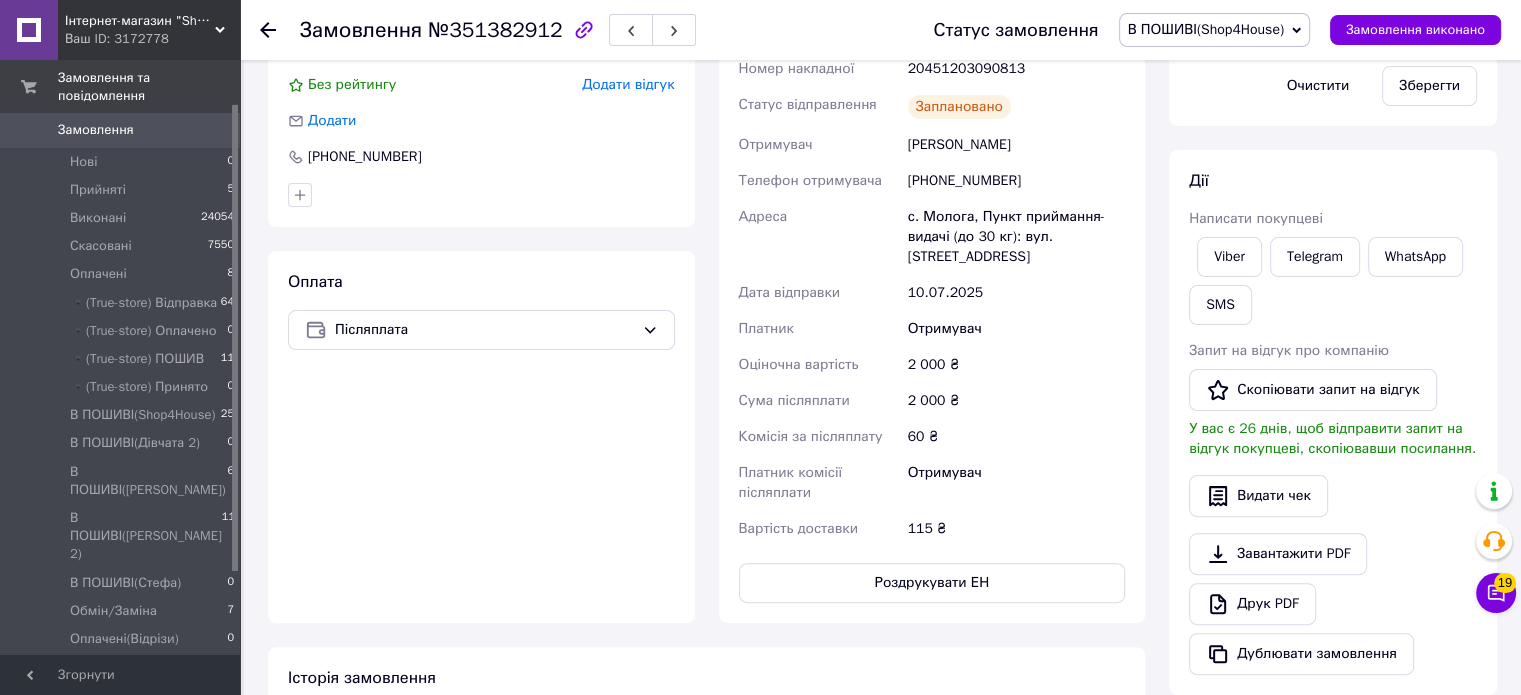 click on "Статус замовлення В ПОШИВІ(Shop4House) Прийнято Виконано Скасовано Оплачено ▪️(True-store) Відправка ▪️(True-store) Оплачено ▪️(True-store) ПОШИВ ▪️(True-store) Принято В ПОШИВІ(Дівчата 2) В ПОШИВІ(Марьяна) В ПОШИВІ(МАРЬЯНА 2) В ПОШИВІ(Стефа) Обмін/Заміна Оплачені(Відрізи) Прийняті Тарас Реквізити надано Чекаємо на товар Замовлення виконано" at bounding box center [1197, 30] 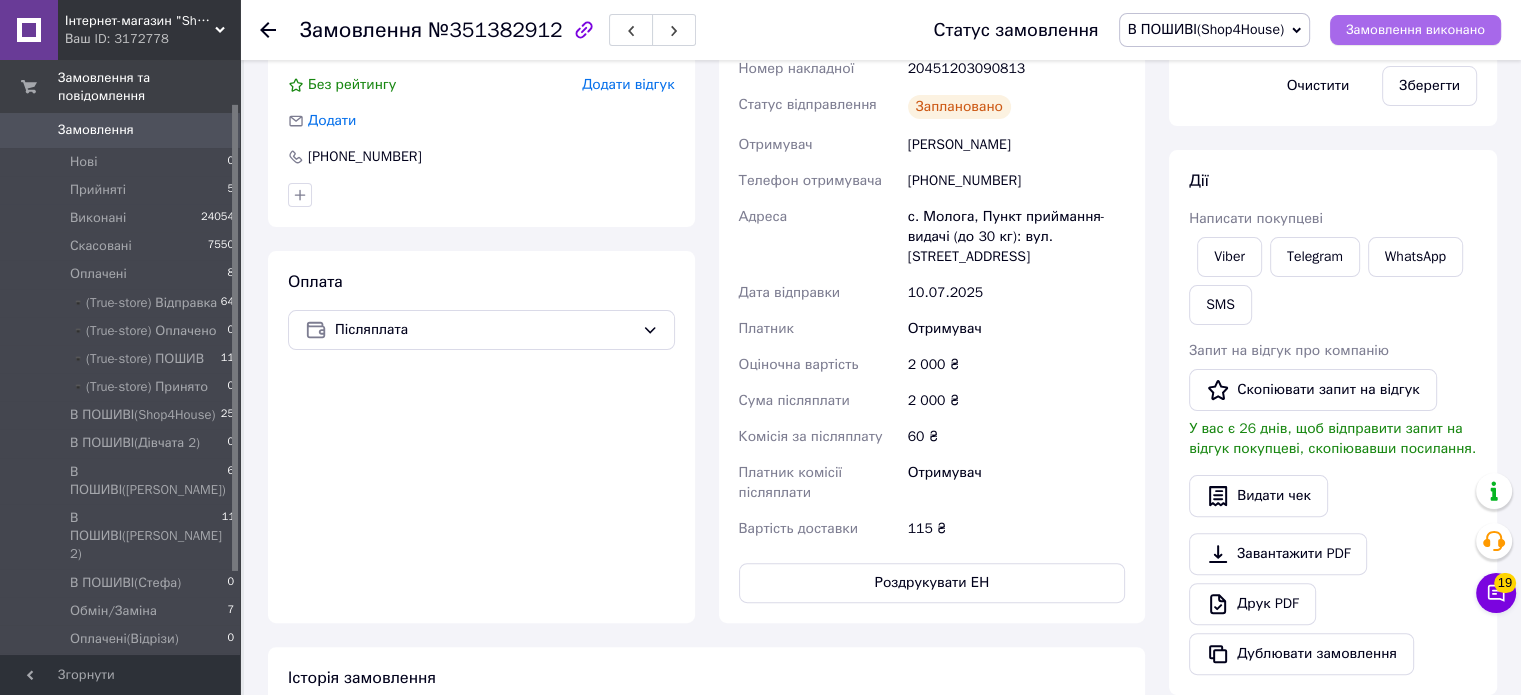 click on "Замовлення виконано" at bounding box center (1415, 30) 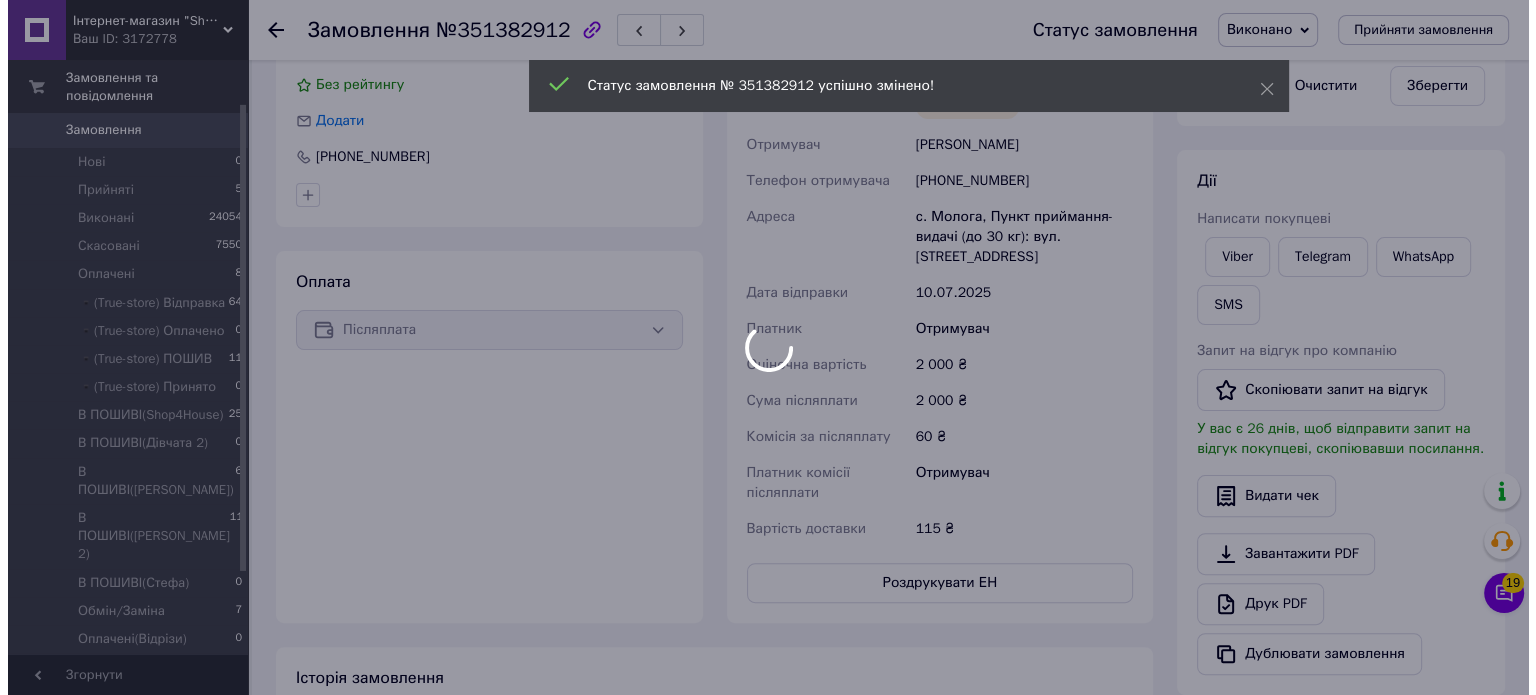 scroll, scrollTop: 0, scrollLeft: 0, axis: both 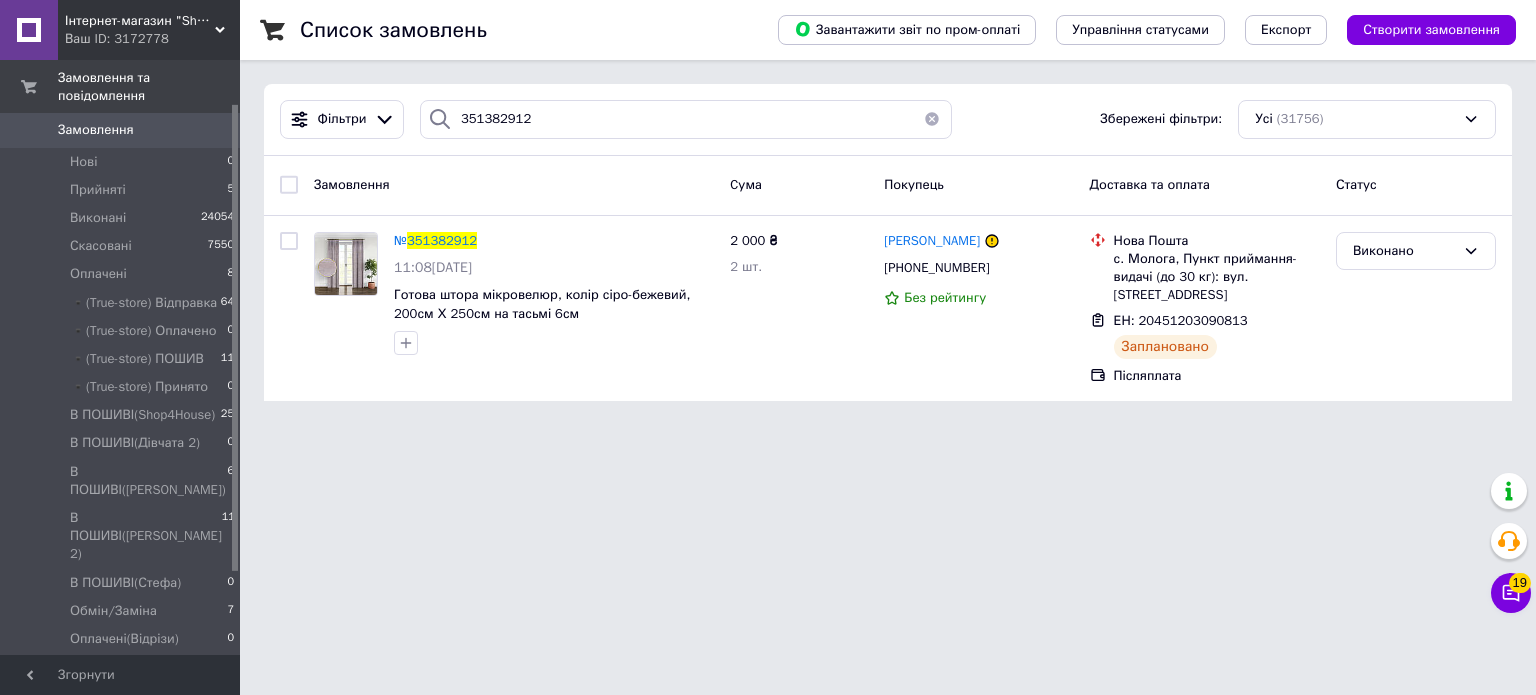 click on "Ваш ID: 3172778" at bounding box center (152, 39) 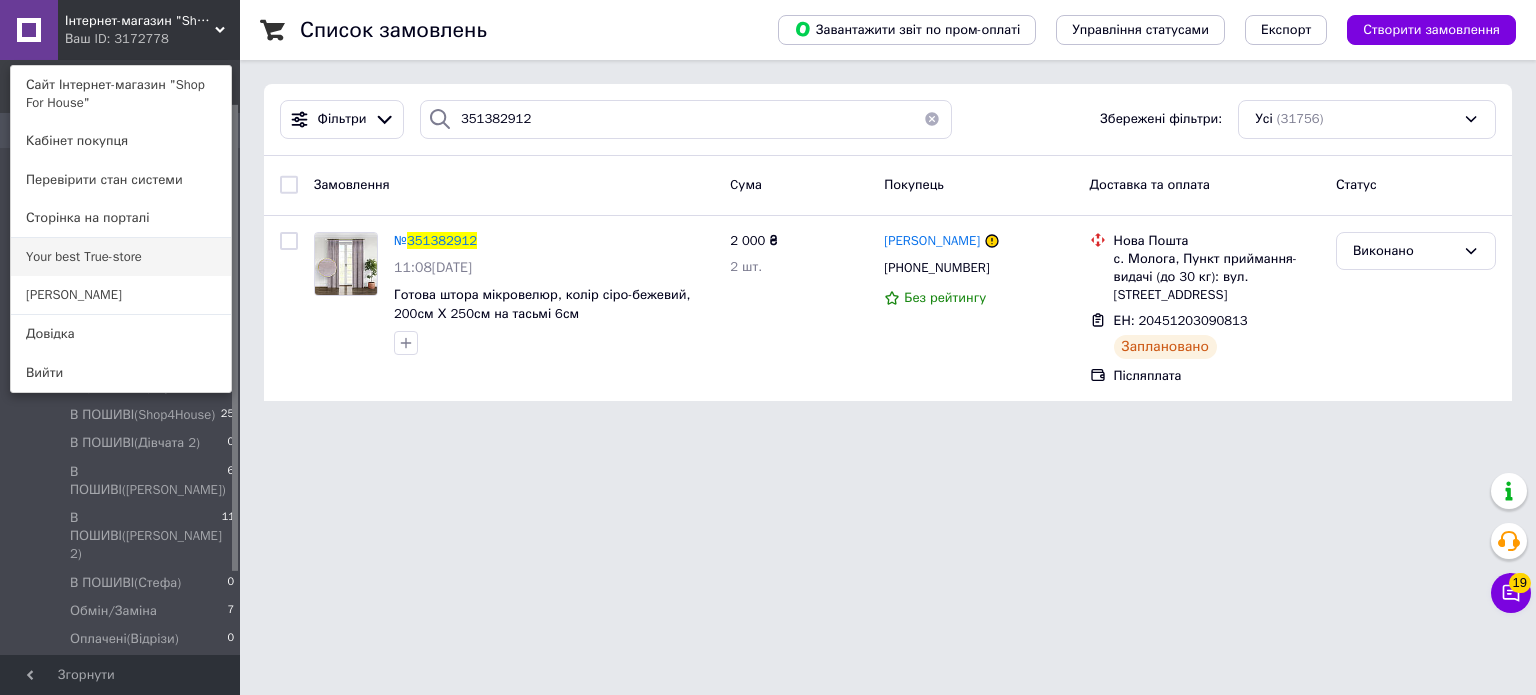 click on "Your best True-store" at bounding box center [121, 257] 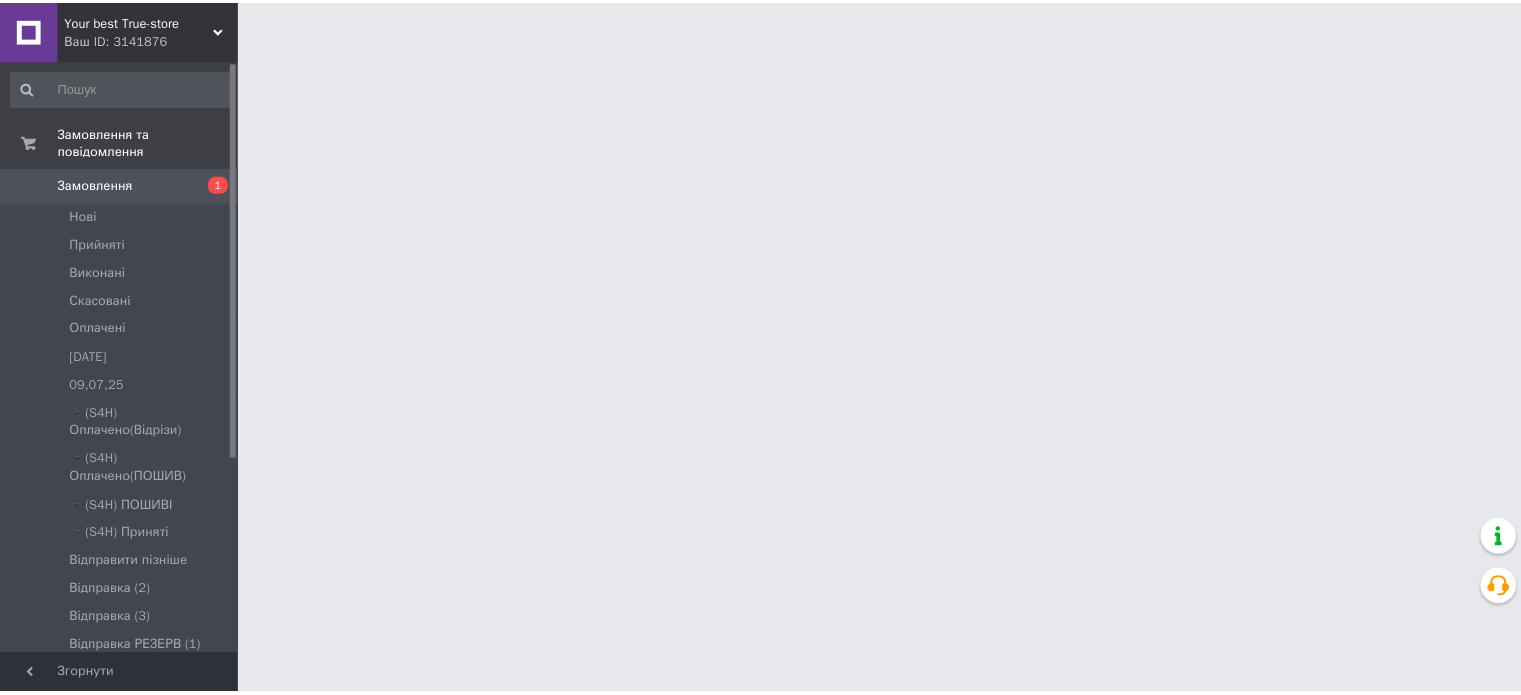 scroll, scrollTop: 0, scrollLeft: 0, axis: both 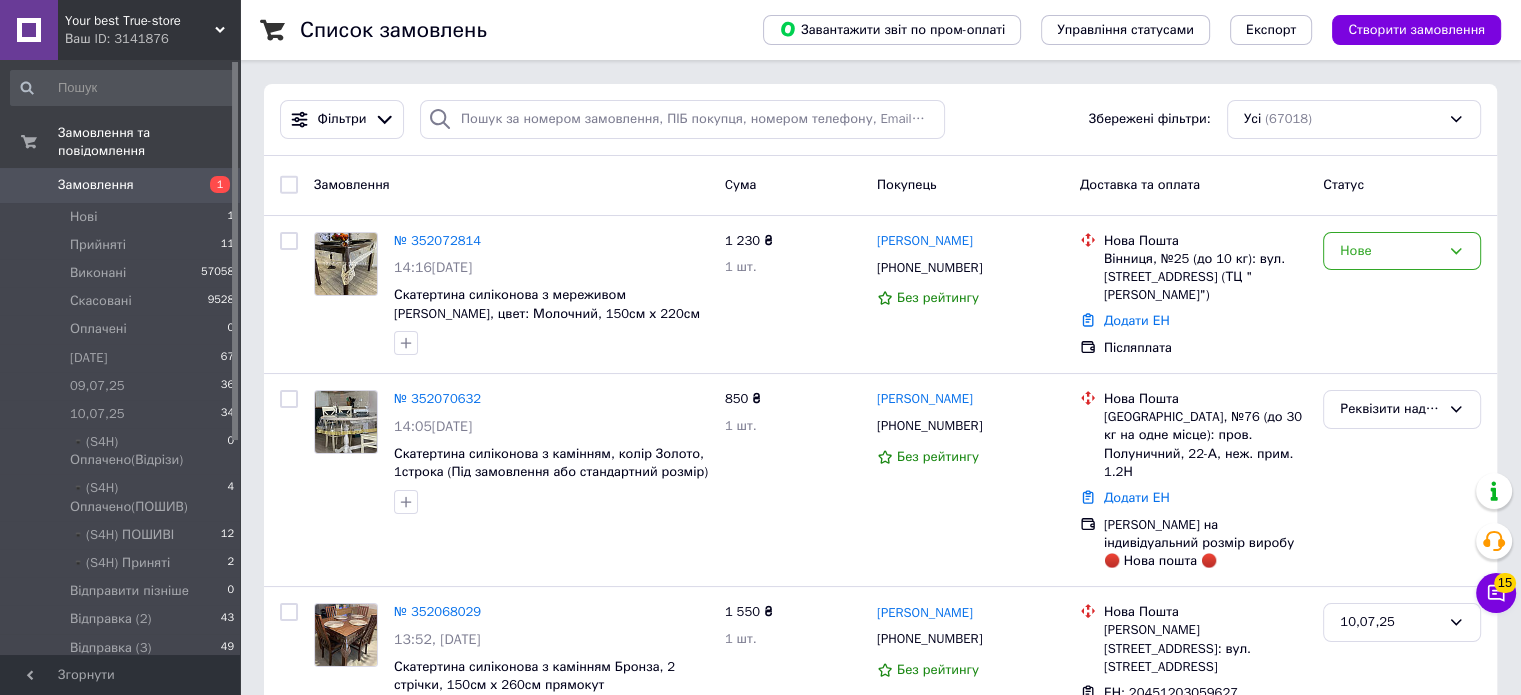 click on "Фільтри Збережені фільтри: Усі (67018)" at bounding box center [880, 120] 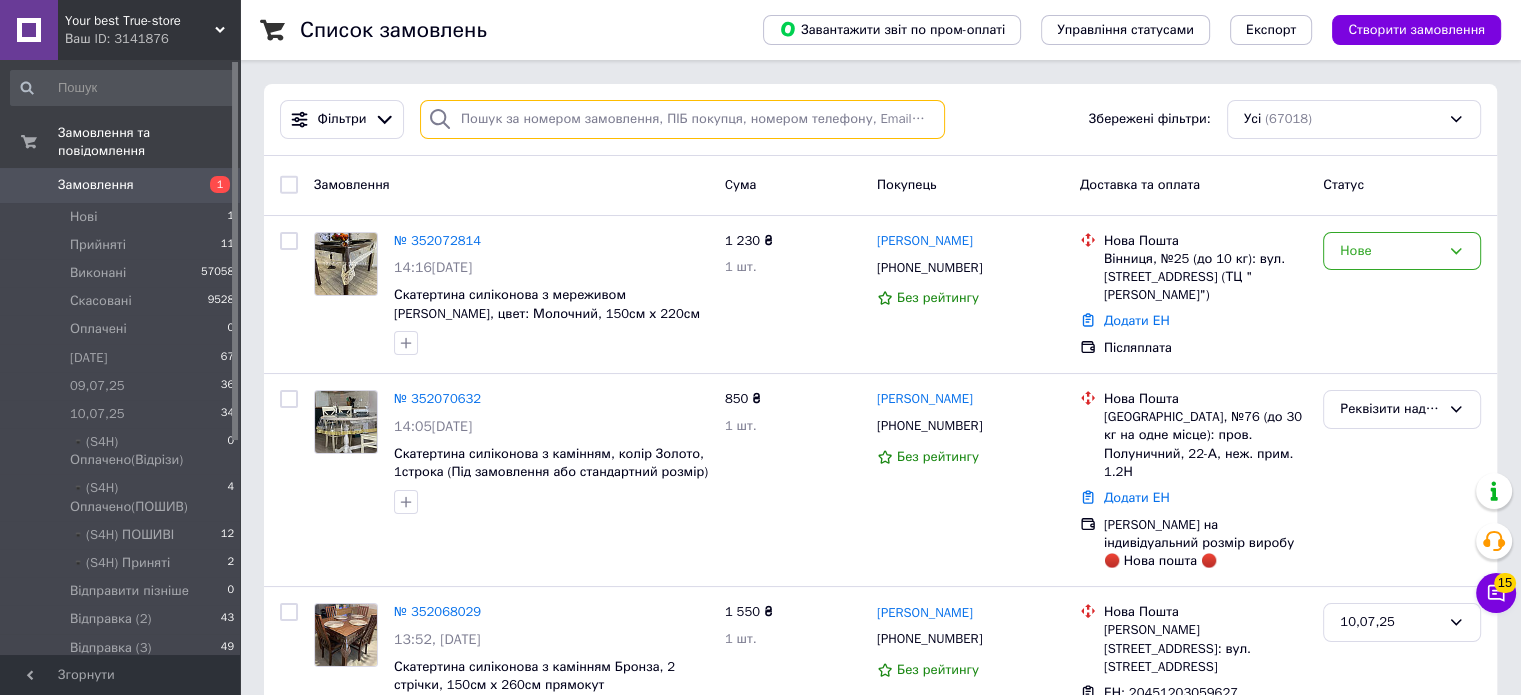 click at bounding box center (682, 119) 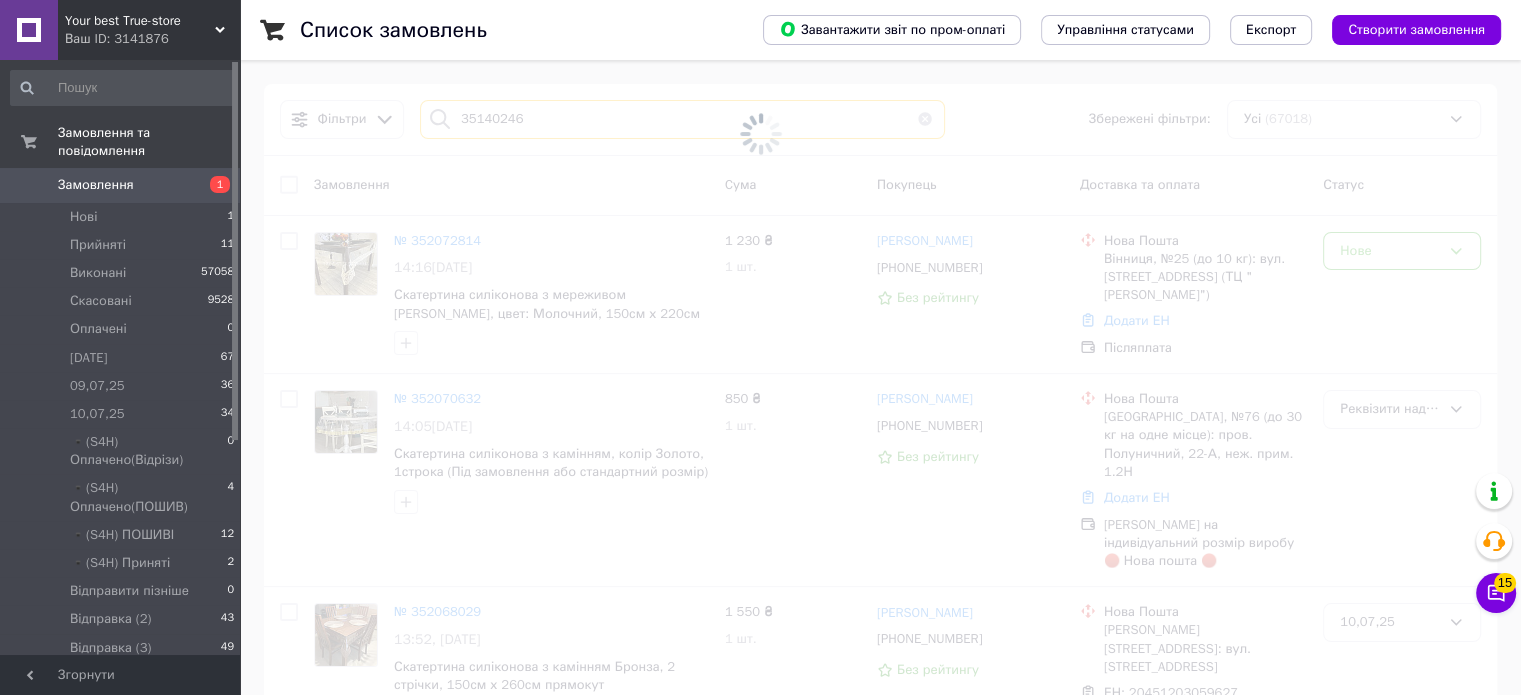type on "351402464" 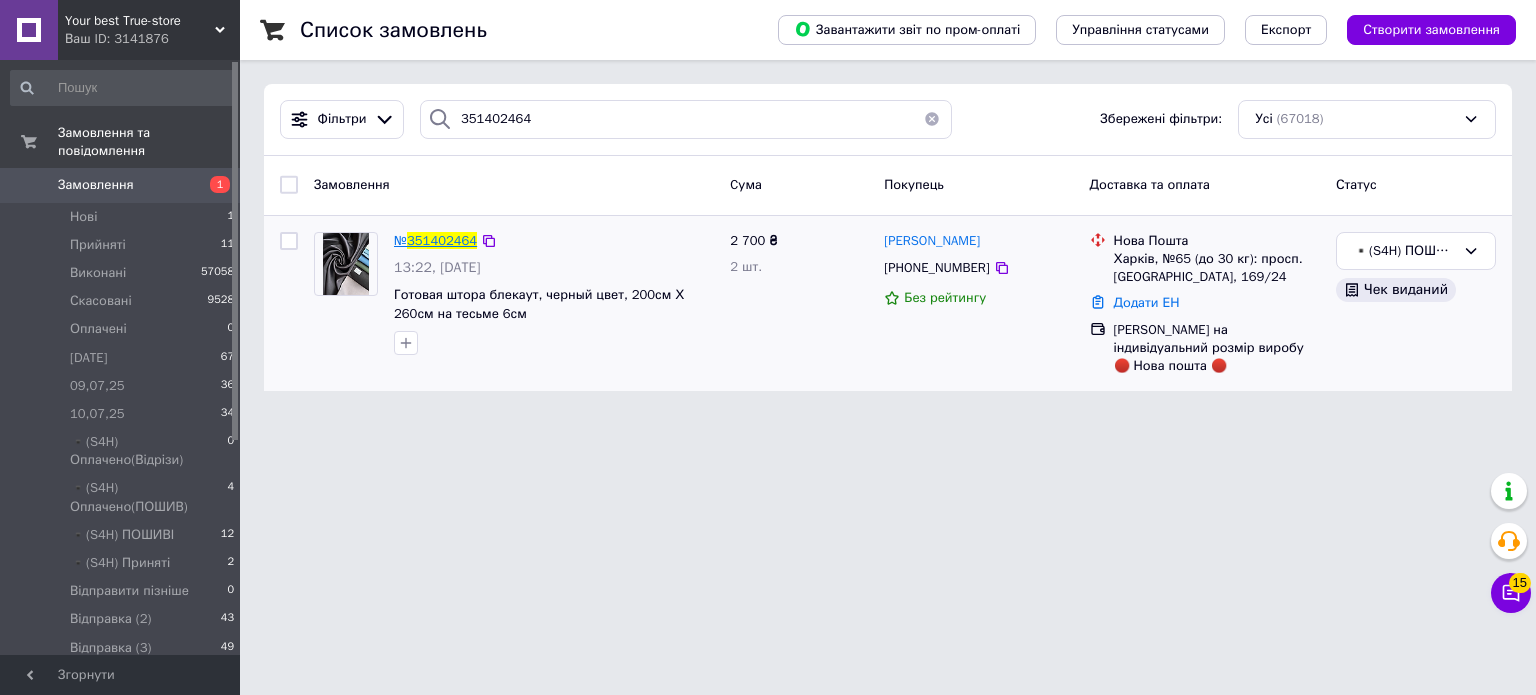 click on "351402464" at bounding box center [442, 240] 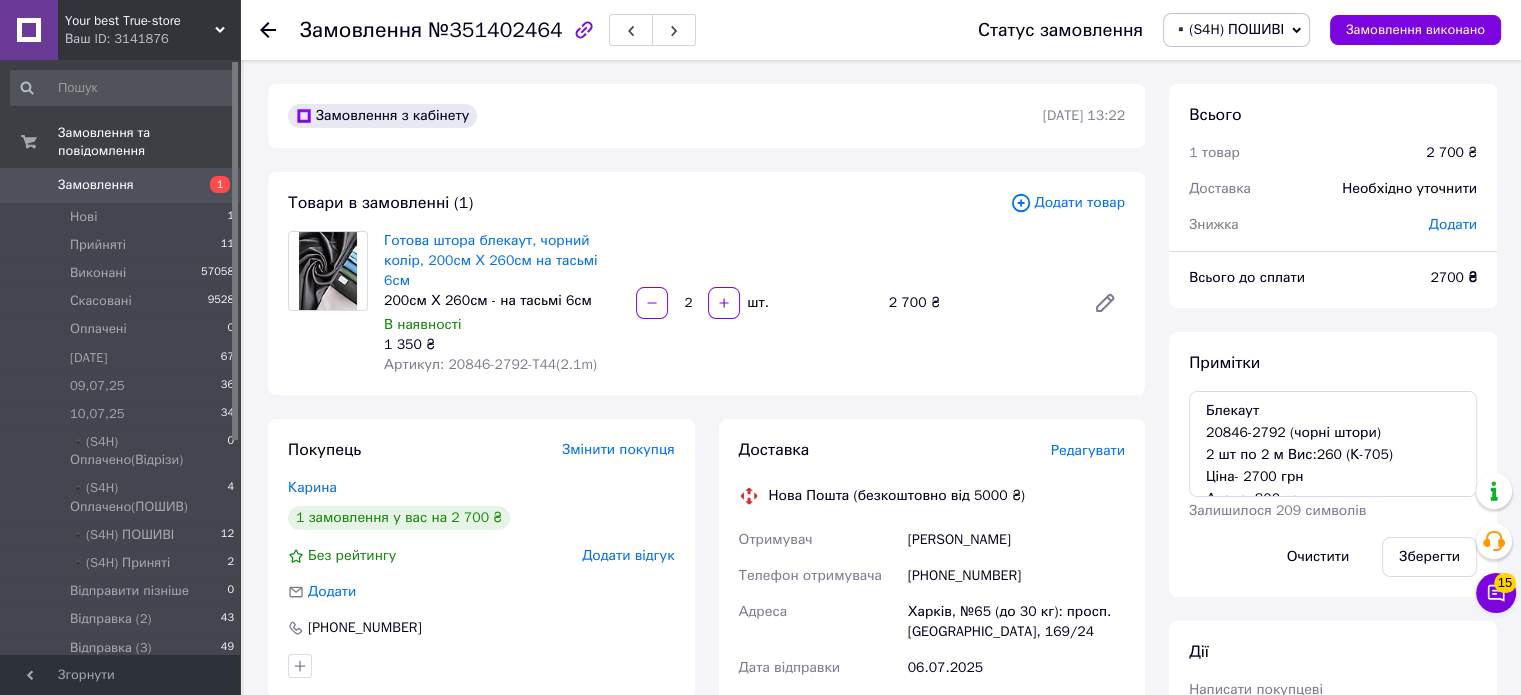 scroll, scrollTop: 362, scrollLeft: 0, axis: vertical 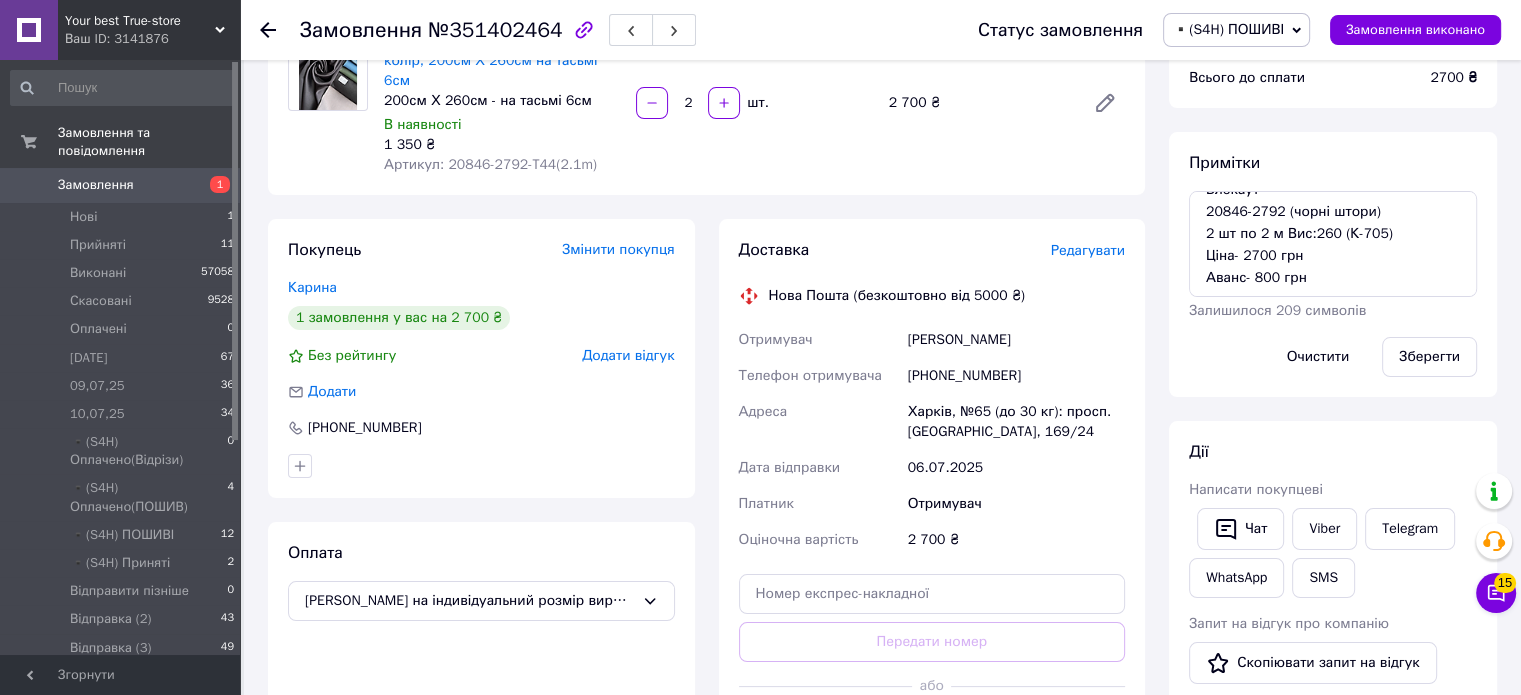 click on "Редагувати" at bounding box center [1088, 250] 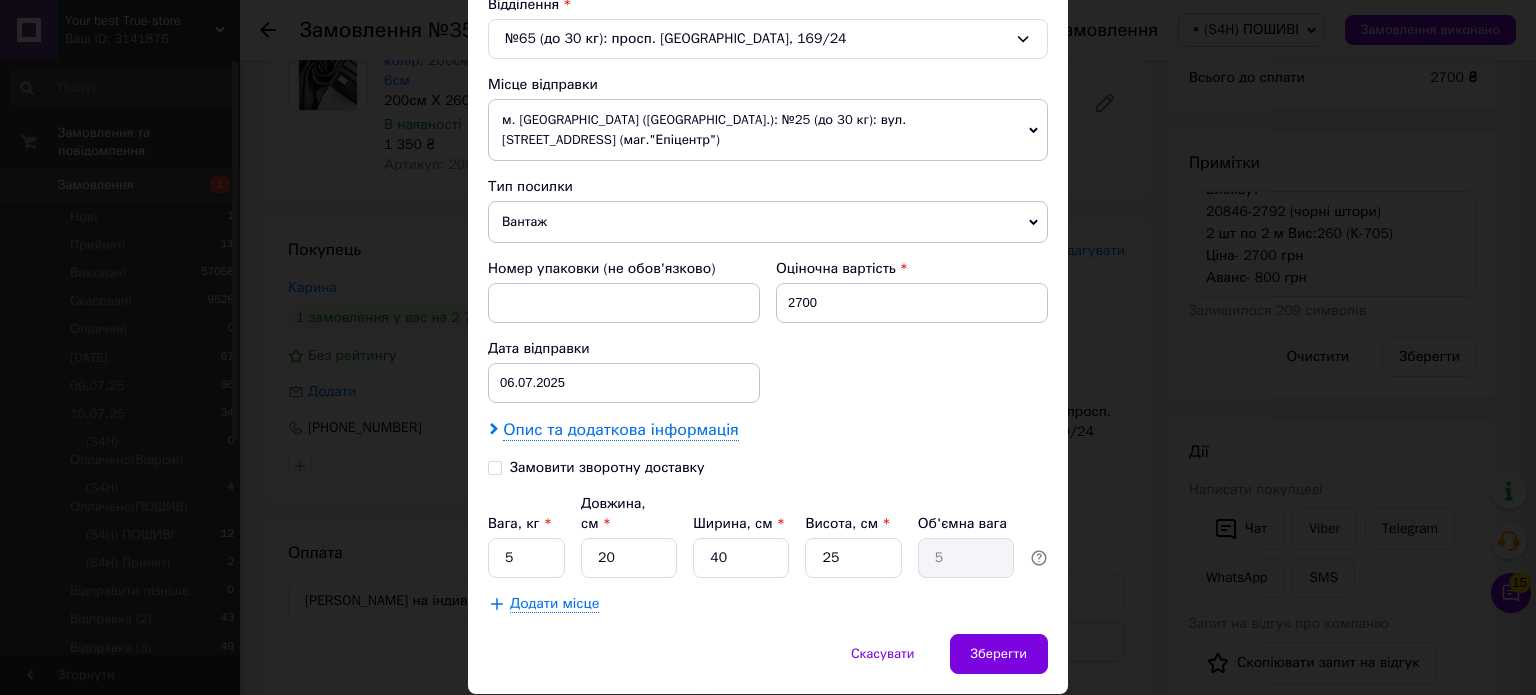 scroll, scrollTop: 663, scrollLeft: 0, axis: vertical 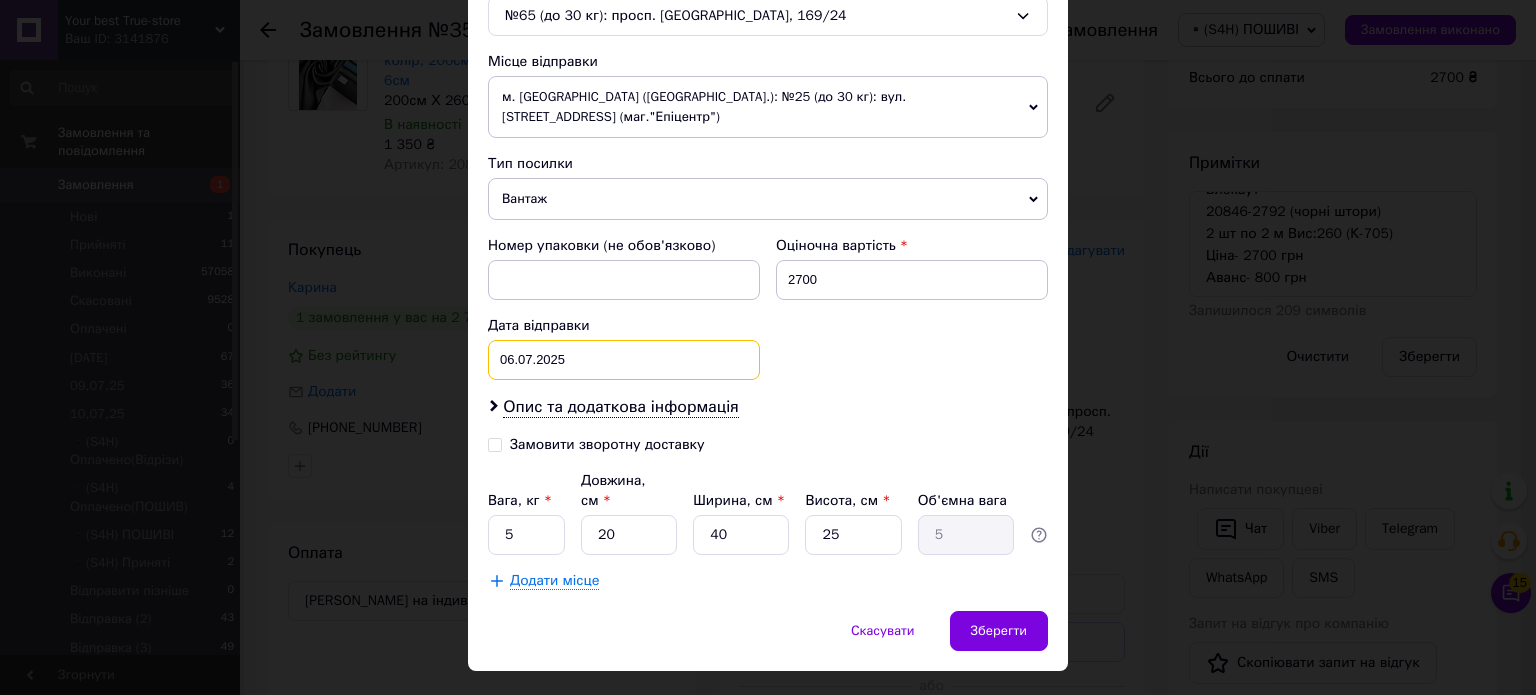 click on "06.07.2025 < 2025 > < Июль > Пн Вт Ср Чт Пт Сб Вс 30 1 2 3 4 5 6 7 8 9 10 11 12 13 14 15 16 17 18 19 20 21 22 23 24 25 26 27 28 29 30 31 1 2 3 4 5 6 7 8 9 10" at bounding box center (624, 360) 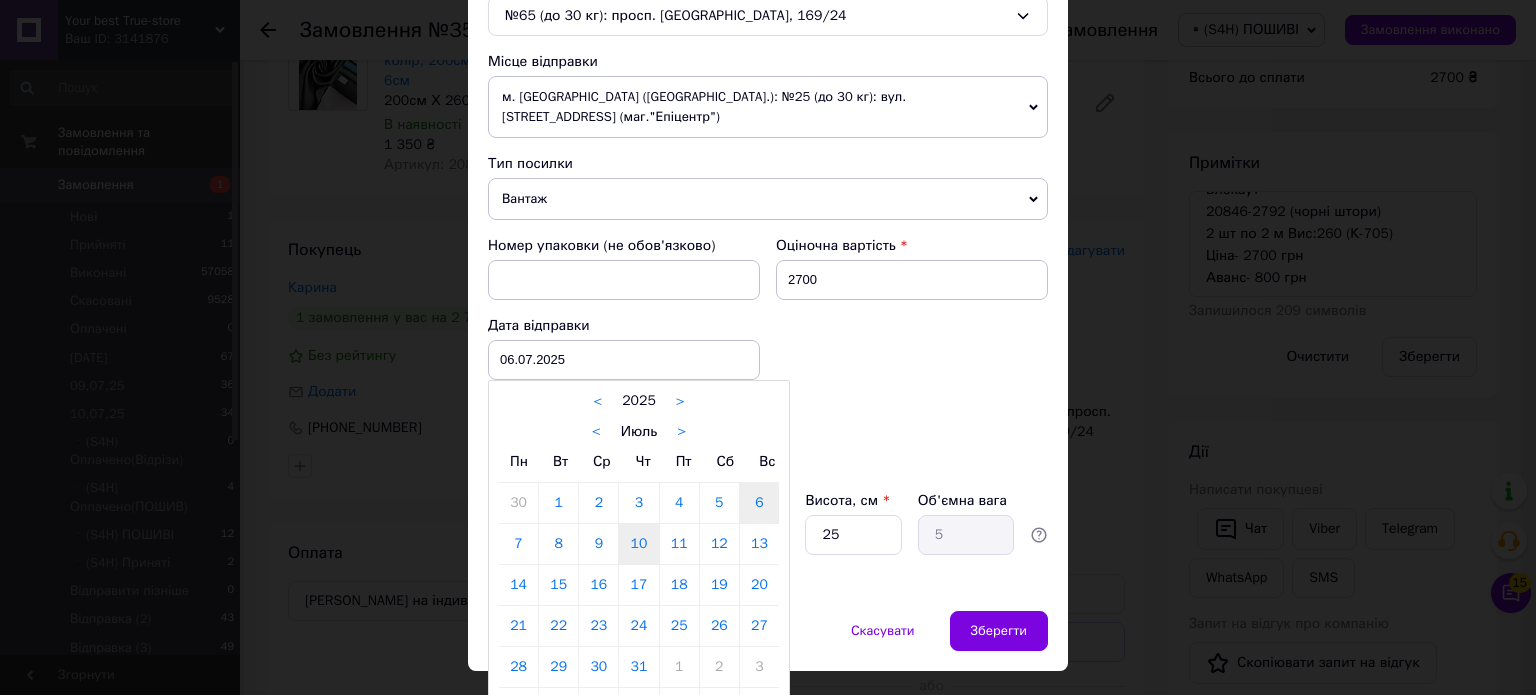click on "10" at bounding box center [638, 544] 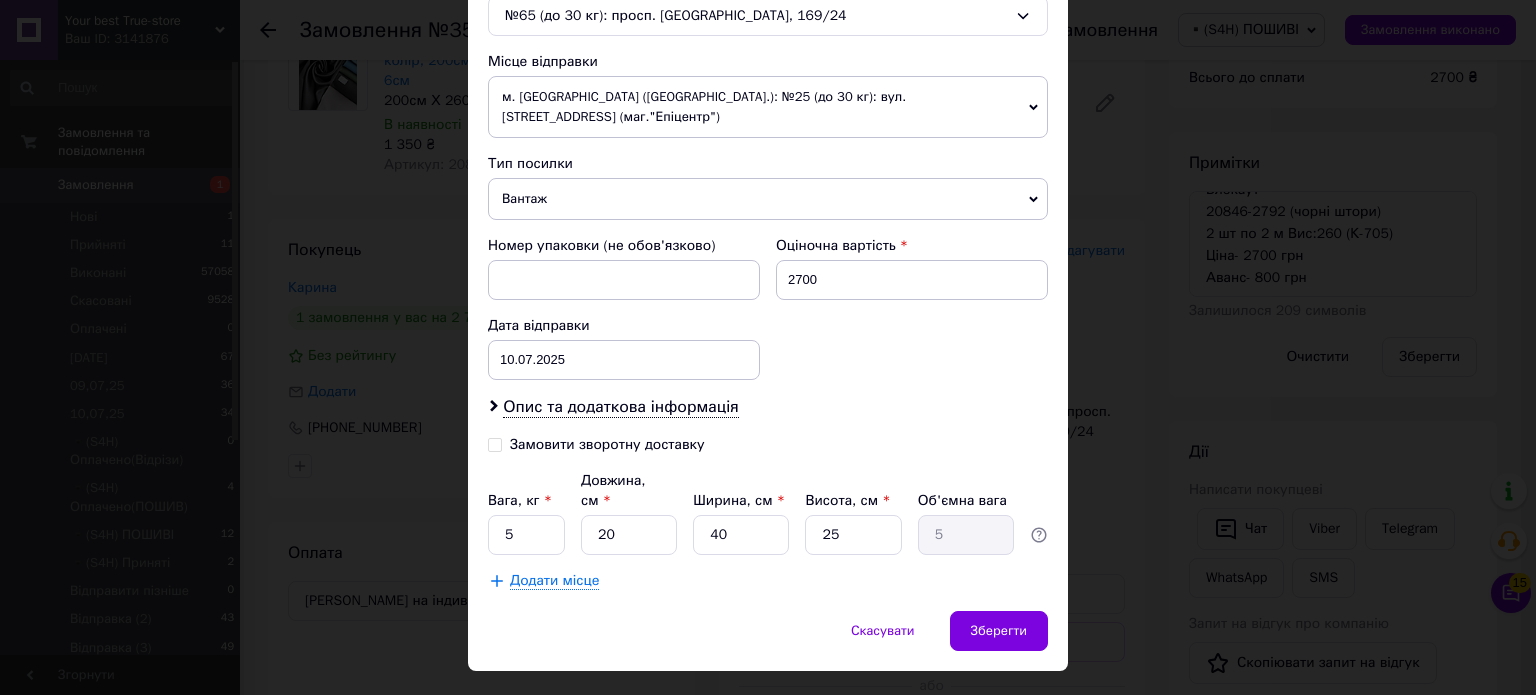 click on "Замовити зворотну доставку" at bounding box center [495, 443] 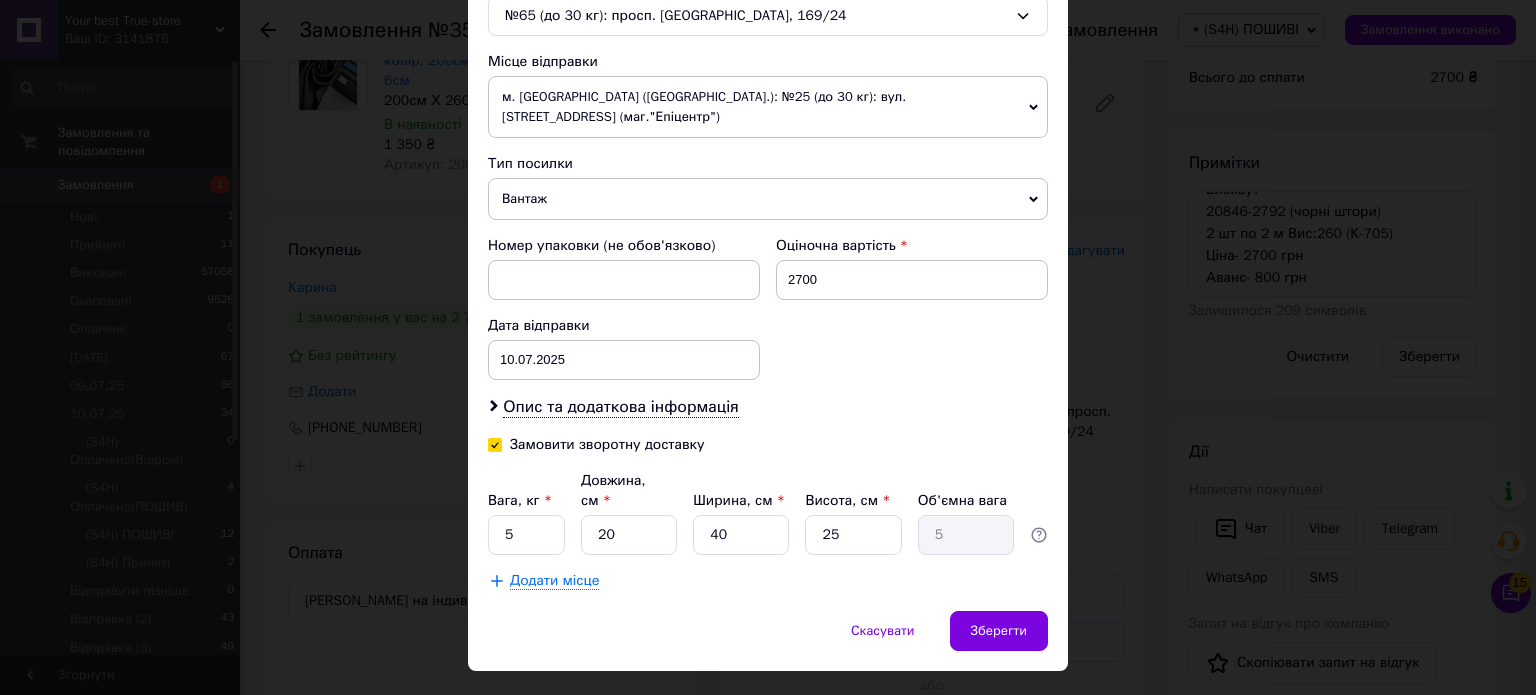 checkbox on "true" 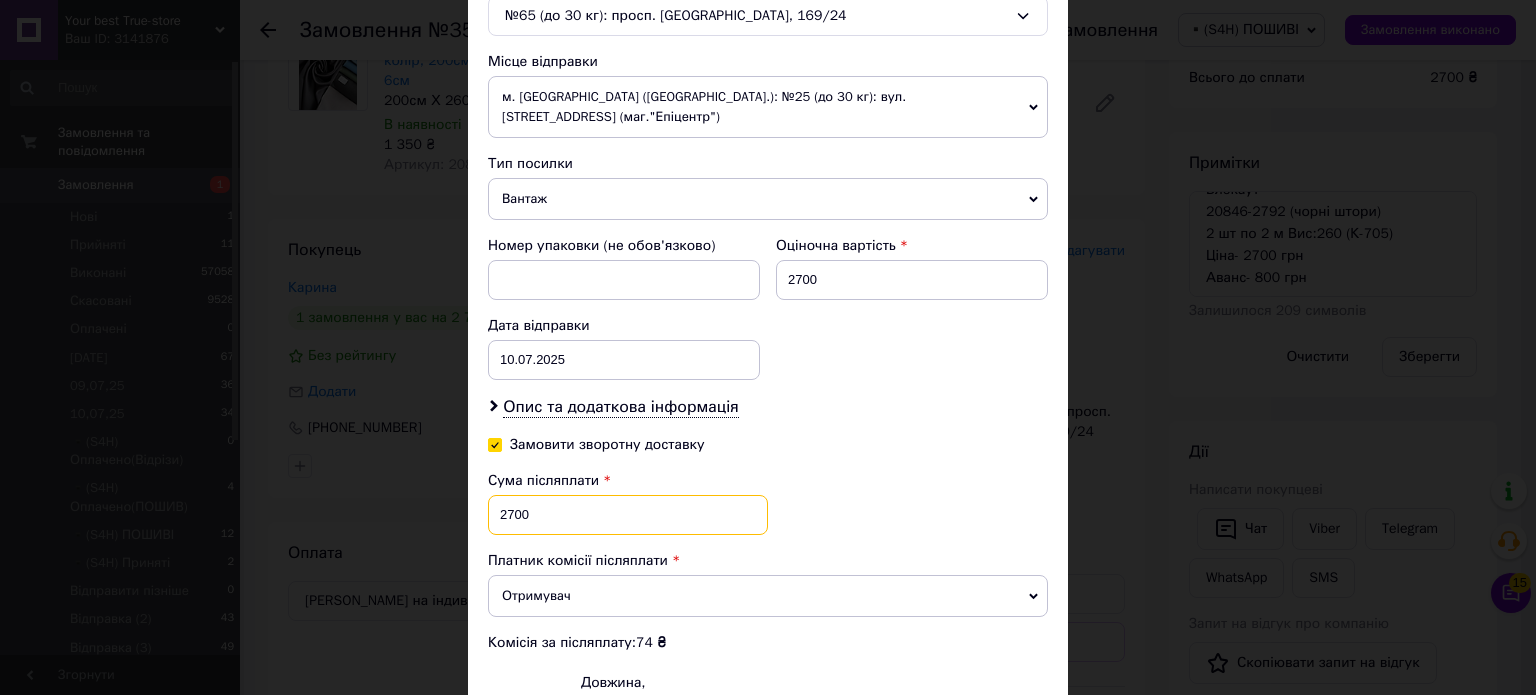 click on "2700" at bounding box center (628, 515) 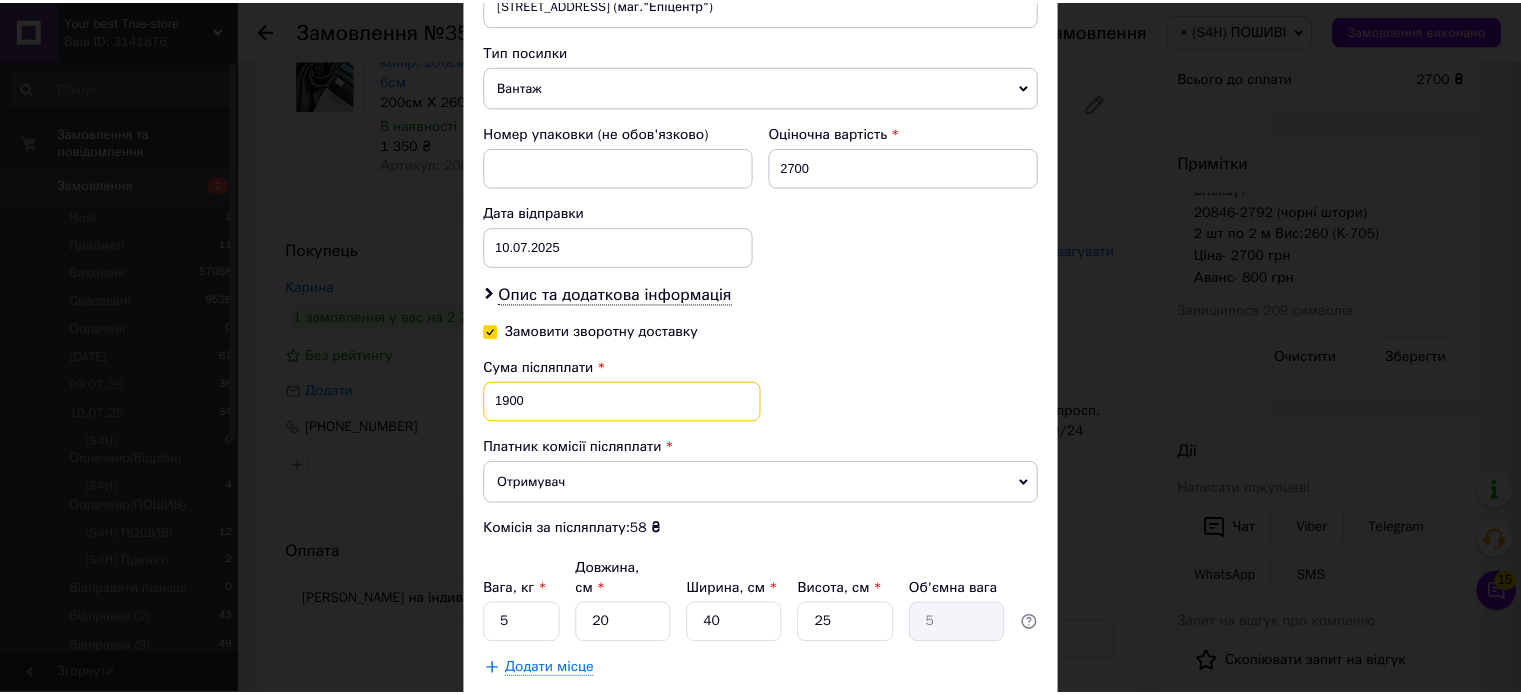 scroll, scrollTop: 864, scrollLeft: 0, axis: vertical 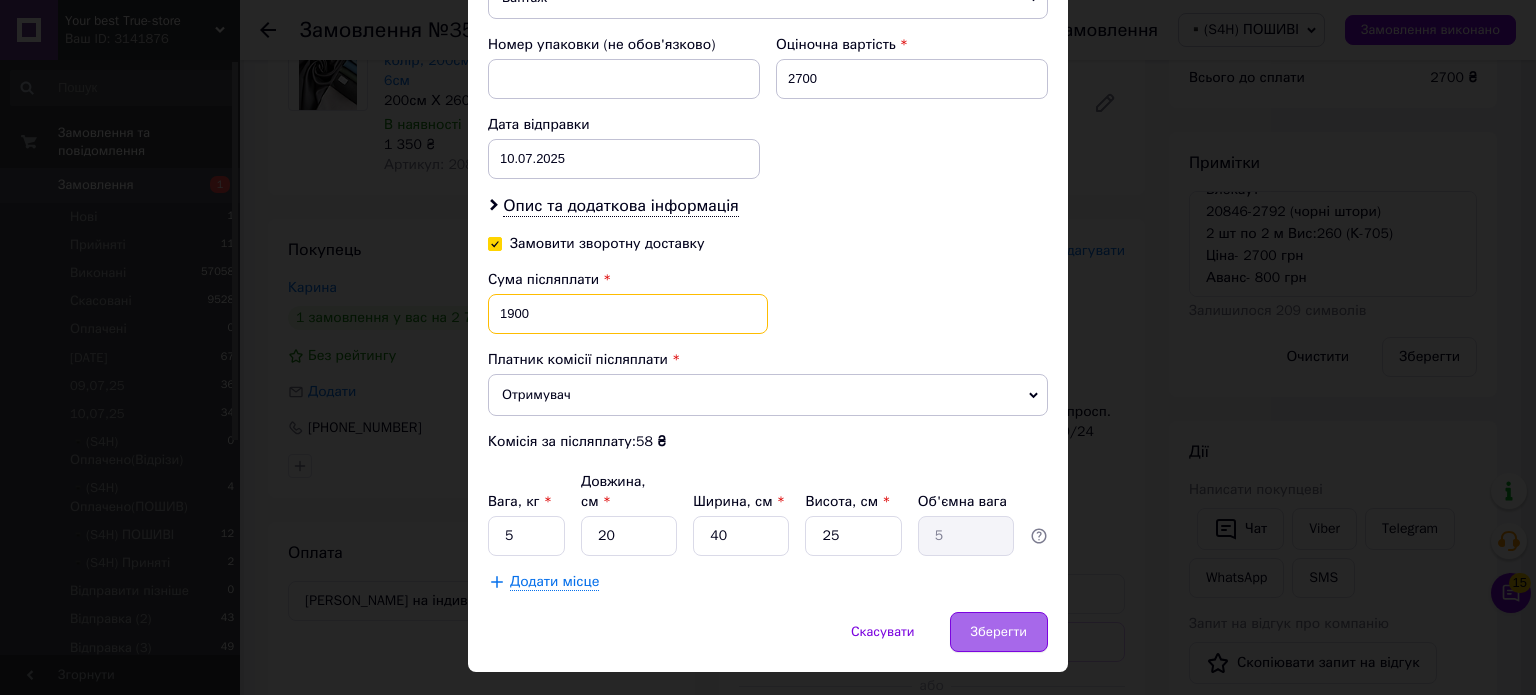 type on "1900" 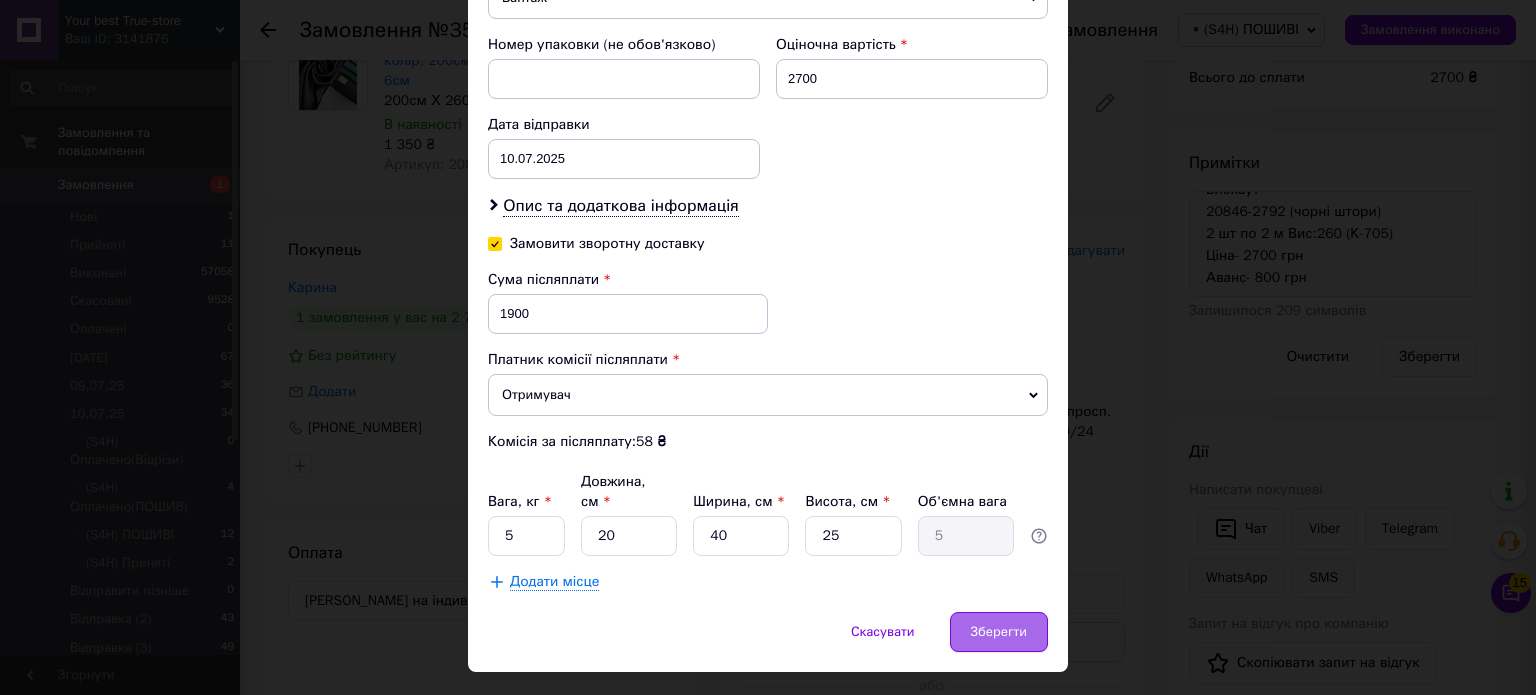 click on "Зберегти" at bounding box center [999, 632] 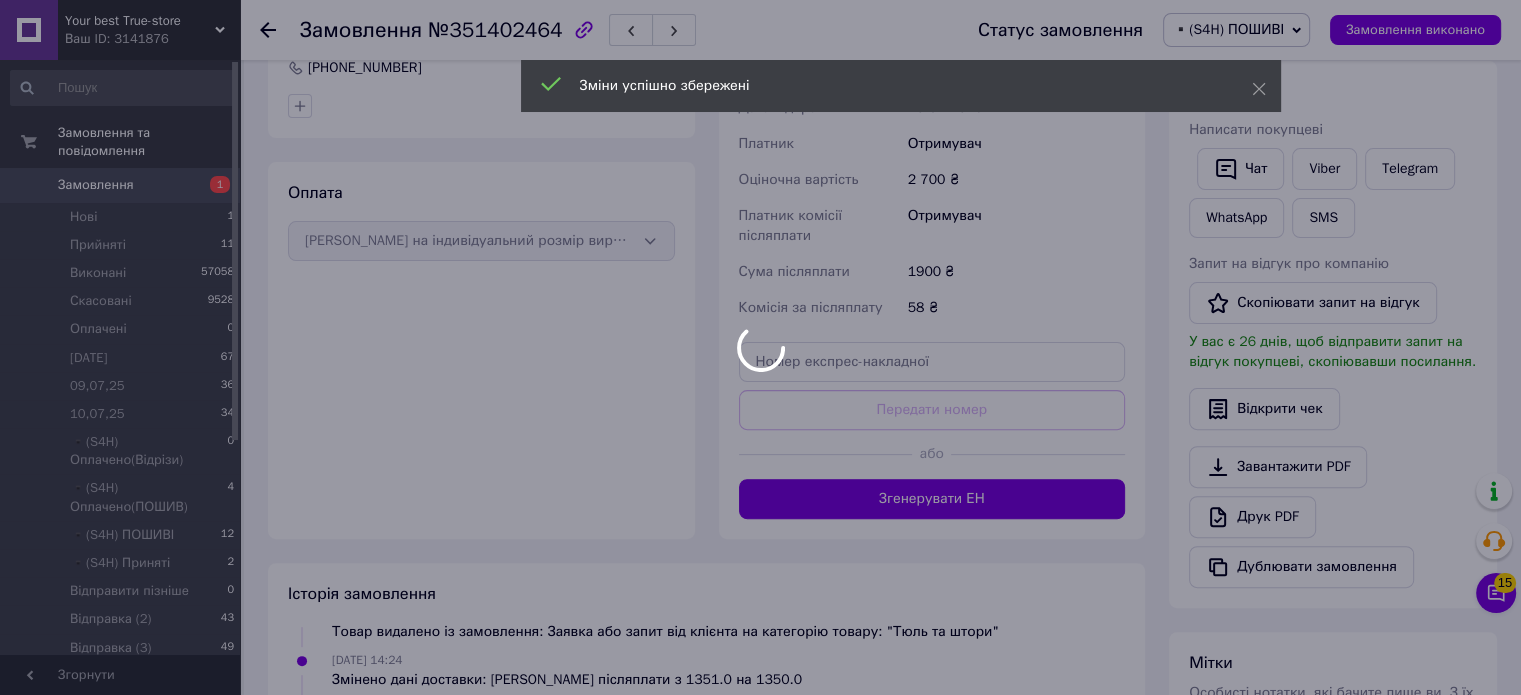 scroll, scrollTop: 600, scrollLeft: 0, axis: vertical 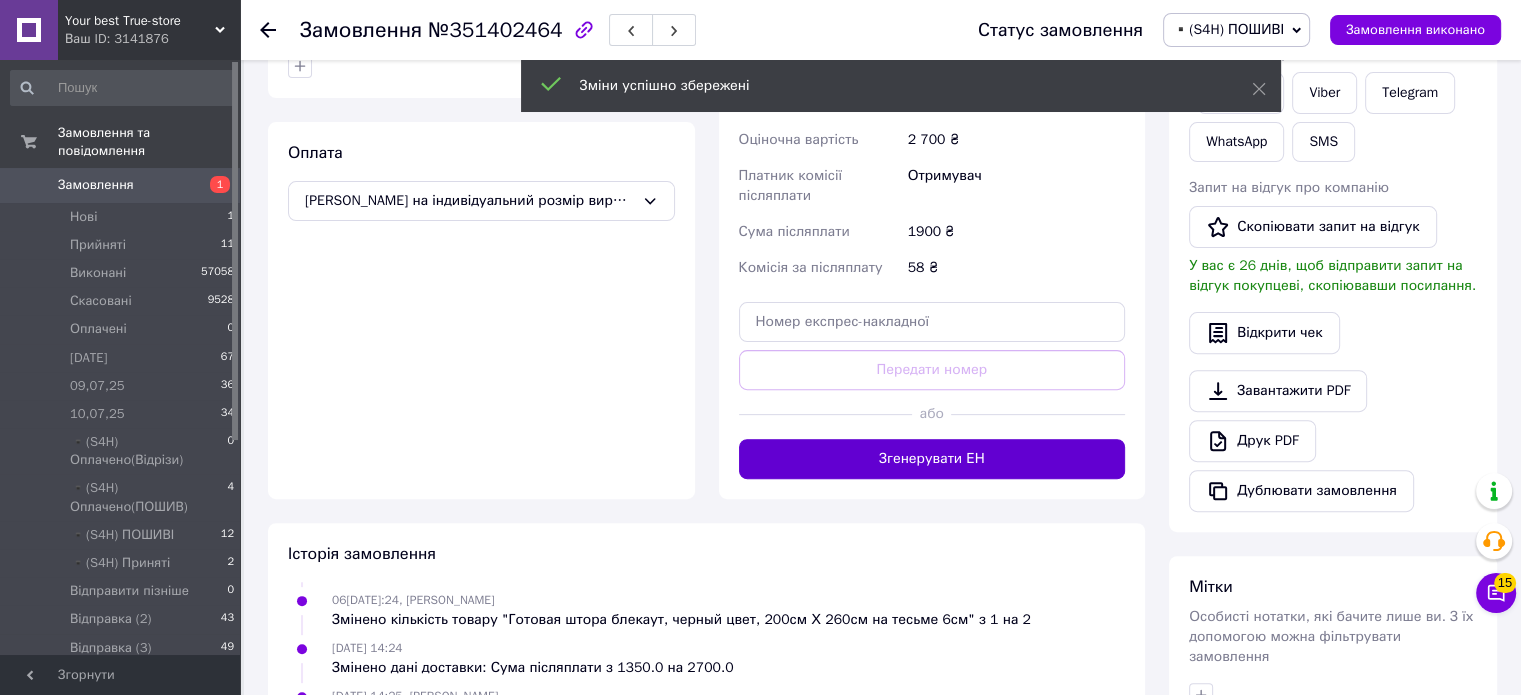 click on "Згенерувати ЕН" at bounding box center [932, 459] 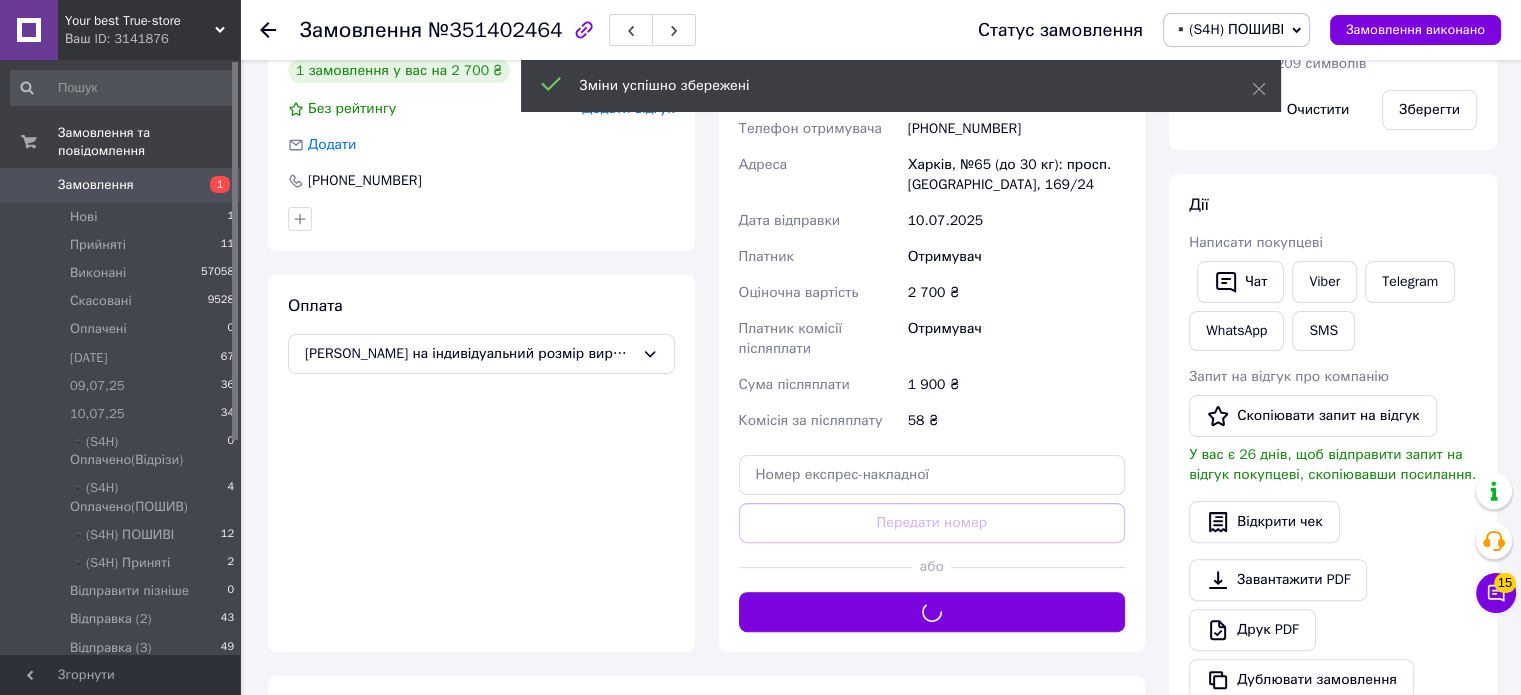 scroll, scrollTop: 200, scrollLeft: 0, axis: vertical 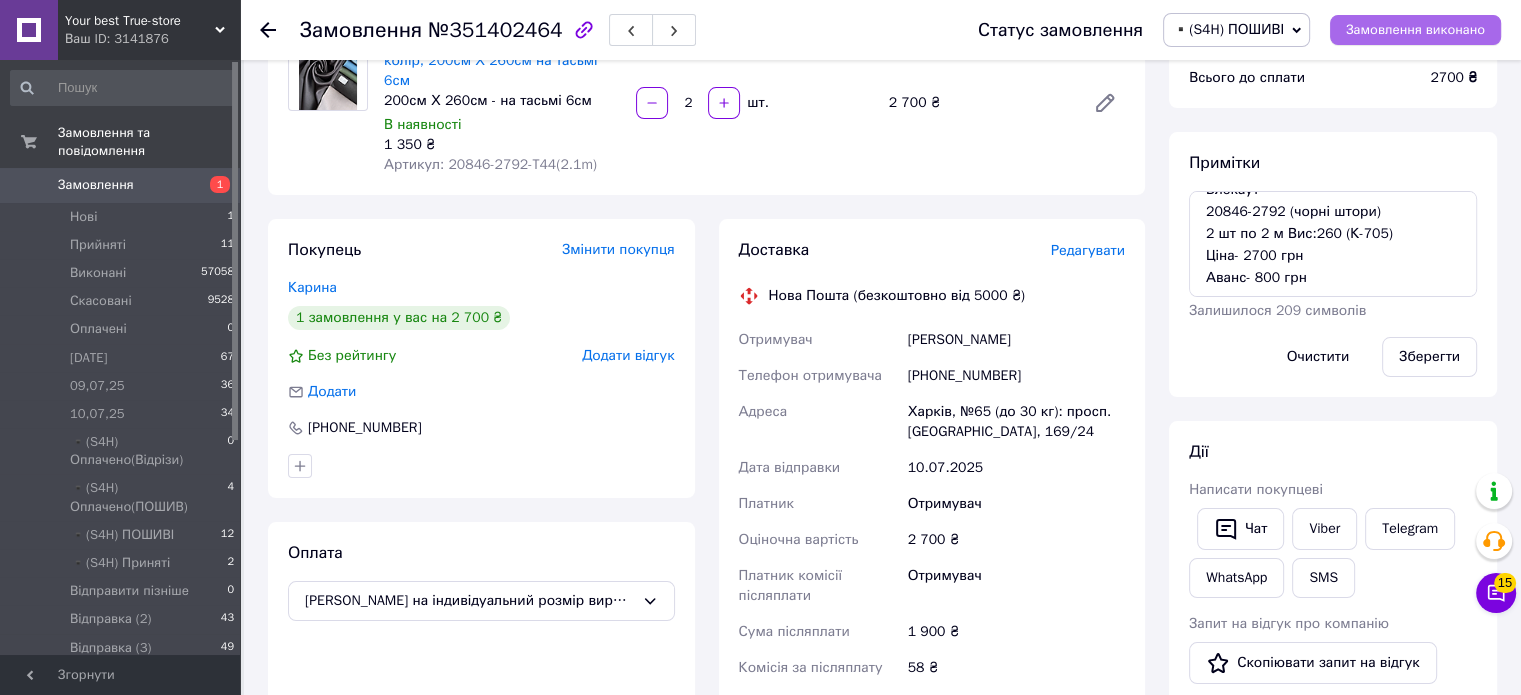click on "Замовлення виконано" at bounding box center (1415, 30) 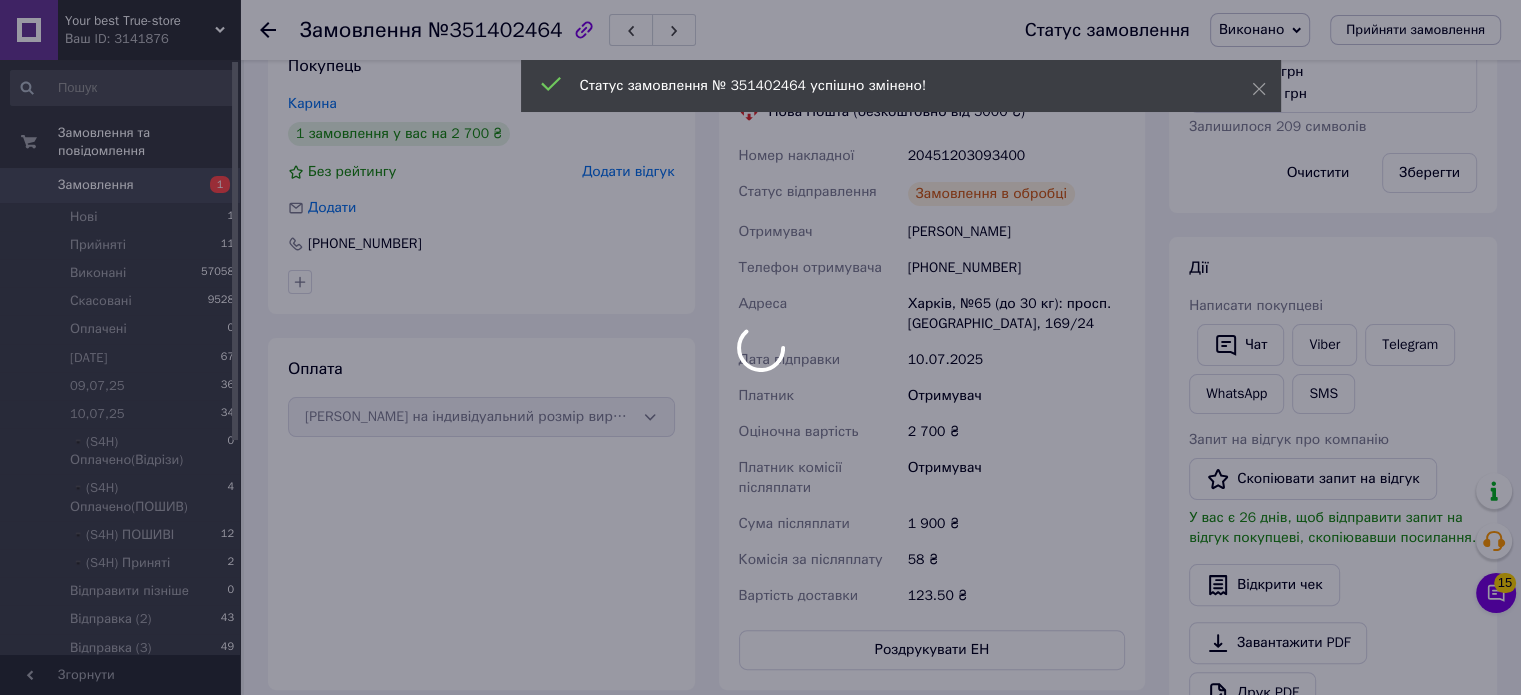 scroll, scrollTop: 300, scrollLeft: 0, axis: vertical 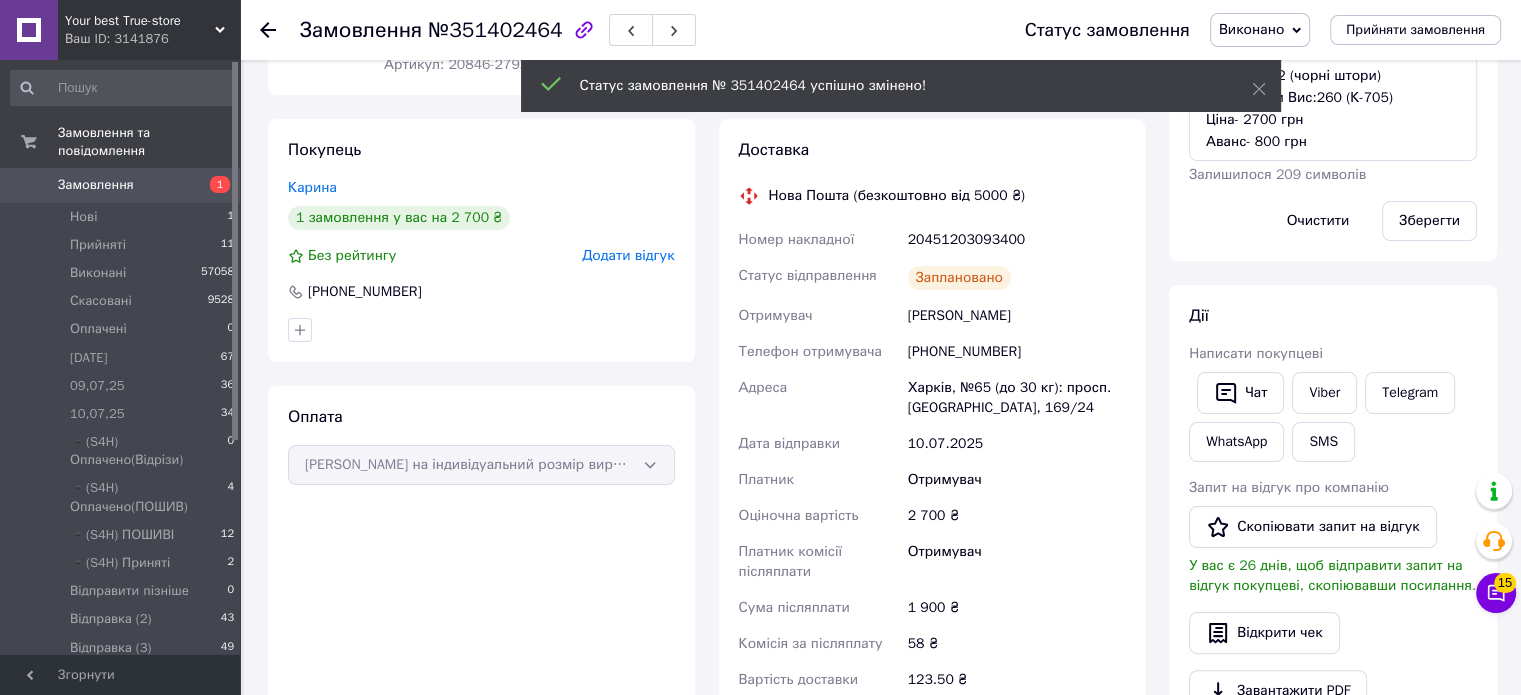 click on "20451203093400" at bounding box center (1016, 240) 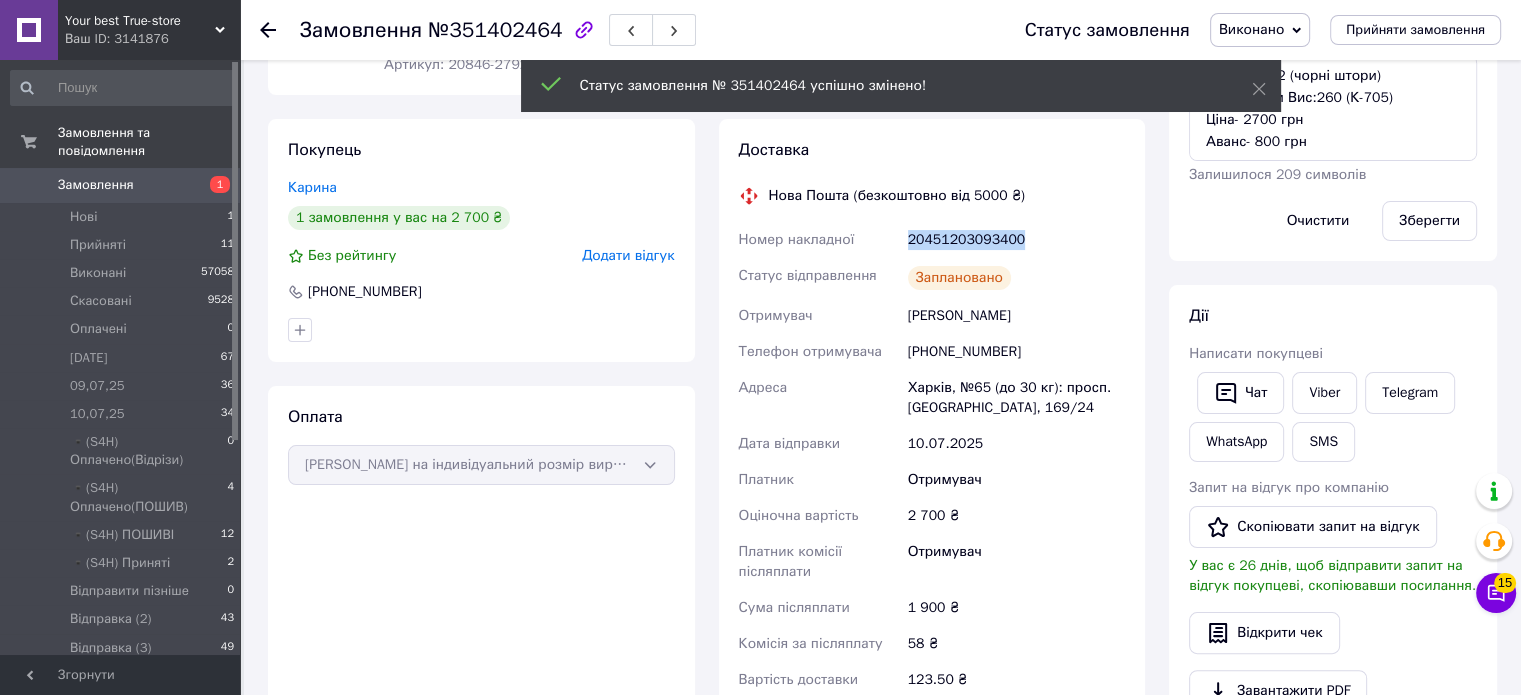 click on "20451203093400" at bounding box center (1016, 240) 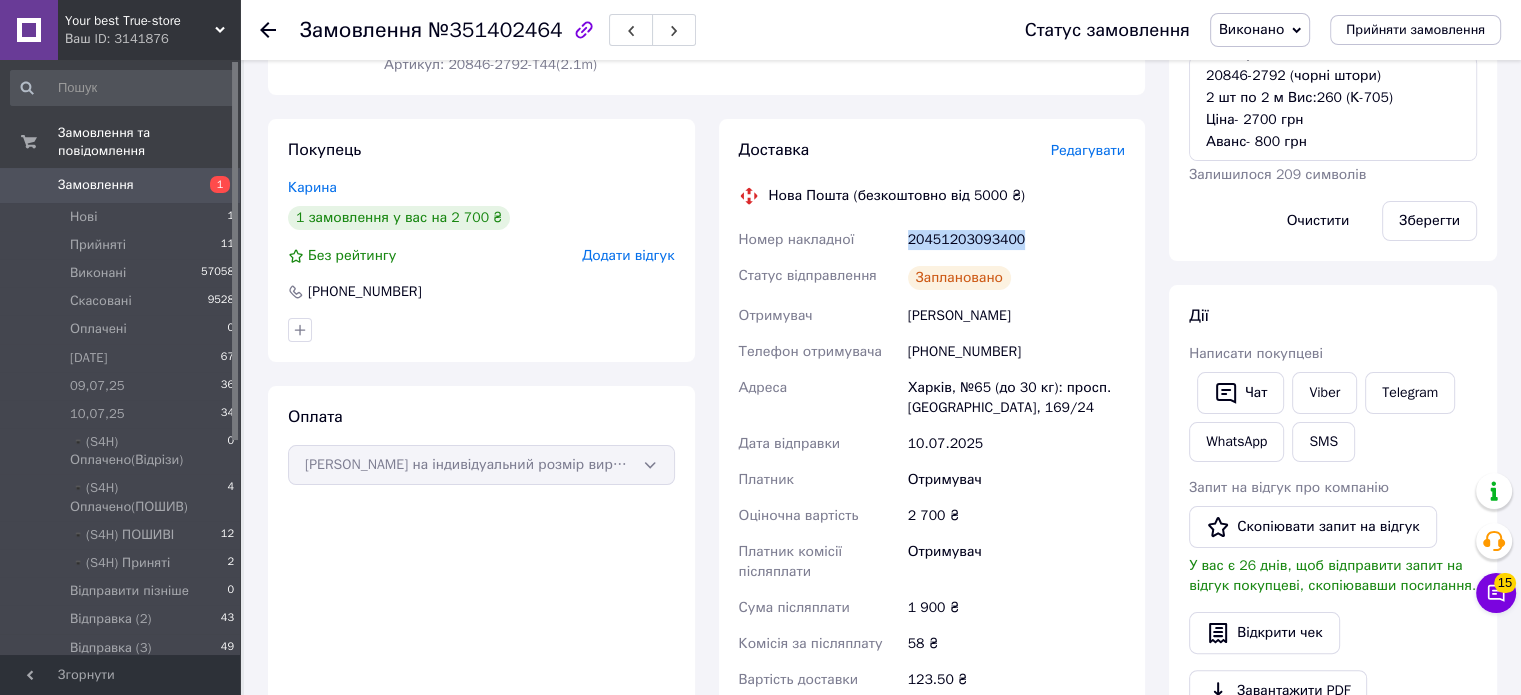copy on "20451203093400" 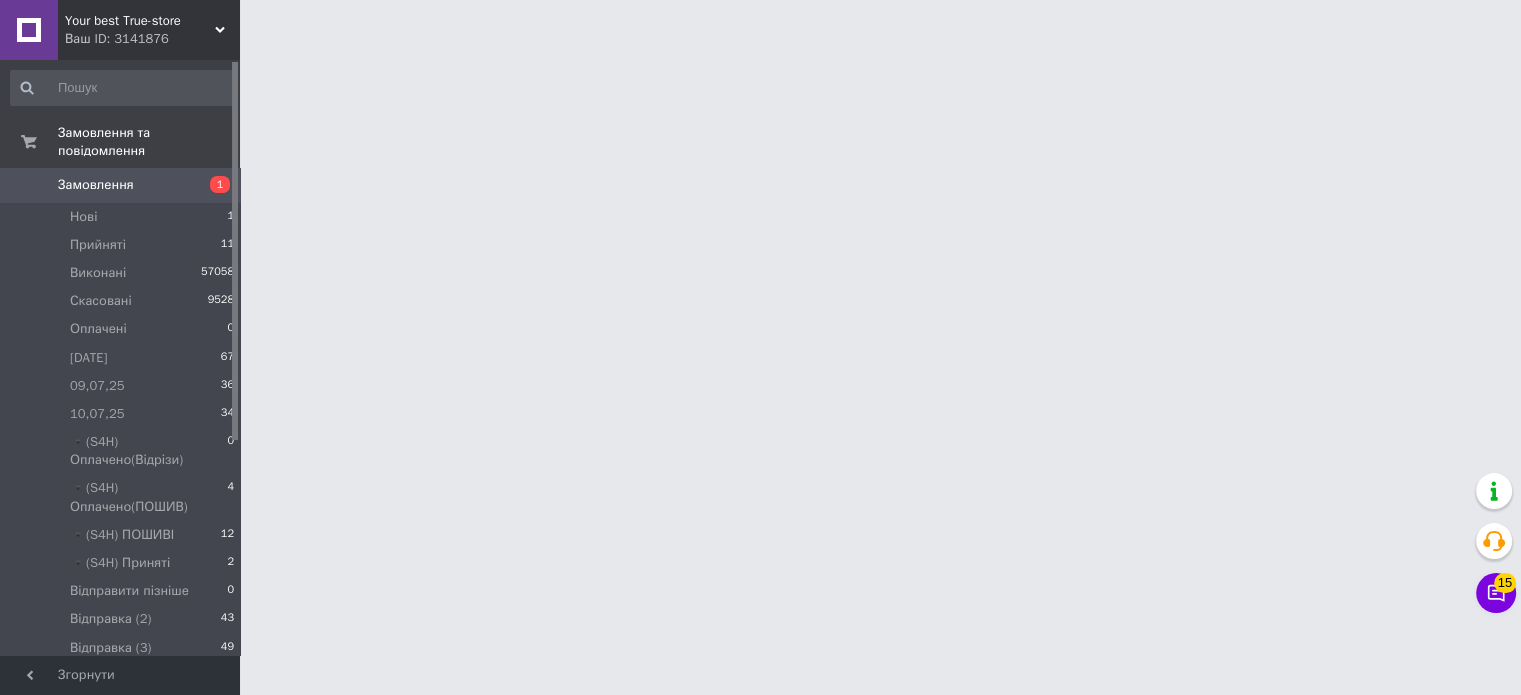 scroll, scrollTop: 0, scrollLeft: 0, axis: both 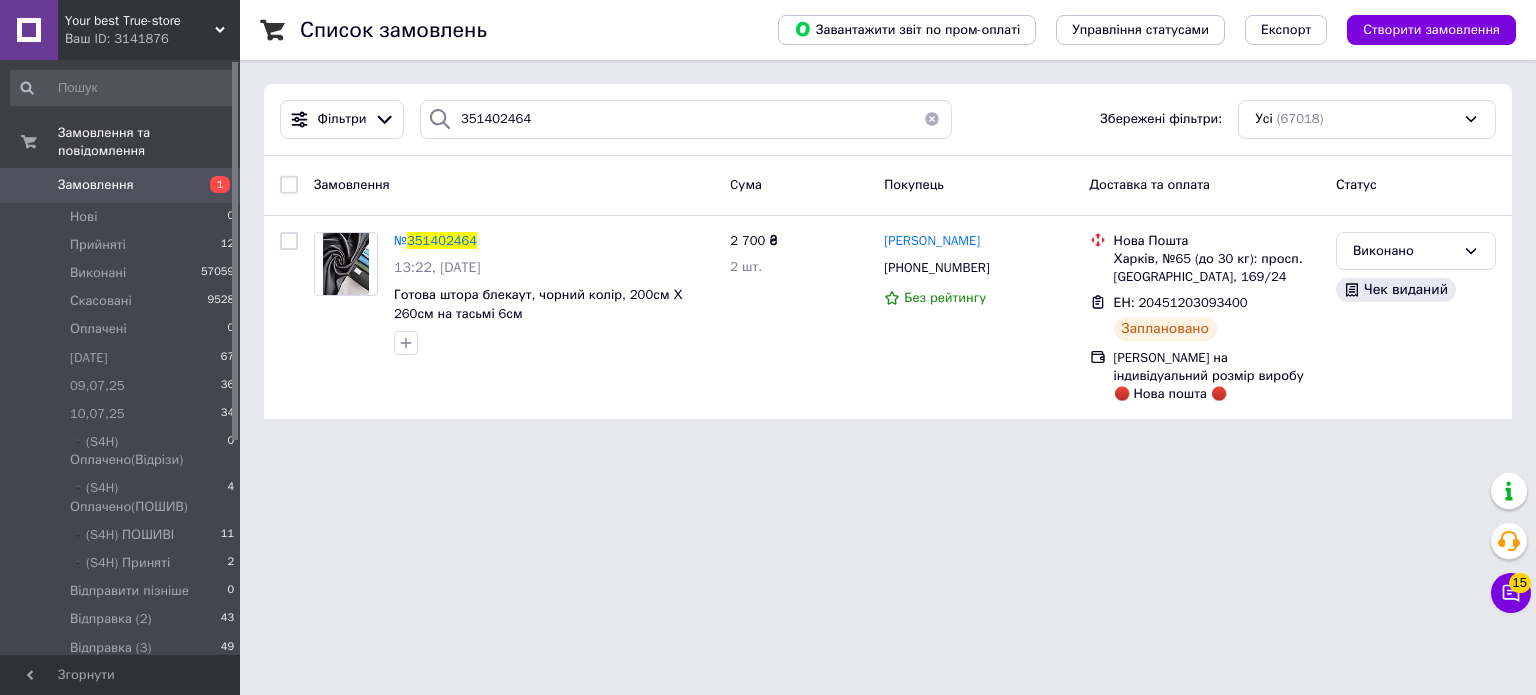 click at bounding box center (440, 119) 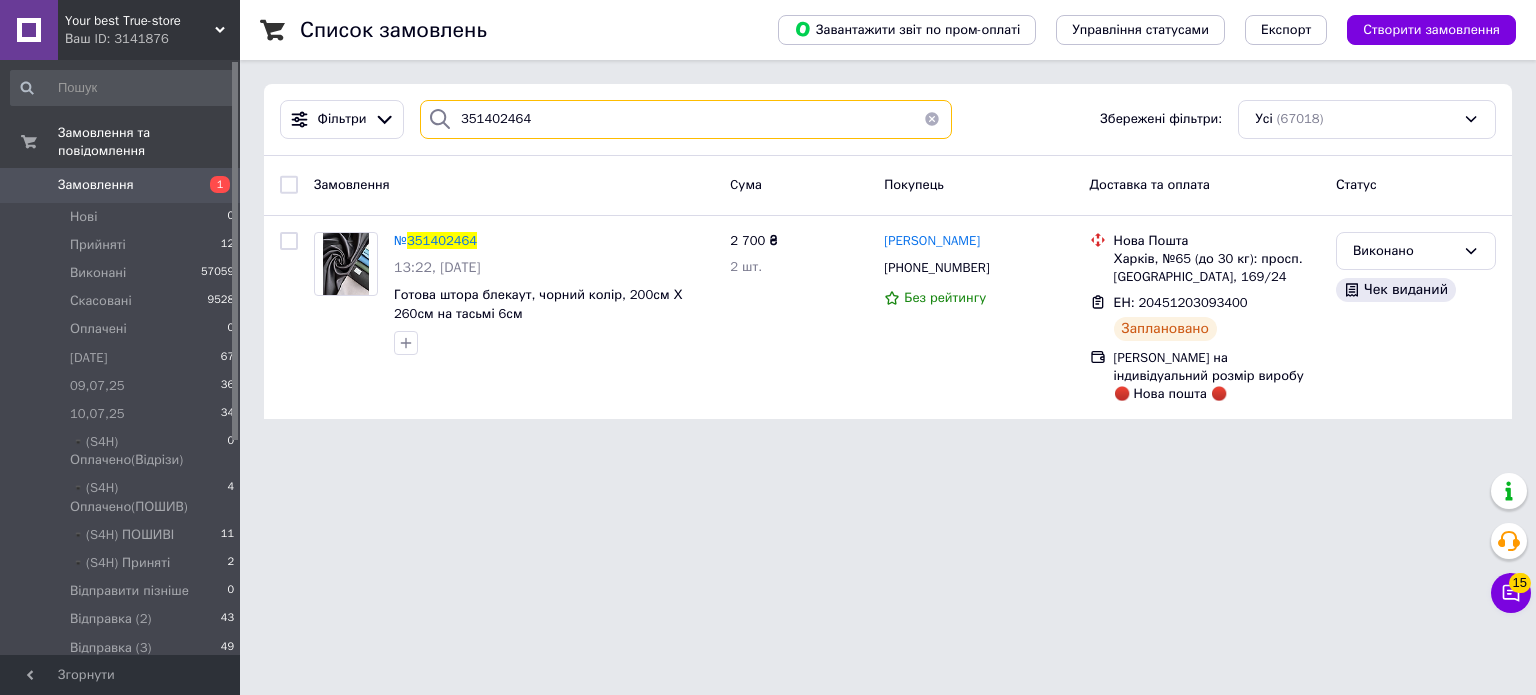 click on "351402464" at bounding box center (686, 119) 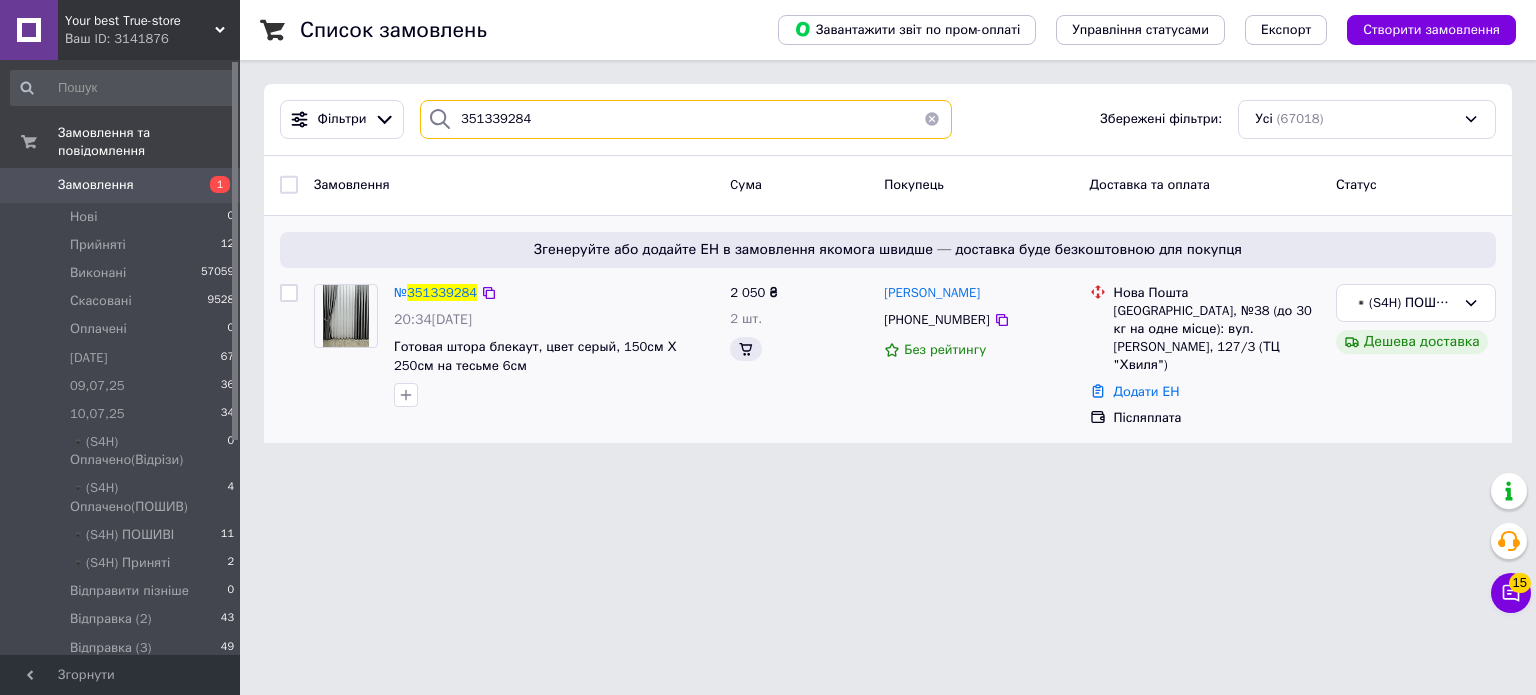 type on "351339284" 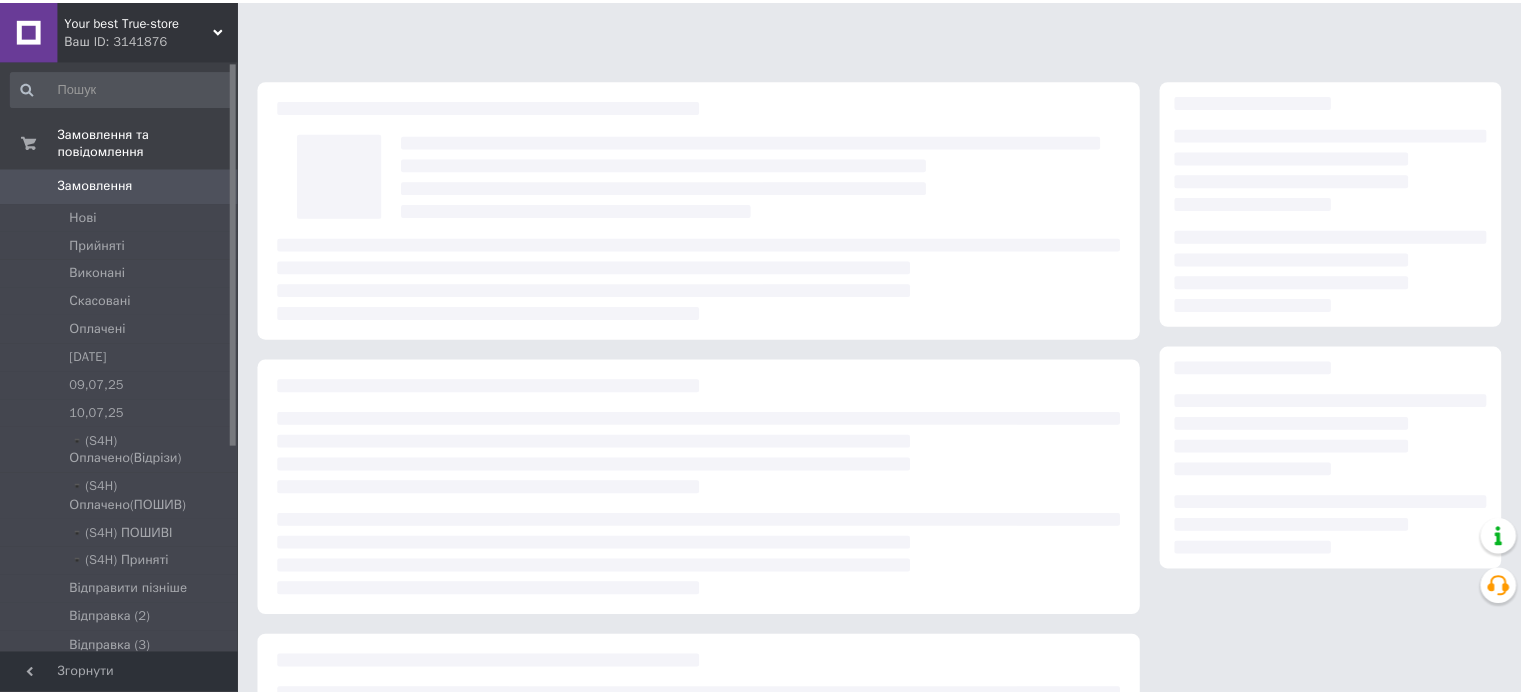 scroll, scrollTop: 0, scrollLeft: 0, axis: both 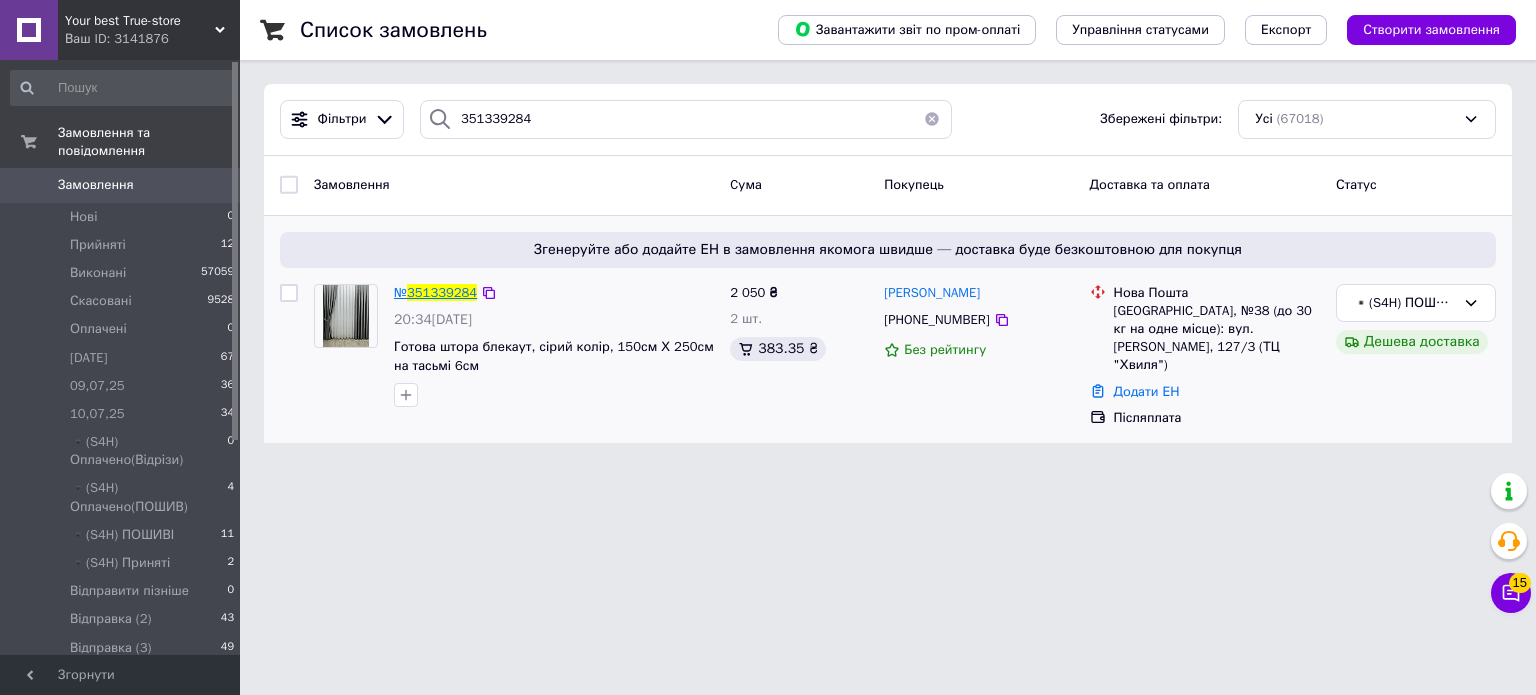 click on "351339284" at bounding box center (442, 292) 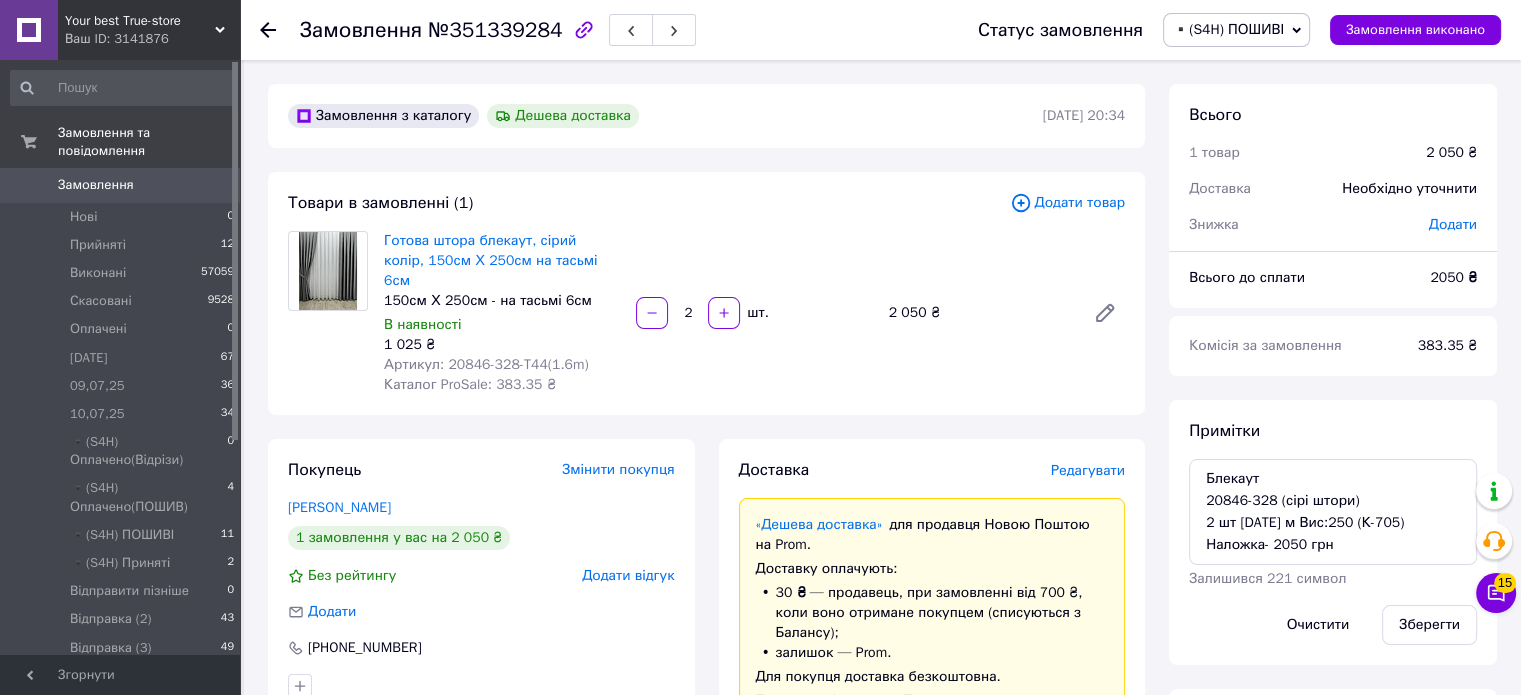 scroll, scrollTop: 21, scrollLeft: 0, axis: vertical 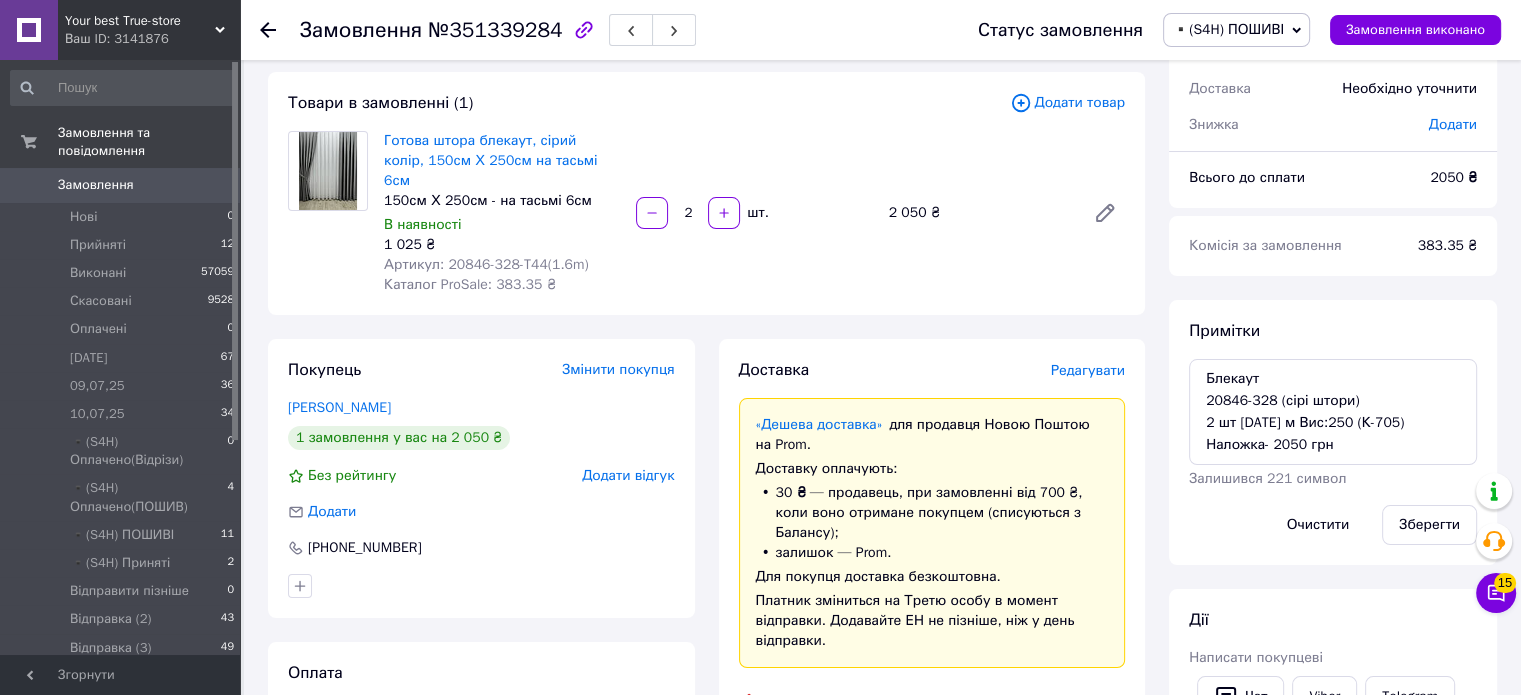 click on "Редагувати" at bounding box center (1088, 370) 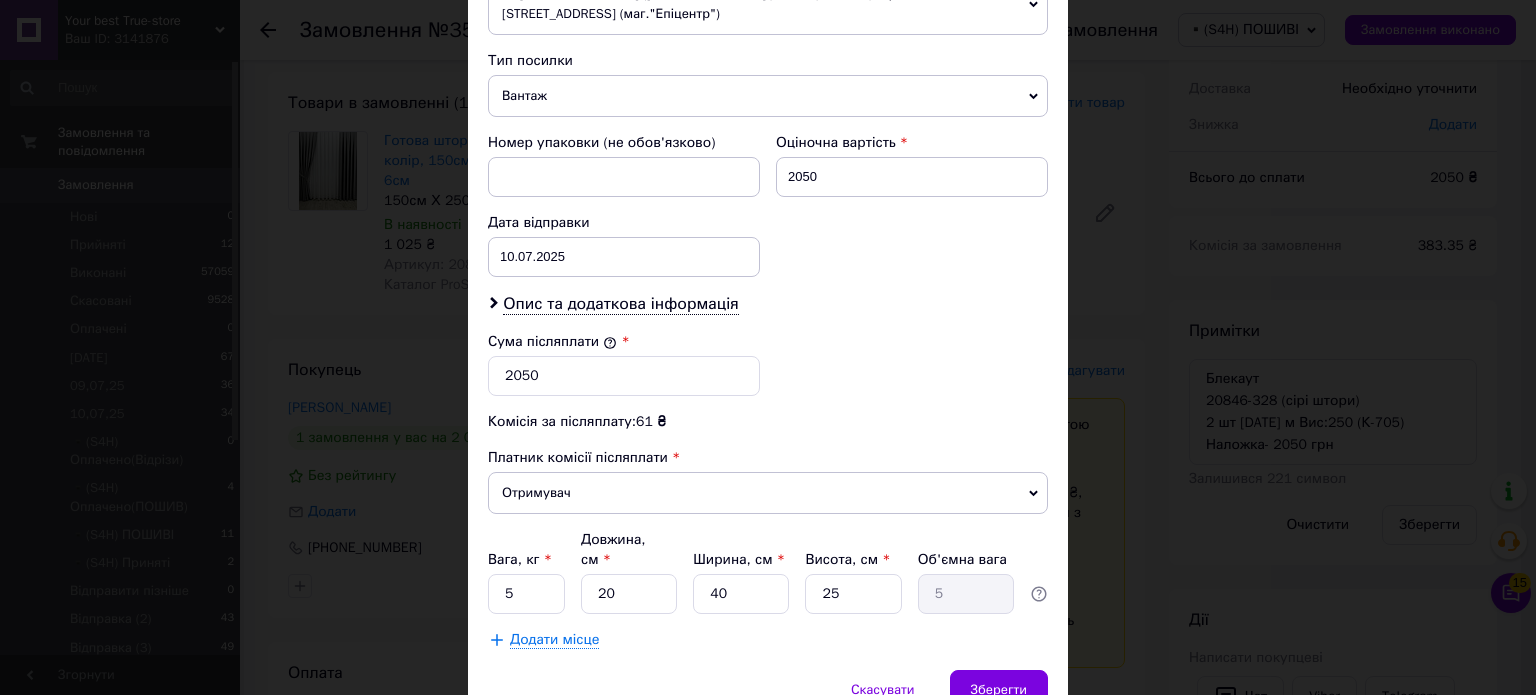 scroll, scrollTop: 824, scrollLeft: 0, axis: vertical 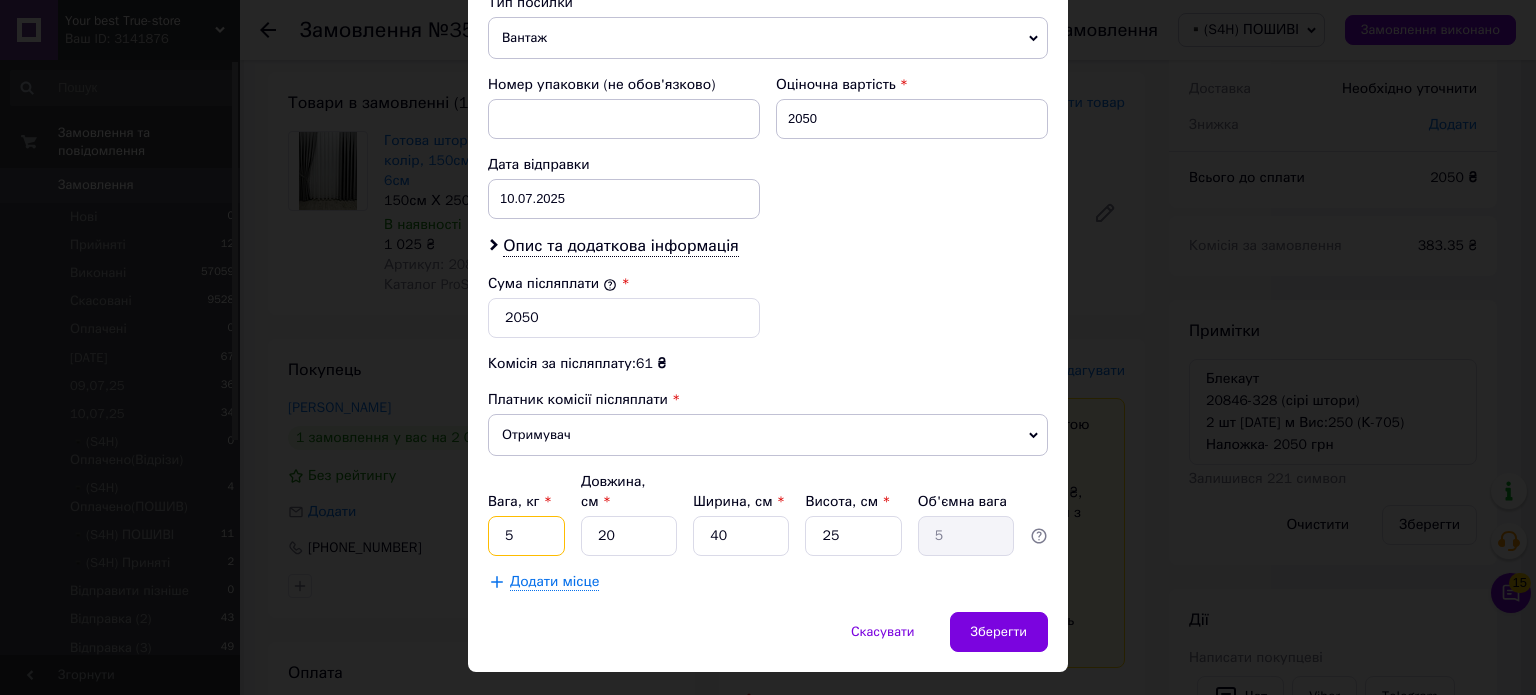 click on "5" at bounding box center (526, 536) 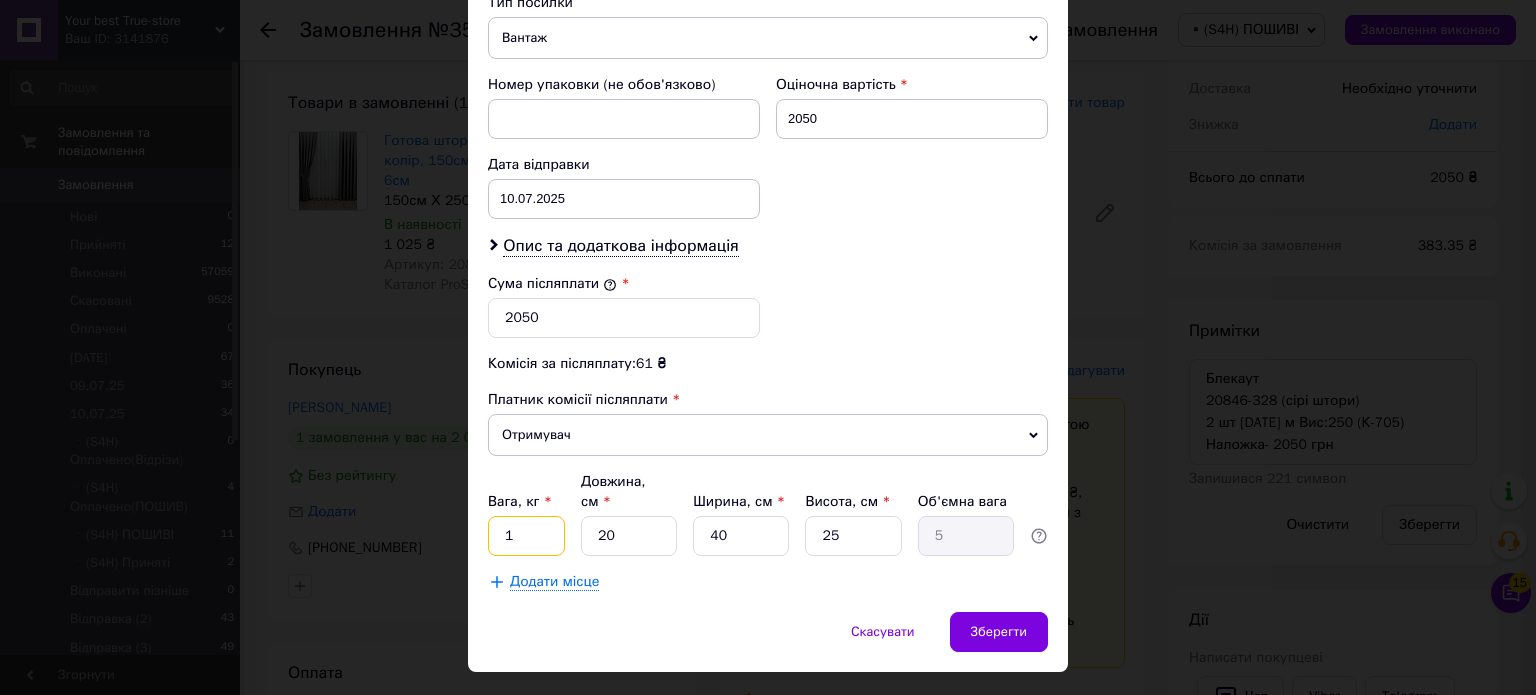 type on "1" 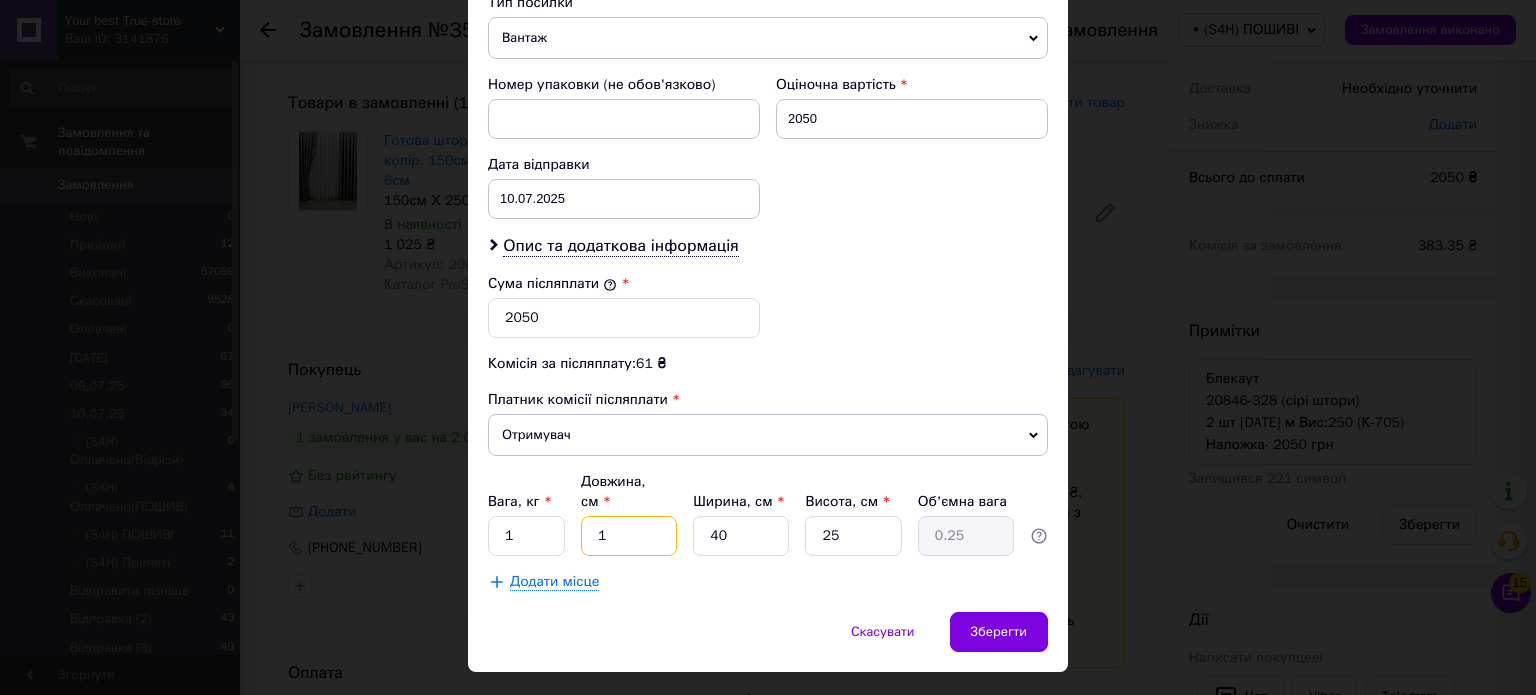 type on "1" 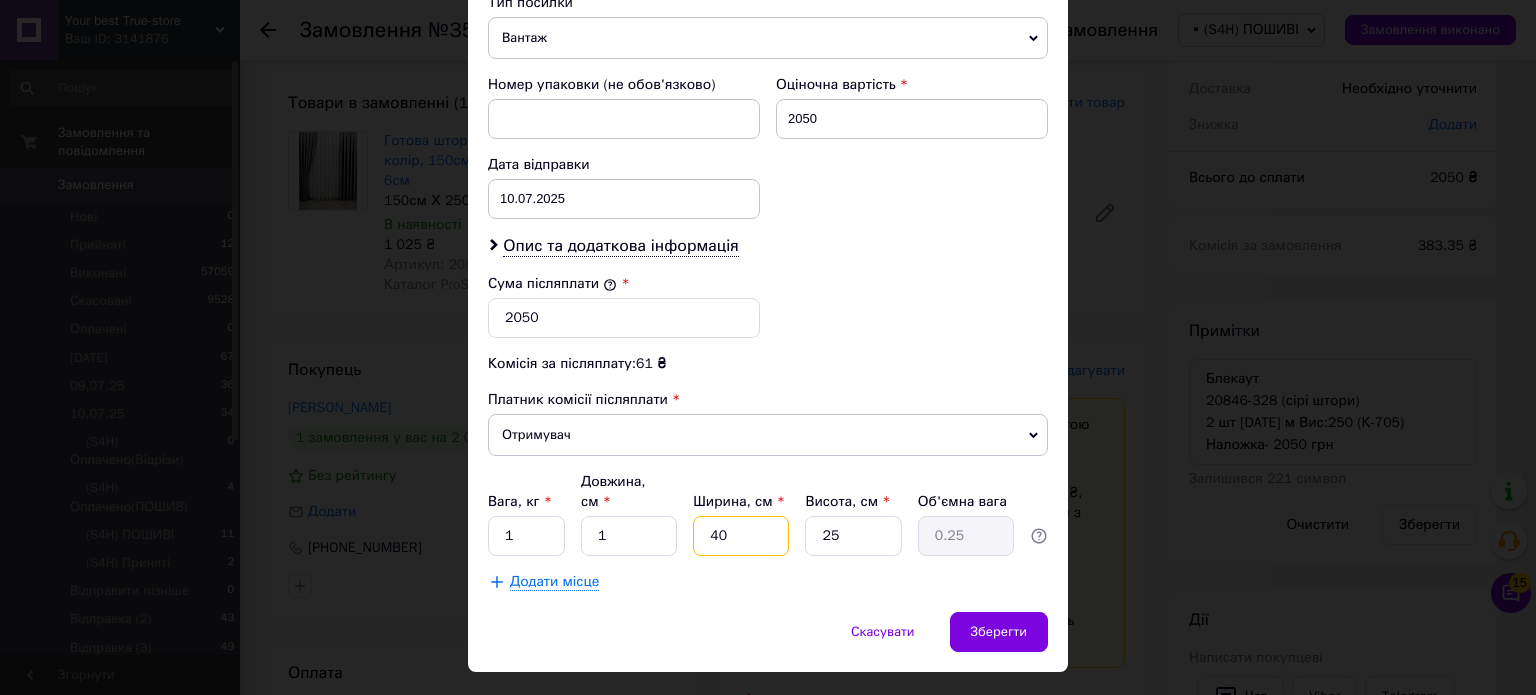 type on "1" 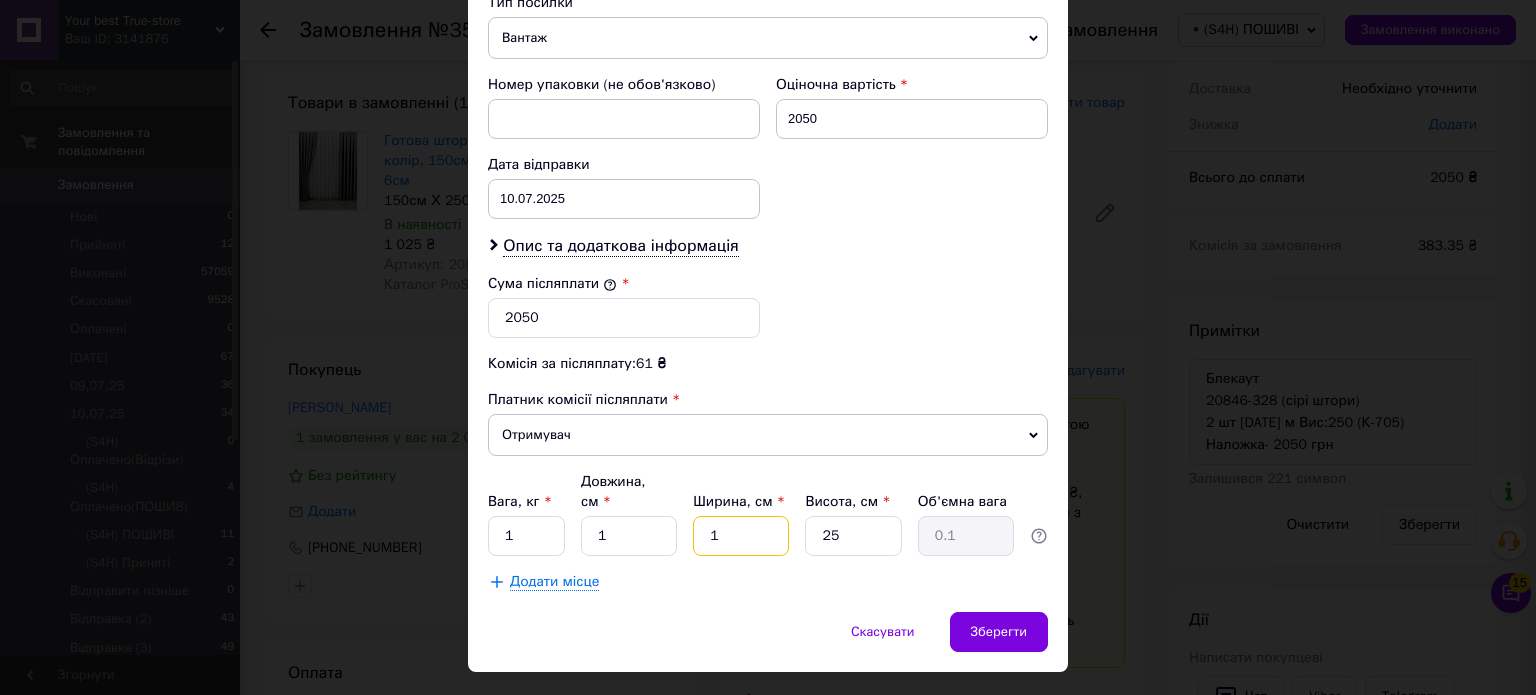 type on "1" 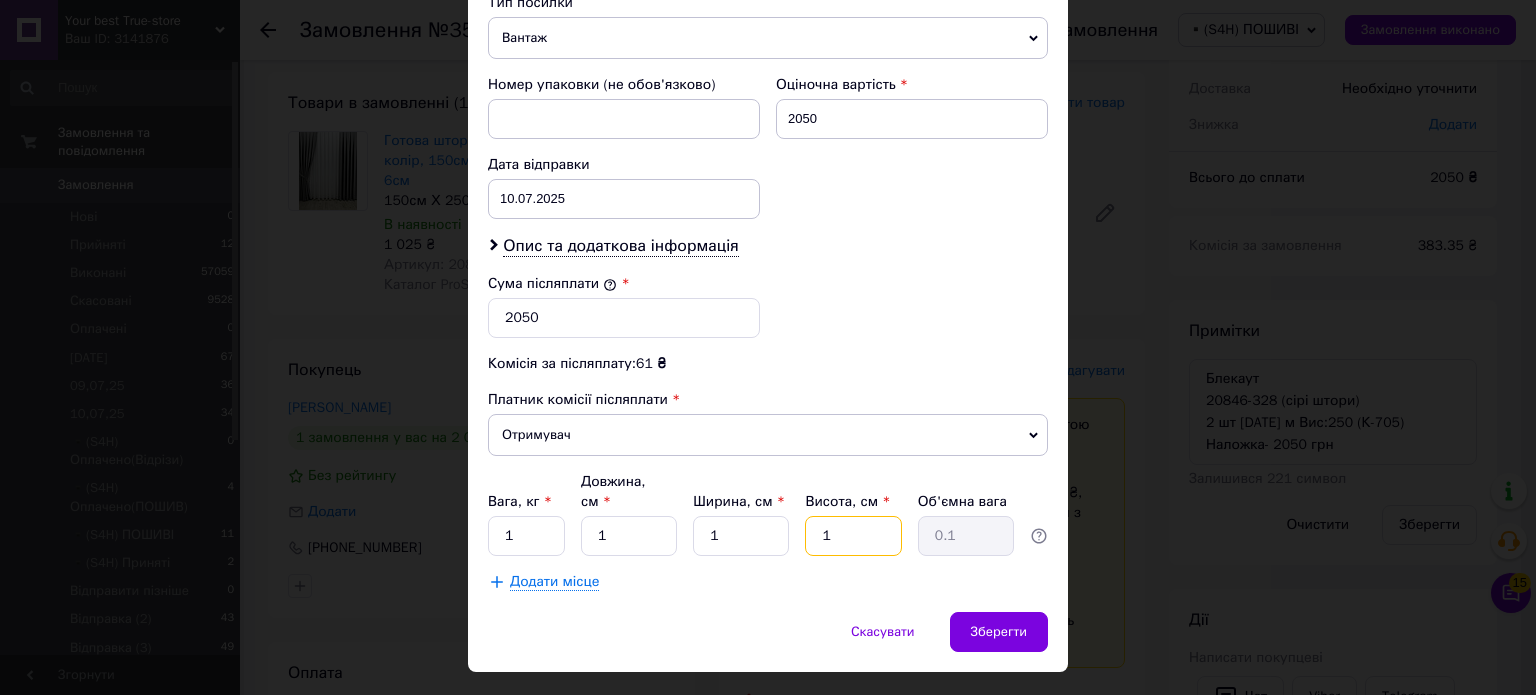 type on "1" 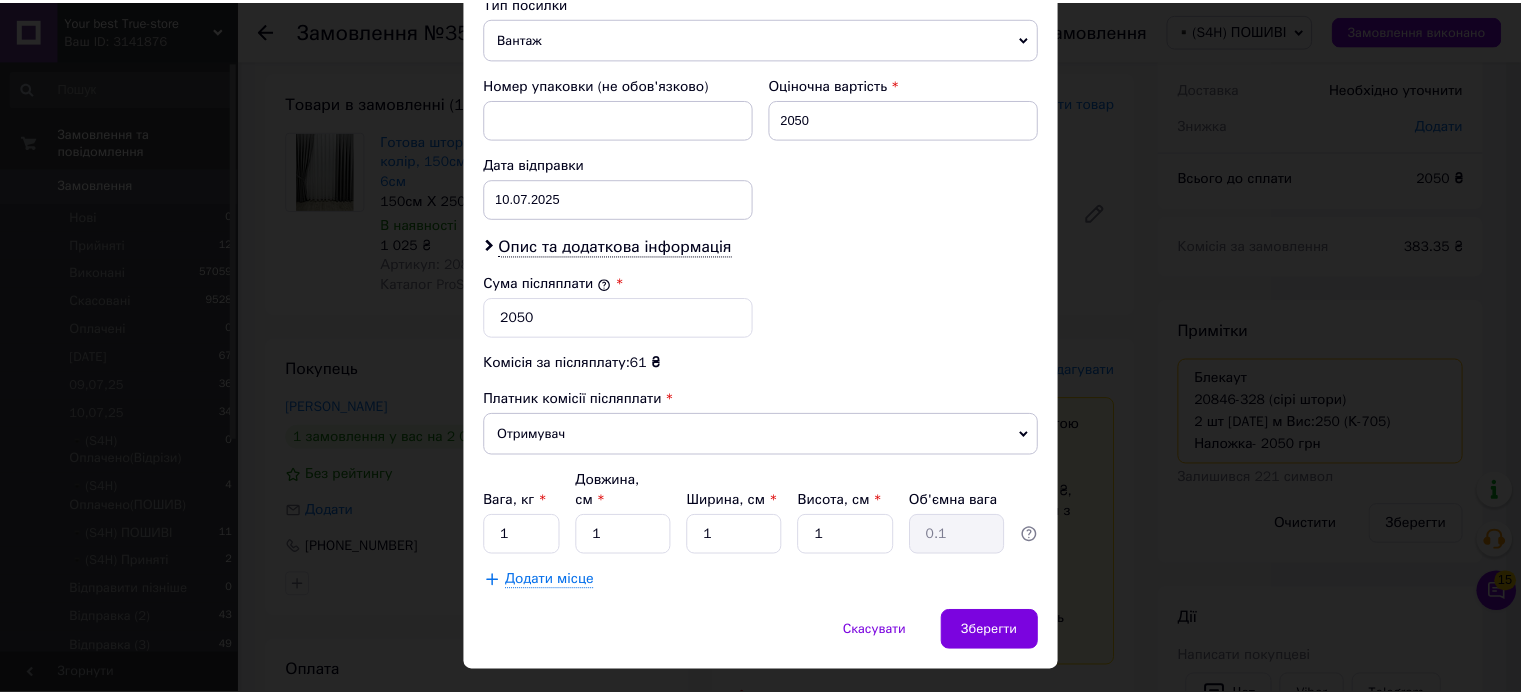 scroll, scrollTop: 9, scrollLeft: 0, axis: vertical 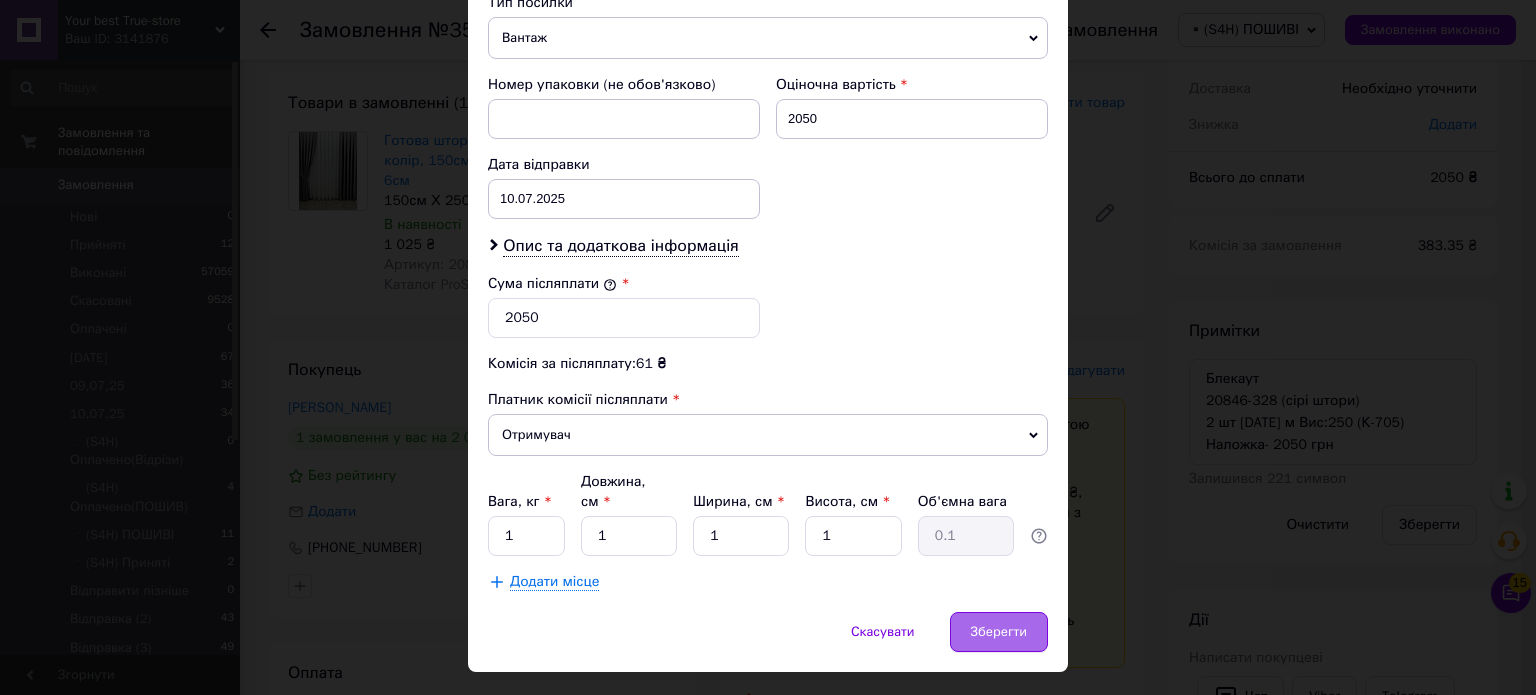 click on "Зберегти" at bounding box center (999, 632) 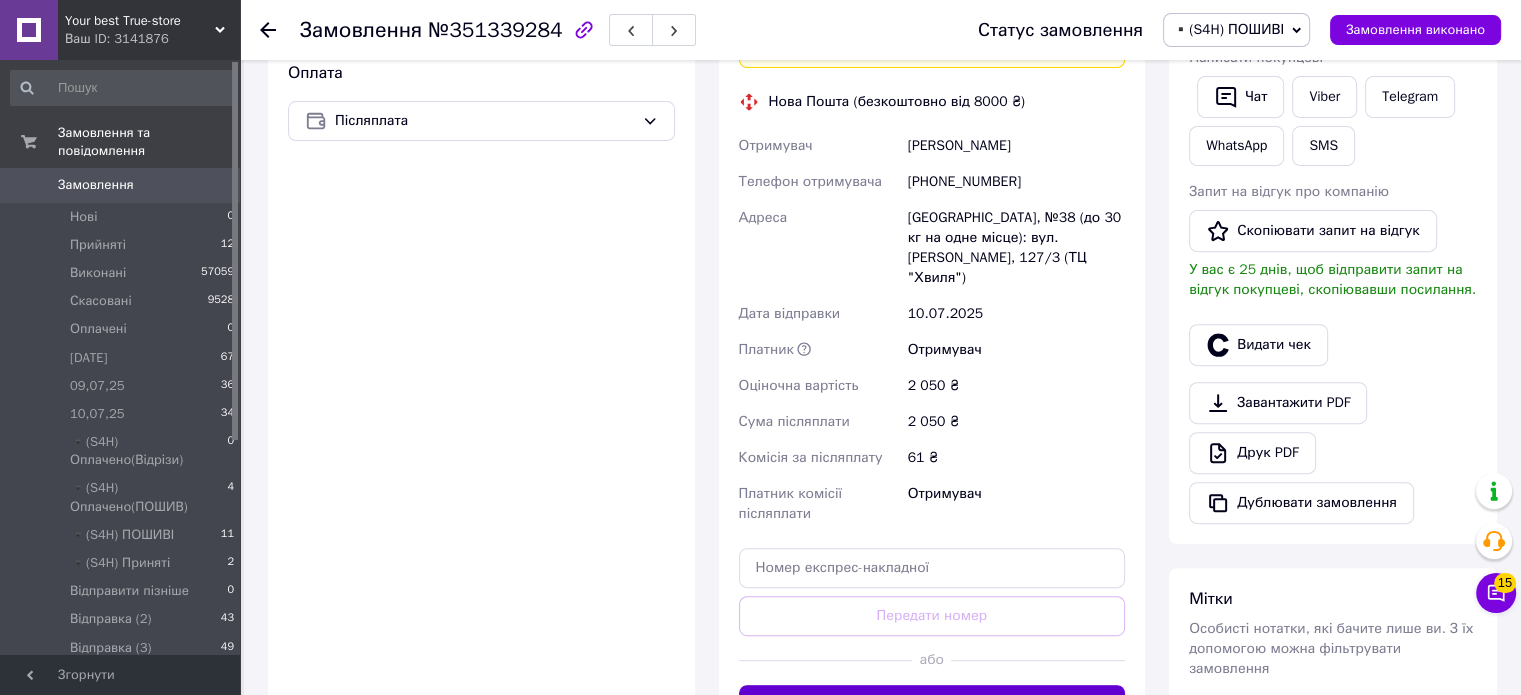 click on "Згенерувати ЕН" at bounding box center (932, 705) 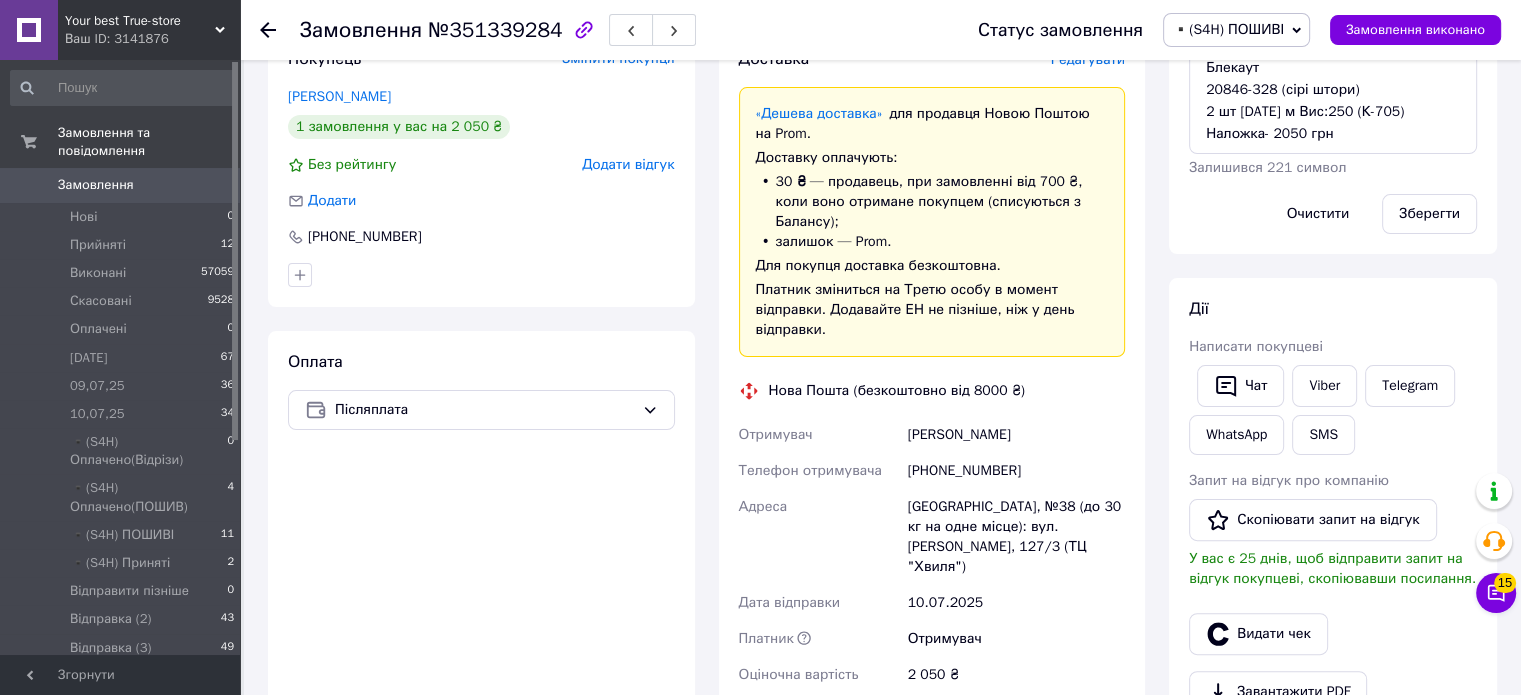 scroll, scrollTop: 400, scrollLeft: 0, axis: vertical 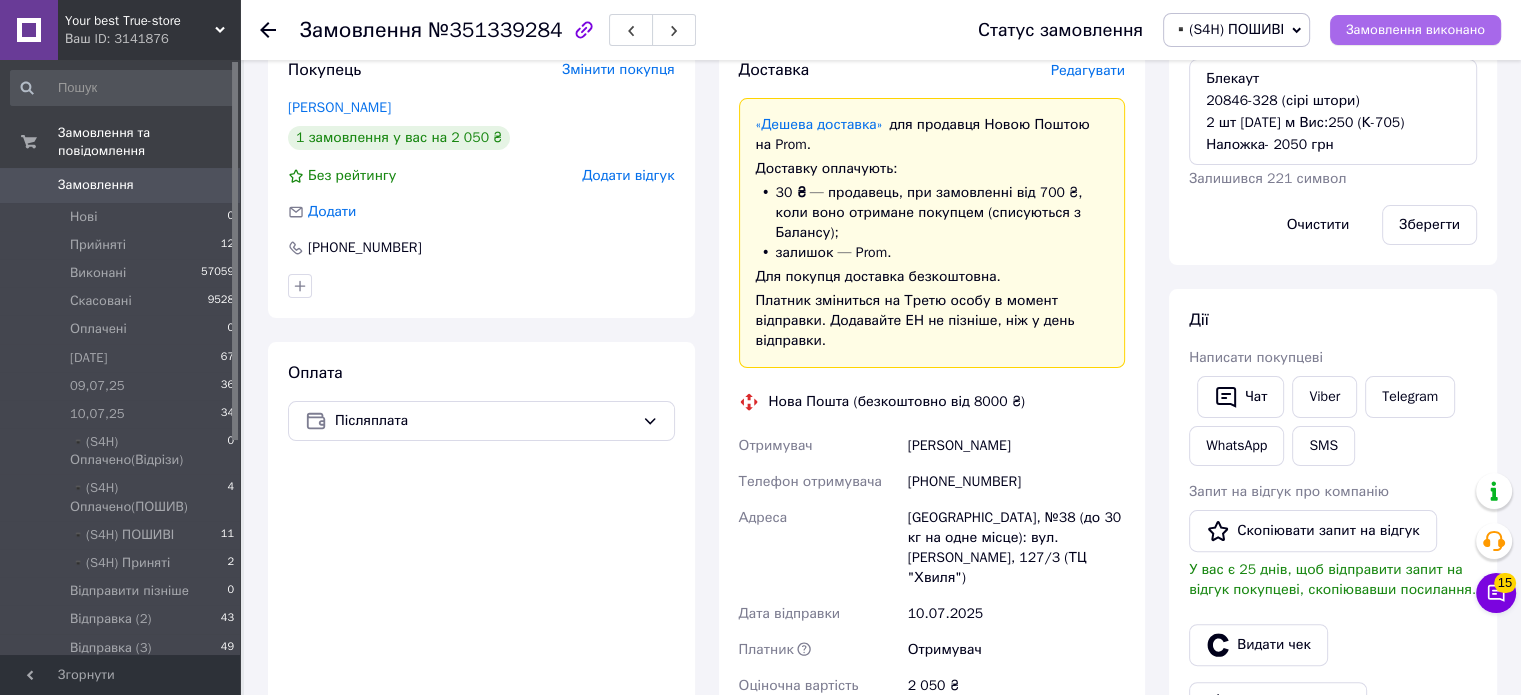 click on "Замовлення виконано" at bounding box center (1415, 30) 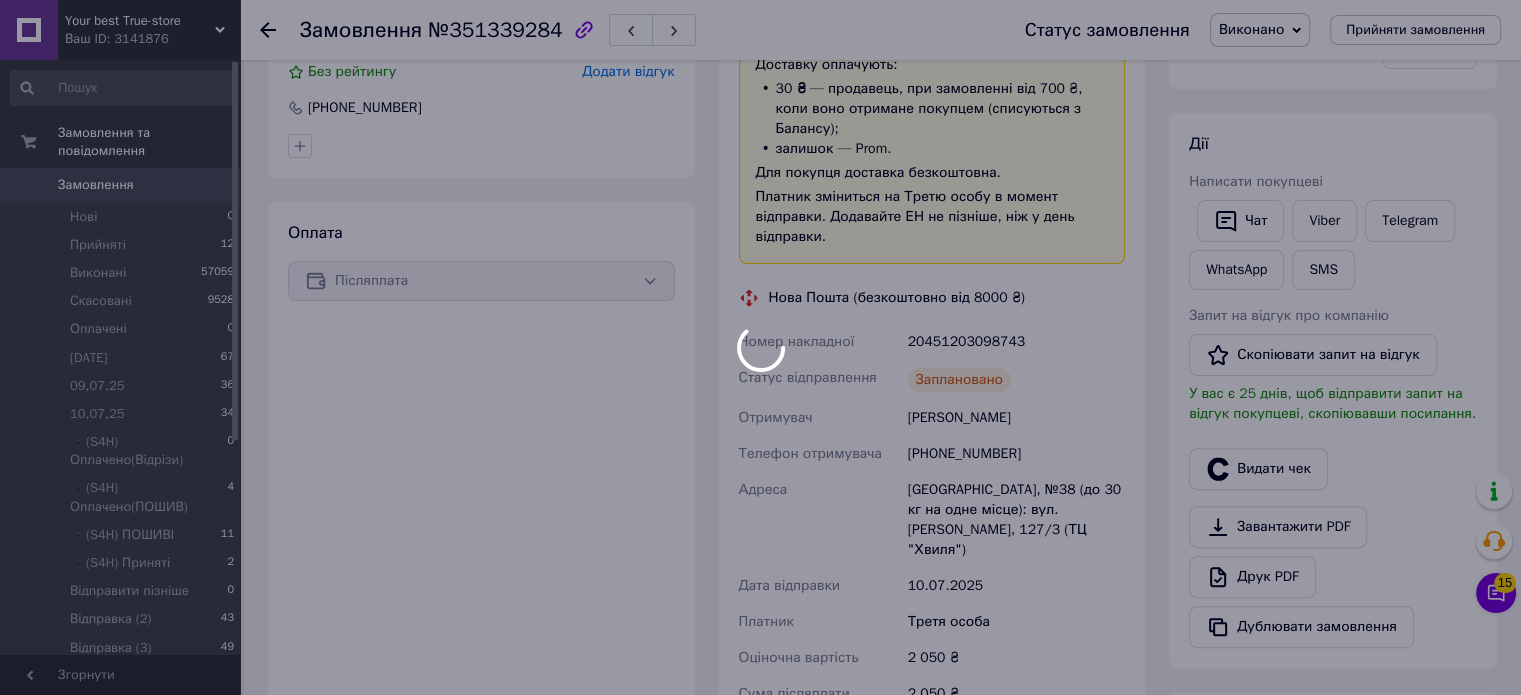 scroll, scrollTop: 500, scrollLeft: 0, axis: vertical 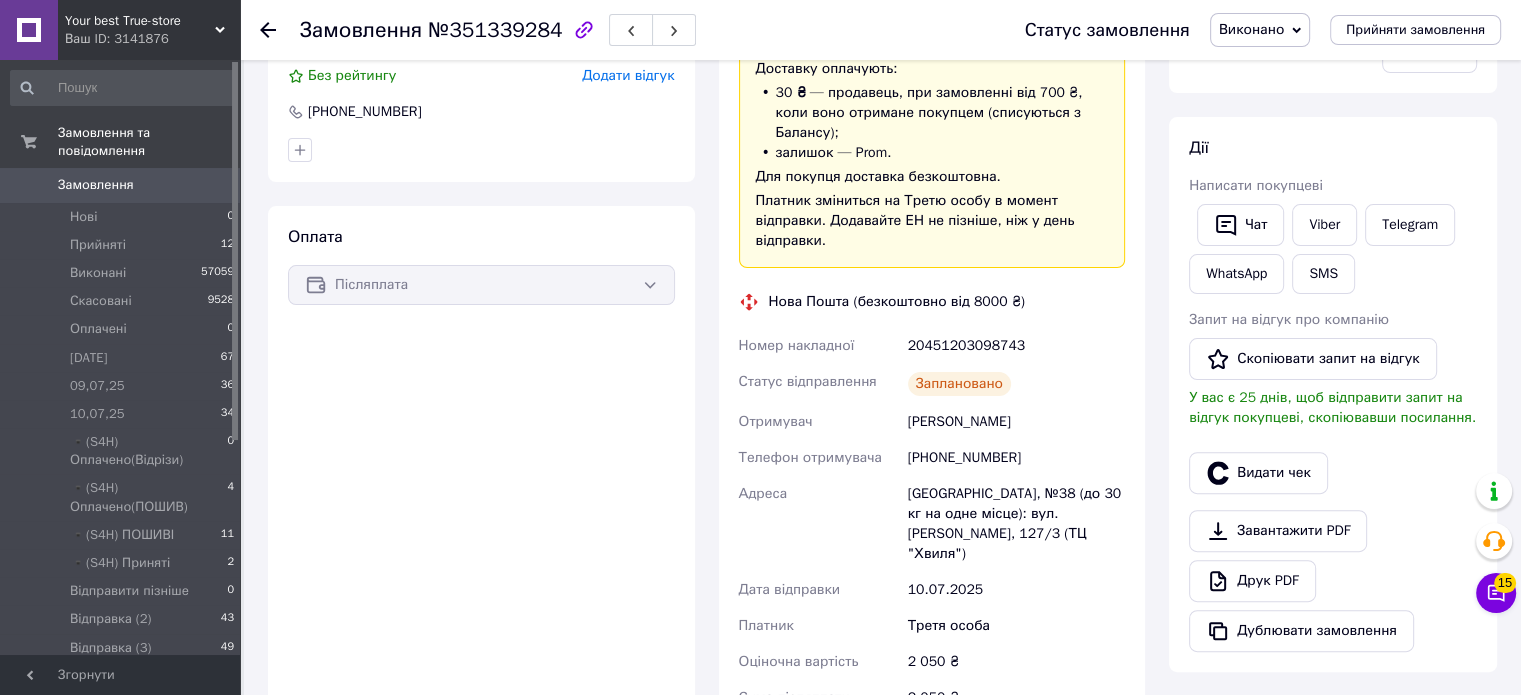 click on "20451203098743" at bounding box center (1016, 346) 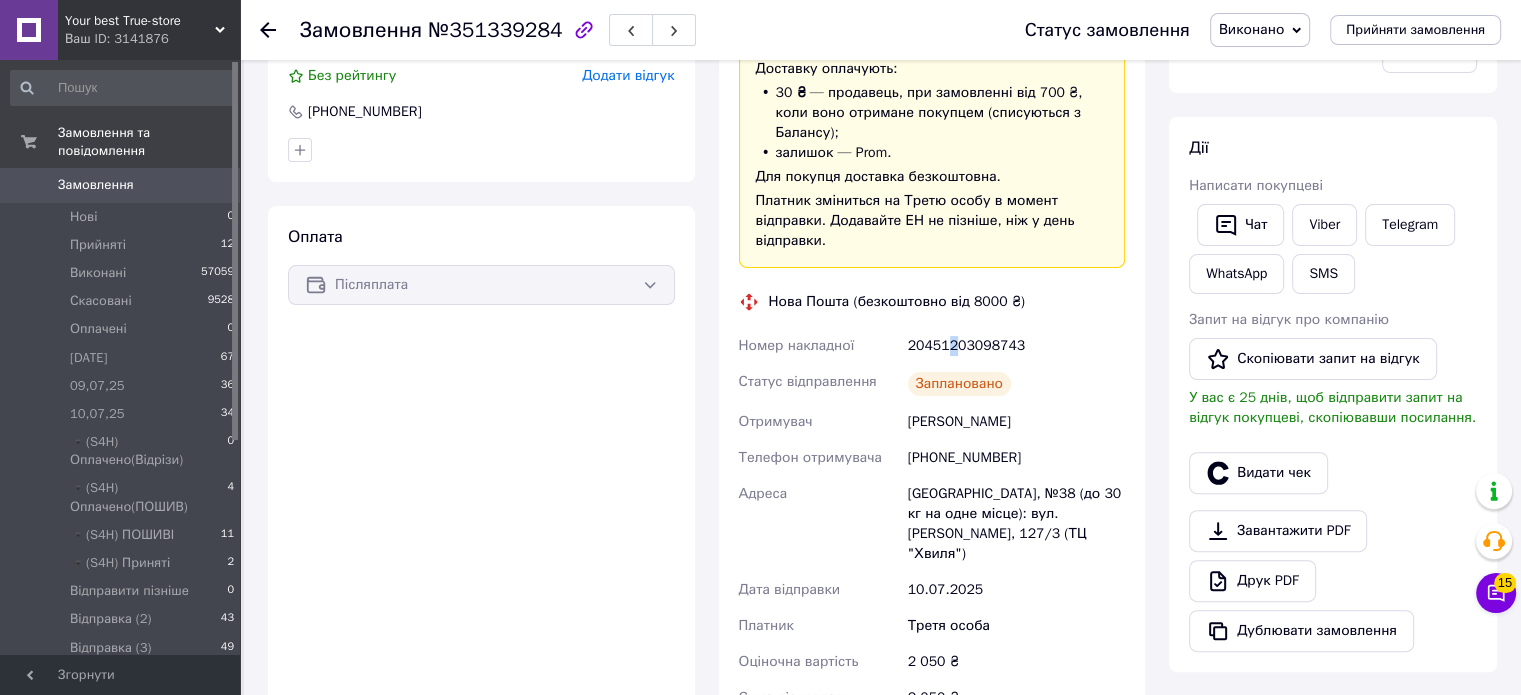 click on "20451203098743" at bounding box center (1016, 346) 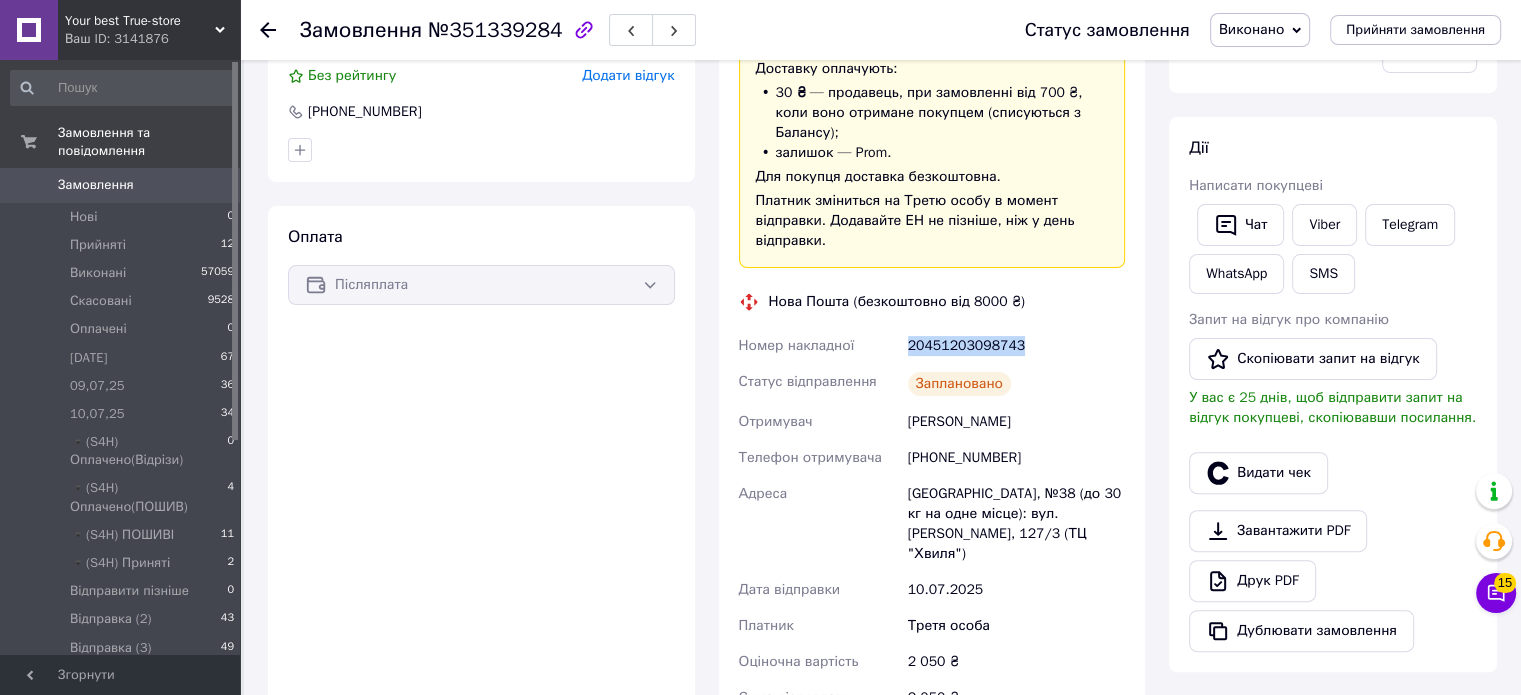 click on "20451203098743" at bounding box center [1016, 346] 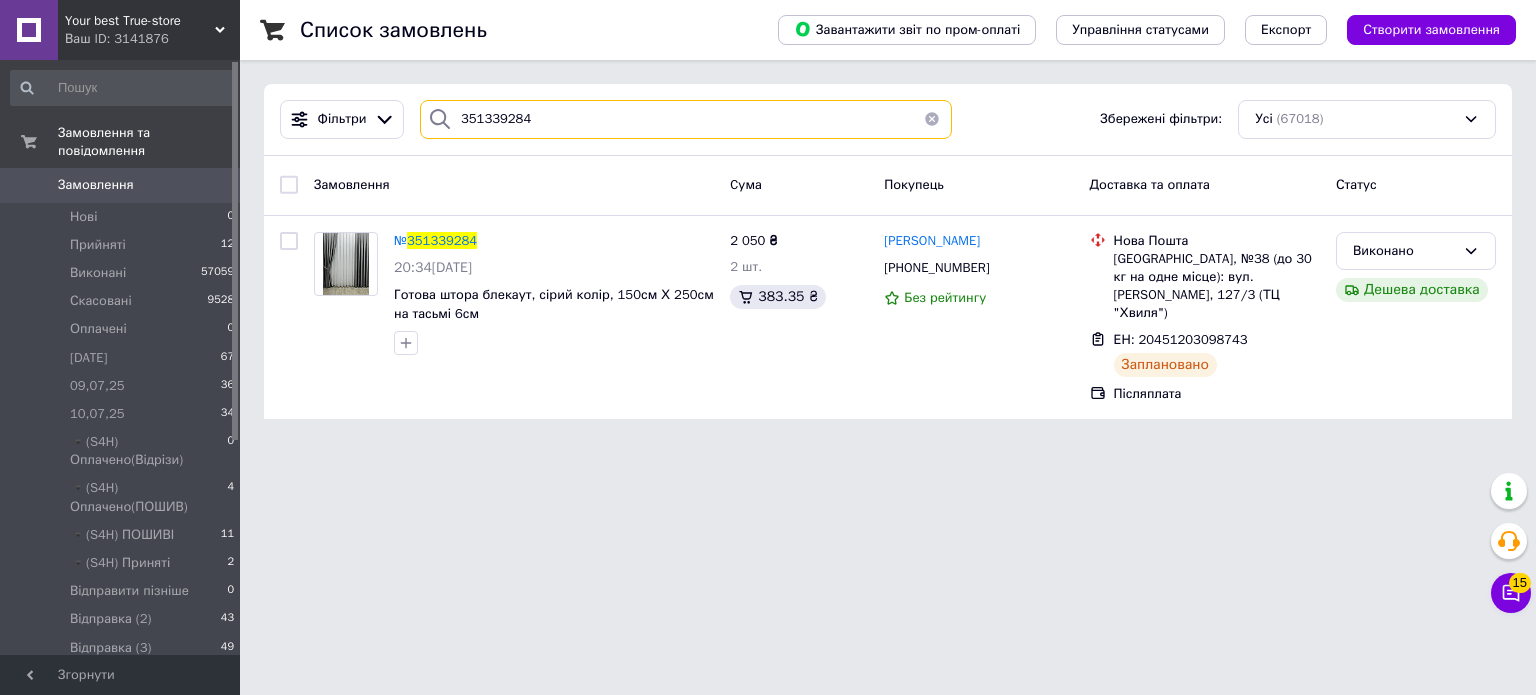 click on "351339284" at bounding box center [686, 119] 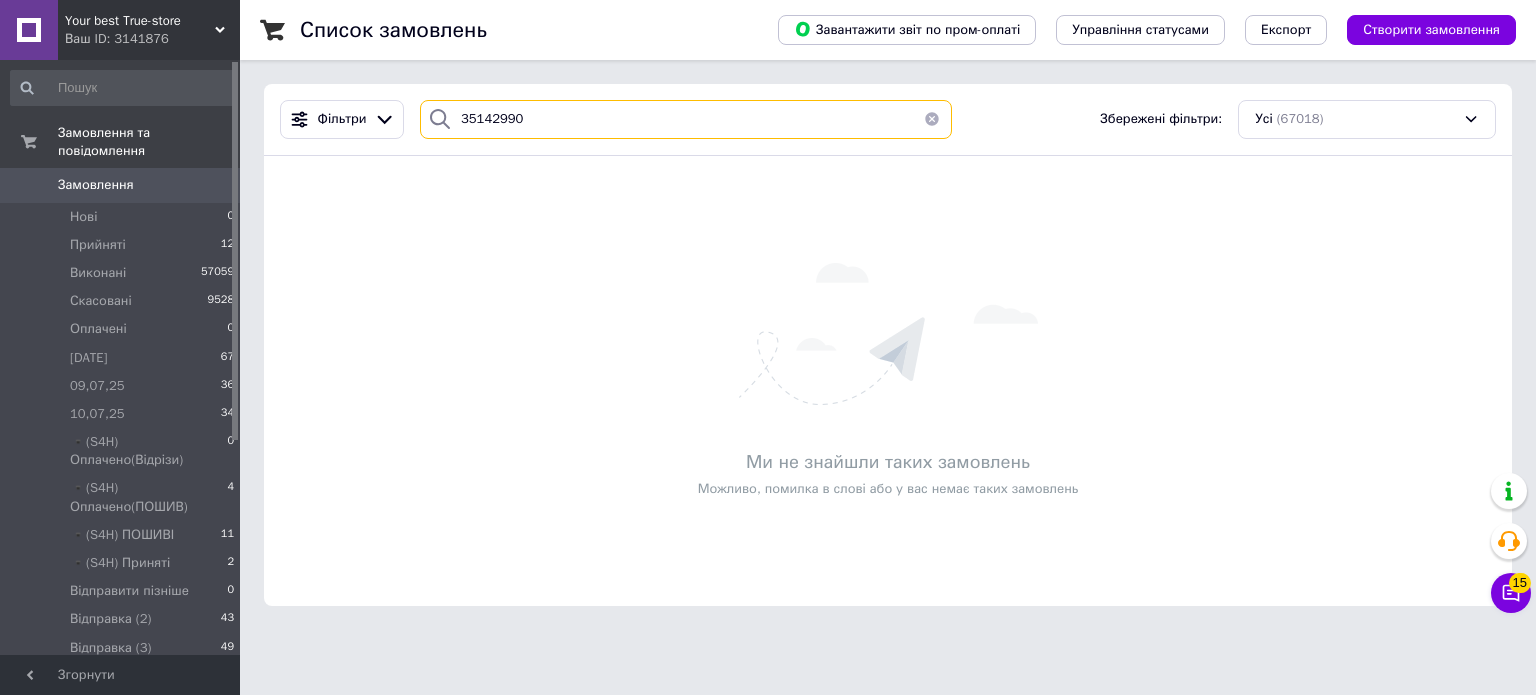 type on "351429907" 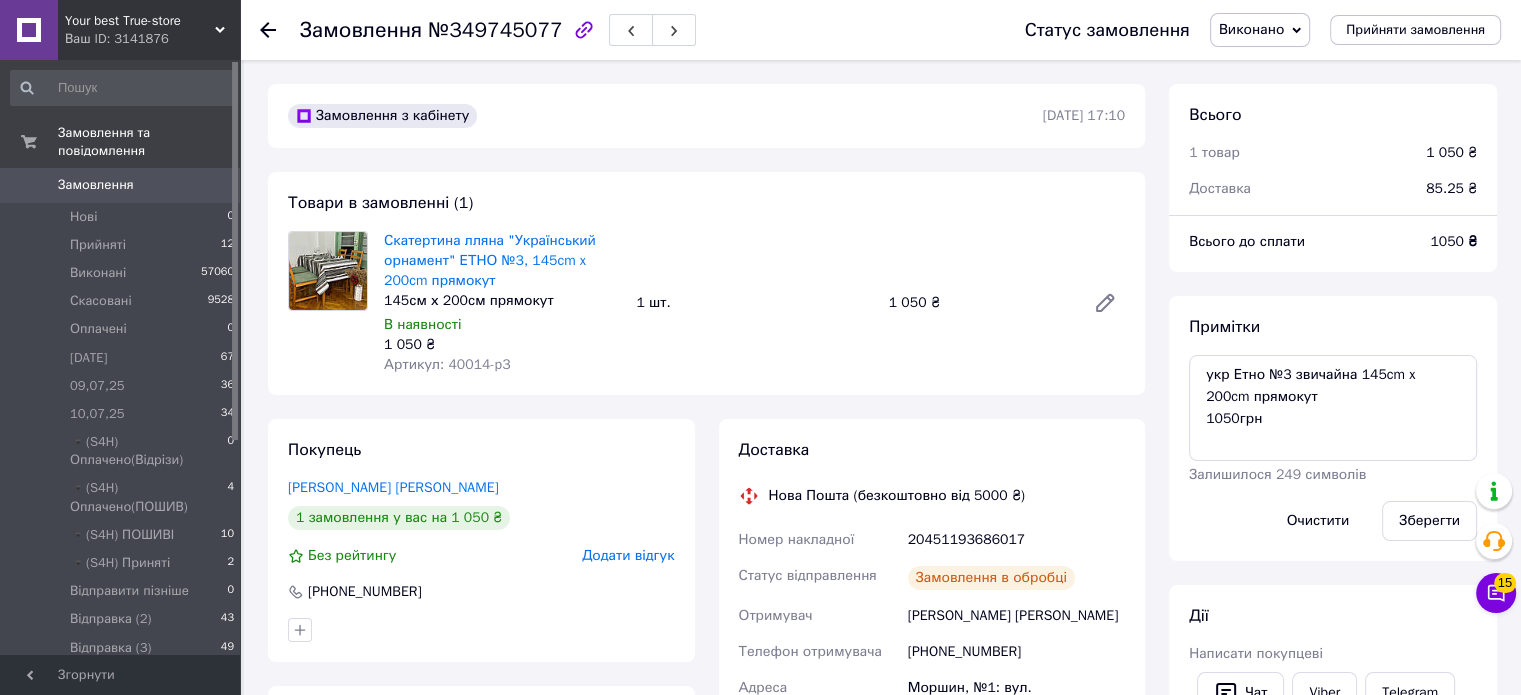 scroll, scrollTop: 24, scrollLeft: 0, axis: vertical 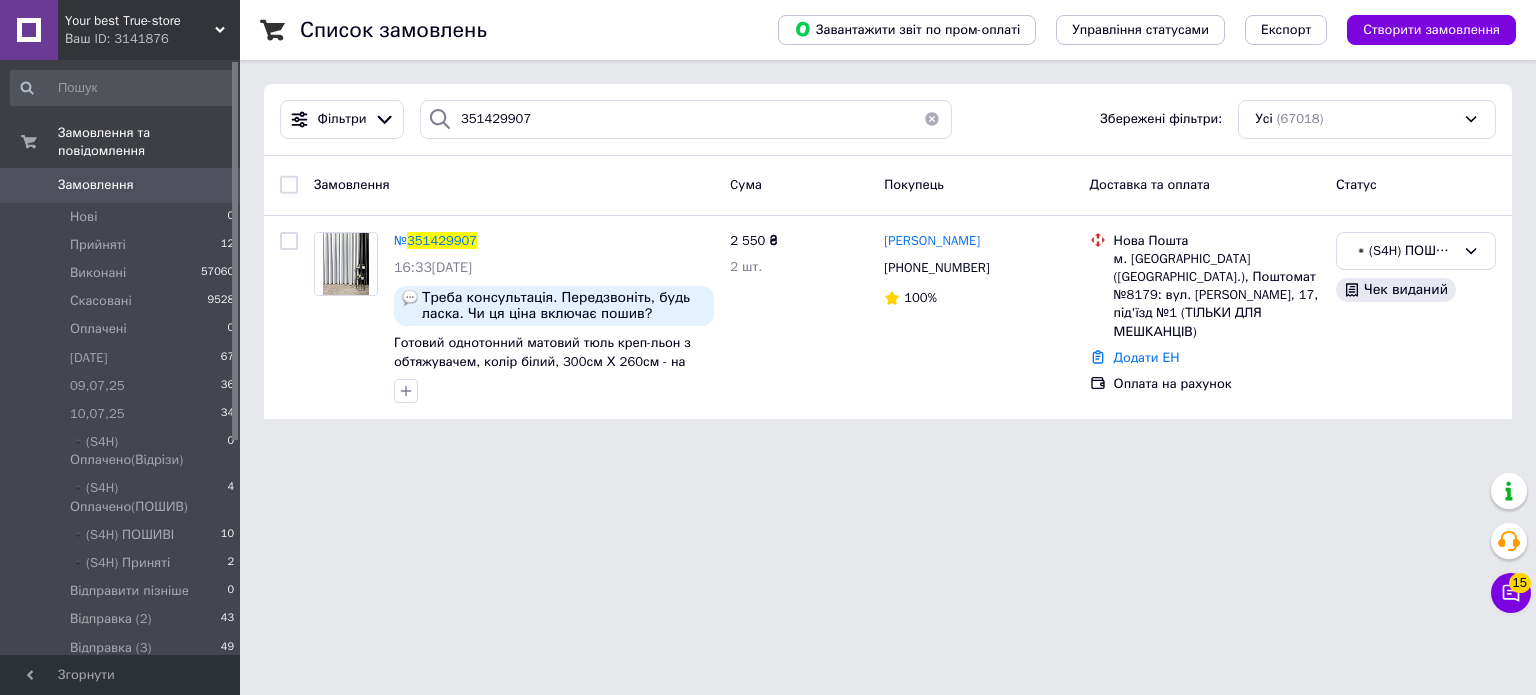 click on "351429907" at bounding box center [442, 240] 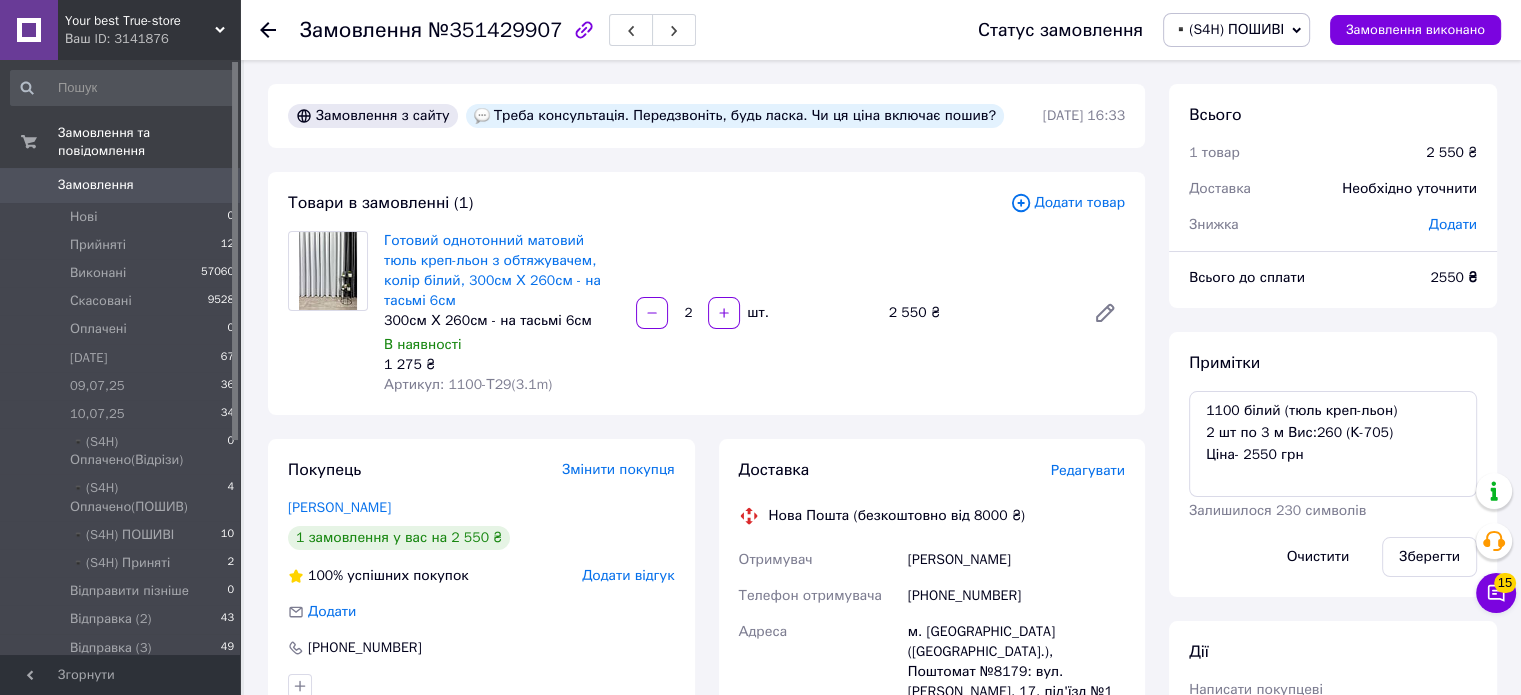 scroll, scrollTop: 257, scrollLeft: 0, axis: vertical 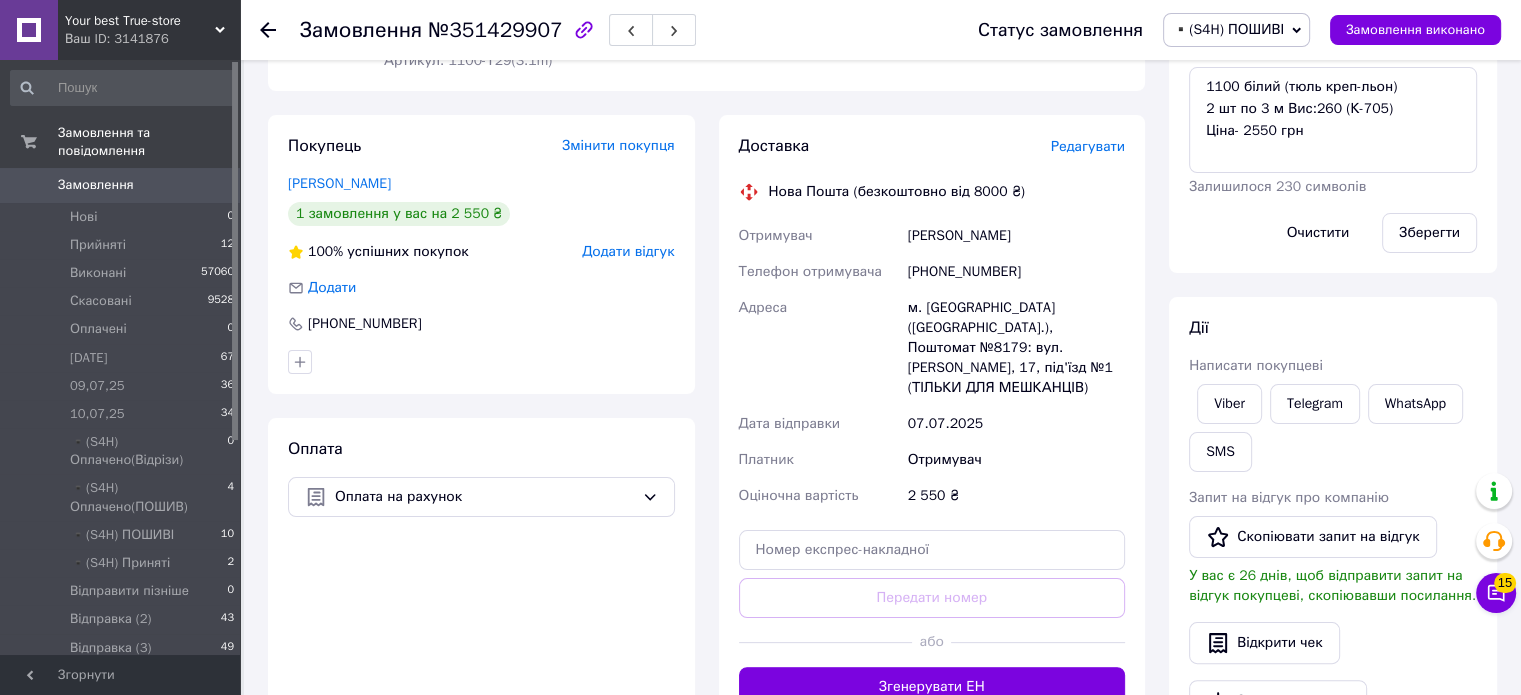 click on "Редагувати" at bounding box center [1088, 146] 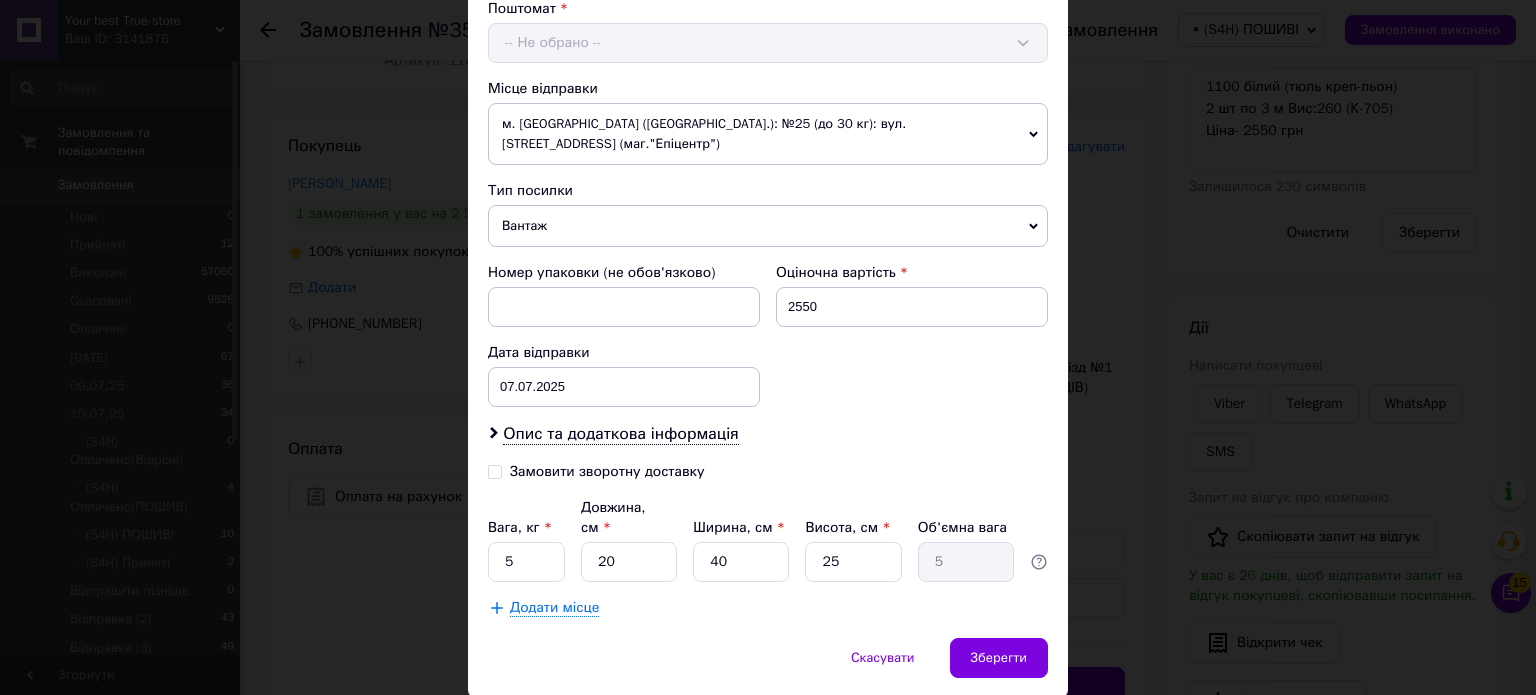 scroll, scrollTop: 663, scrollLeft: 0, axis: vertical 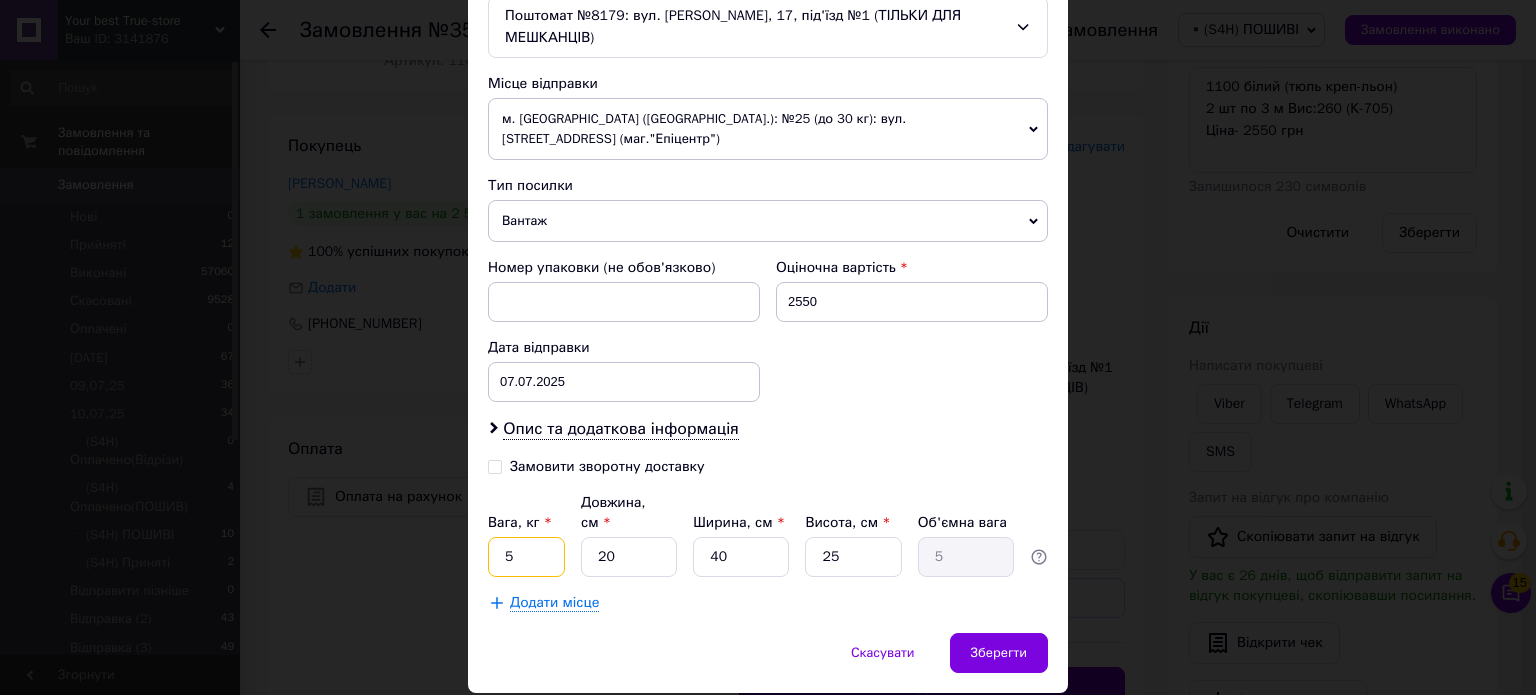 click on "5" at bounding box center (526, 557) 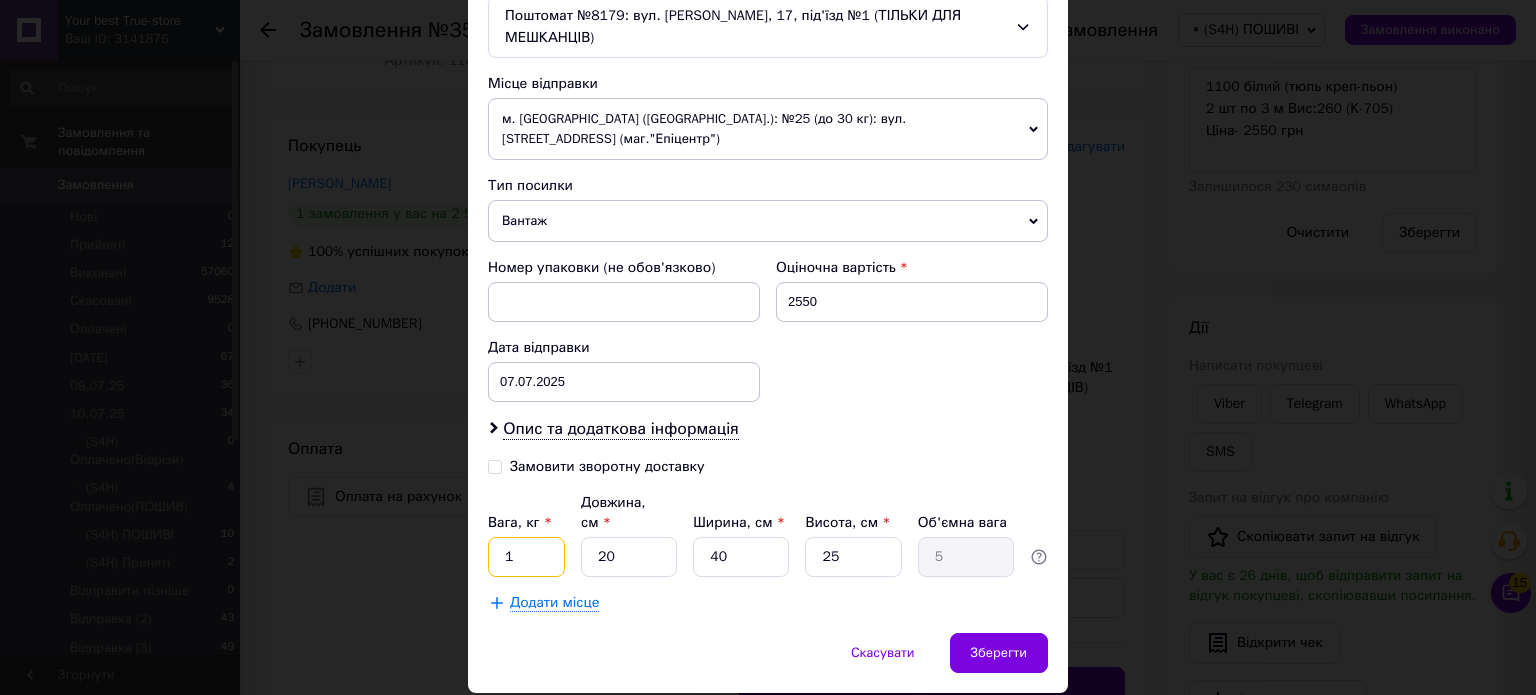 type on "1" 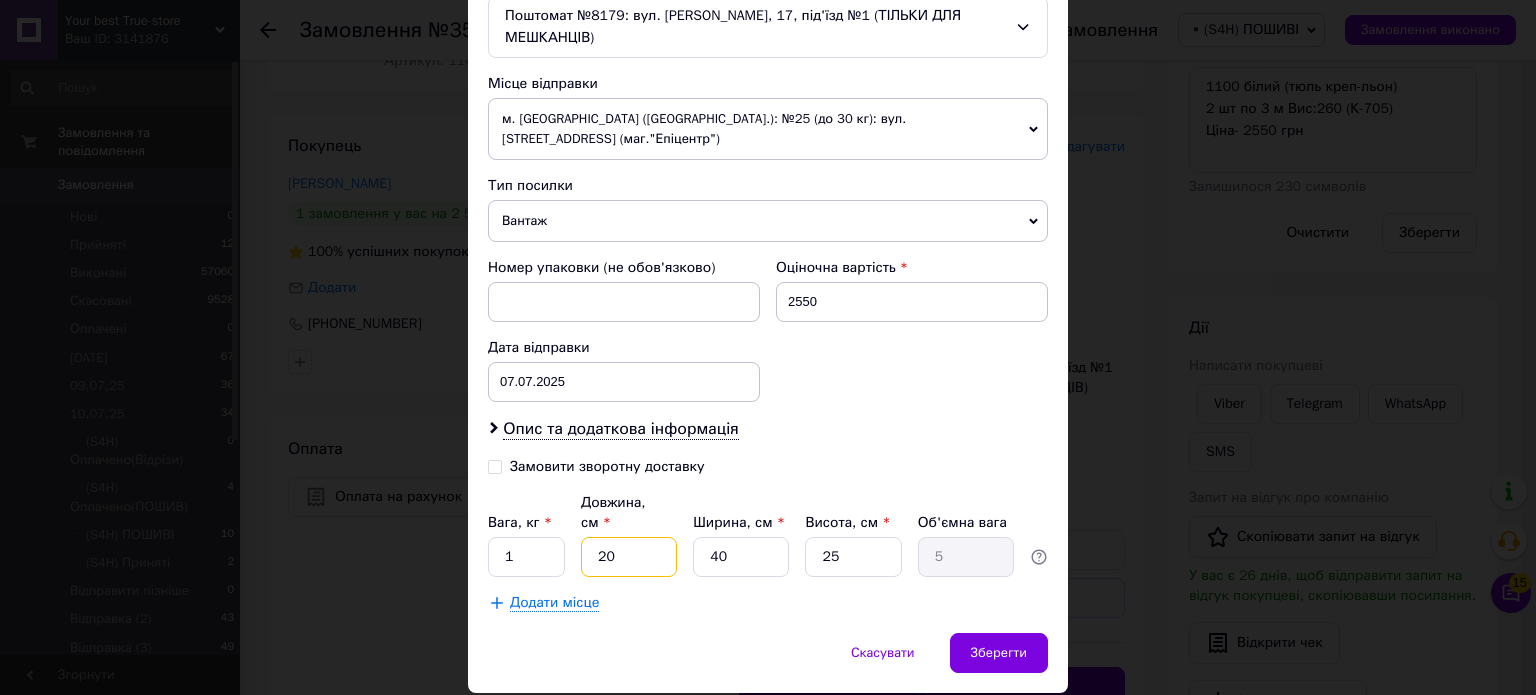 type on "1" 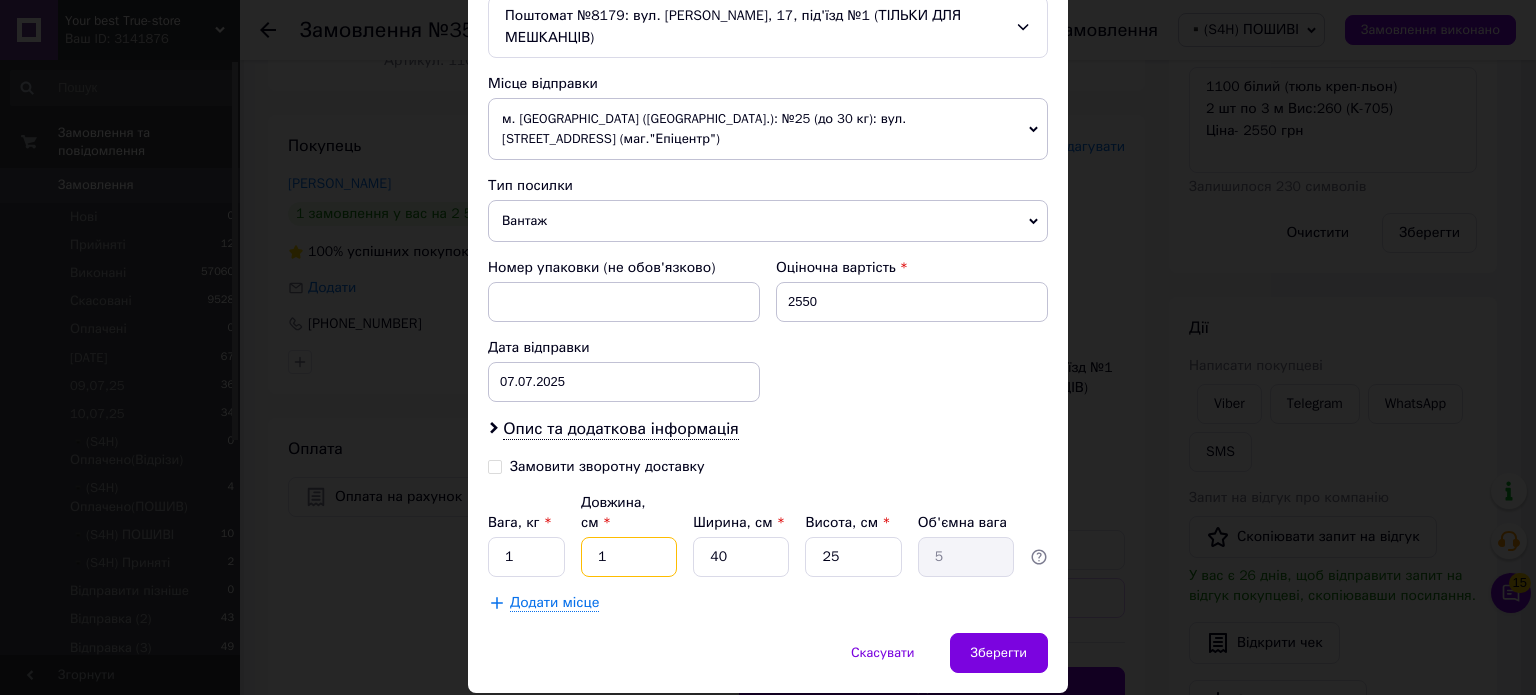 type on "0.25" 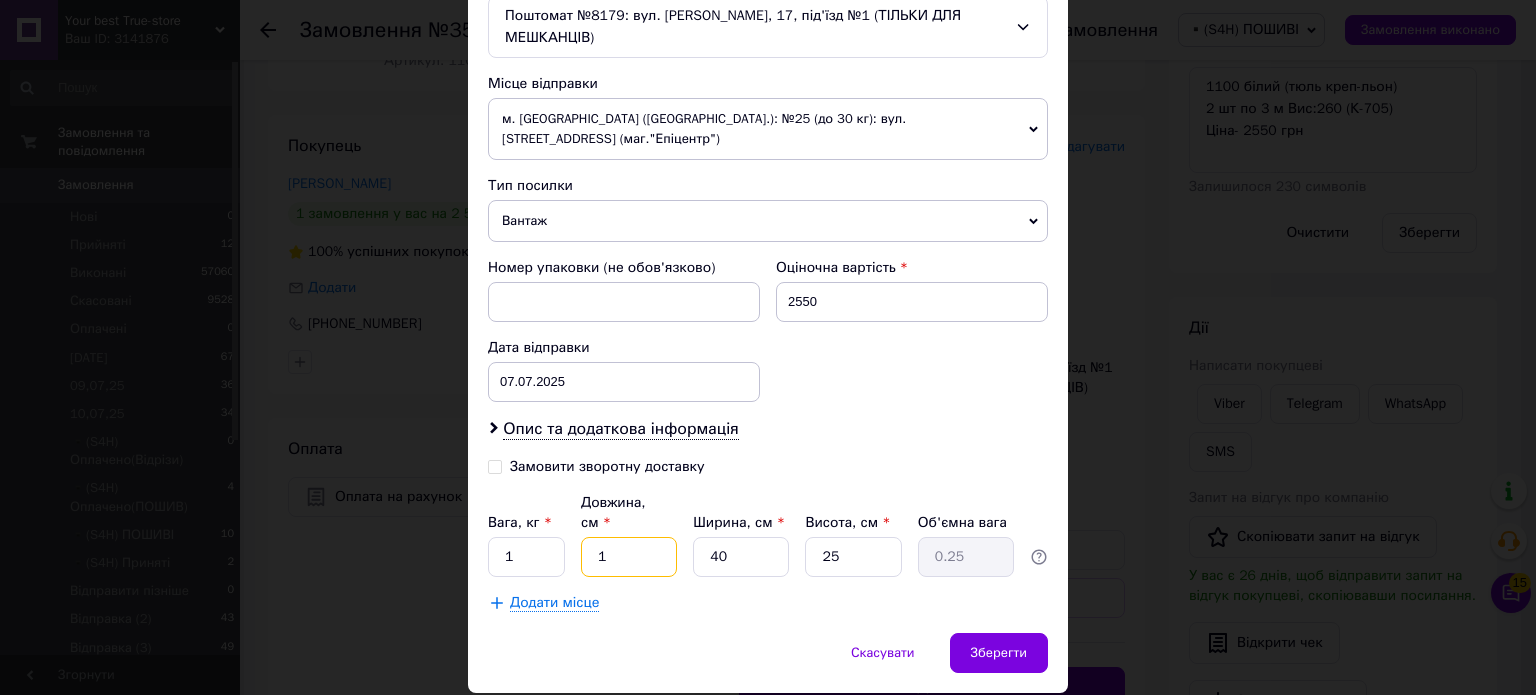 type on "1" 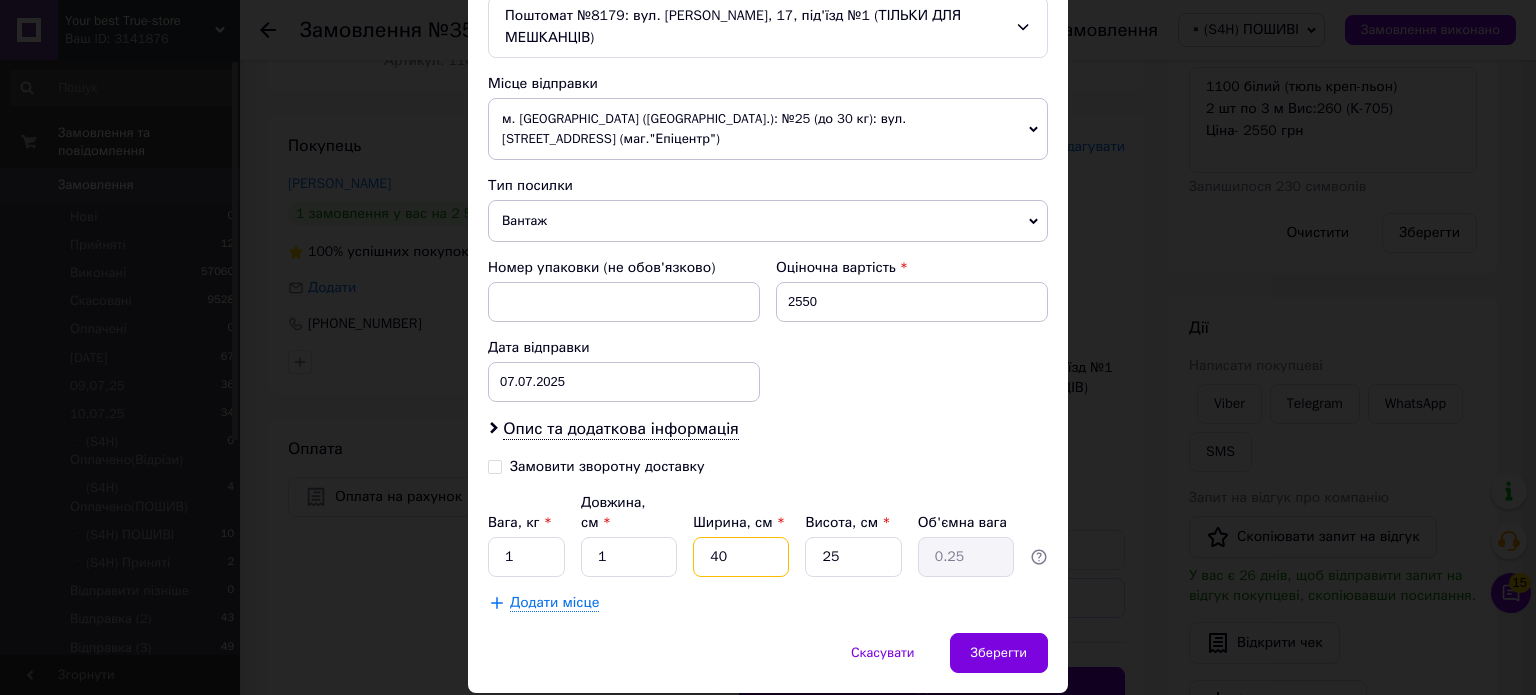 type on "1" 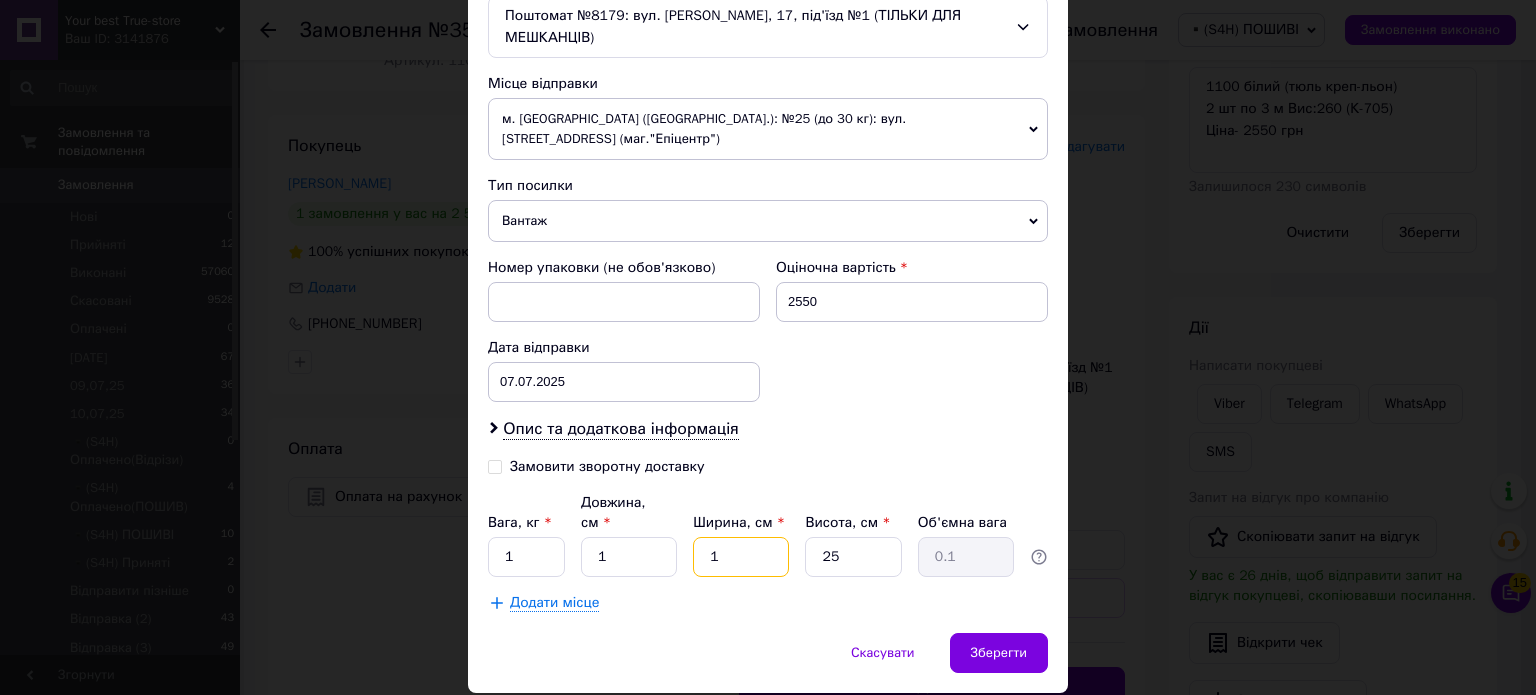 type on "1" 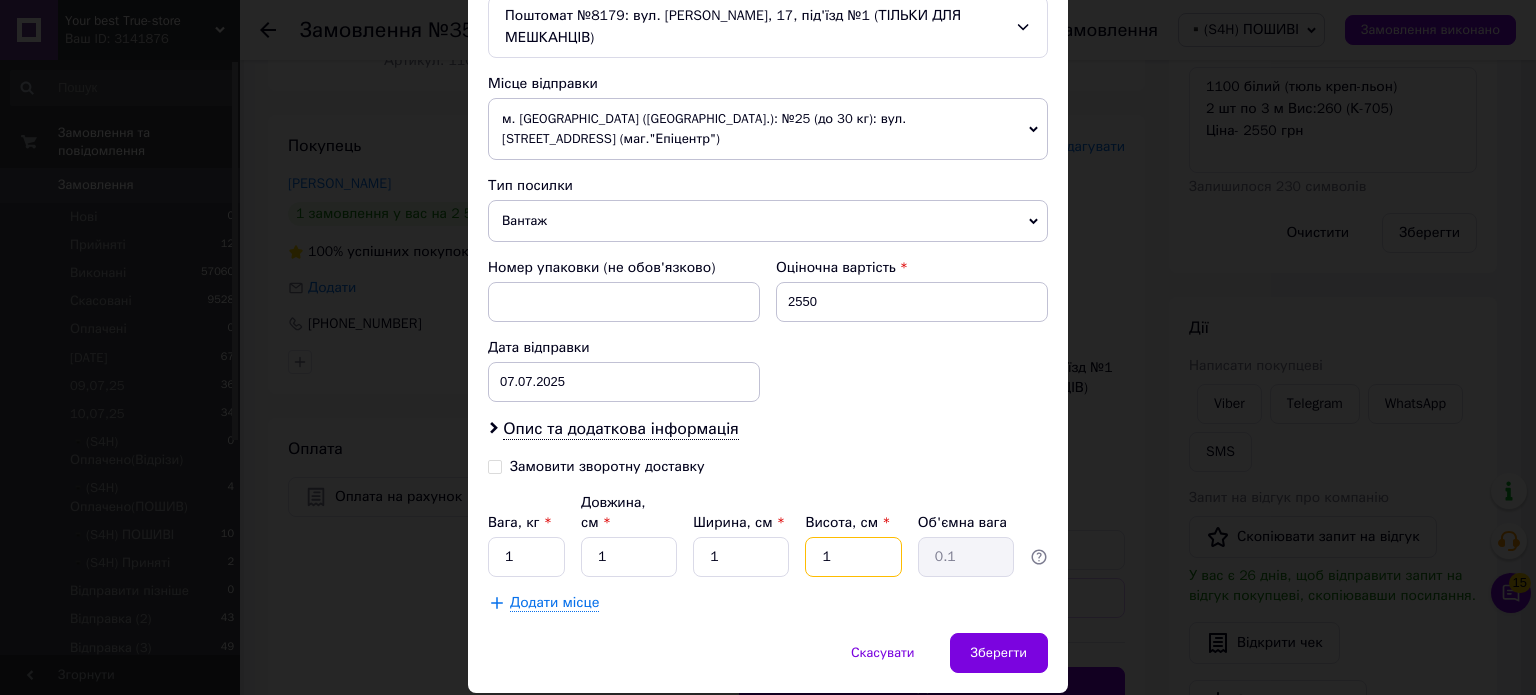 type on "1" 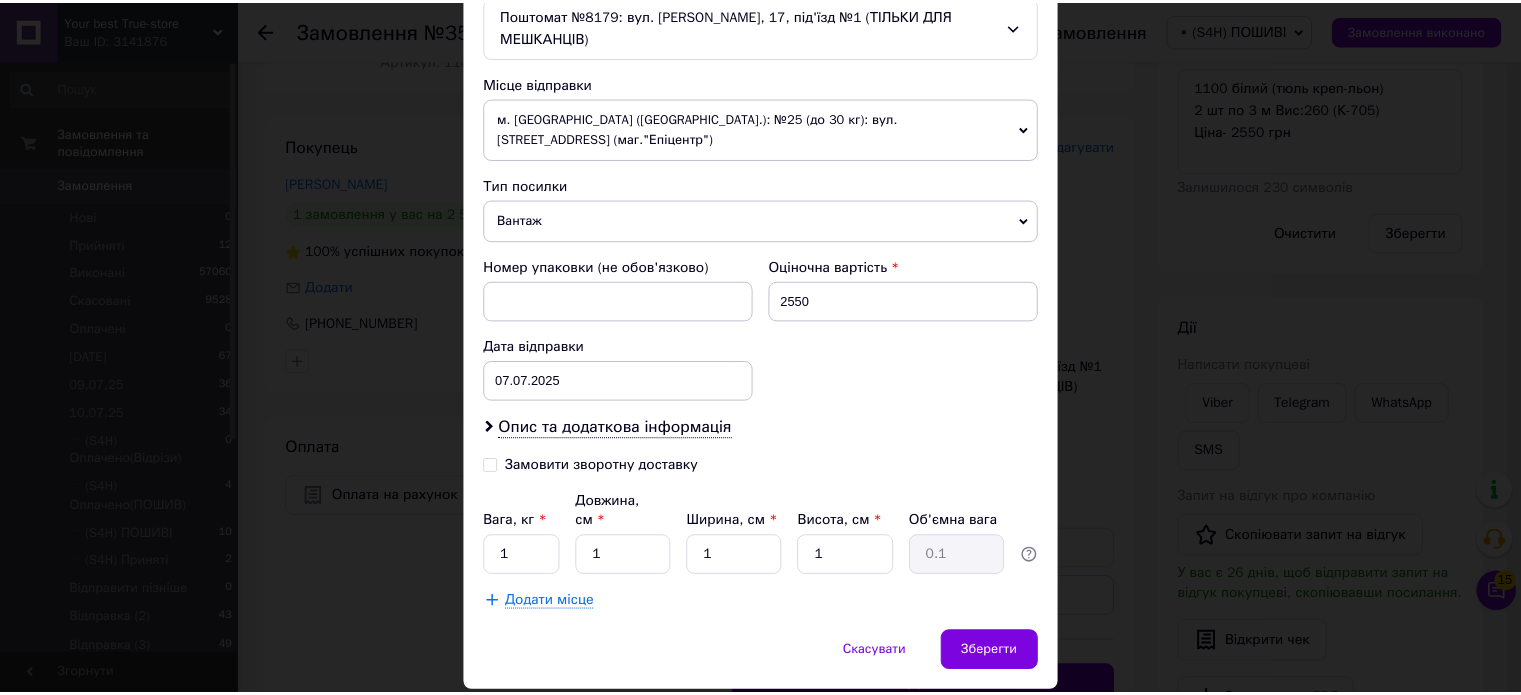 scroll, scrollTop: 1041, scrollLeft: 0, axis: vertical 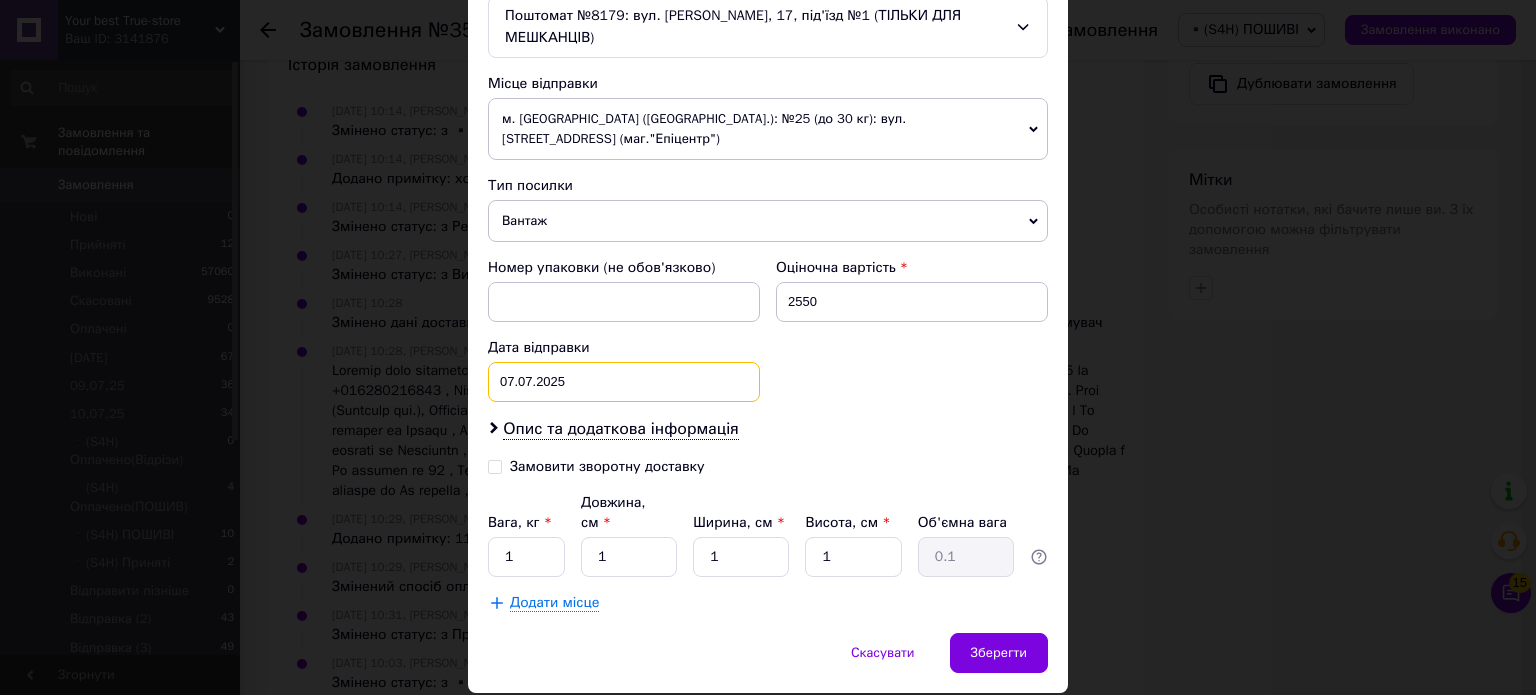 click on "07.07.2025 < 2025 > < Июль > Пн Вт Ср Чт Пт Сб Вс 30 1 2 3 4 5 6 7 8 9 10 11 12 13 14 15 16 17 18 19 20 21 22 23 24 25 26 27 28 29 30 31 1 2 3 4 5 6 7 8 9 10" at bounding box center [624, 382] 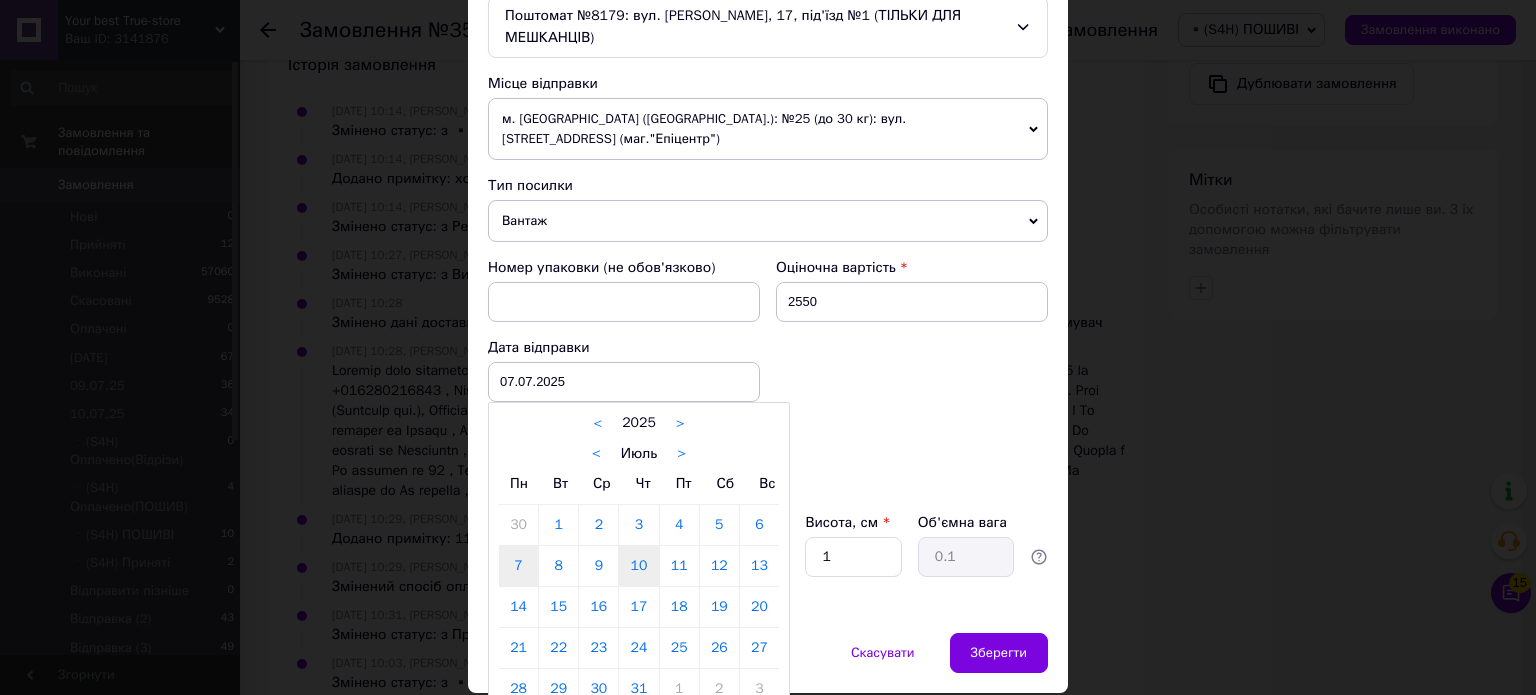 click on "10" at bounding box center (638, 566) 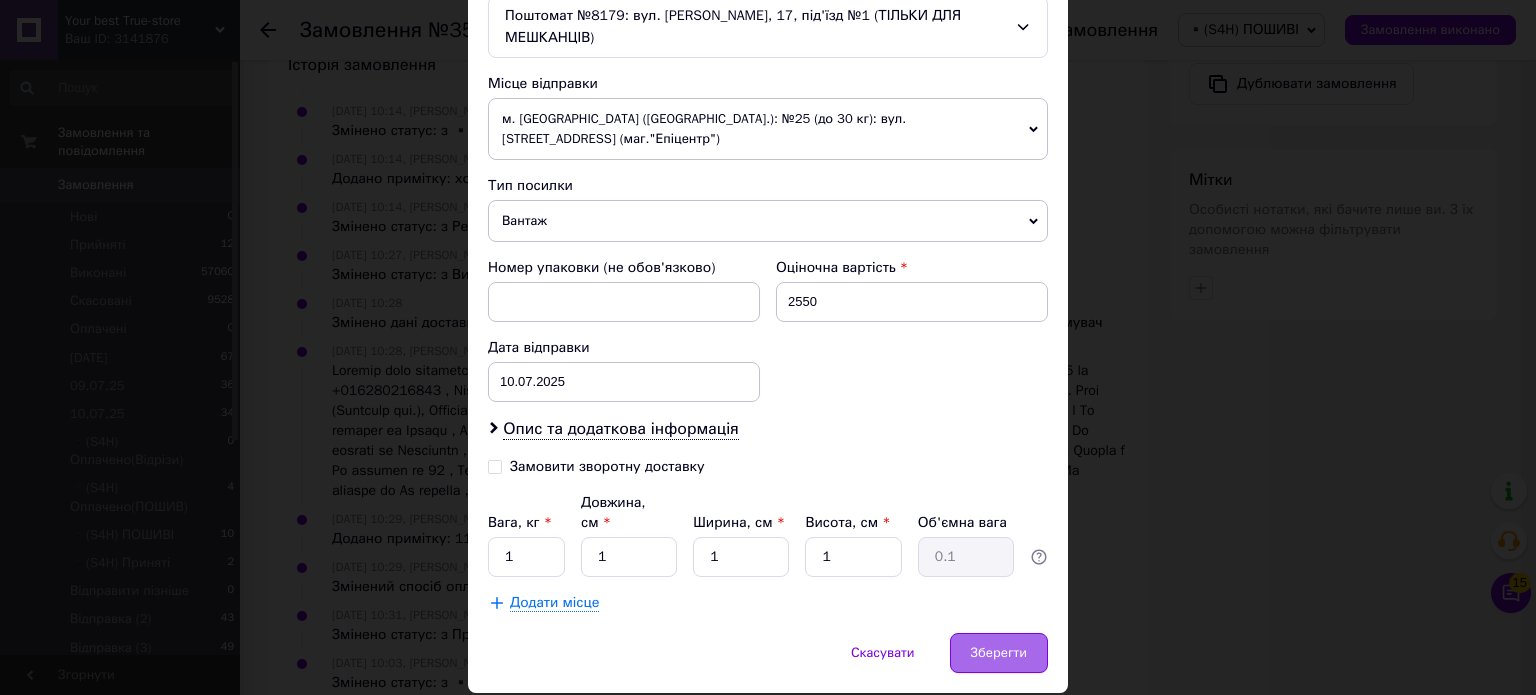 click on "Зберегти" at bounding box center [999, 653] 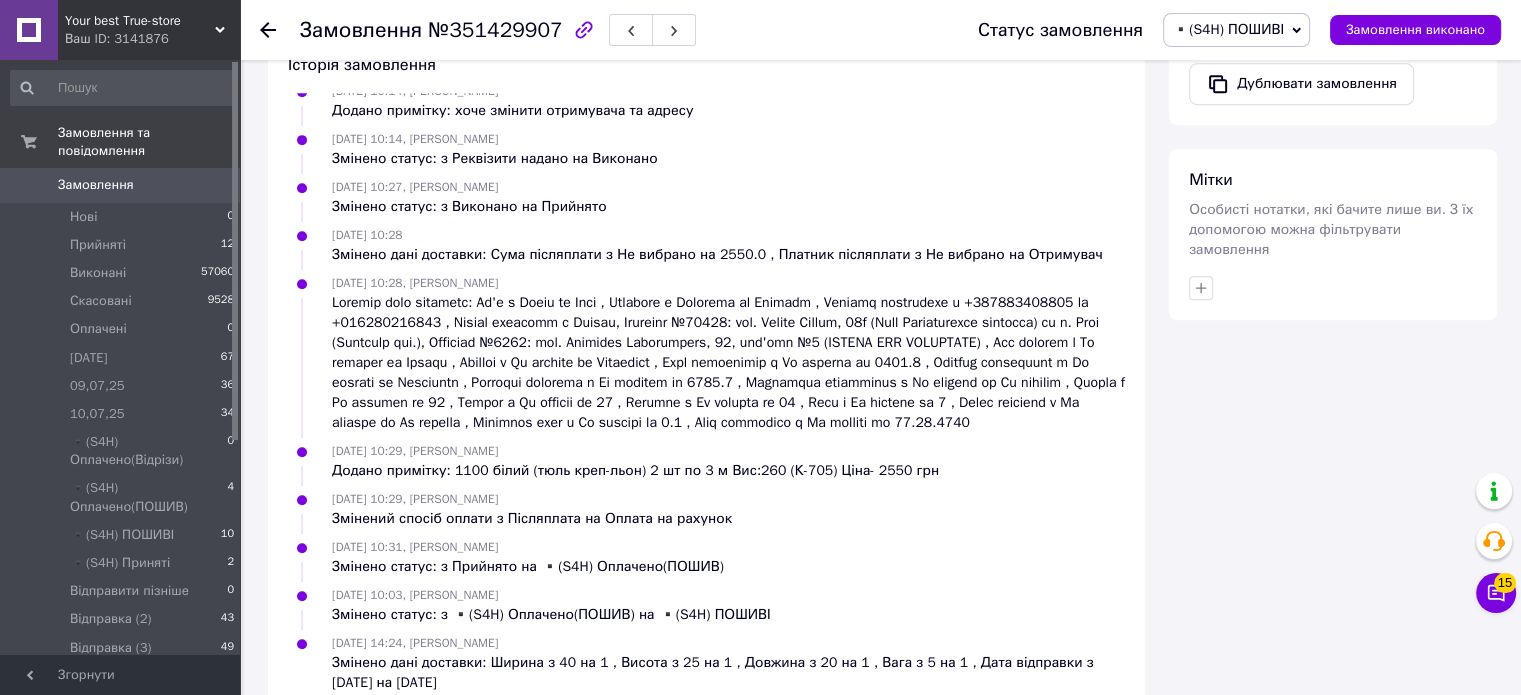 scroll, scrollTop: 0, scrollLeft: 0, axis: both 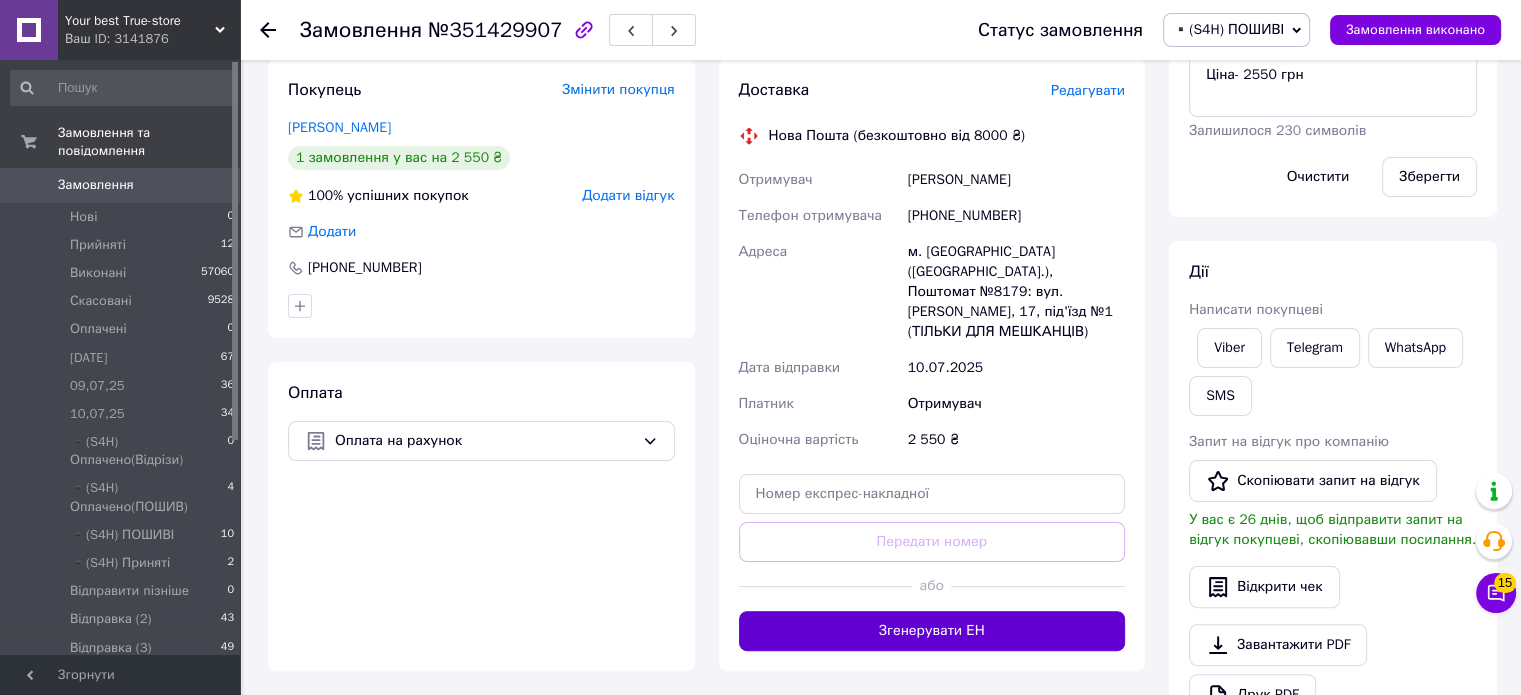 click on "Згенерувати ЕН" at bounding box center [932, 631] 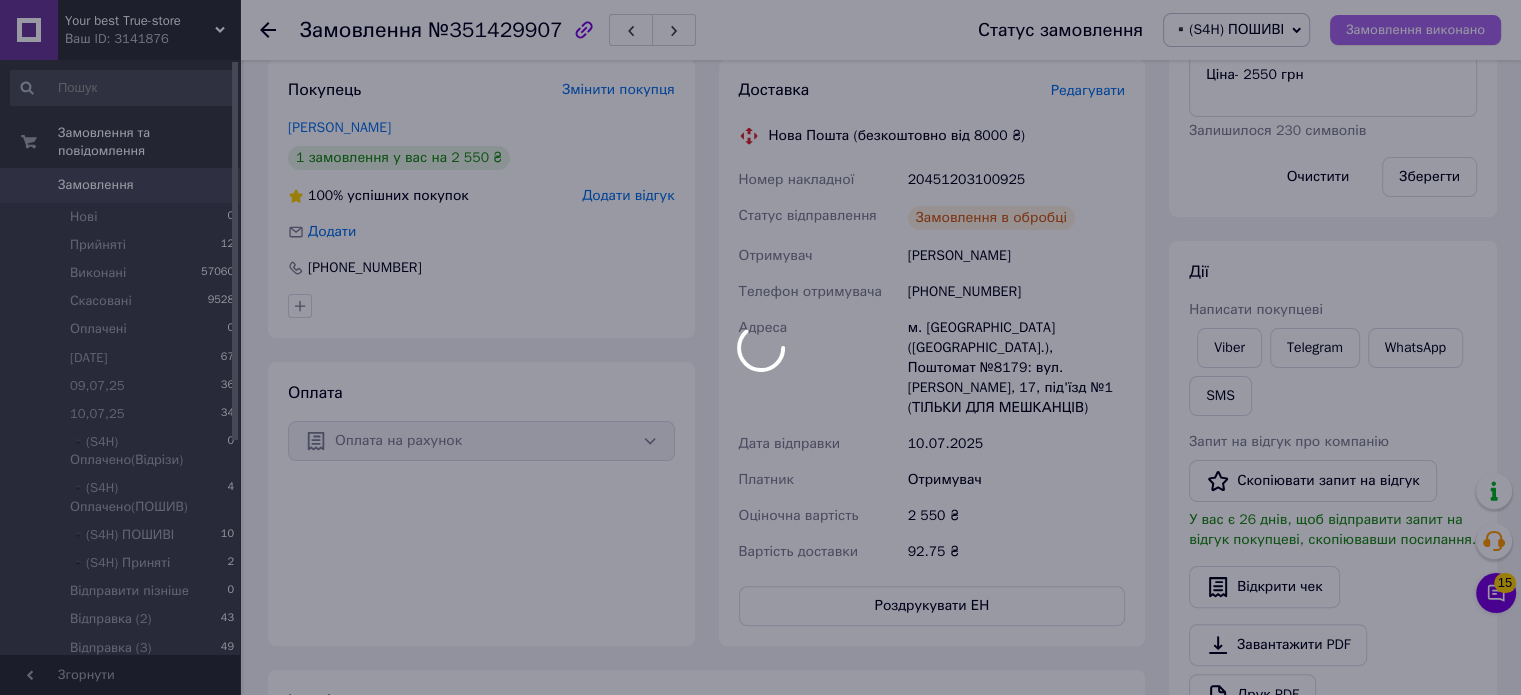 click on "Замовлення виконано" at bounding box center [1415, 30] 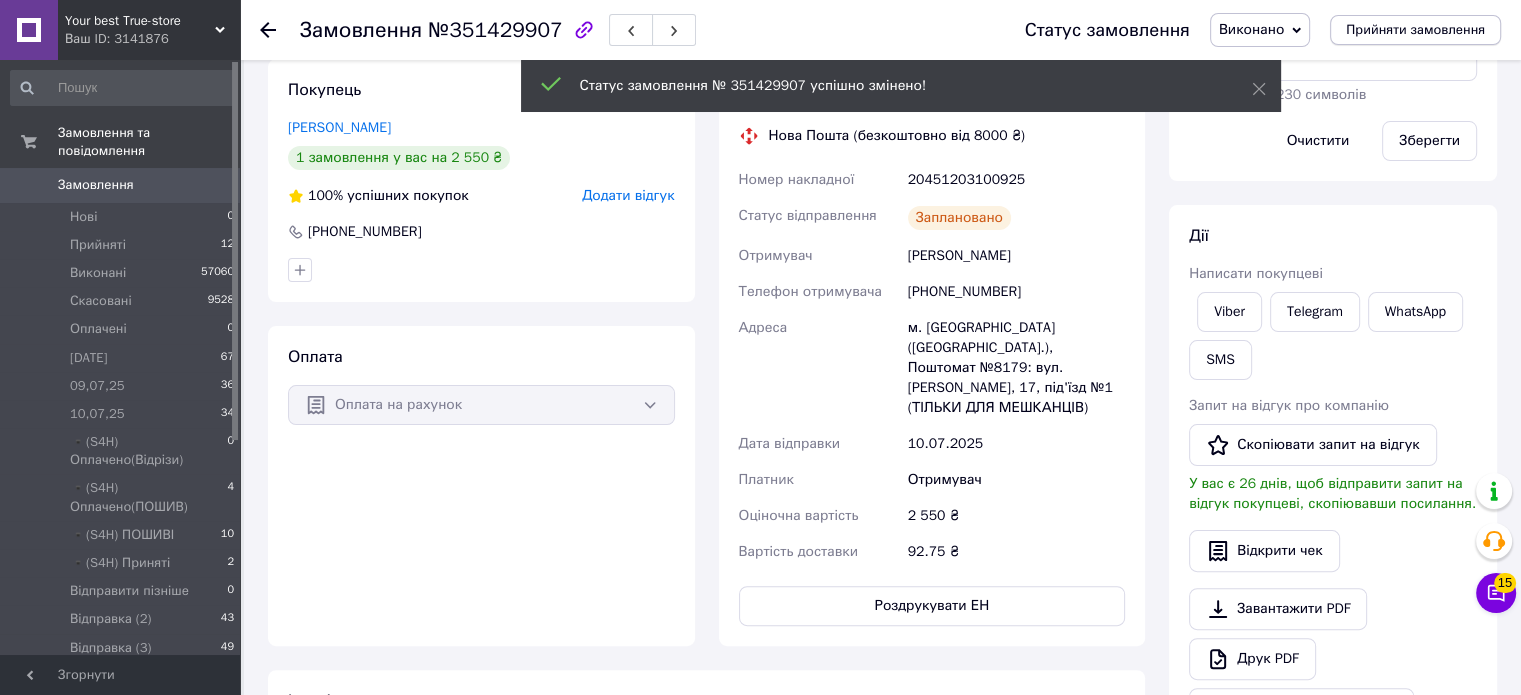 scroll, scrollTop: 422, scrollLeft: 0, axis: vertical 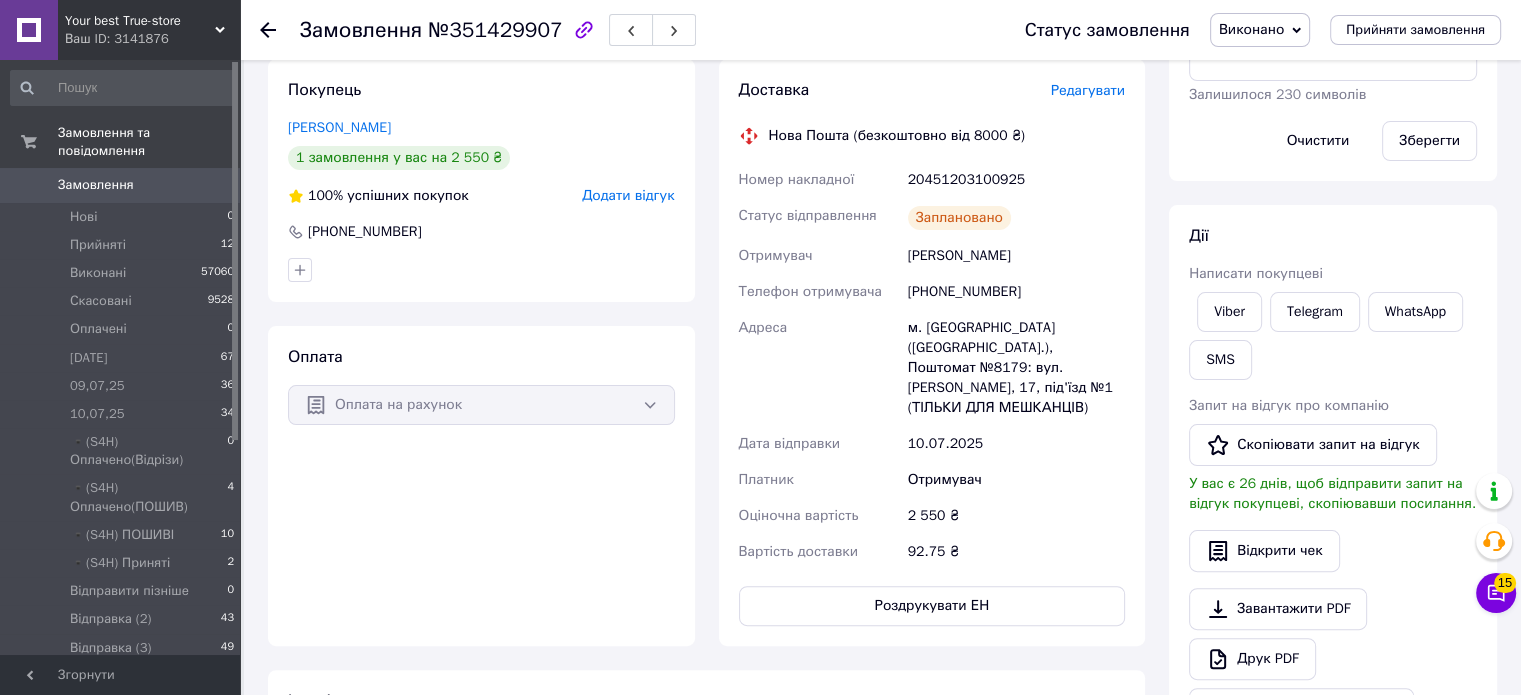 click on "20451203100925" at bounding box center (1016, 180) 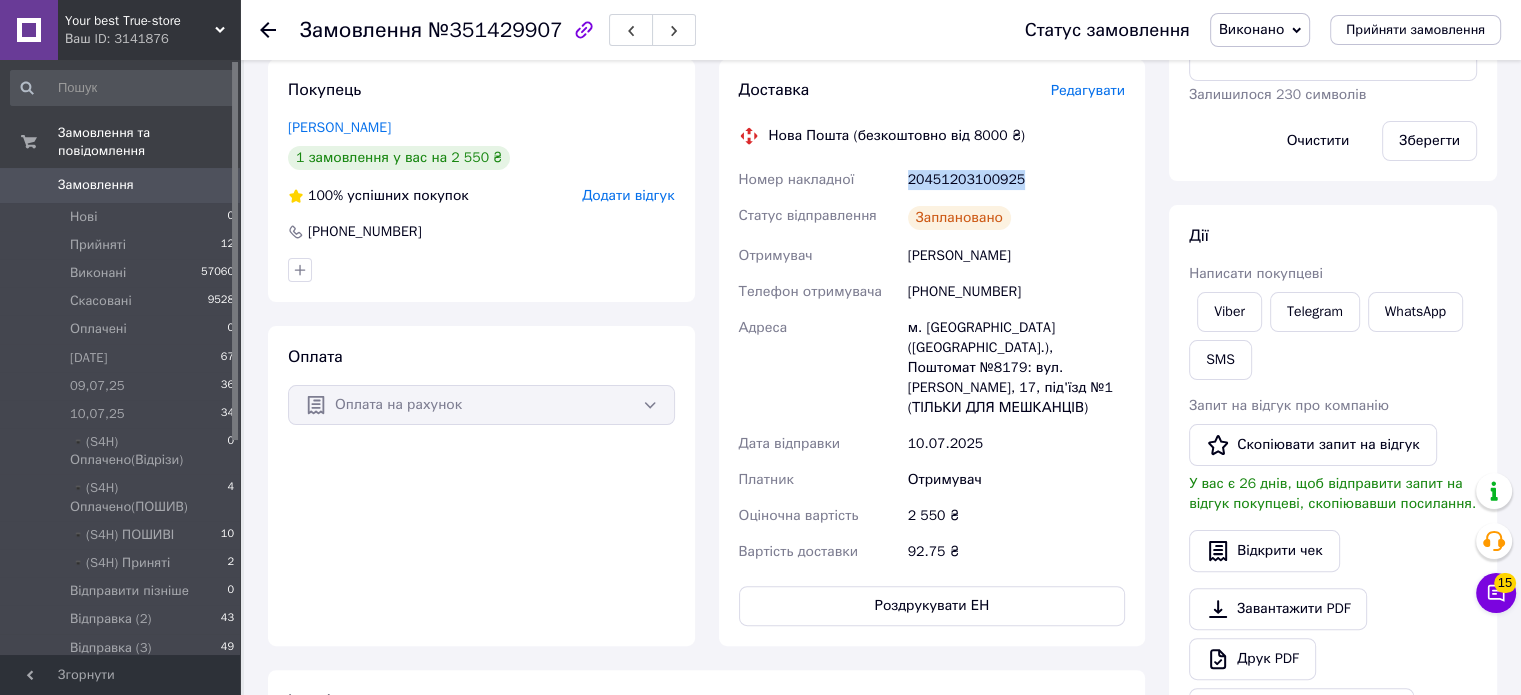 click on "20451203100925" at bounding box center (1016, 180) 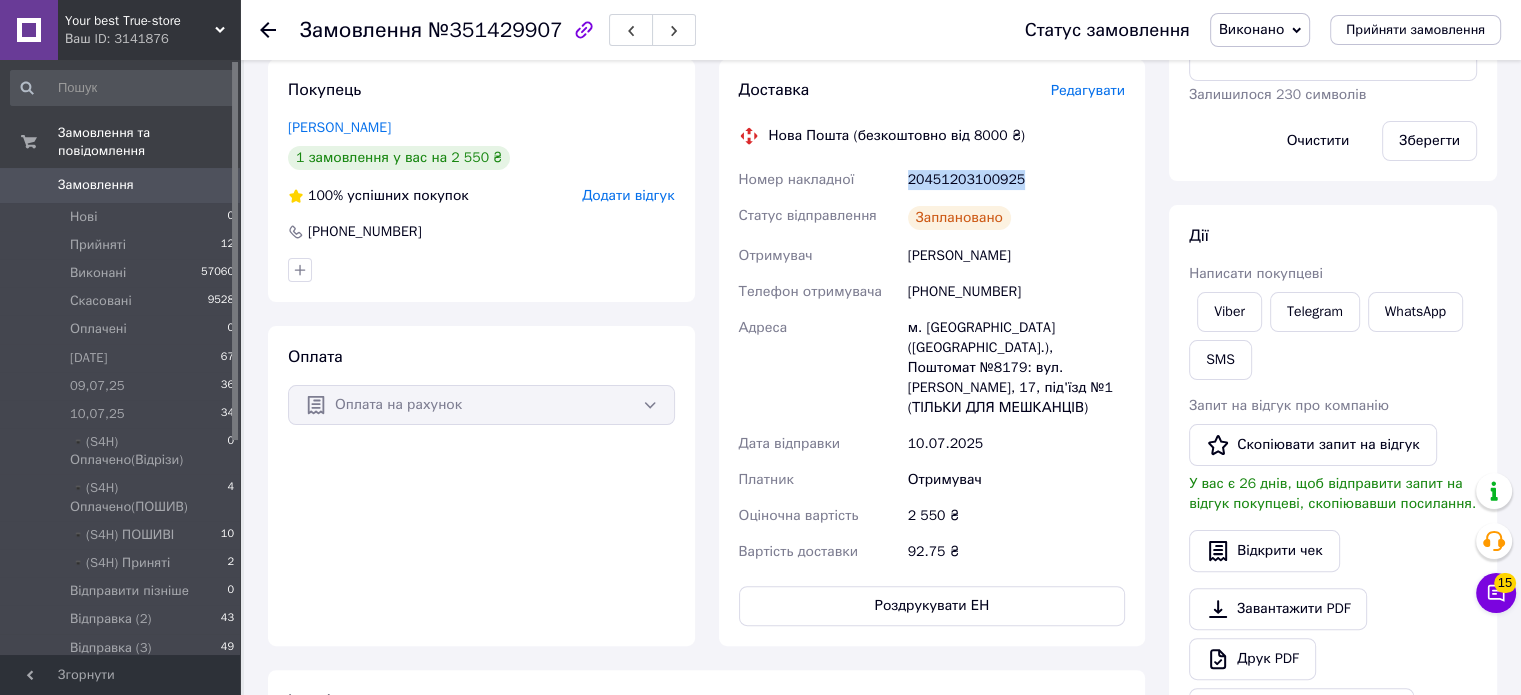 copy on "20451203100925" 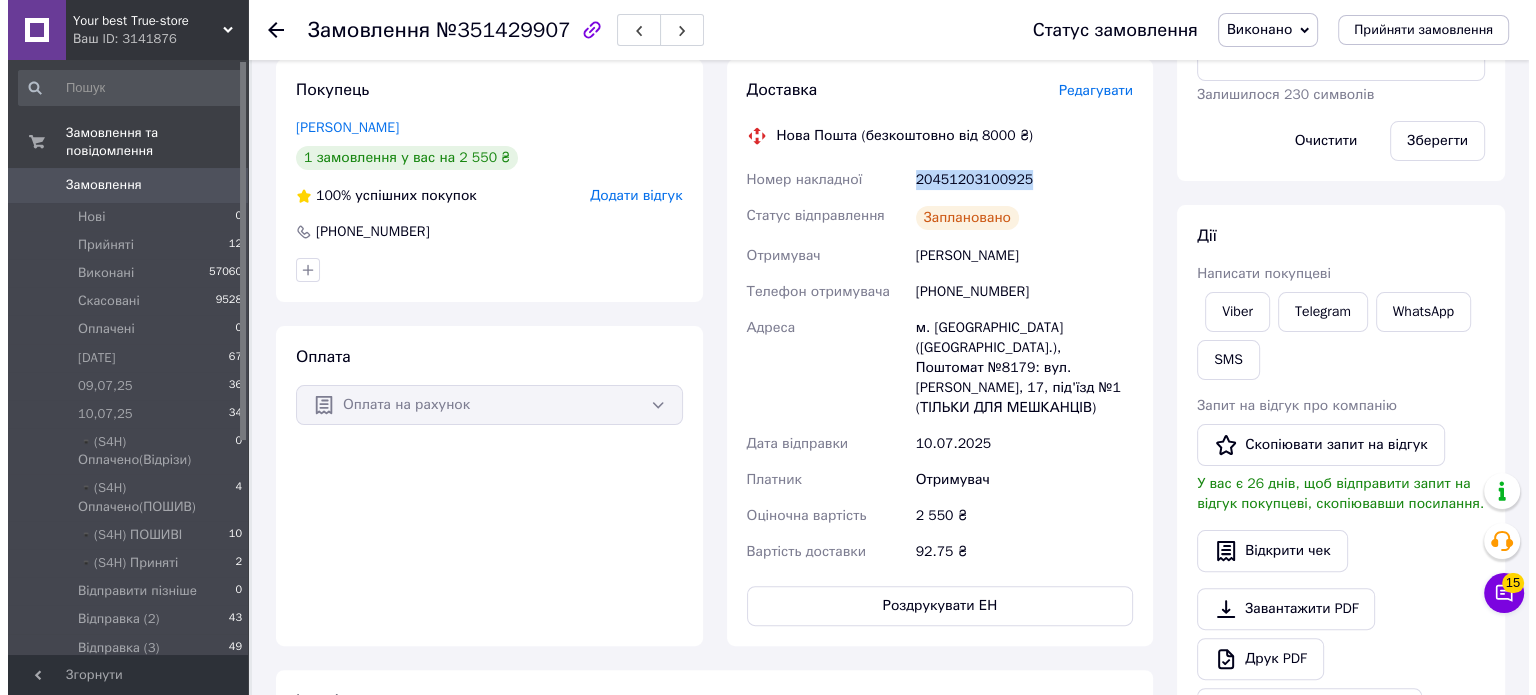 scroll, scrollTop: 0, scrollLeft: 0, axis: both 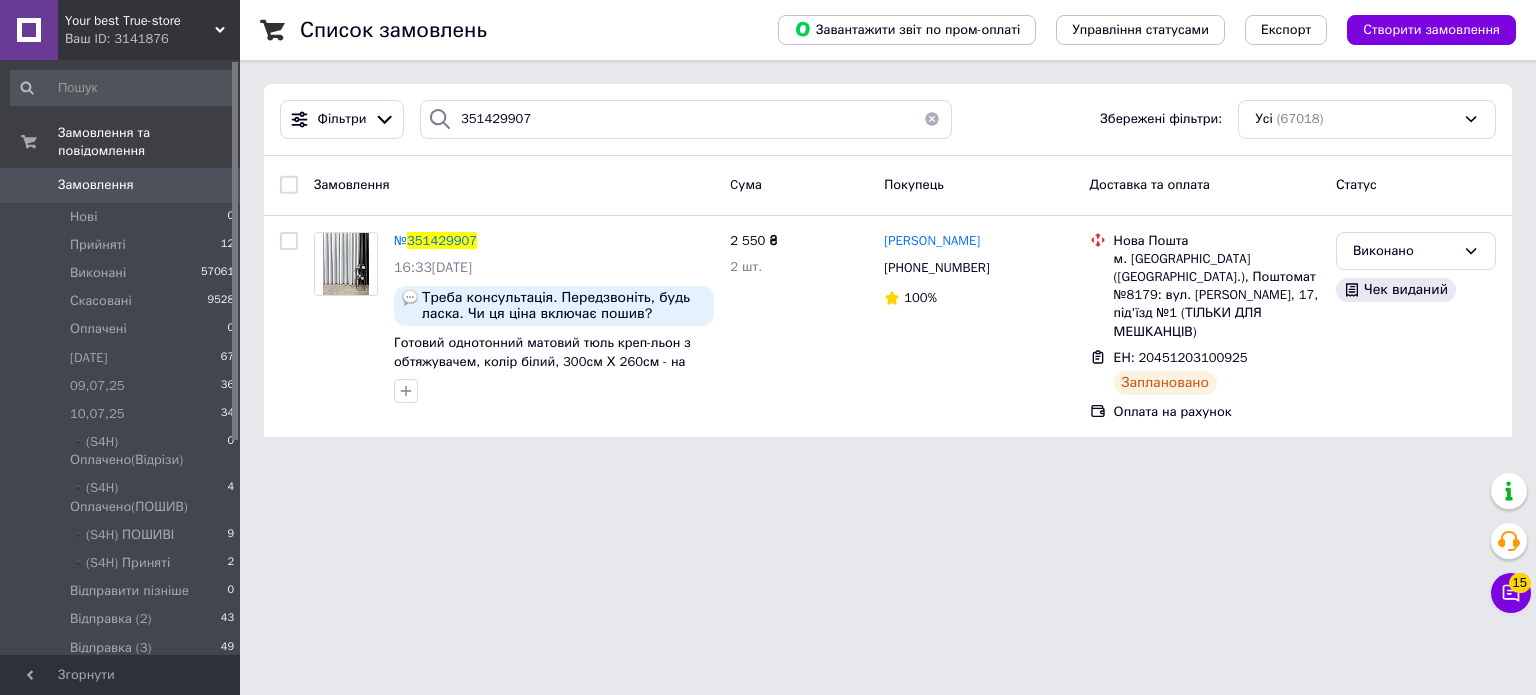 click on "Фільтри 351429907 Збережені фільтри: Усі (67018)" at bounding box center (888, 120) 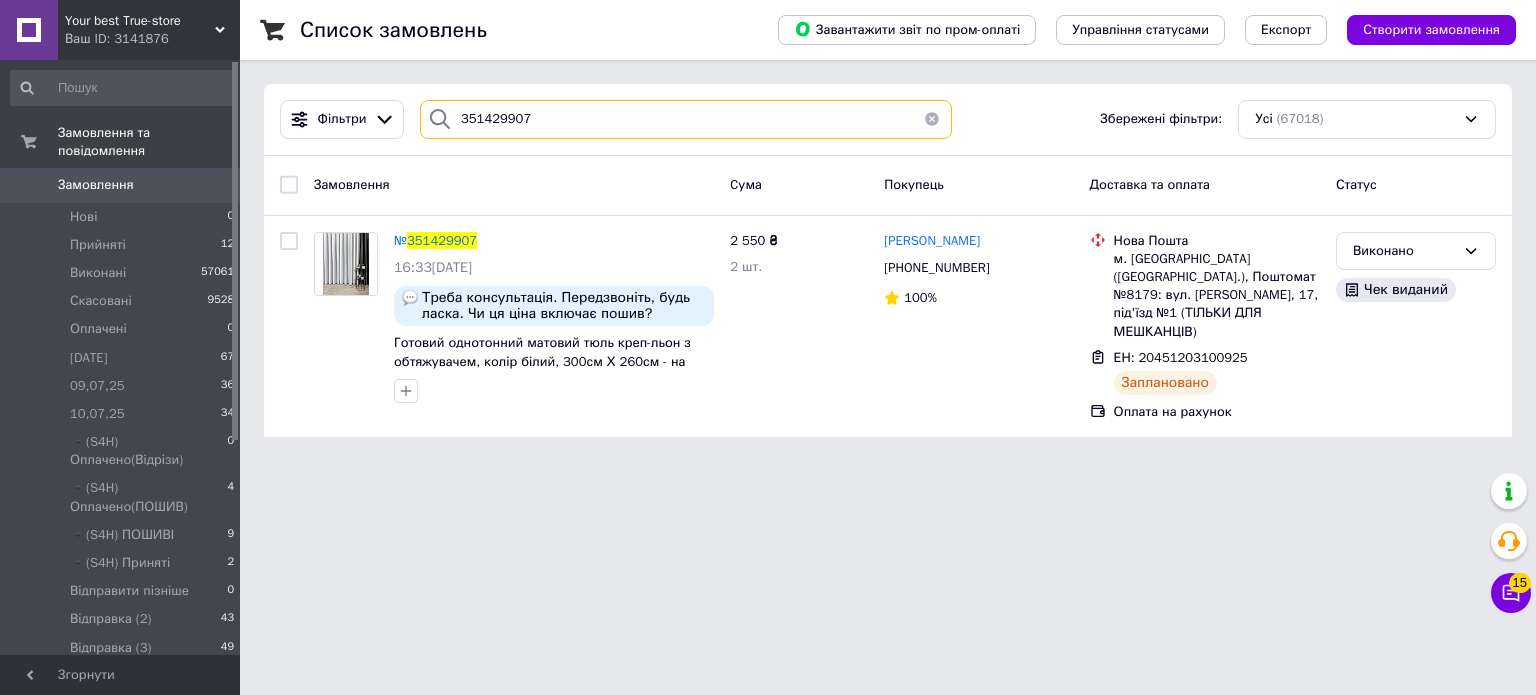 click on "351429907" at bounding box center (686, 119) 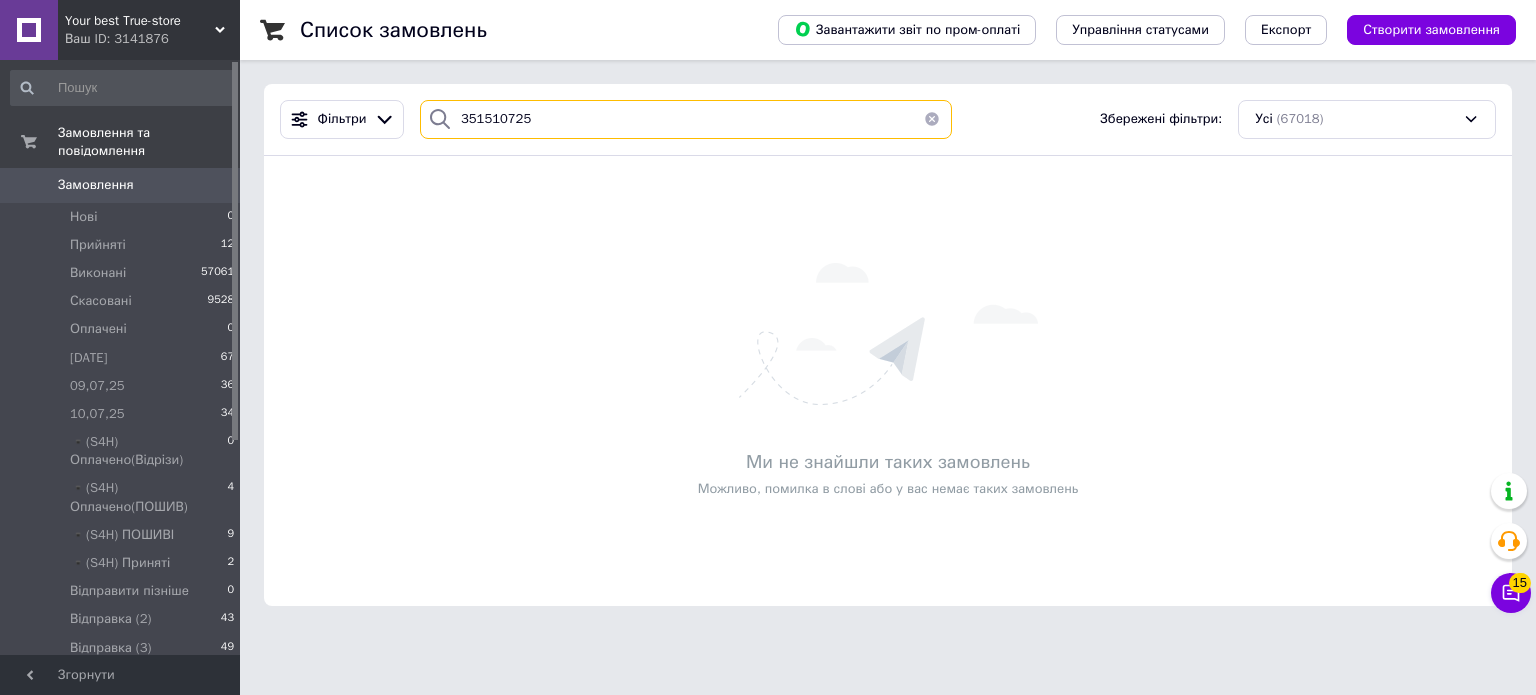 click on "351510725" at bounding box center [686, 119] 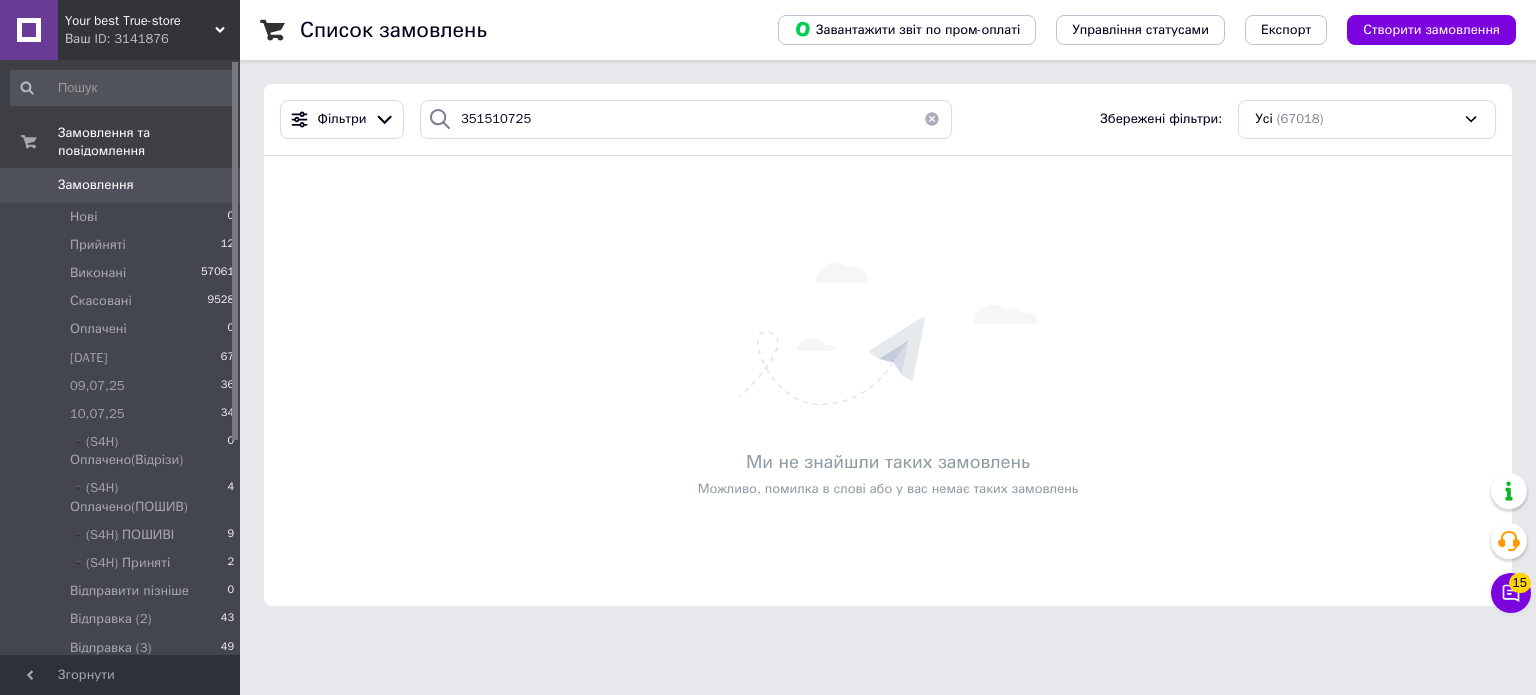 click on "Your best True-store" at bounding box center (140, 21) 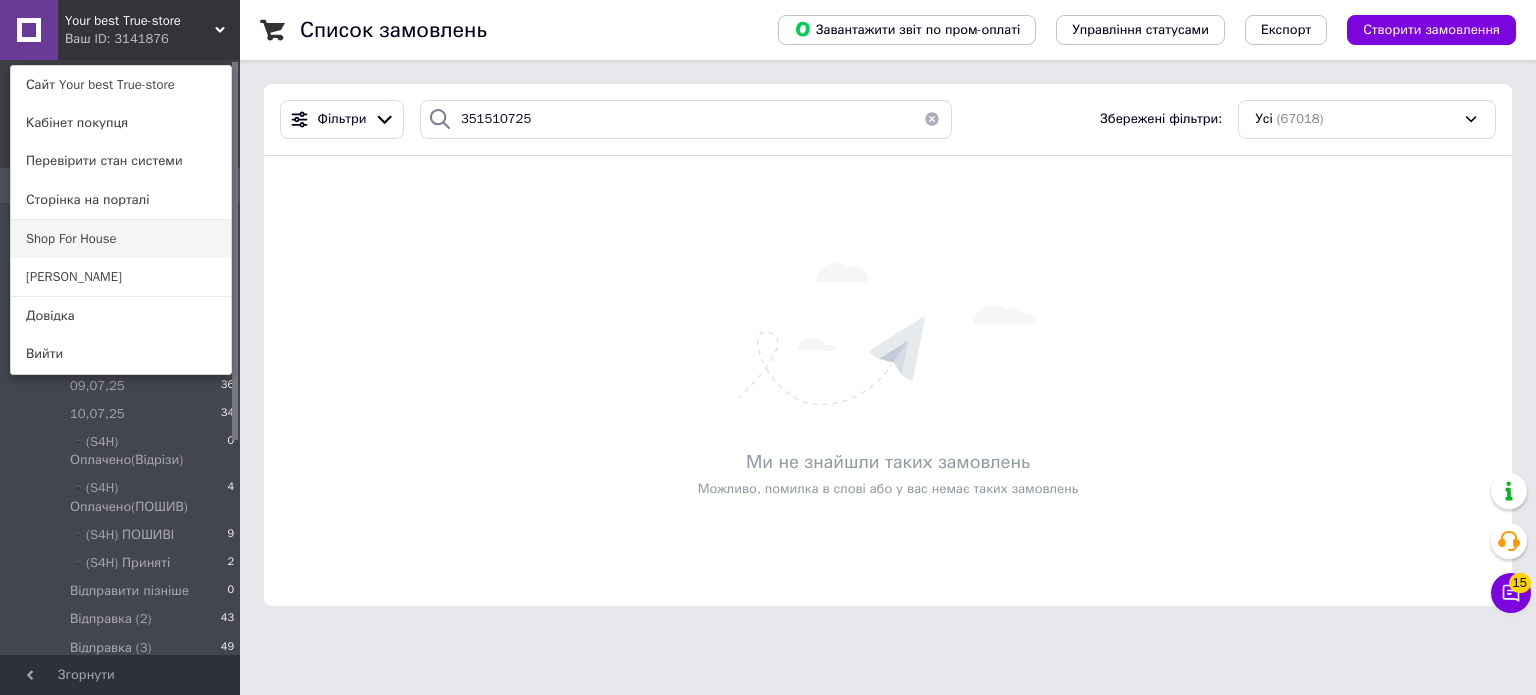 click on "Shop For House" at bounding box center (121, 239) 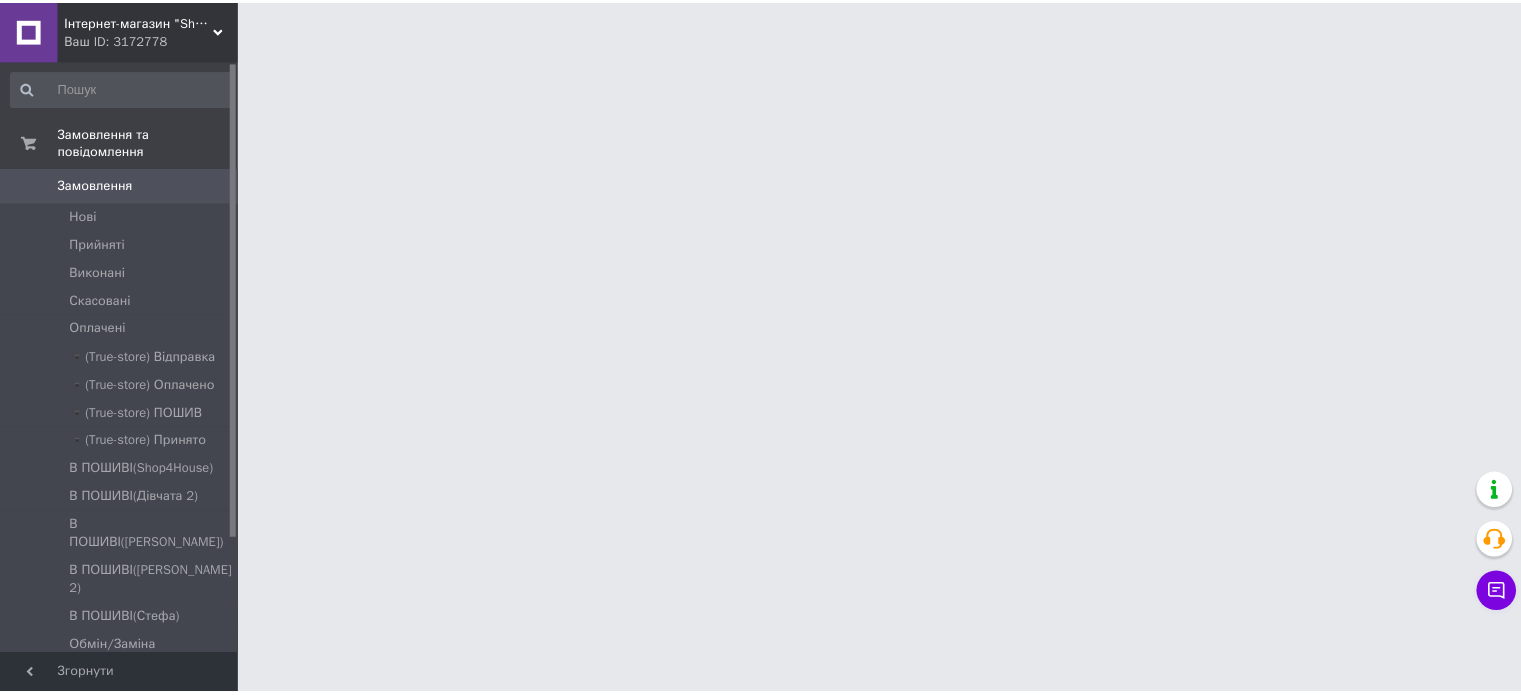 scroll, scrollTop: 0, scrollLeft: 0, axis: both 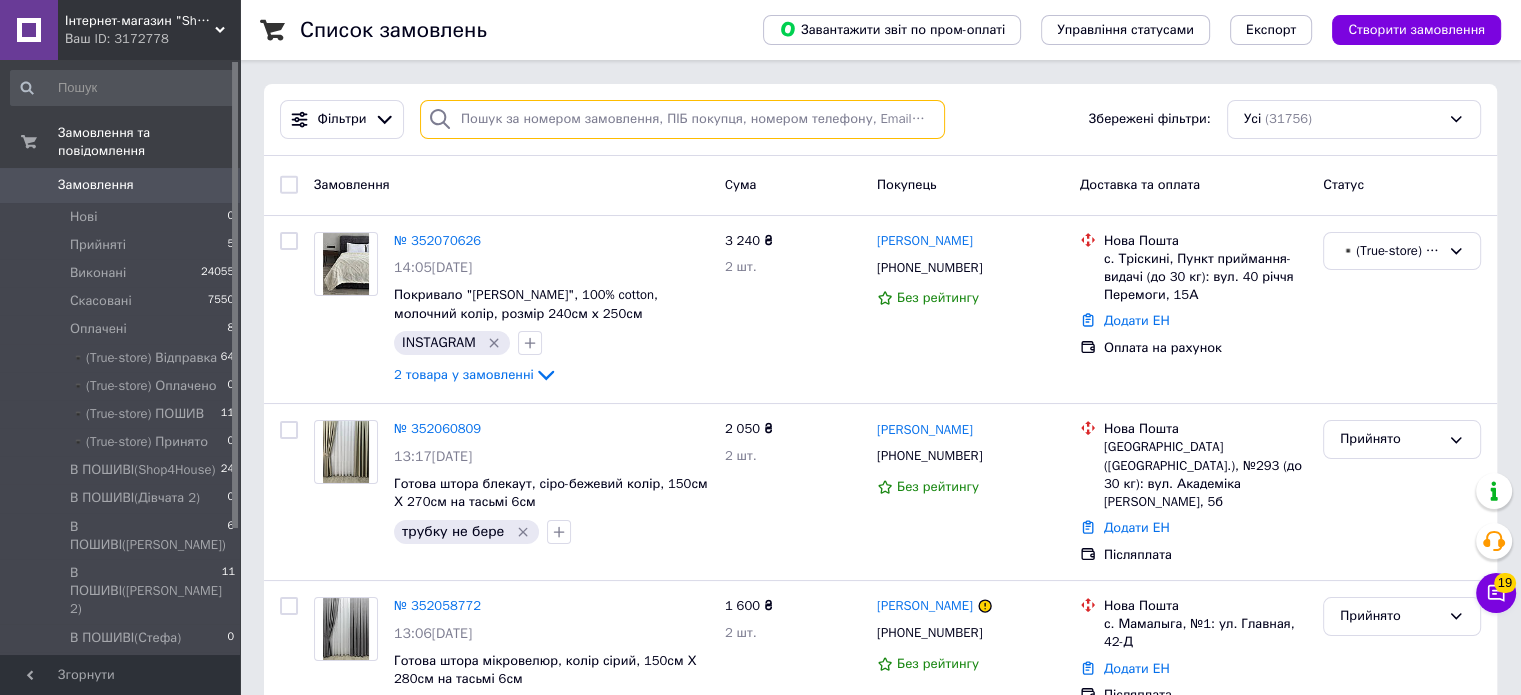 click at bounding box center [682, 119] 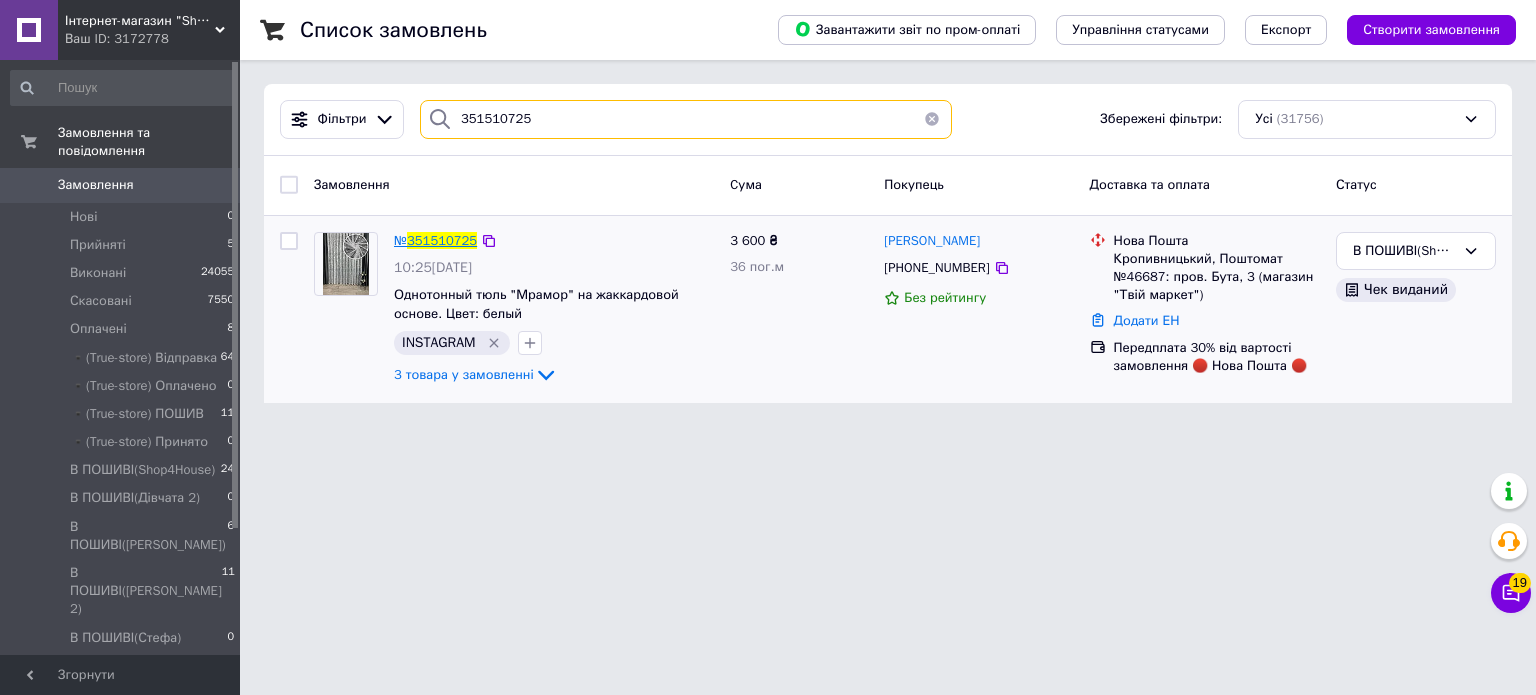 type on "351510725" 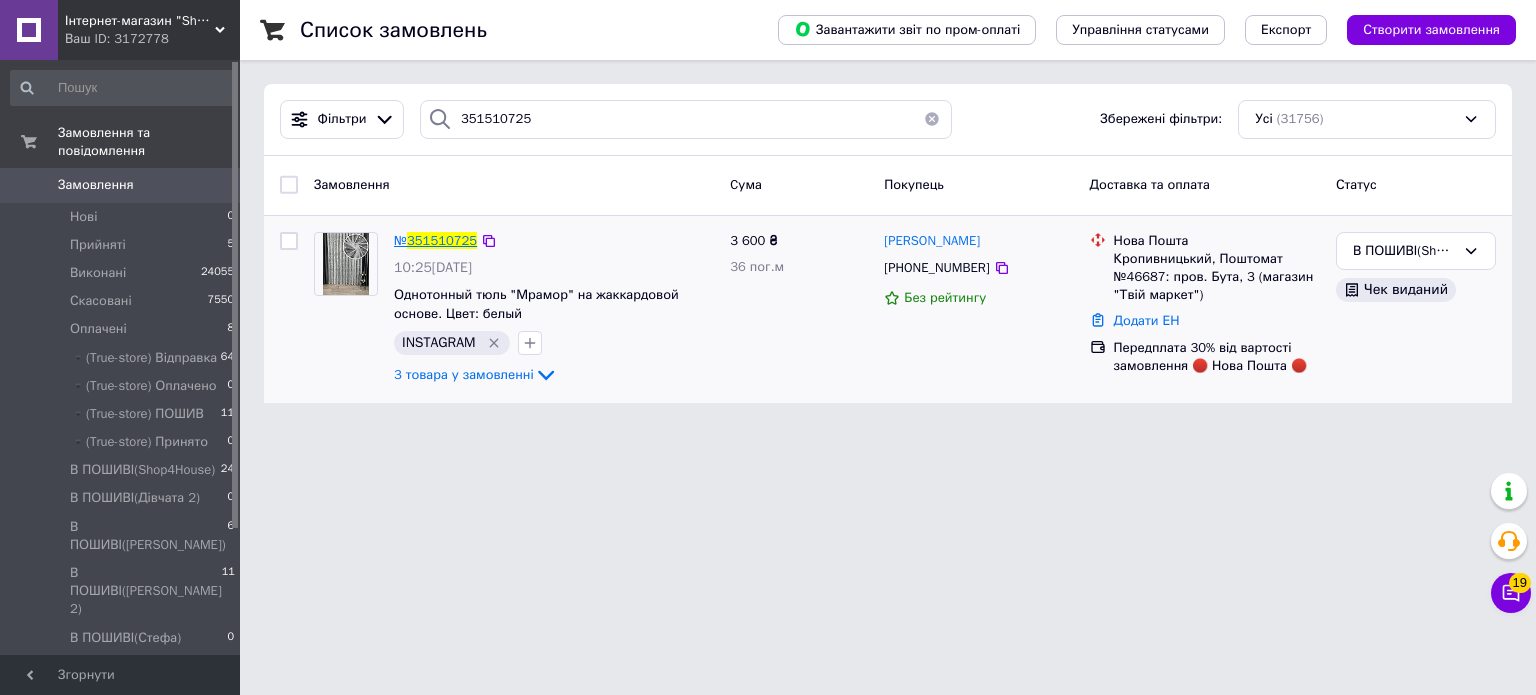 click on "351510725" at bounding box center (442, 240) 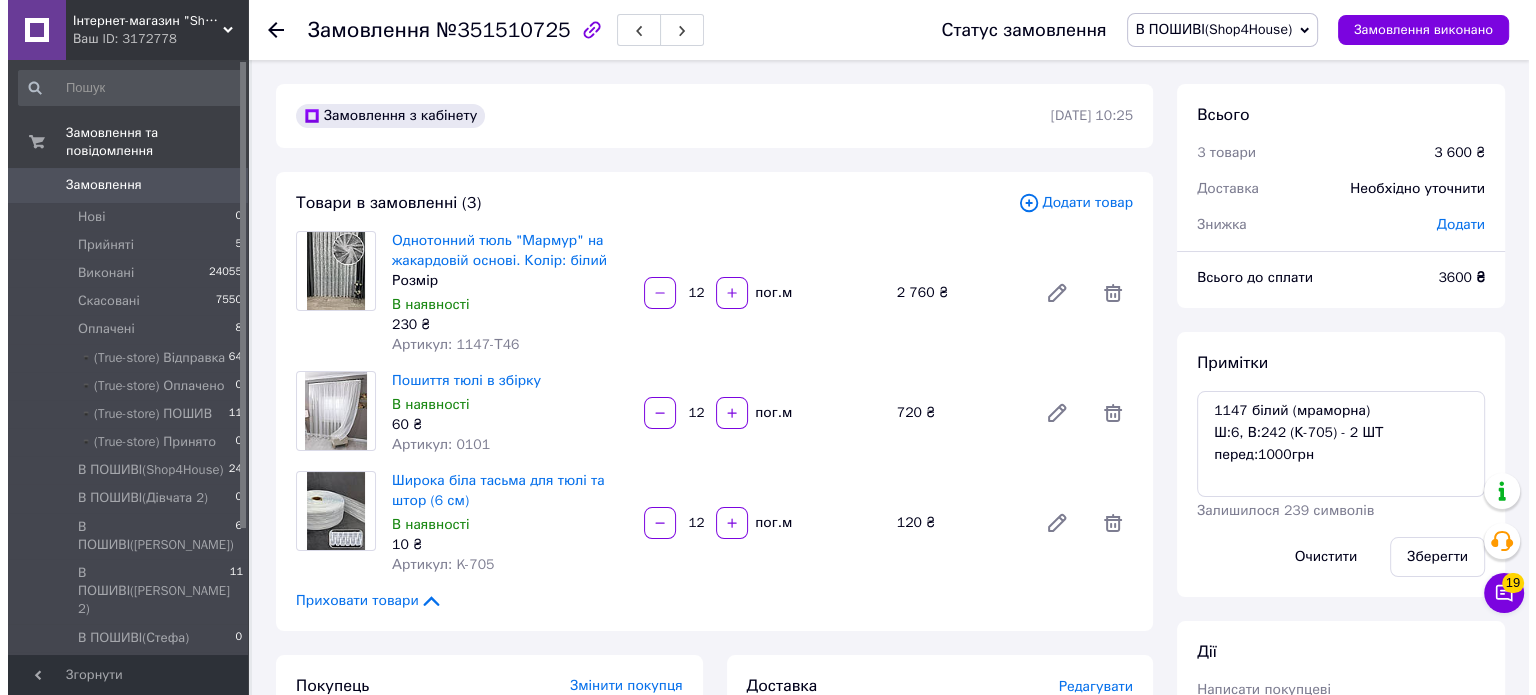 scroll, scrollTop: 142, scrollLeft: 0, axis: vertical 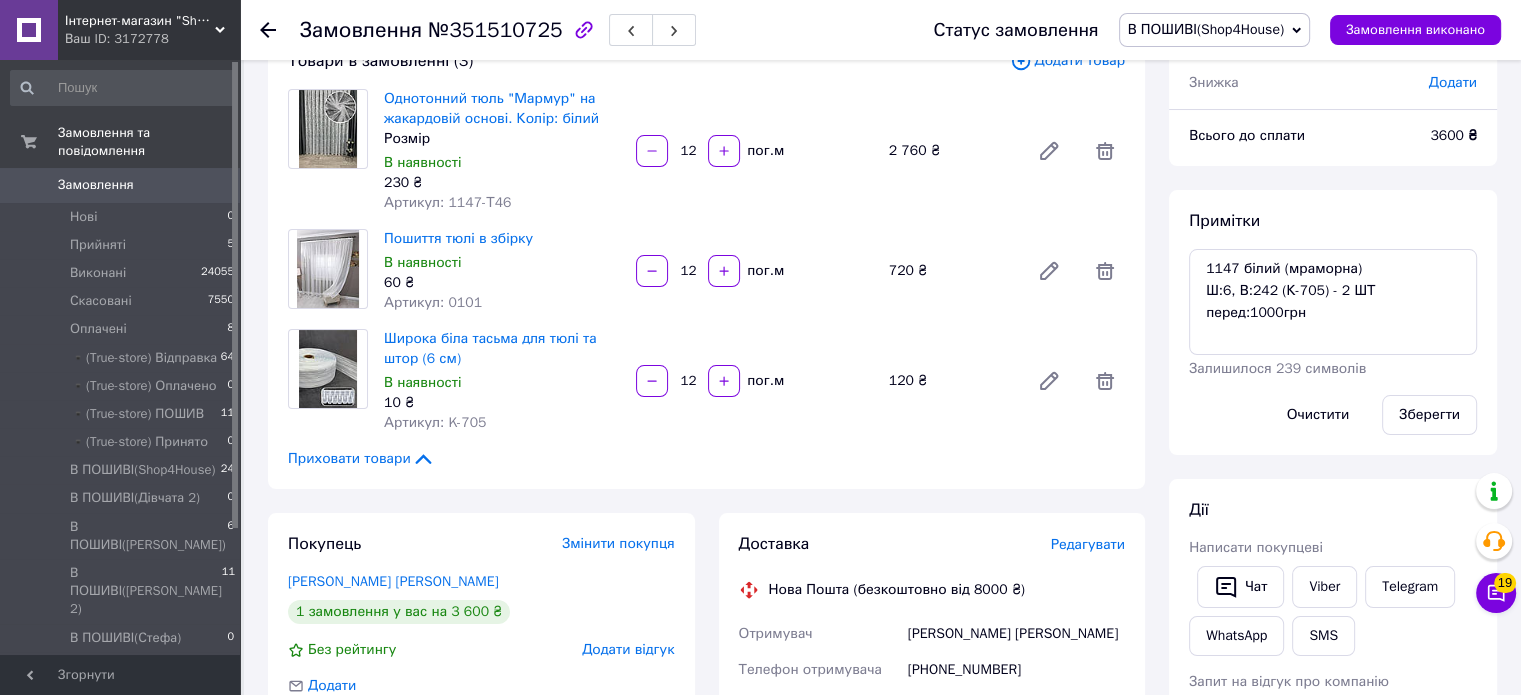 click on "Редагувати" at bounding box center (1088, 544) 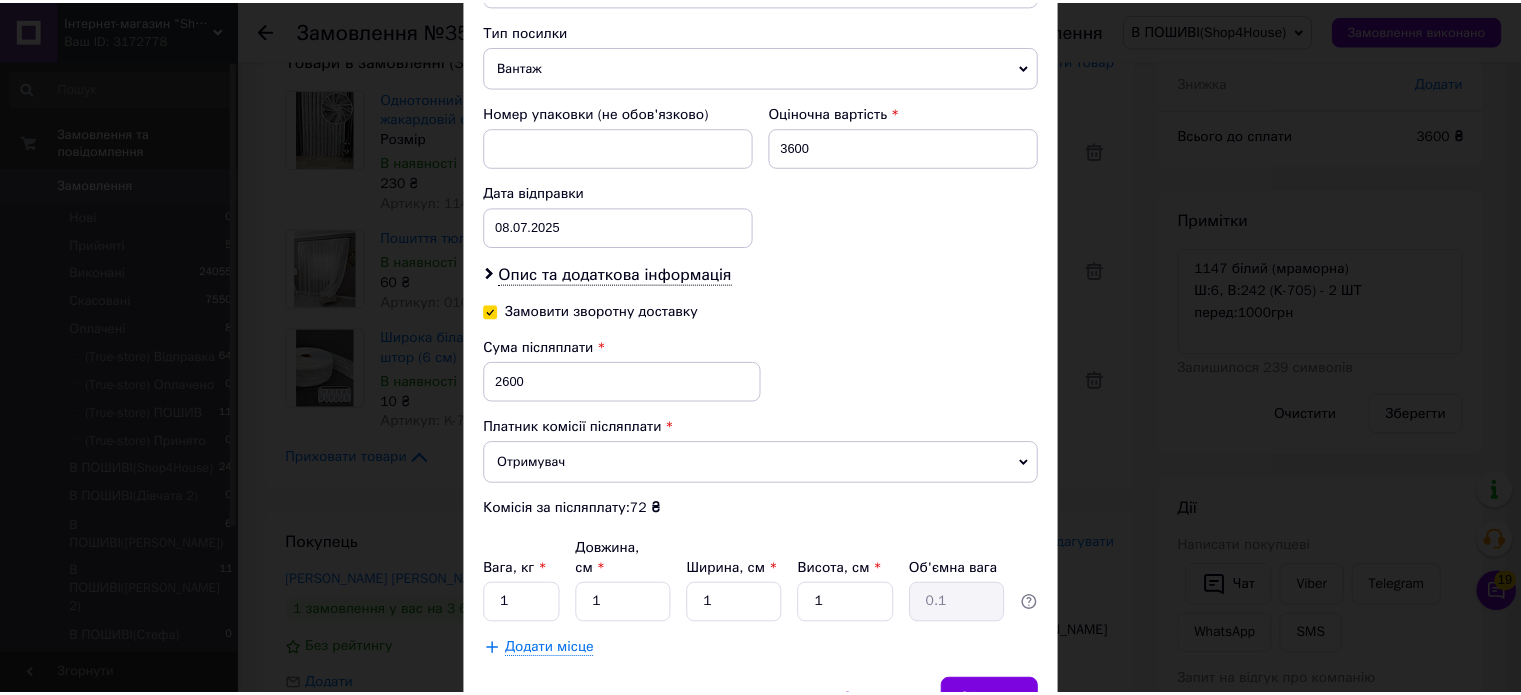 scroll, scrollTop: 864, scrollLeft: 0, axis: vertical 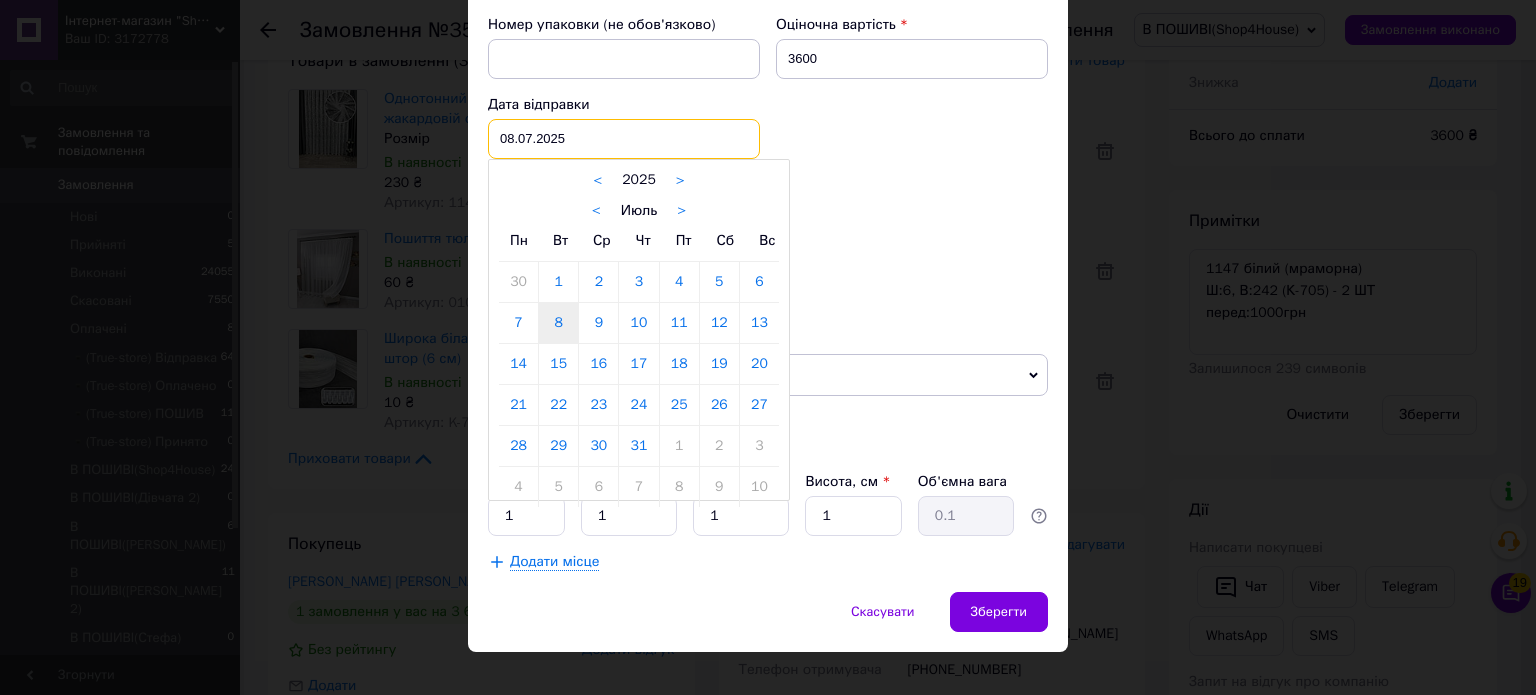 click on "[DATE] < 2025 > < Июль > Пн Вт Ср Чт Пт Сб Вс 30 1 2 3 4 5 6 7 8 9 10 11 12 13 14 15 16 17 18 19 20 21 22 23 24 25 26 27 28 29 30 31 1 2 3 4 5 6 7 8 9 10" at bounding box center (624, 139) 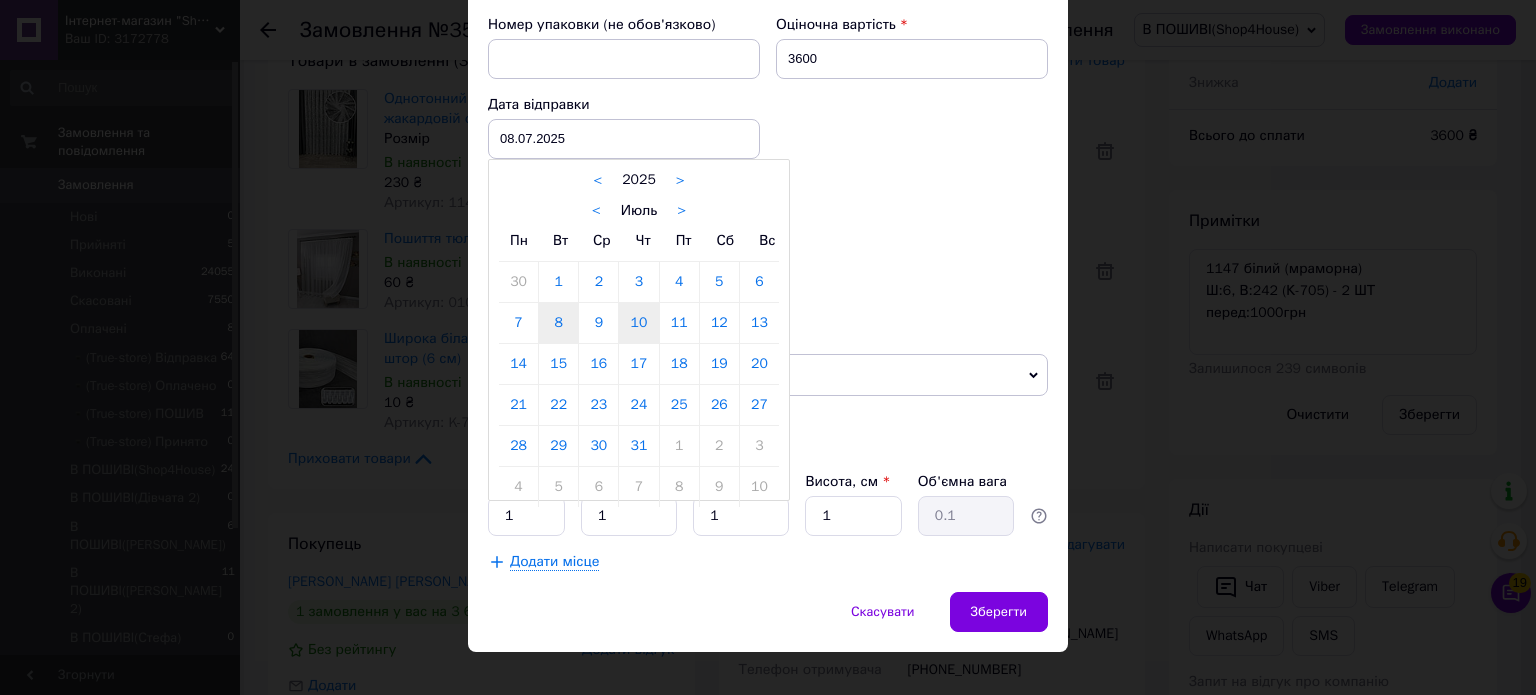 click on "10" at bounding box center (638, 323) 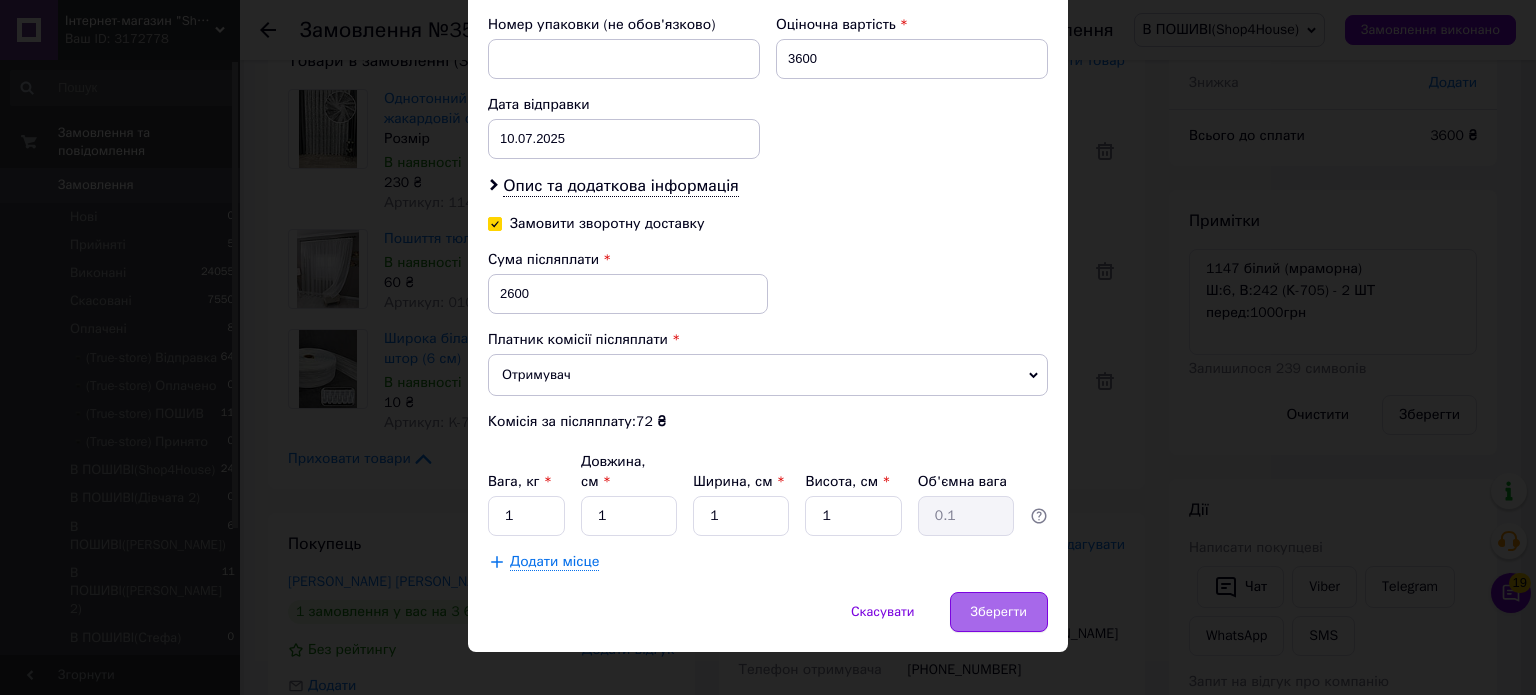 click on "Зберегти" at bounding box center [999, 612] 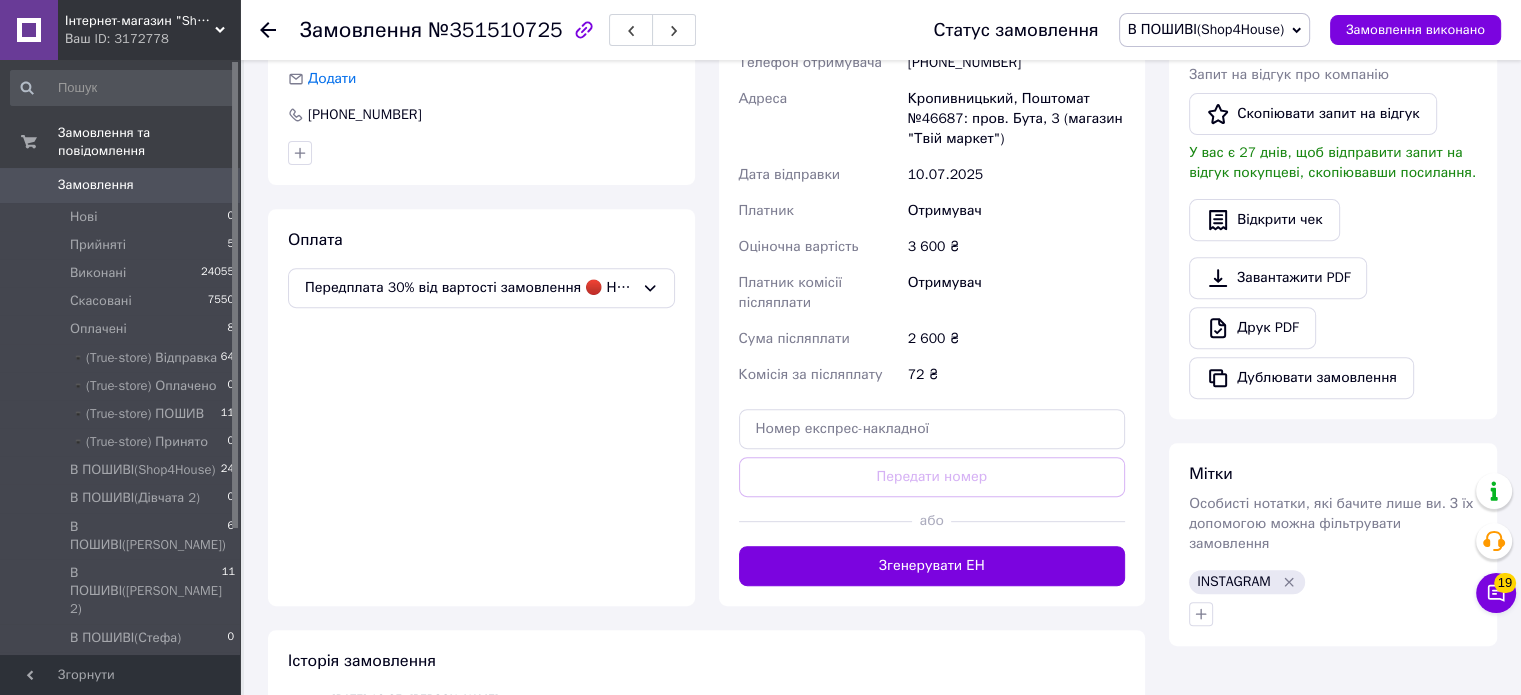 scroll, scrollTop: 751, scrollLeft: 0, axis: vertical 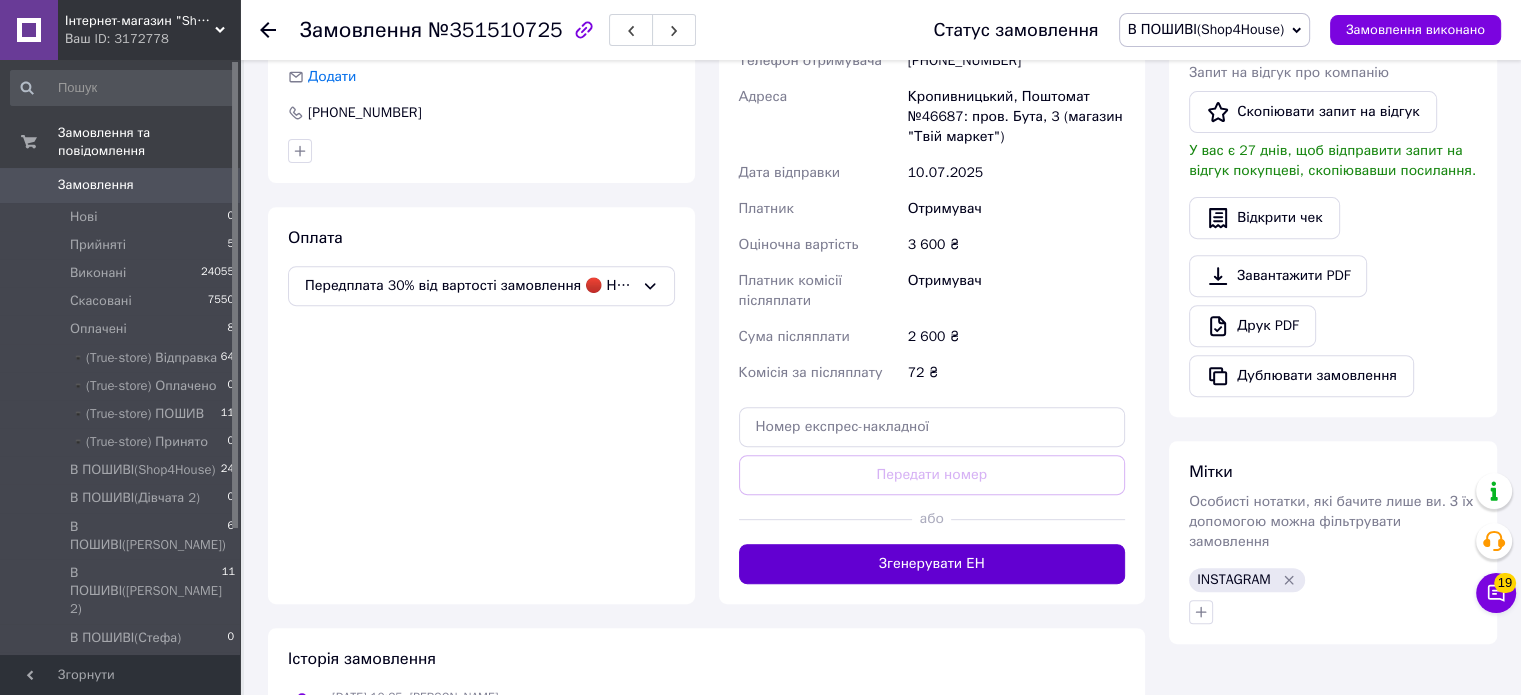 click on "Згенерувати ЕН" at bounding box center (932, 564) 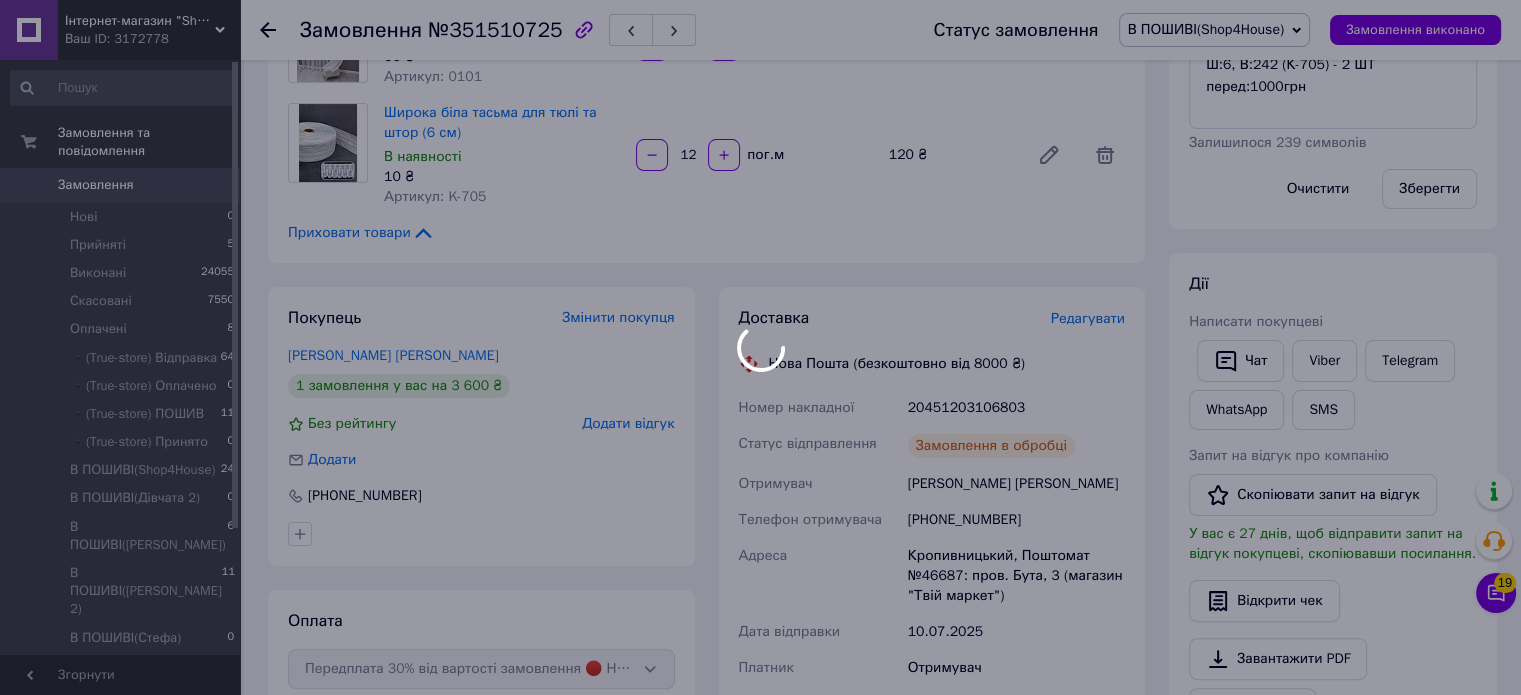 scroll, scrollTop: 349, scrollLeft: 0, axis: vertical 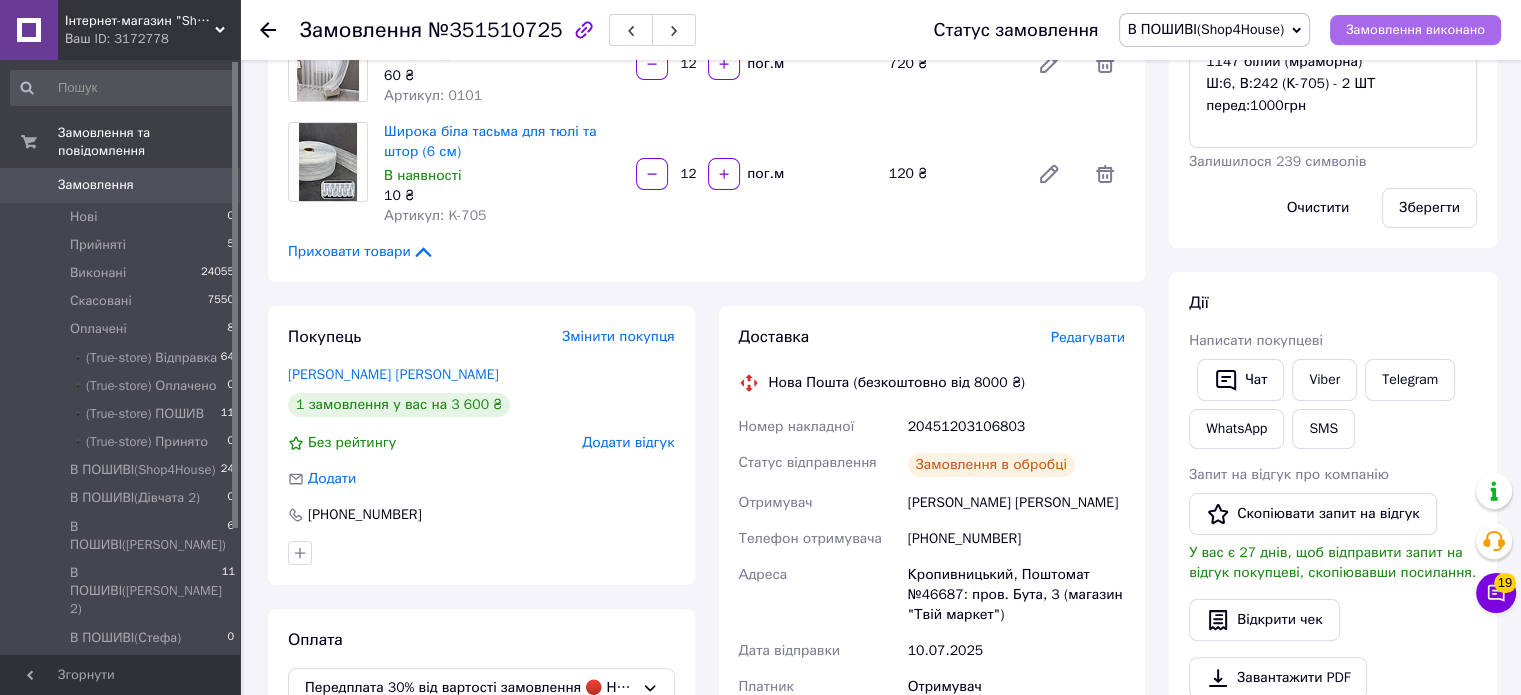 click on "Замовлення виконано" at bounding box center (1415, 30) 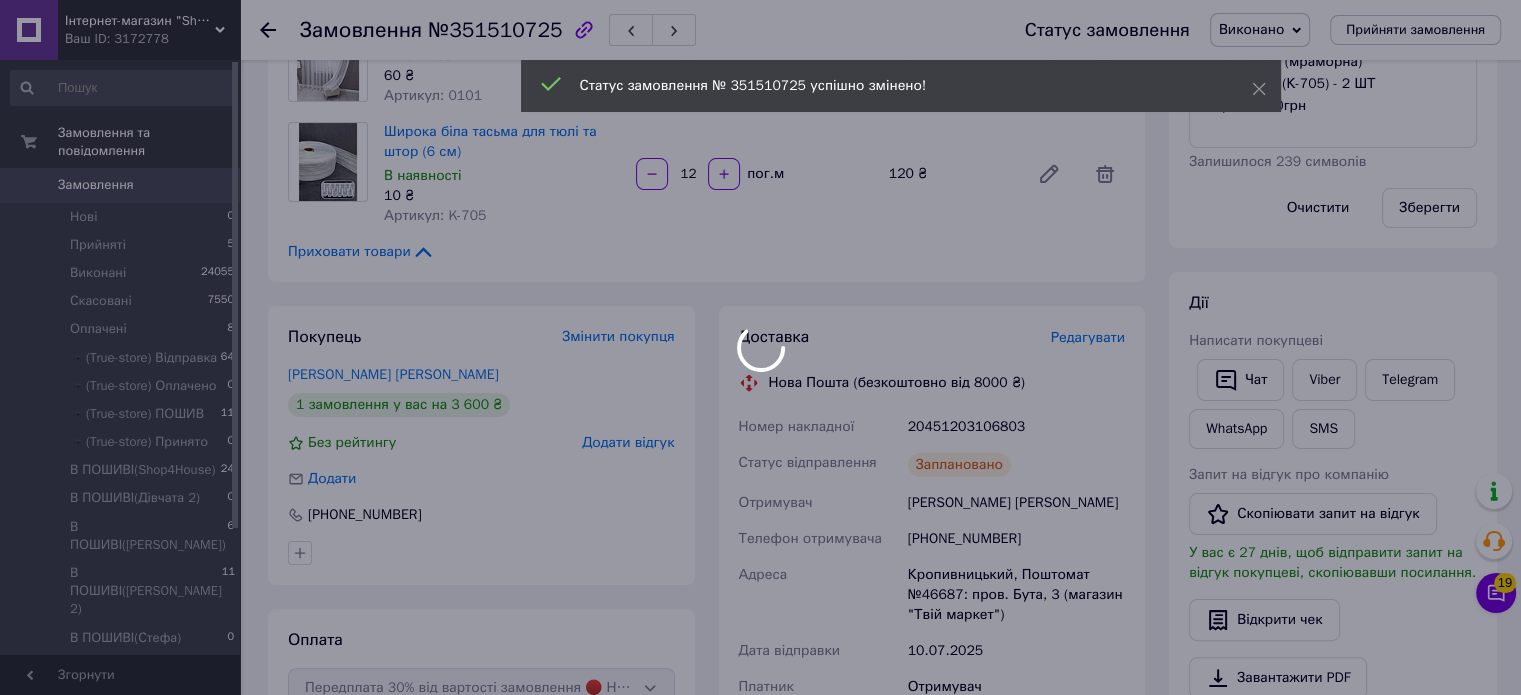 scroll, scrollTop: 64, scrollLeft: 0, axis: vertical 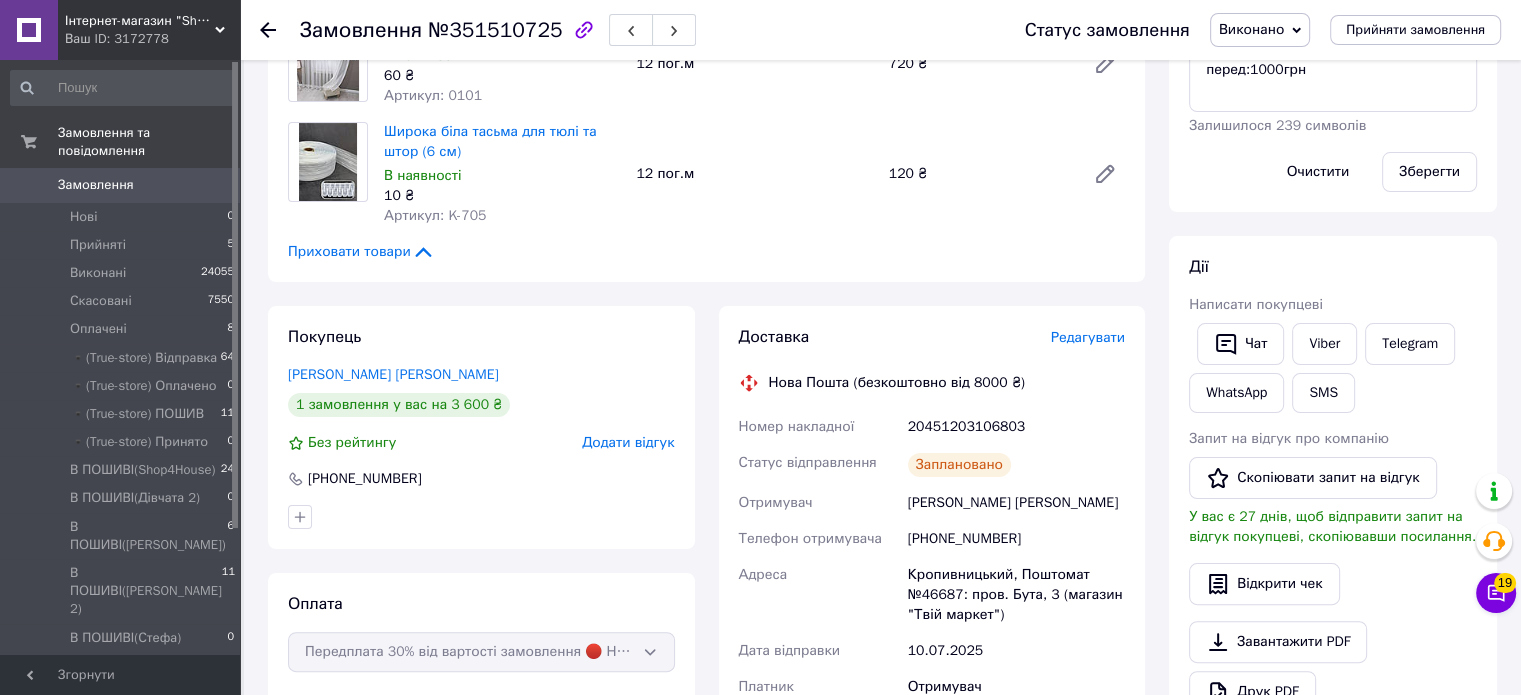 click on "Замовлення" at bounding box center (96, 185) 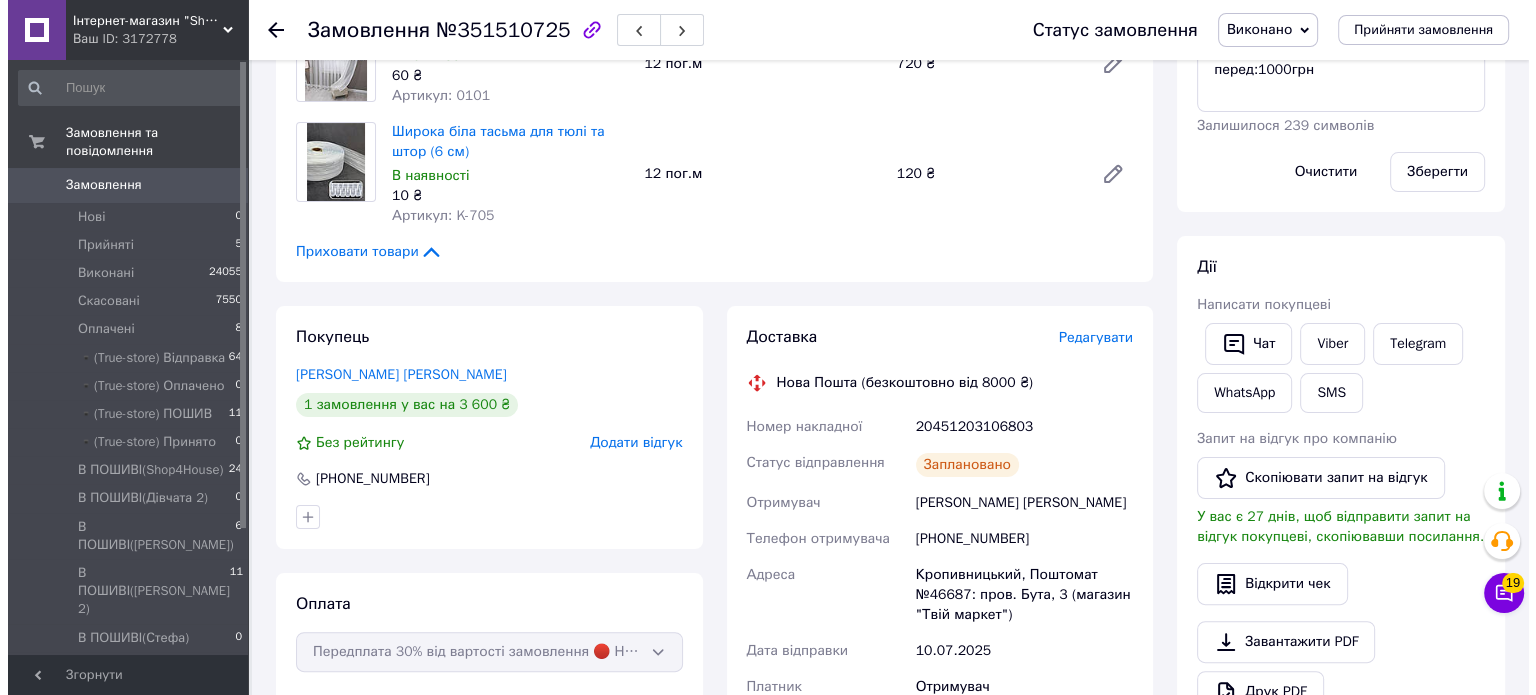 scroll, scrollTop: 0, scrollLeft: 0, axis: both 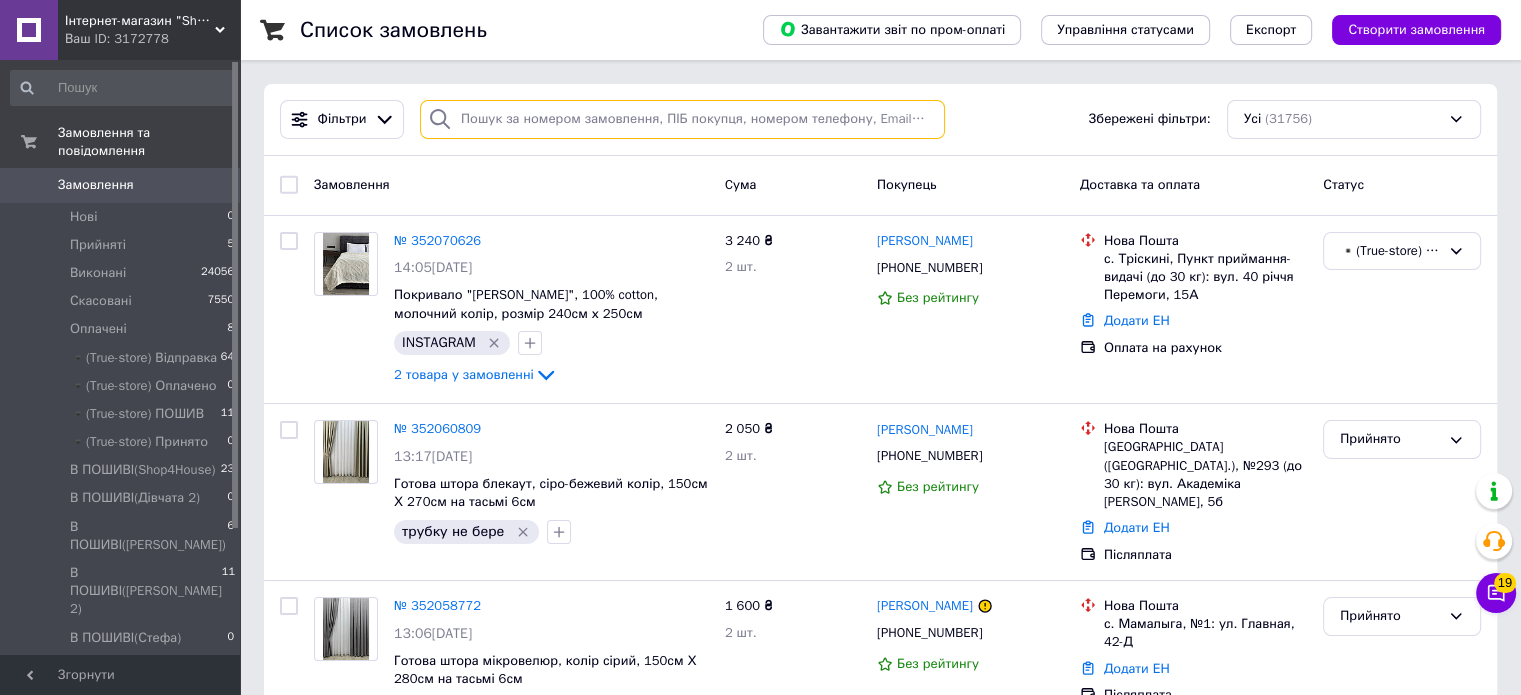 click at bounding box center [682, 119] 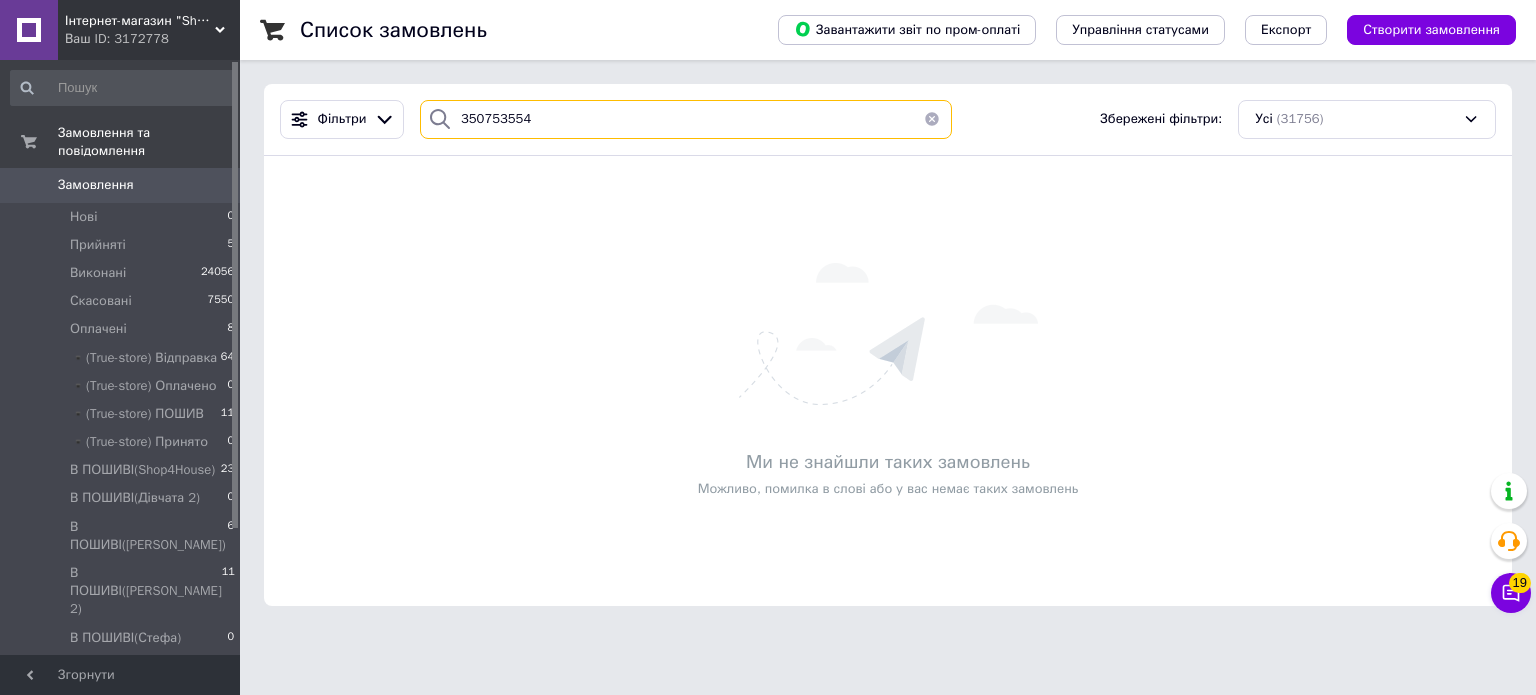 type on "350753554" 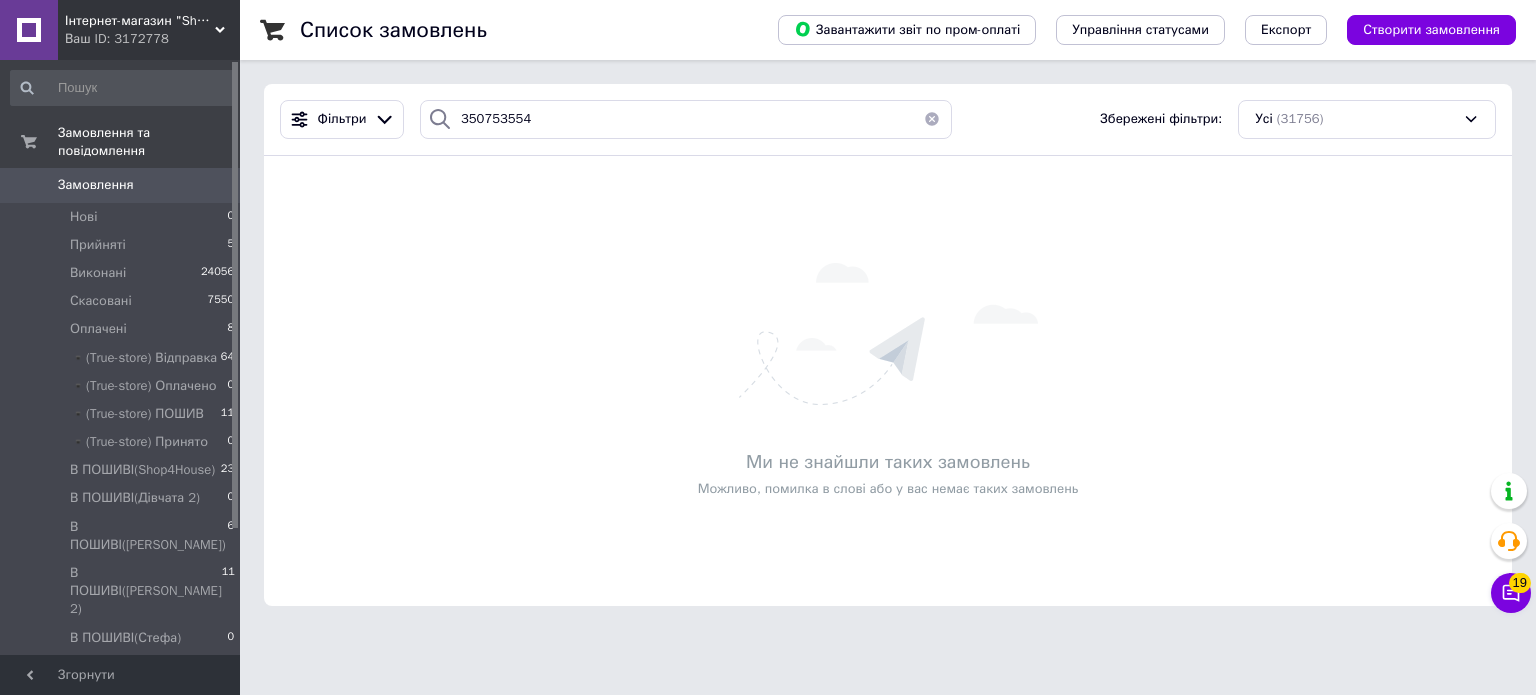 click on "Ваш ID: 3172778" at bounding box center (152, 39) 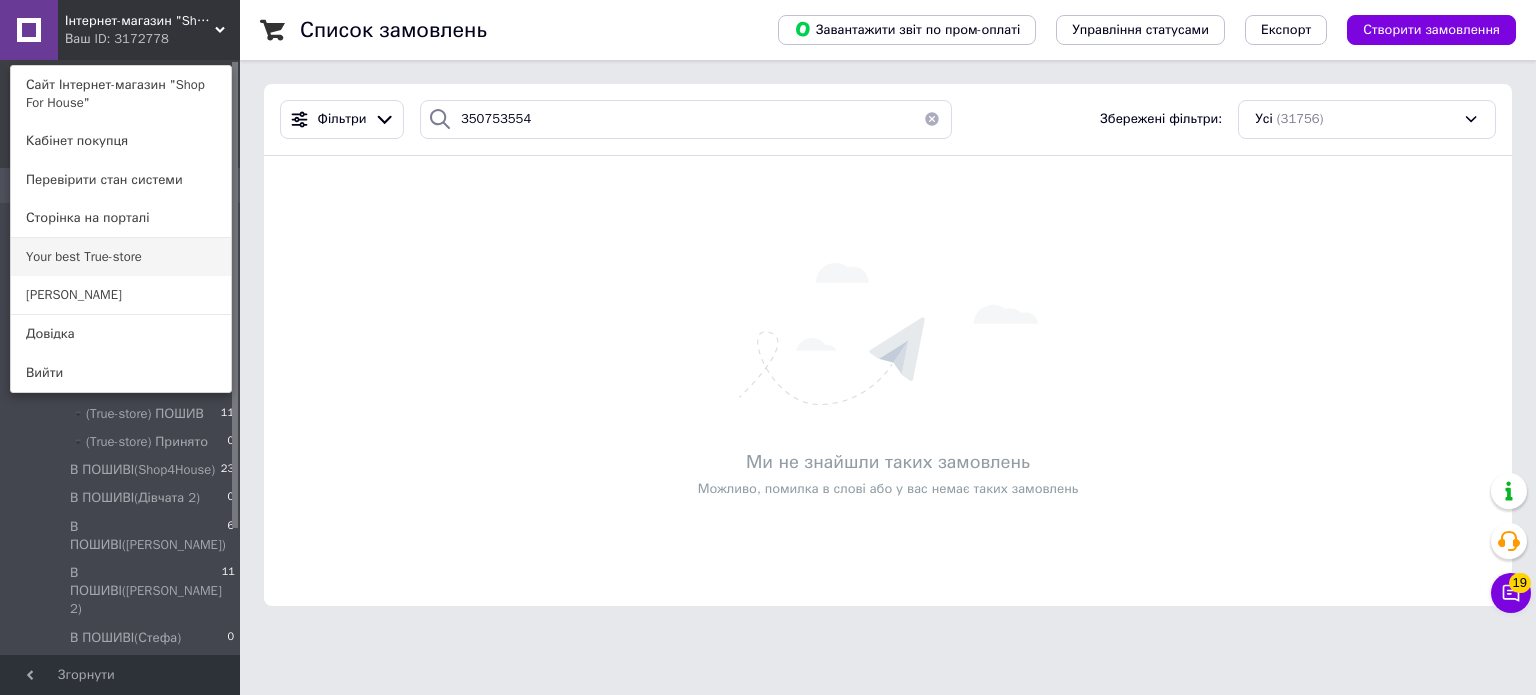 click on "Your best True-store" at bounding box center (121, 257) 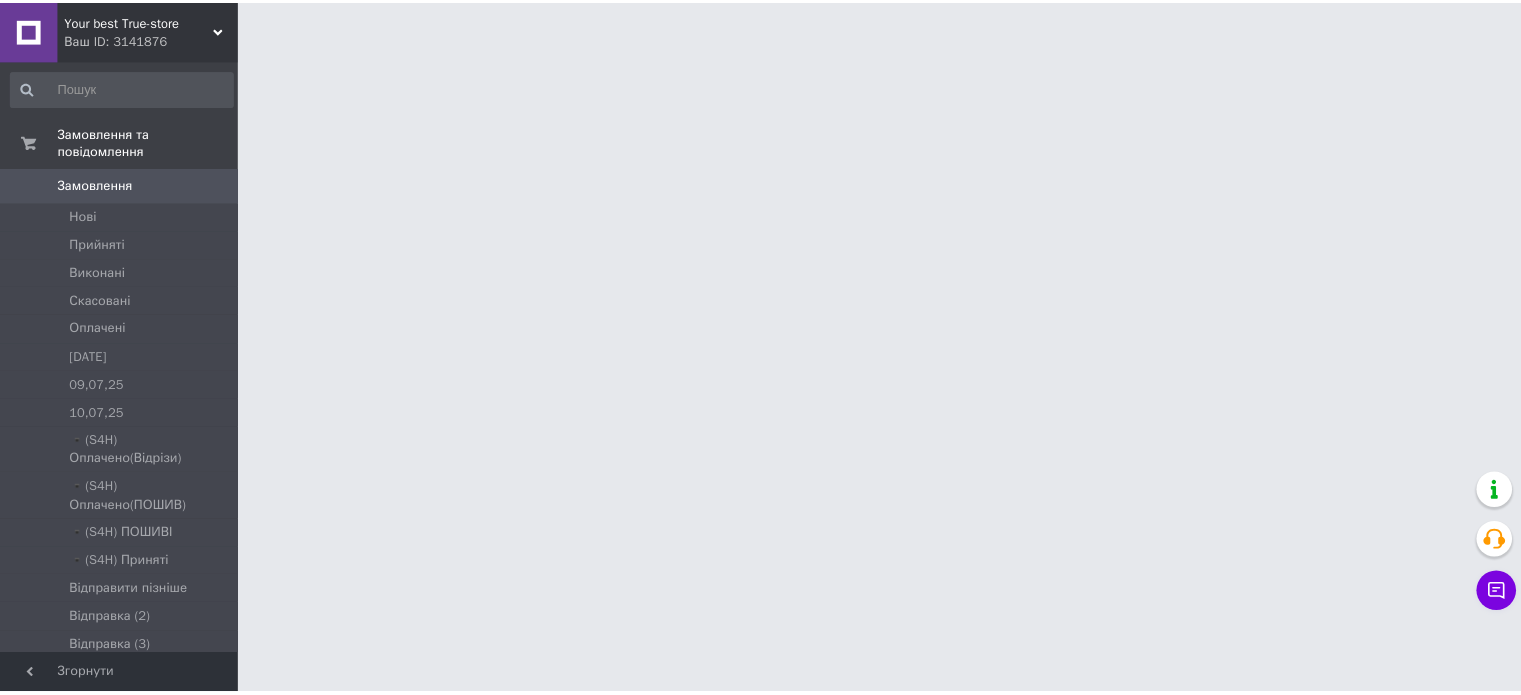 scroll, scrollTop: 0, scrollLeft: 0, axis: both 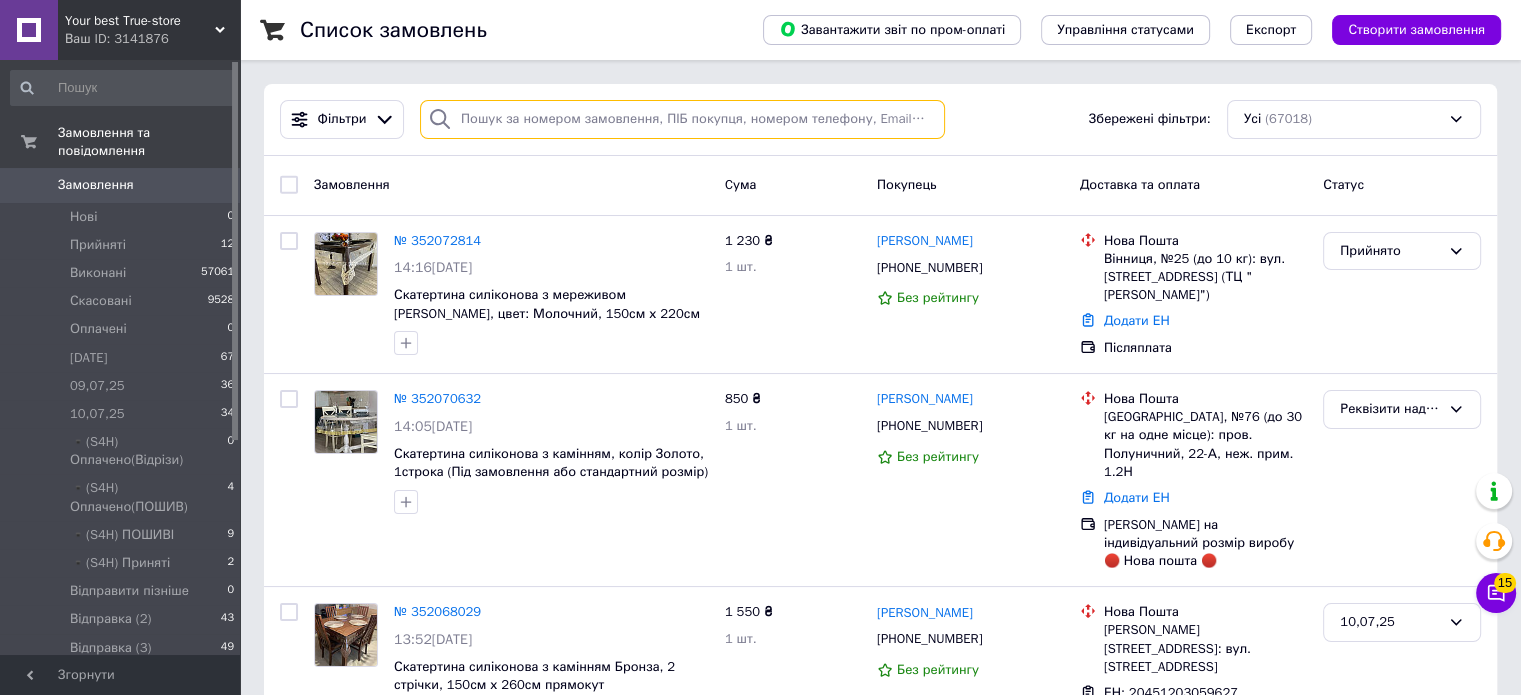 click at bounding box center [682, 119] 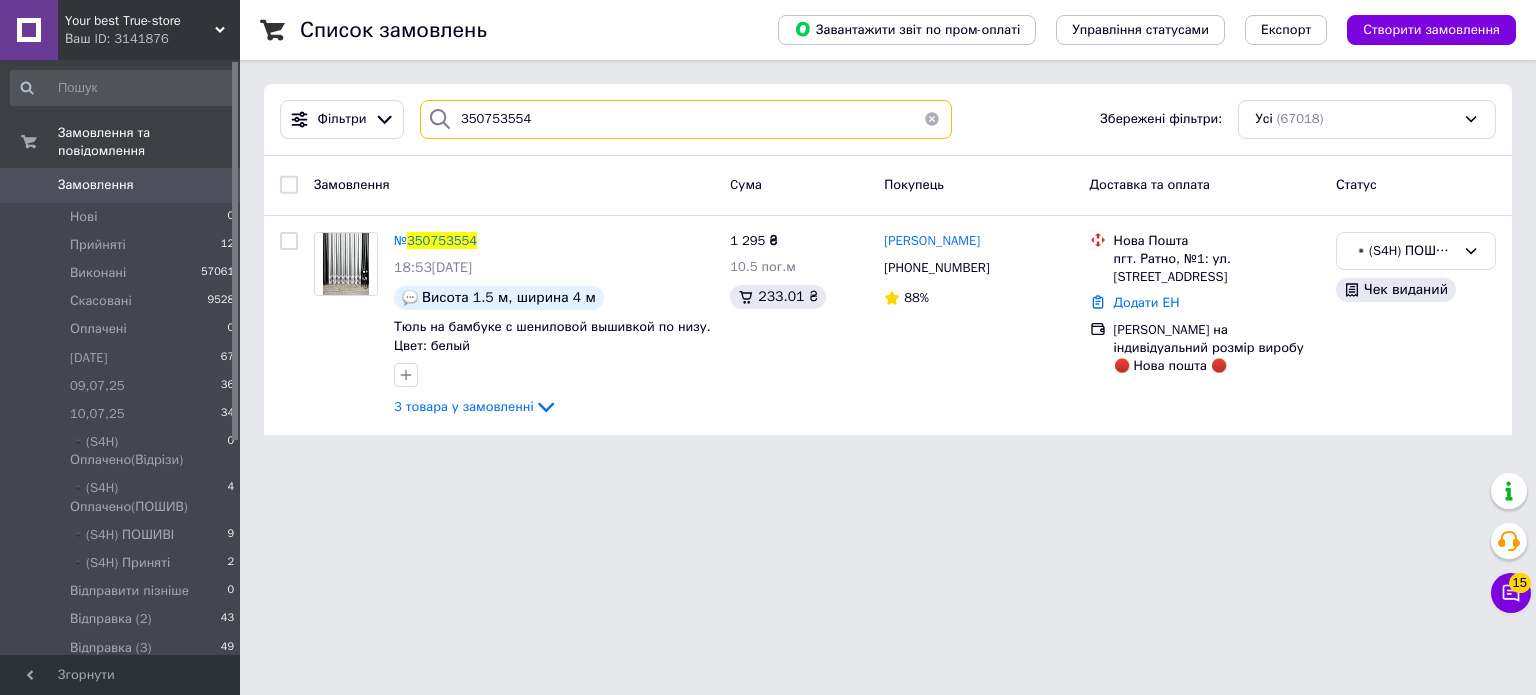 type on "350753554" 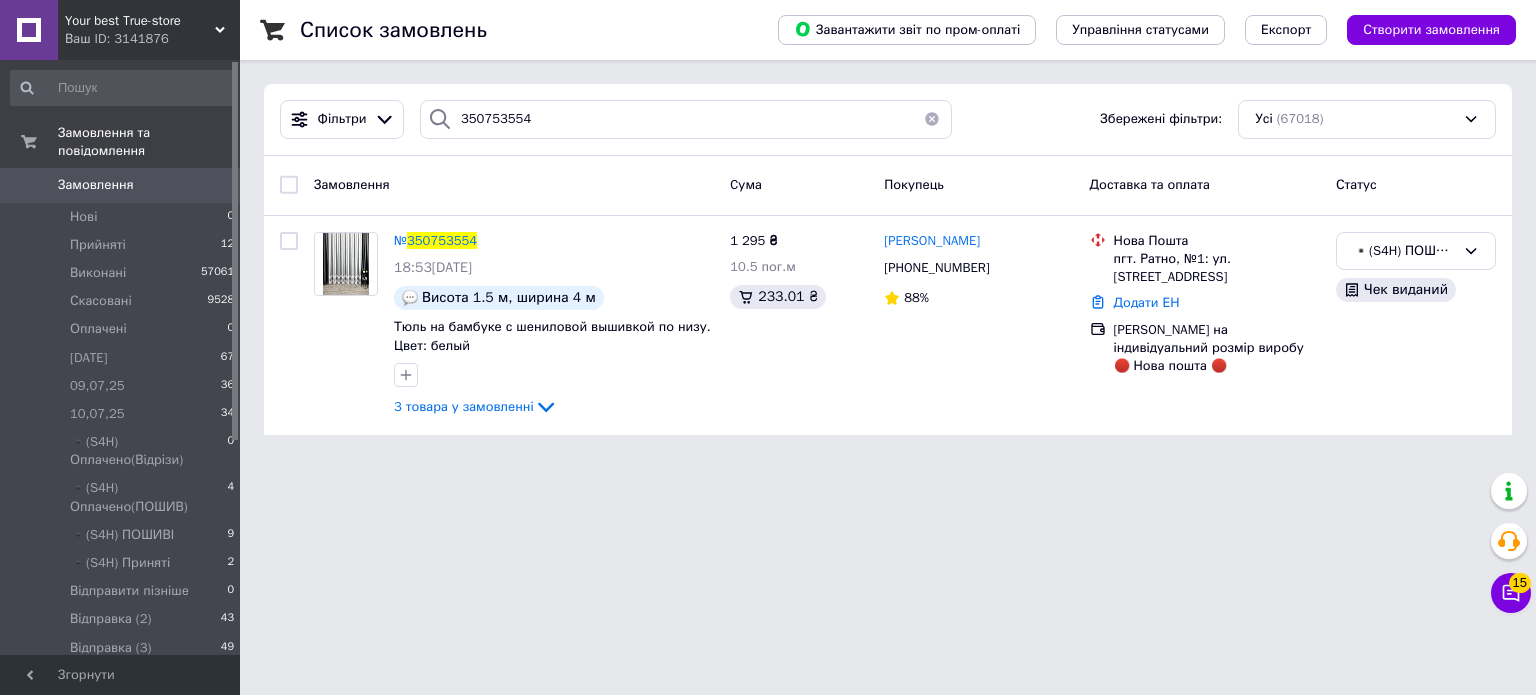 click on "350753554" at bounding box center (442, 240) 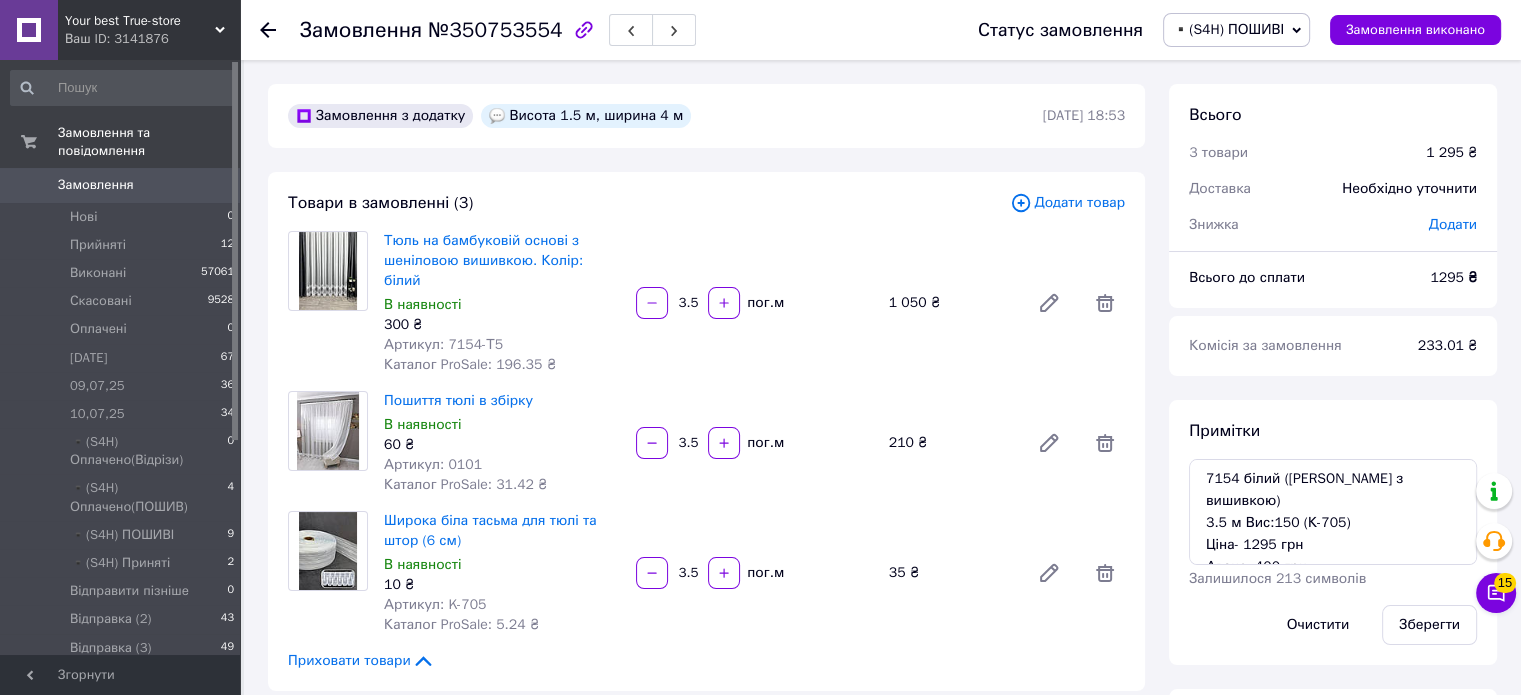 scroll, scrollTop: 600, scrollLeft: 0, axis: vertical 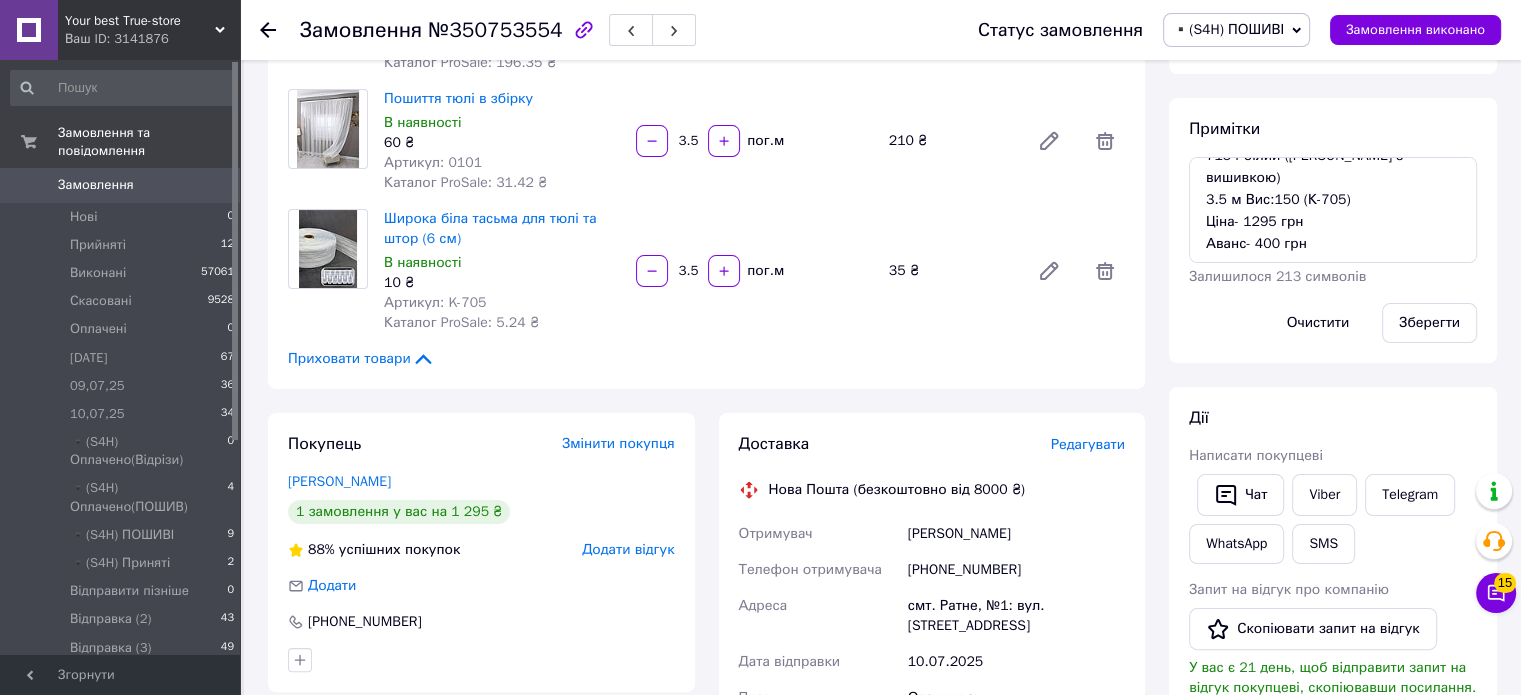 click on "Доставка Редагувати" at bounding box center [932, 444] 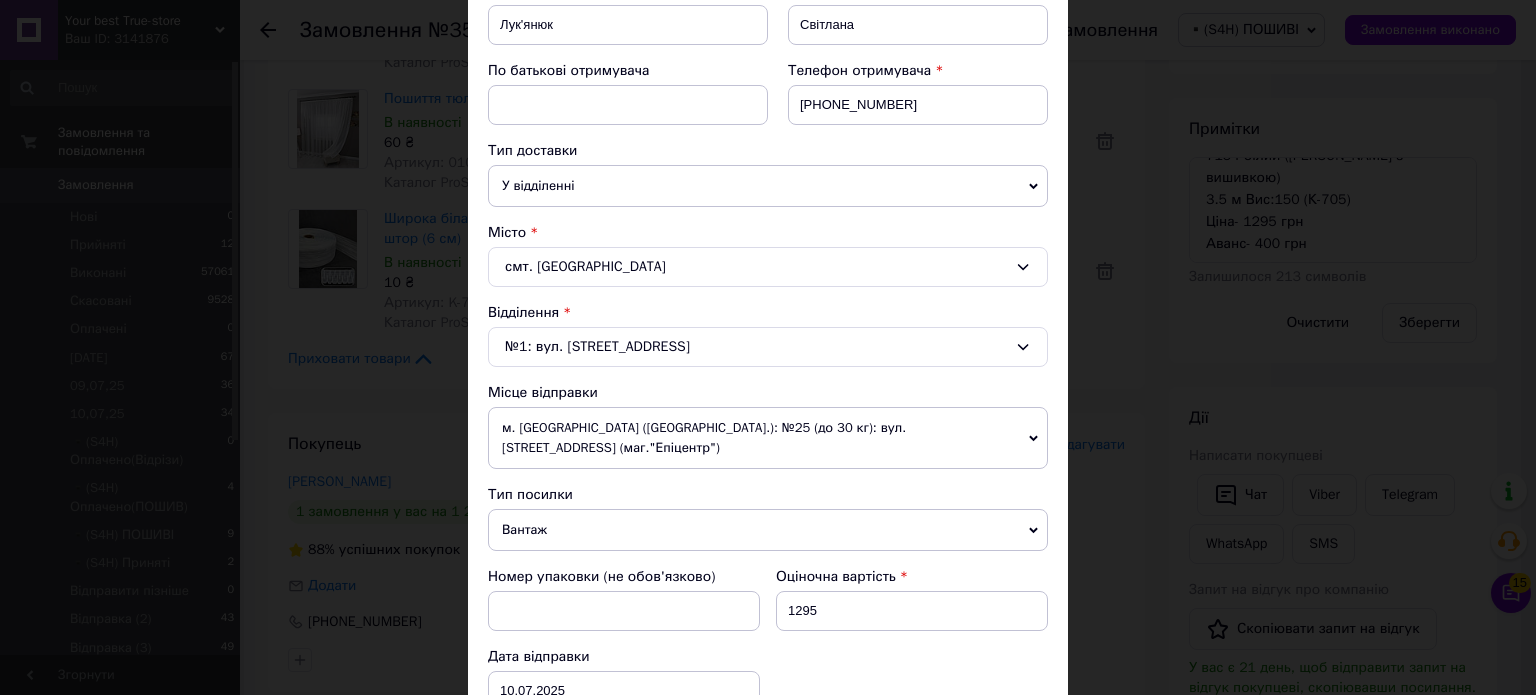 scroll, scrollTop: 663, scrollLeft: 0, axis: vertical 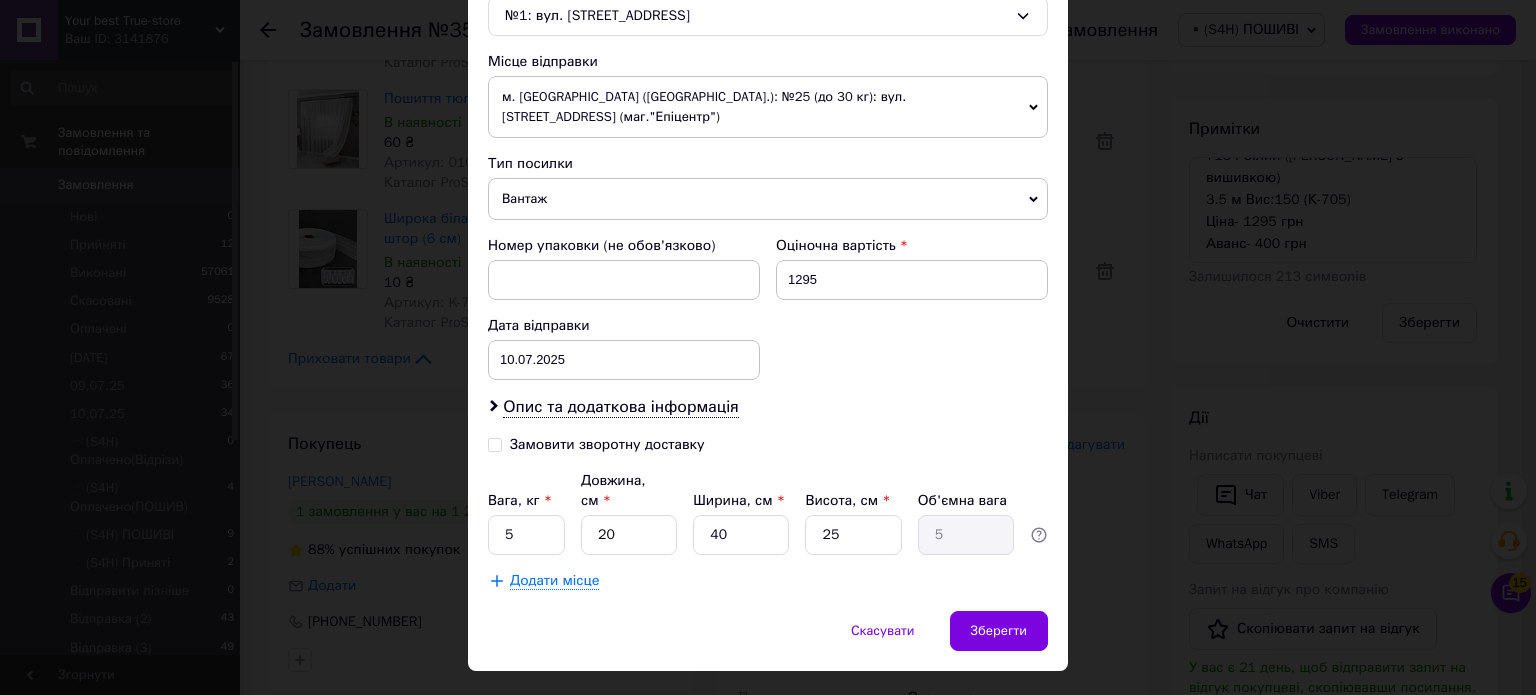 click on "Замовити зворотну доставку" at bounding box center [628, 453] 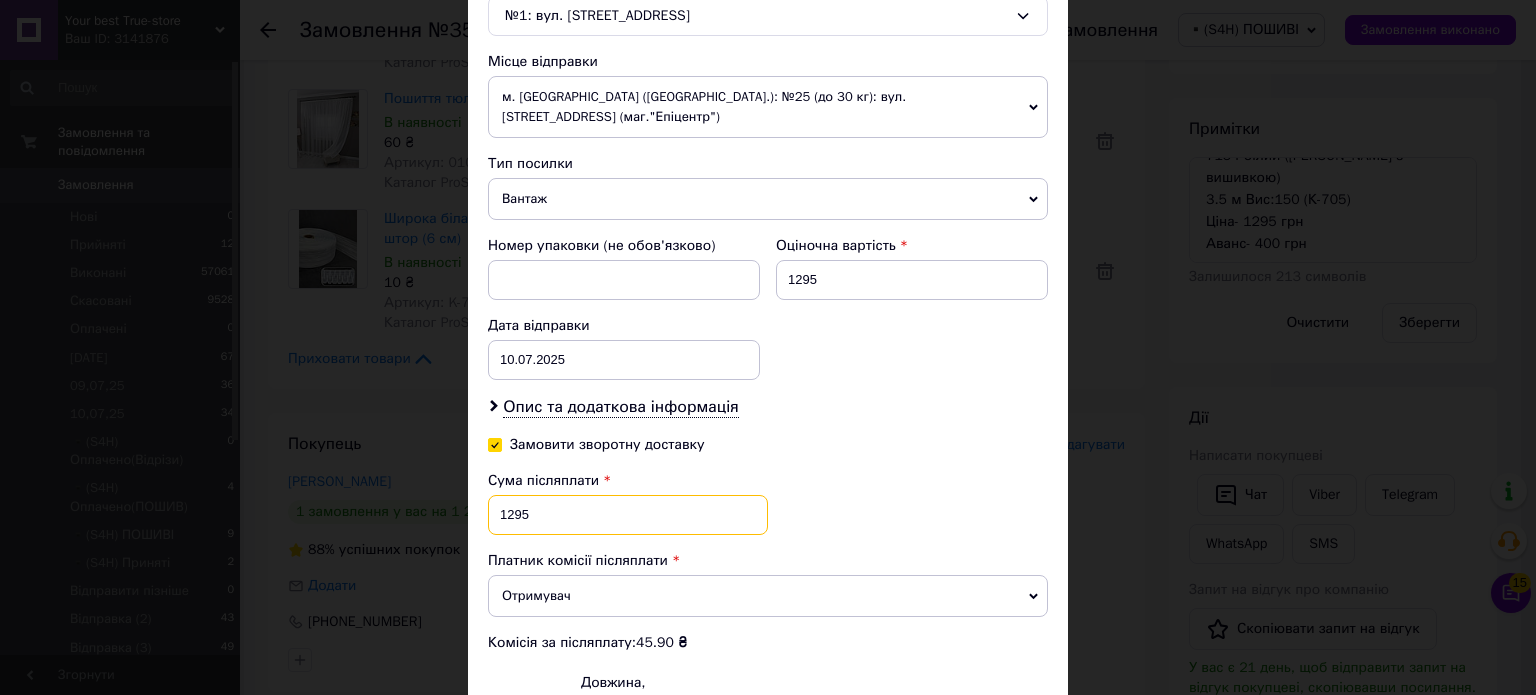 click on "1295" at bounding box center [628, 515] 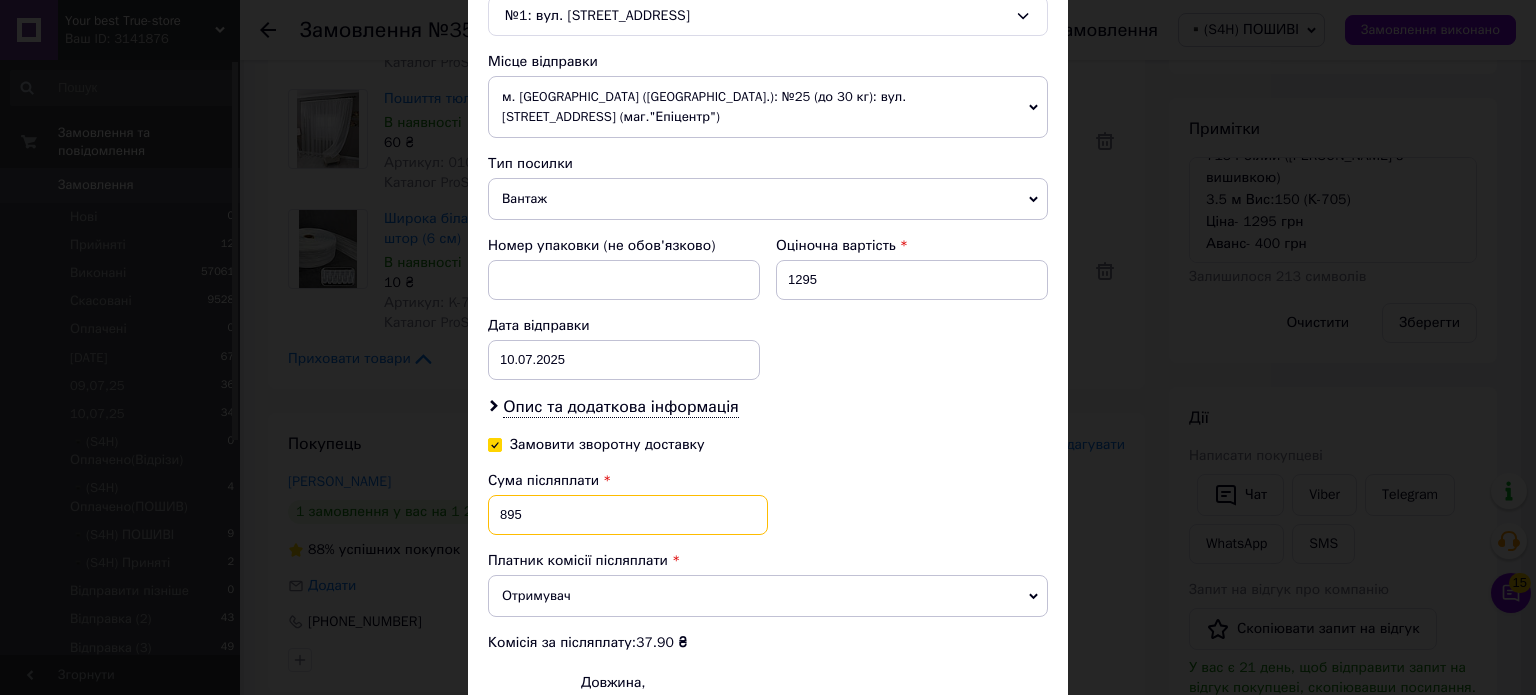 scroll, scrollTop: 864, scrollLeft: 0, axis: vertical 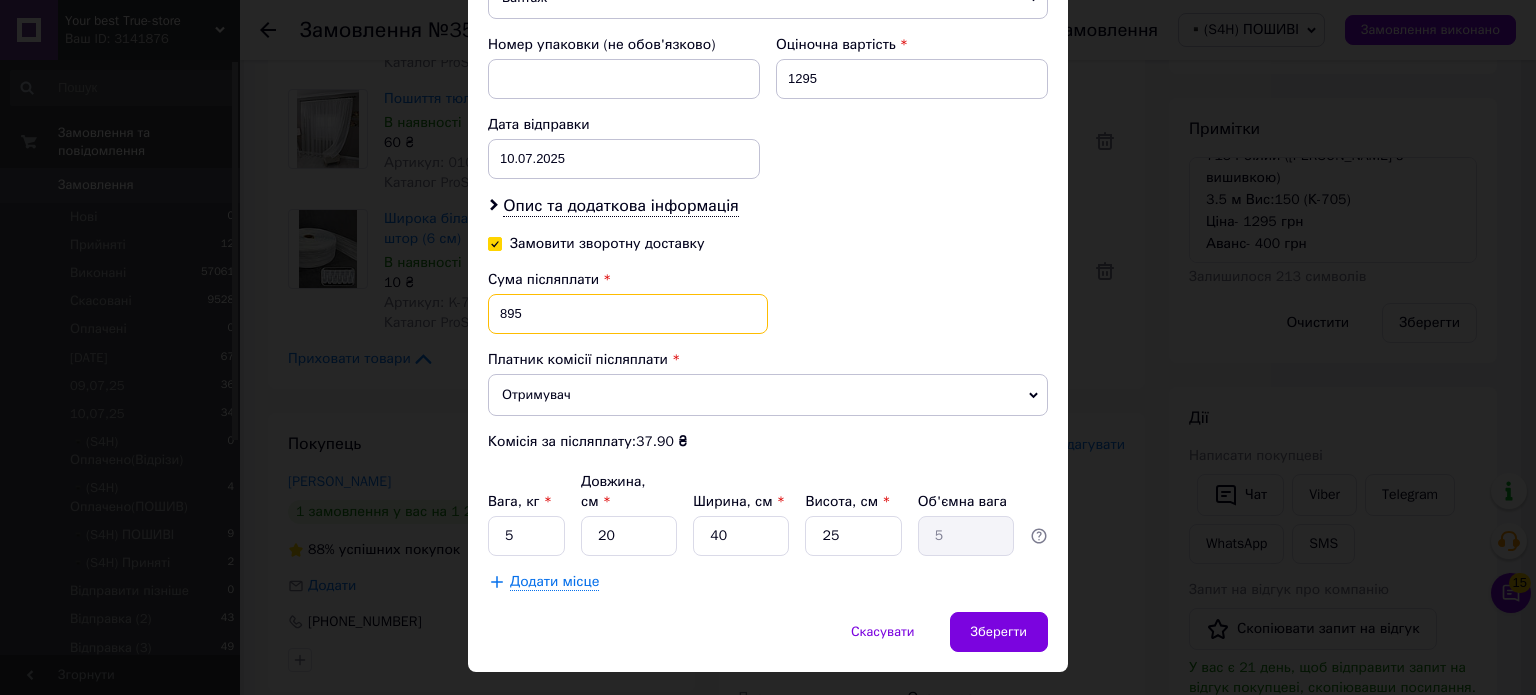 type on "895" 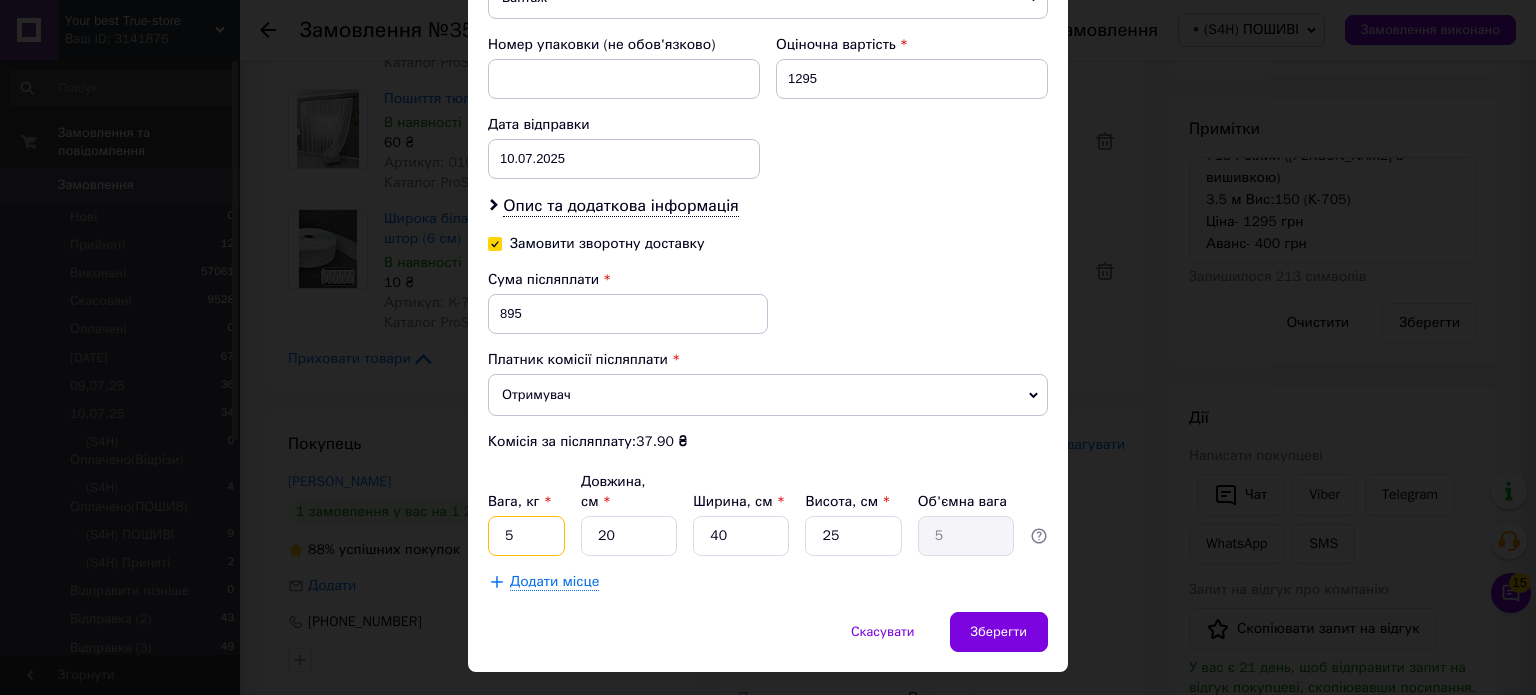 click on "5" at bounding box center (526, 536) 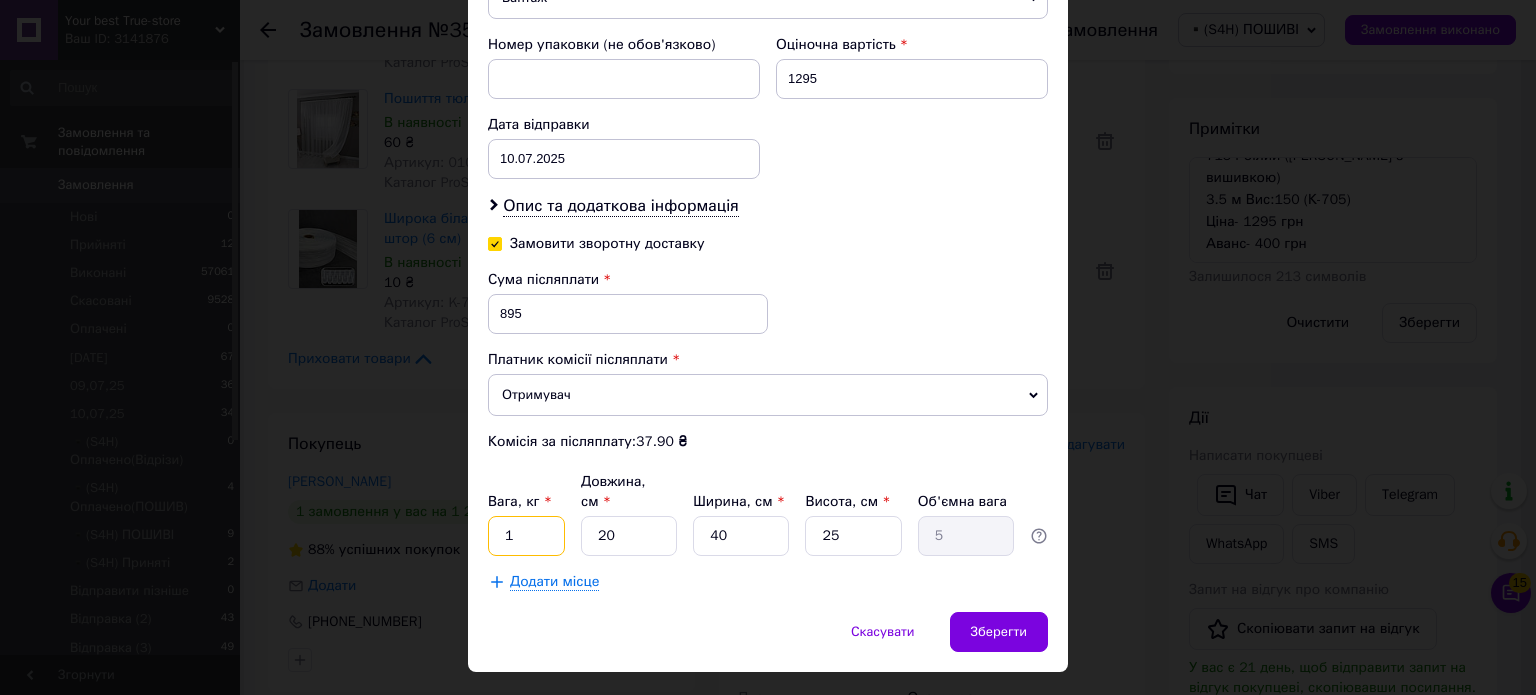 click on "1" at bounding box center (526, 536) 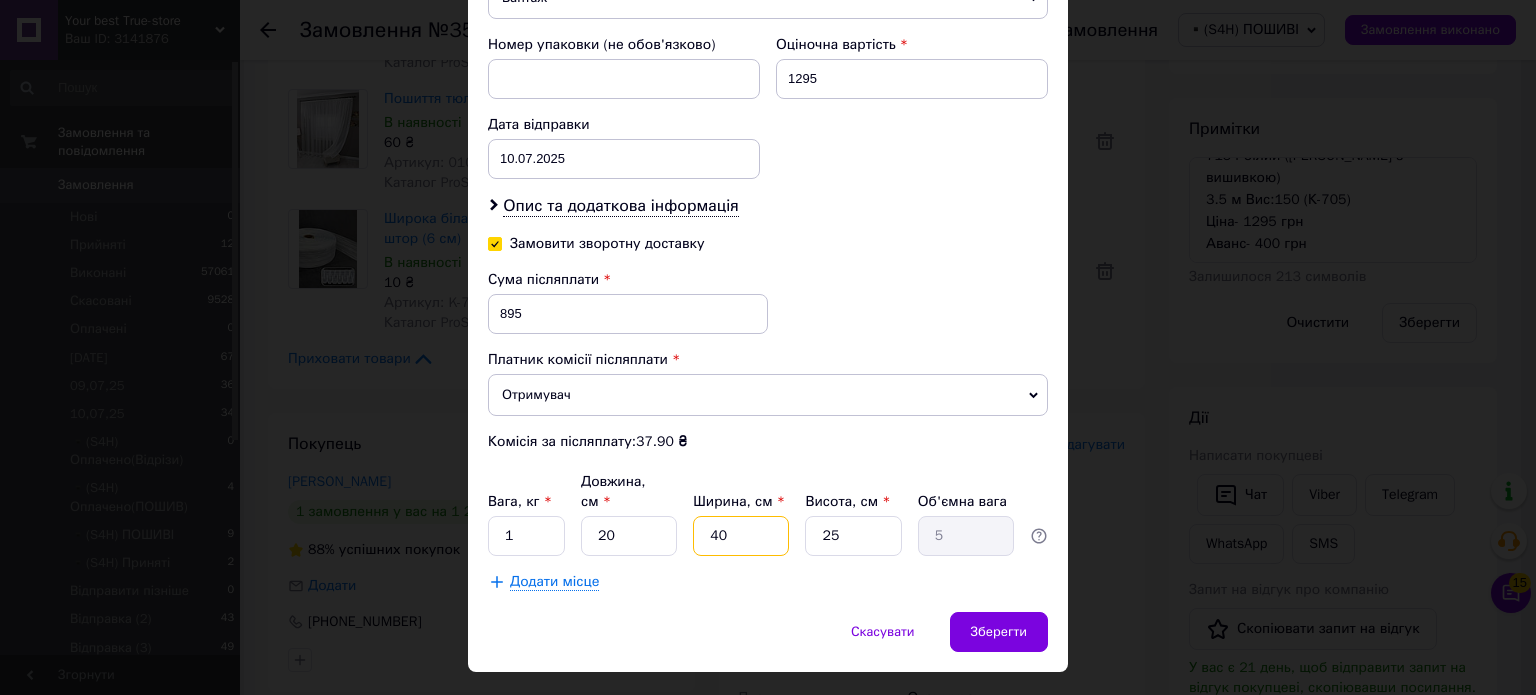 type on "1" 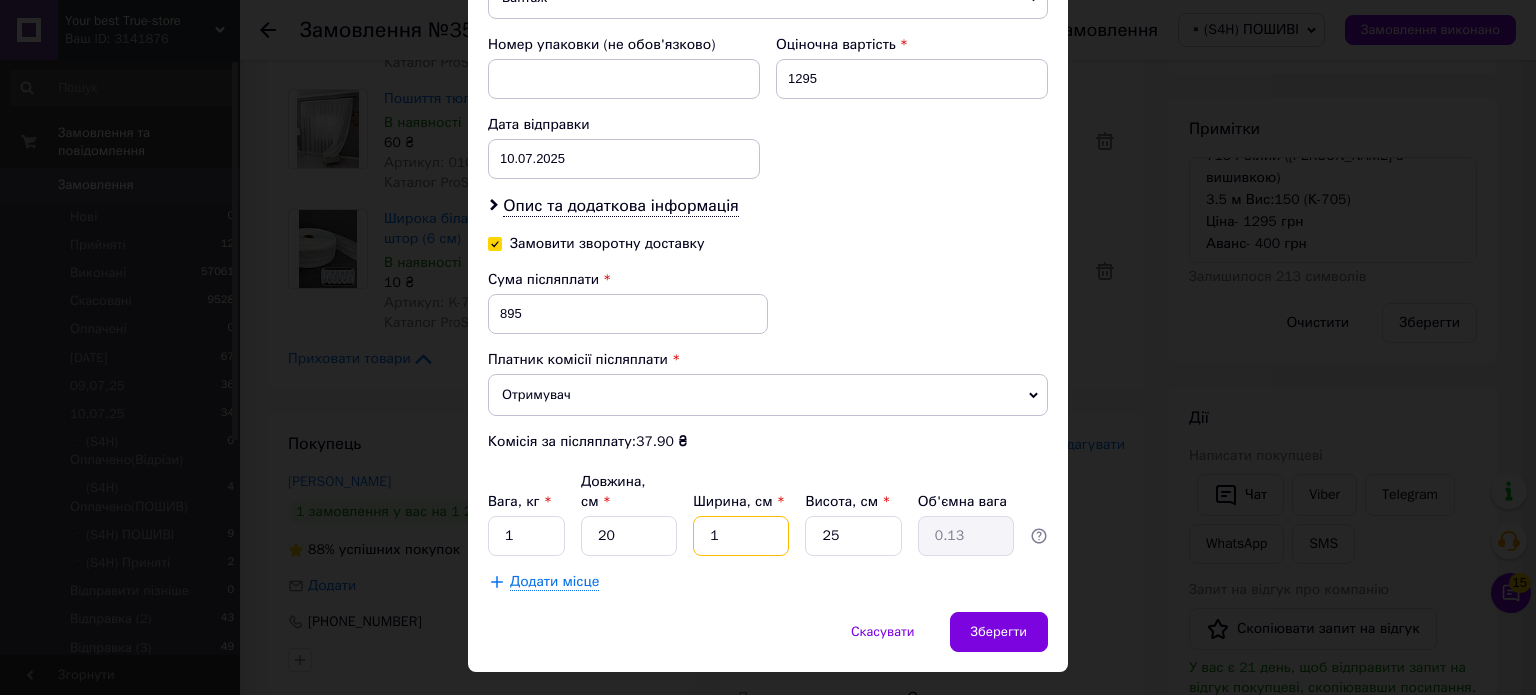 type on "1" 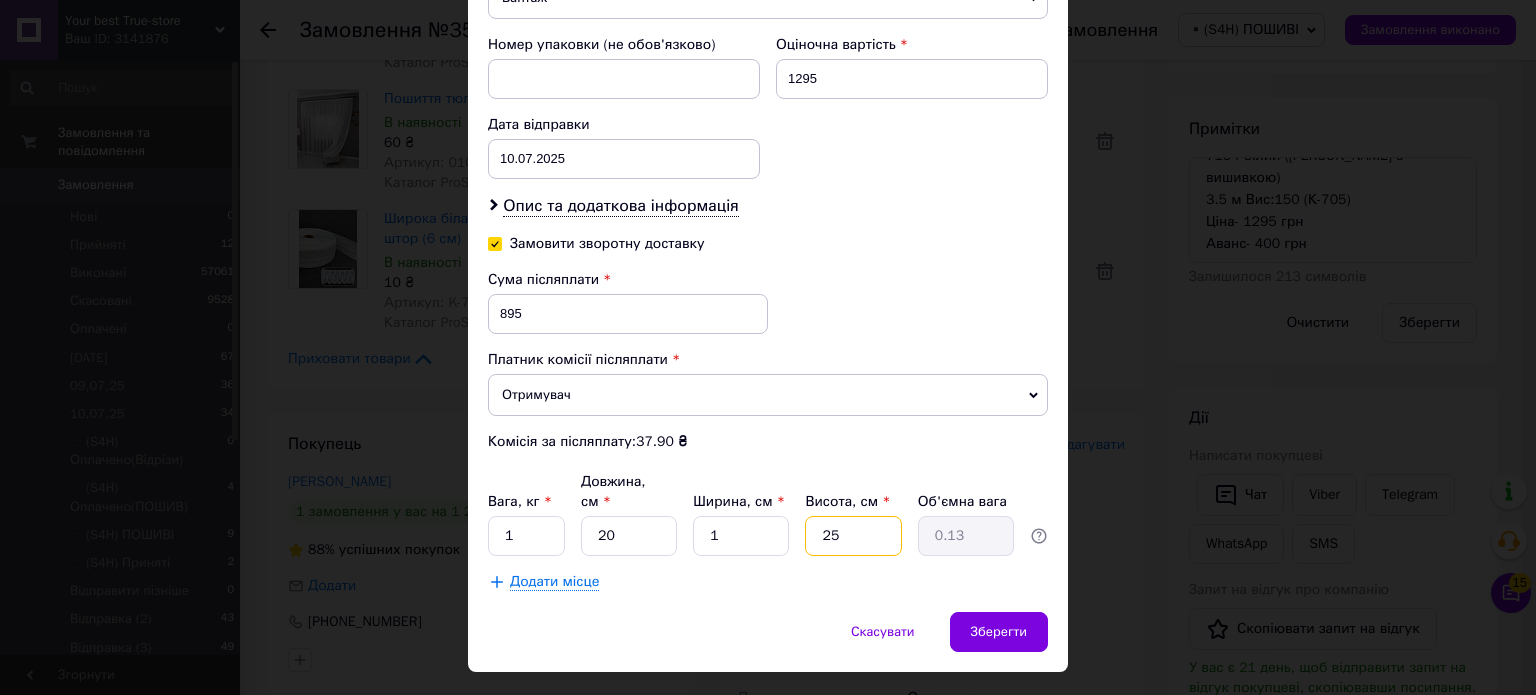 type on "1" 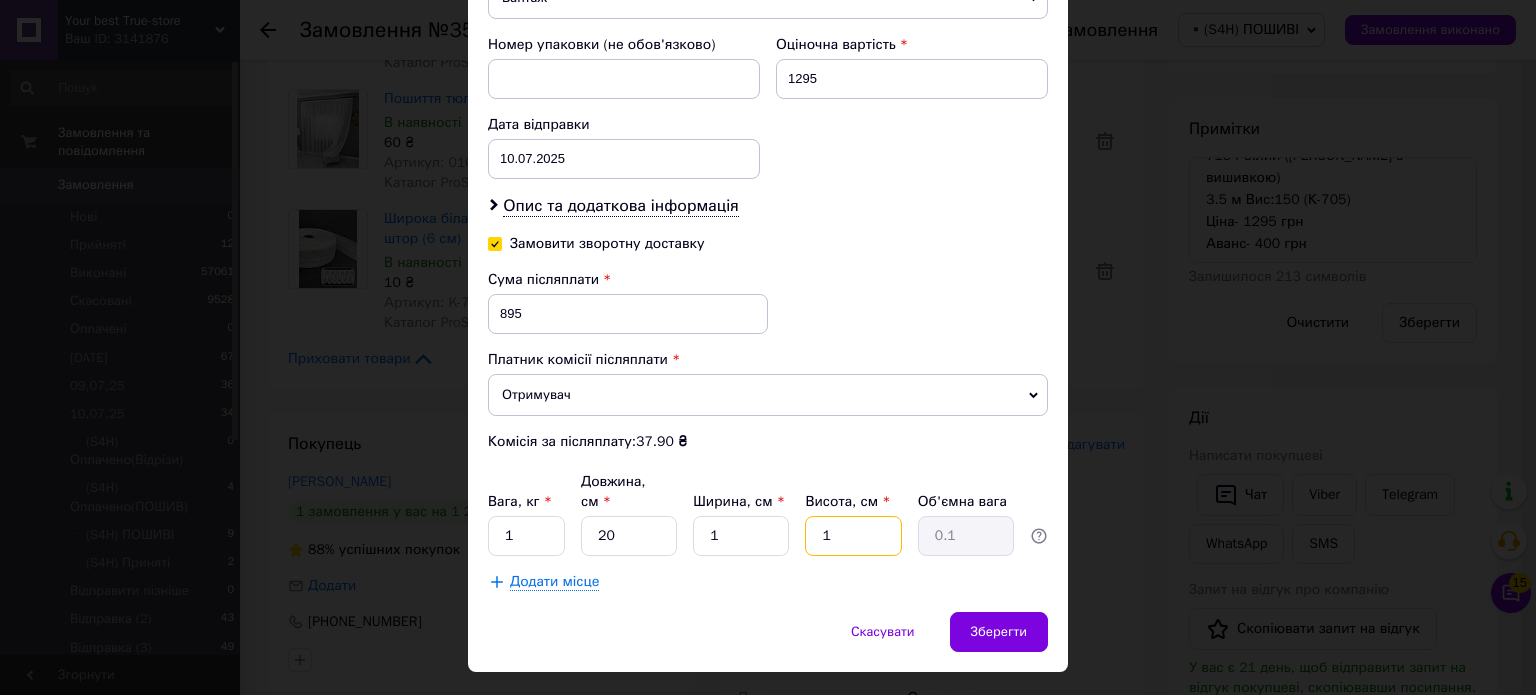 type on "1" 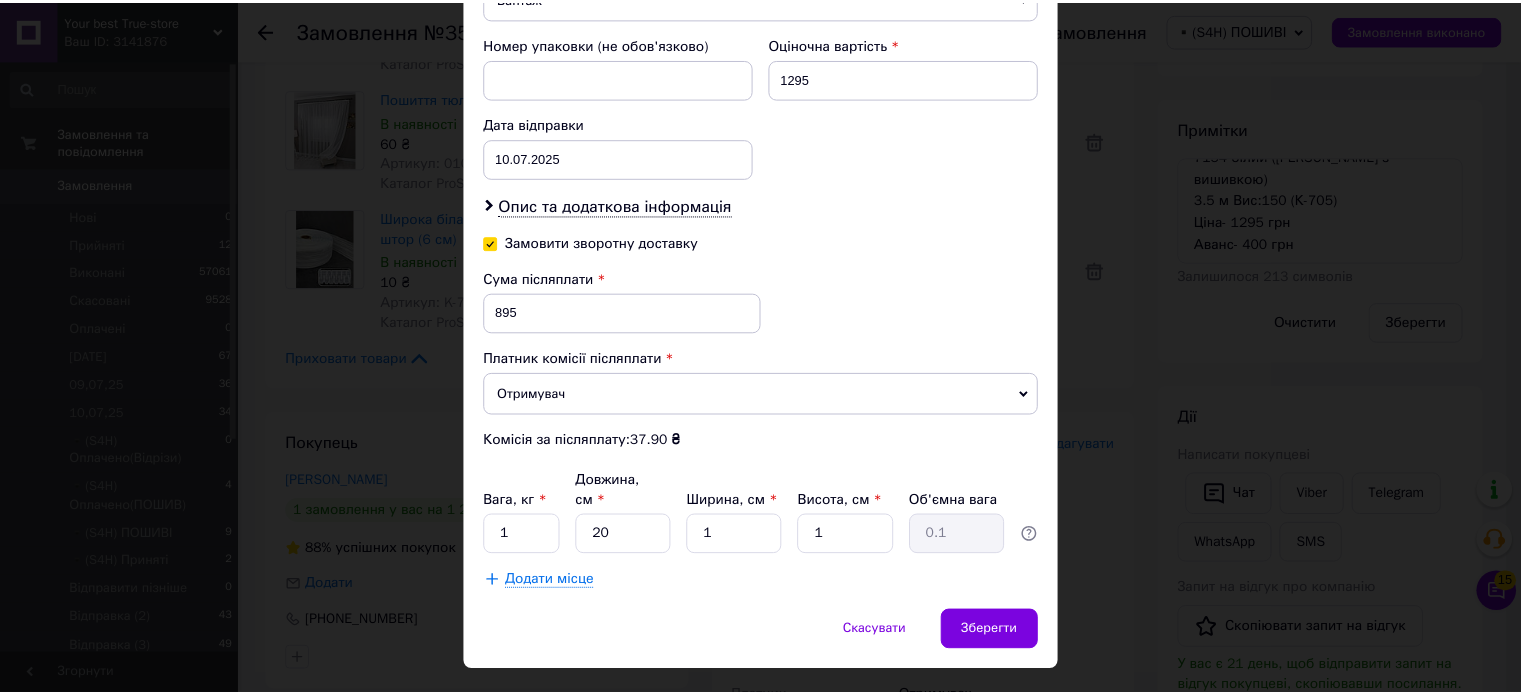 scroll, scrollTop: 1277, scrollLeft: 0, axis: vertical 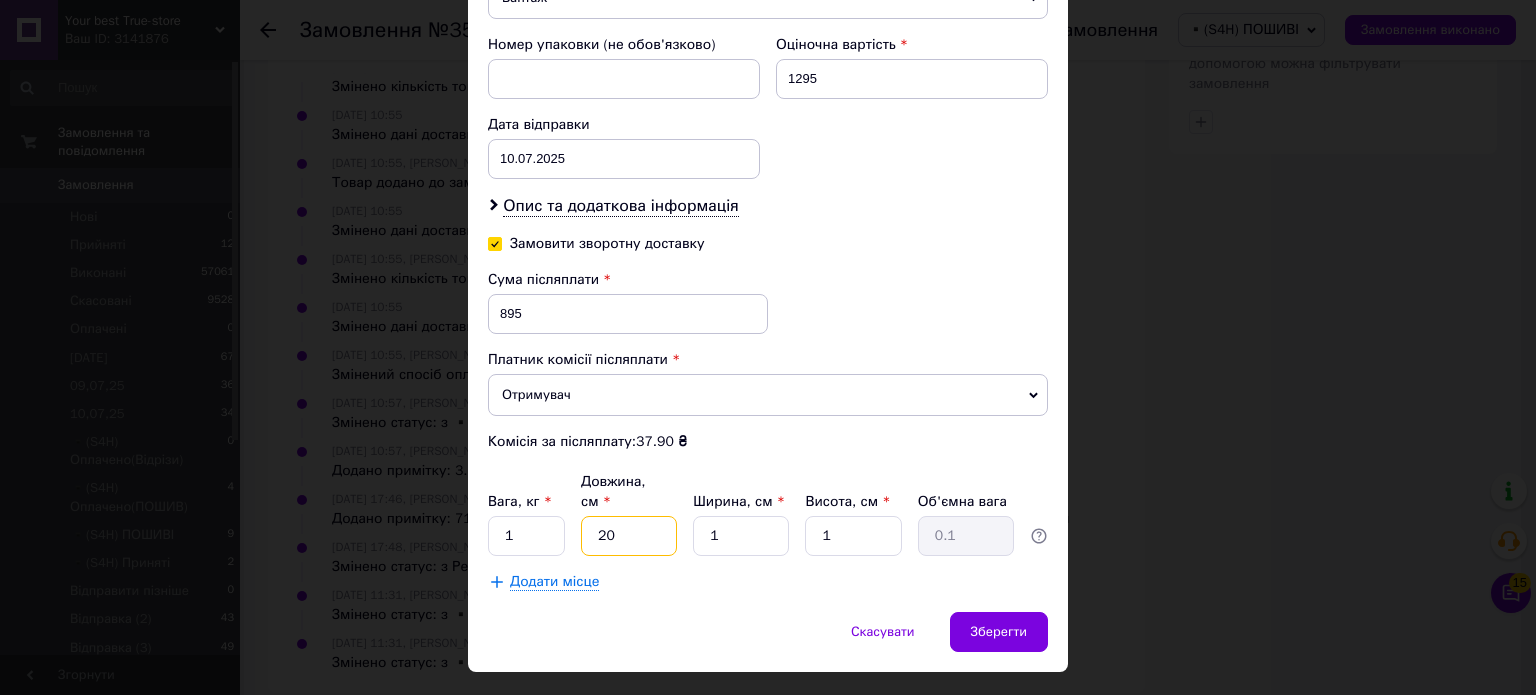 click on "20" at bounding box center [629, 536] 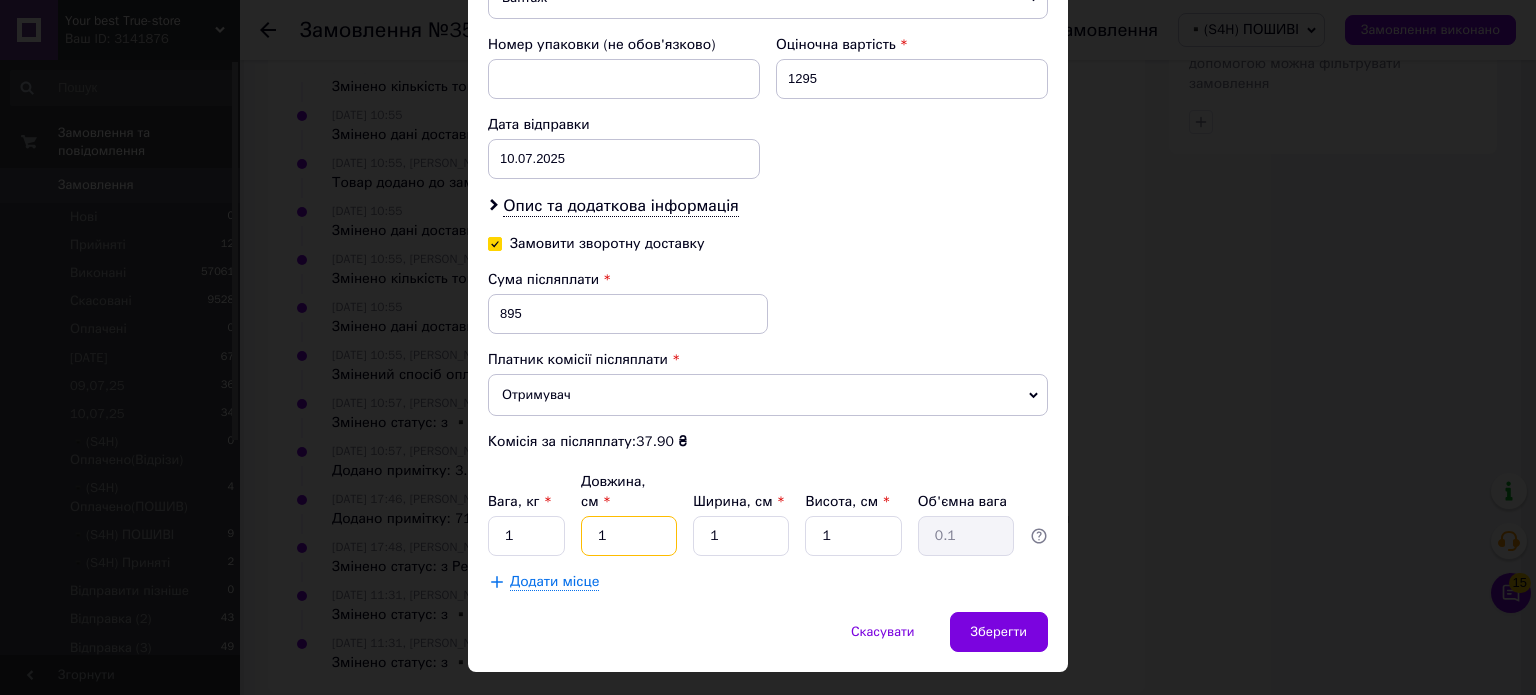 type on "1" 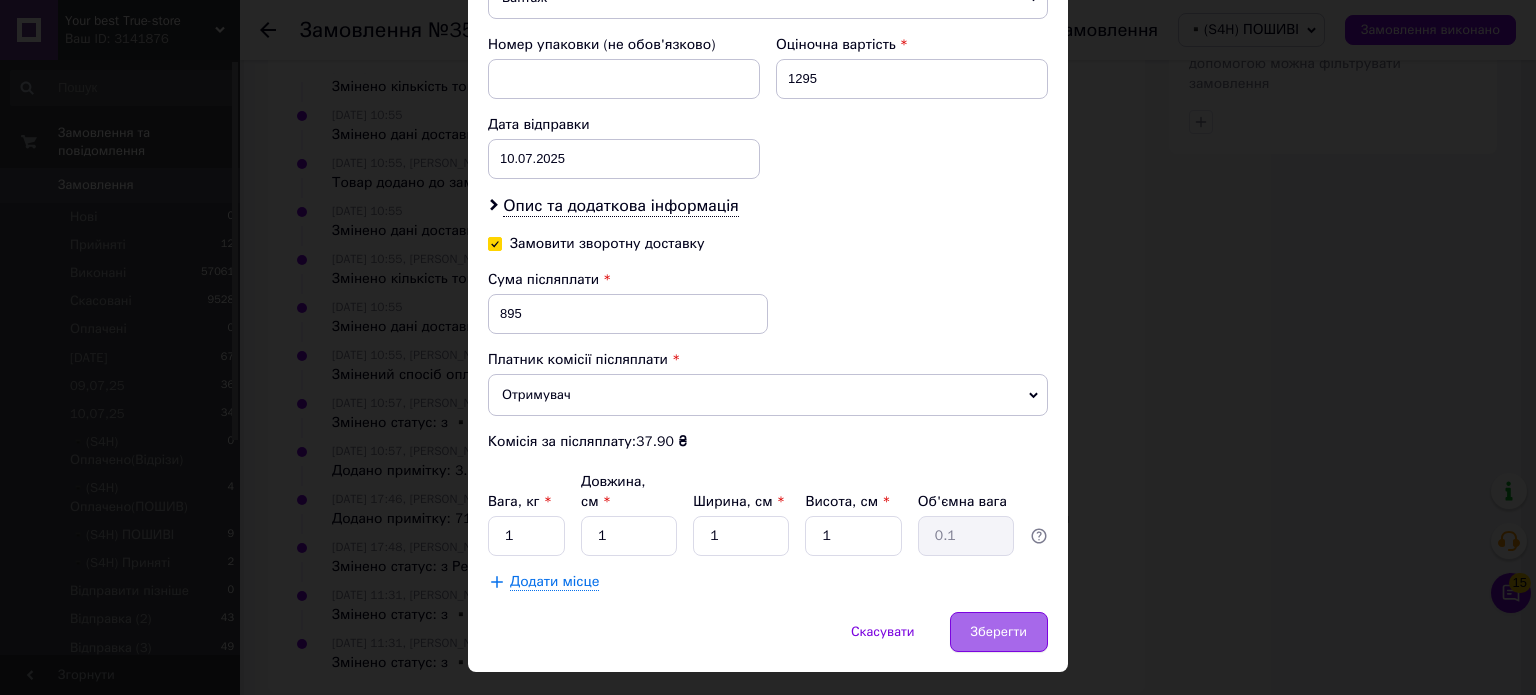 click on "Зберегти" at bounding box center (999, 632) 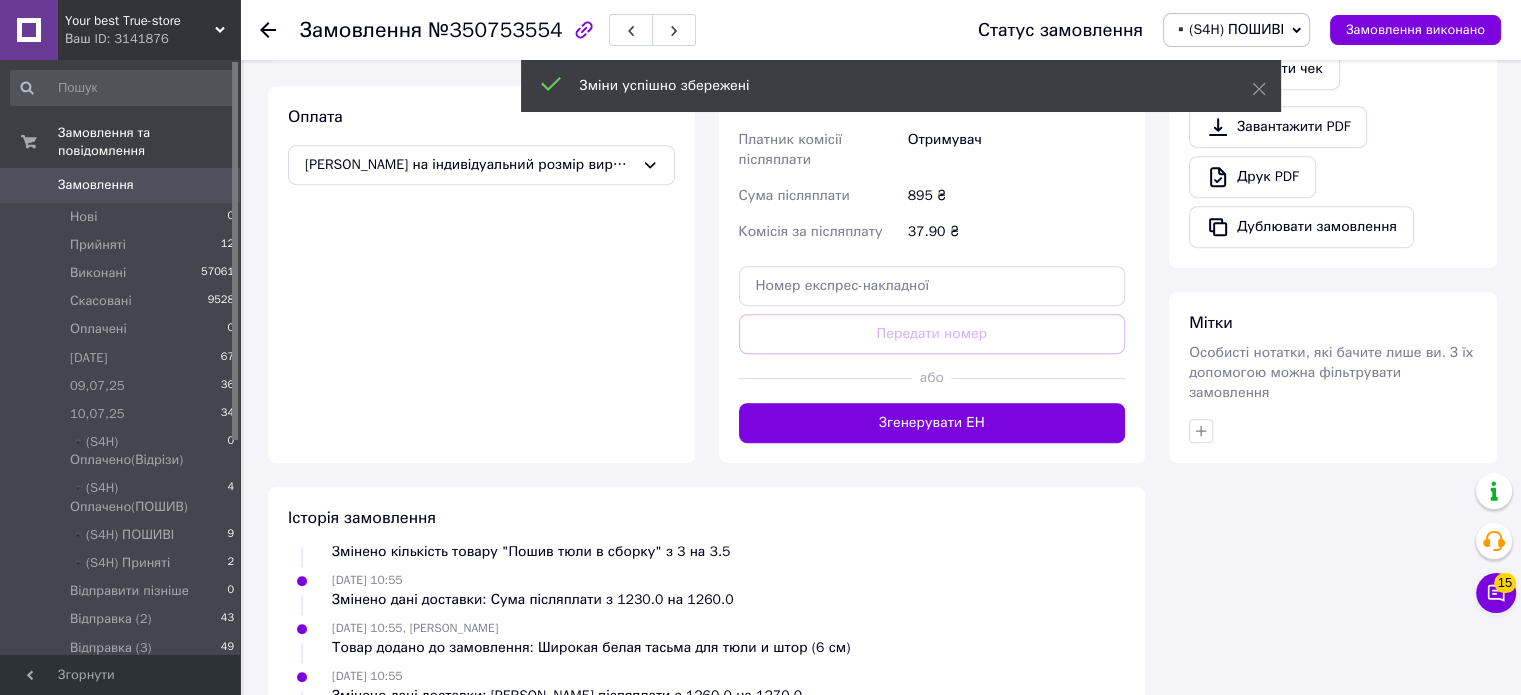 scroll, scrollTop: 813, scrollLeft: 0, axis: vertical 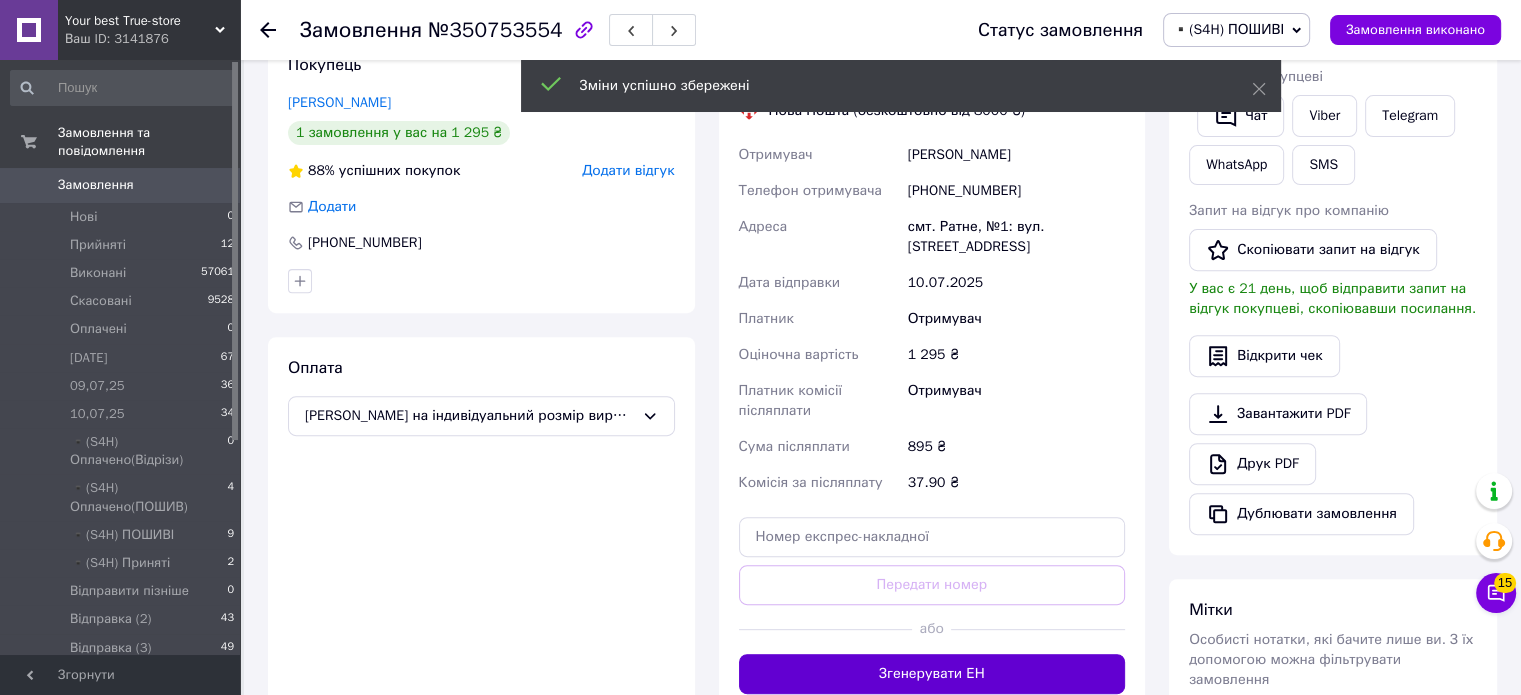 click on "Згенерувати ЕН" at bounding box center [932, 674] 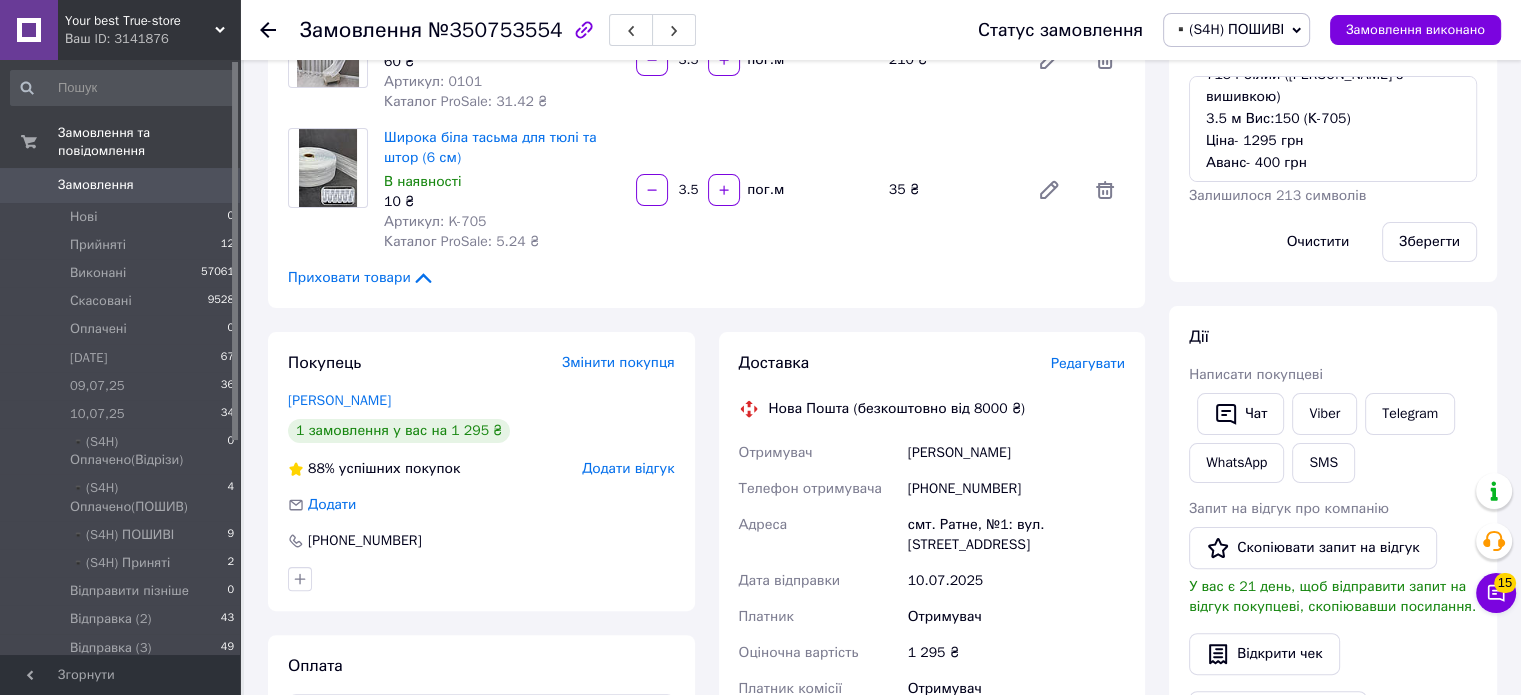 scroll, scrollTop: 382, scrollLeft: 0, axis: vertical 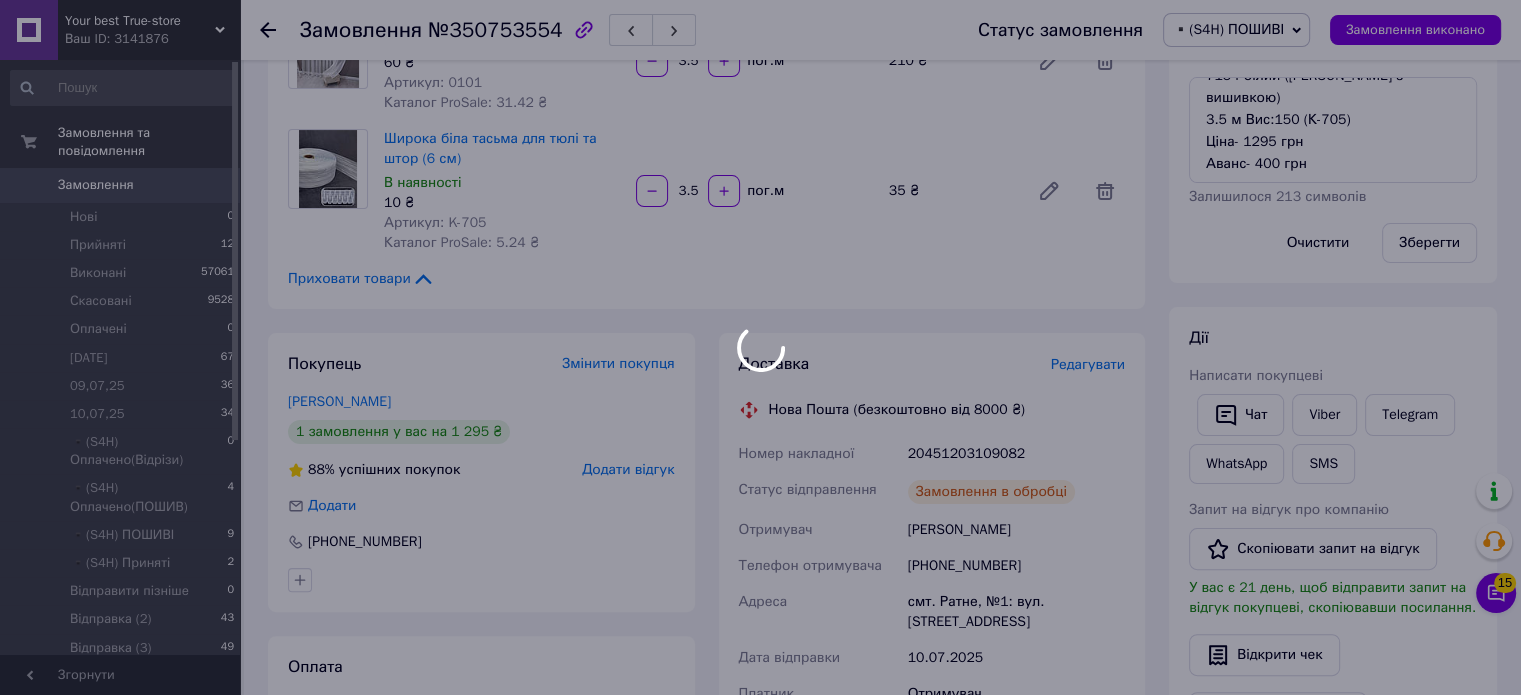 click at bounding box center [760, 347] 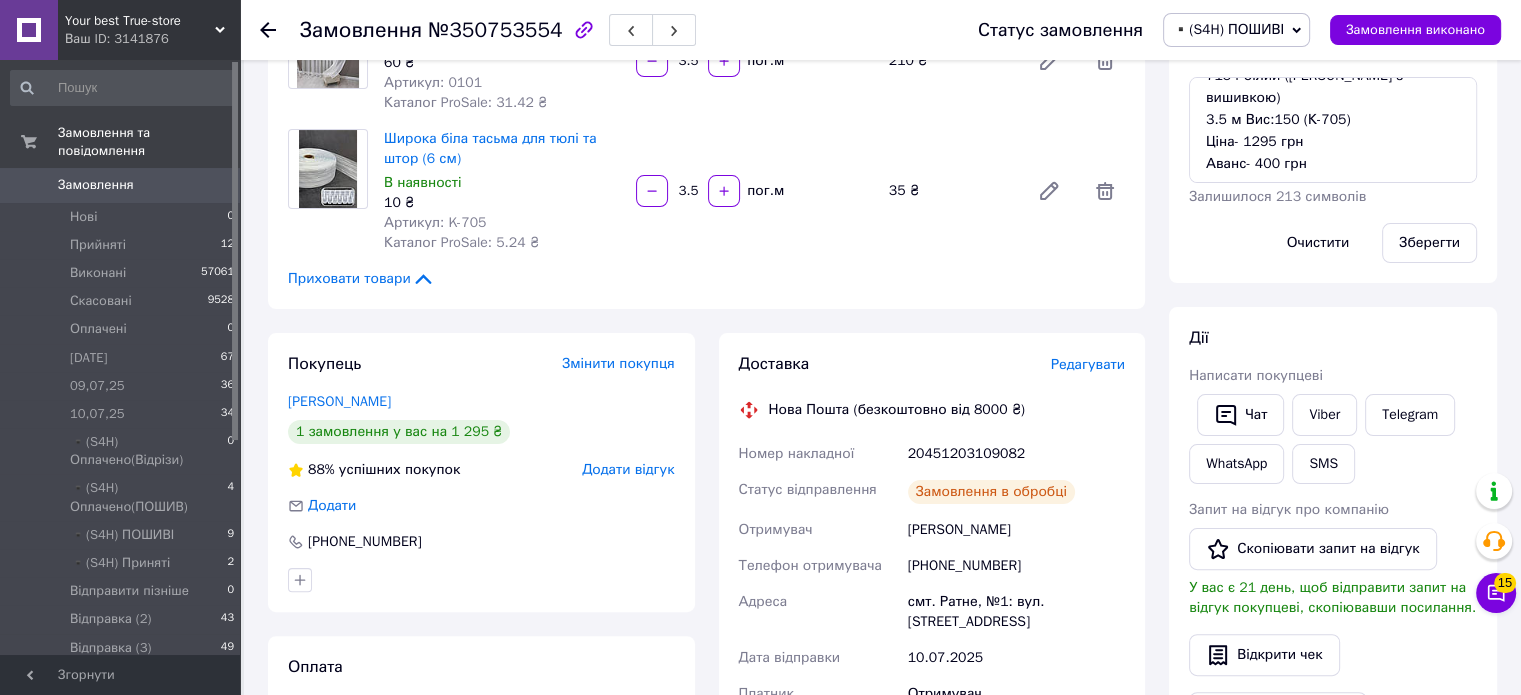 click on "20451203109082" at bounding box center [1016, 454] 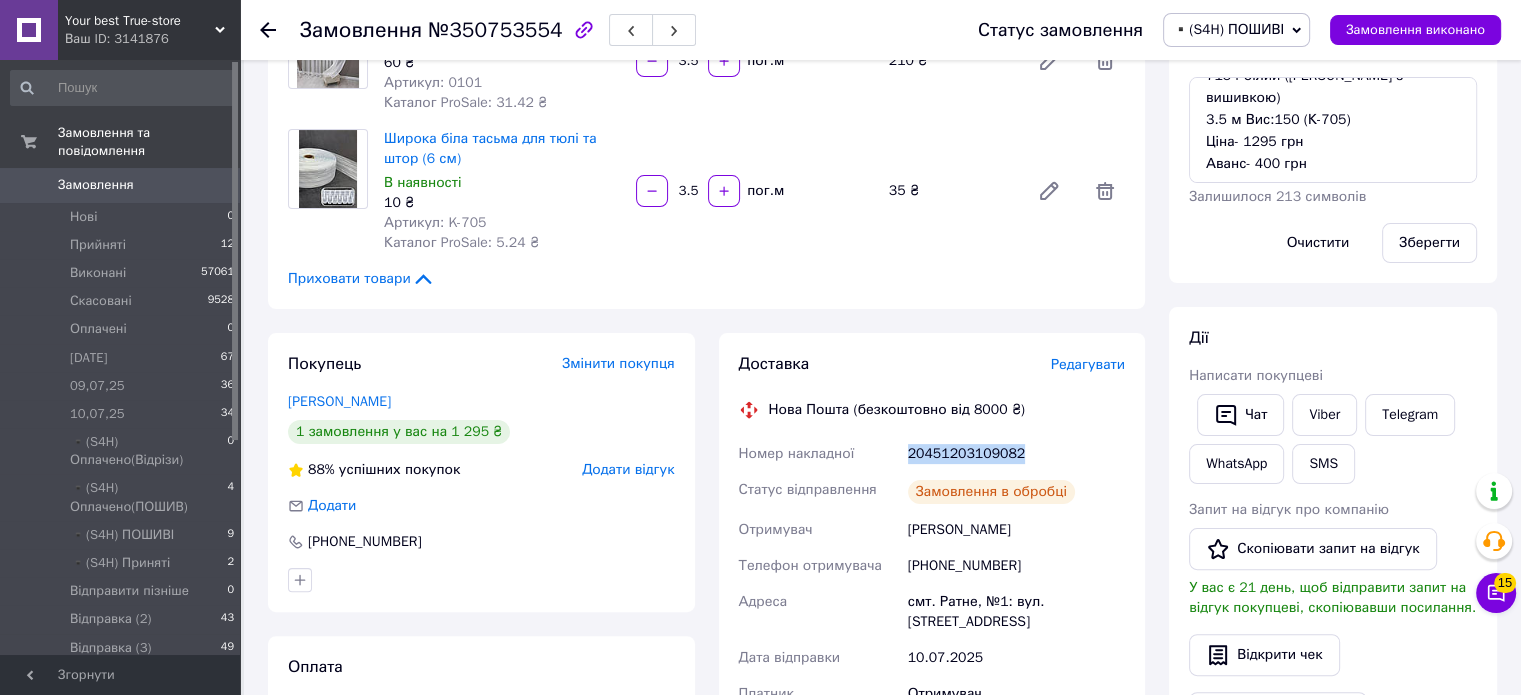 click on "20451203109082" at bounding box center [1016, 454] 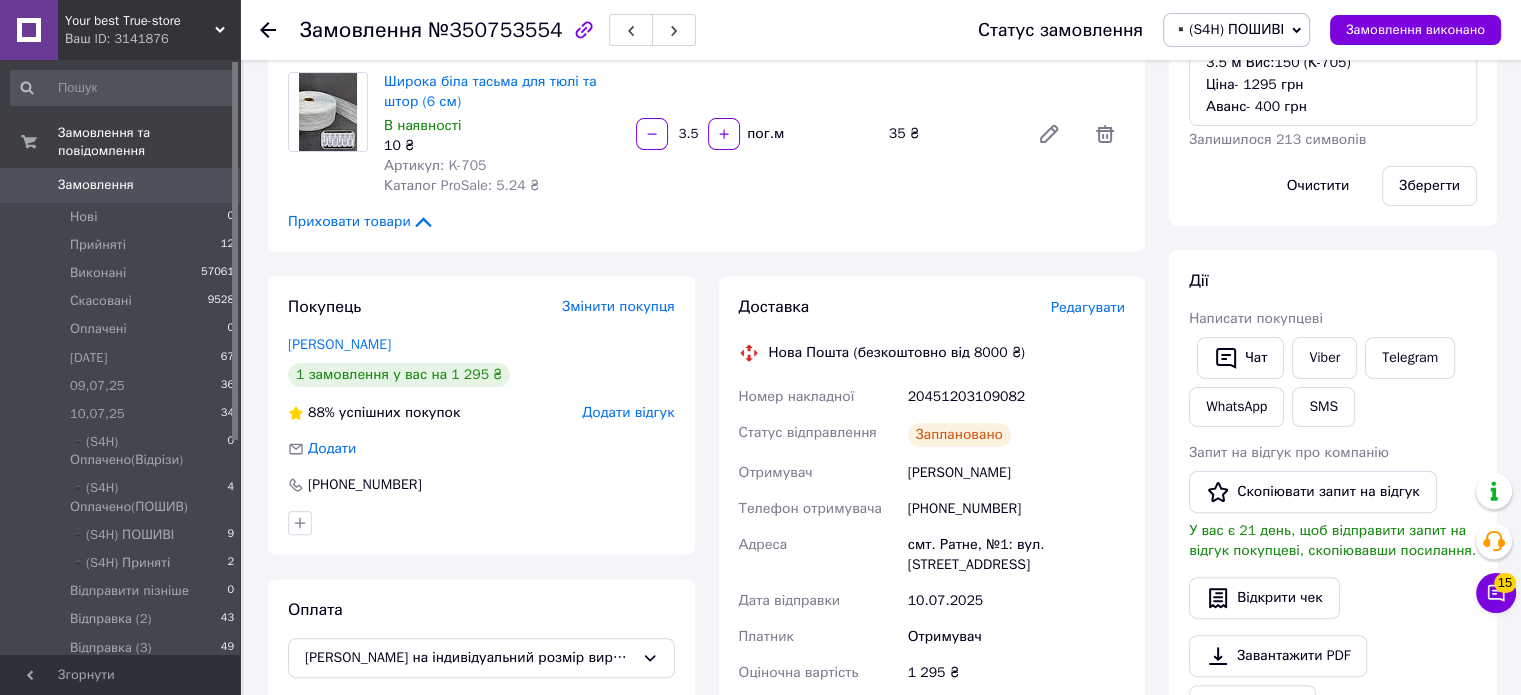 click on "Заплановано" at bounding box center [1016, 435] 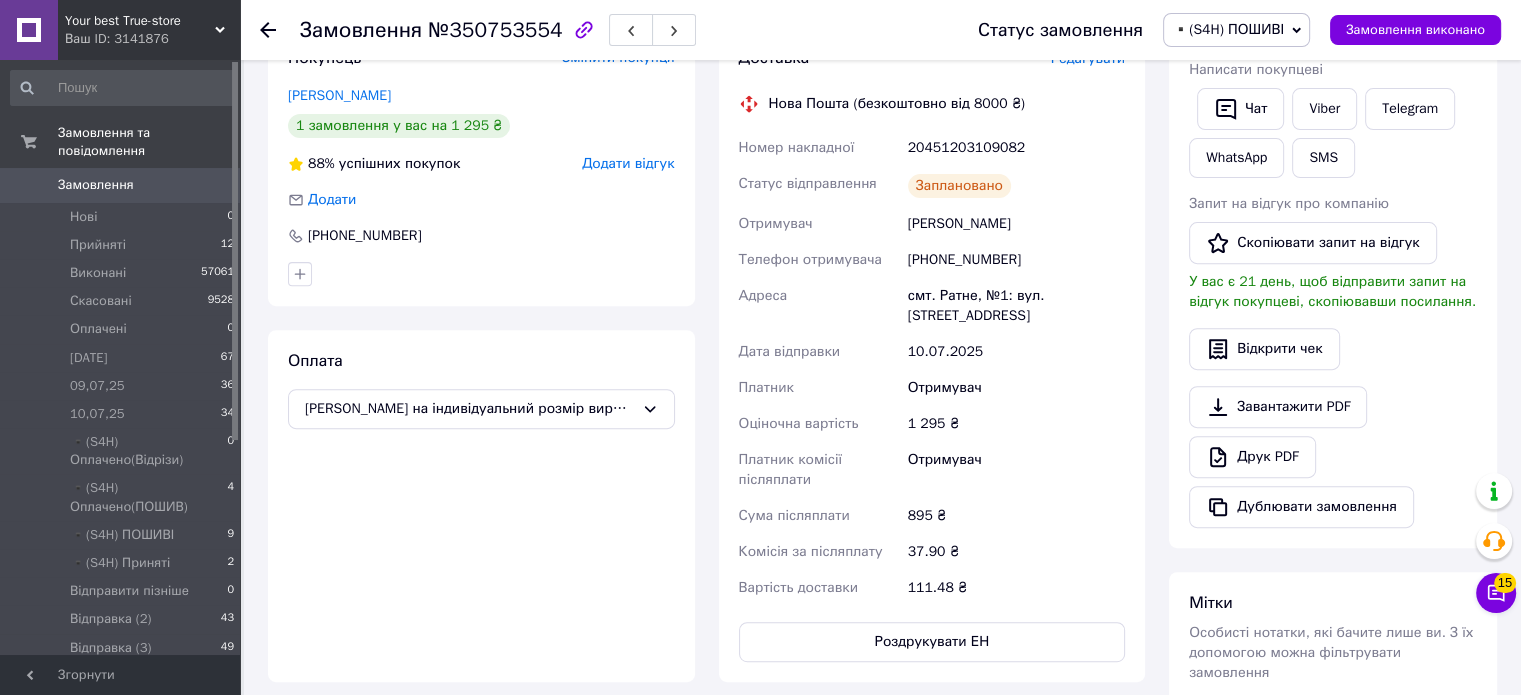 scroll, scrollTop: 732, scrollLeft: 0, axis: vertical 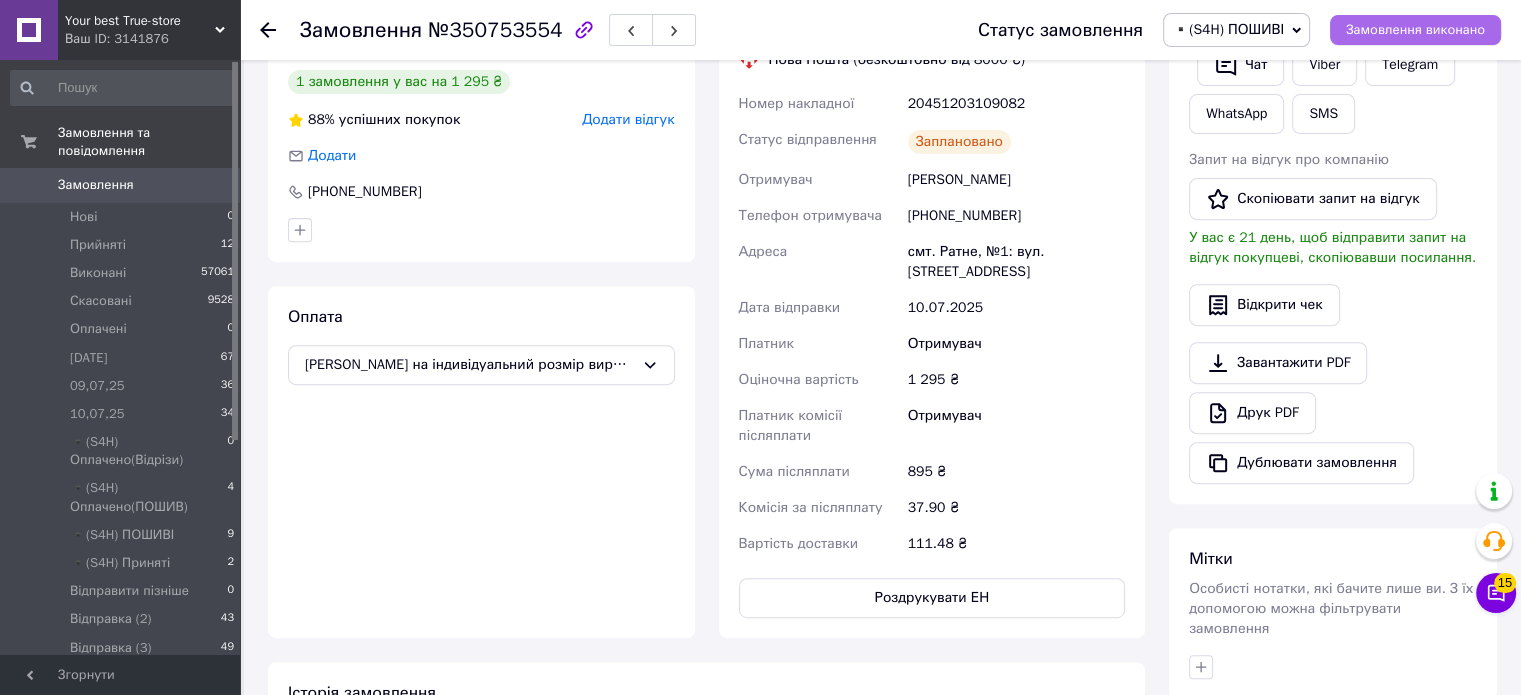 click on "Замовлення виконано" at bounding box center [1415, 30] 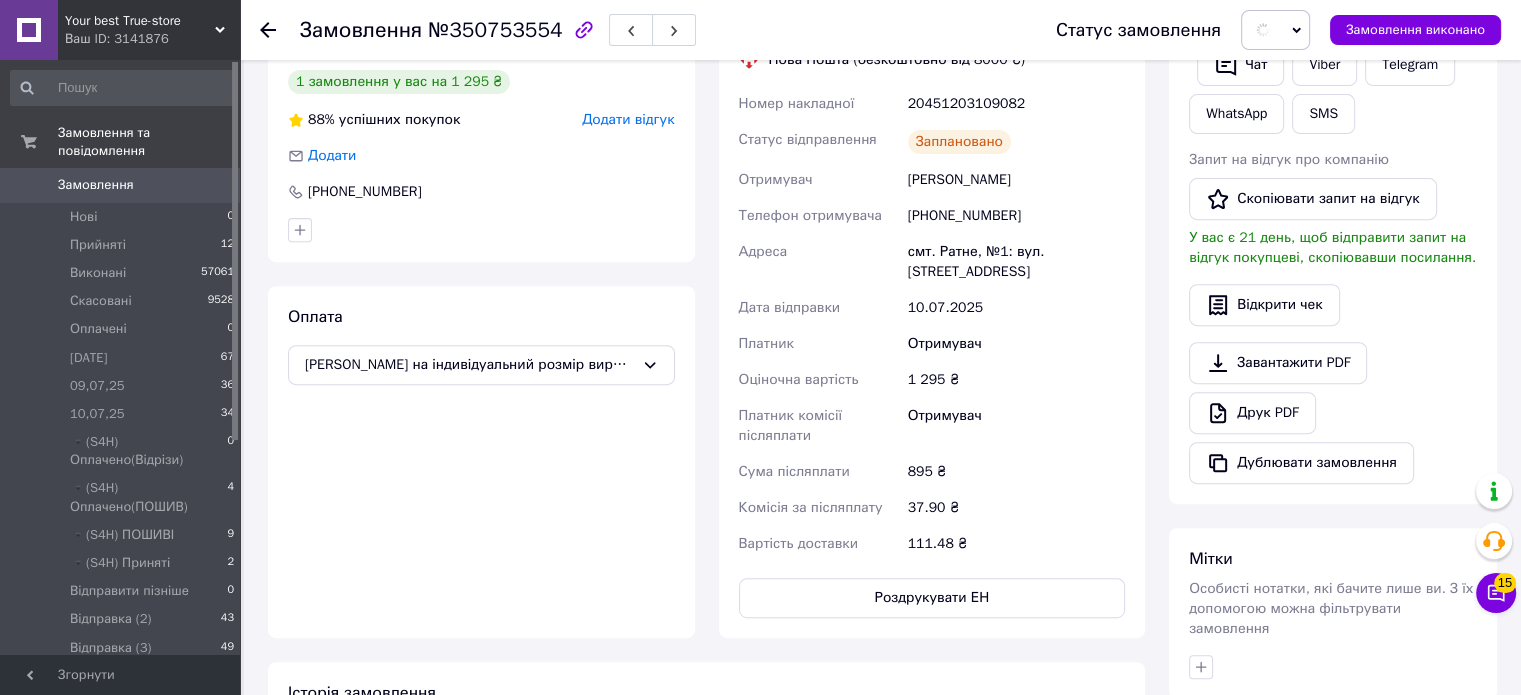 type 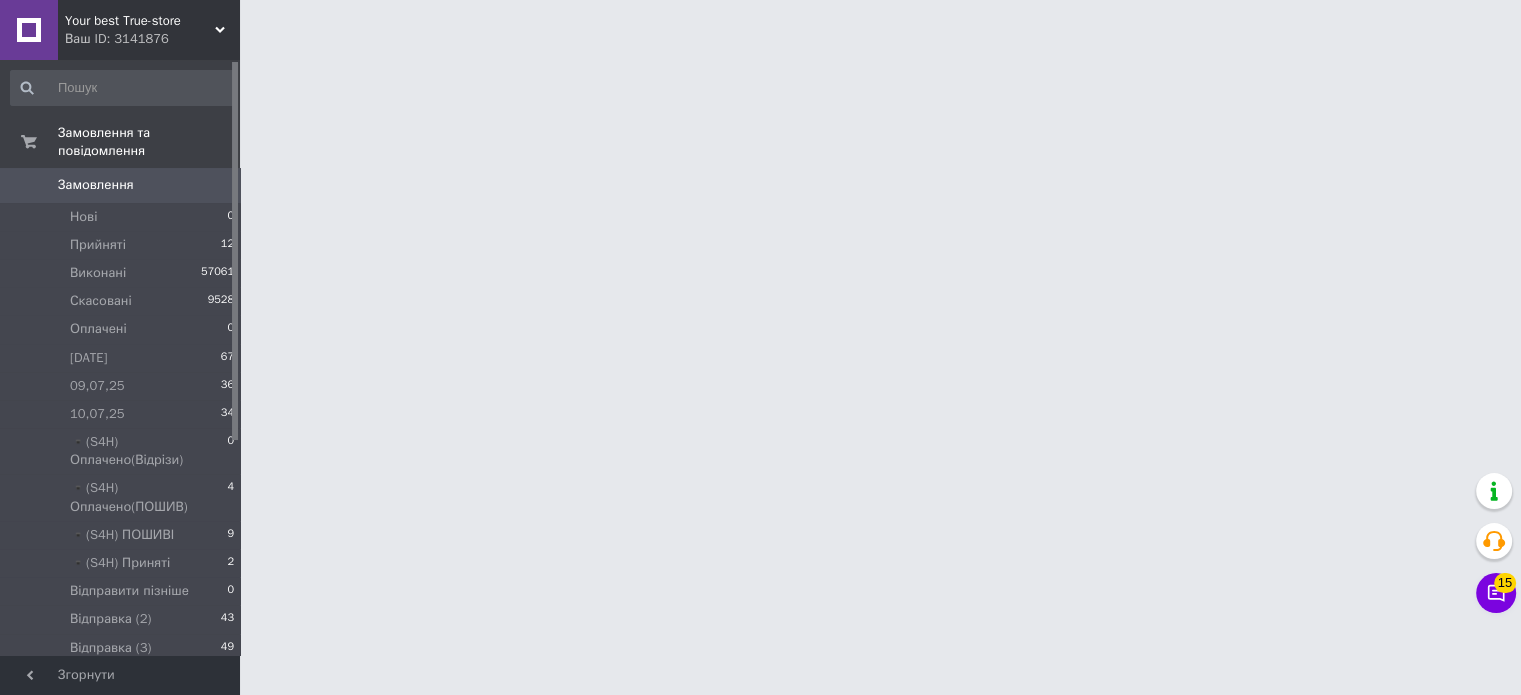 scroll, scrollTop: 0, scrollLeft: 0, axis: both 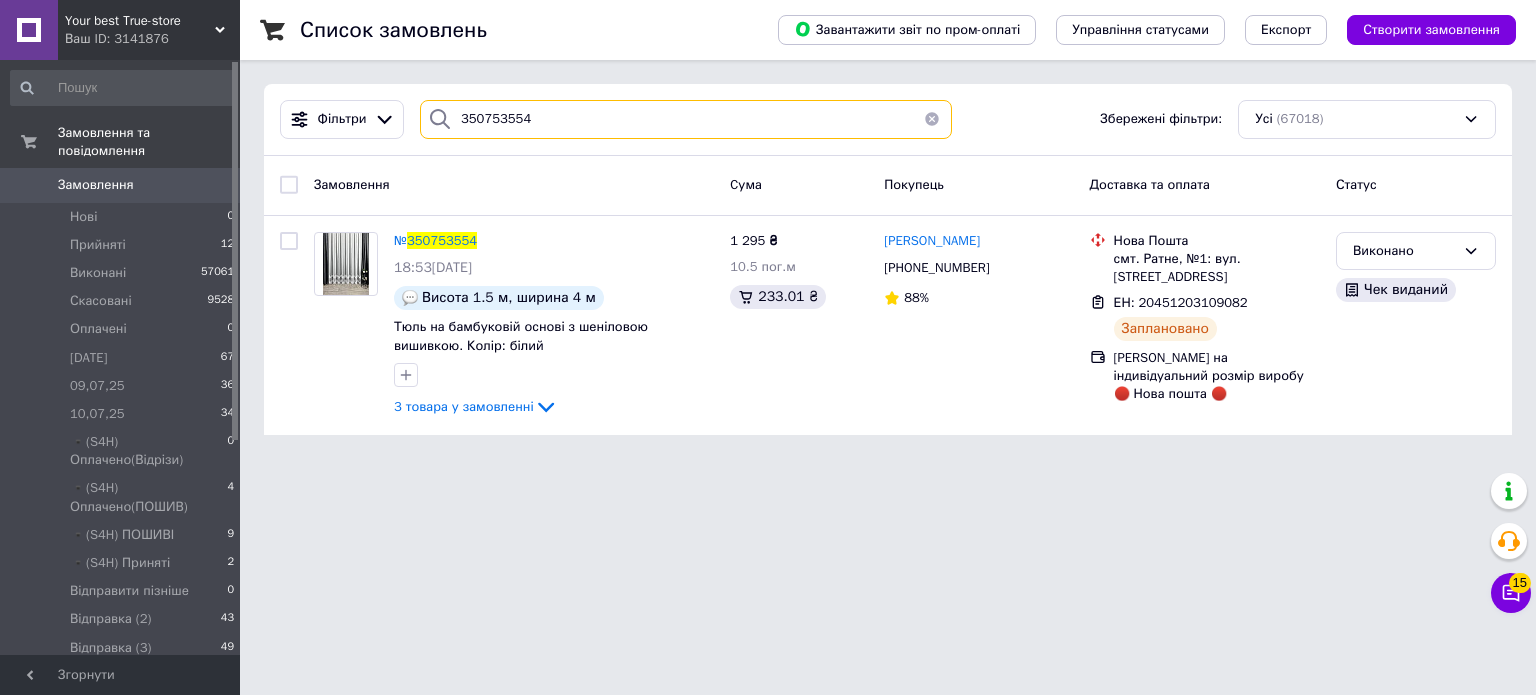 click on "350753554" at bounding box center [686, 119] 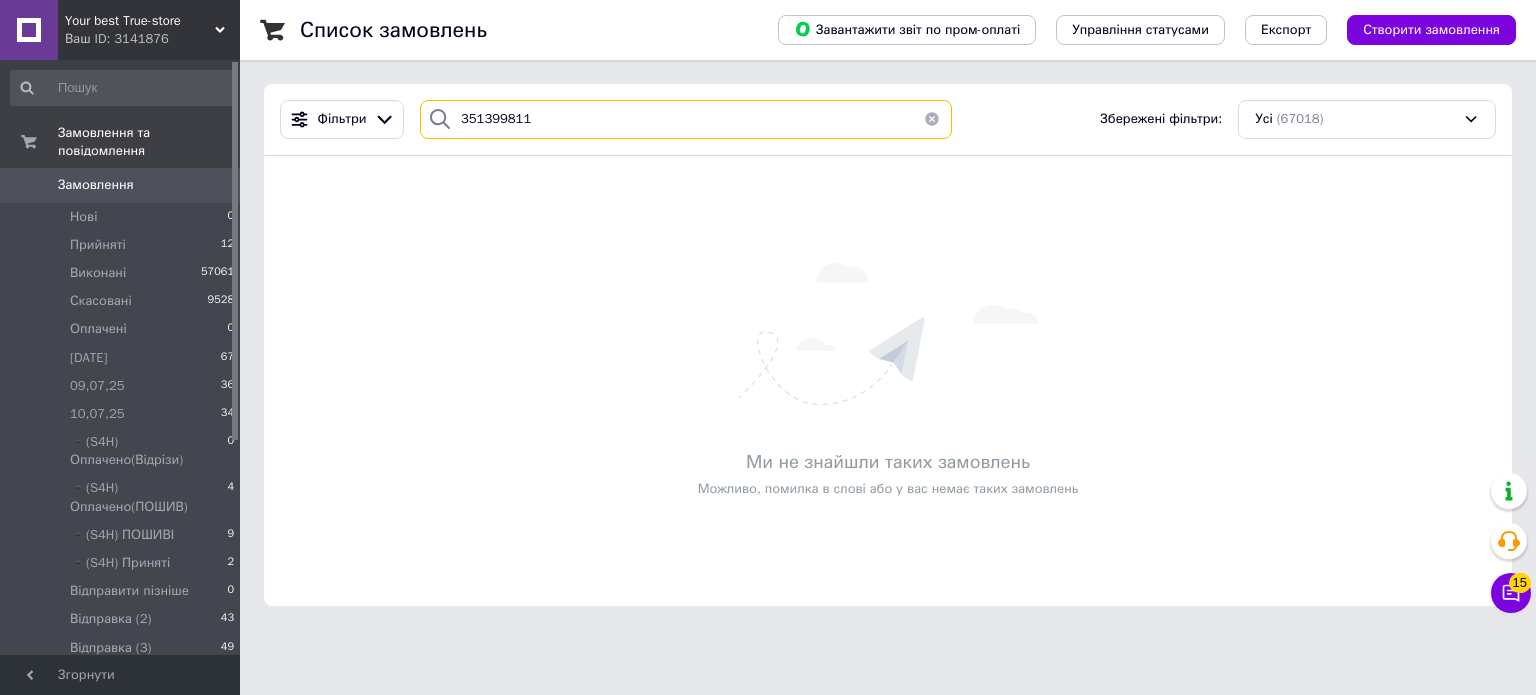 click on "351399811" at bounding box center (686, 119) 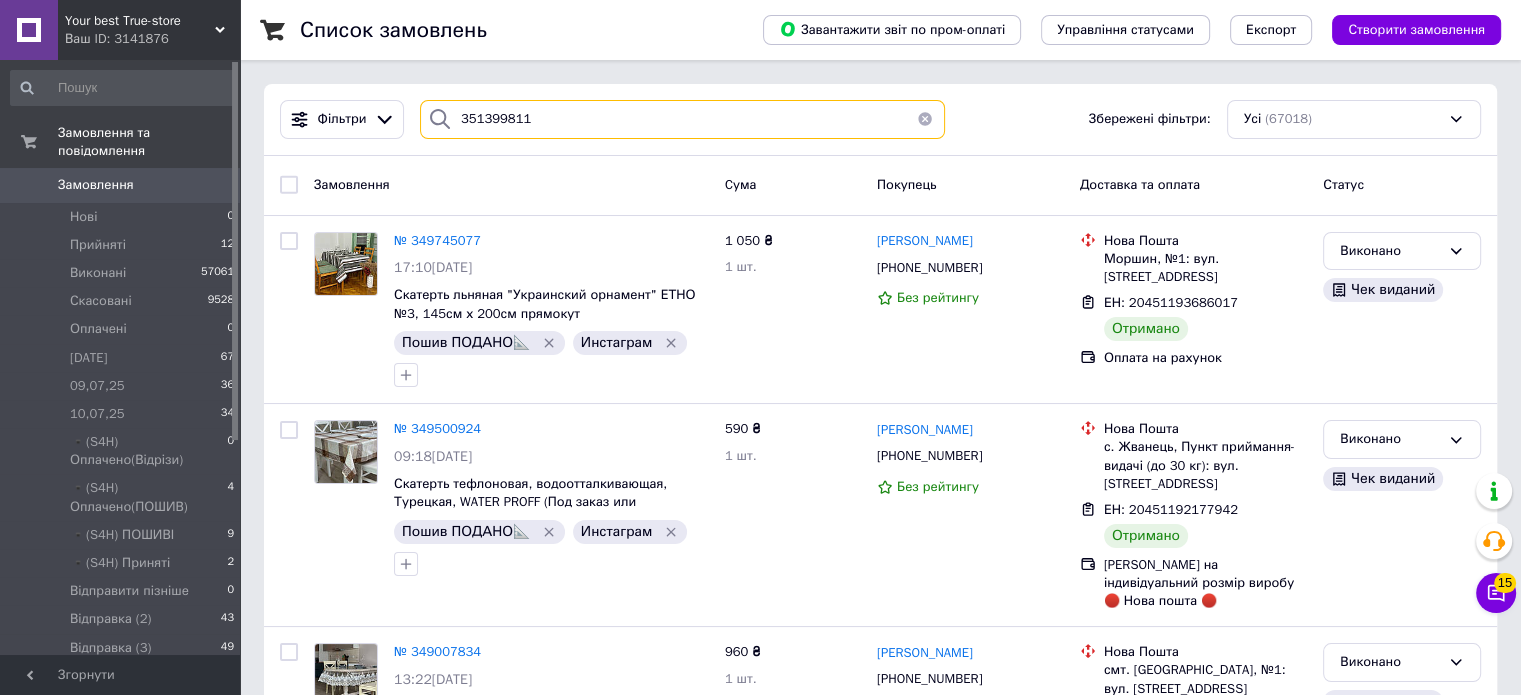 type on "351399811" 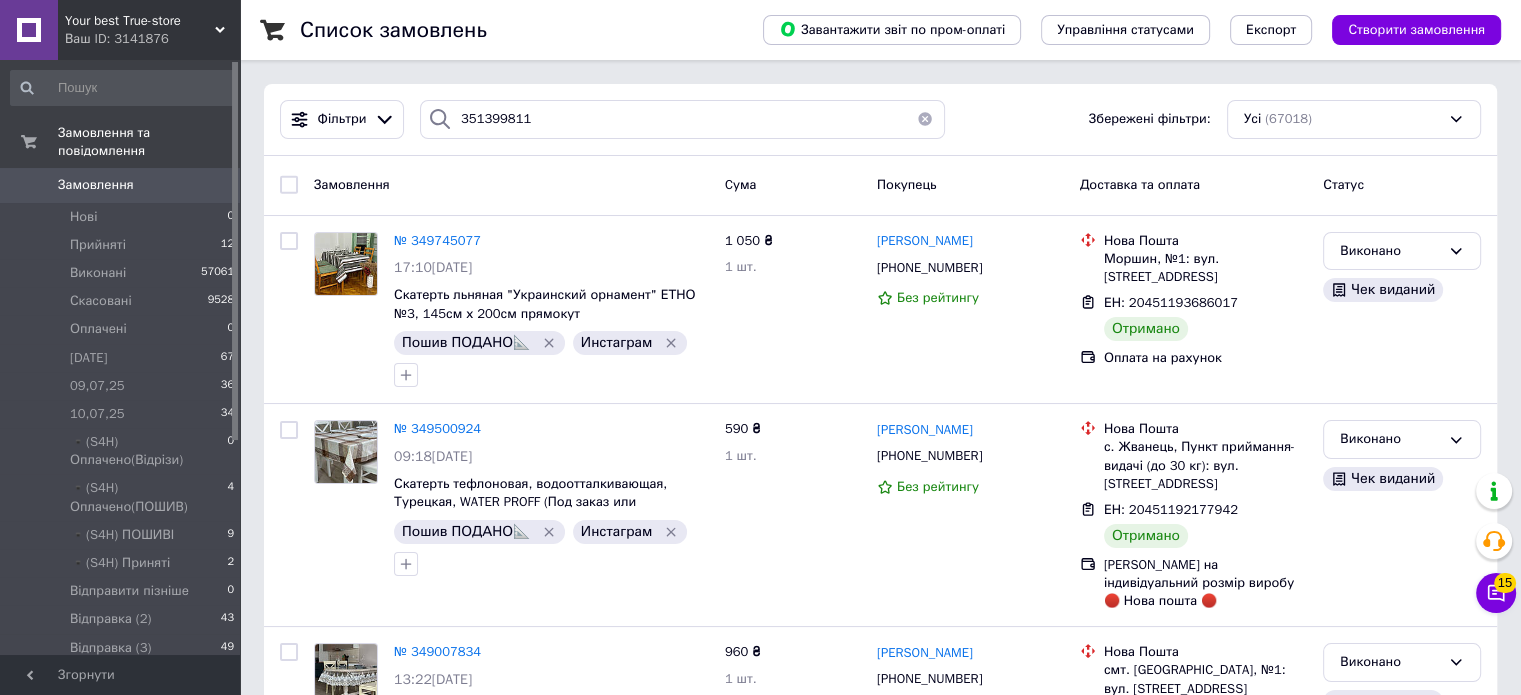 click on "Your best True-store" at bounding box center (140, 21) 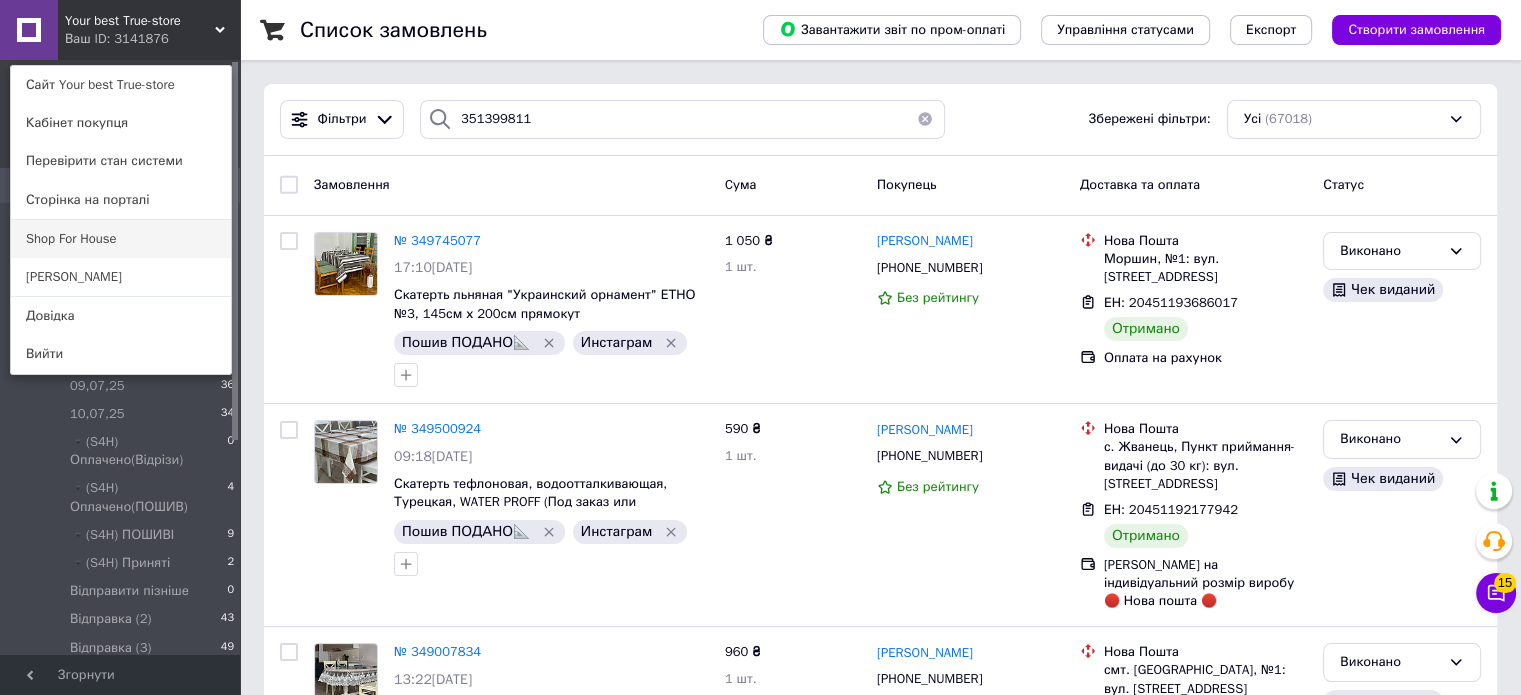 click on "Shop For House" at bounding box center (121, 239) 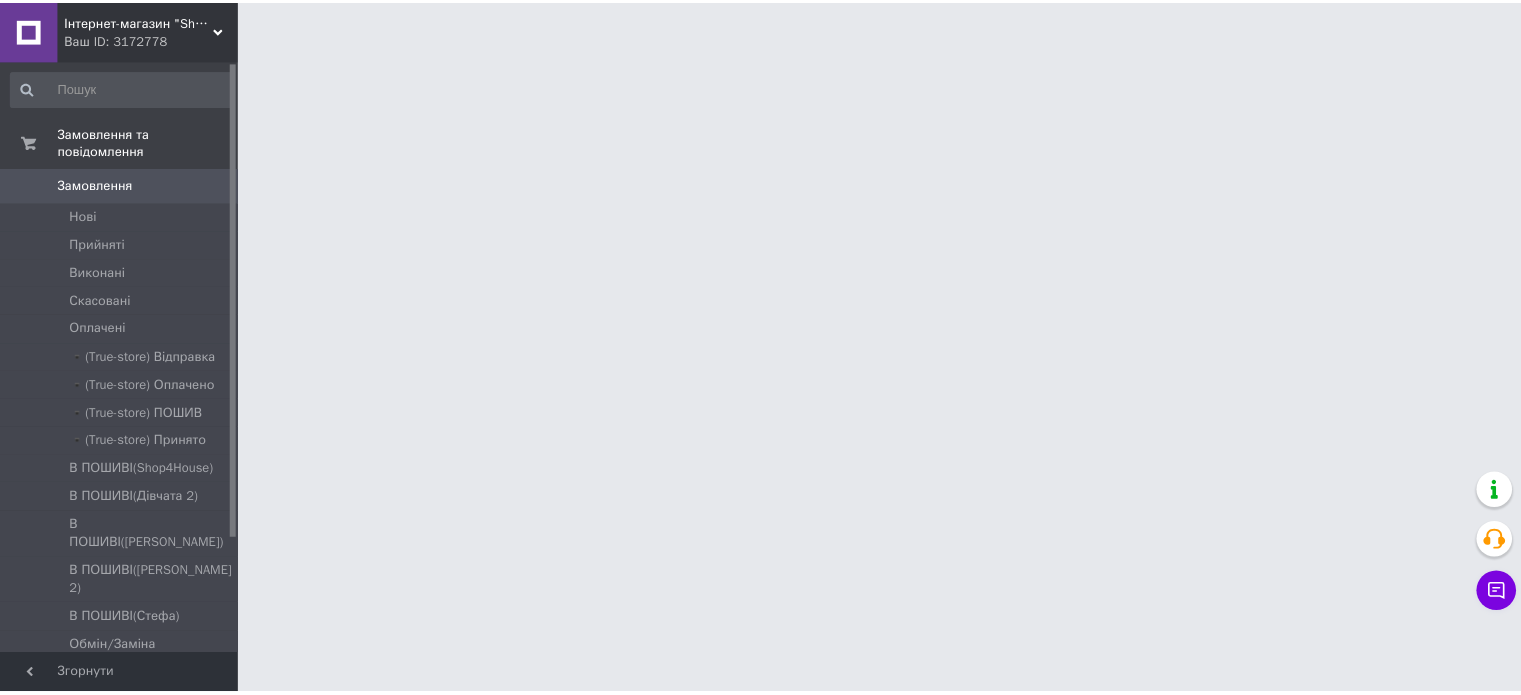 scroll, scrollTop: 0, scrollLeft: 0, axis: both 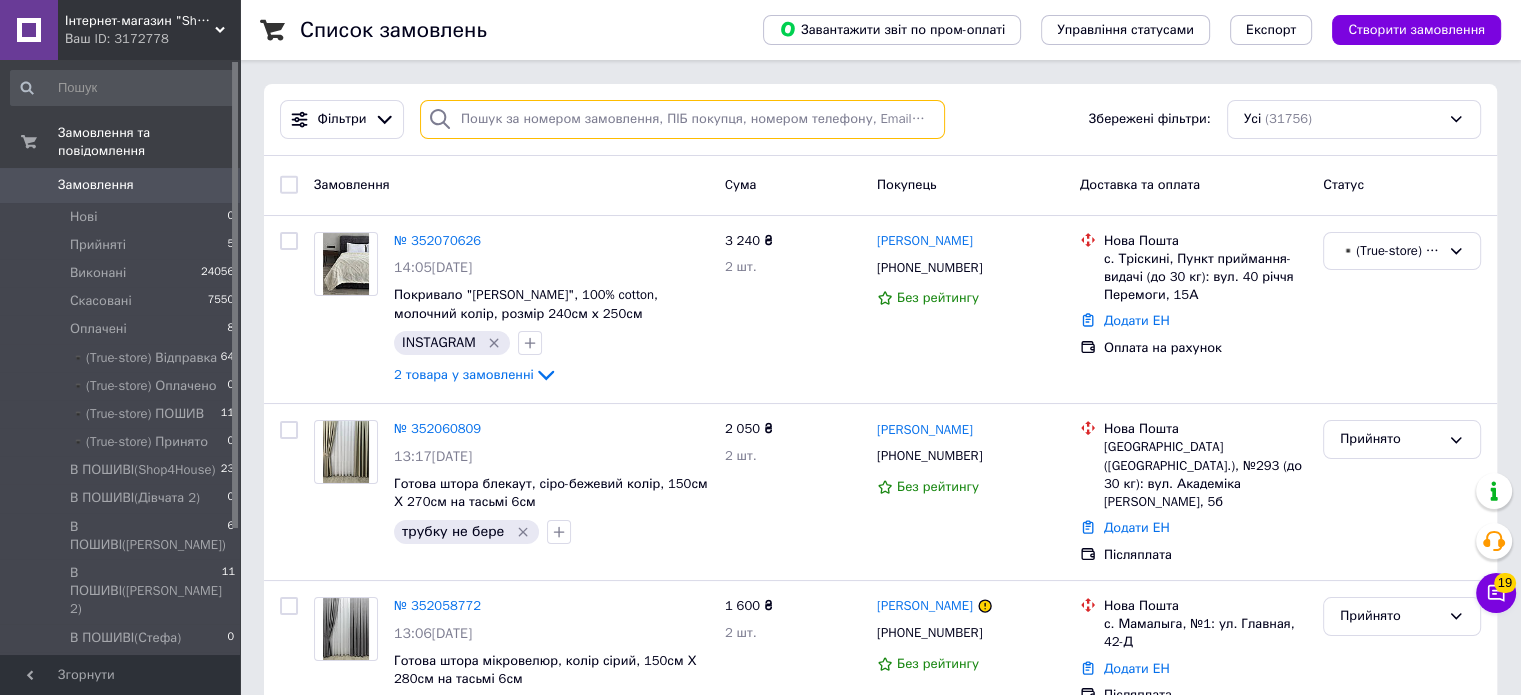 click at bounding box center [682, 119] 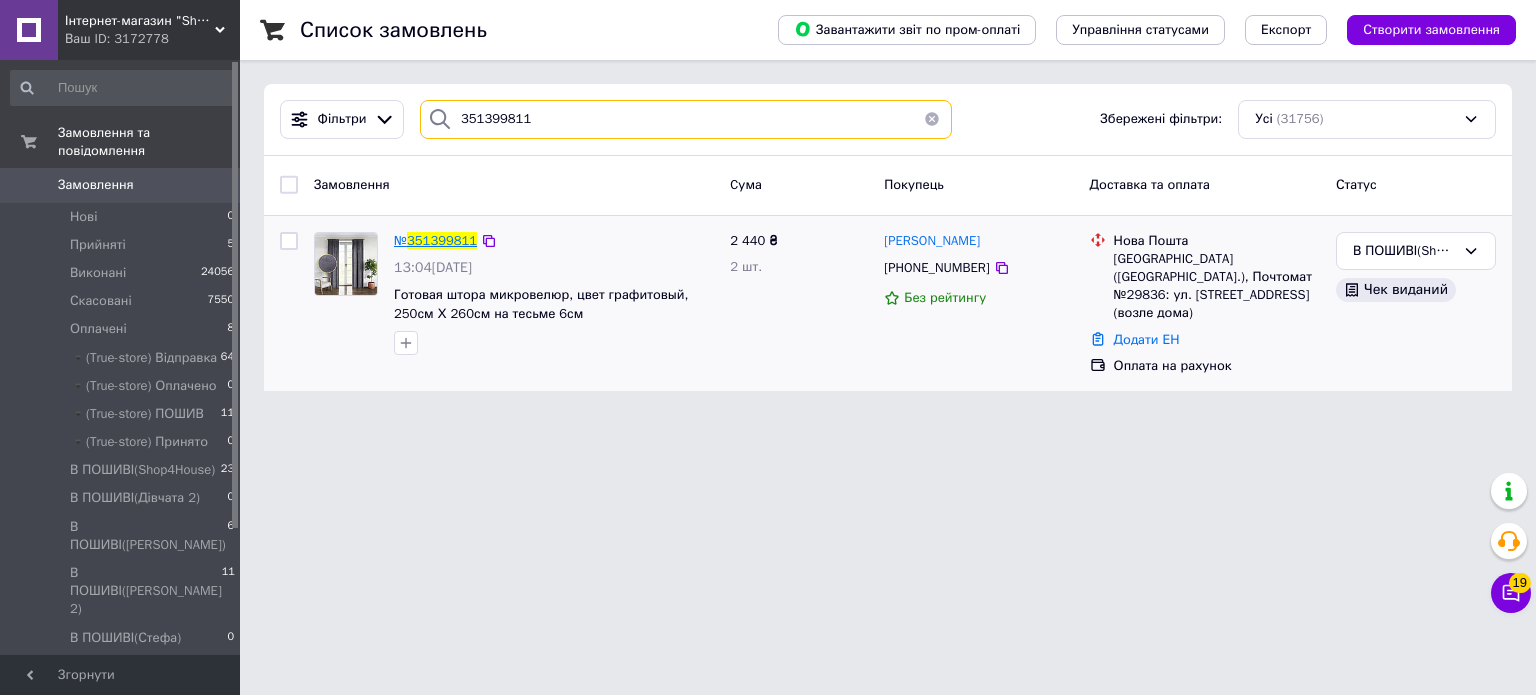 type on "351399811" 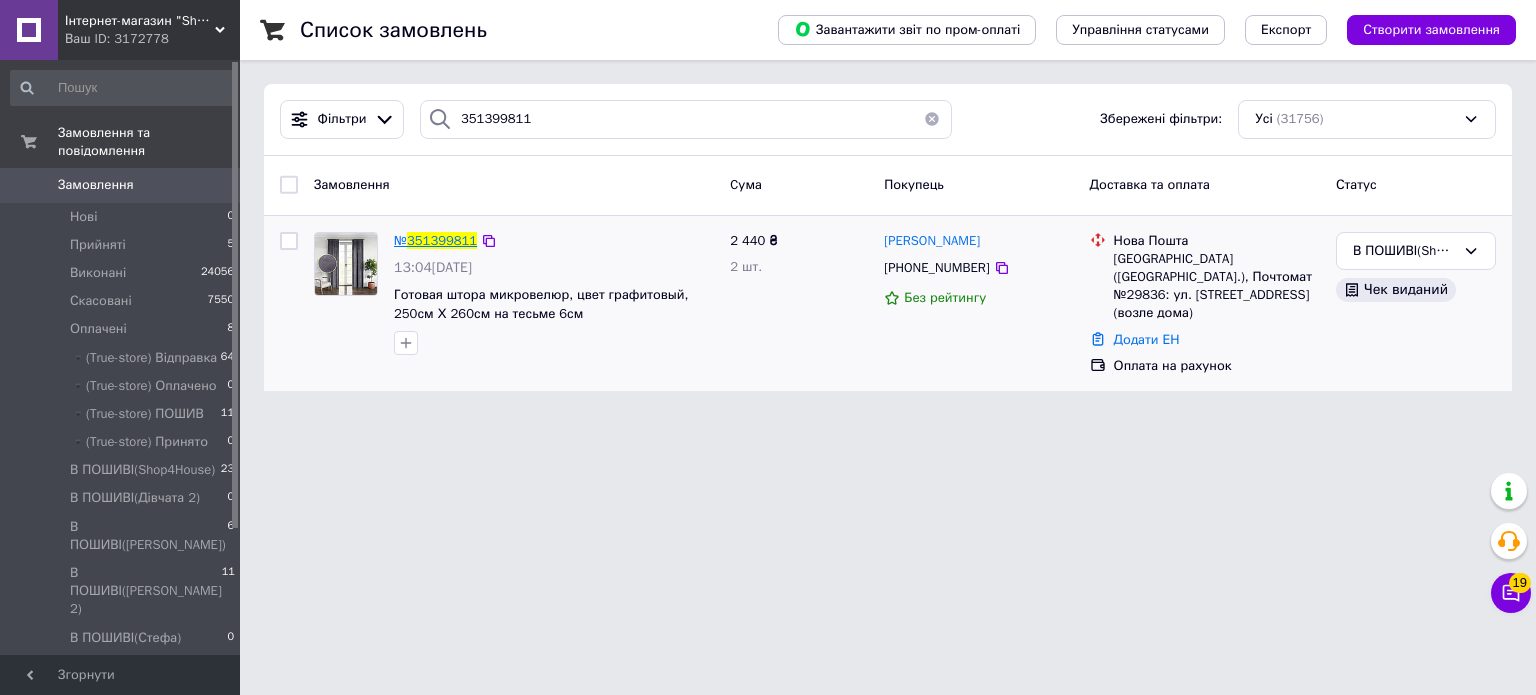 click on "351399811" at bounding box center (442, 240) 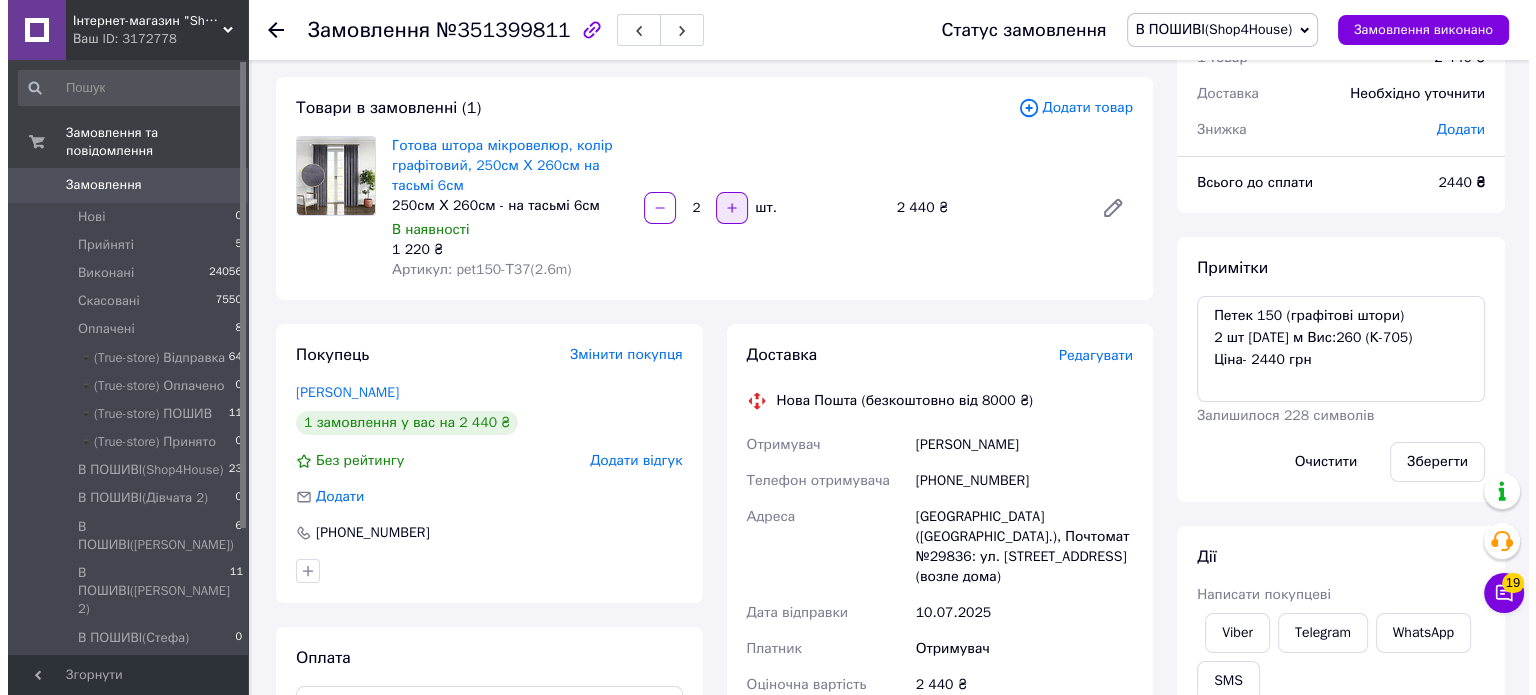 scroll, scrollTop: 96, scrollLeft: 0, axis: vertical 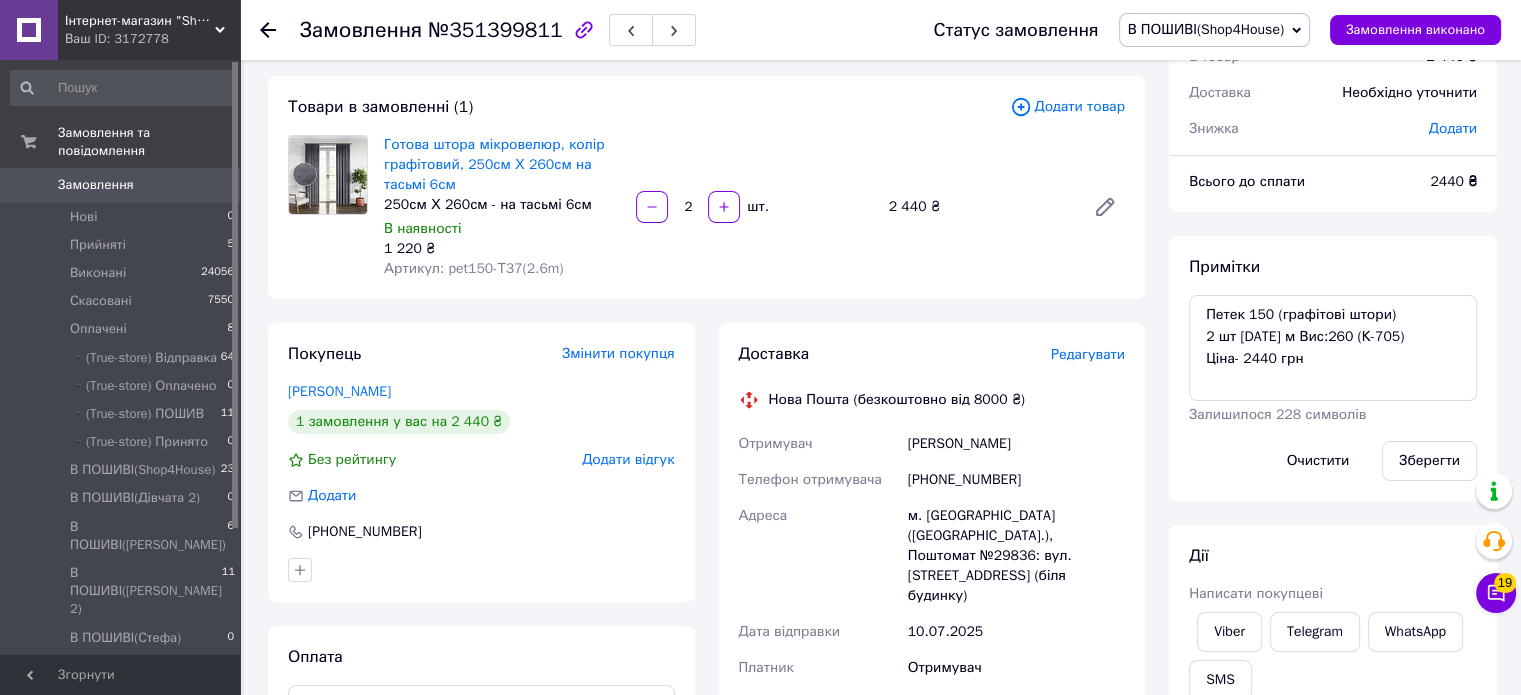 click on "Редагувати" at bounding box center (1088, 354) 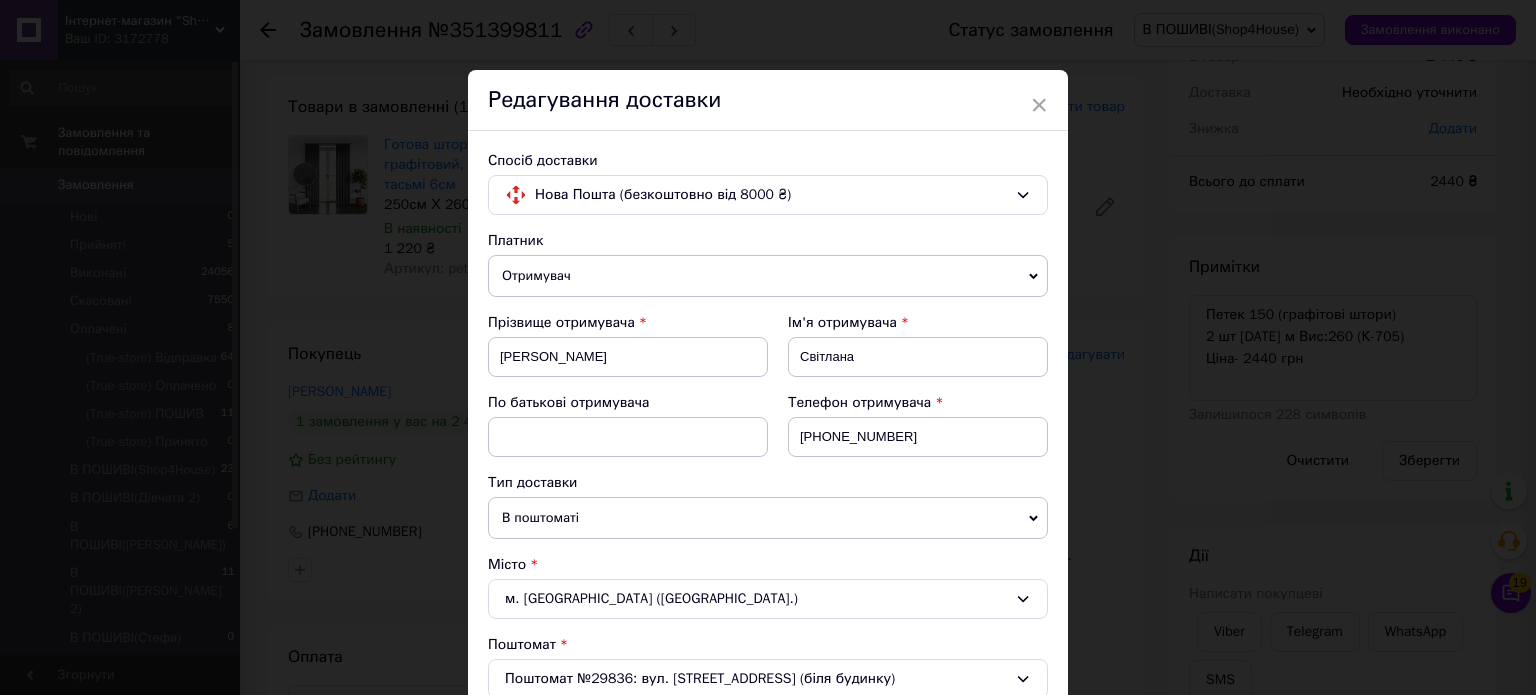 drag, startPoint x: 608, startPoint y: 402, endPoint x: 628, endPoint y: 365, distance: 42.059483 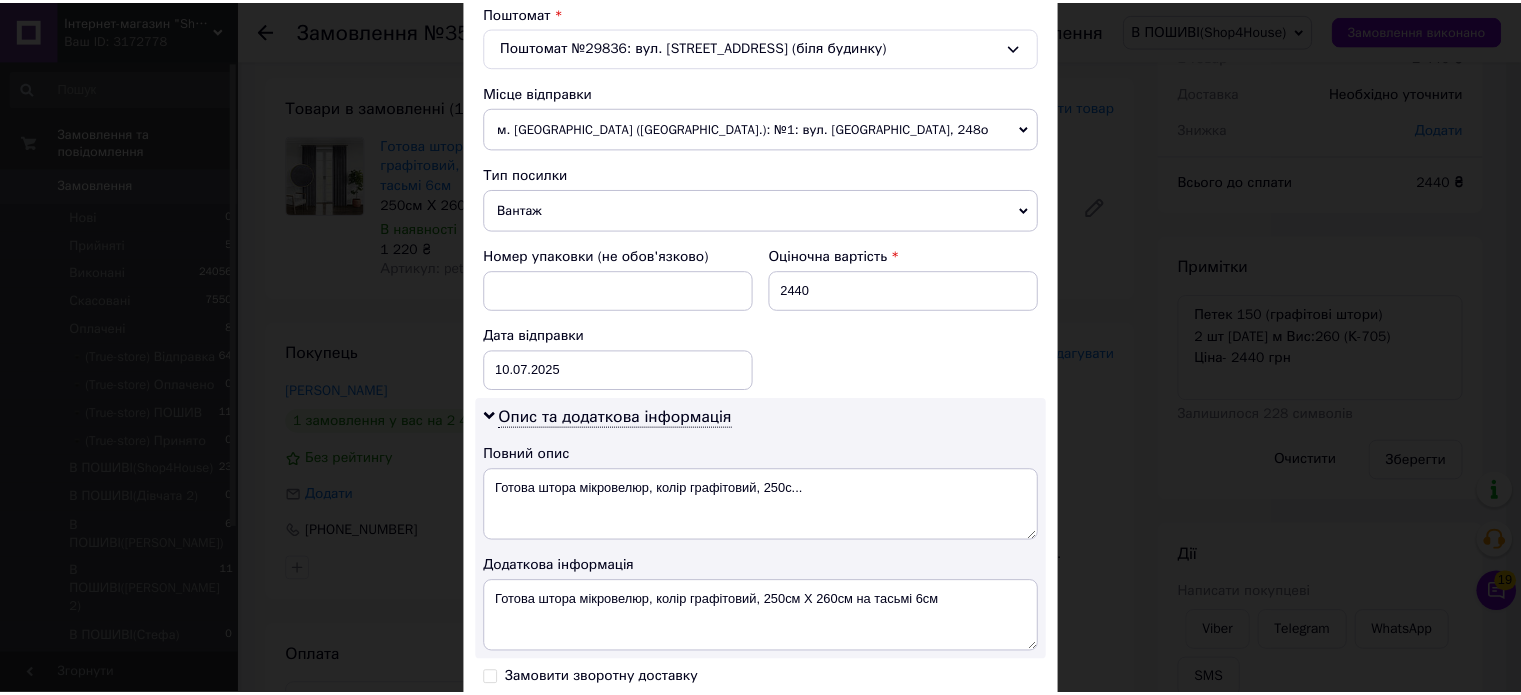 scroll, scrollTop: 886, scrollLeft: 0, axis: vertical 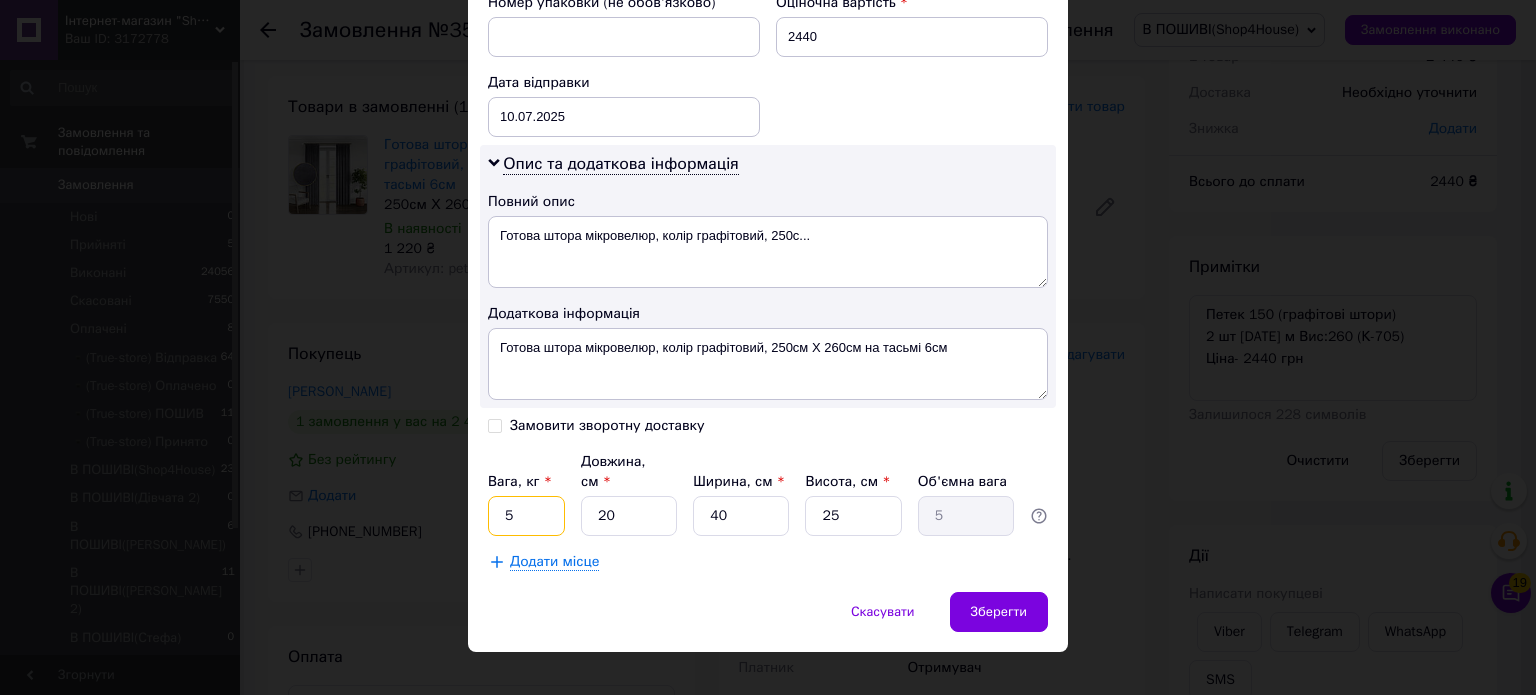 click on "5" at bounding box center [526, 516] 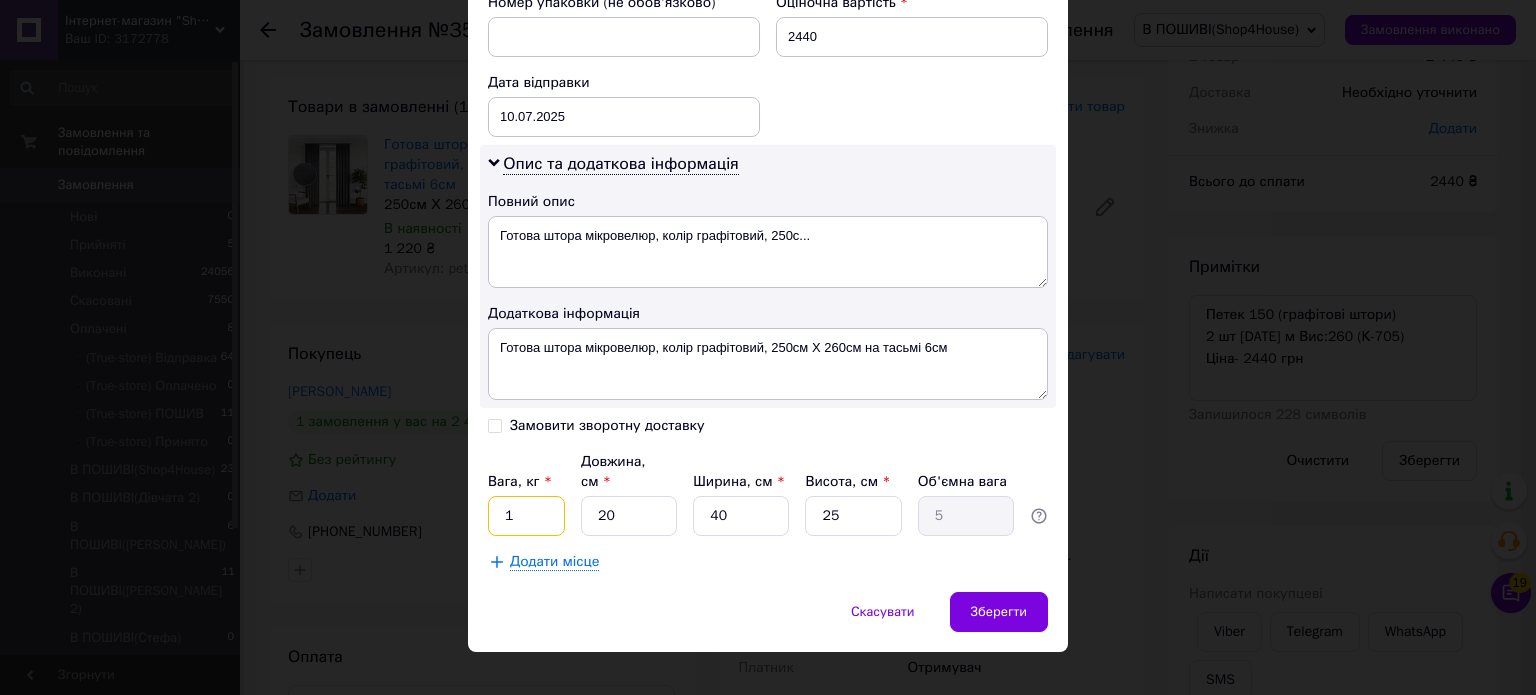 type on "1" 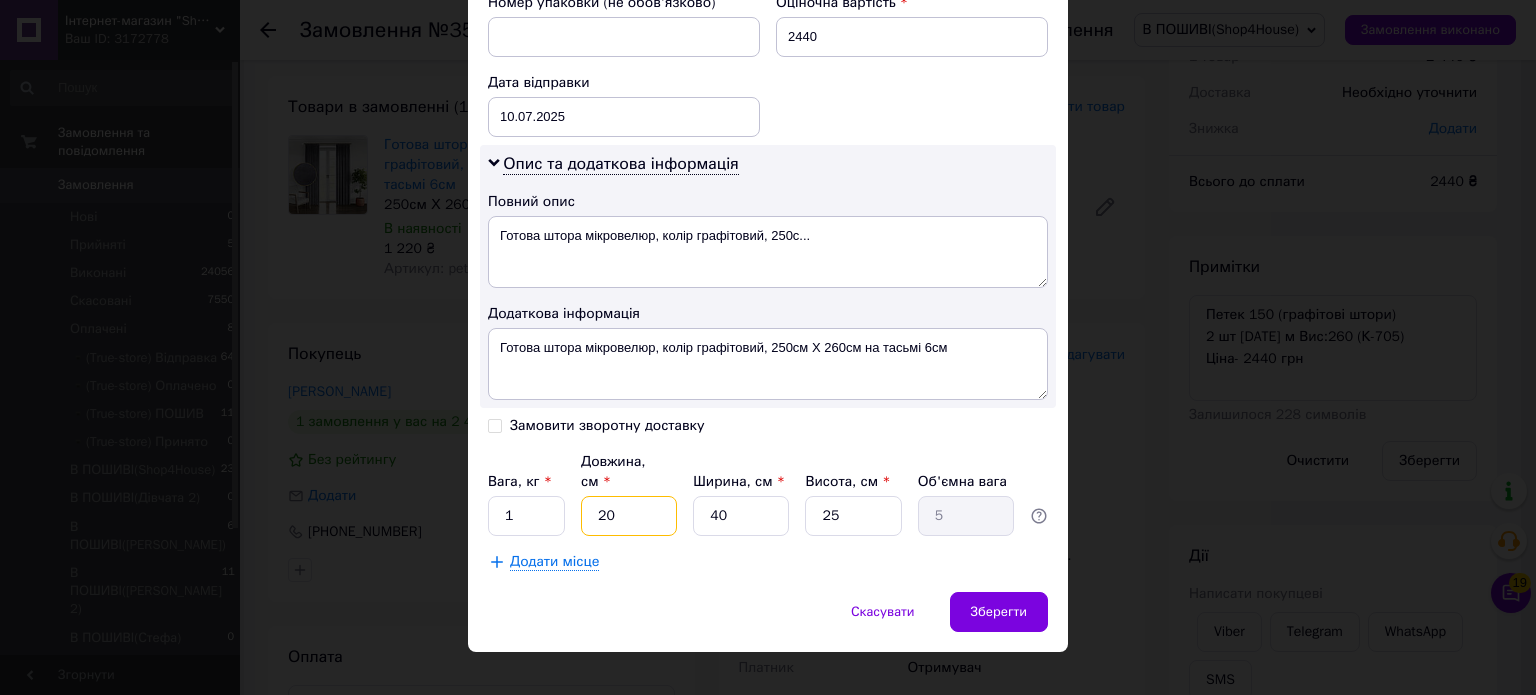 type on "1" 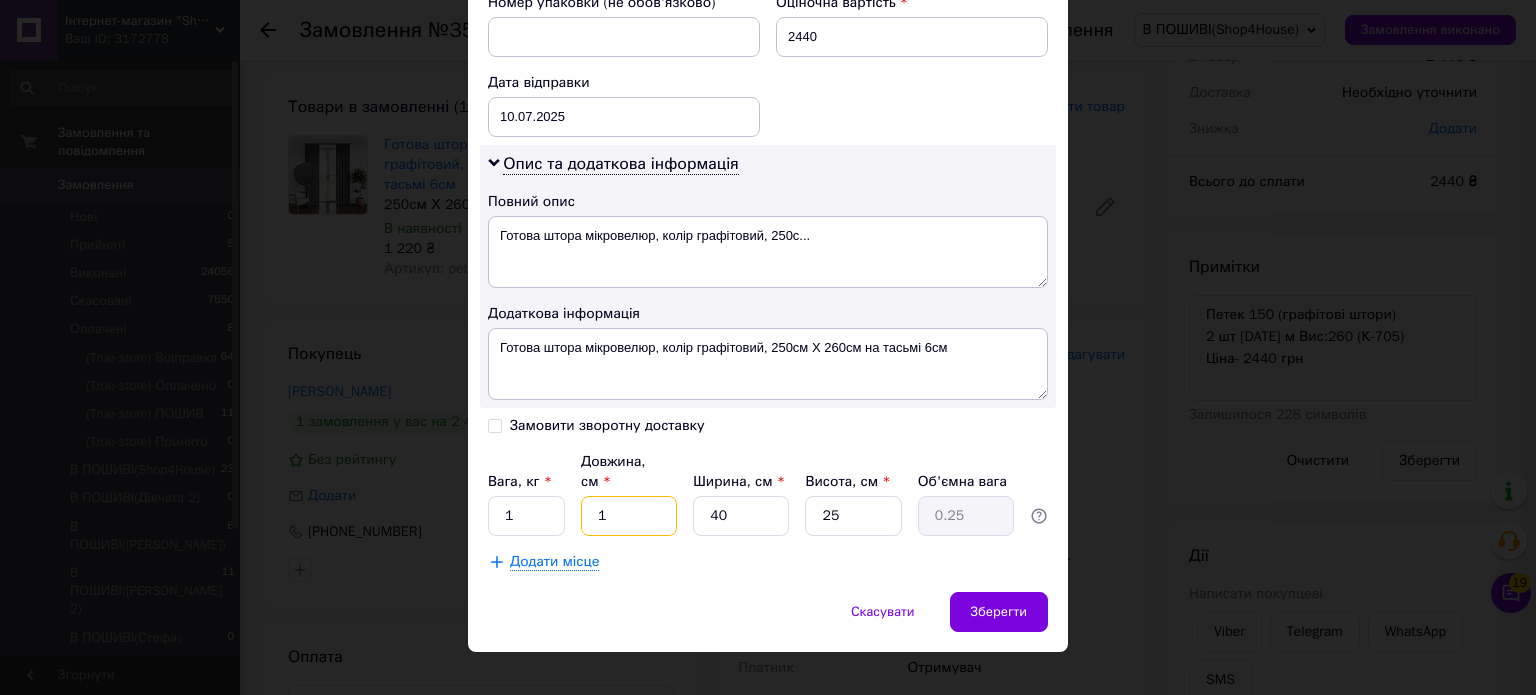 type on "1" 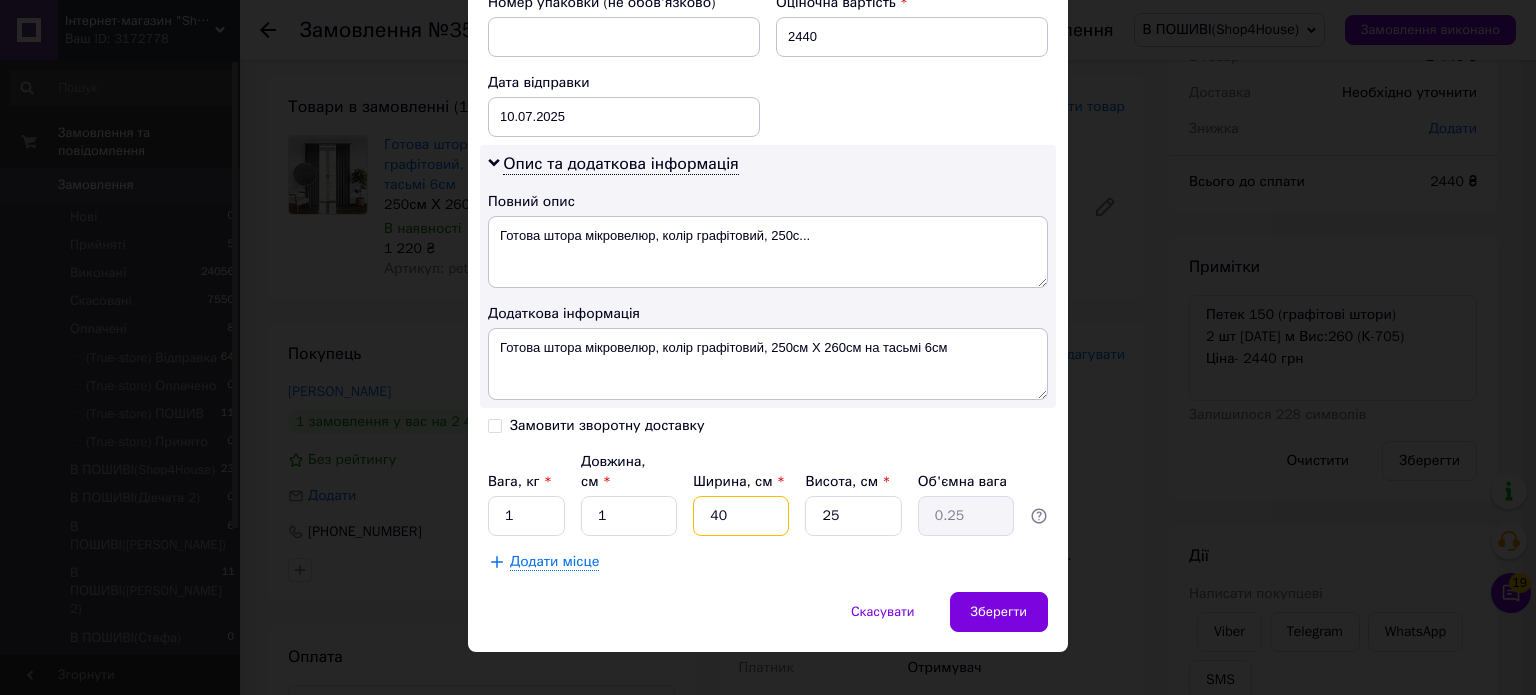 type on "1" 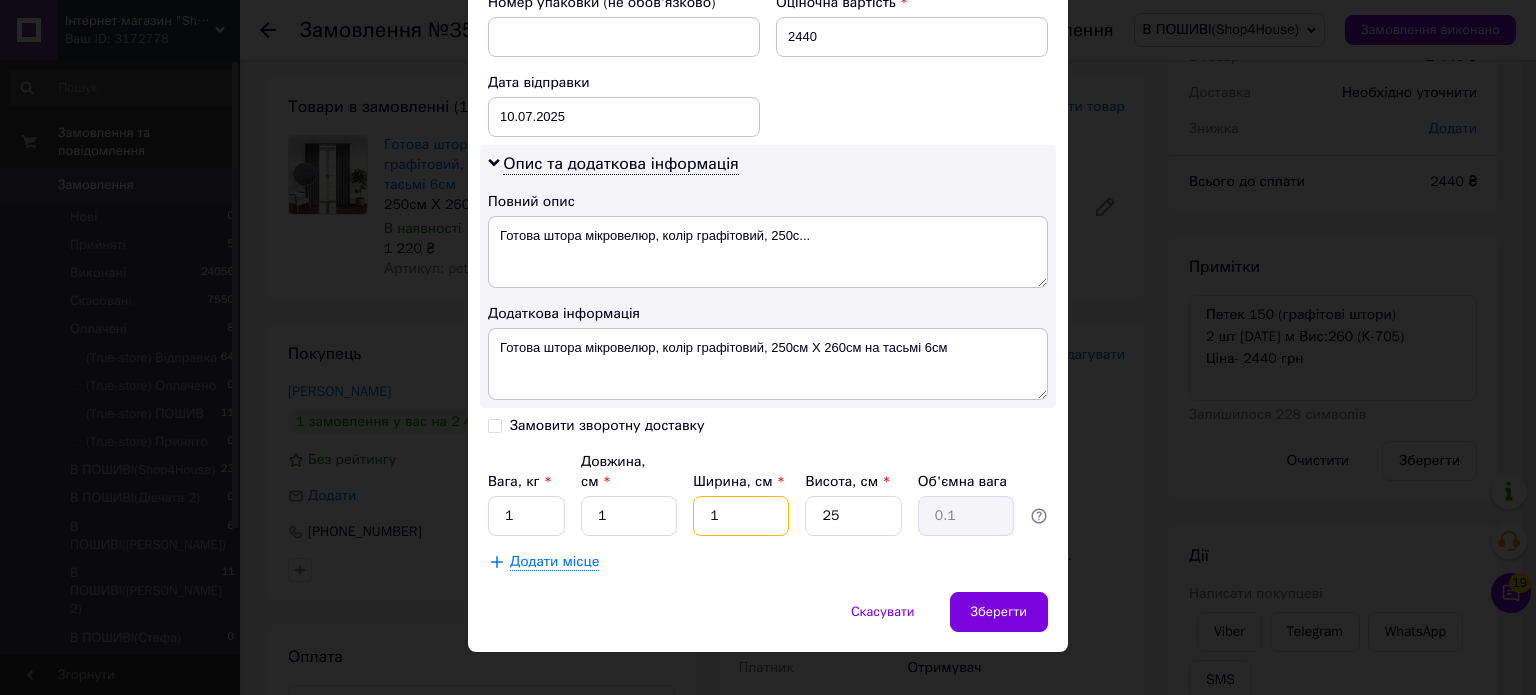 type on "1" 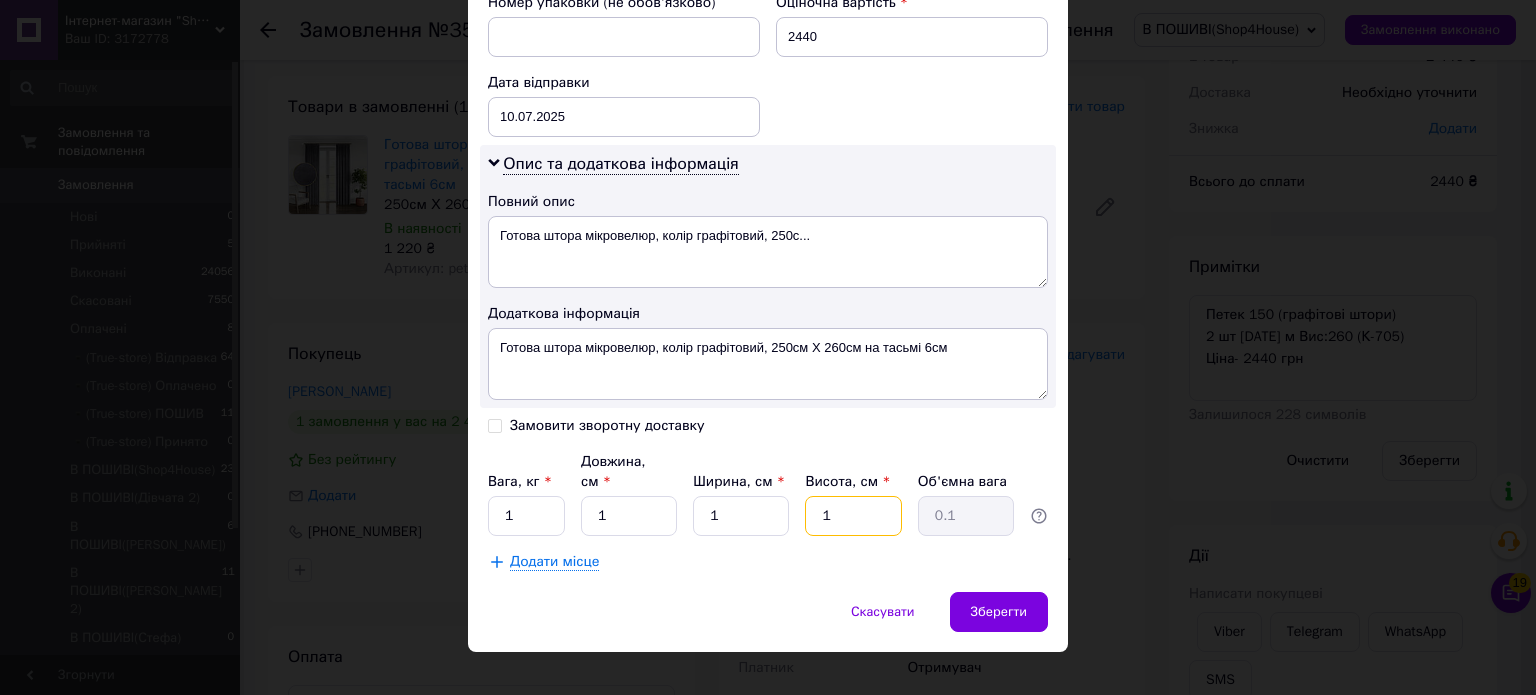 type on "1" 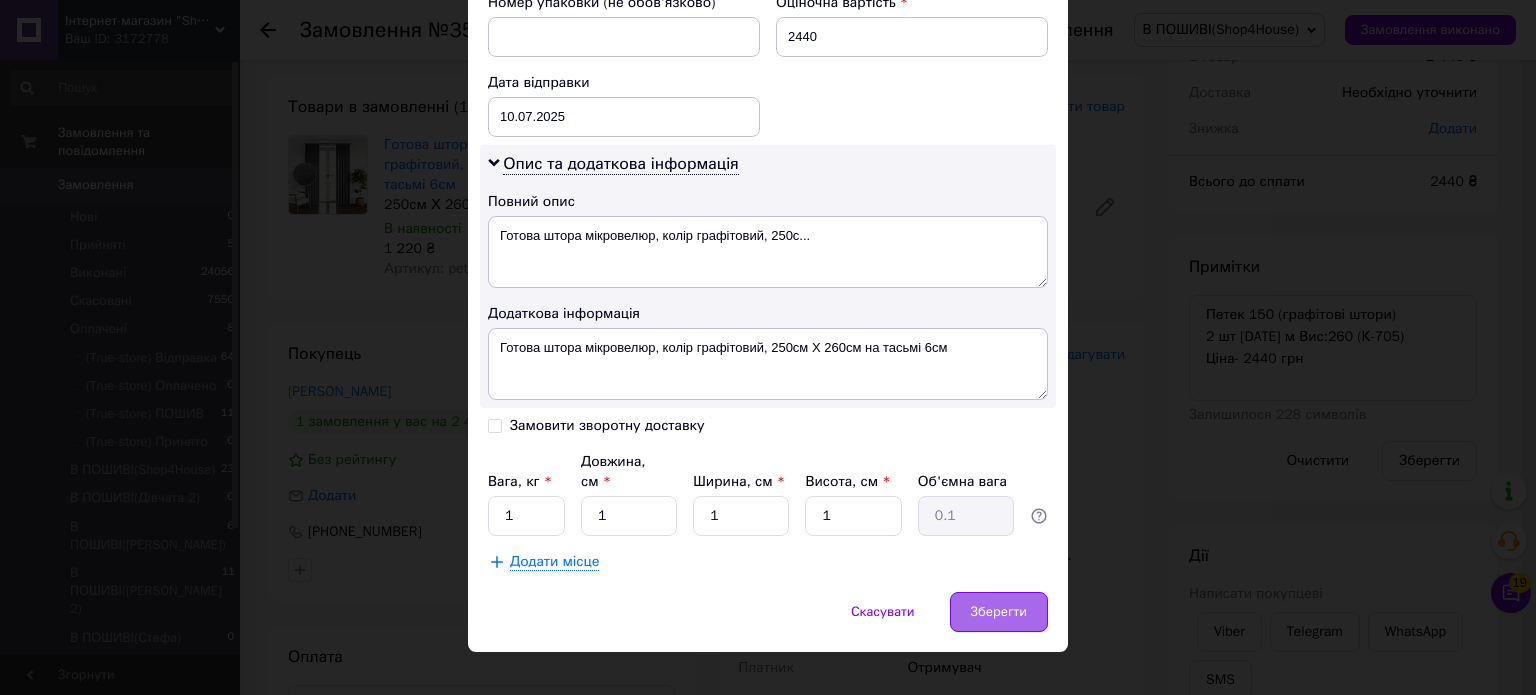 click on "Зберегти" at bounding box center (999, 612) 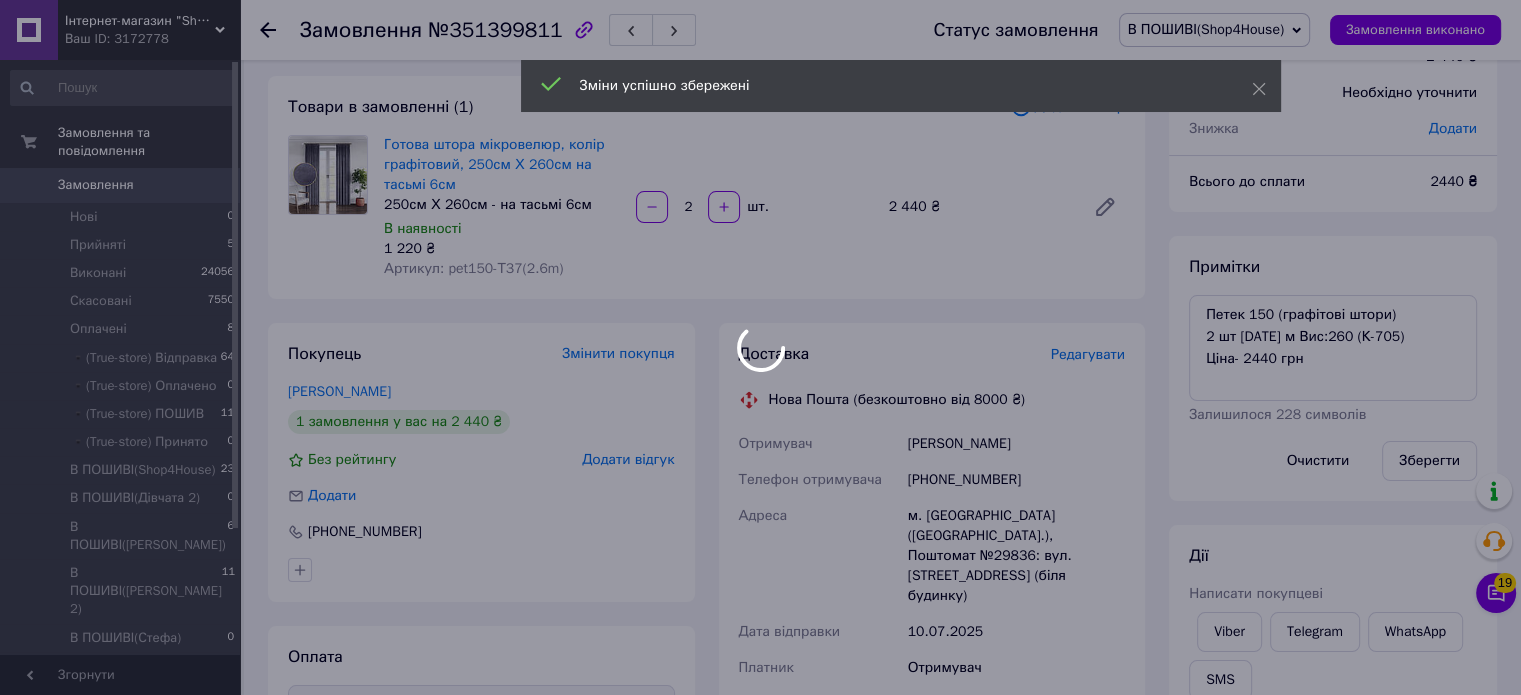 scroll, scrollTop: 302, scrollLeft: 0, axis: vertical 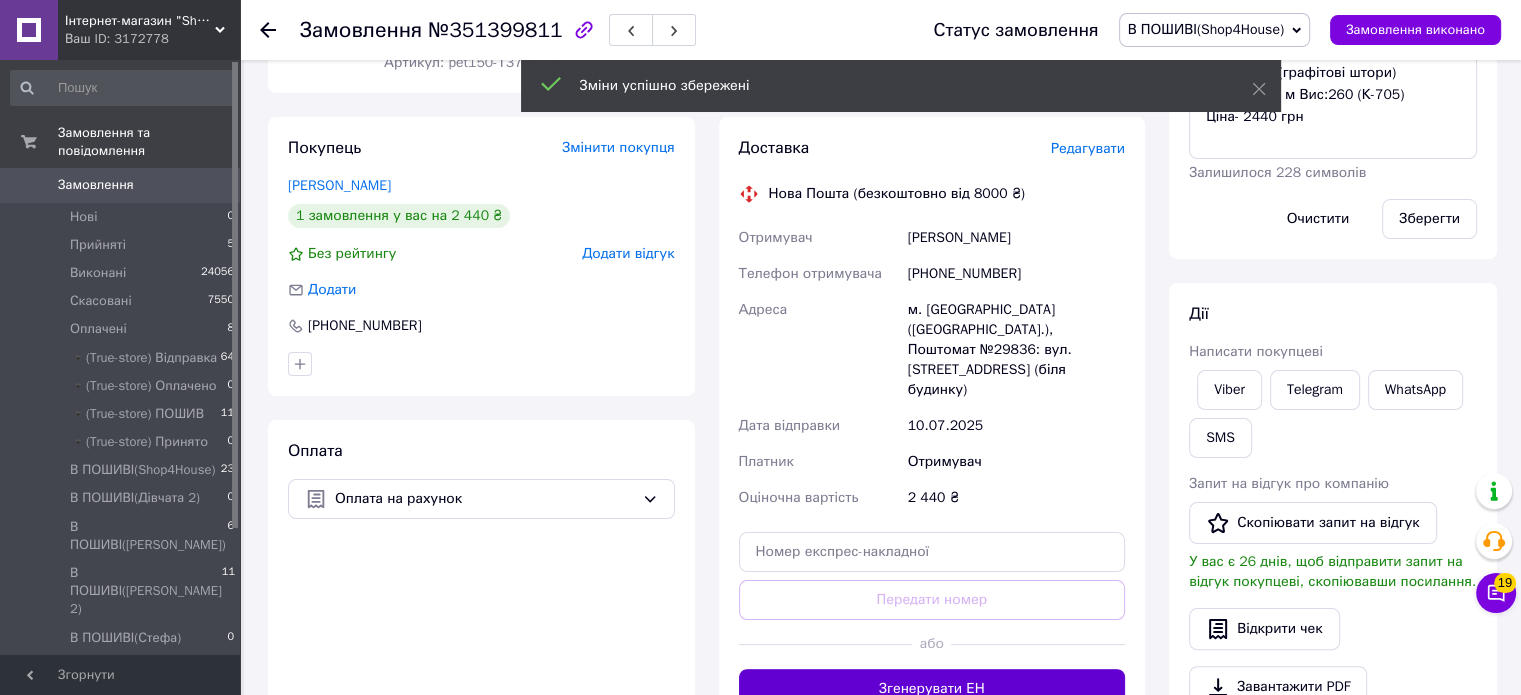 click on "Згенерувати ЕН" at bounding box center [932, 689] 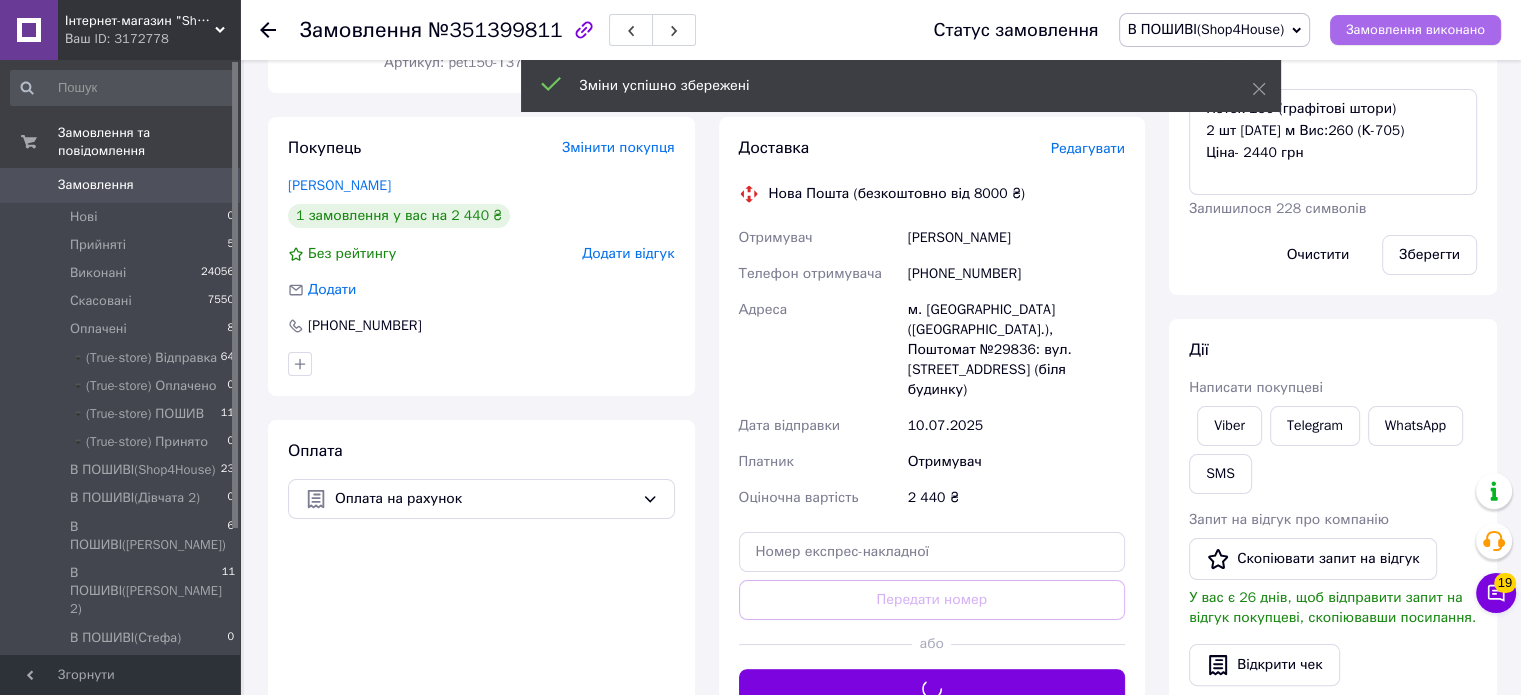 click on "Замовлення виконано" at bounding box center (1415, 30) 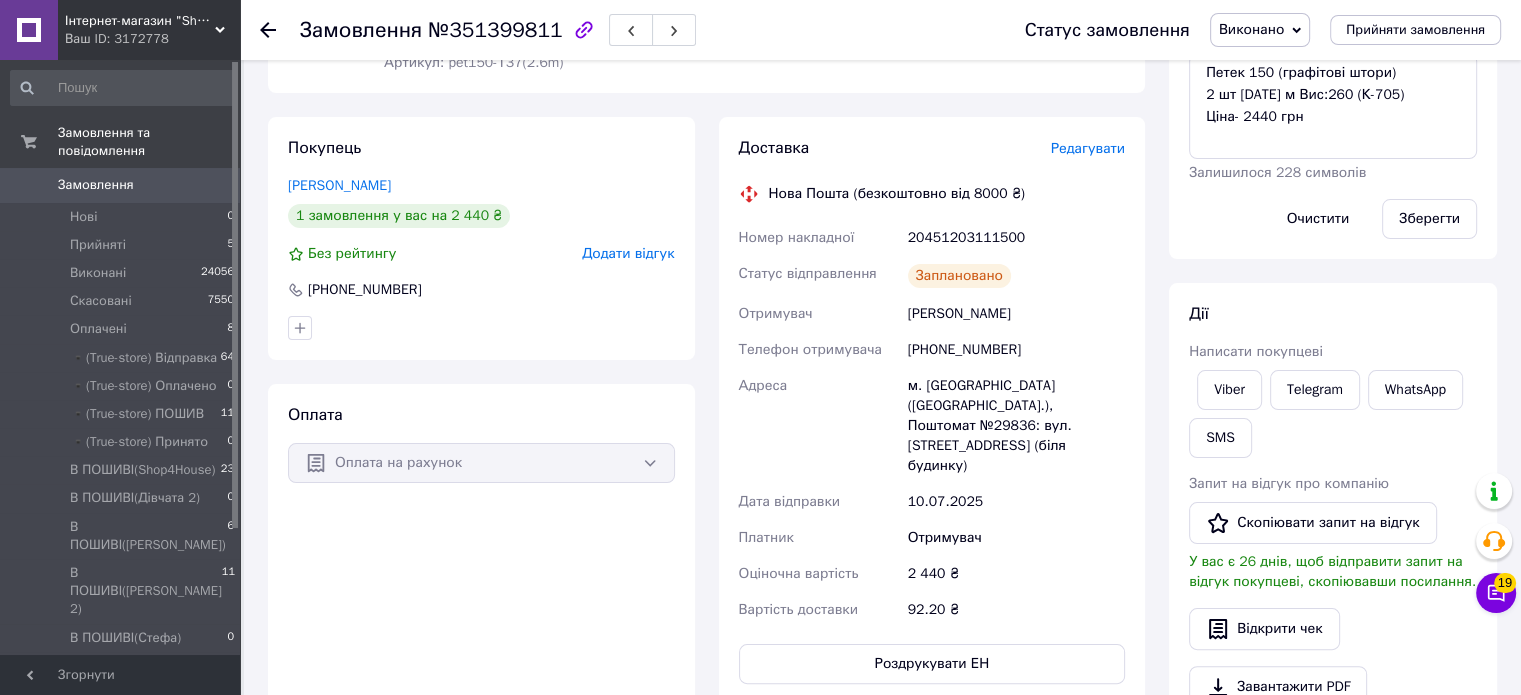 scroll, scrollTop: 402, scrollLeft: 0, axis: vertical 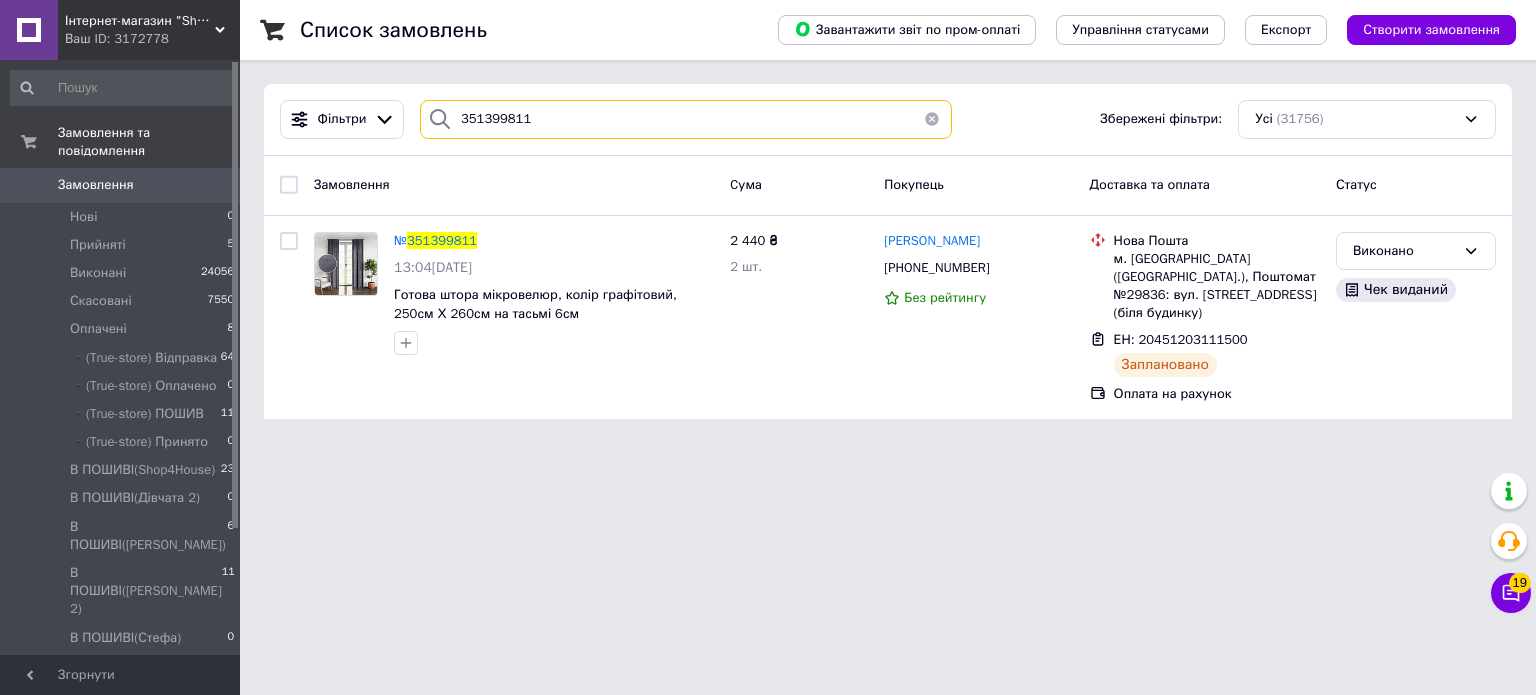 click on "351399811" at bounding box center (686, 119) 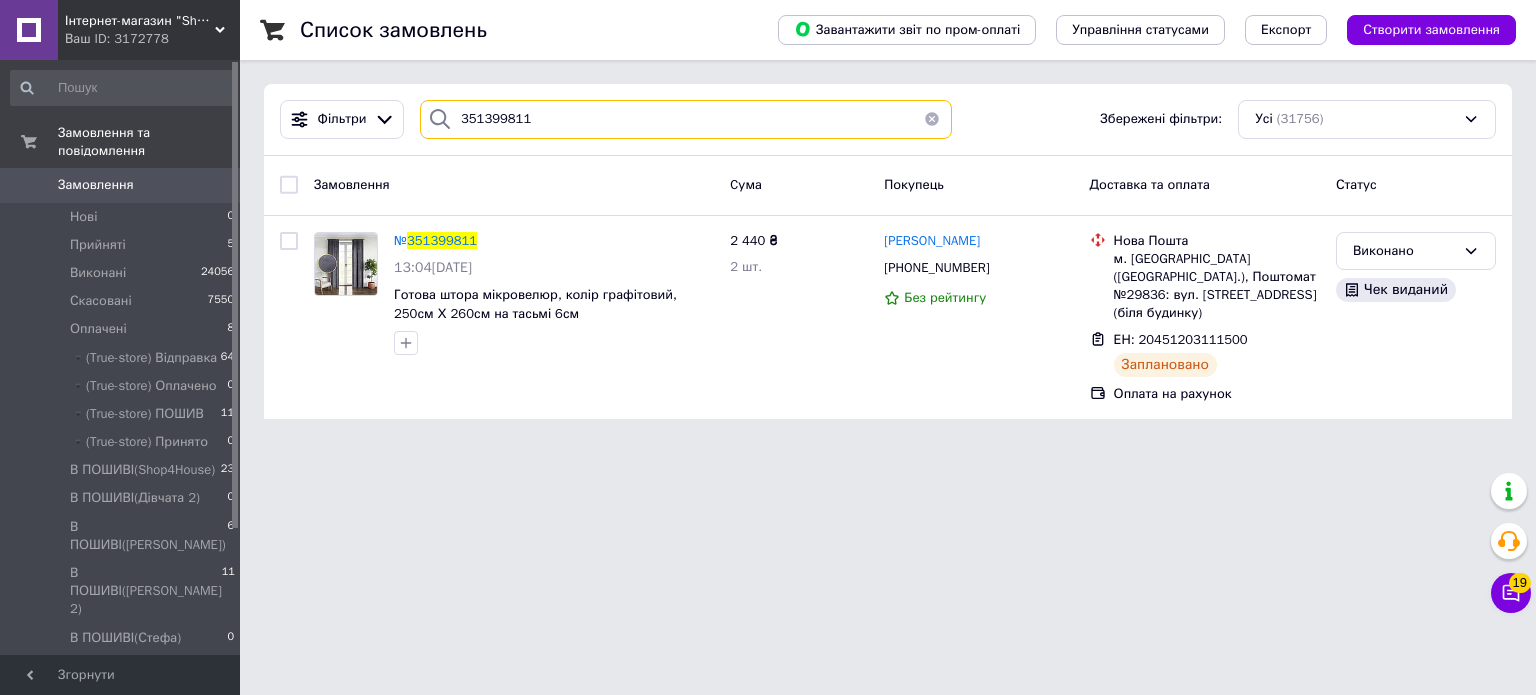 click on "351399811" at bounding box center [686, 119] 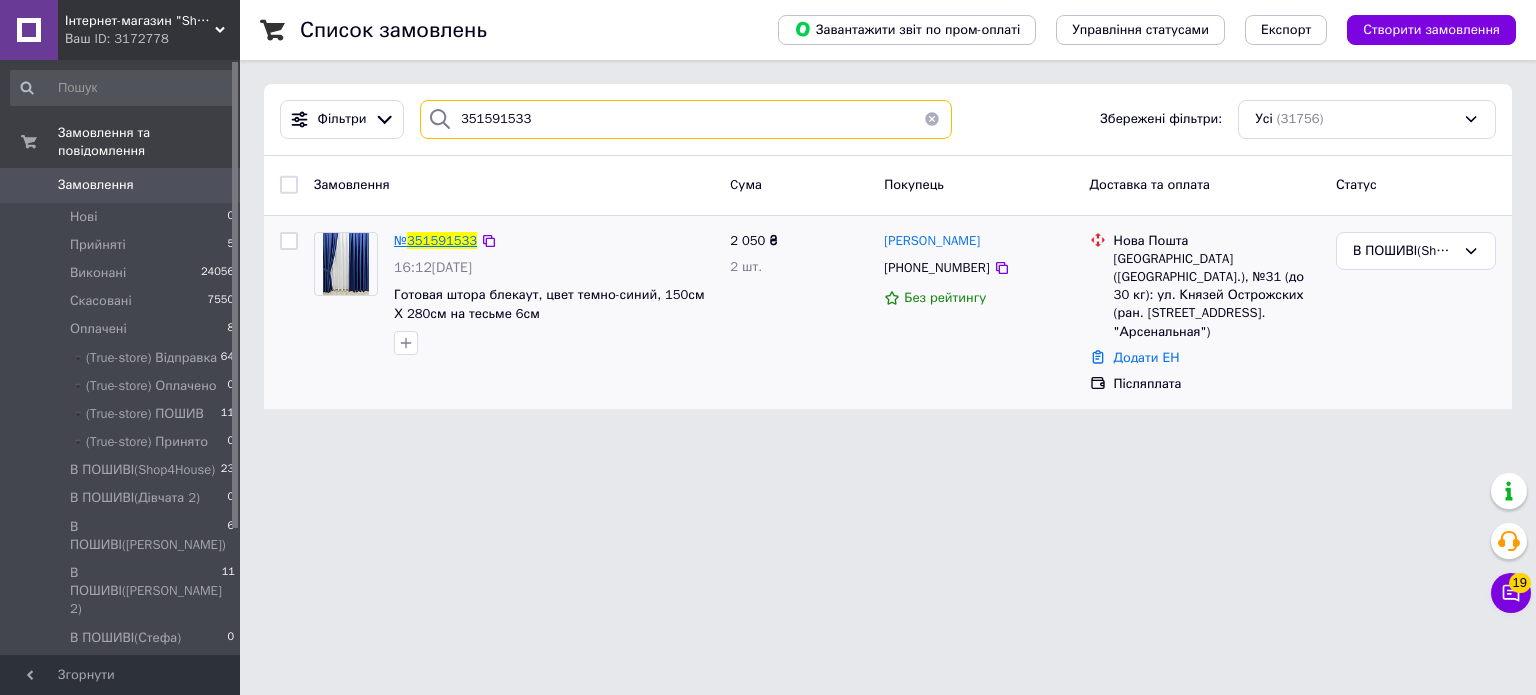 type on "351591533" 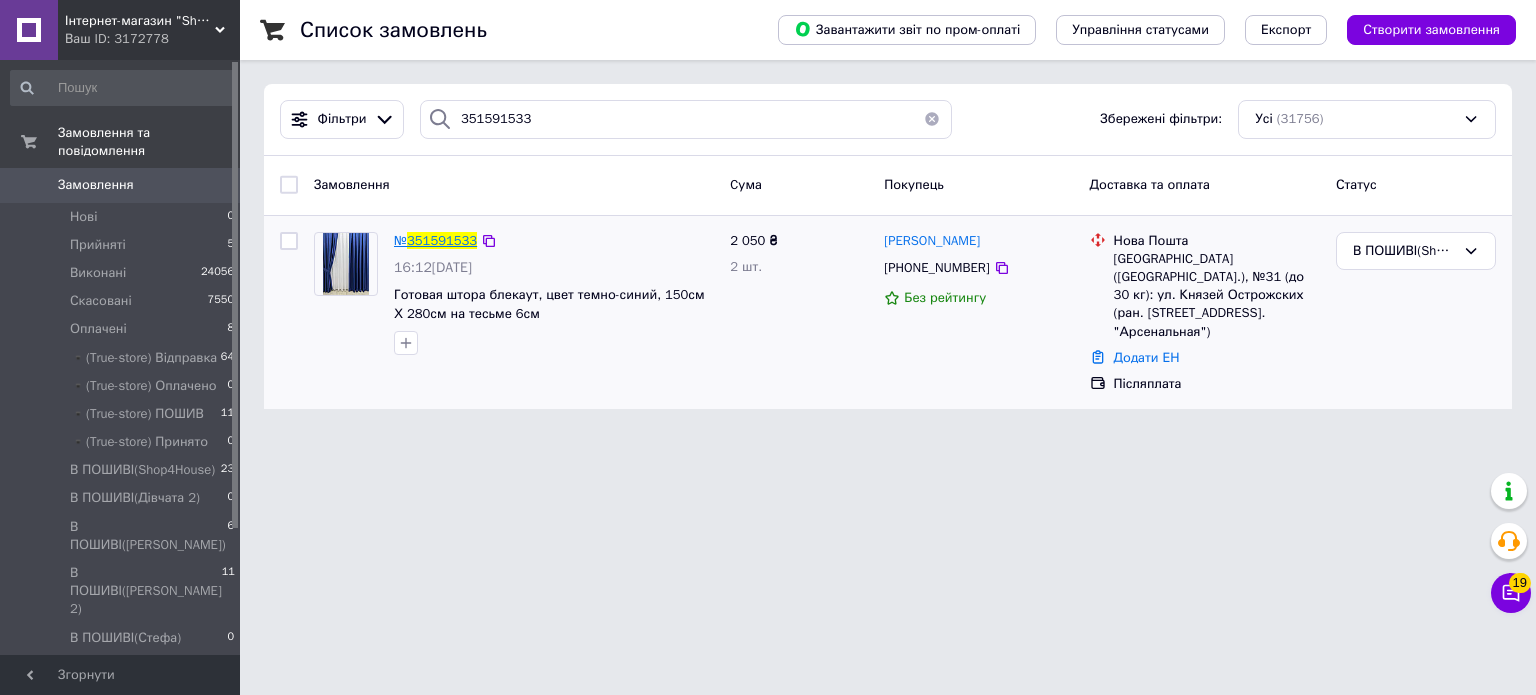 click on "351591533" at bounding box center (442, 240) 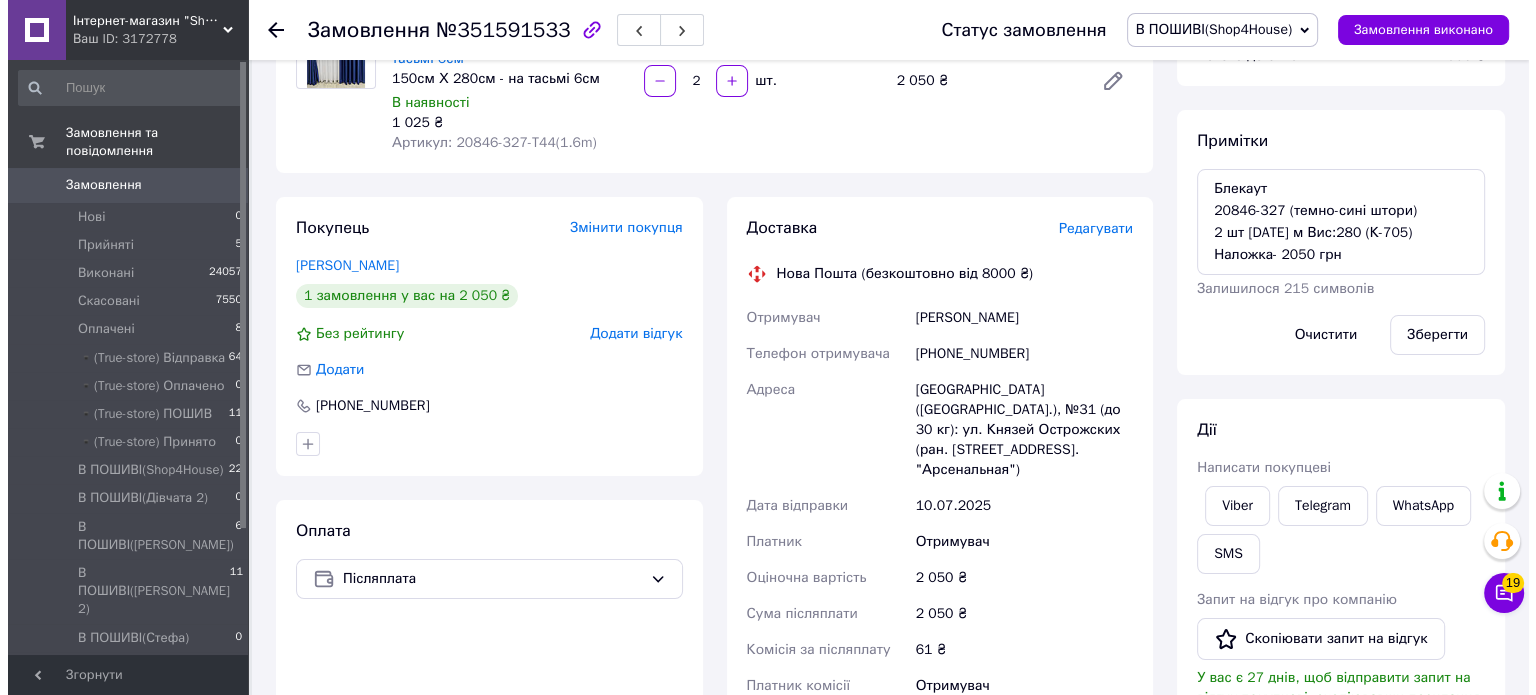 scroll, scrollTop: 228, scrollLeft: 0, axis: vertical 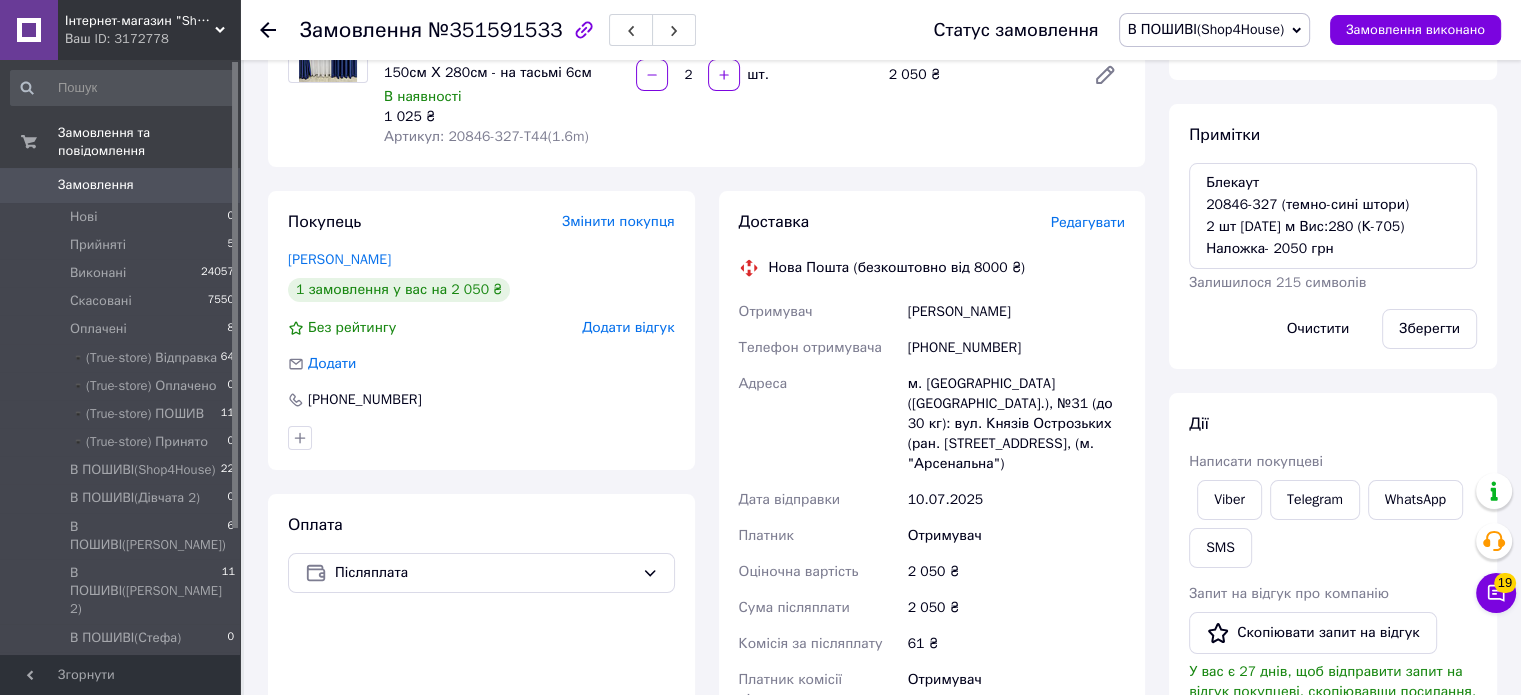 click on "Редагувати" at bounding box center (1088, 222) 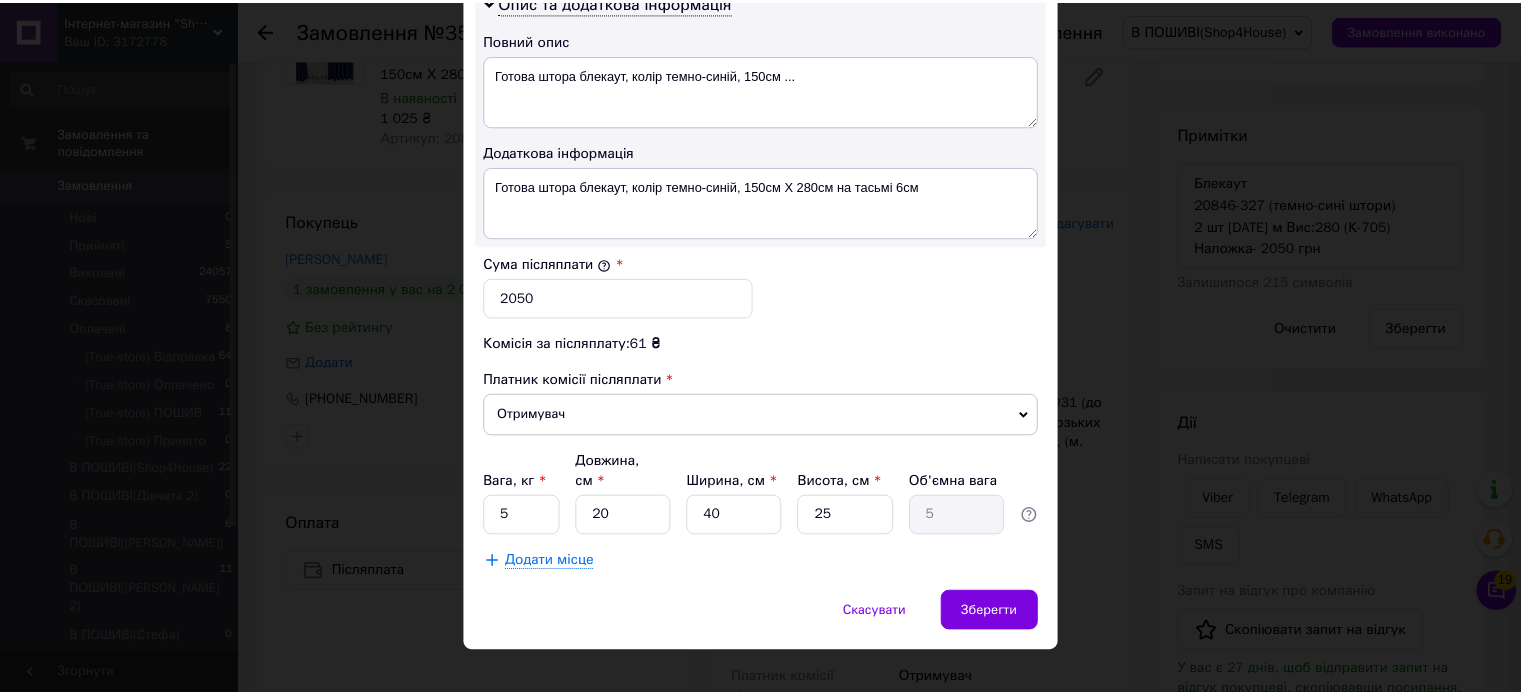 scroll, scrollTop: 1068, scrollLeft: 0, axis: vertical 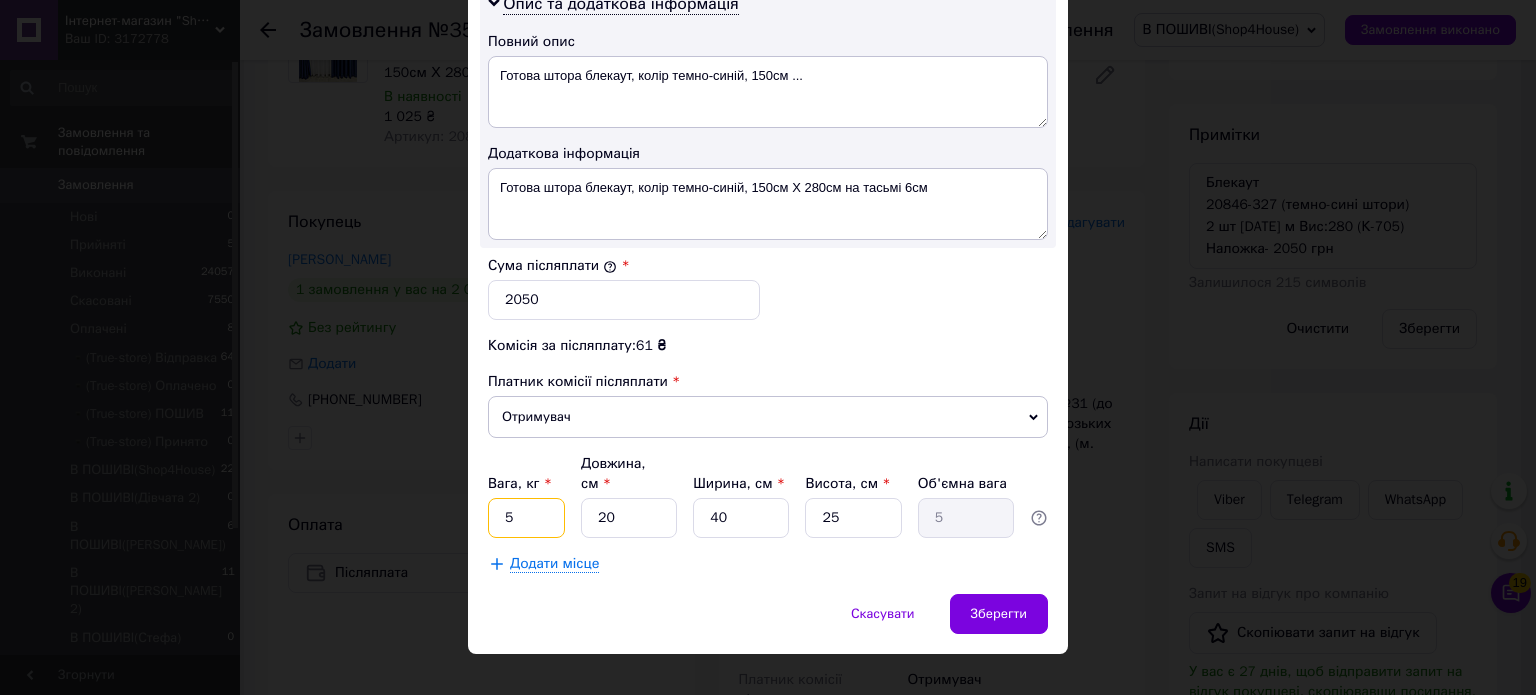click on "5" at bounding box center (526, 518) 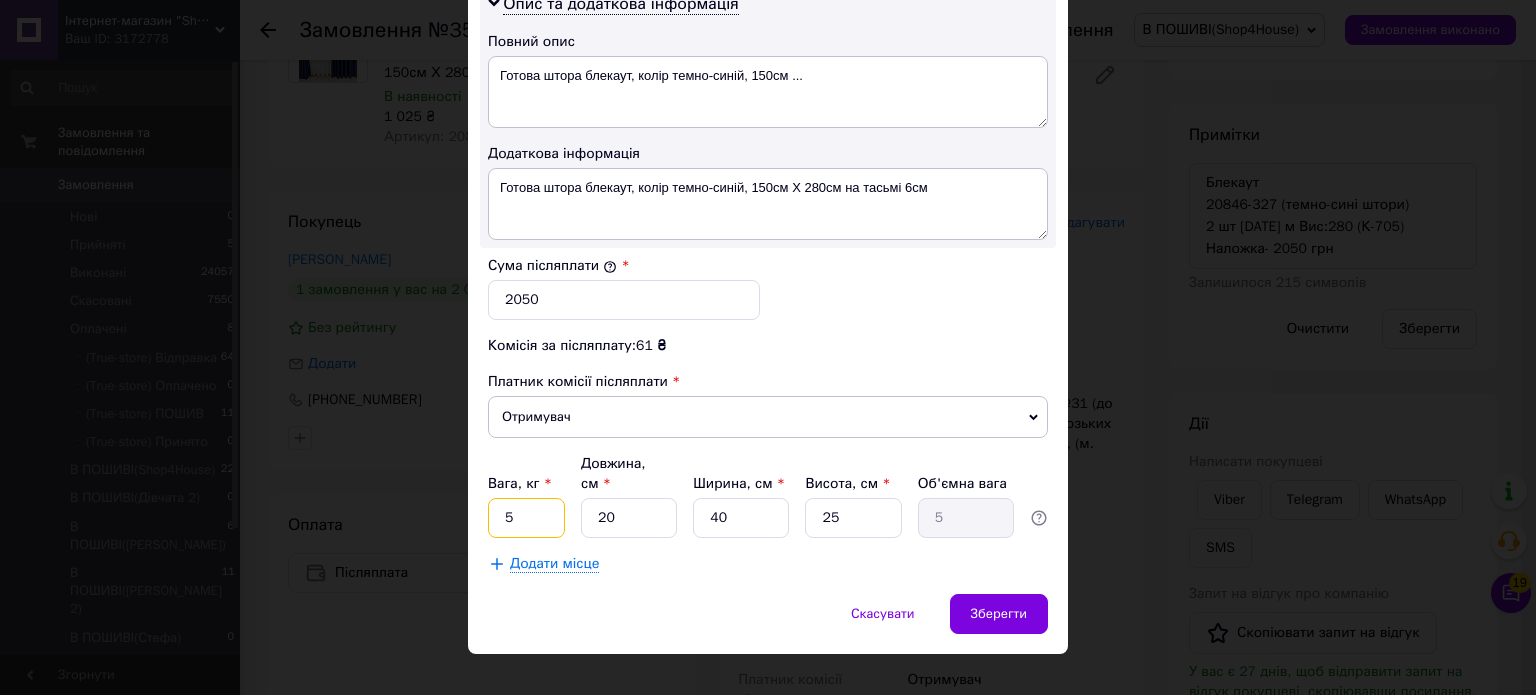 click on "5" at bounding box center [526, 518] 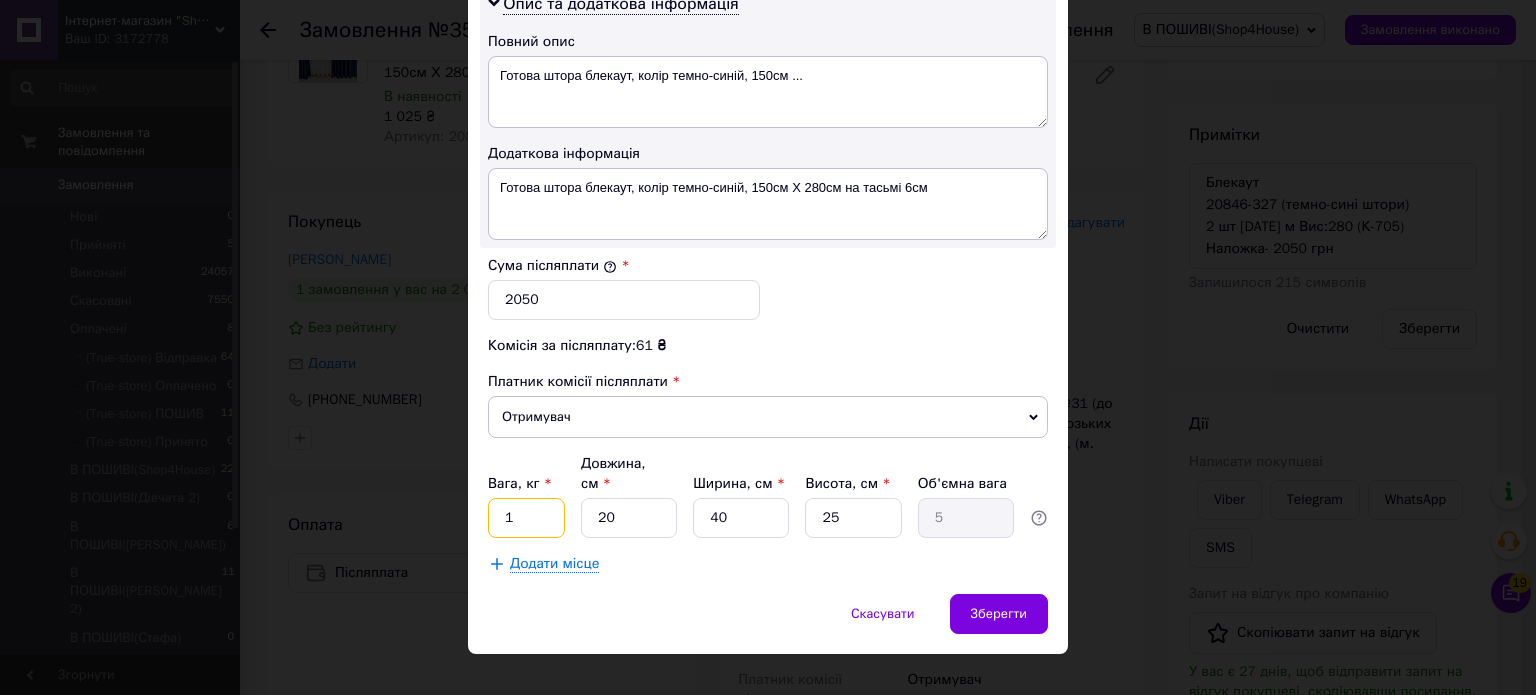 type on "1" 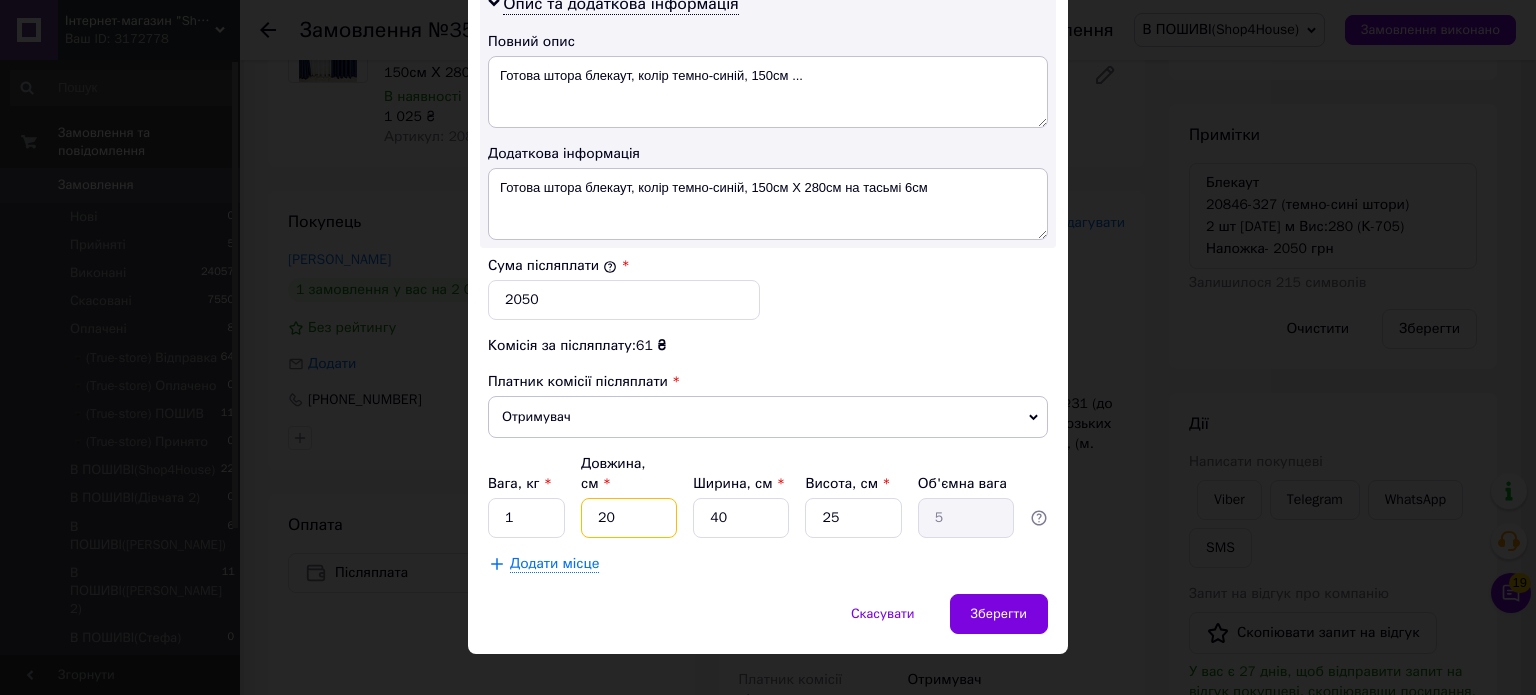 type on "1" 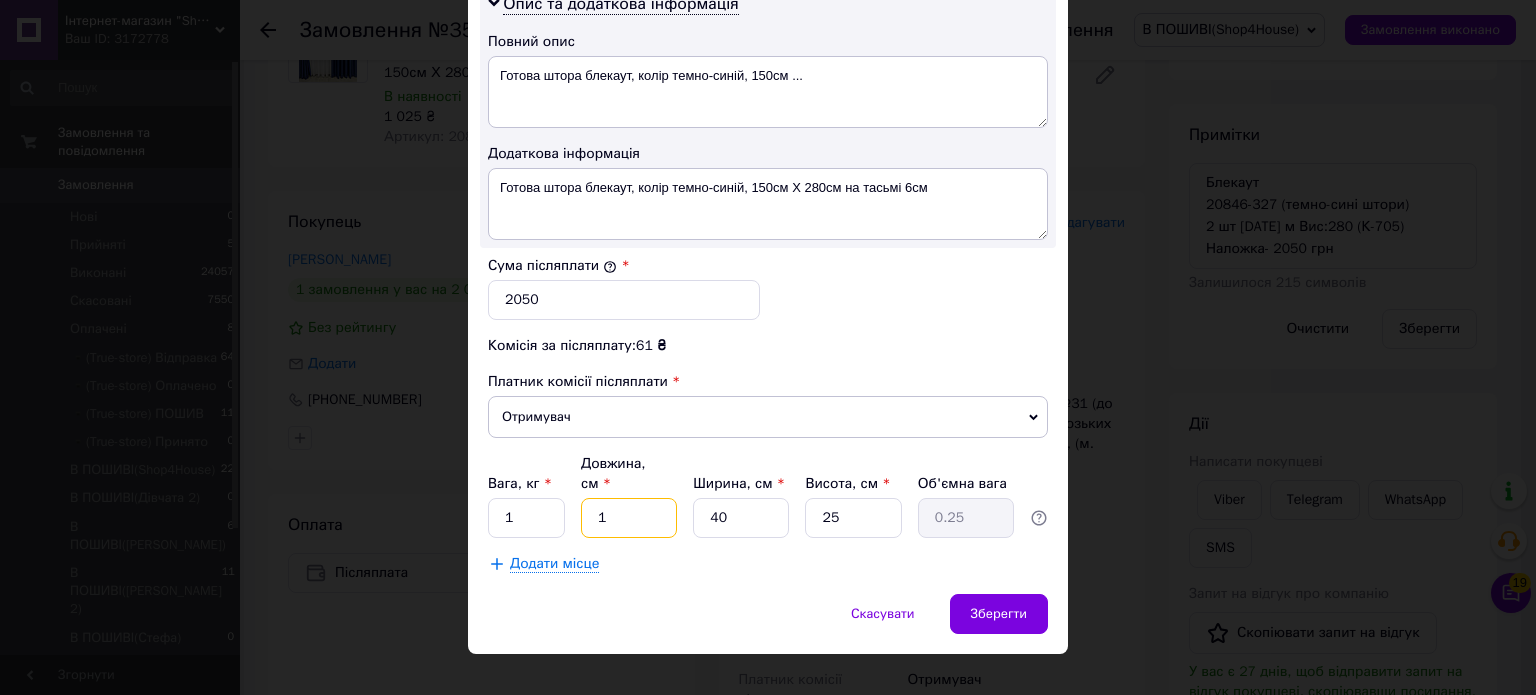 type on "1" 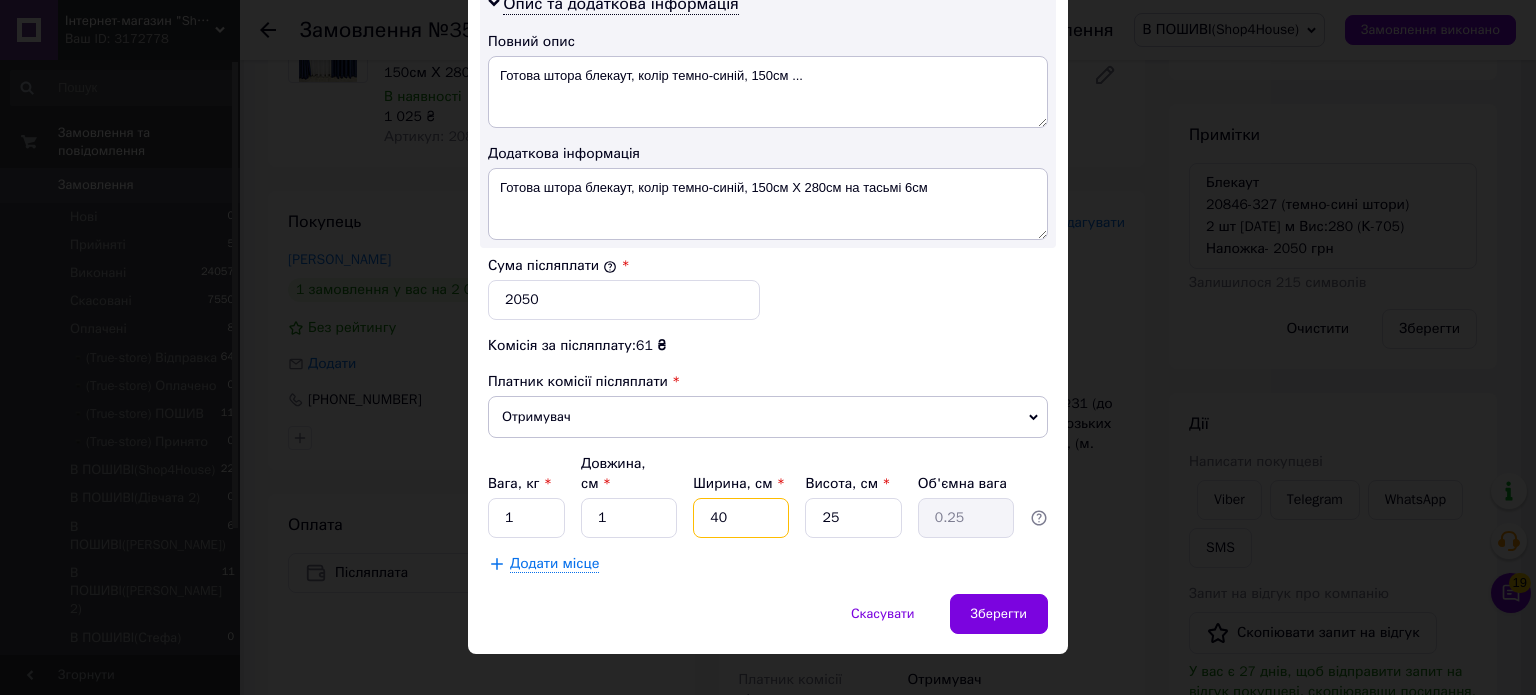 type on "1" 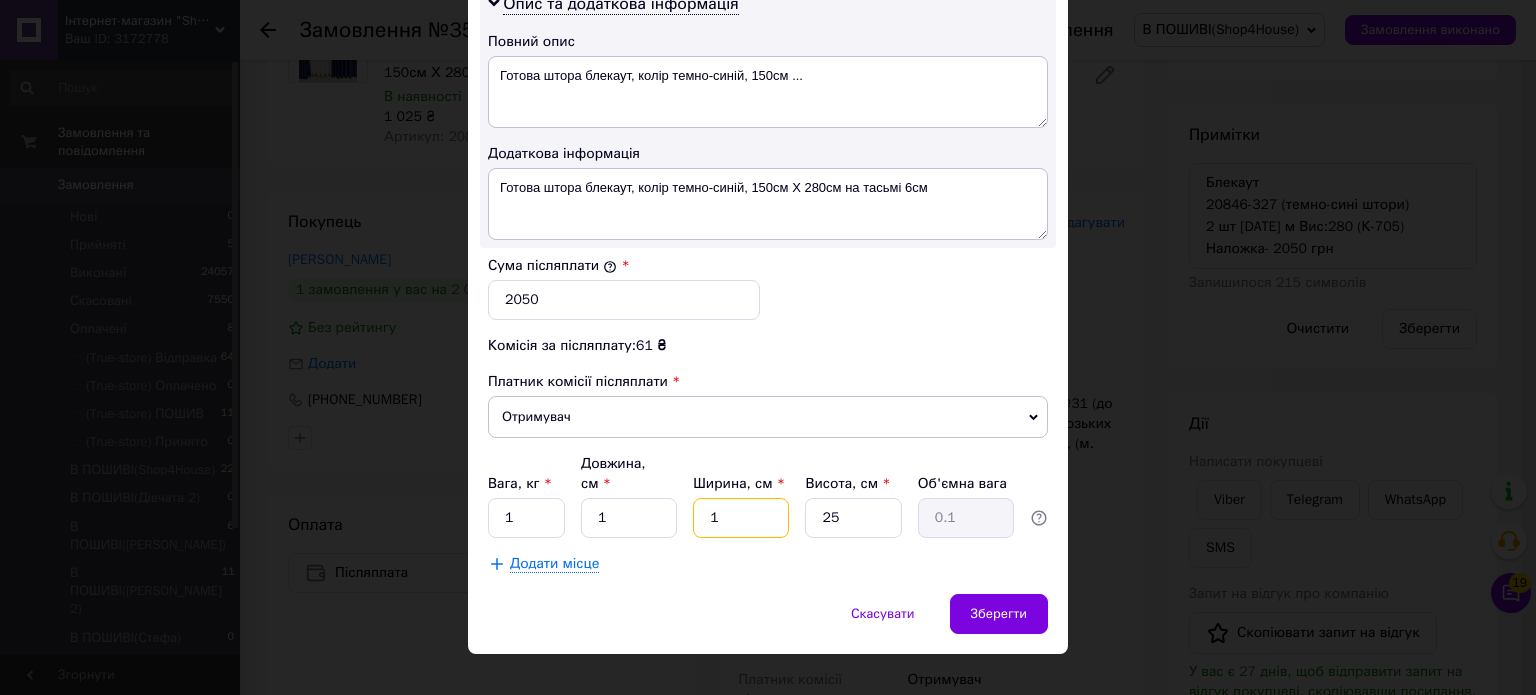 type on "1" 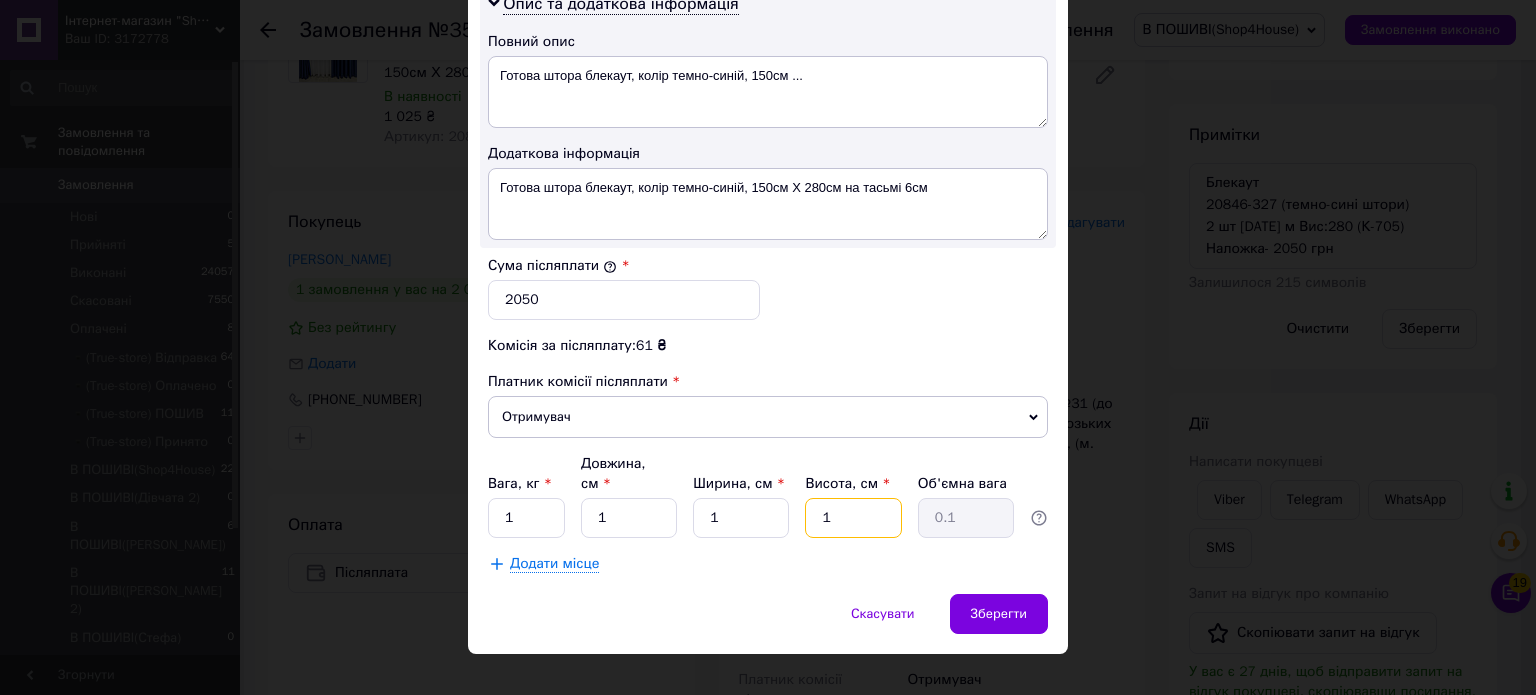 type on "1" 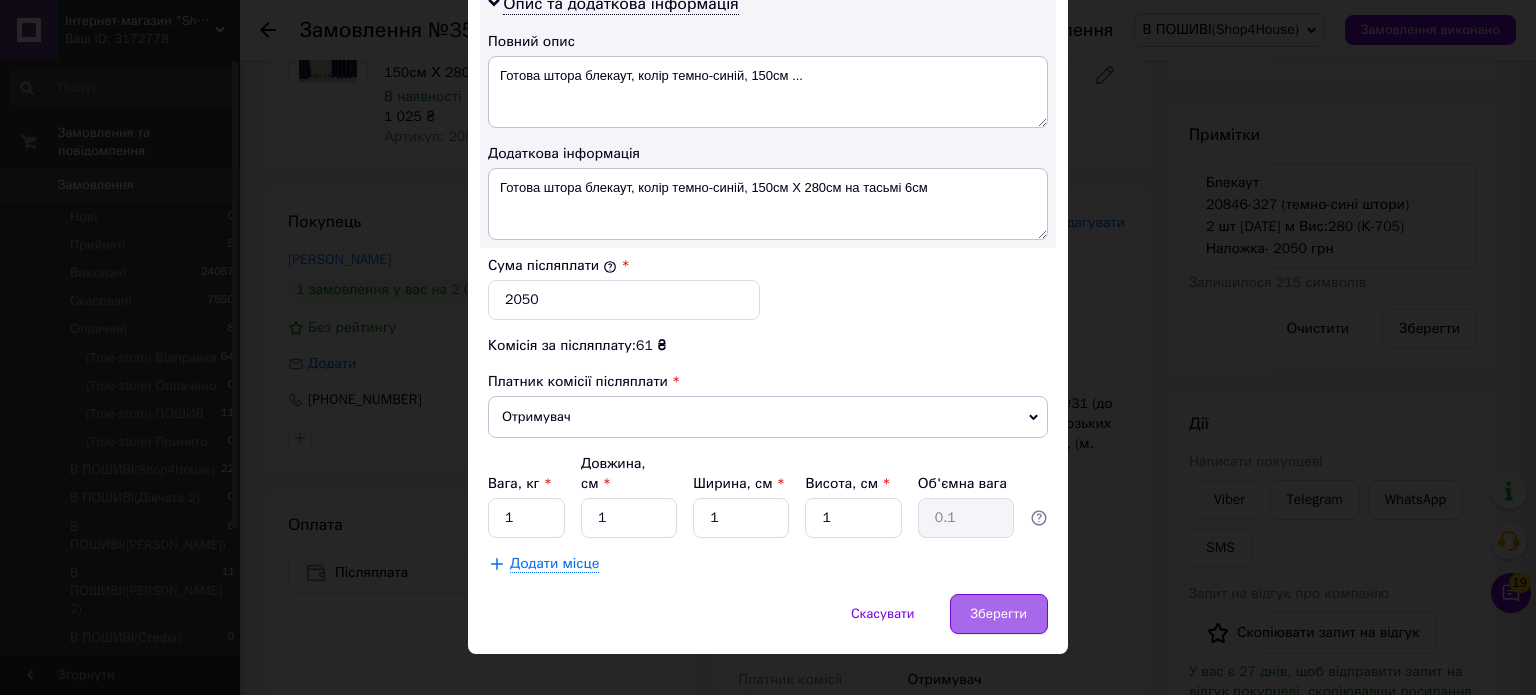 click on "Зберегти" at bounding box center [999, 614] 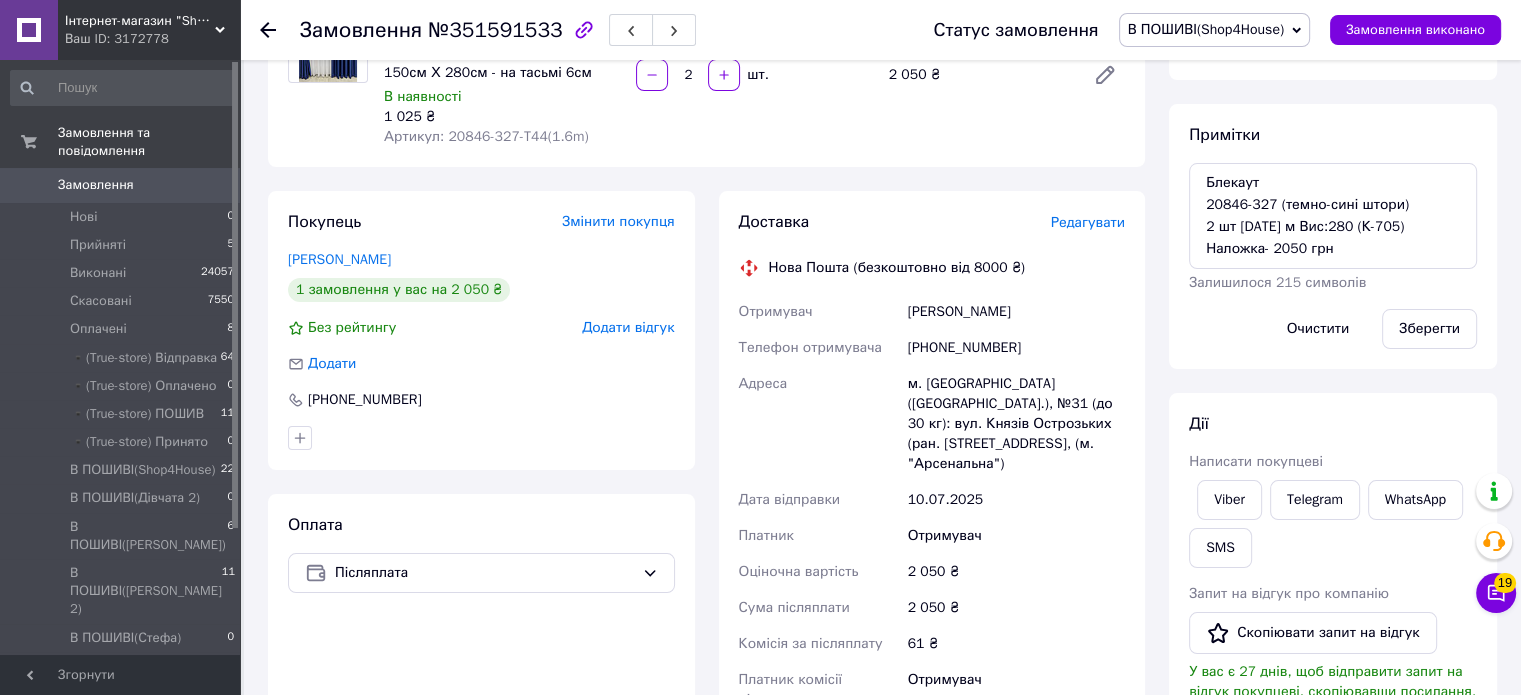 scroll, scrollTop: 538, scrollLeft: 0, axis: vertical 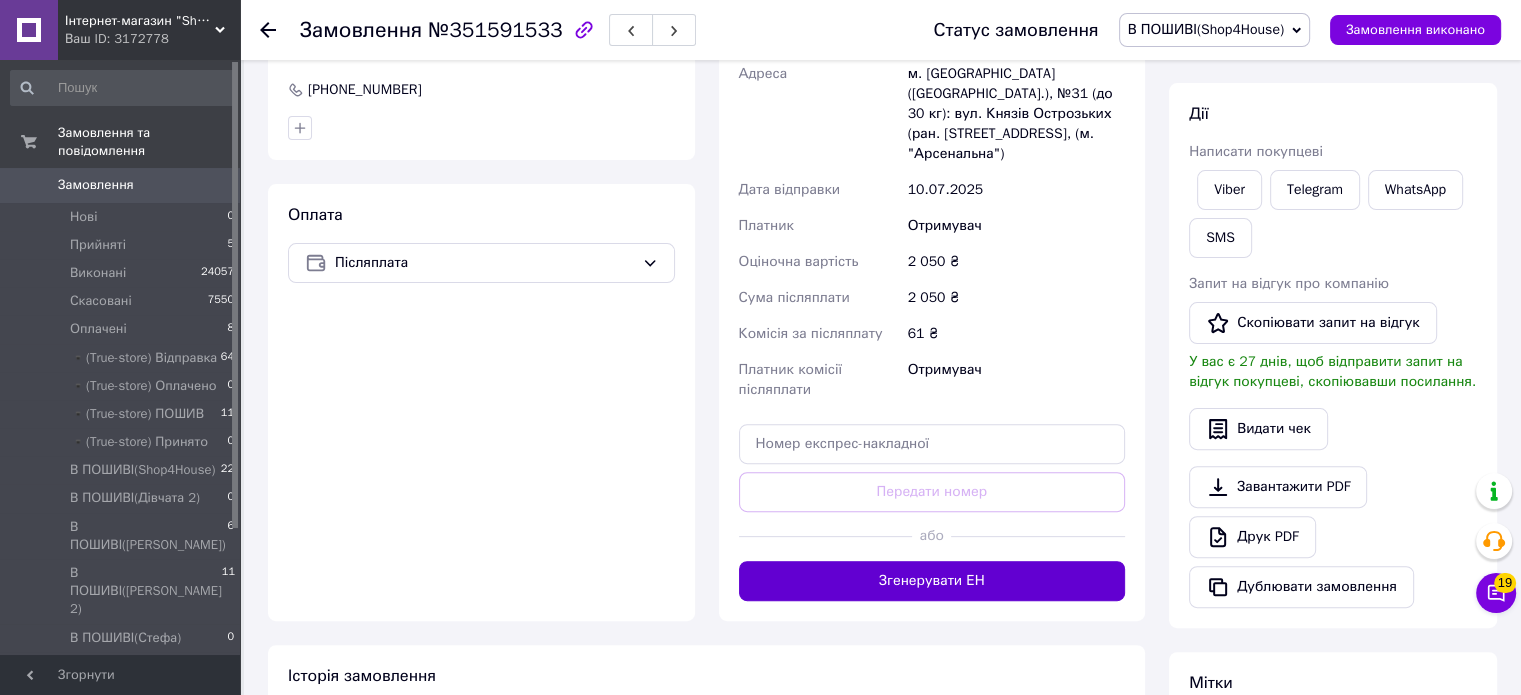 click on "Згенерувати ЕН" at bounding box center [932, 581] 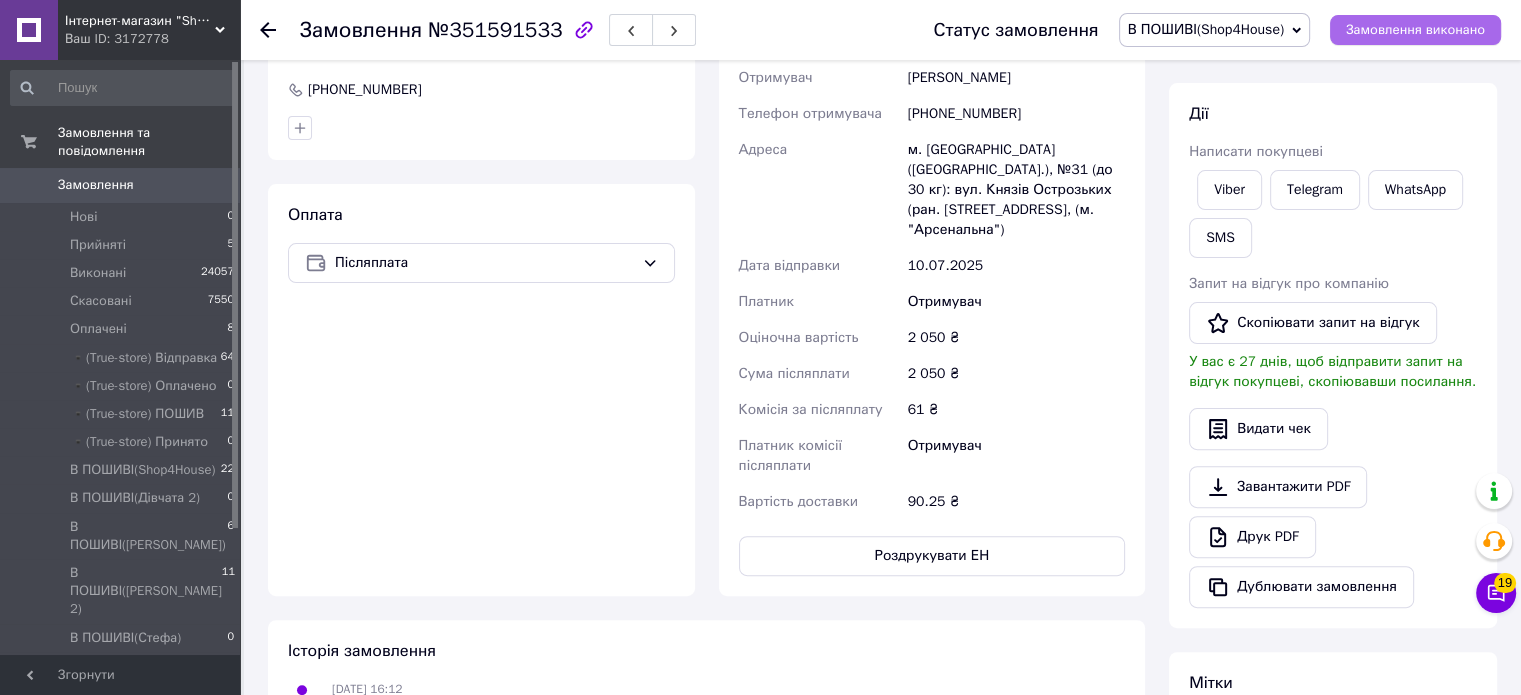 click on "Замовлення виконано" at bounding box center (1415, 30) 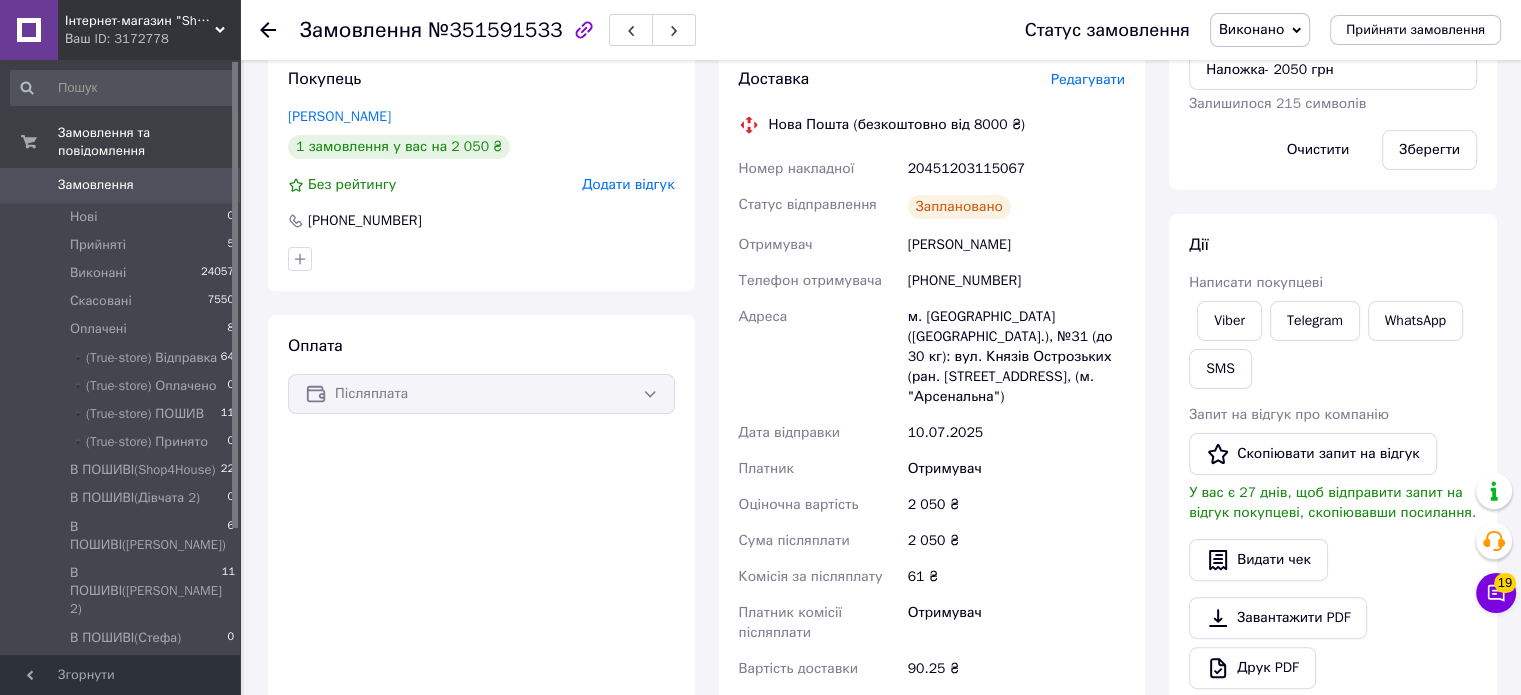 scroll, scrollTop: 340, scrollLeft: 0, axis: vertical 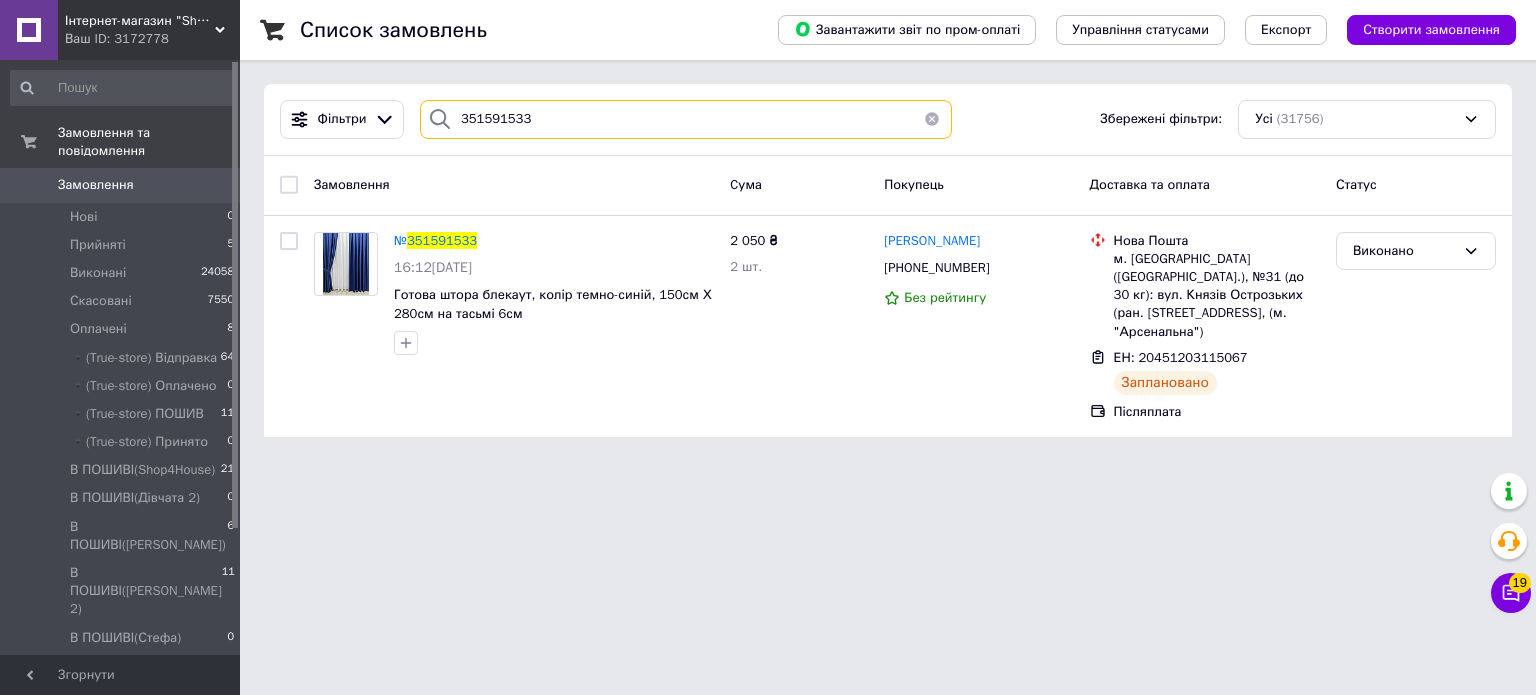 click on "351591533" at bounding box center [686, 119] 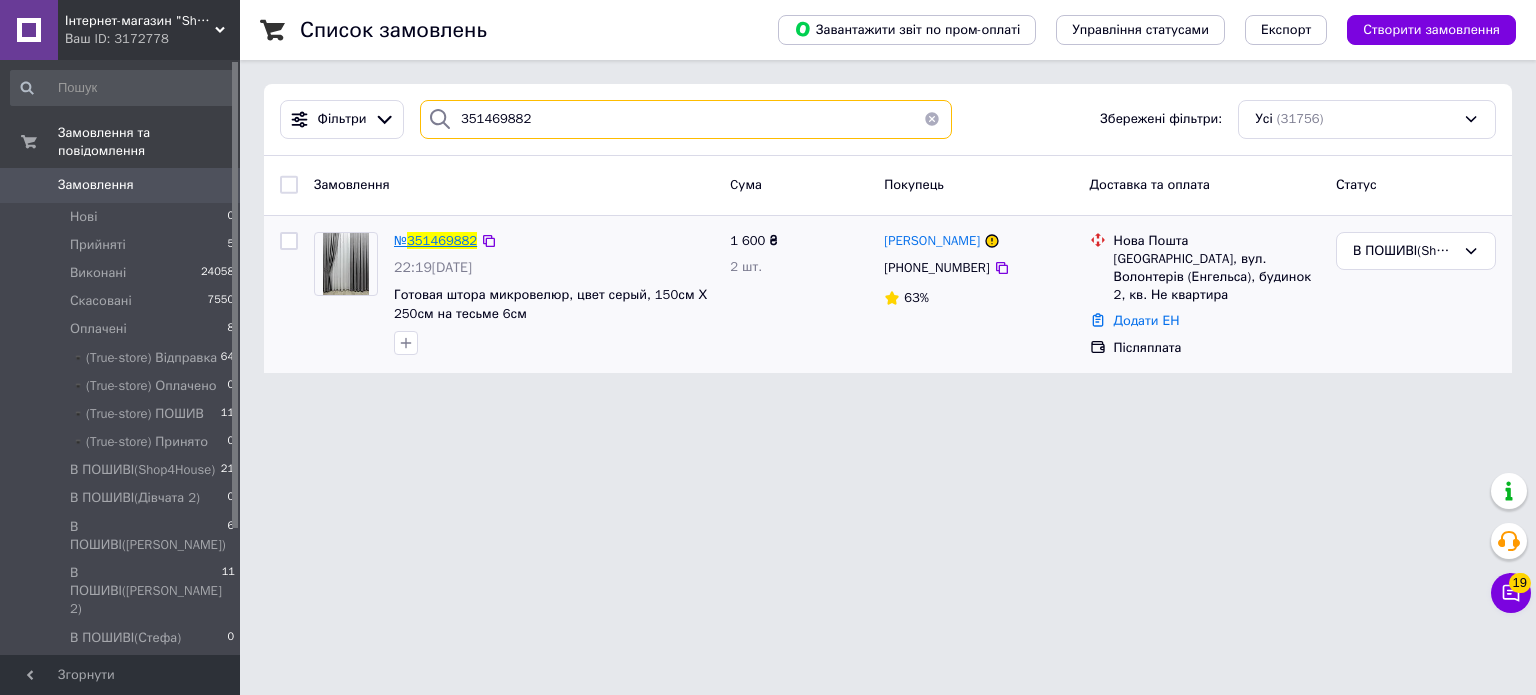 type on "351469882" 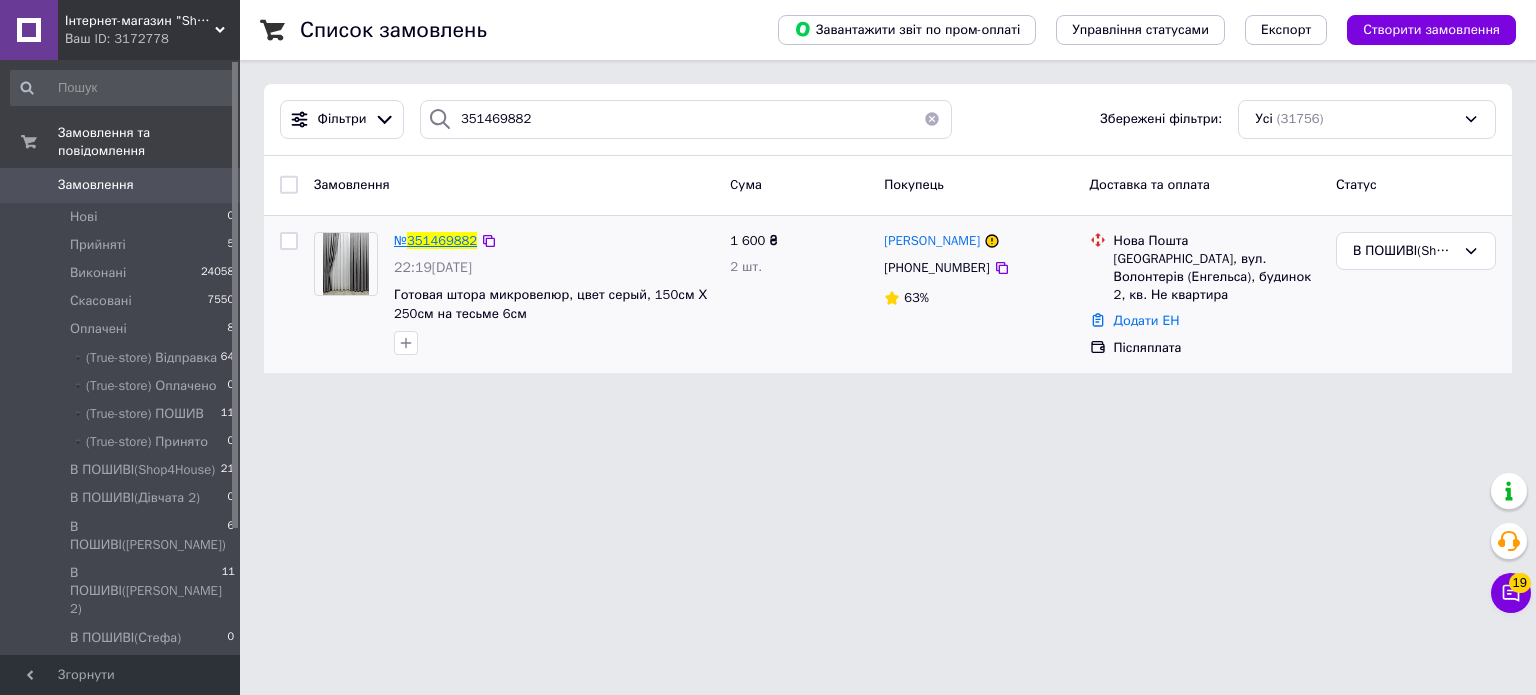 click on "351469882" at bounding box center (442, 240) 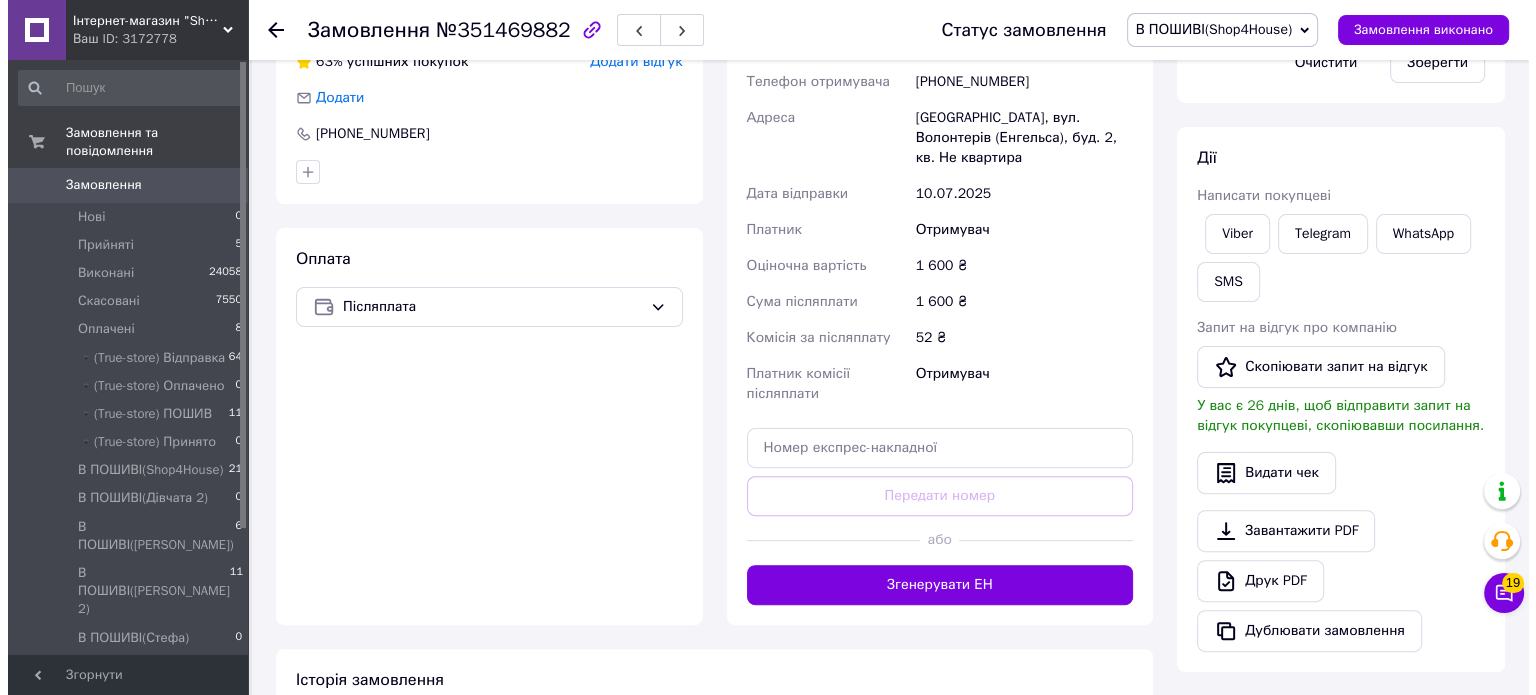 scroll, scrollTop: 320, scrollLeft: 0, axis: vertical 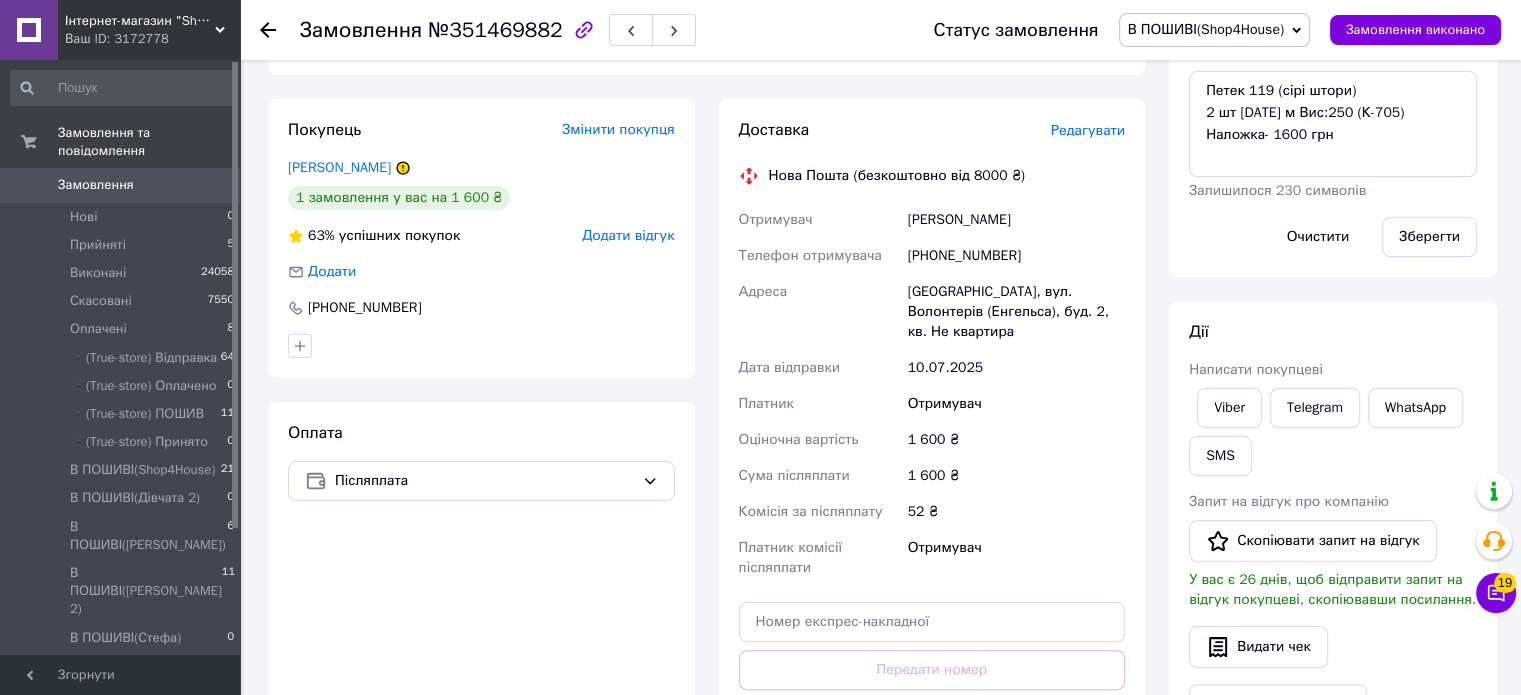 click on "Редагувати" at bounding box center (1088, 130) 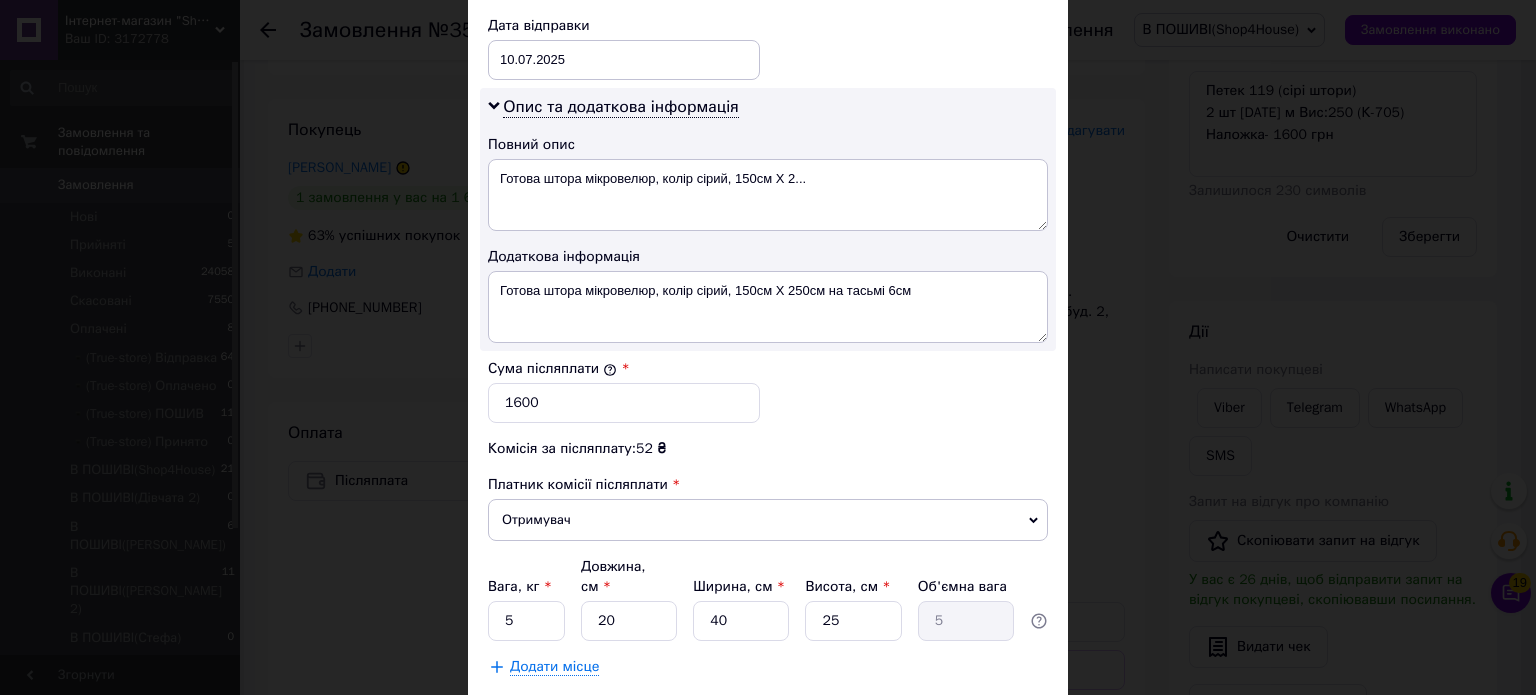 scroll, scrollTop: 1024, scrollLeft: 0, axis: vertical 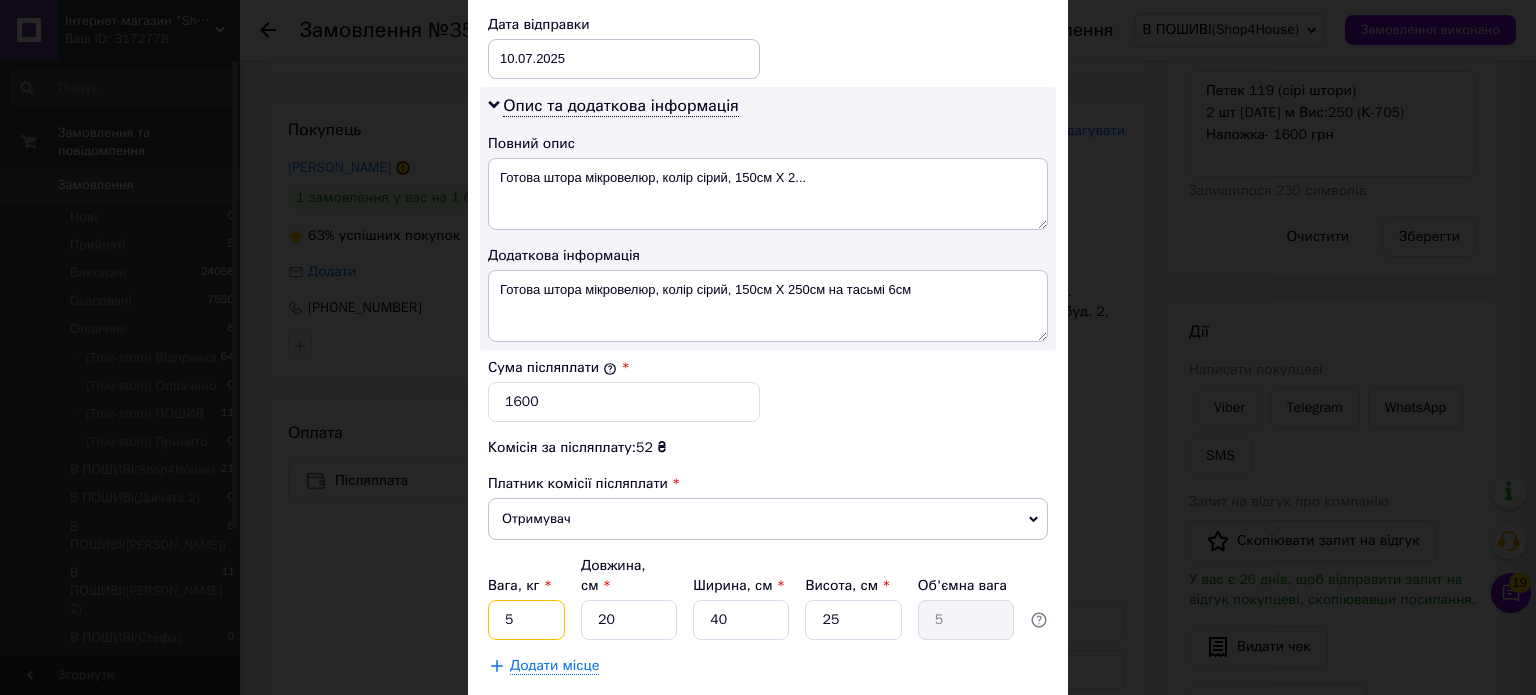 click on "5" at bounding box center [526, 620] 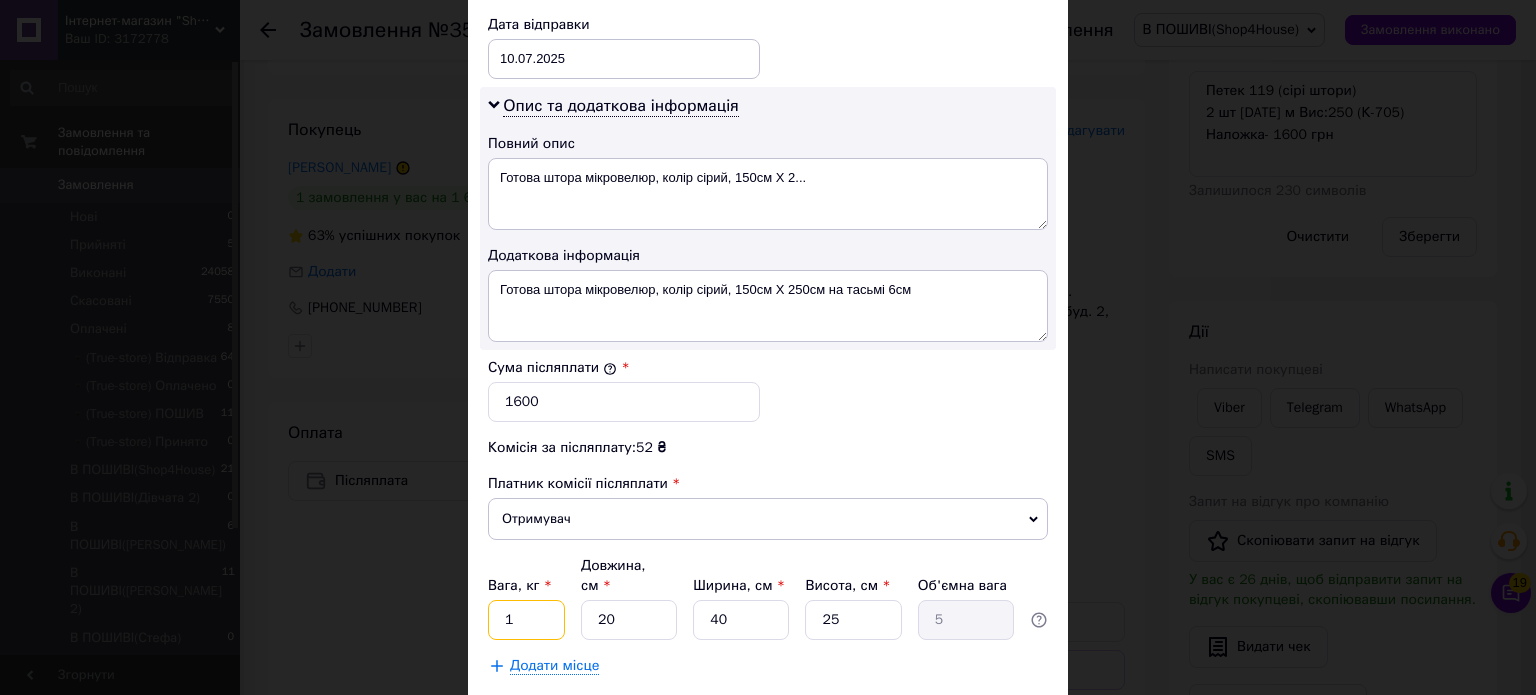 type on "1" 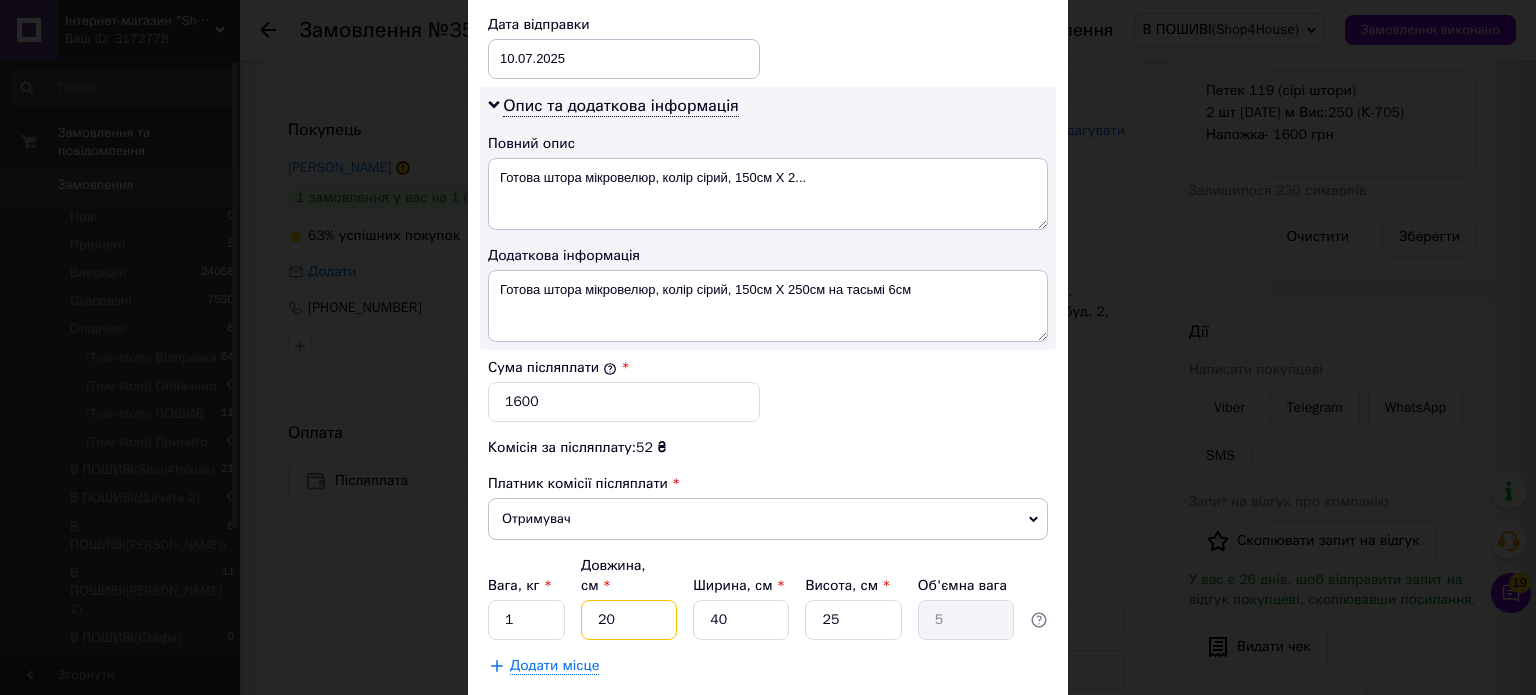 type on "1" 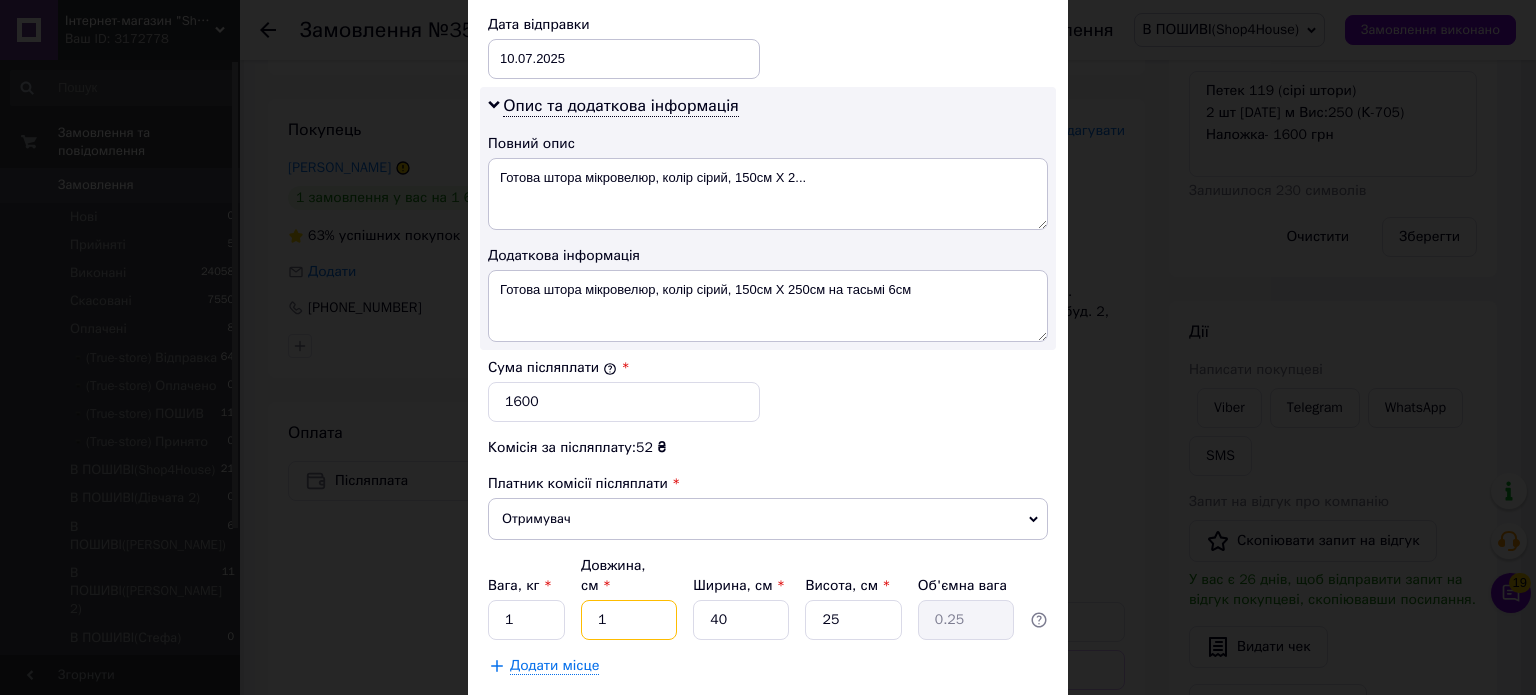 type on "1" 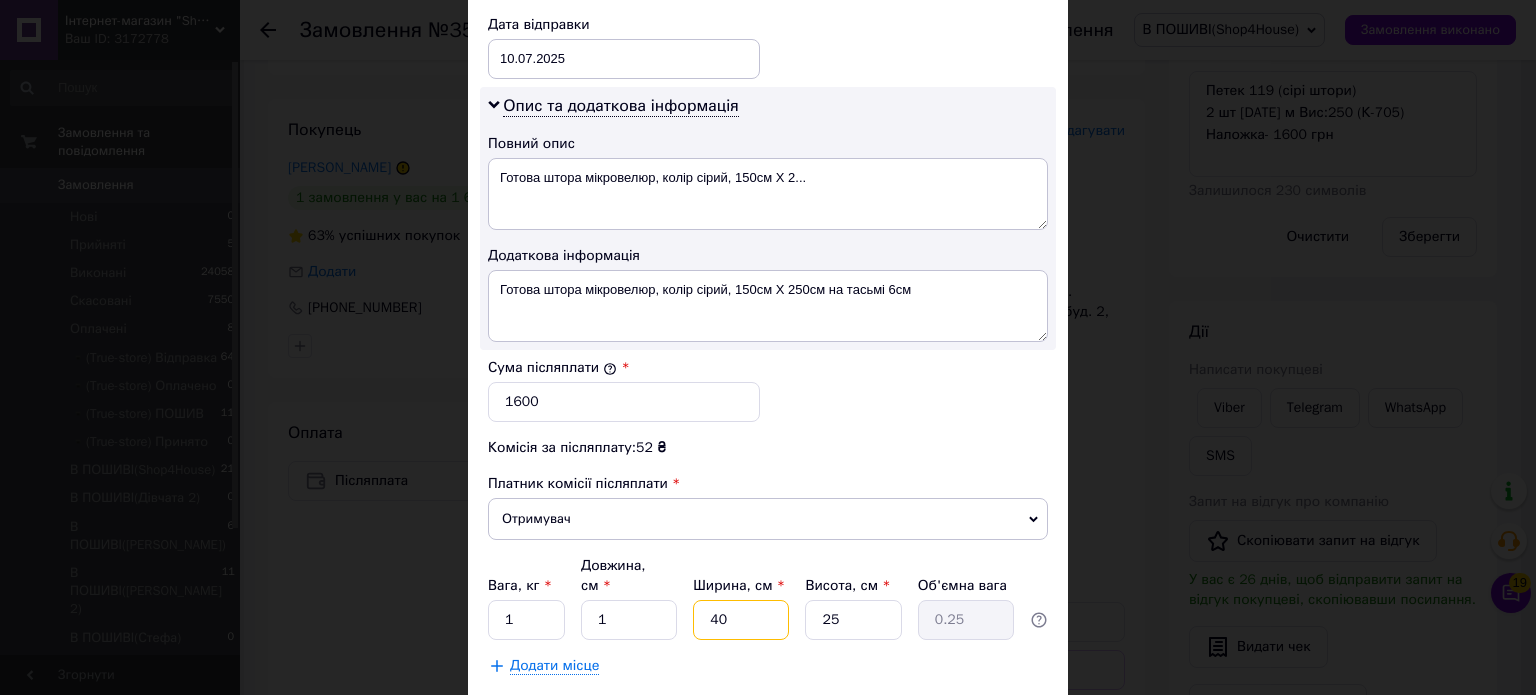 type on "1" 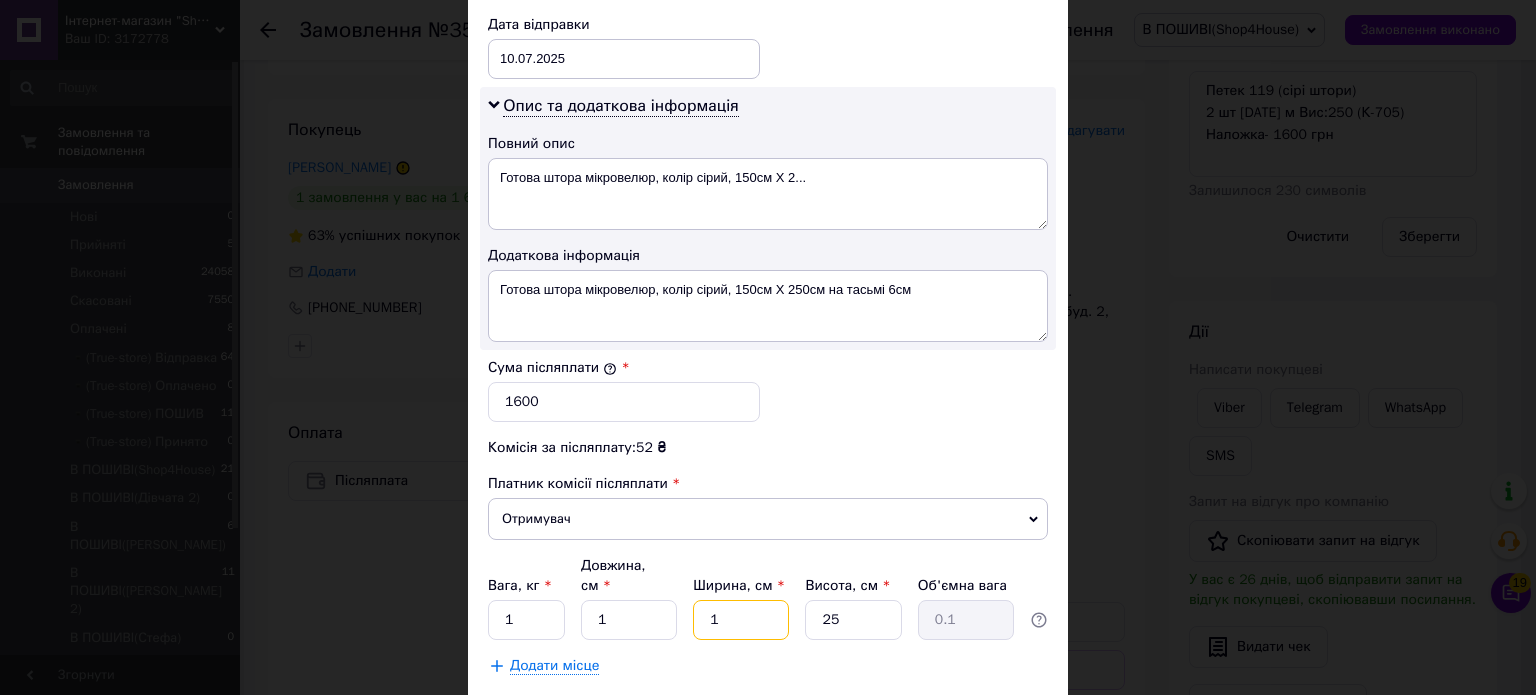 type on "1" 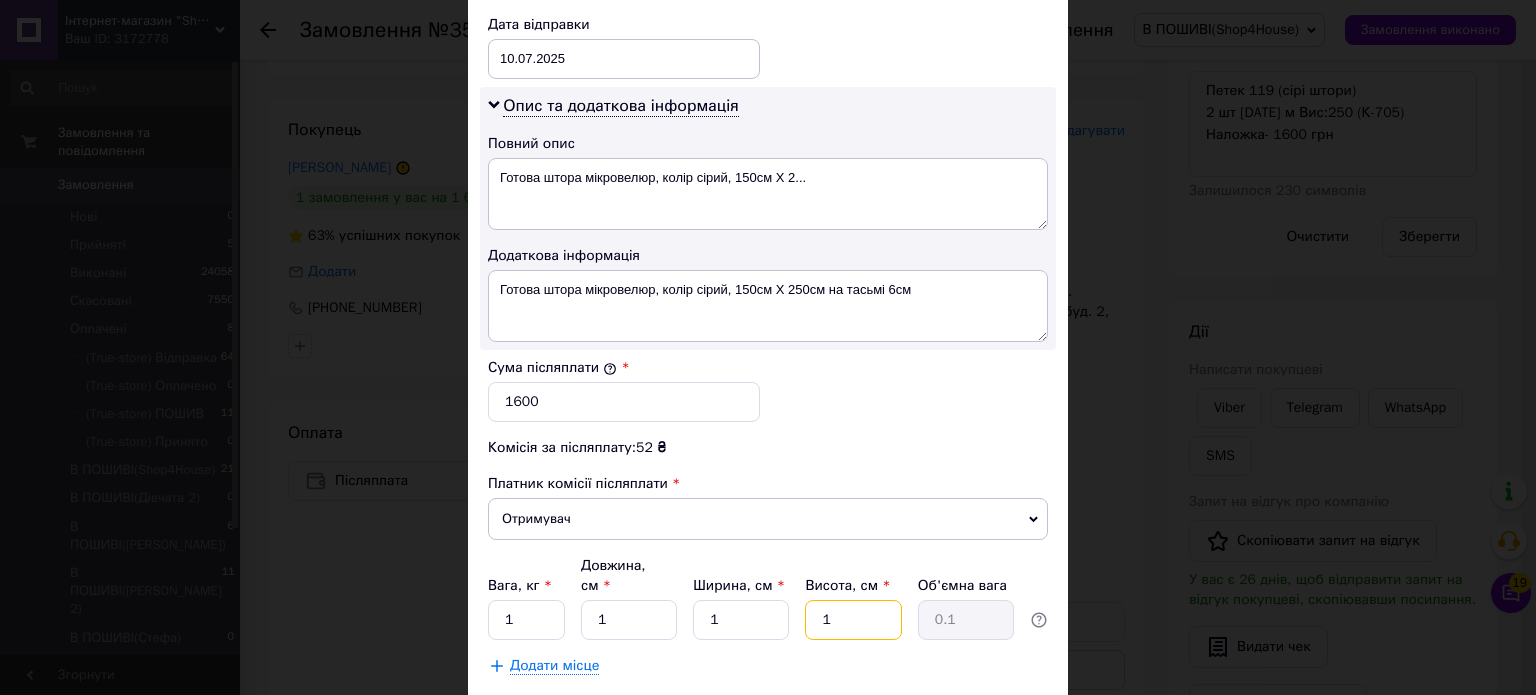 type on "1" 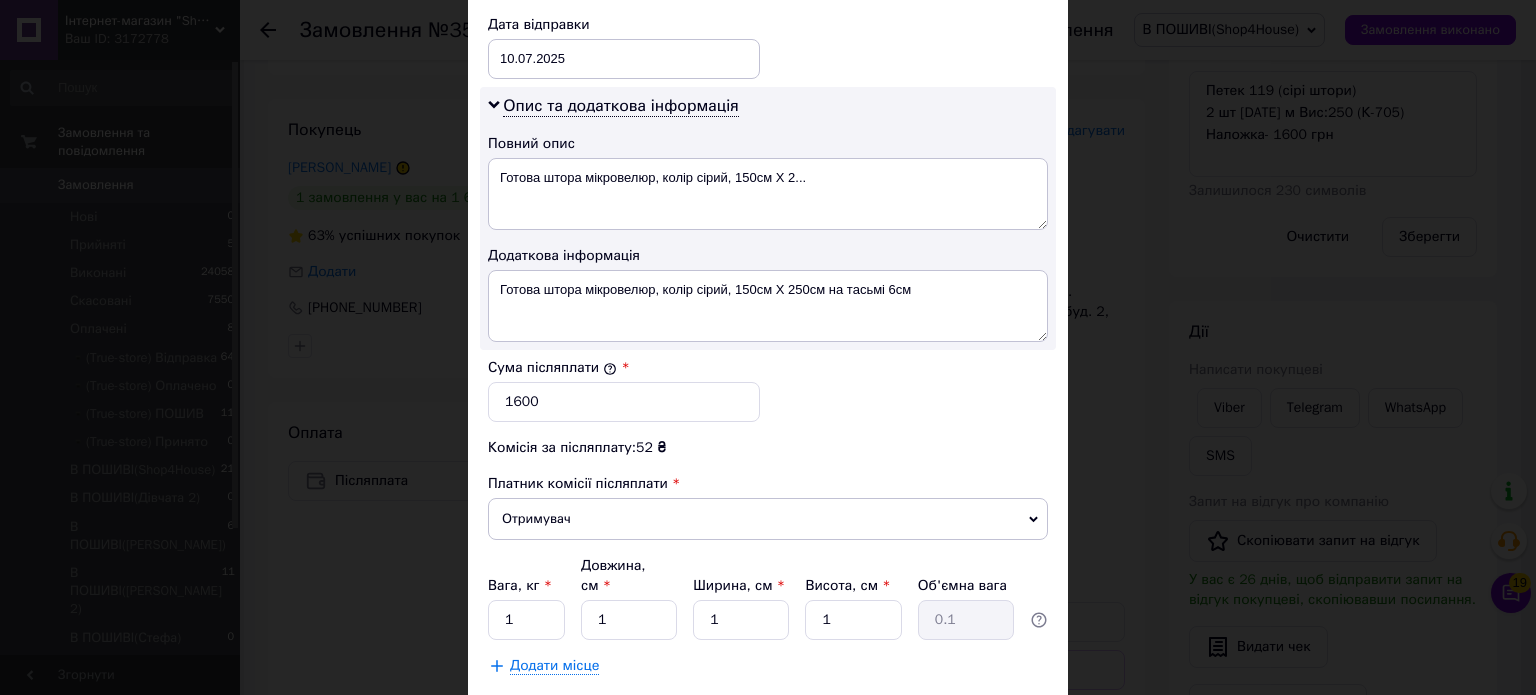 click on "Зберегти" at bounding box center (999, 716) 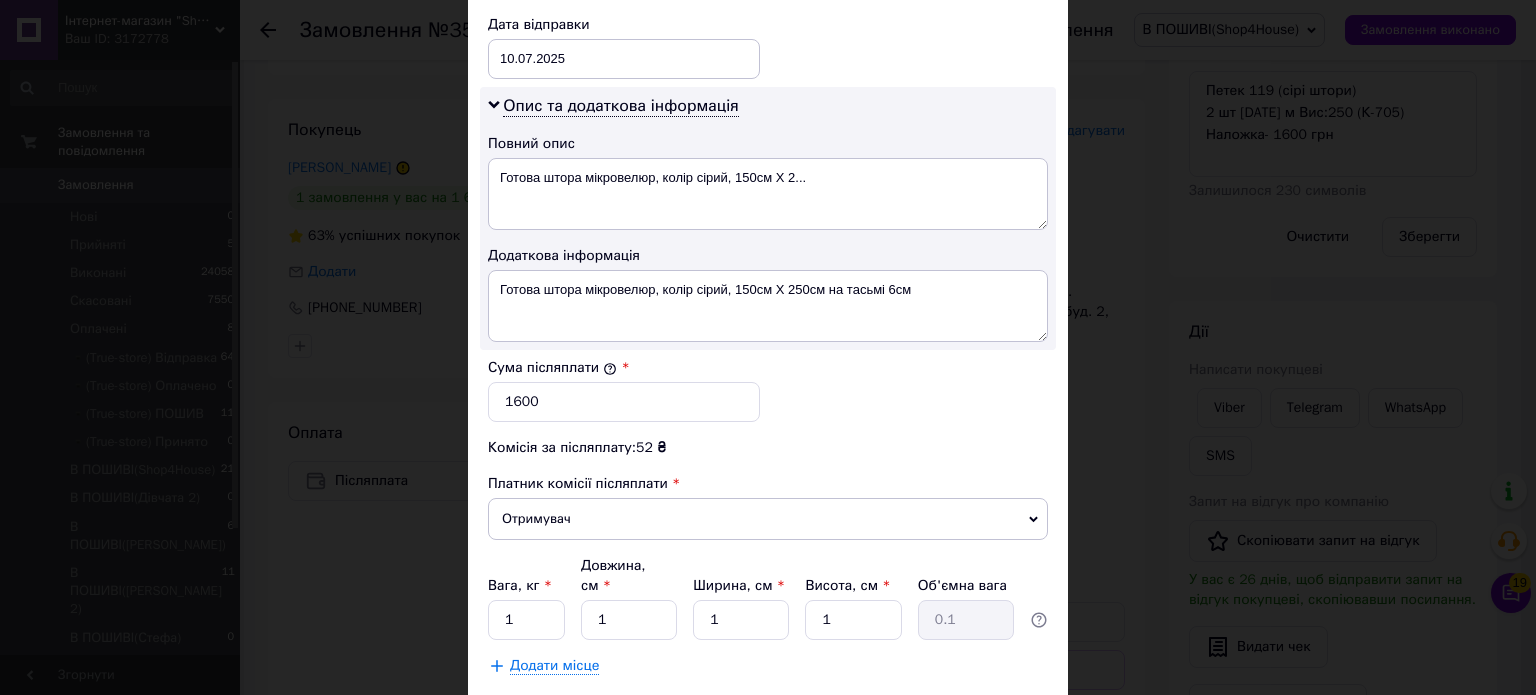 scroll, scrollTop: 88, scrollLeft: 0, axis: vertical 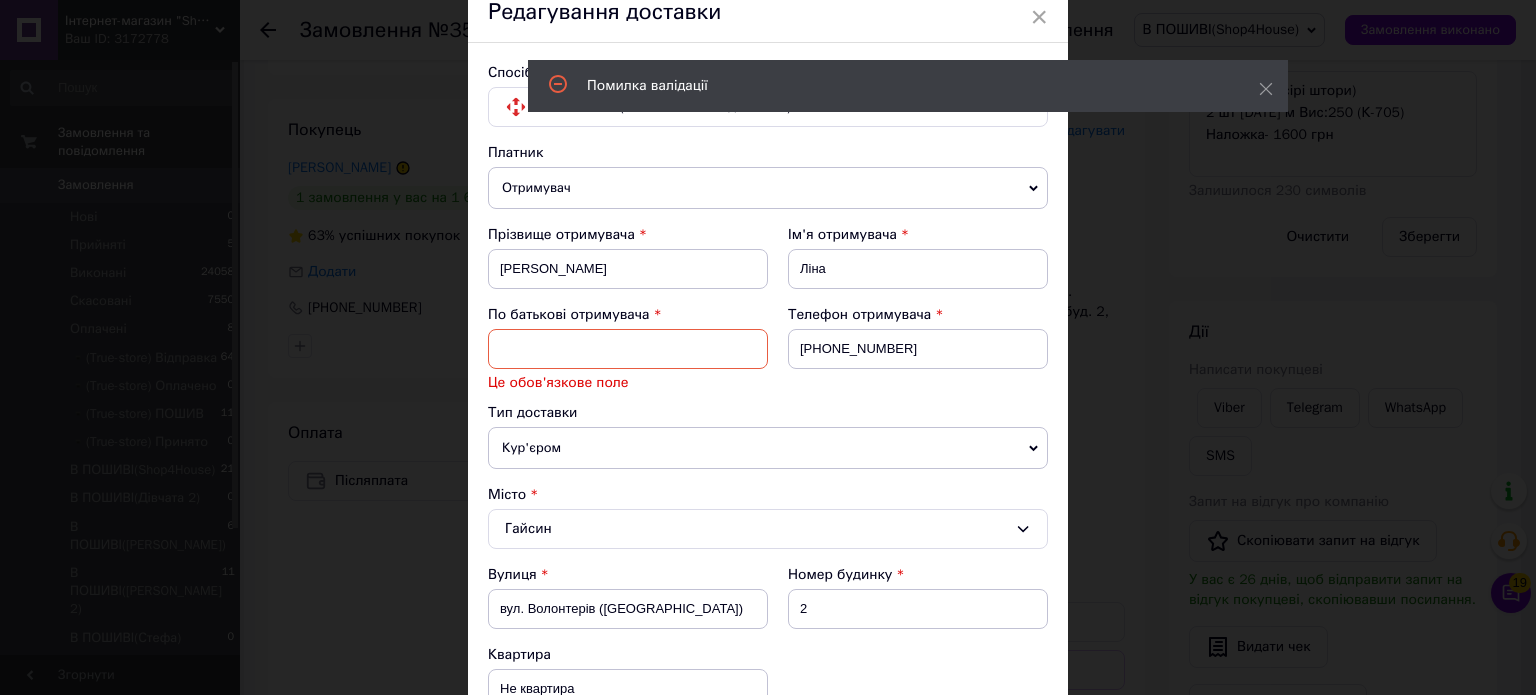 click on "Це обов'язкове поле" at bounding box center (628, 383) 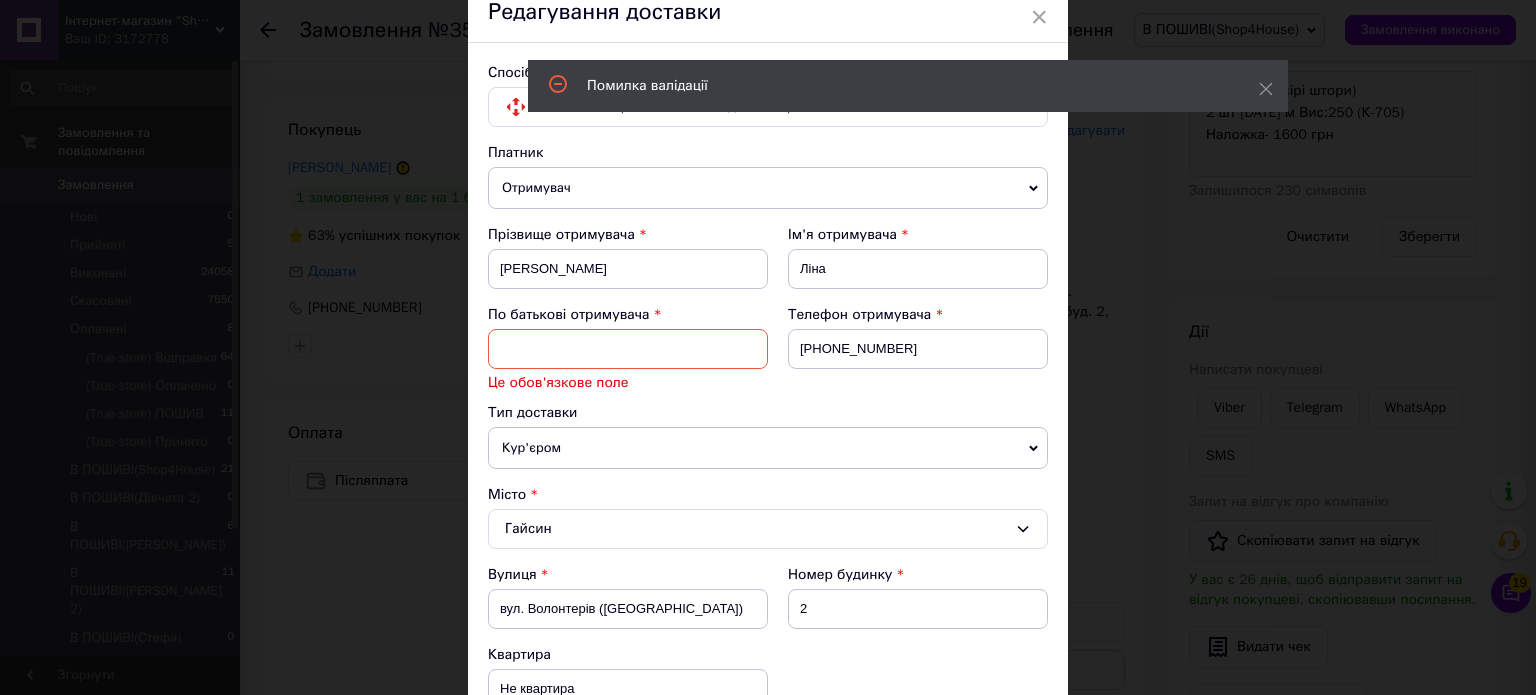 click at bounding box center [628, 349] 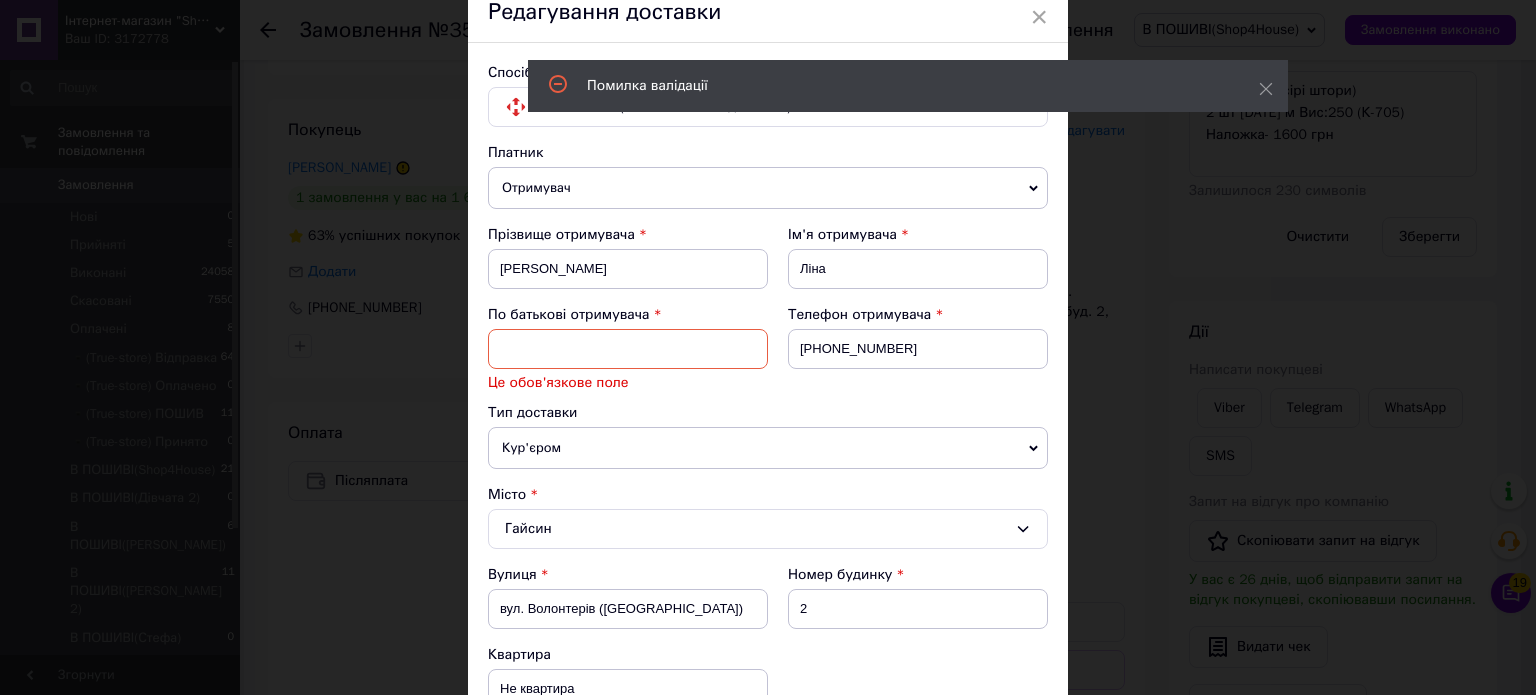 type on "Іванівна" 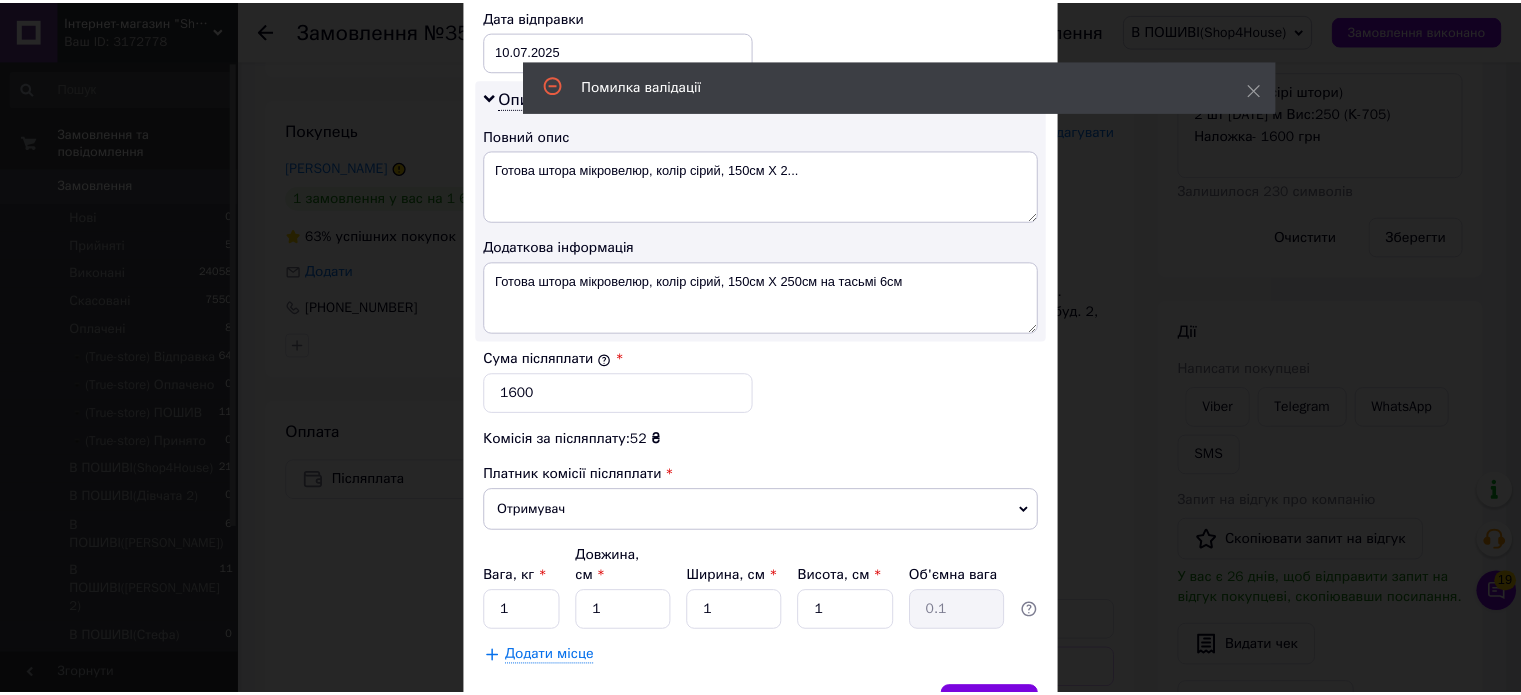 scroll, scrollTop: 1051, scrollLeft: 0, axis: vertical 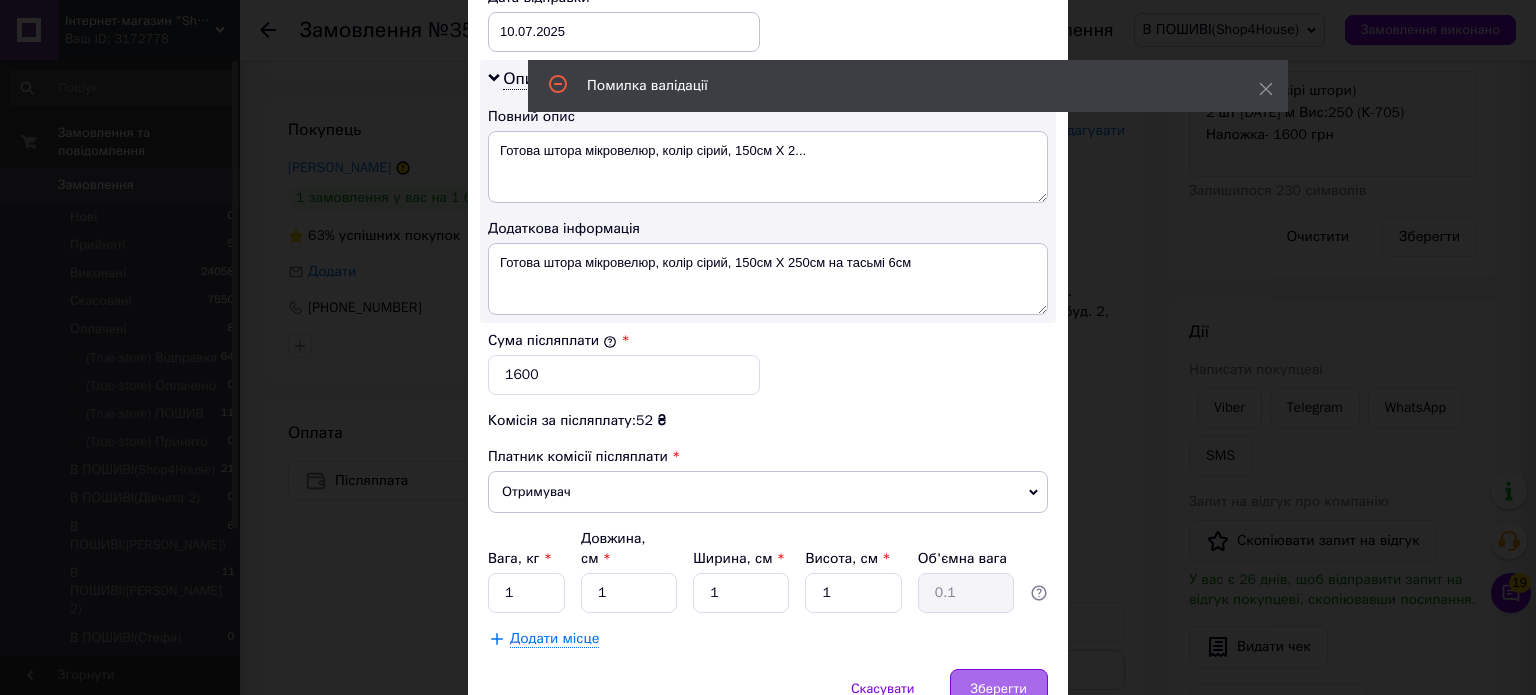 click on "Зберегти" at bounding box center [999, 689] 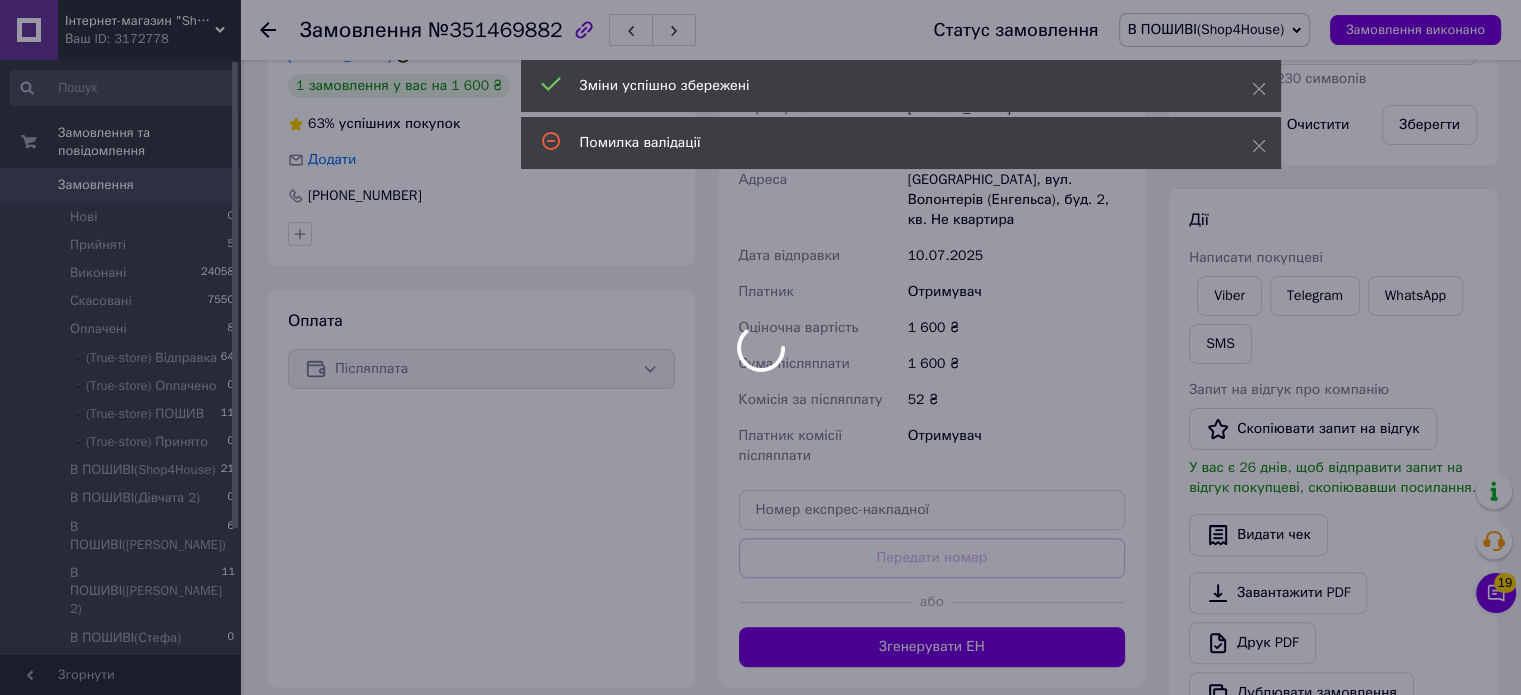 scroll, scrollTop: 438, scrollLeft: 0, axis: vertical 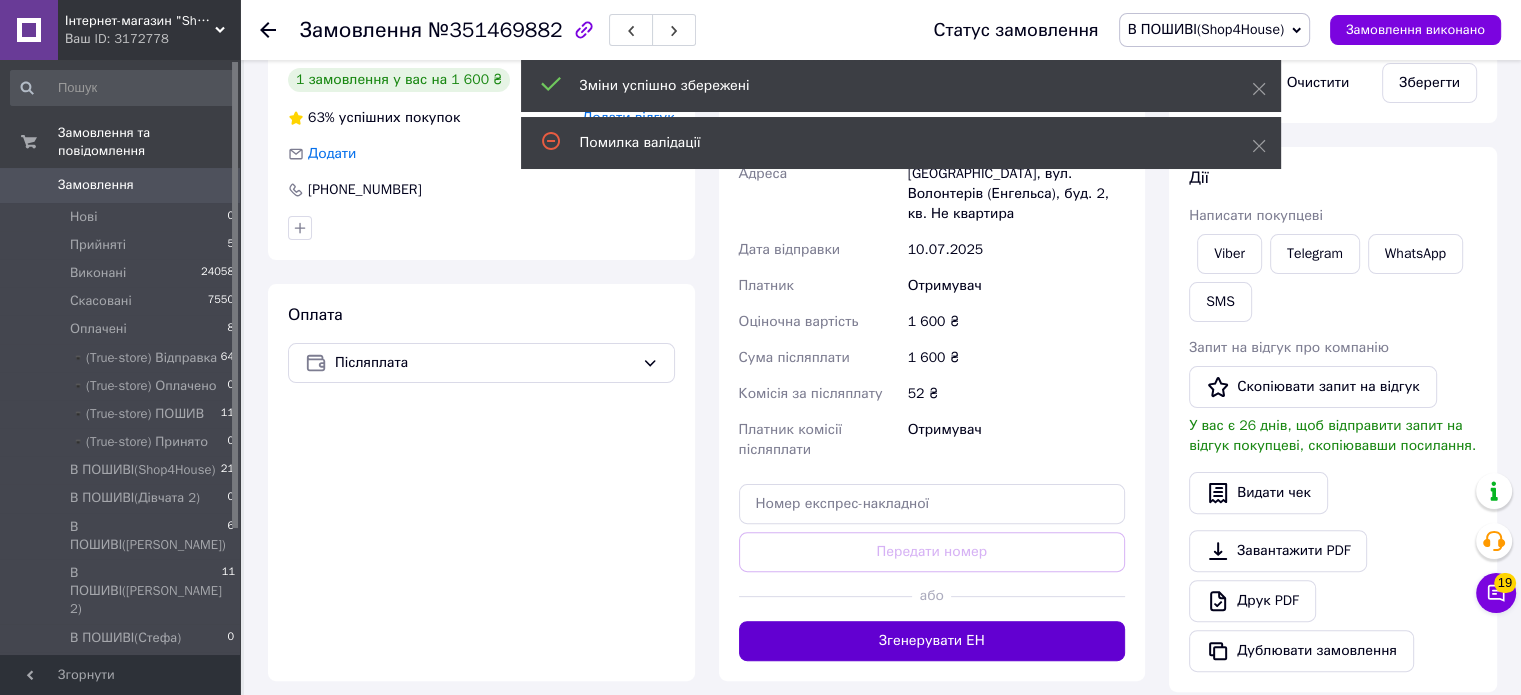 click on "Згенерувати ЕН" at bounding box center (932, 641) 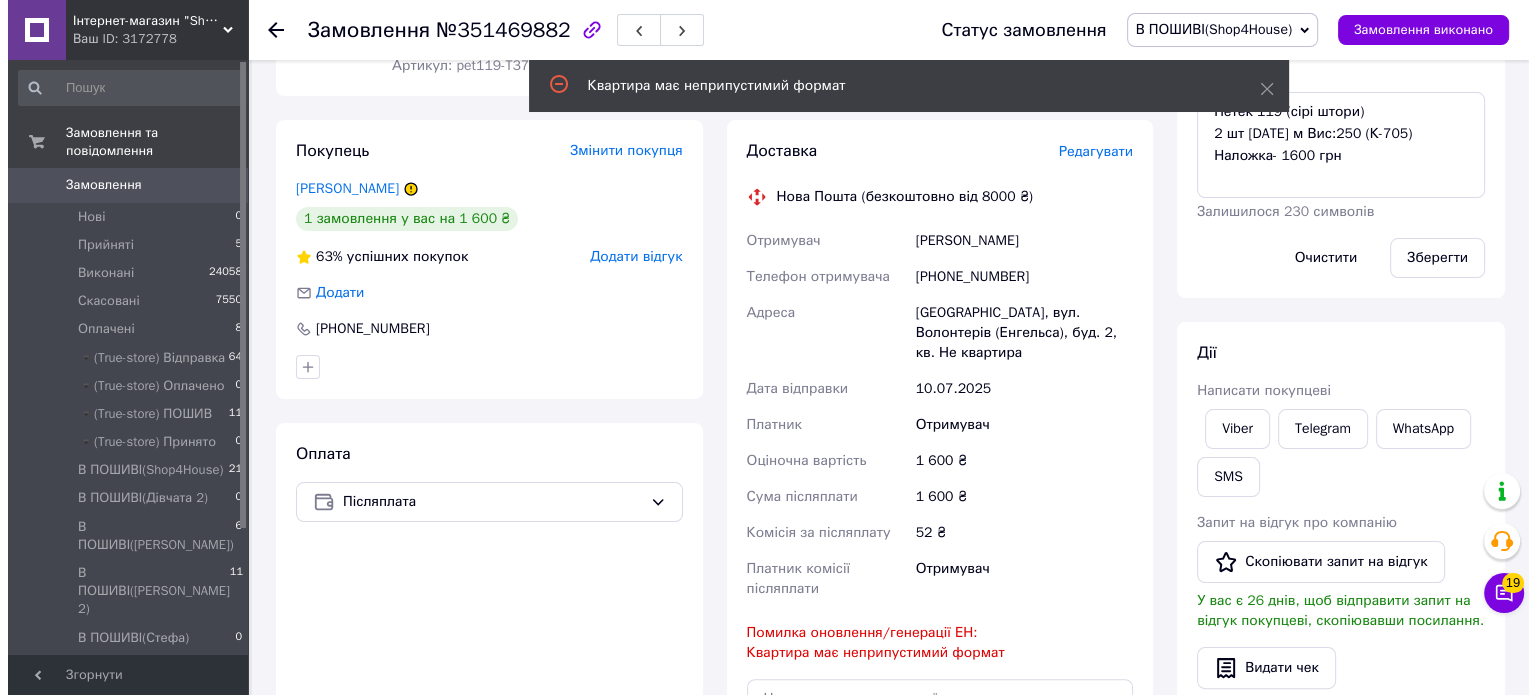 scroll, scrollTop: 294, scrollLeft: 0, axis: vertical 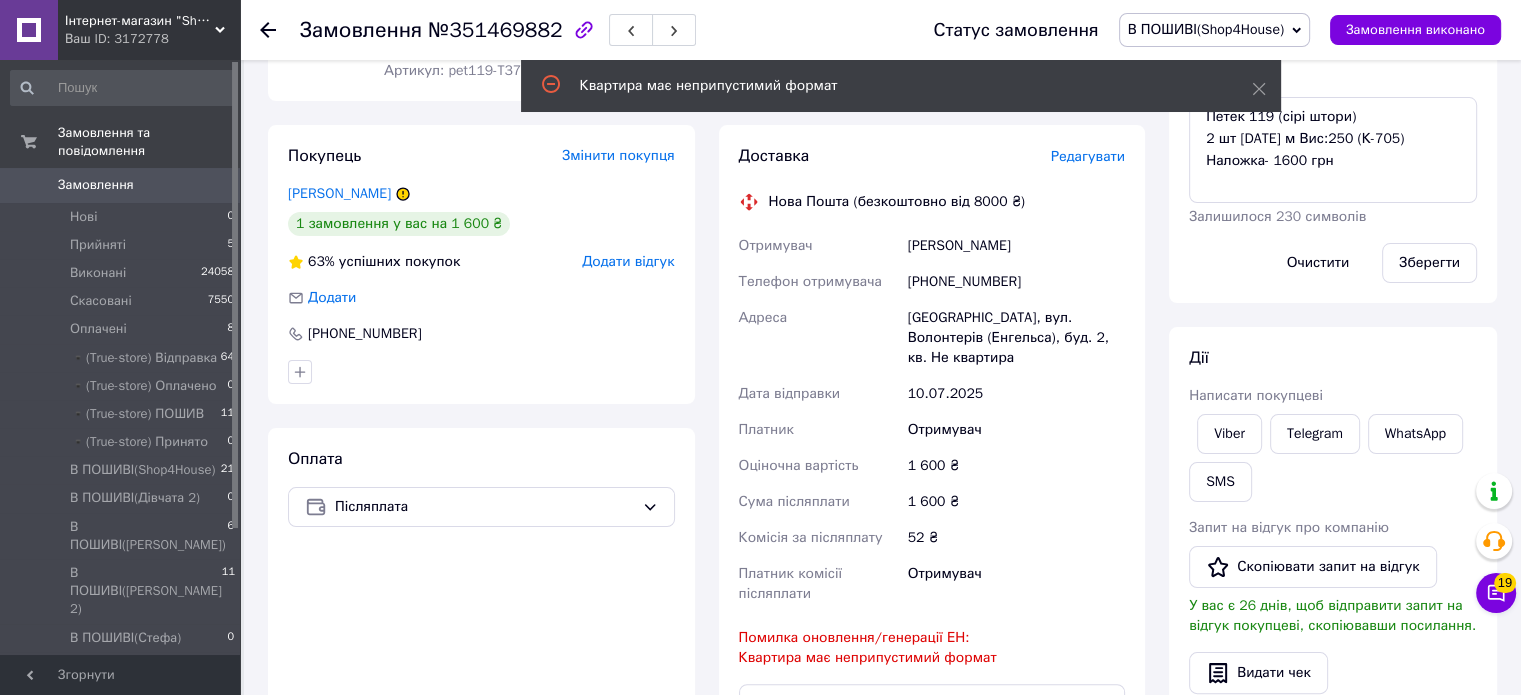 click on "Редагувати" at bounding box center (1088, 156) 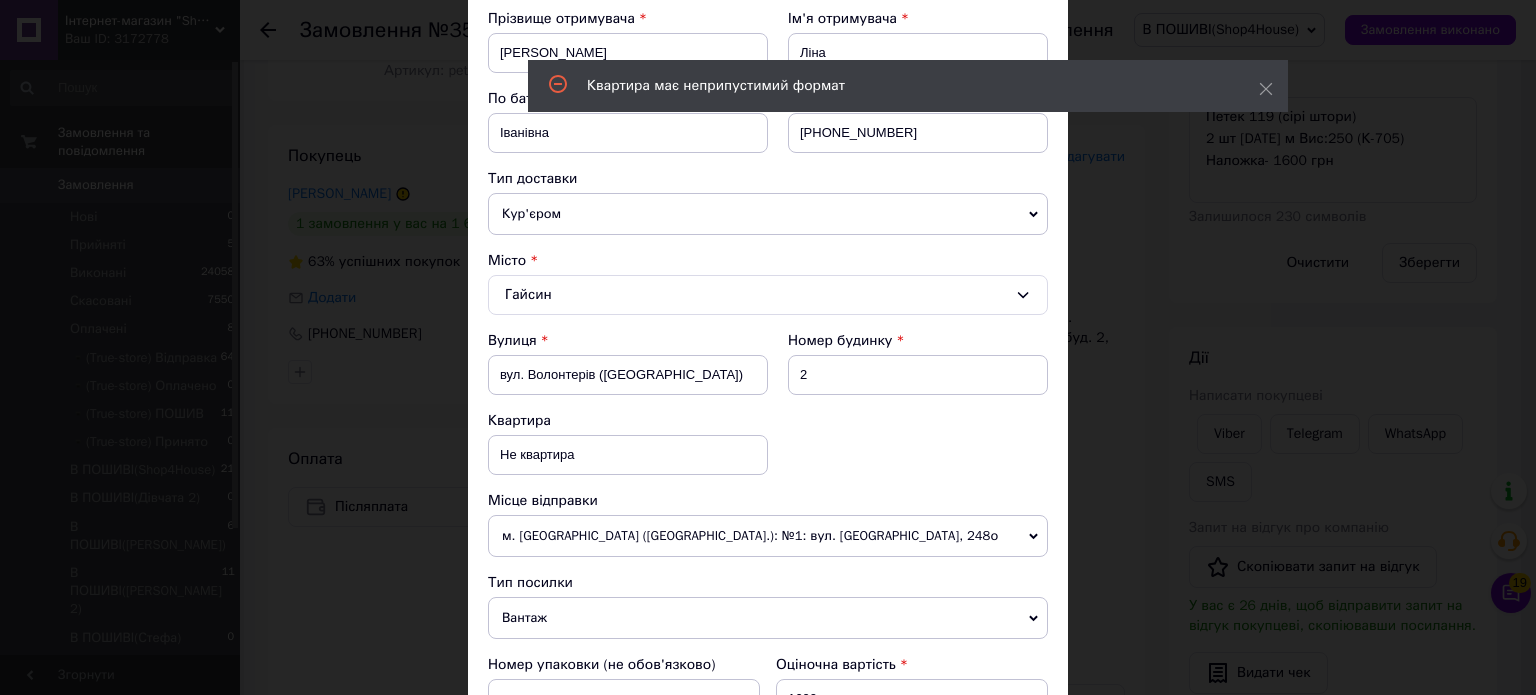 scroll, scrollTop: 306, scrollLeft: 0, axis: vertical 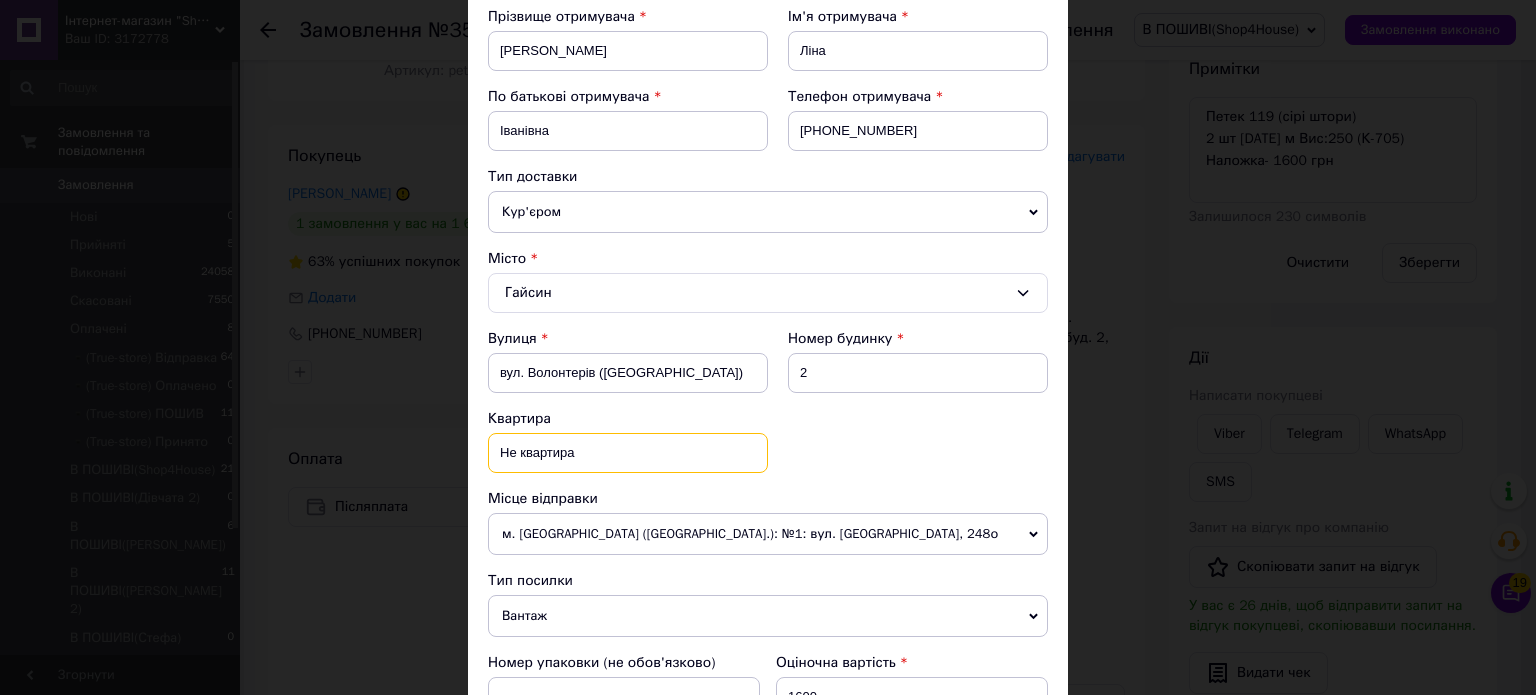click on "Не квартира" at bounding box center [628, 453] 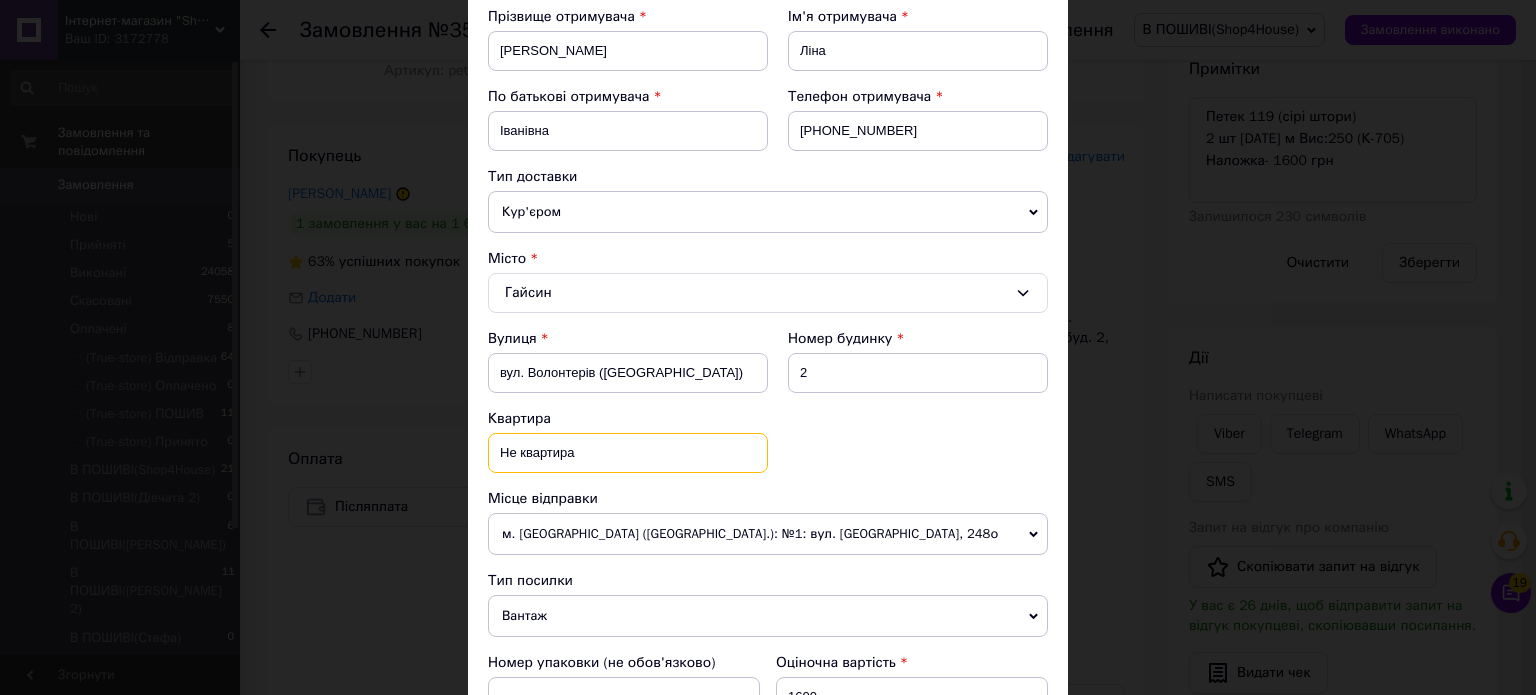 click on "Не квартира" at bounding box center [628, 453] 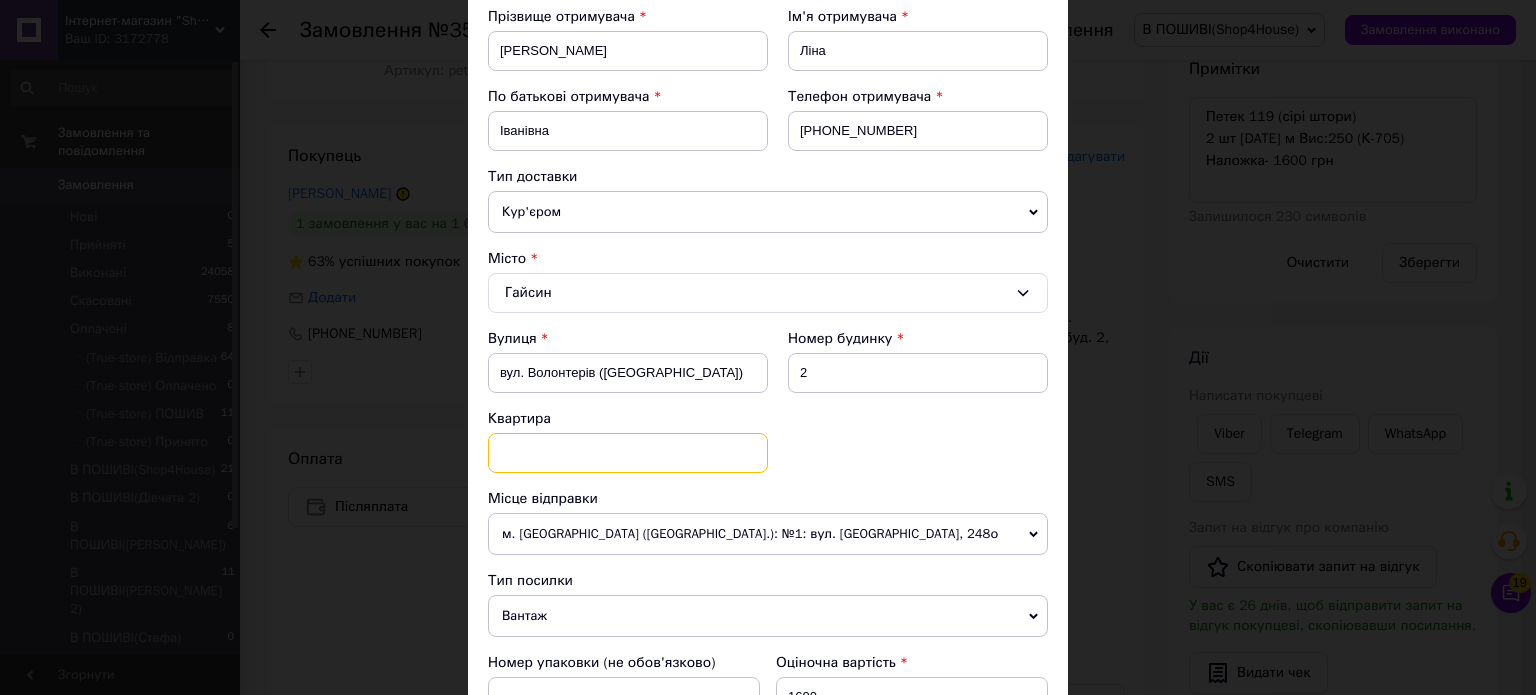 type 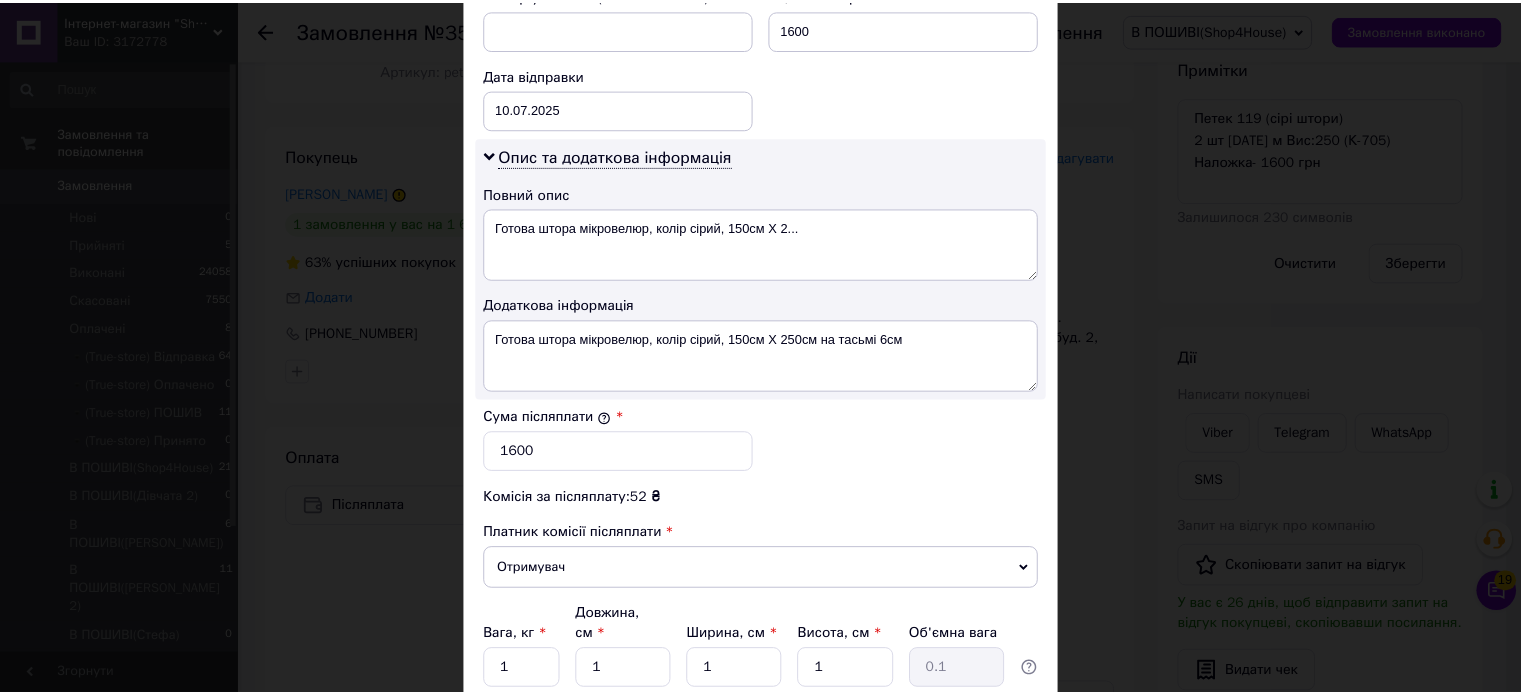scroll, scrollTop: 1127, scrollLeft: 0, axis: vertical 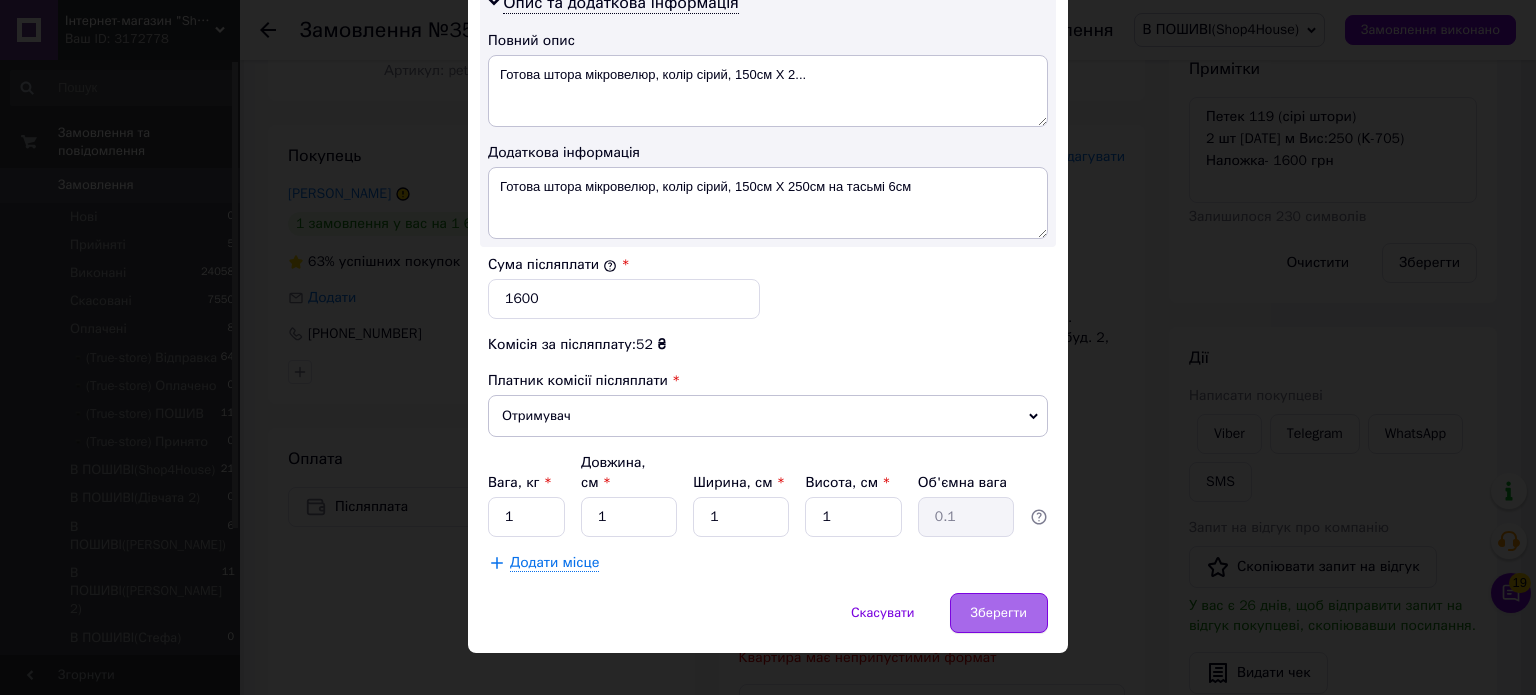 click on "Зберегти" at bounding box center [999, 613] 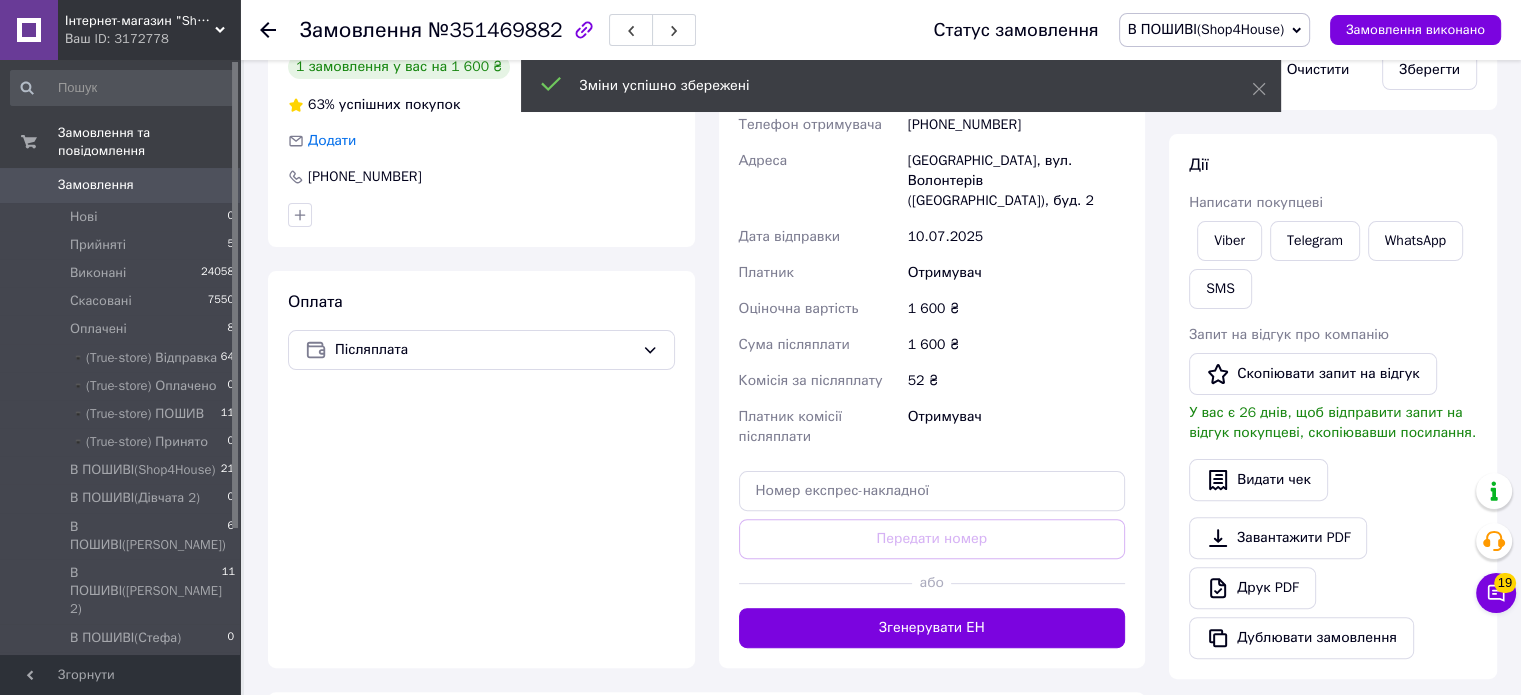scroll, scrollTop: 454, scrollLeft: 0, axis: vertical 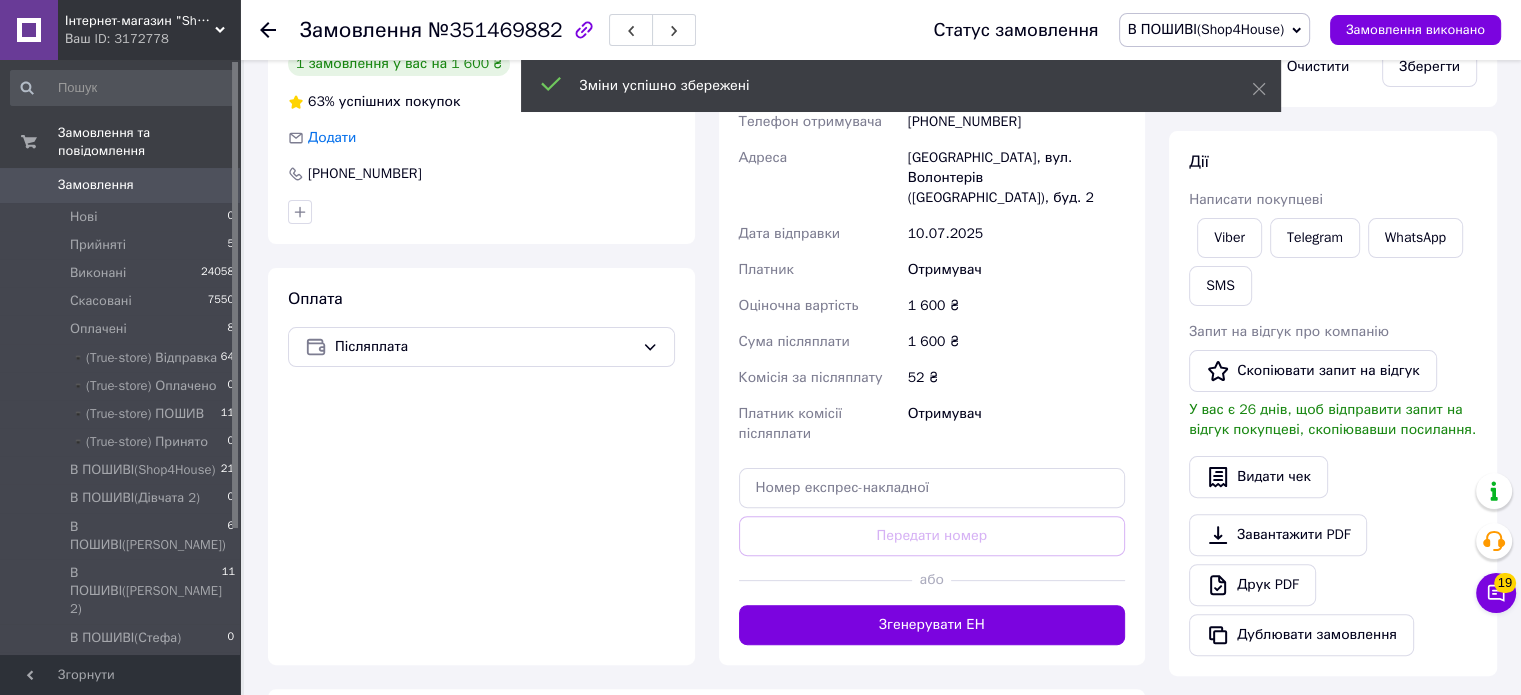 click on "Згенерувати ЕН" at bounding box center (932, 625) 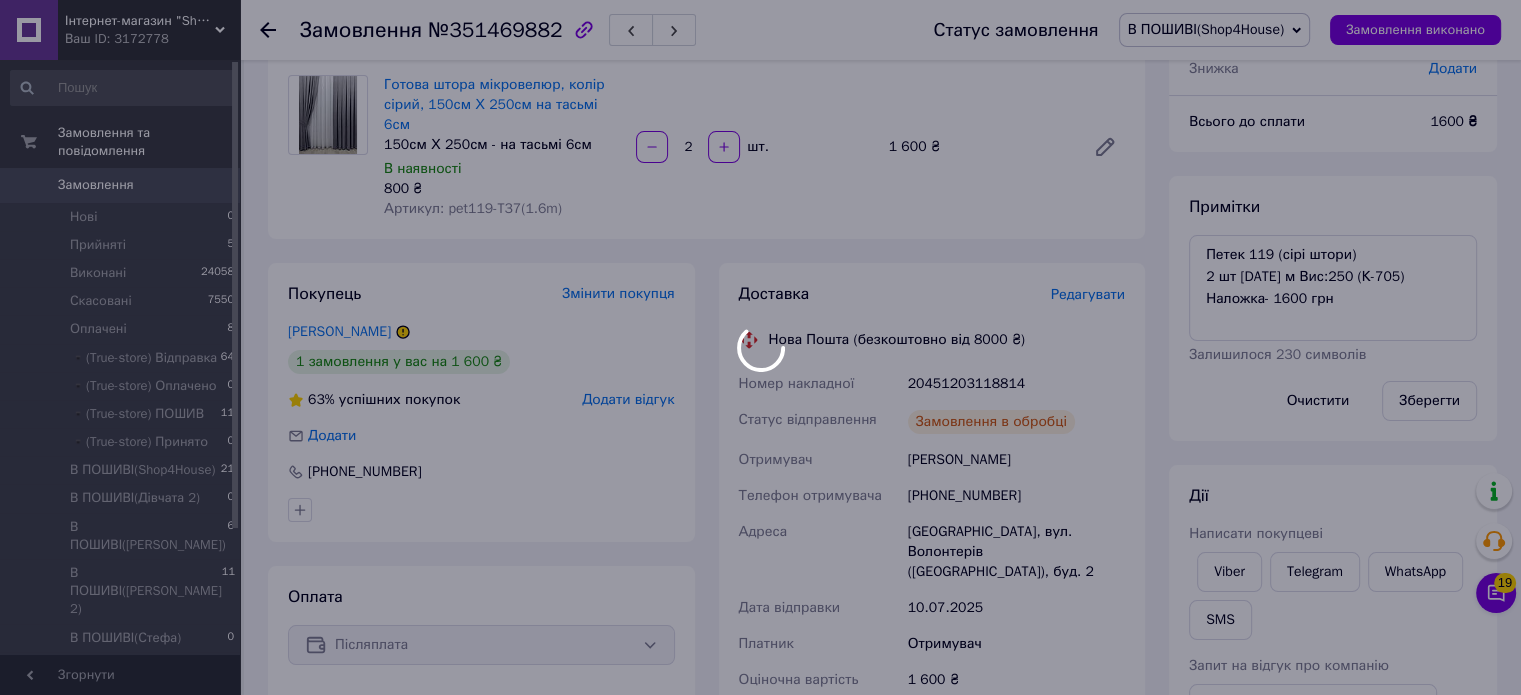 scroll, scrollTop: 156, scrollLeft: 0, axis: vertical 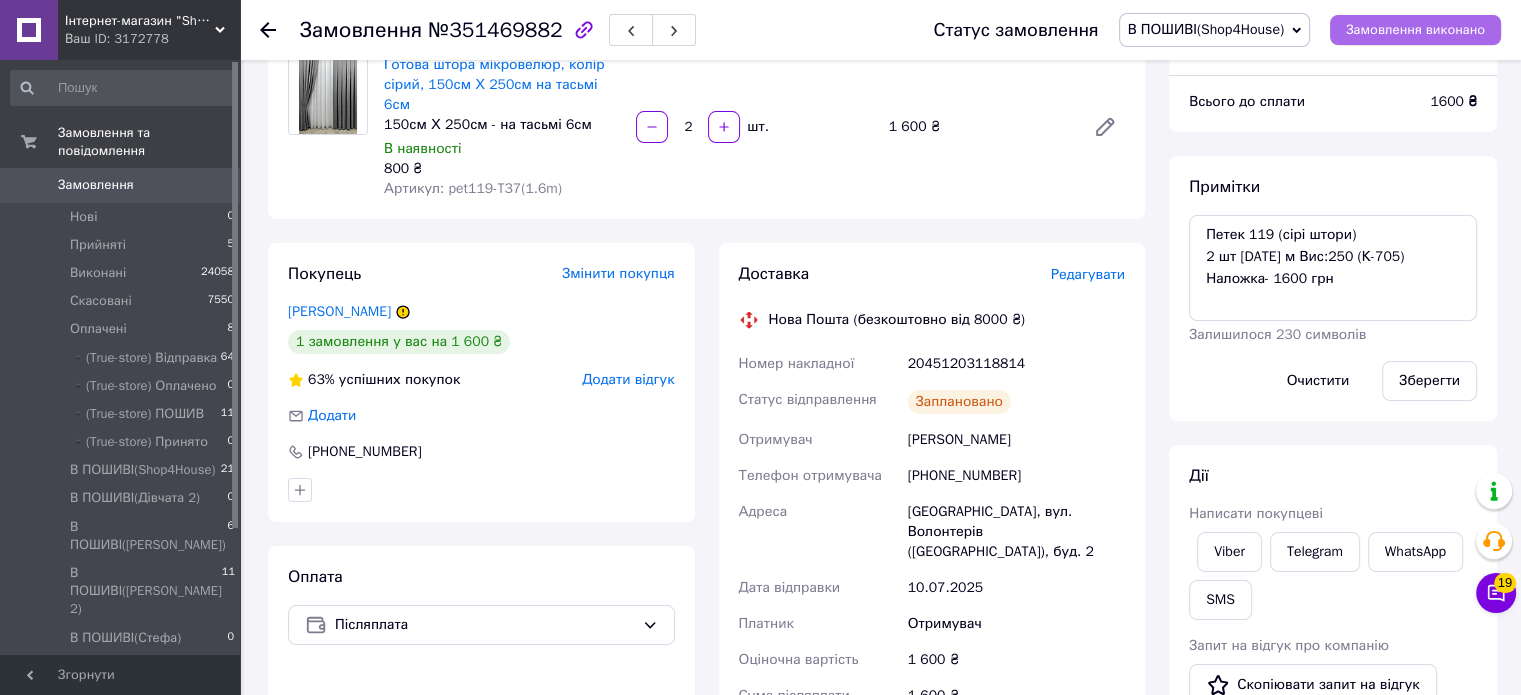 click on "Замовлення виконано" at bounding box center (1415, 30) 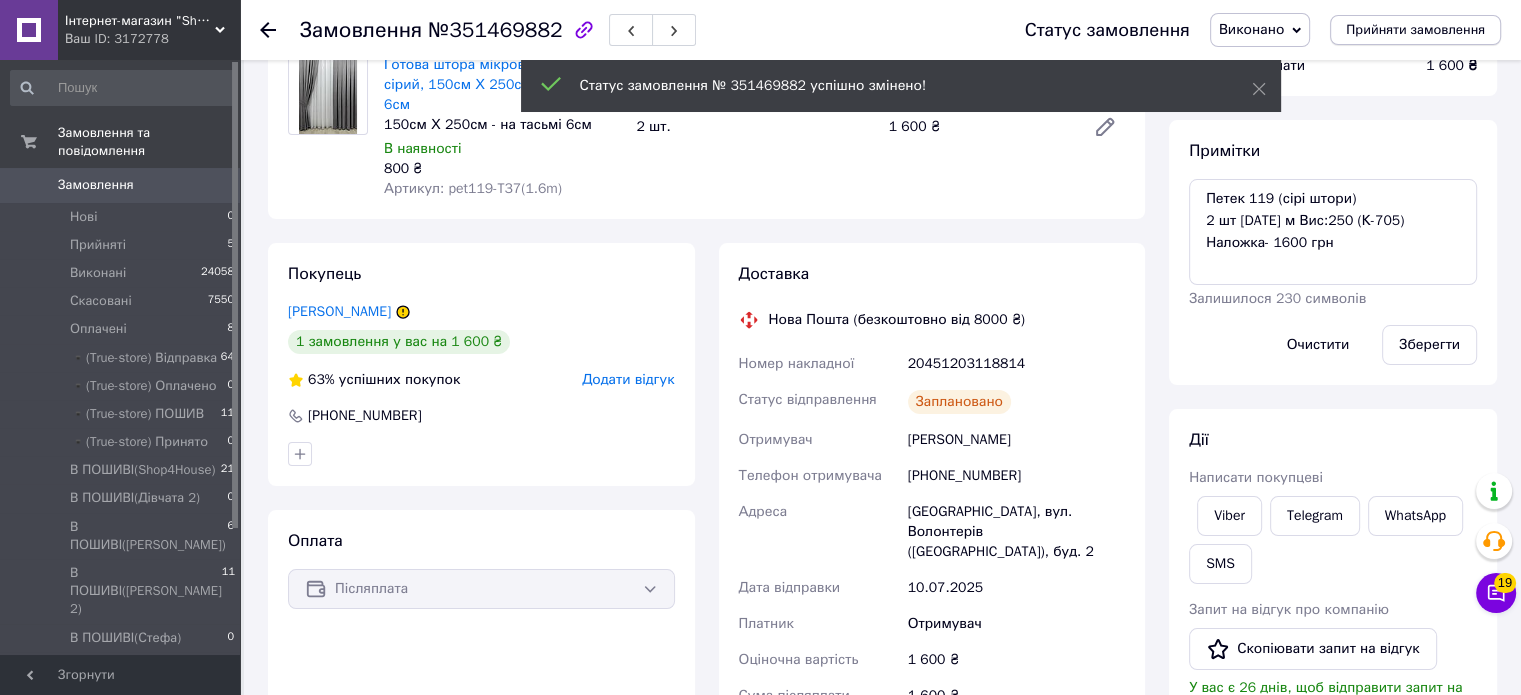 scroll, scrollTop: 64, scrollLeft: 0, axis: vertical 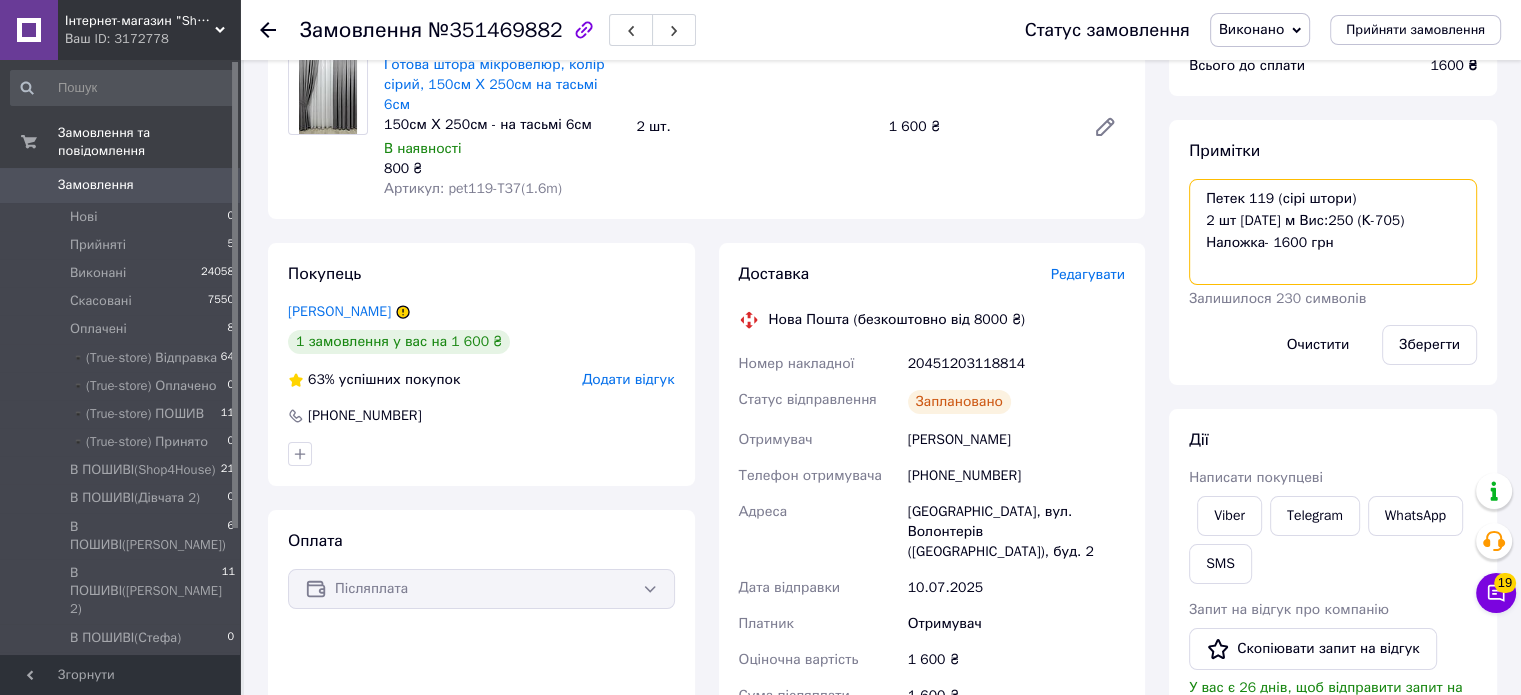 click on "Петек 119 (сірі штори)
2 шт по 1.5 м Вис:250 (К-705)
Наложка- 1600 грн" at bounding box center (1333, 232) 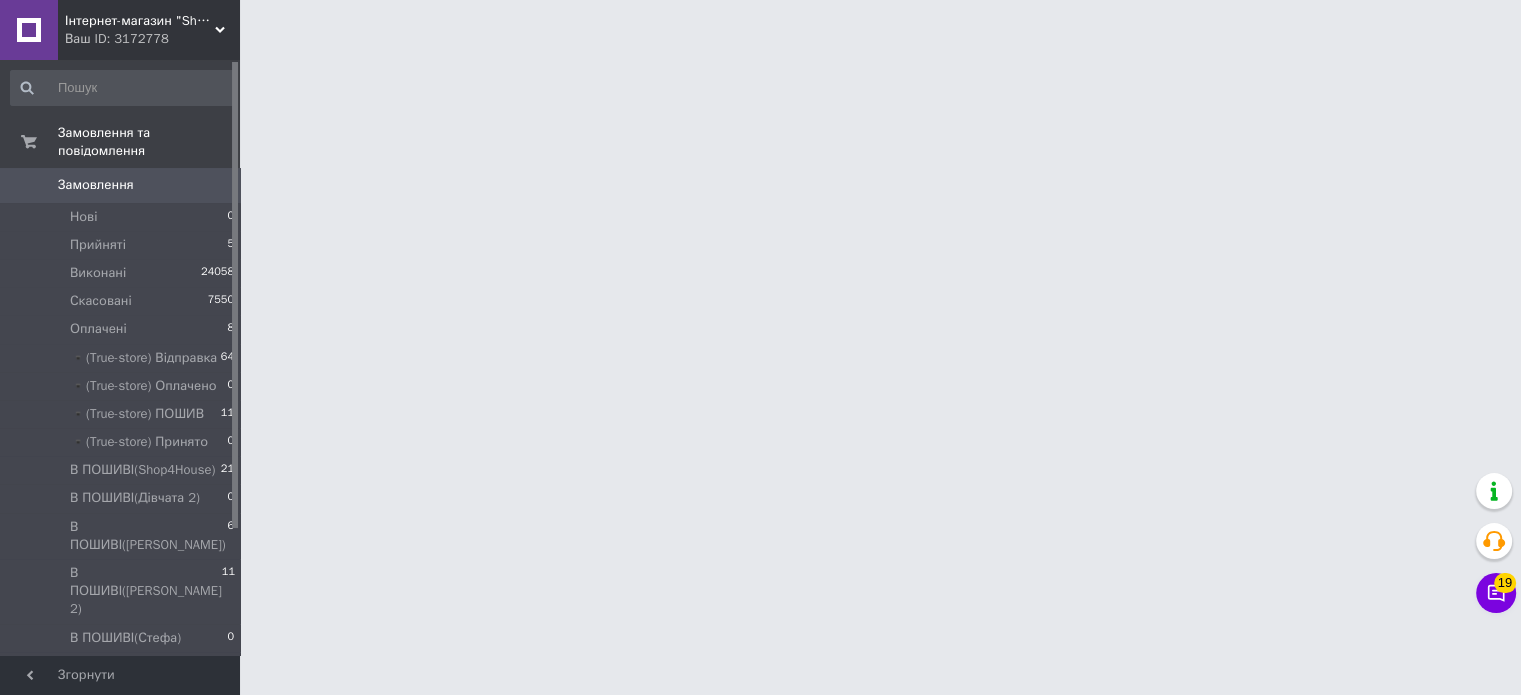 scroll, scrollTop: 0, scrollLeft: 0, axis: both 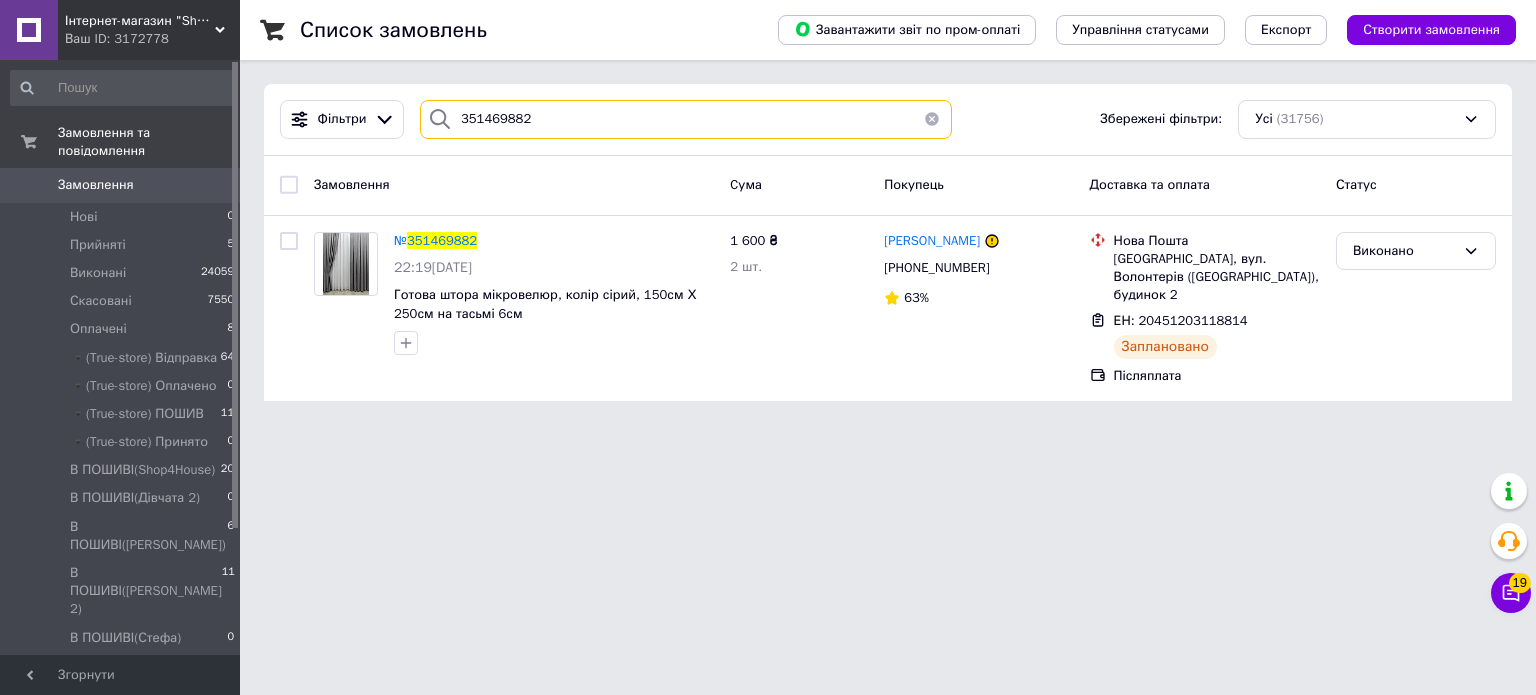 click on "351469882" at bounding box center [686, 119] 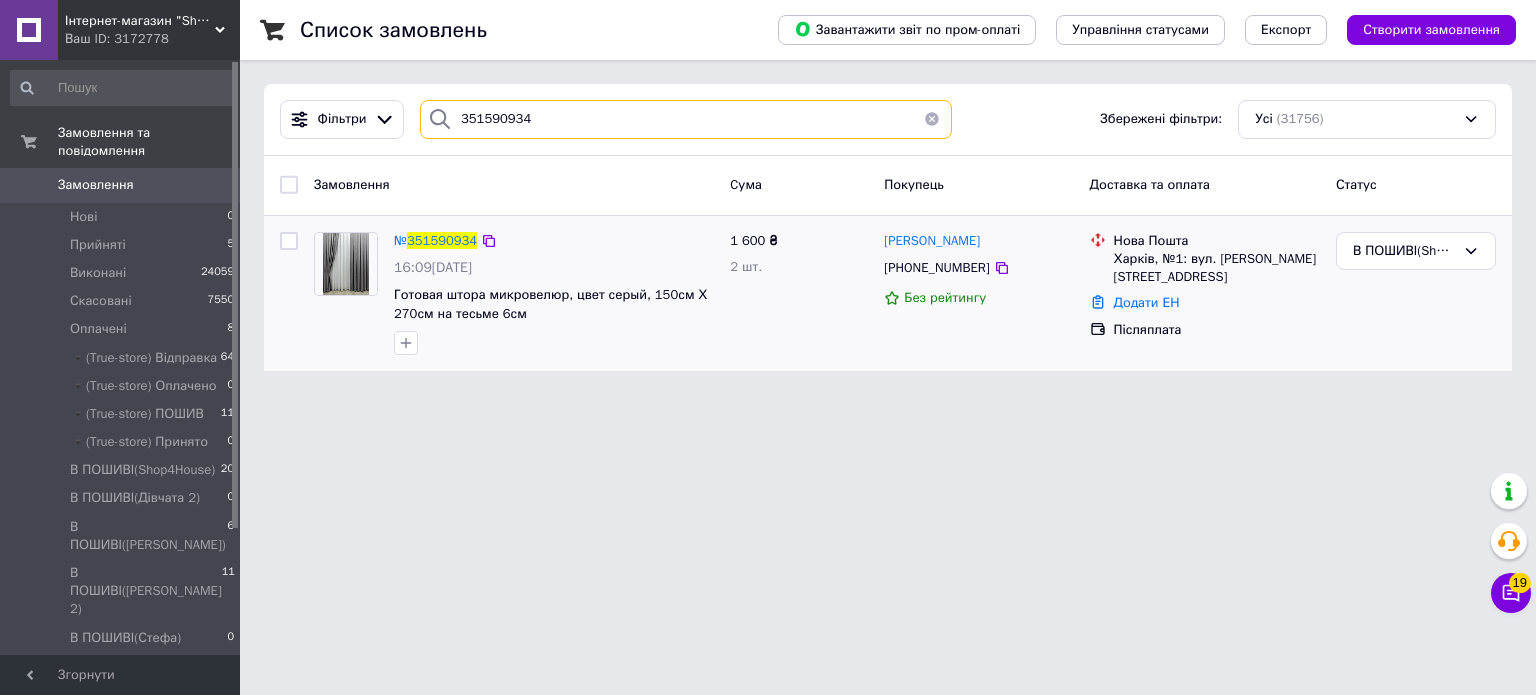 type on "351590934" 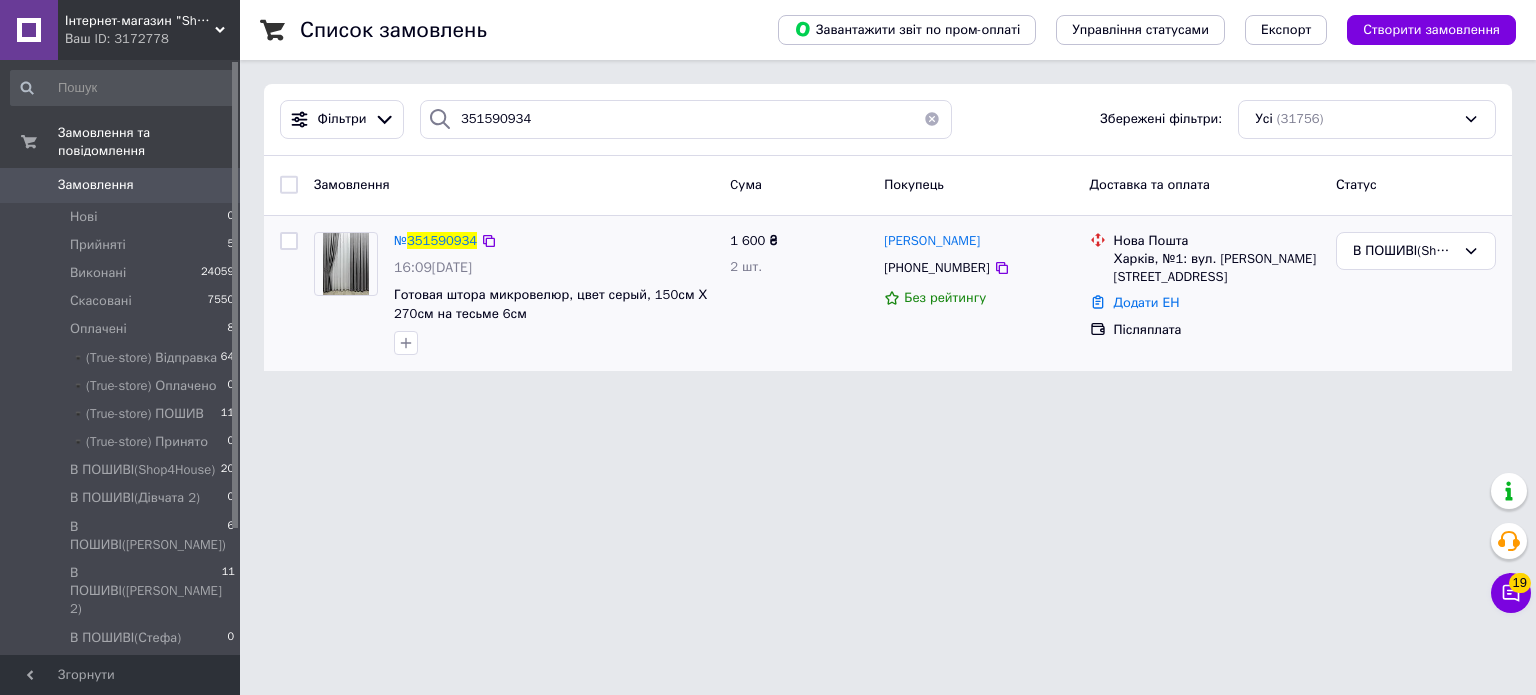 click on "№  351590934" at bounding box center [435, 241] 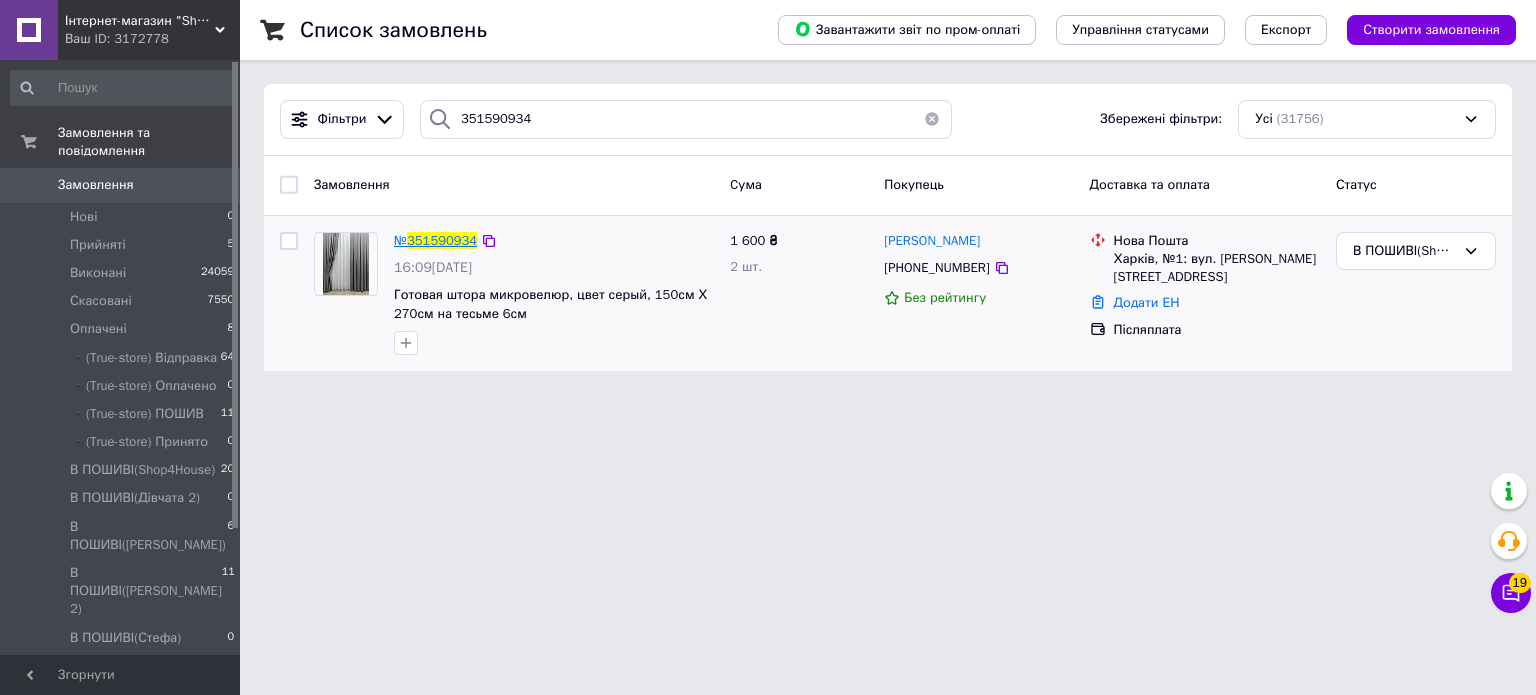 click on "351590934" at bounding box center (442, 240) 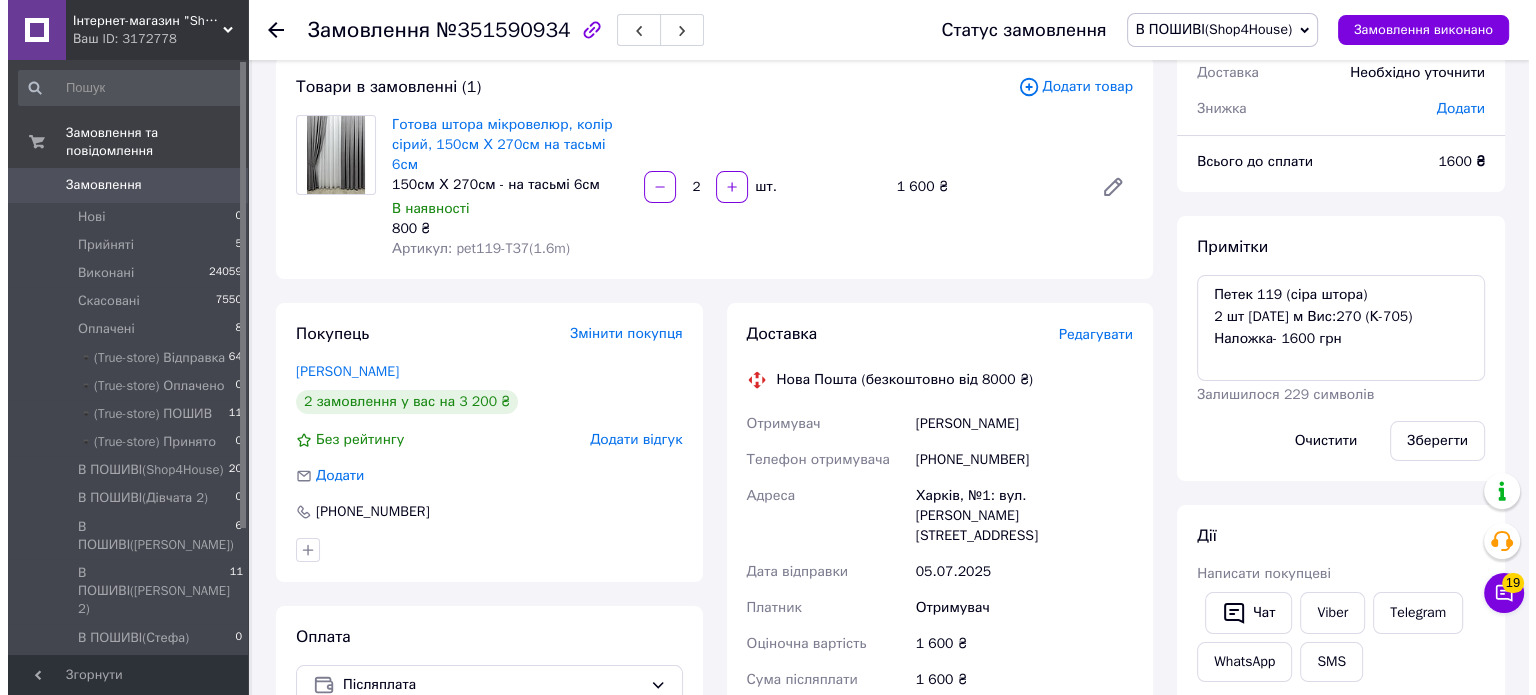 scroll, scrollTop: 119, scrollLeft: 0, axis: vertical 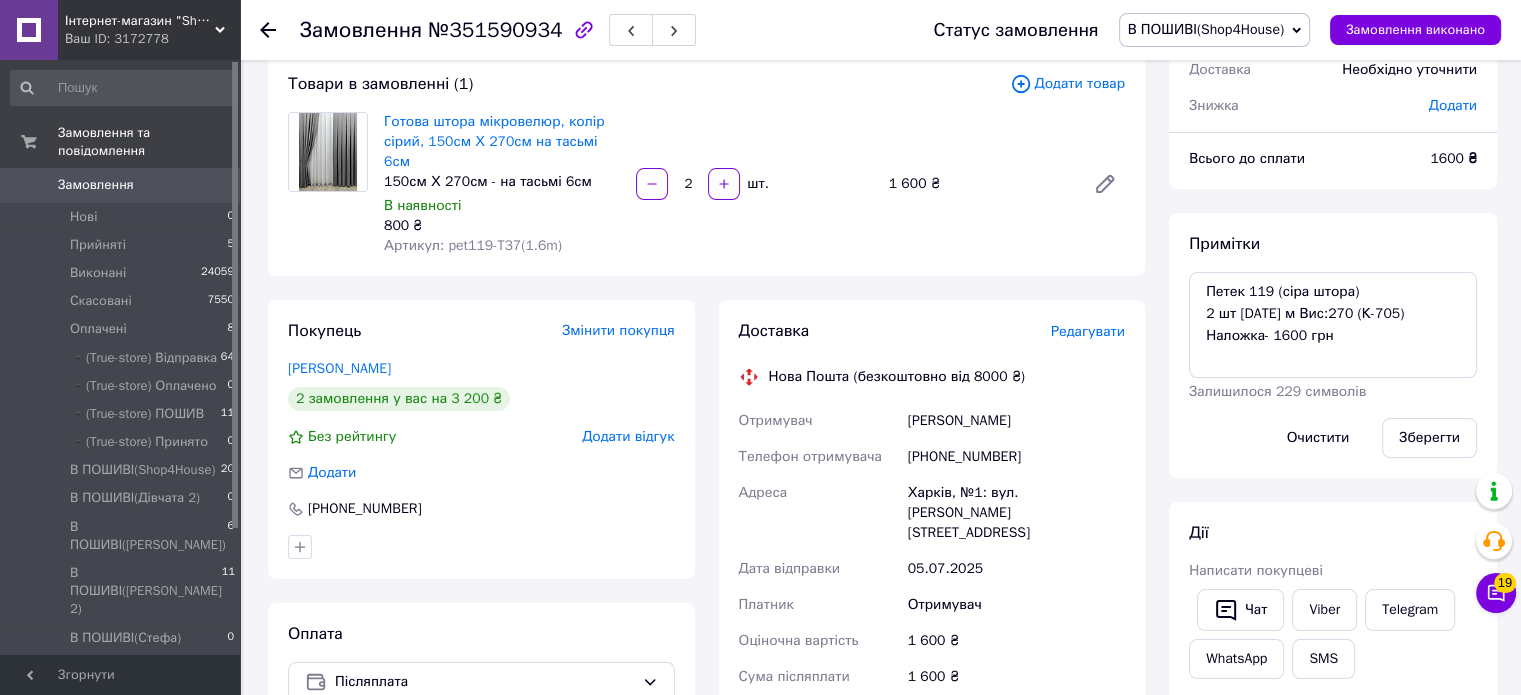 click on "Редагувати" at bounding box center (1088, 331) 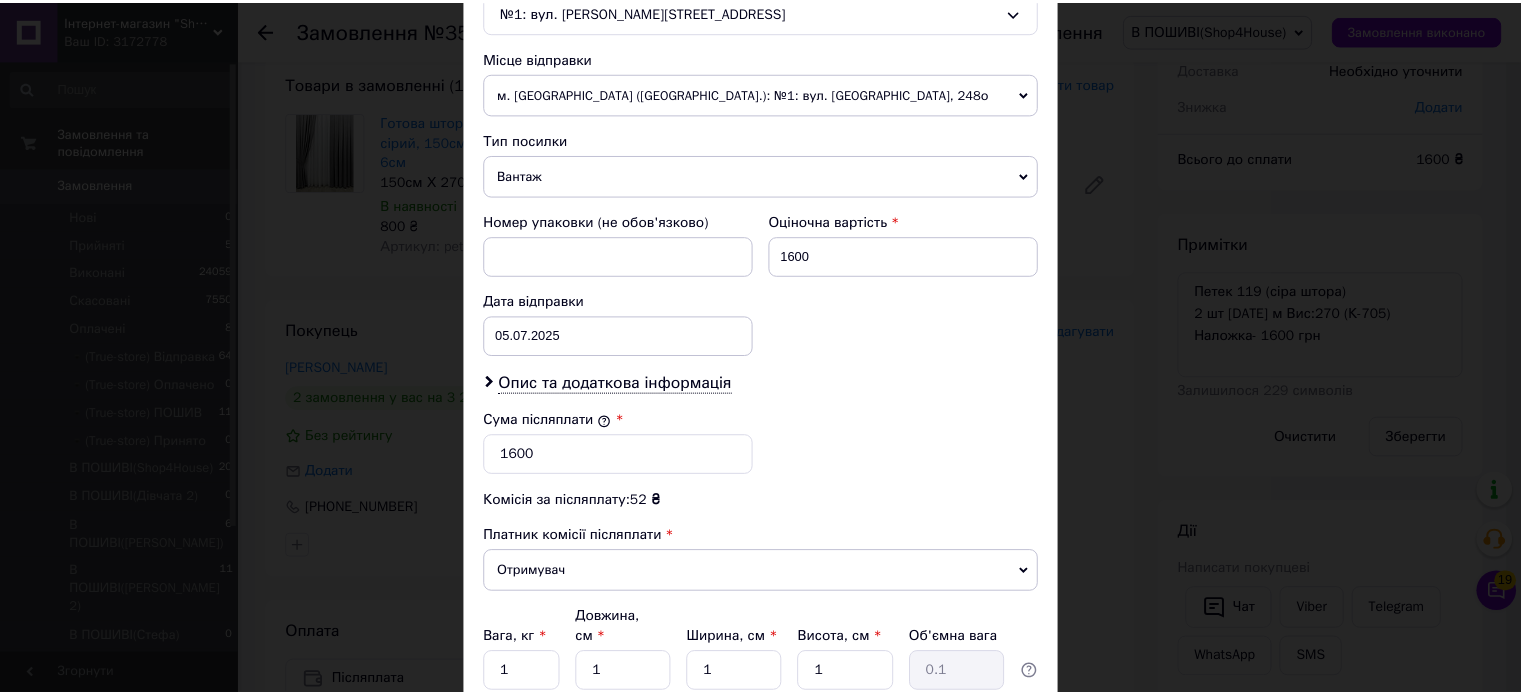scroll, scrollTop: 731, scrollLeft: 0, axis: vertical 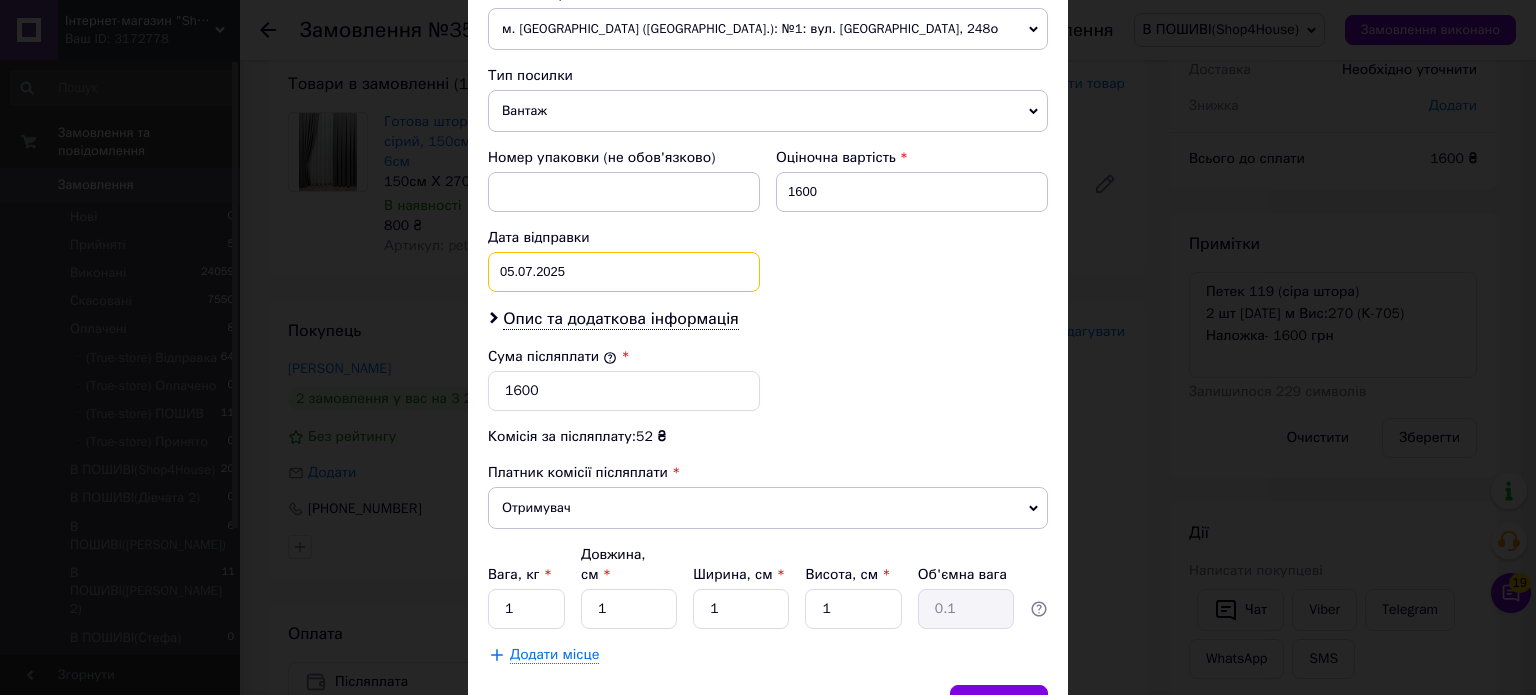 click on "[DATE] < 2025 > < Июль > Пн Вт Ср Чт Пт Сб Вс 30 1 2 3 4 5 6 7 8 9 10 11 12 13 14 15 16 17 18 19 20 21 22 23 24 25 26 27 28 29 30 31 1 2 3 4 5 6 7 8 9 10" at bounding box center (624, 272) 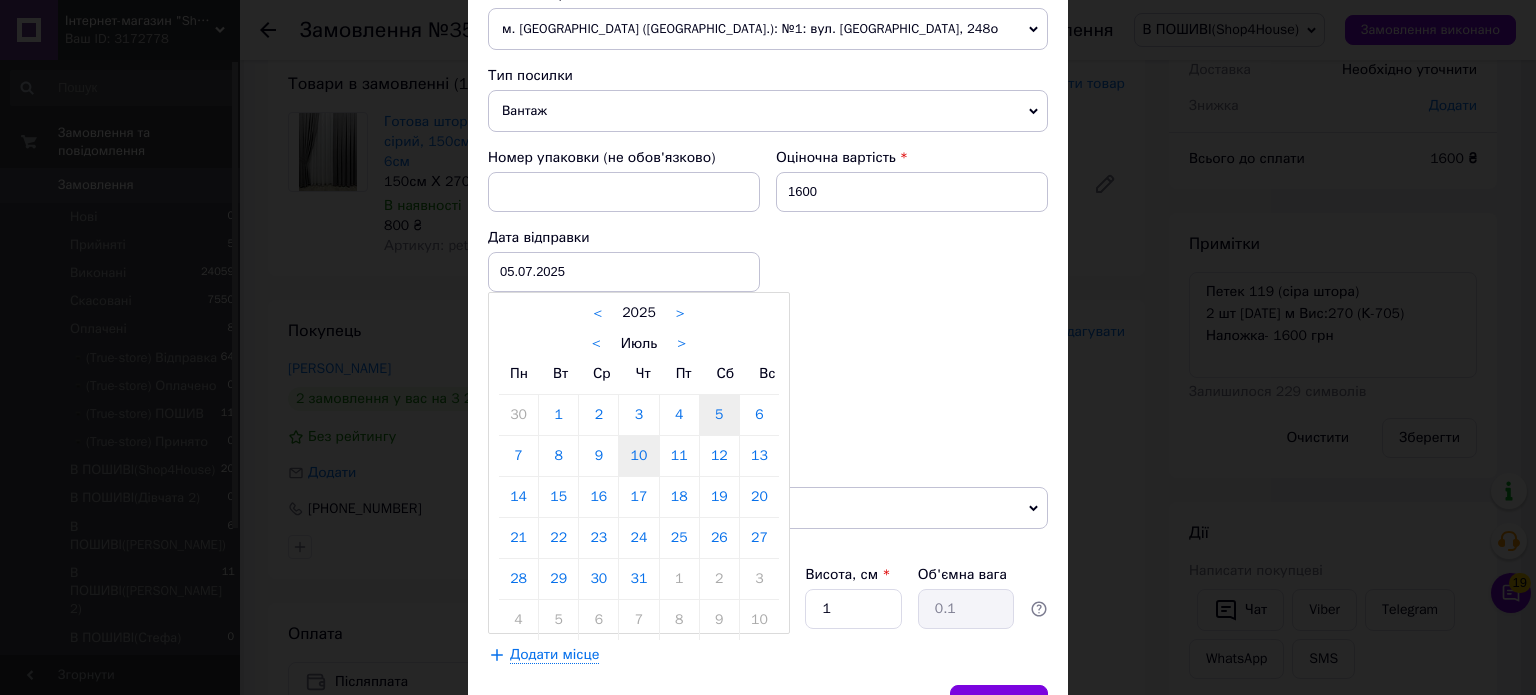 click on "10" at bounding box center [638, 456] 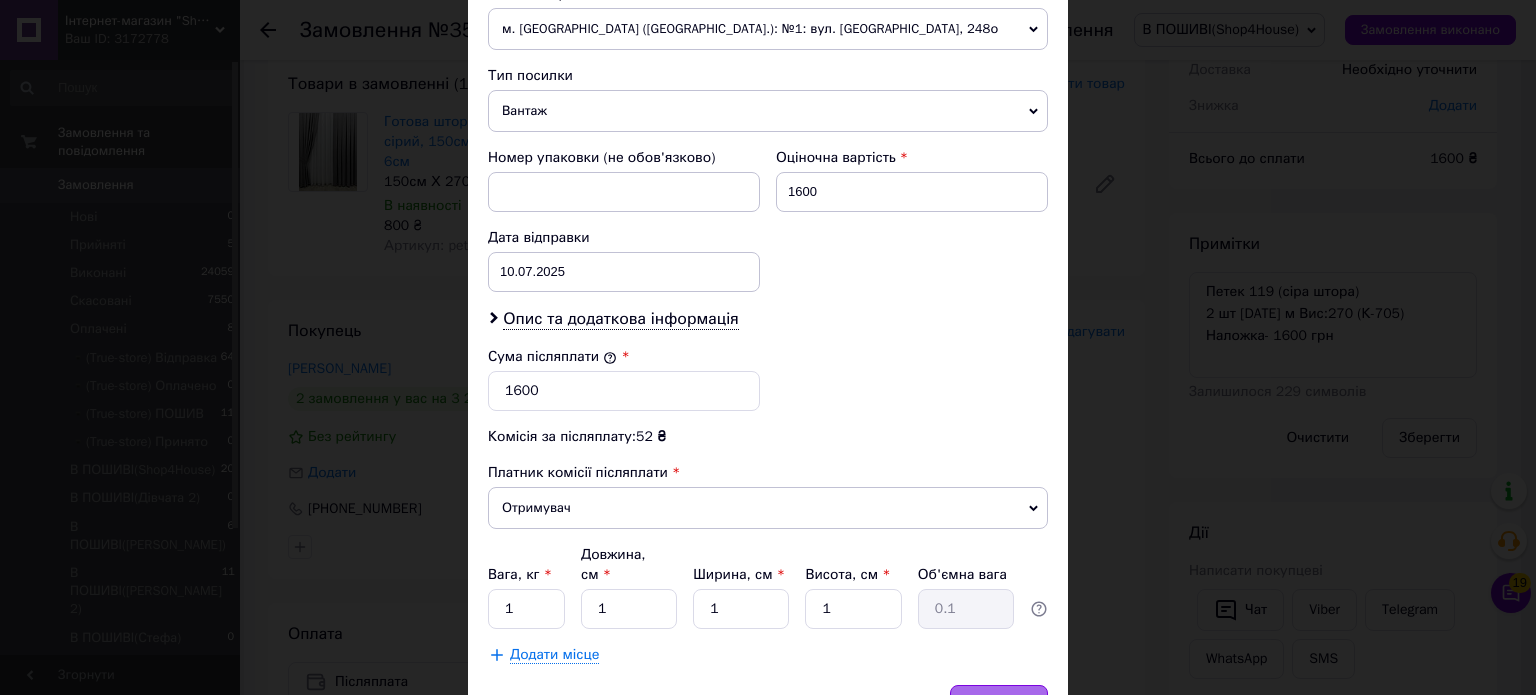 click on "Зберегти" at bounding box center (999, 705) 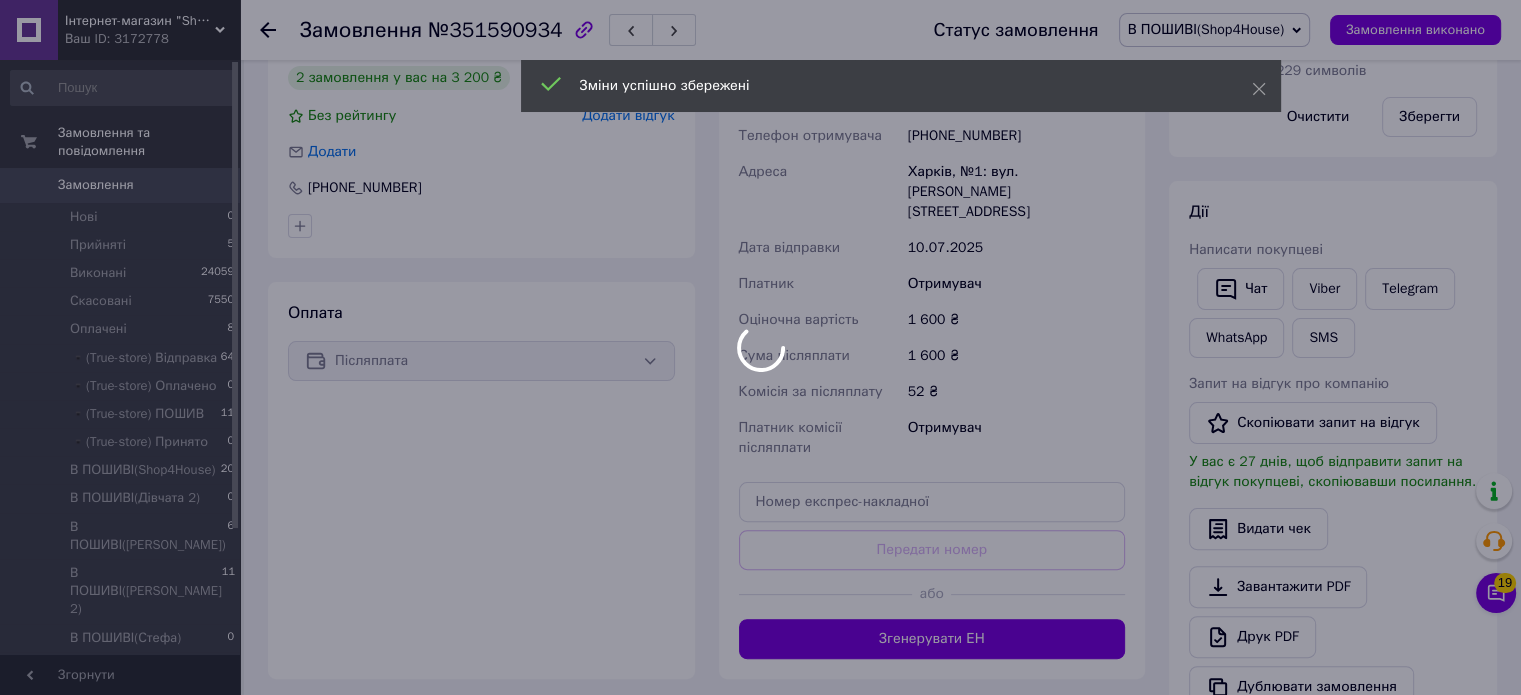 scroll, scrollTop: 452, scrollLeft: 0, axis: vertical 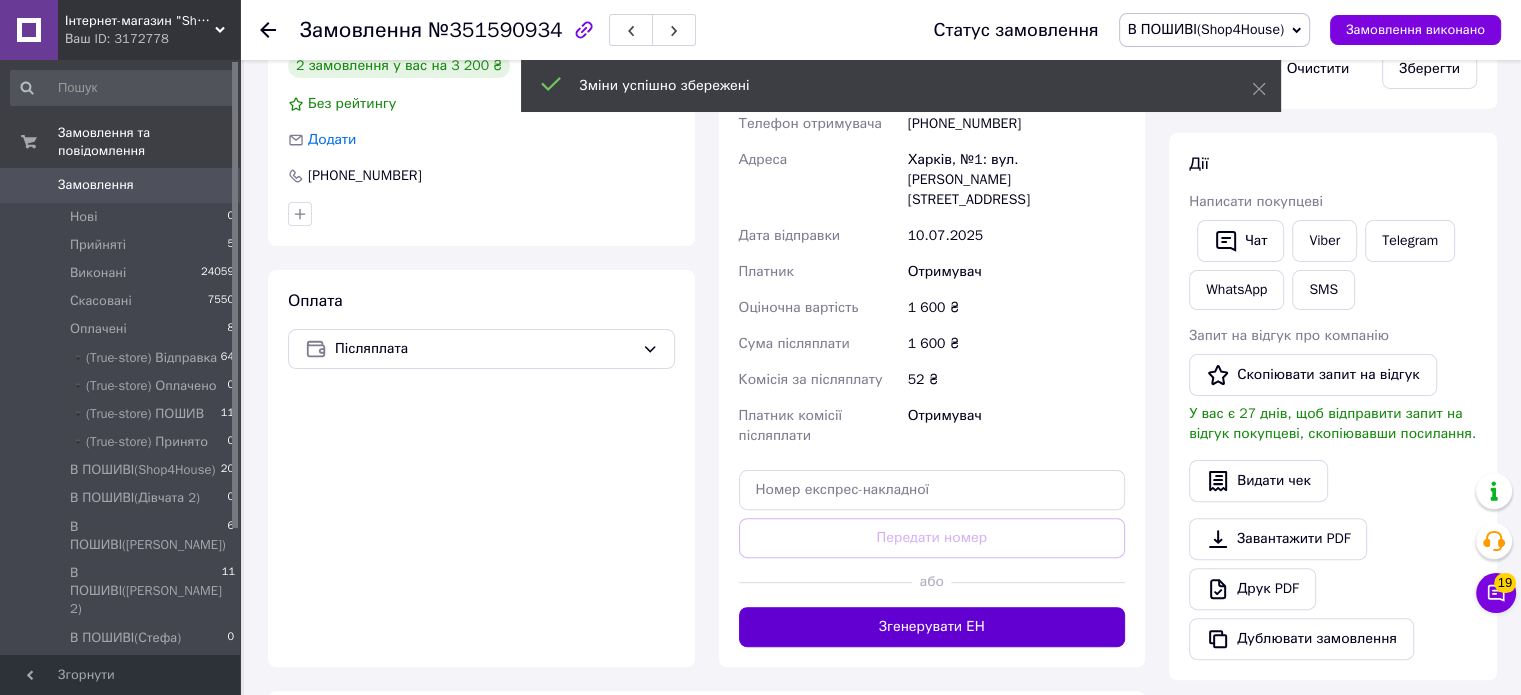 click on "Згенерувати ЕН" at bounding box center [932, 627] 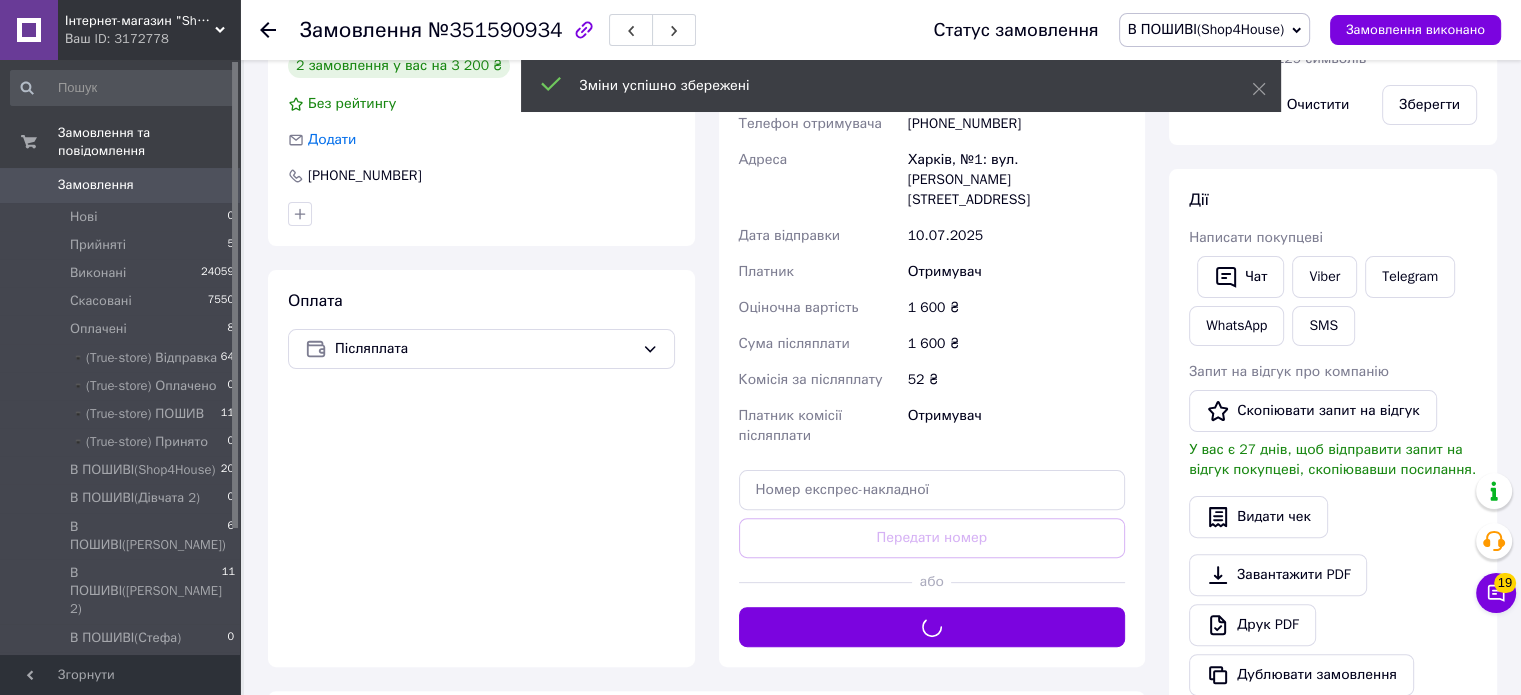 scroll, scrollTop: 151, scrollLeft: 0, axis: vertical 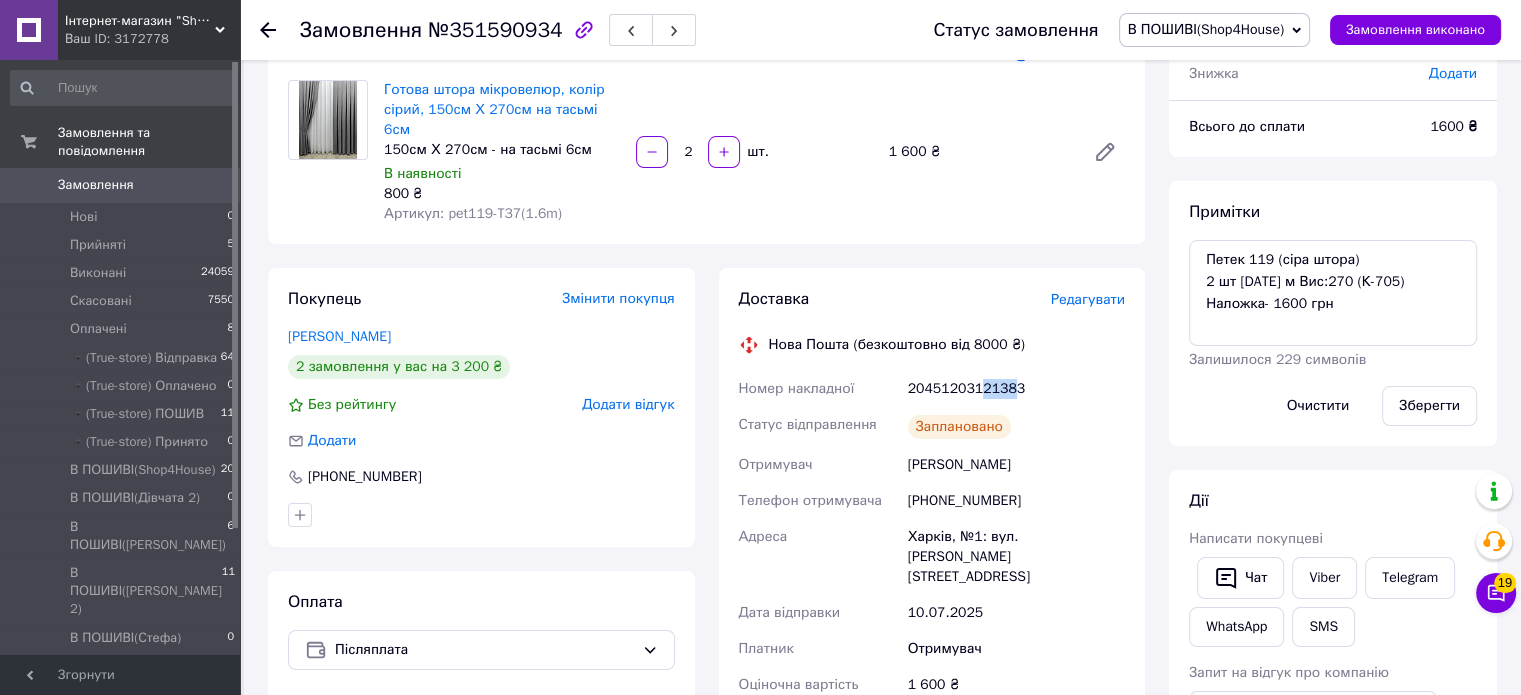 drag, startPoint x: 976, startPoint y: 366, endPoint x: 1008, endPoint y: 366, distance: 32 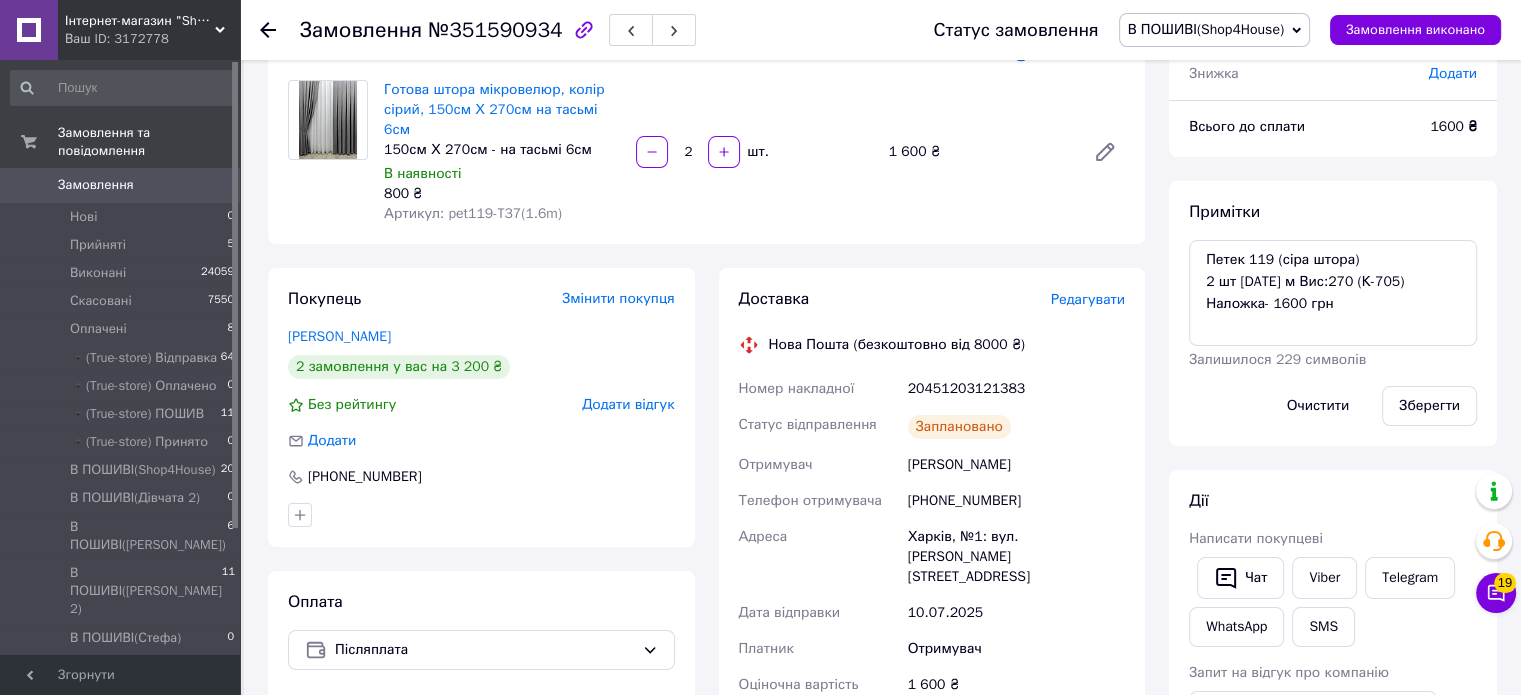 click on "20451203121383" at bounding box center [1016, 389] 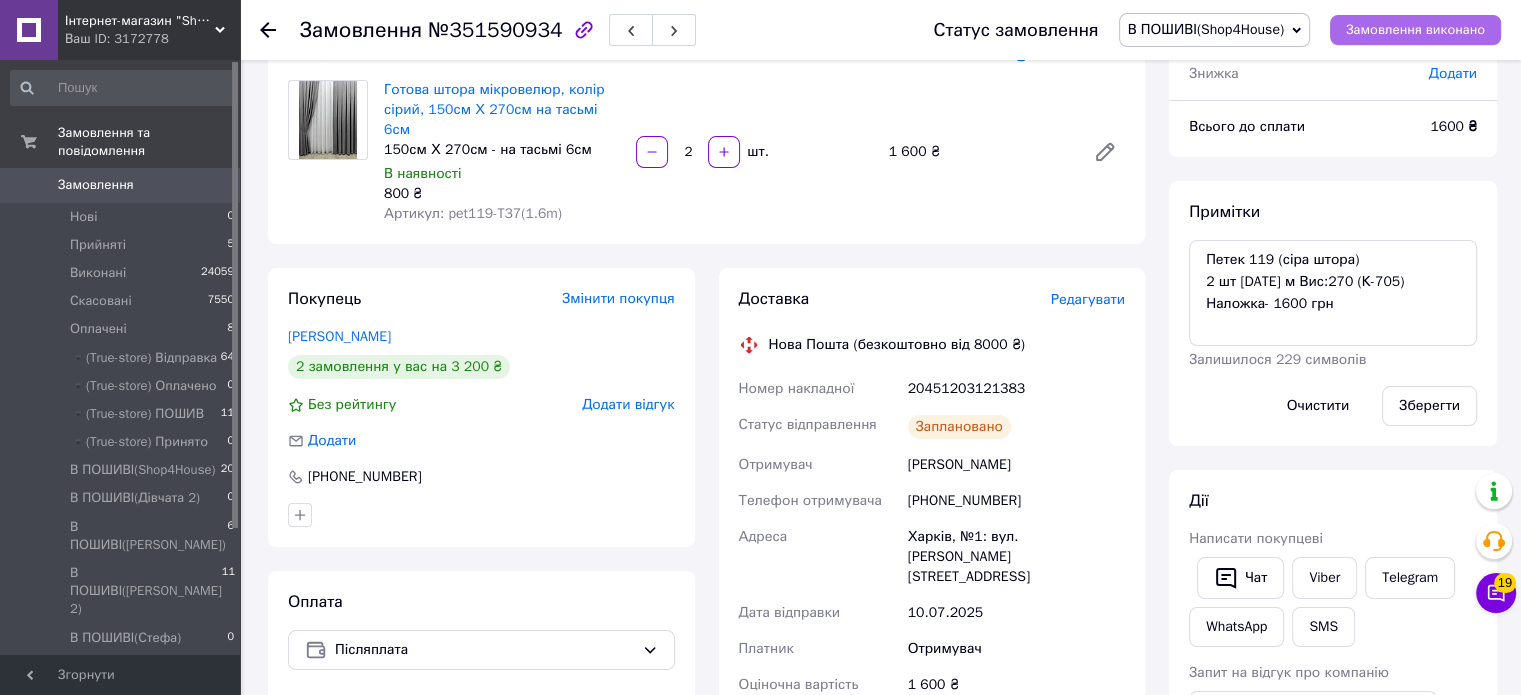 click on "Замовлення виконано" at bounding box center (1415, 30) 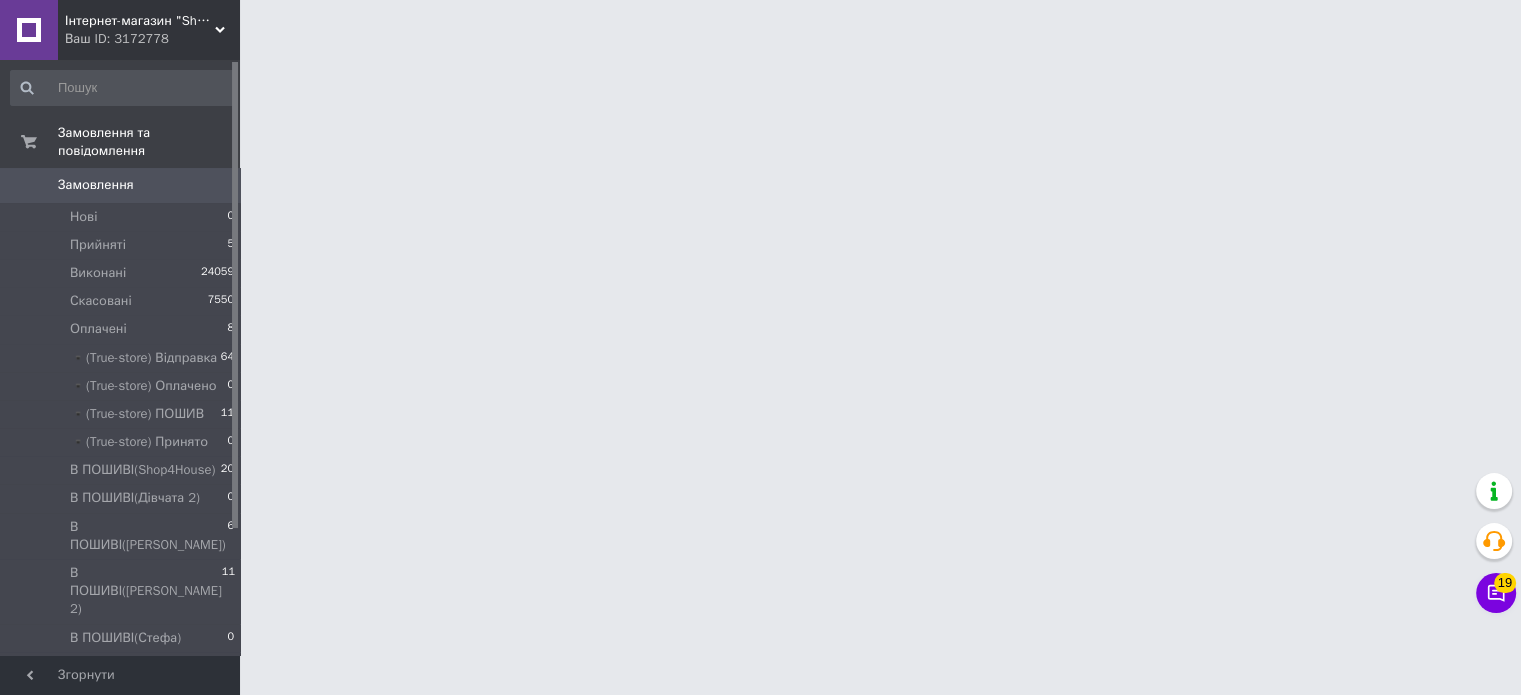 scroll, scrollTop: 0, scrollLeft: 0, axis: both 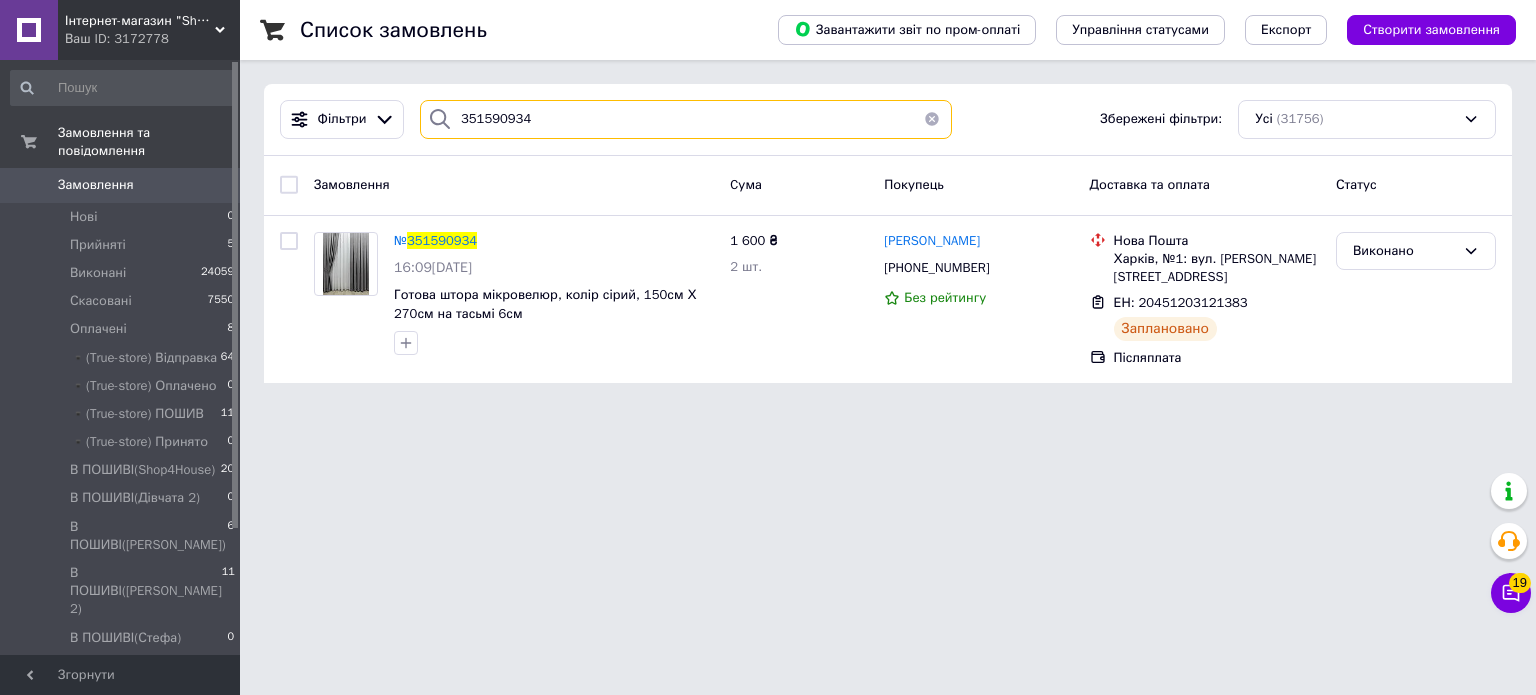 click on "351590934" at bounding box center [686, 119] 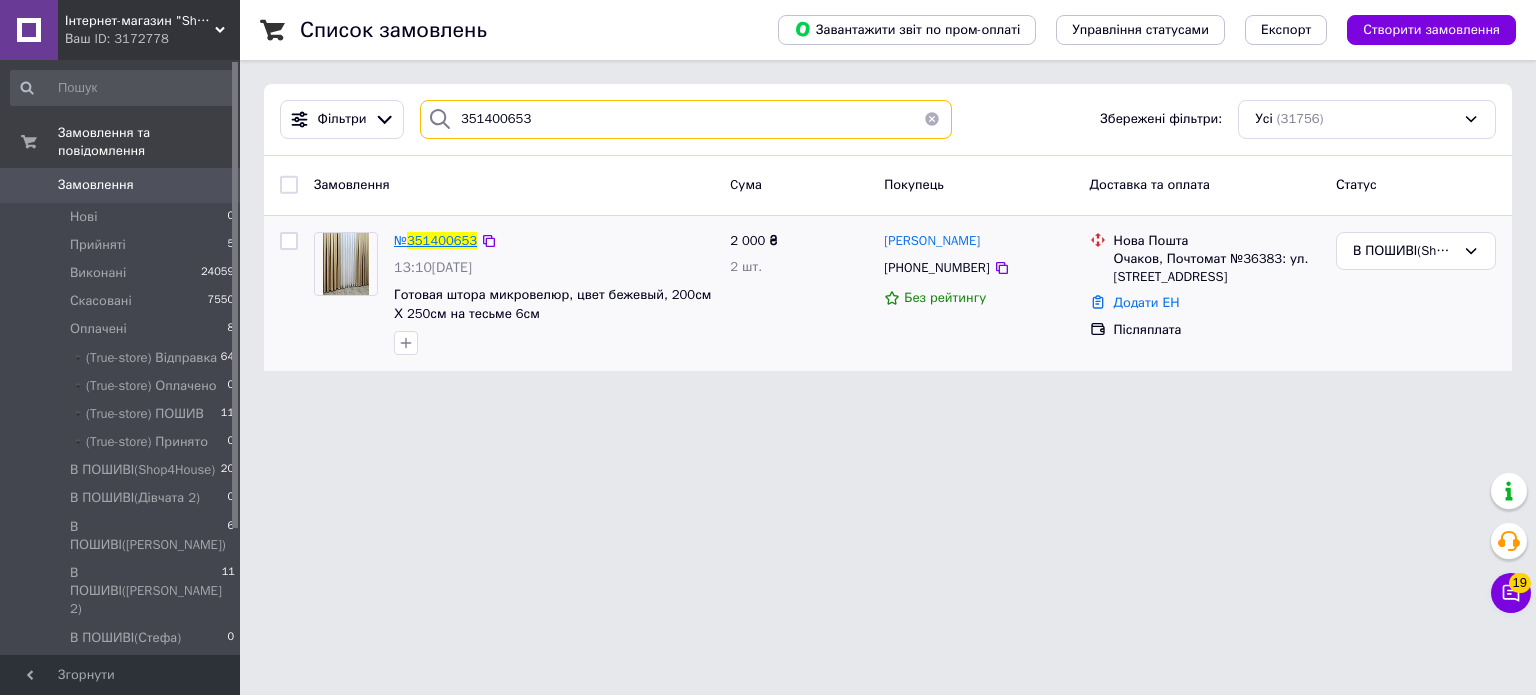 type on "351400653" 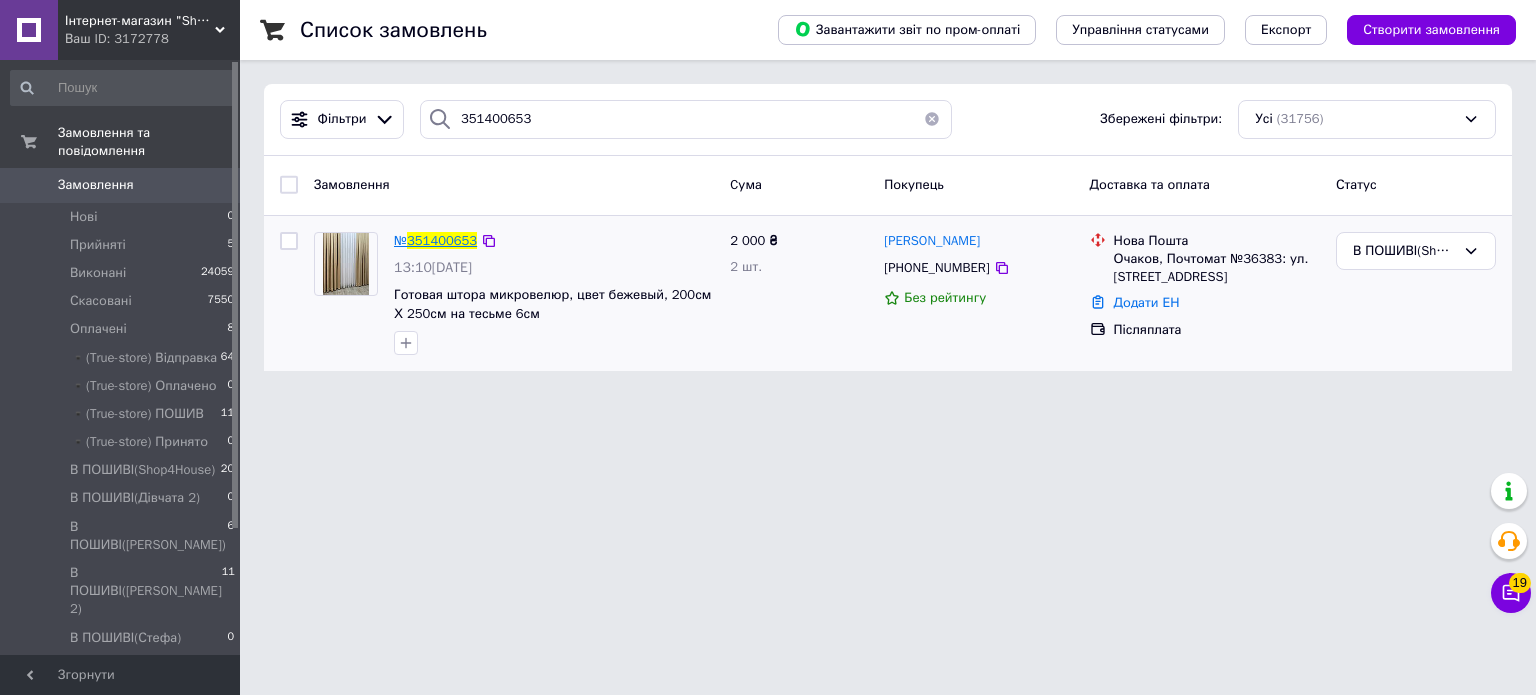 click on "351400653" at bounding box center [442, 240] 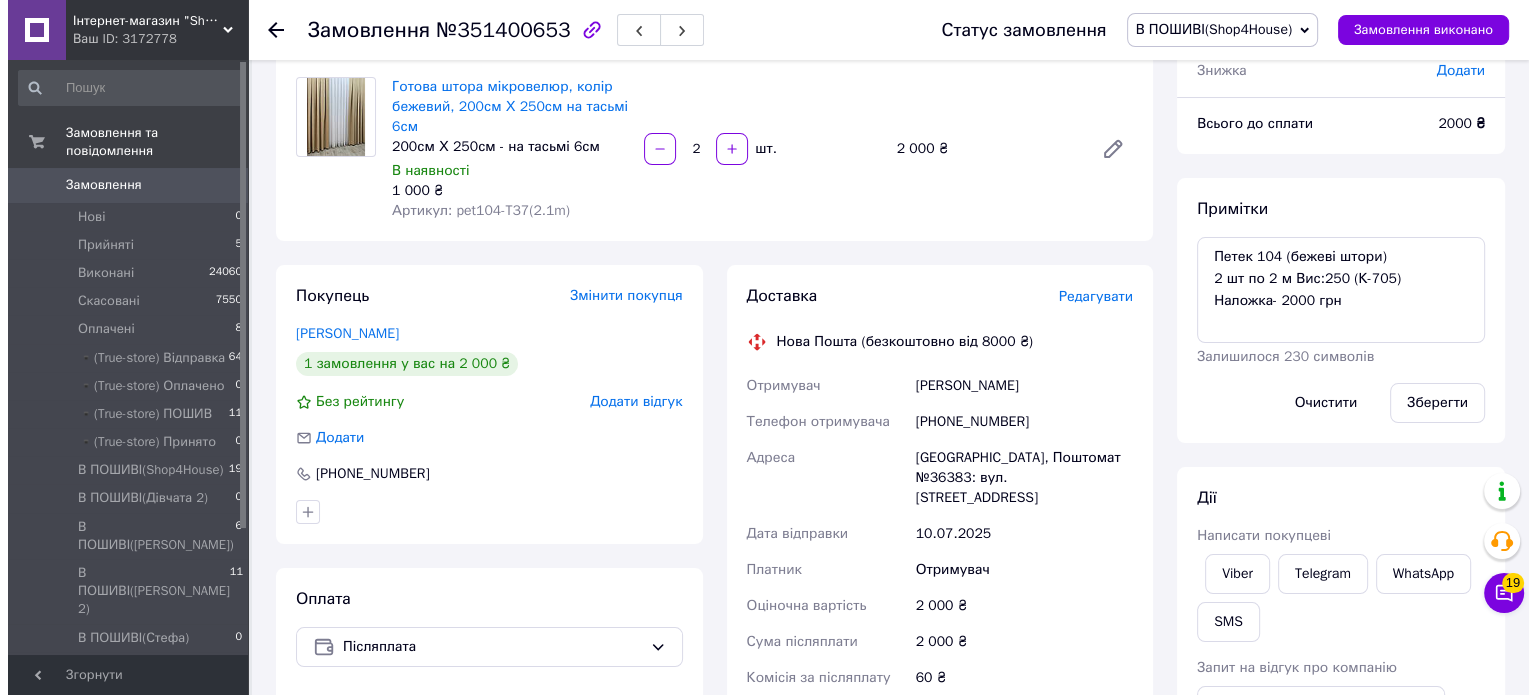 scroll, scrollTop: 160, scrollLeft: 0, axis: vertical 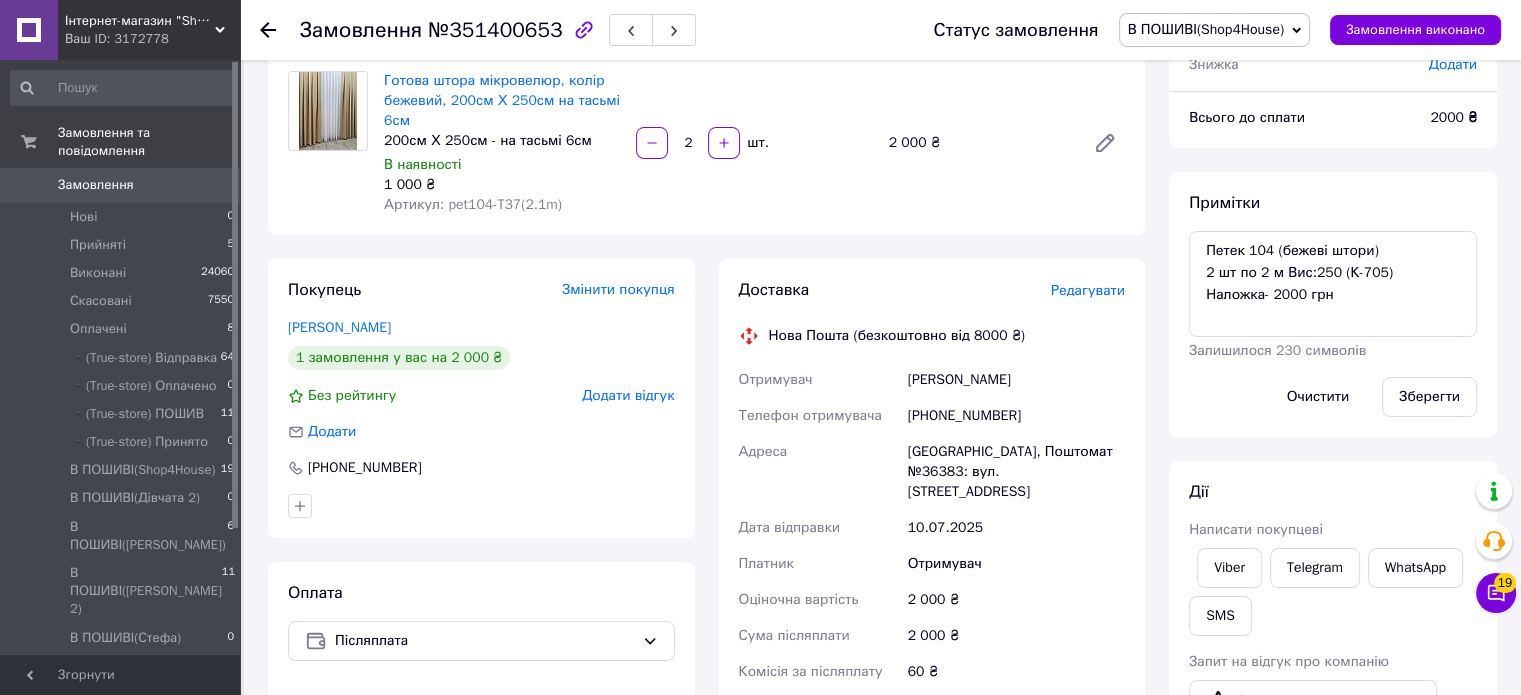 click on "Редагувати" at bounding box center (1088, 290) 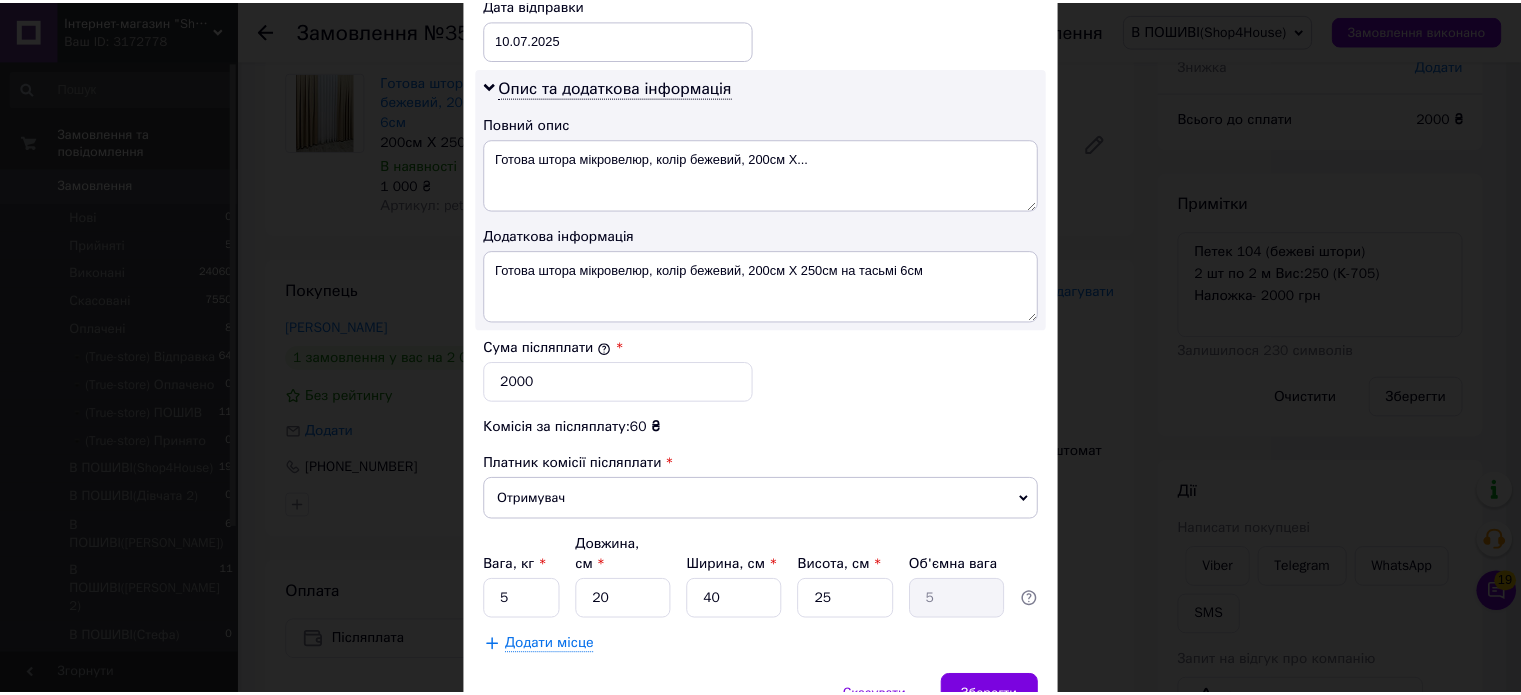scroll, scrollTop: 980, scrollLeft: 0, axis: vertical 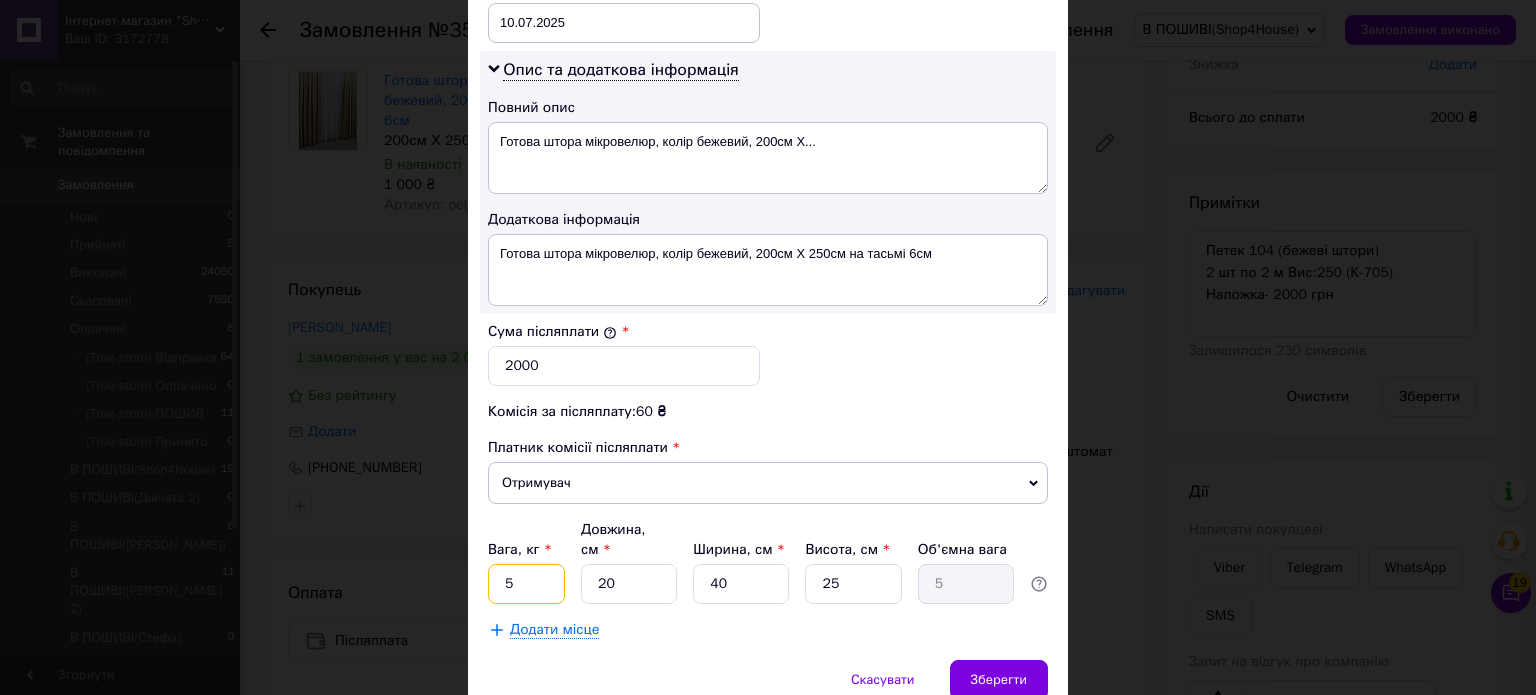 click on "5" at bounding box center [526, 584] 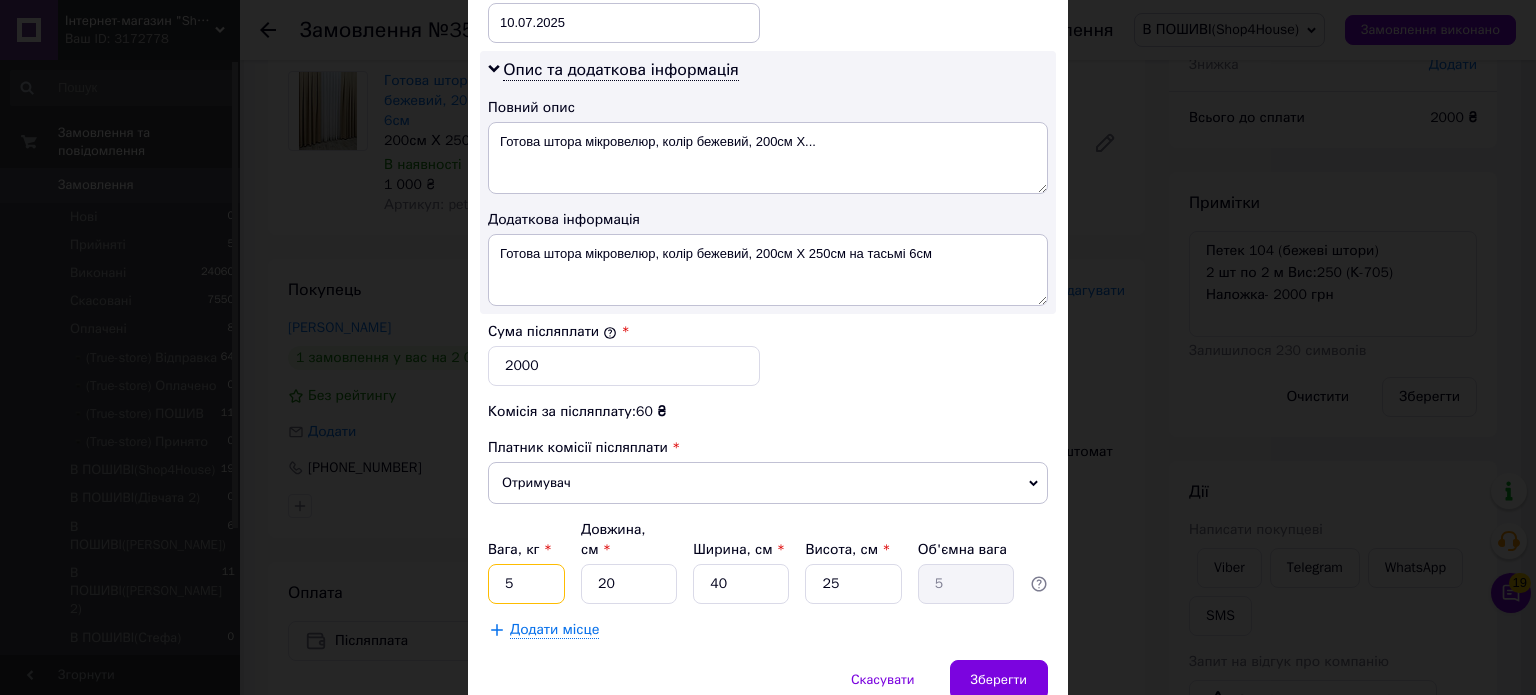 click on "5" at bounding box center [526, 584] 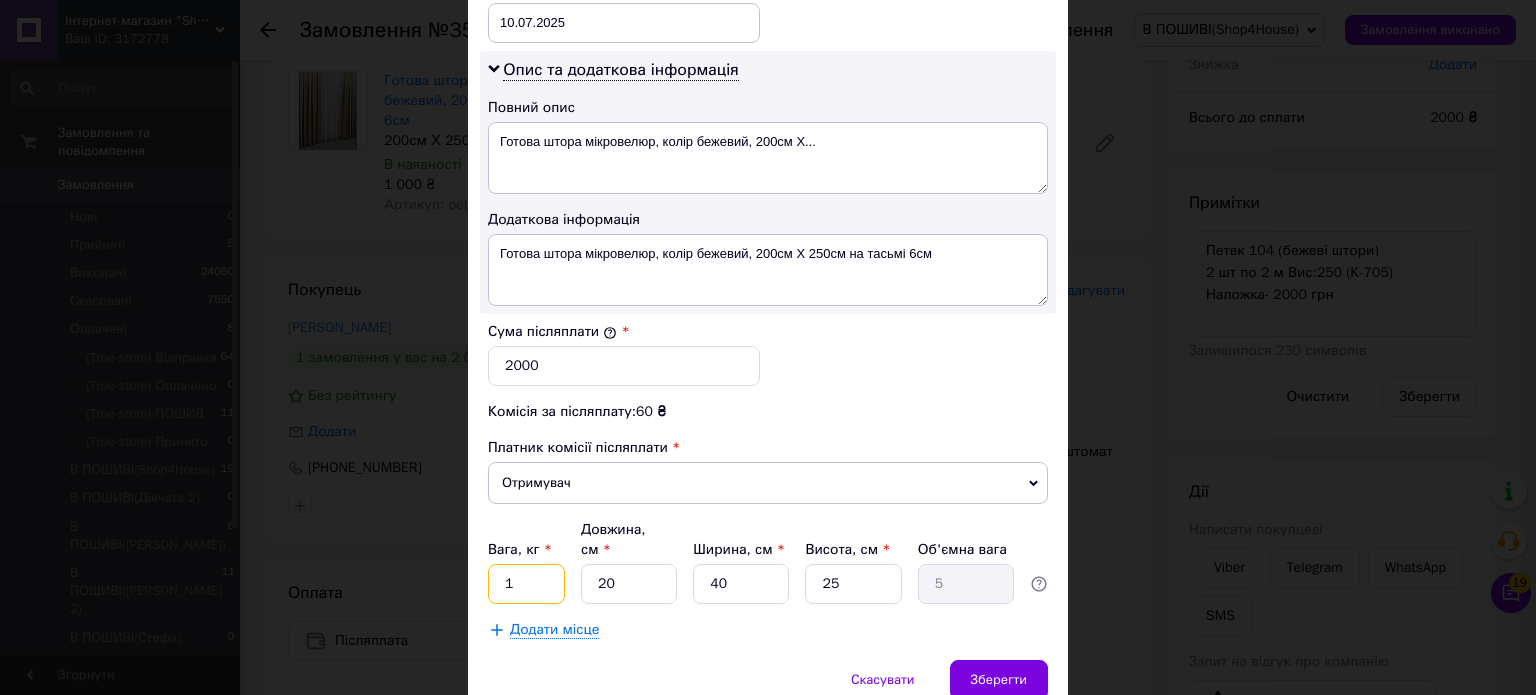 type on "1" 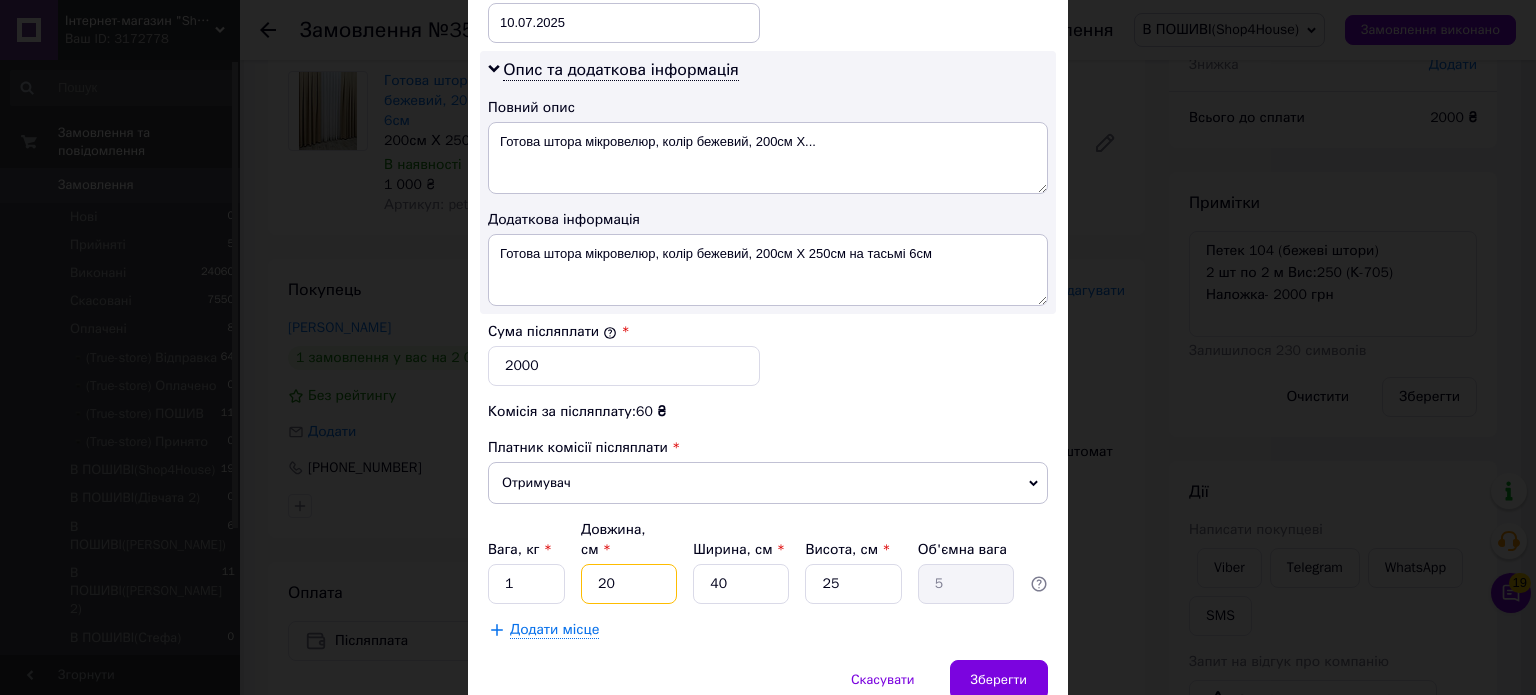 type on "1" 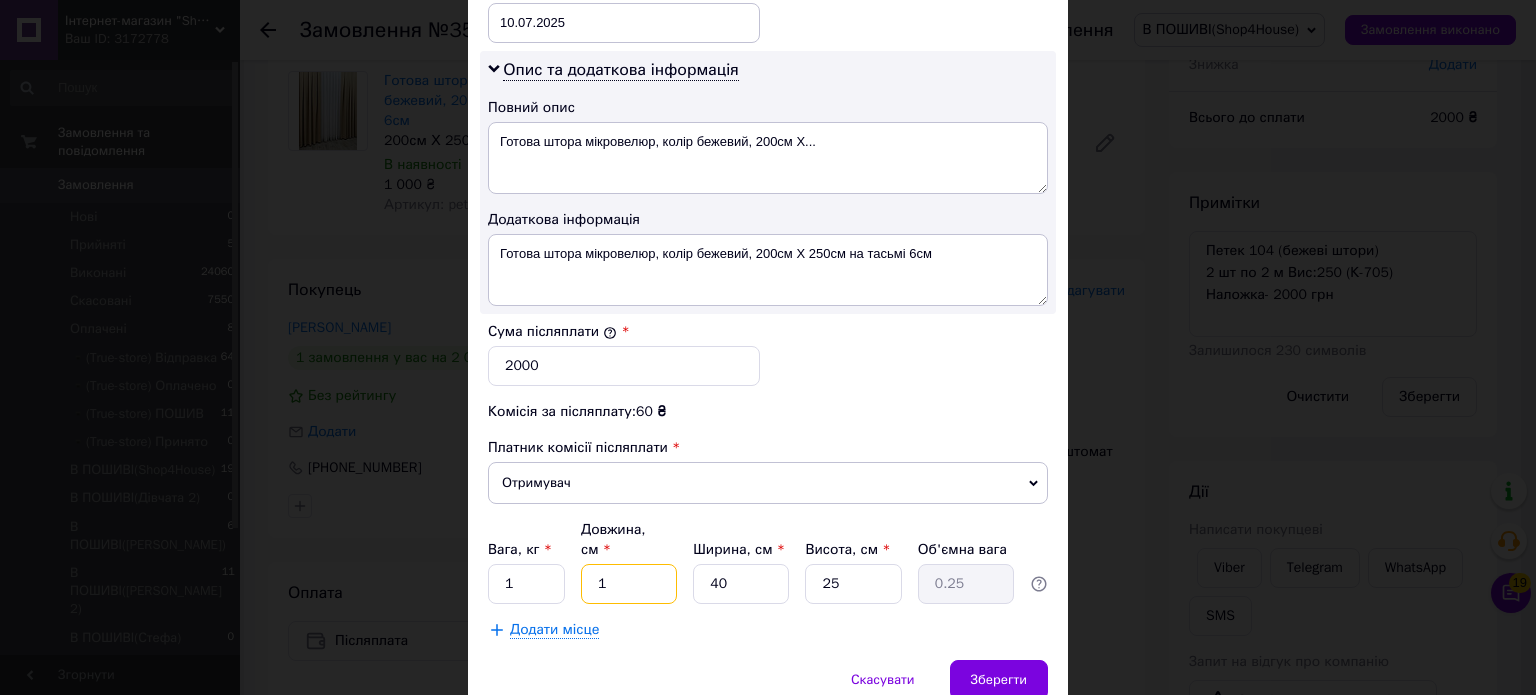 type on "1" 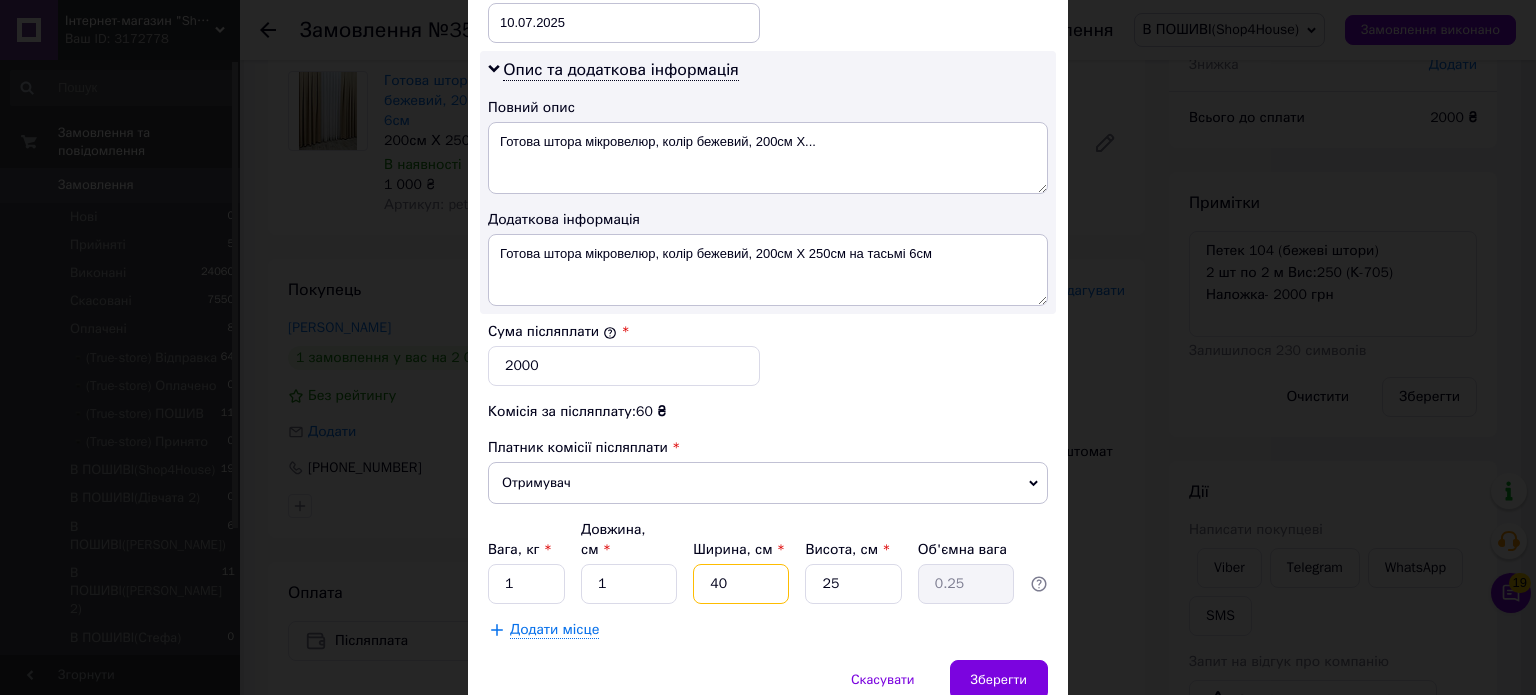 type on "1" 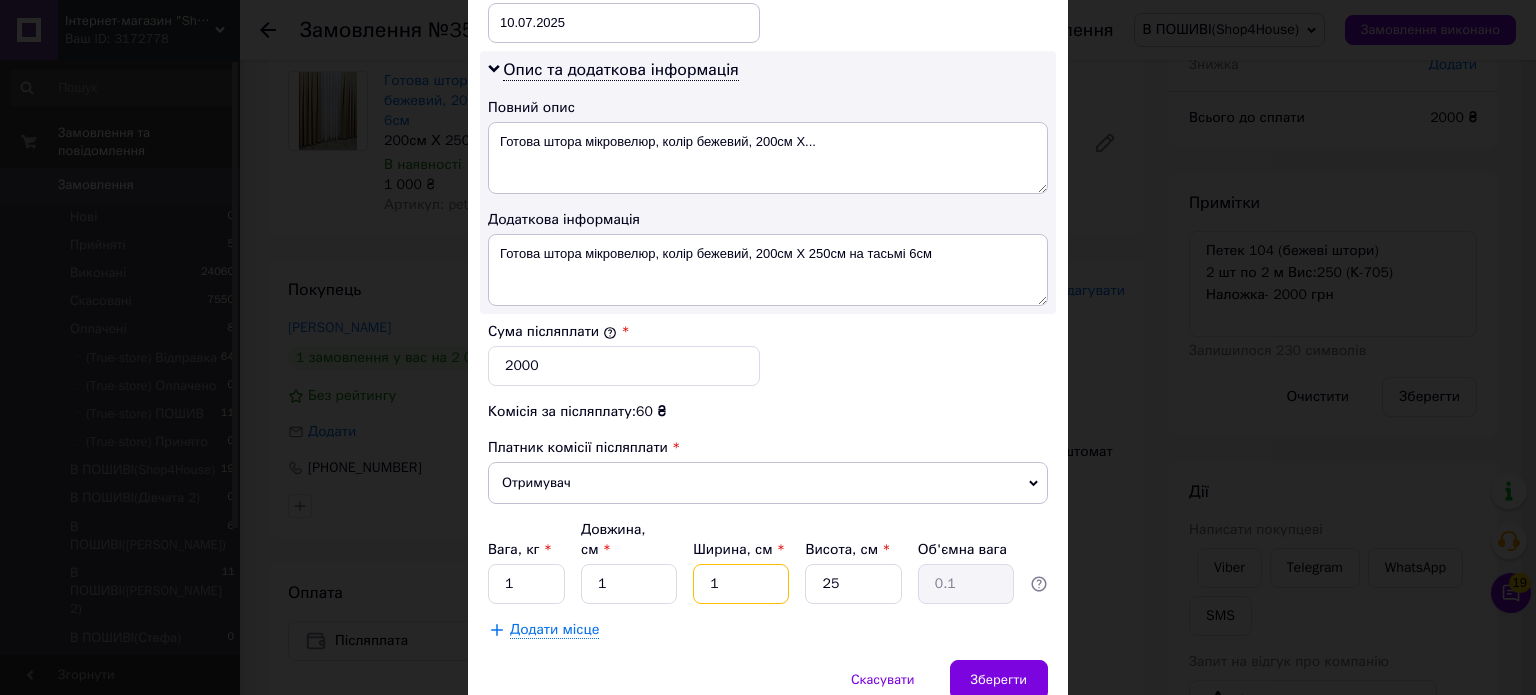 type on "1" 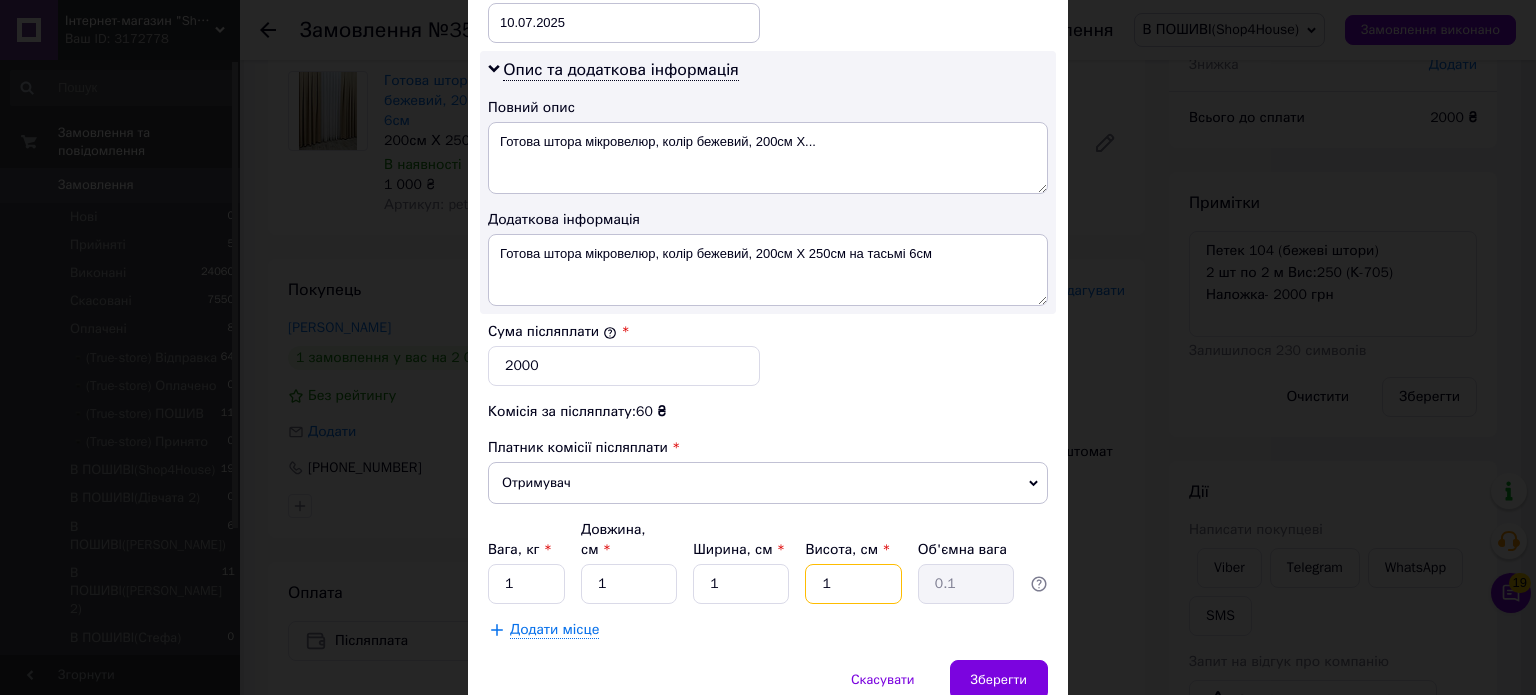 type on "1" 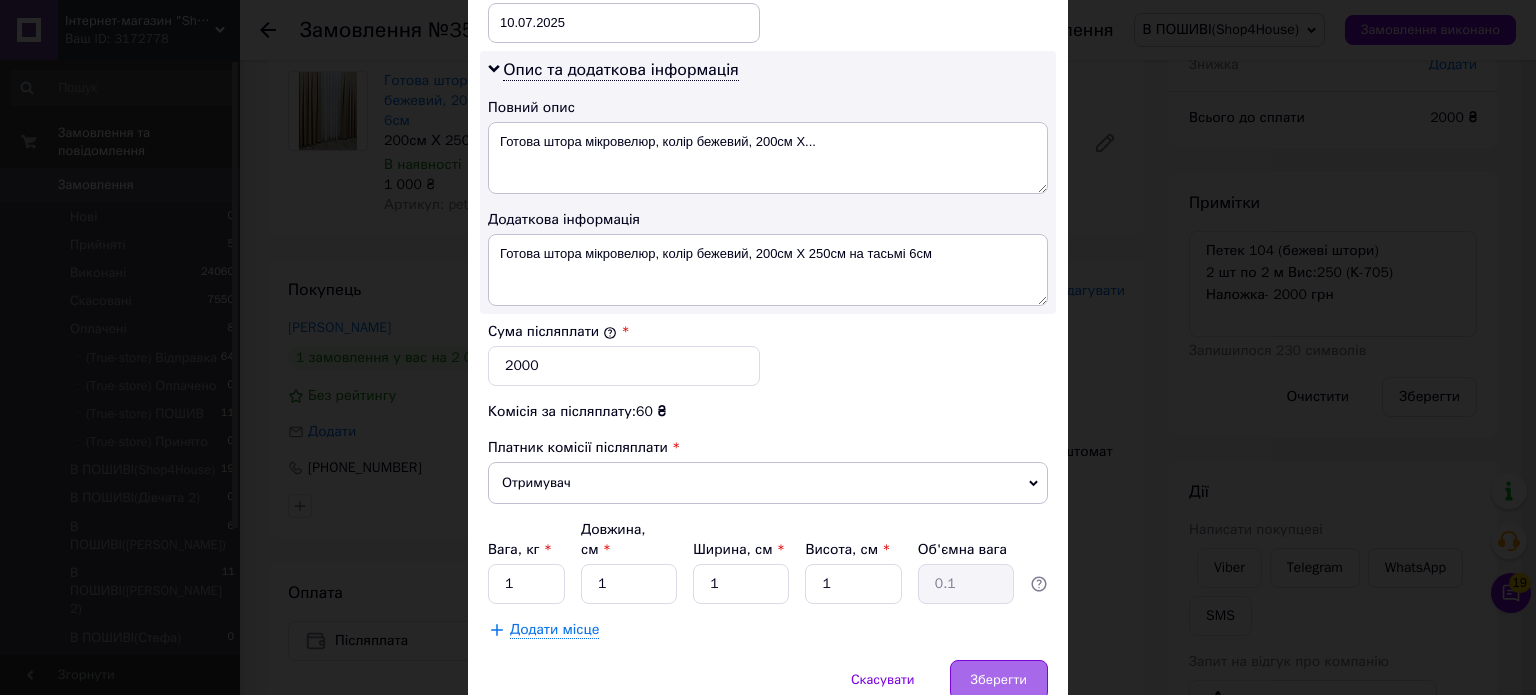 click on "Зберегти" at bounding box center [999, 680] 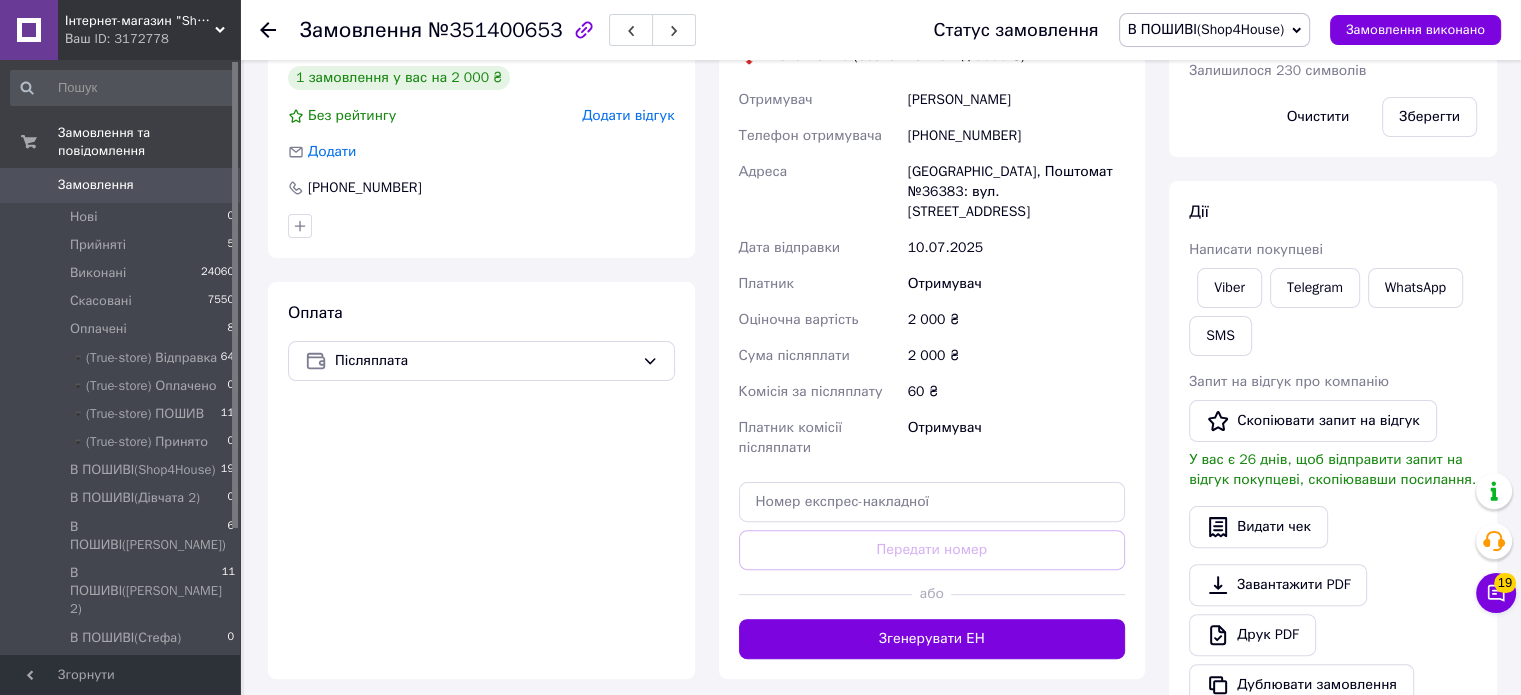 scroll, scrollTop: 439, scrollLeft: 0, axis: vertical 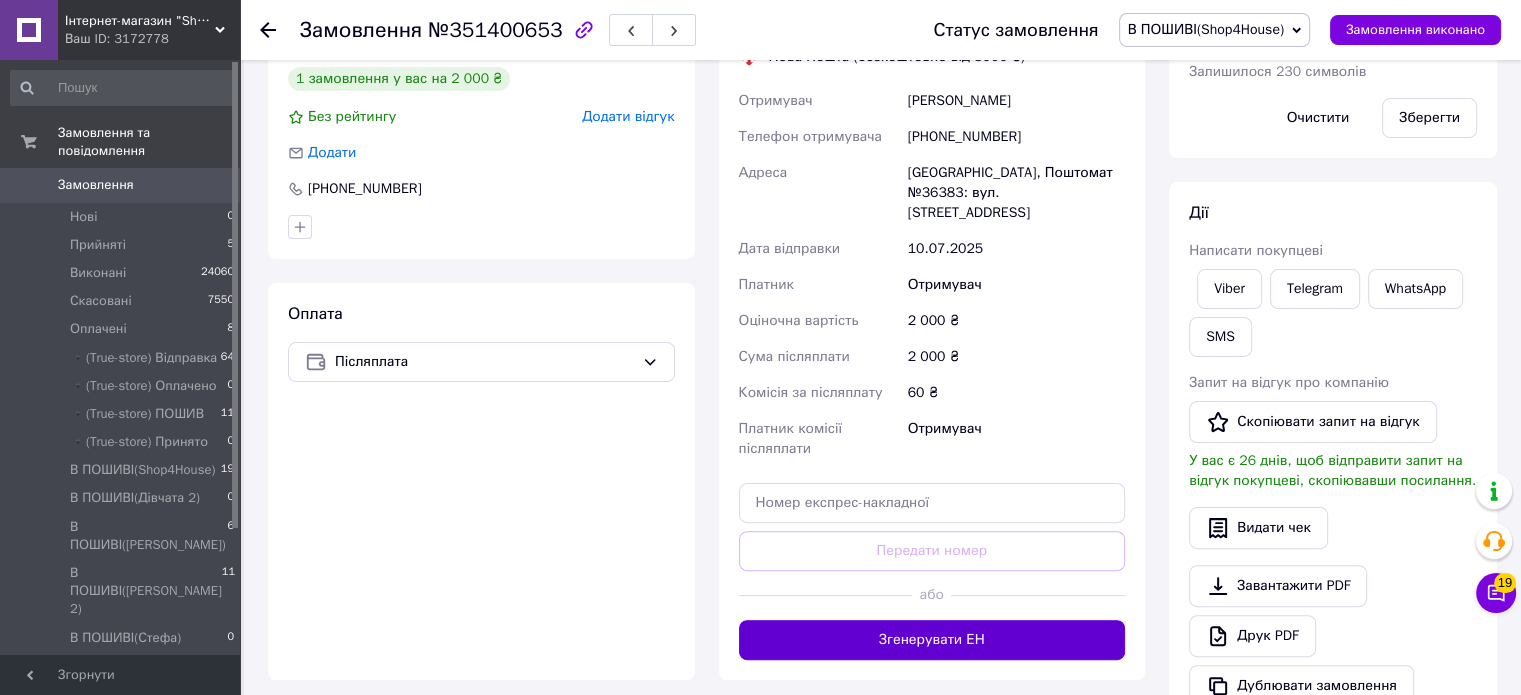 click on "Згенерувати ЕН" at bounding box center [932, 640] 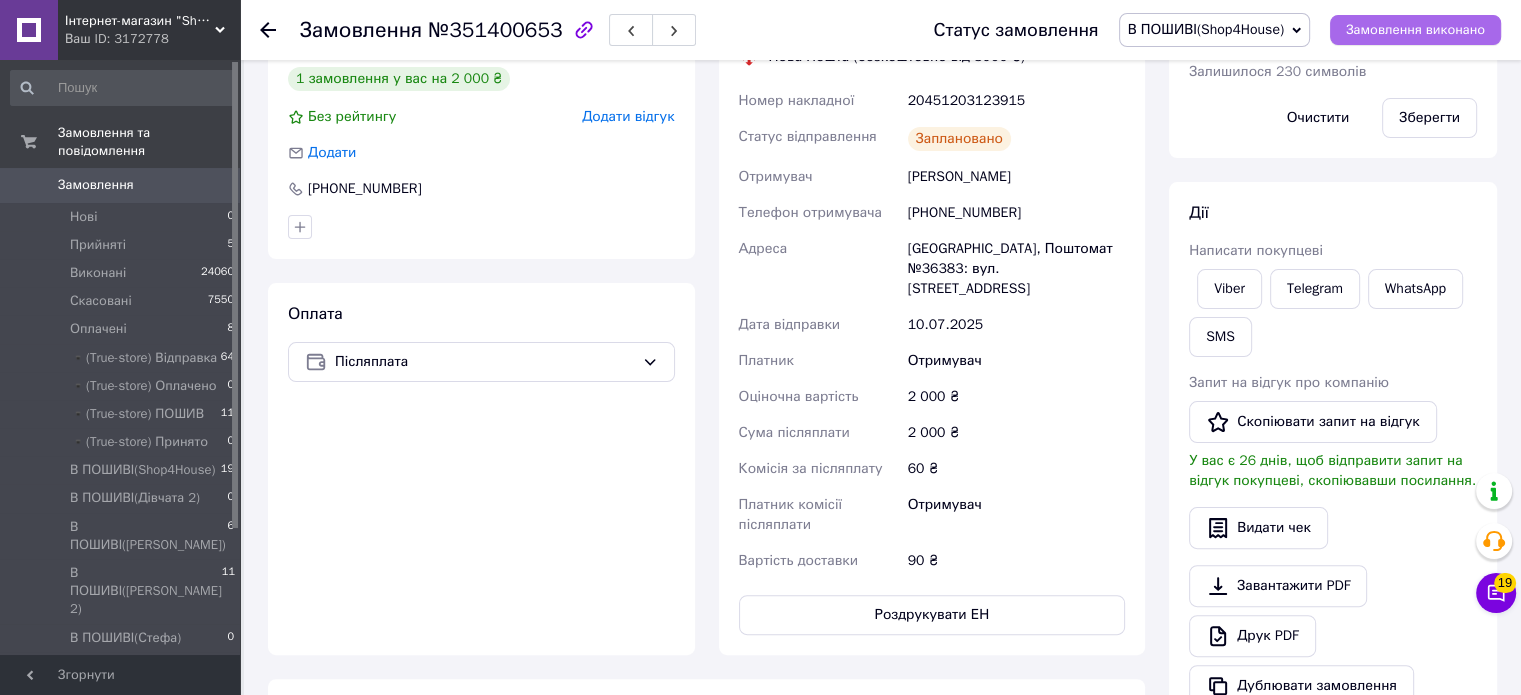 click on "Замовлення виконано" at bounding box center [1415, 30] 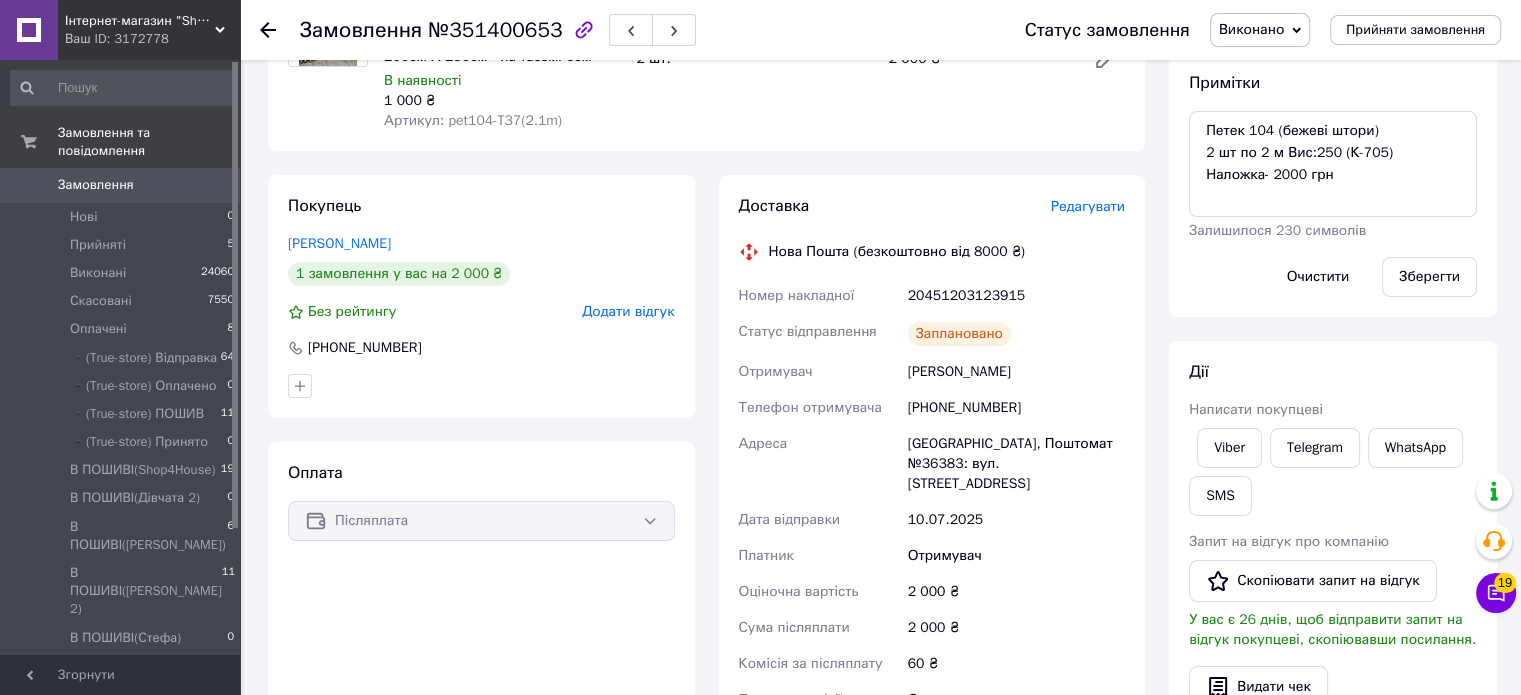 scroll, scrollTop: 204, scrollLeft: 0, axis: vertical 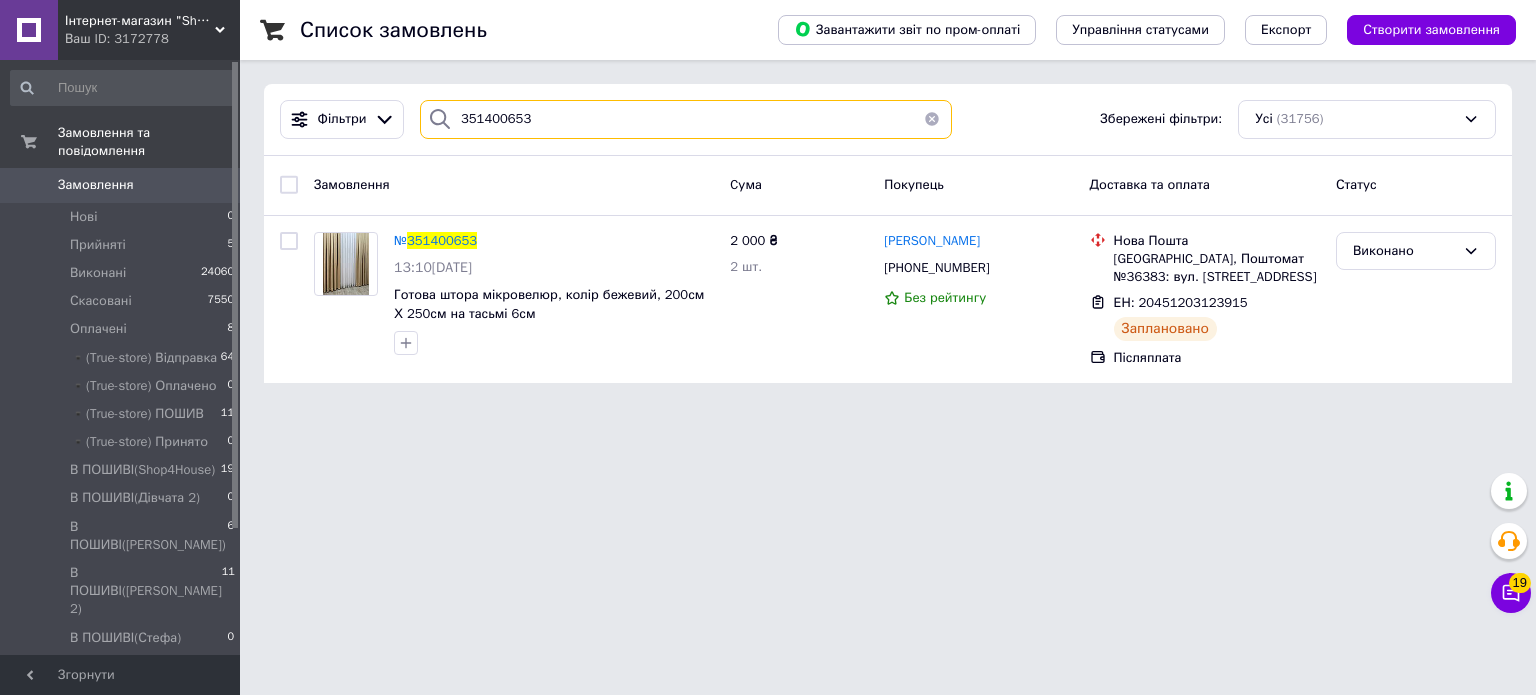 click on "351400653" at bounding box center (686, 119) 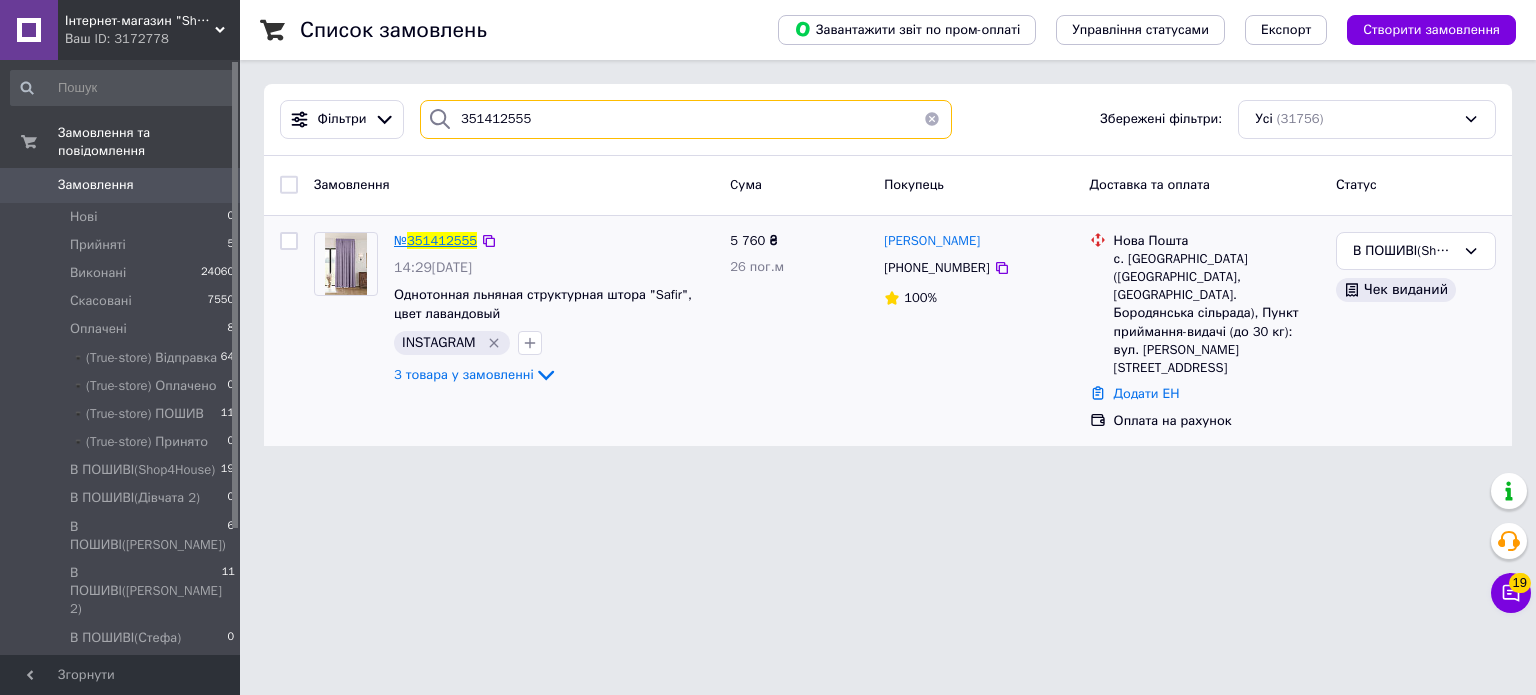 type on "351412555" 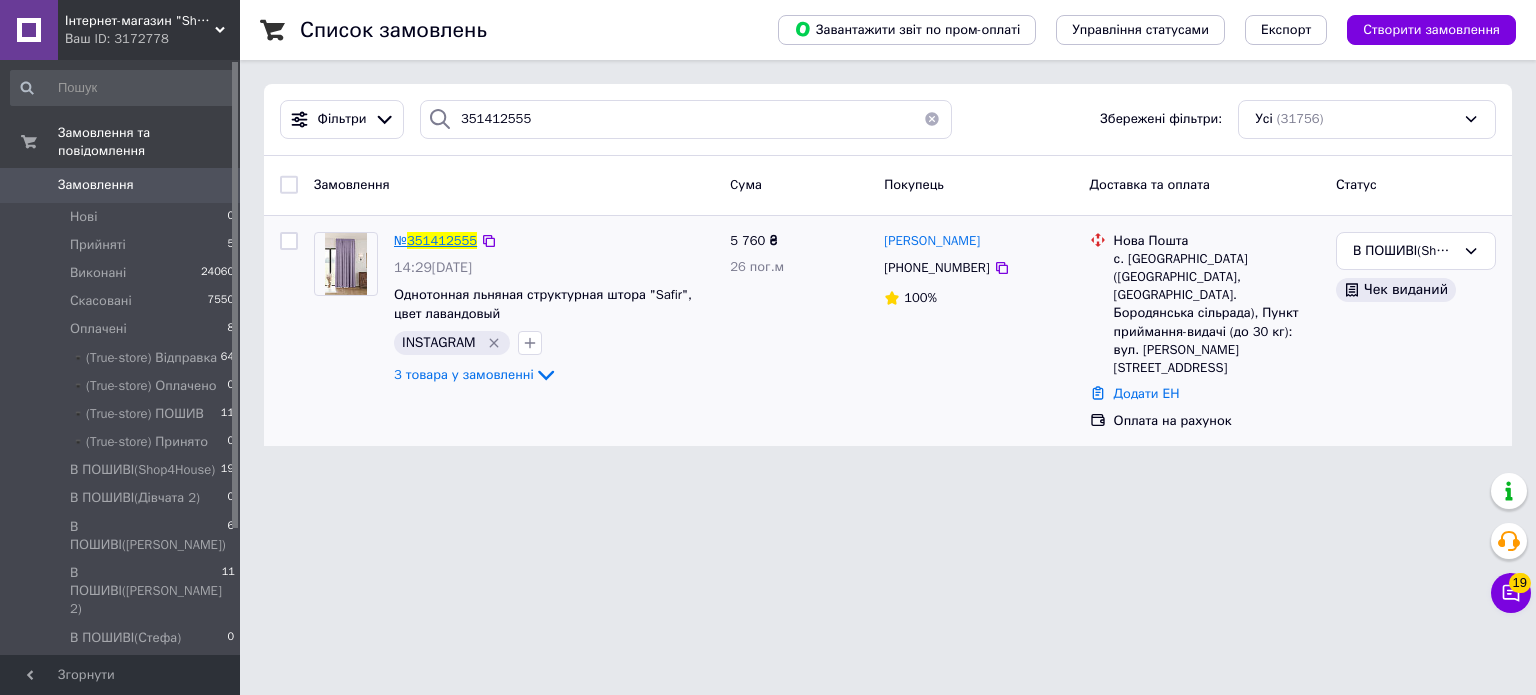 click on "351412555" at bounding box center [442, 240] 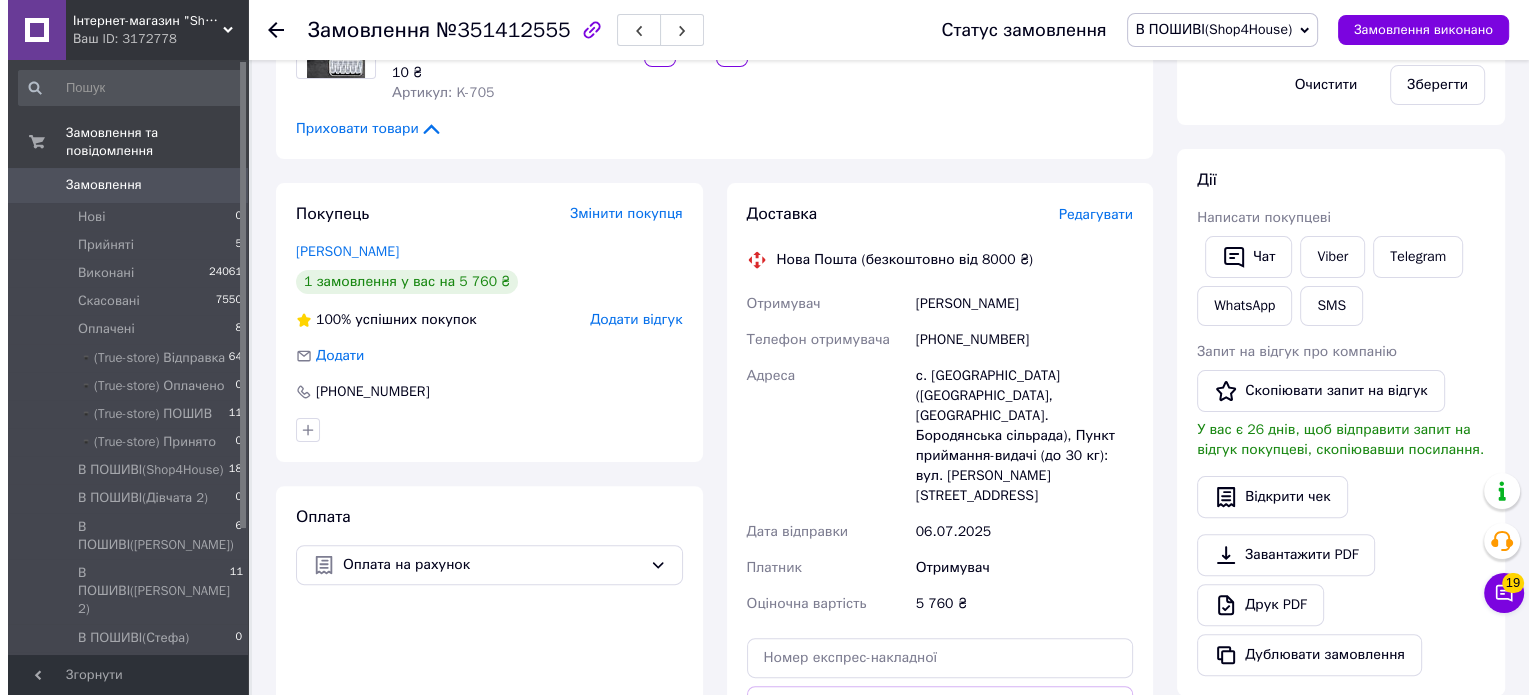 scroll, scrollTop: 487, scrollLeft: 0, axis: vertical 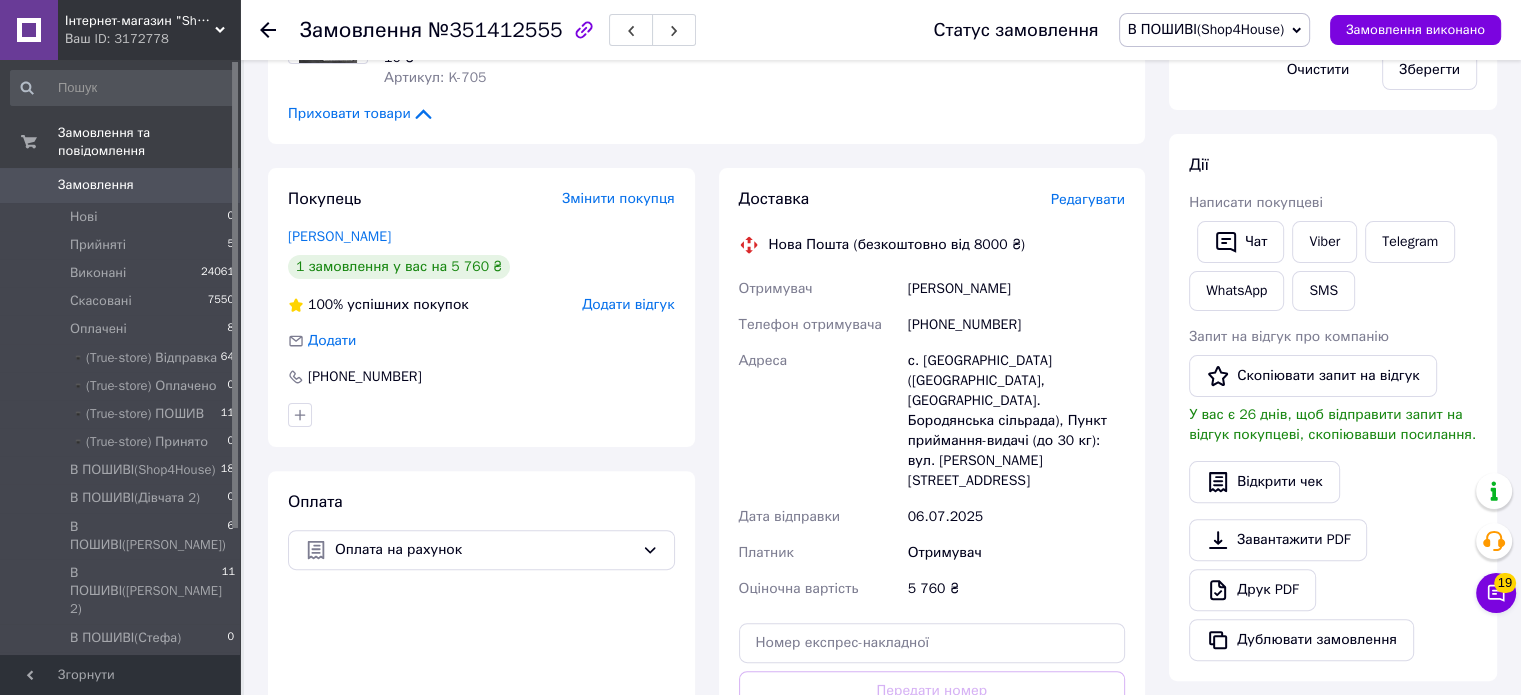 click on "Редагувати" at bounding box center (1088, 199) 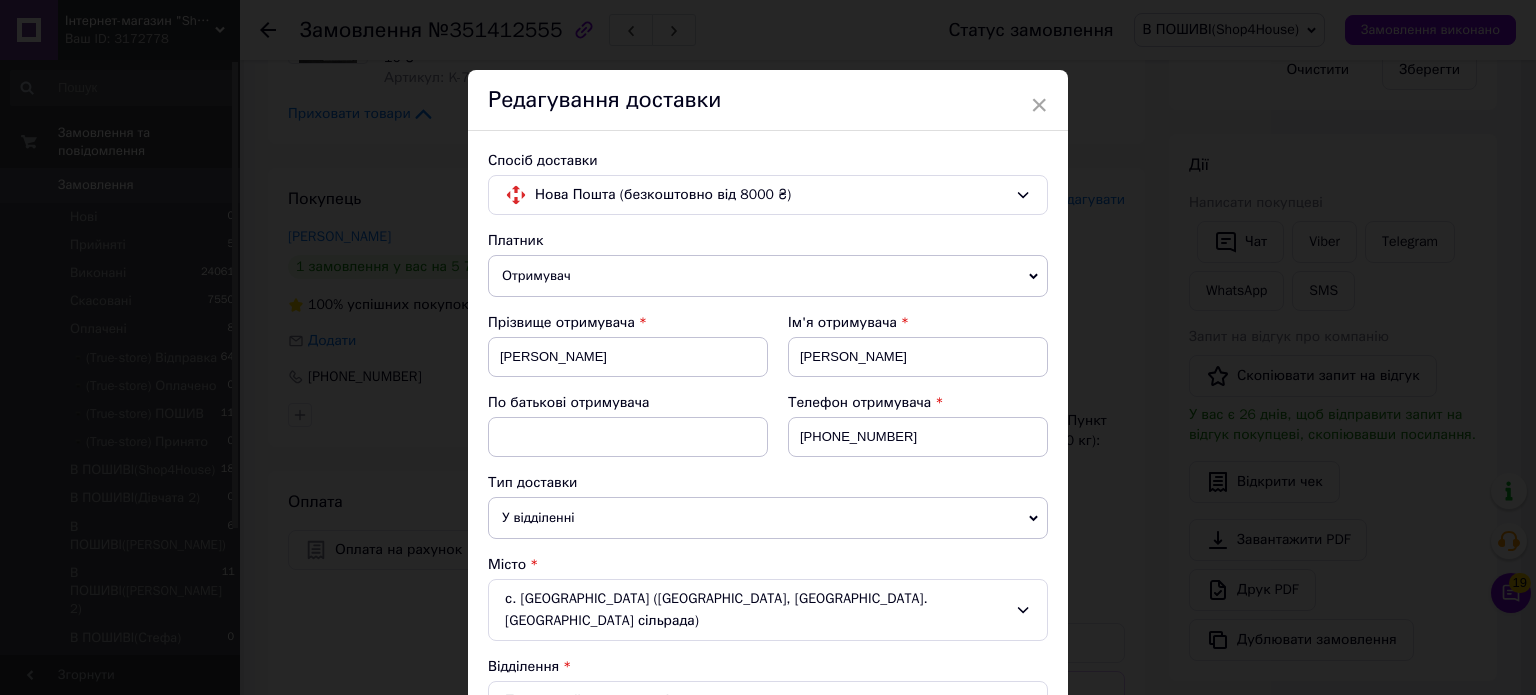 scroll, scrollTop: 663, scrollLeft: 0, axis: vertical 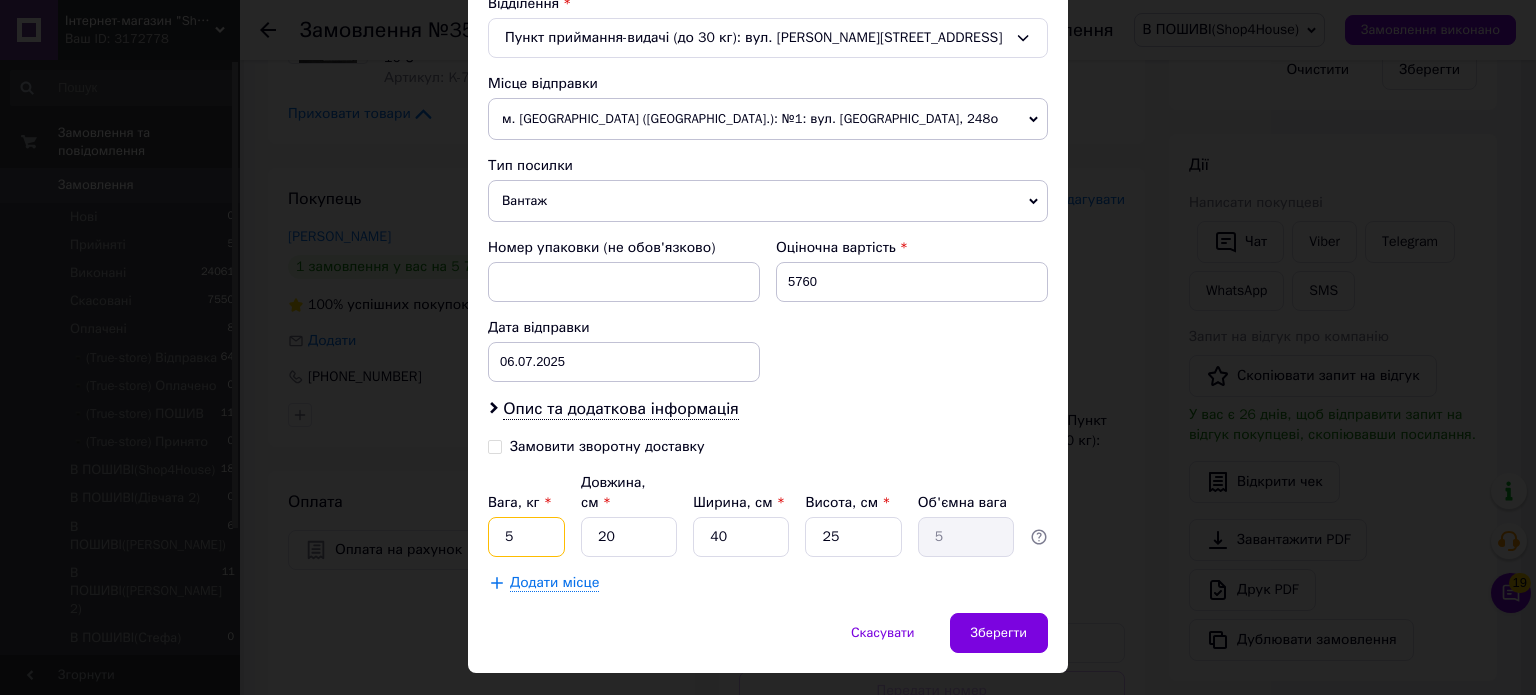 click on "5" at bounding box center (526, 537) 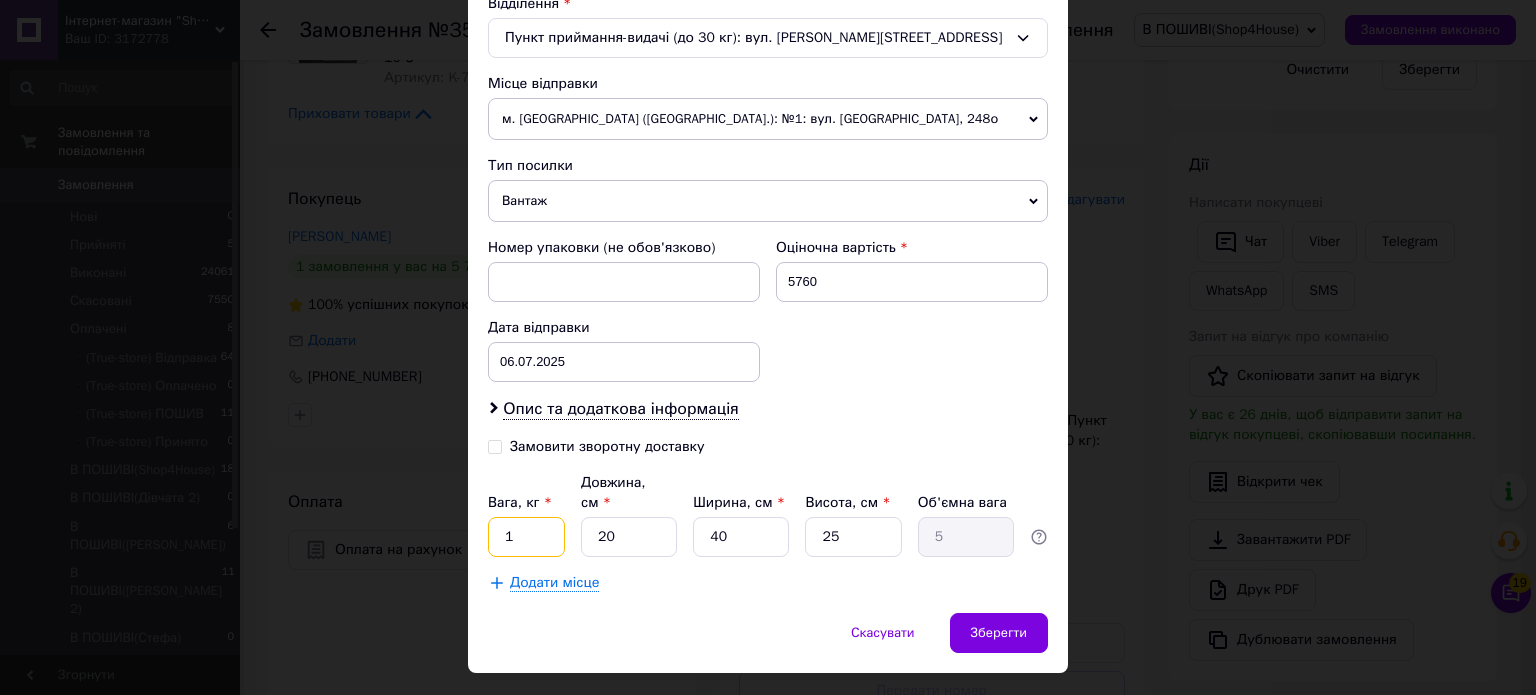 type on "1" 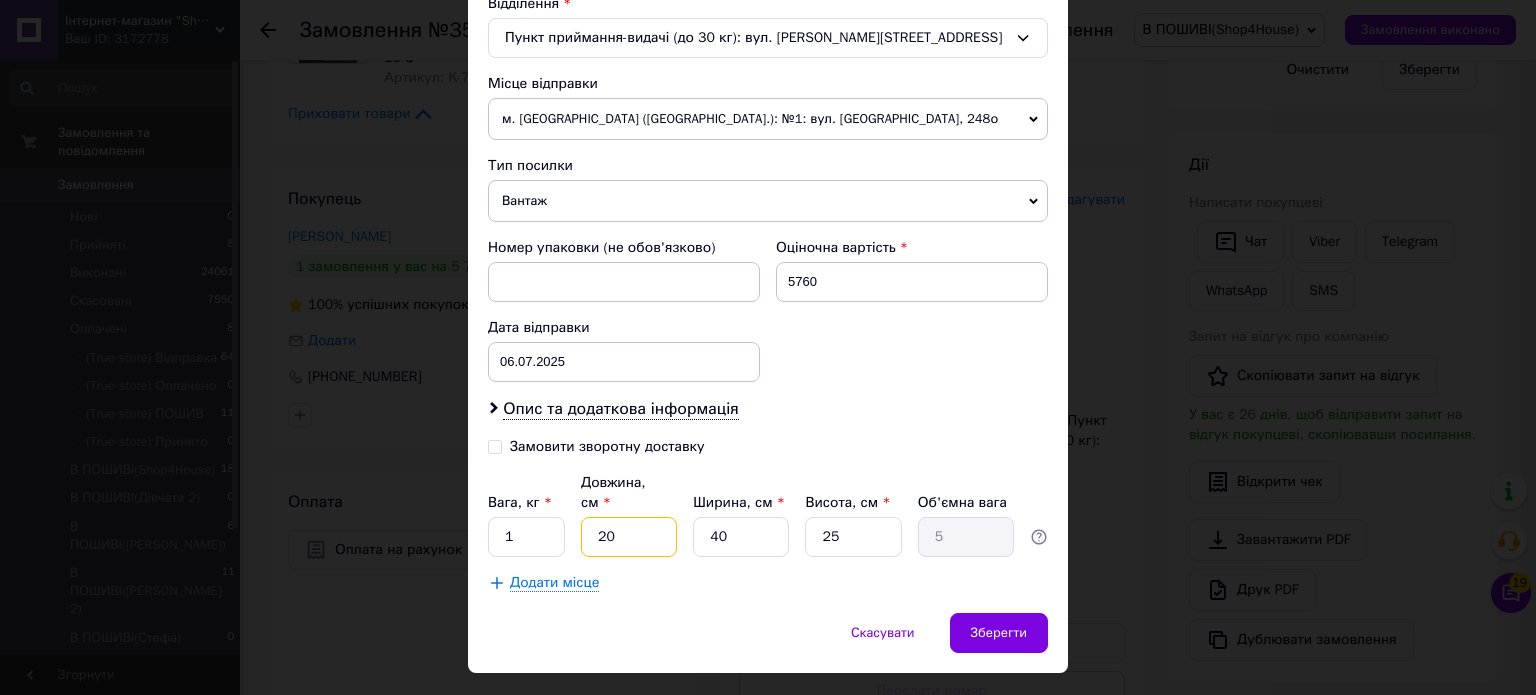 type on "1" 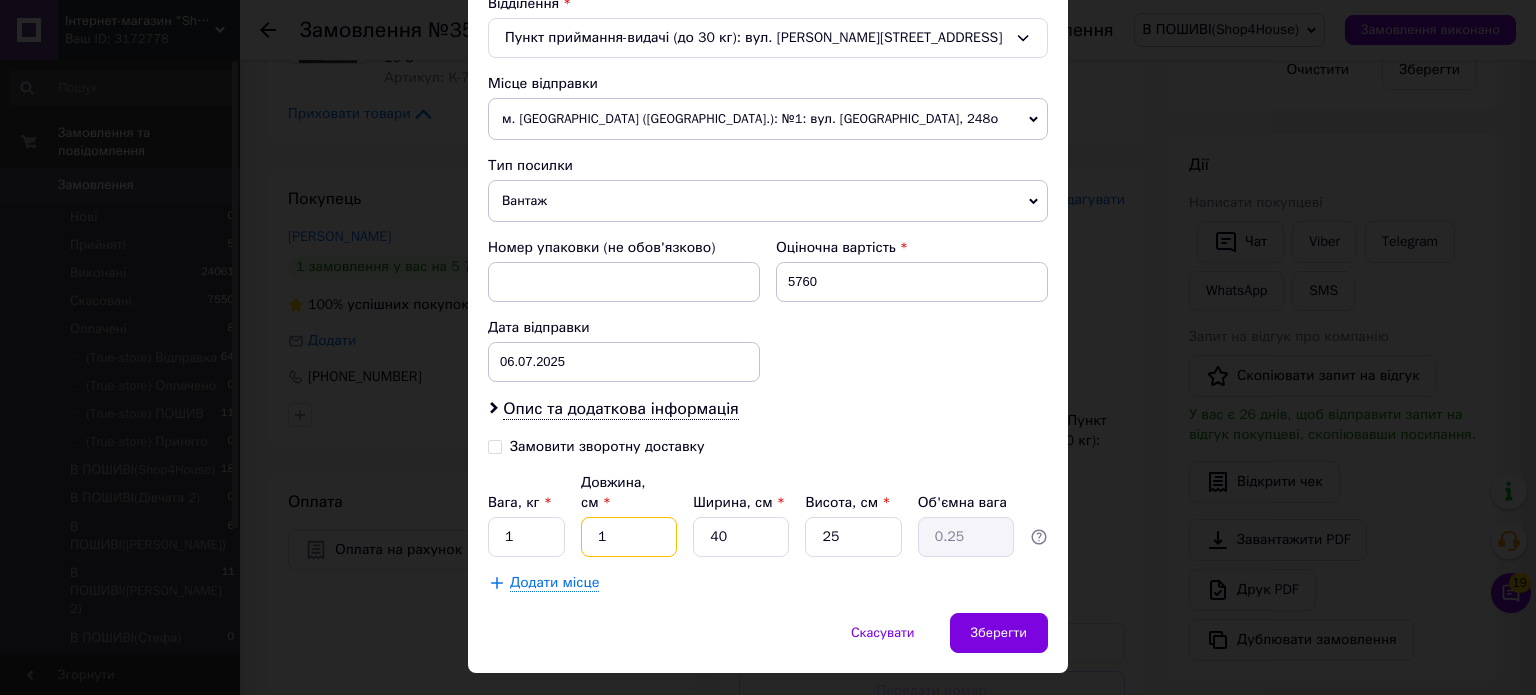 type on "1" 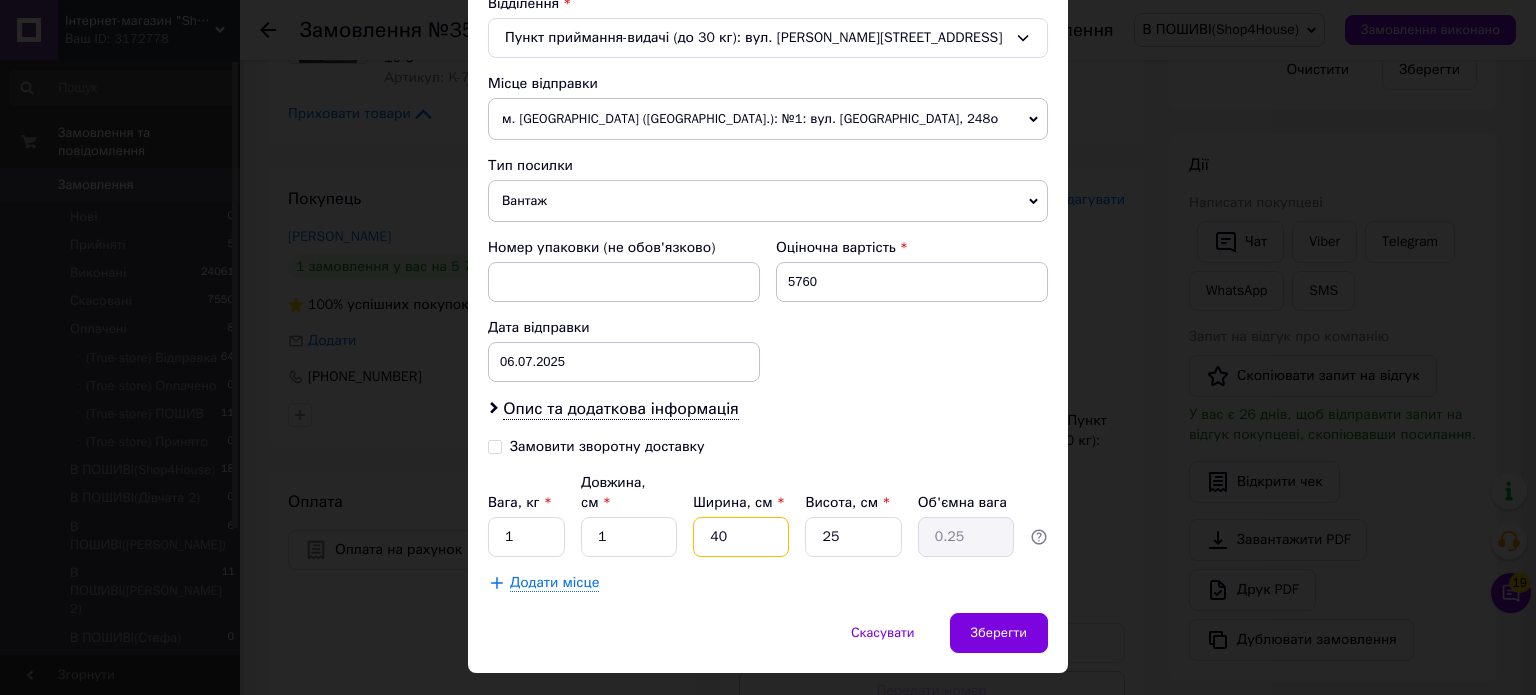type on "1" 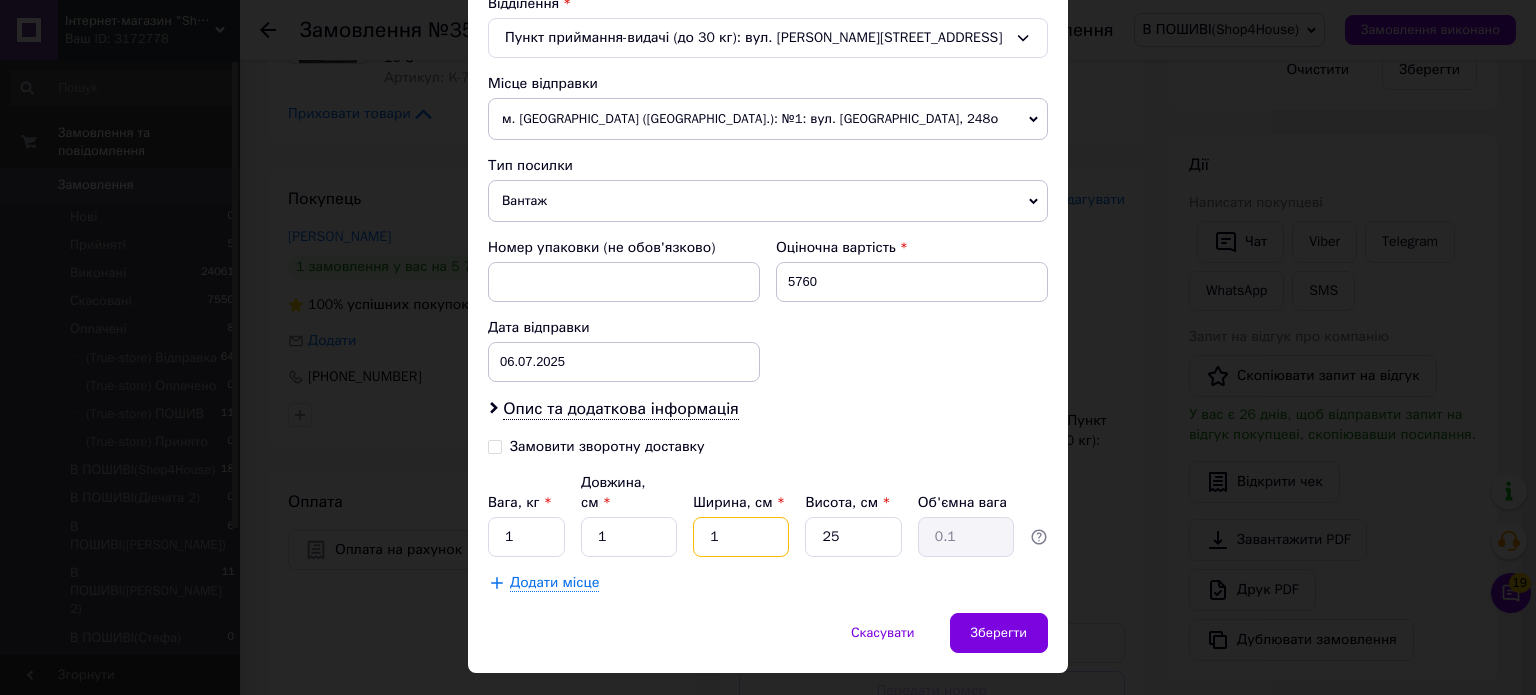 type on "1" 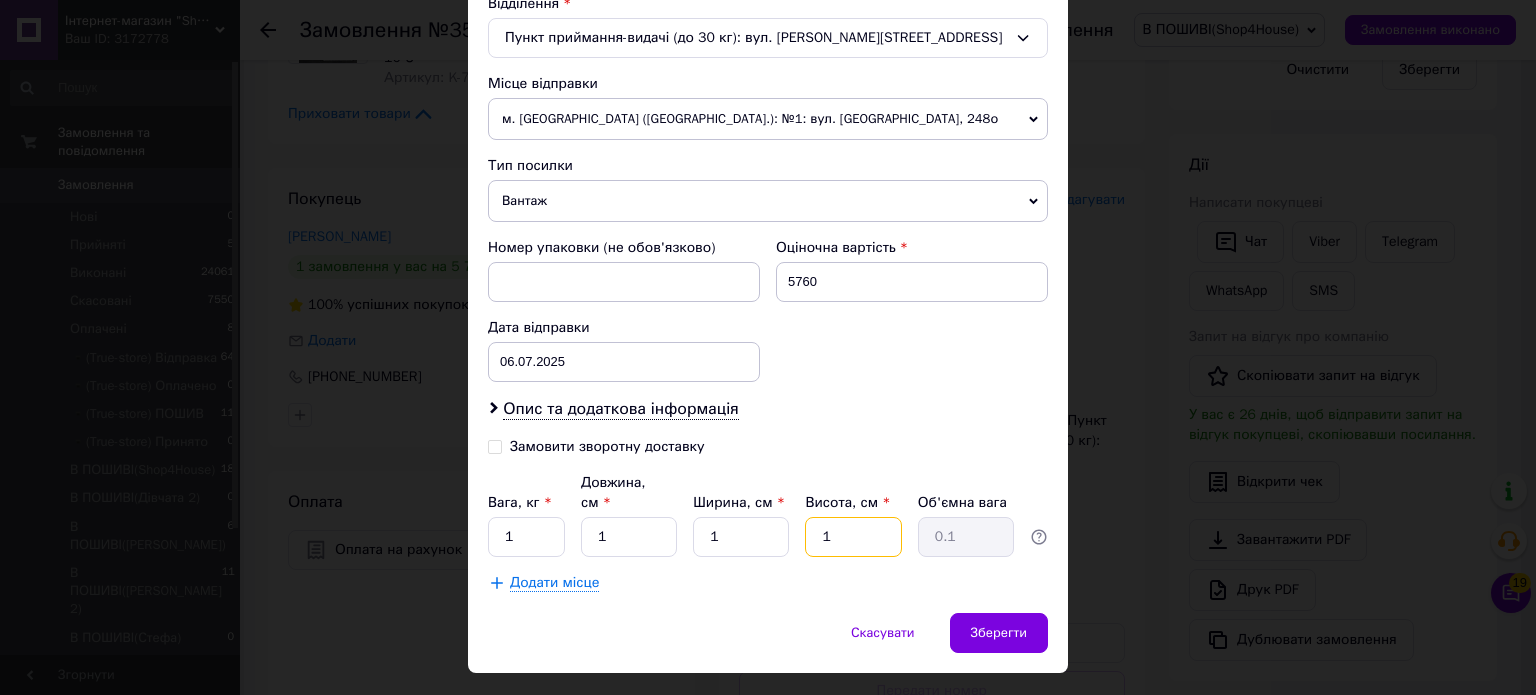 type on "1" 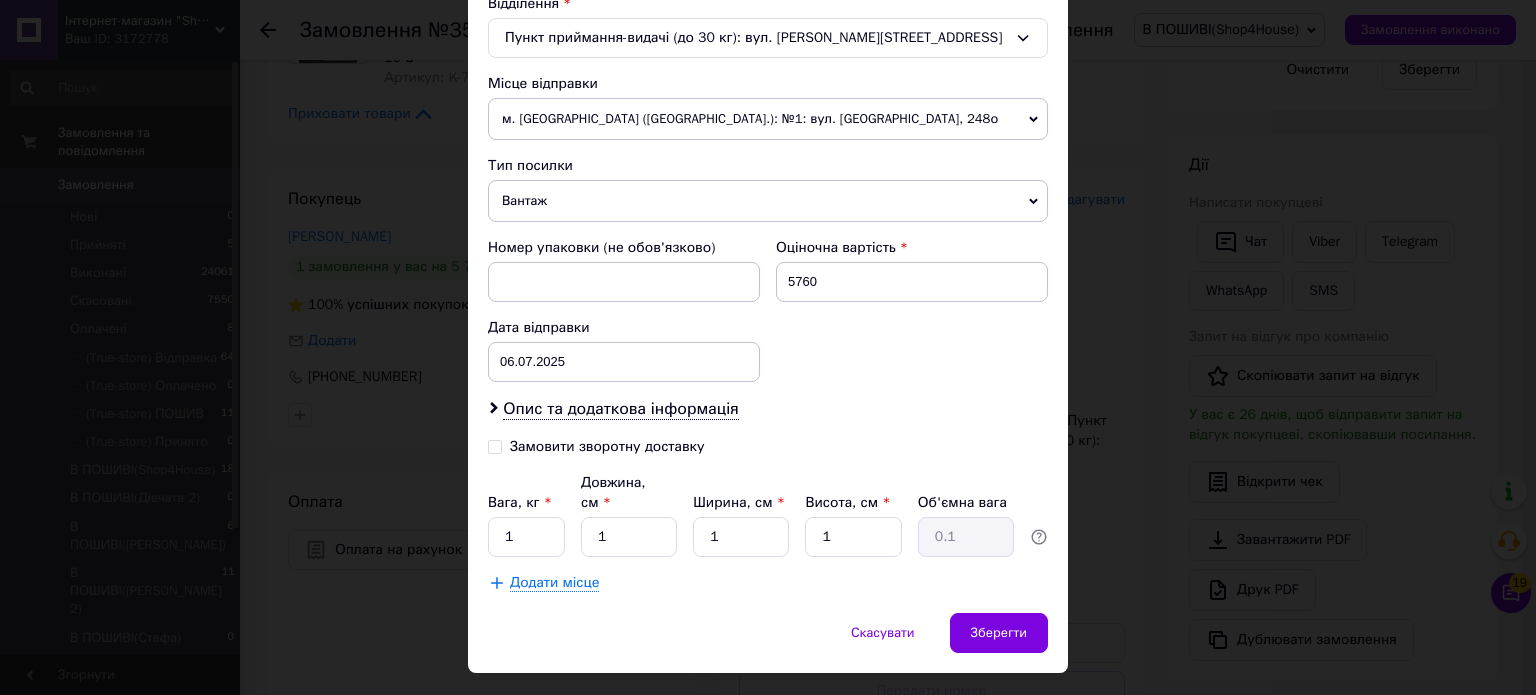 type 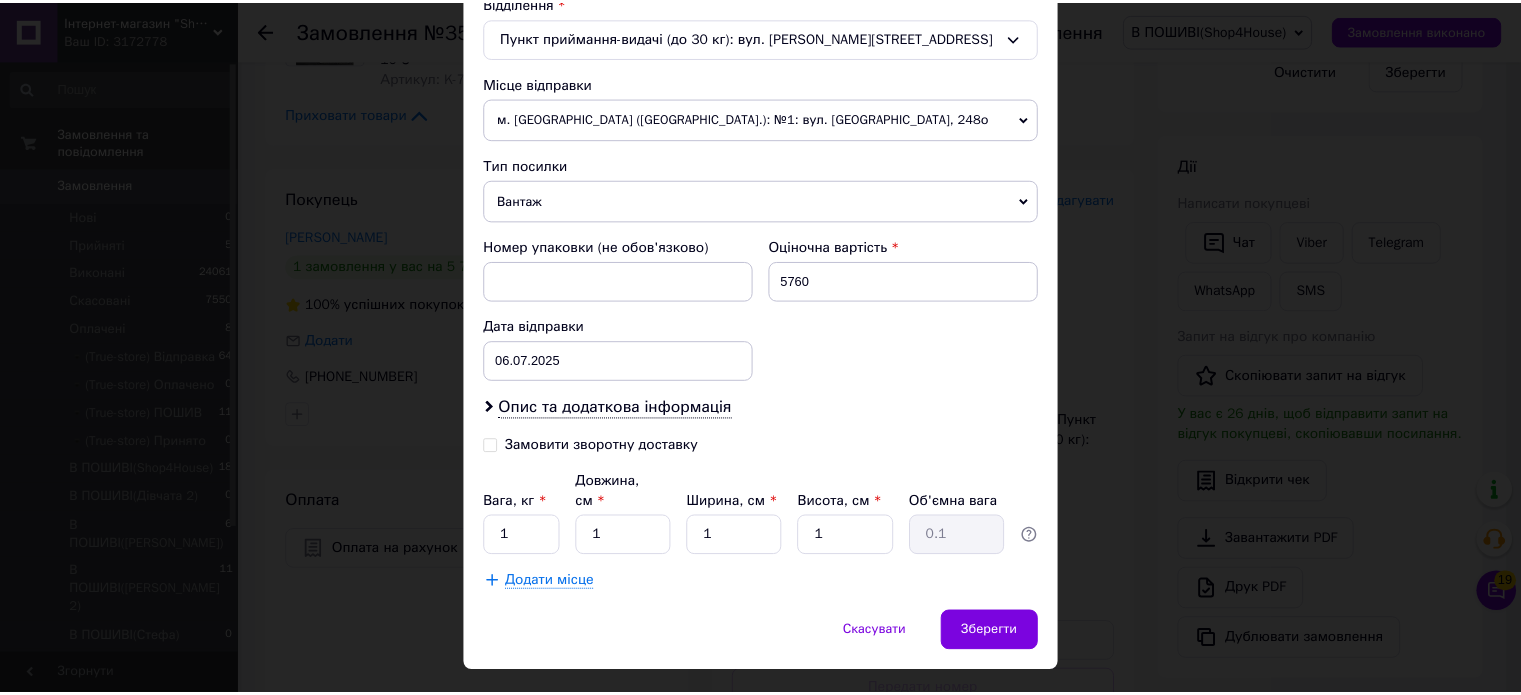 scroll, scrollTop: 63, scrollLeft: 0, axis: vertical 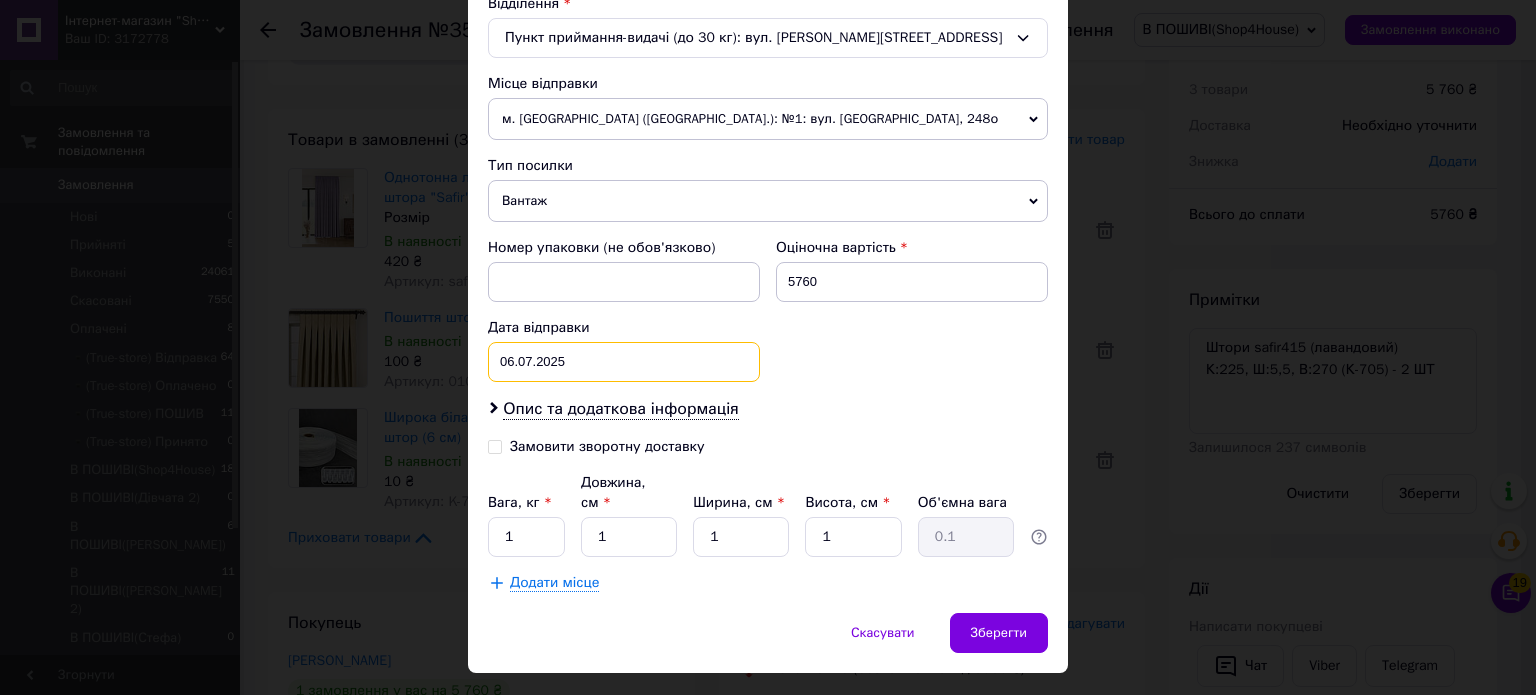 click on "[DATE] < 2025 > < Июль > Пн Вт Ср Чт Пт Сб Вс 30 1 2 3 4 5 6 7 8 9 10 11 12 13 14 15 16 17 18 19 20 21 22 23 24 25 26 27 28 29 30 31 1 2 3 4 5 6 7 8 9 10" at bounding box center [624, 362] 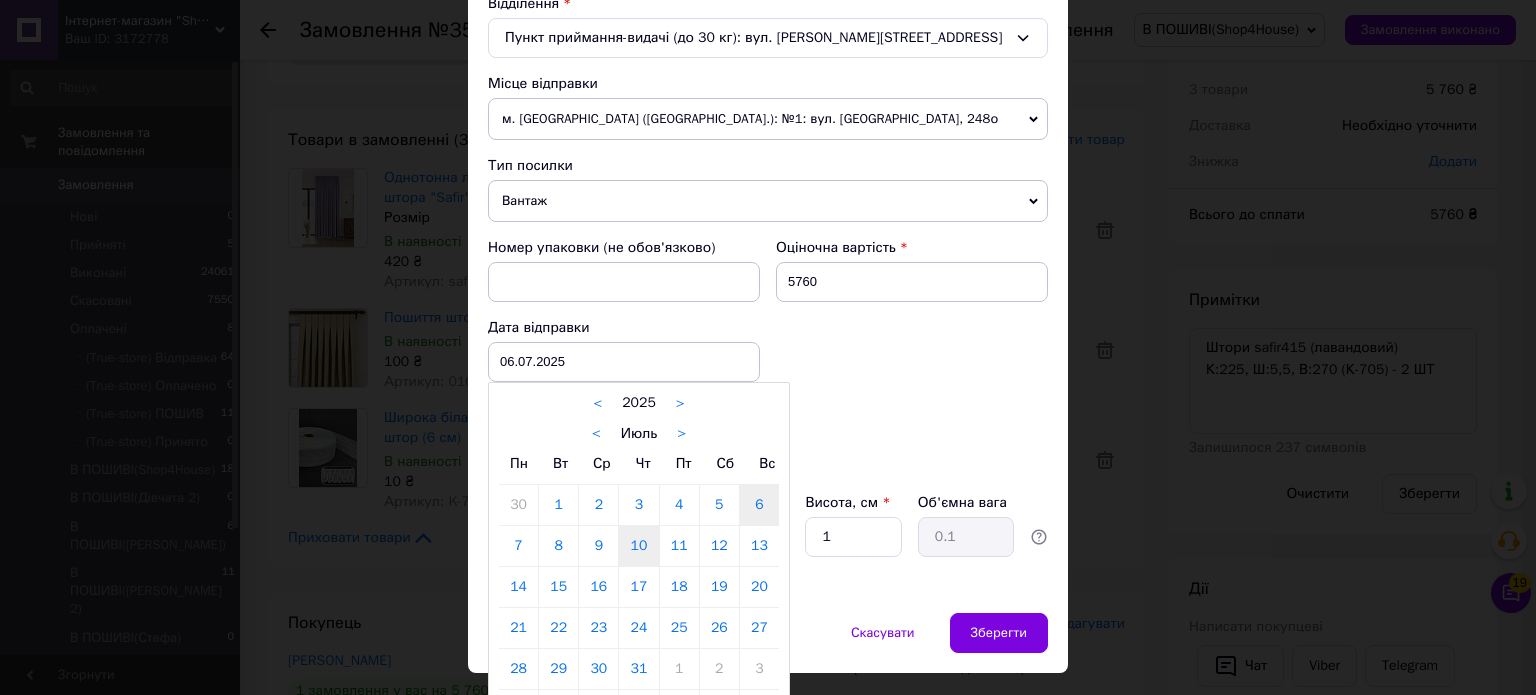 click on "10" at bounding box center [638, 546] 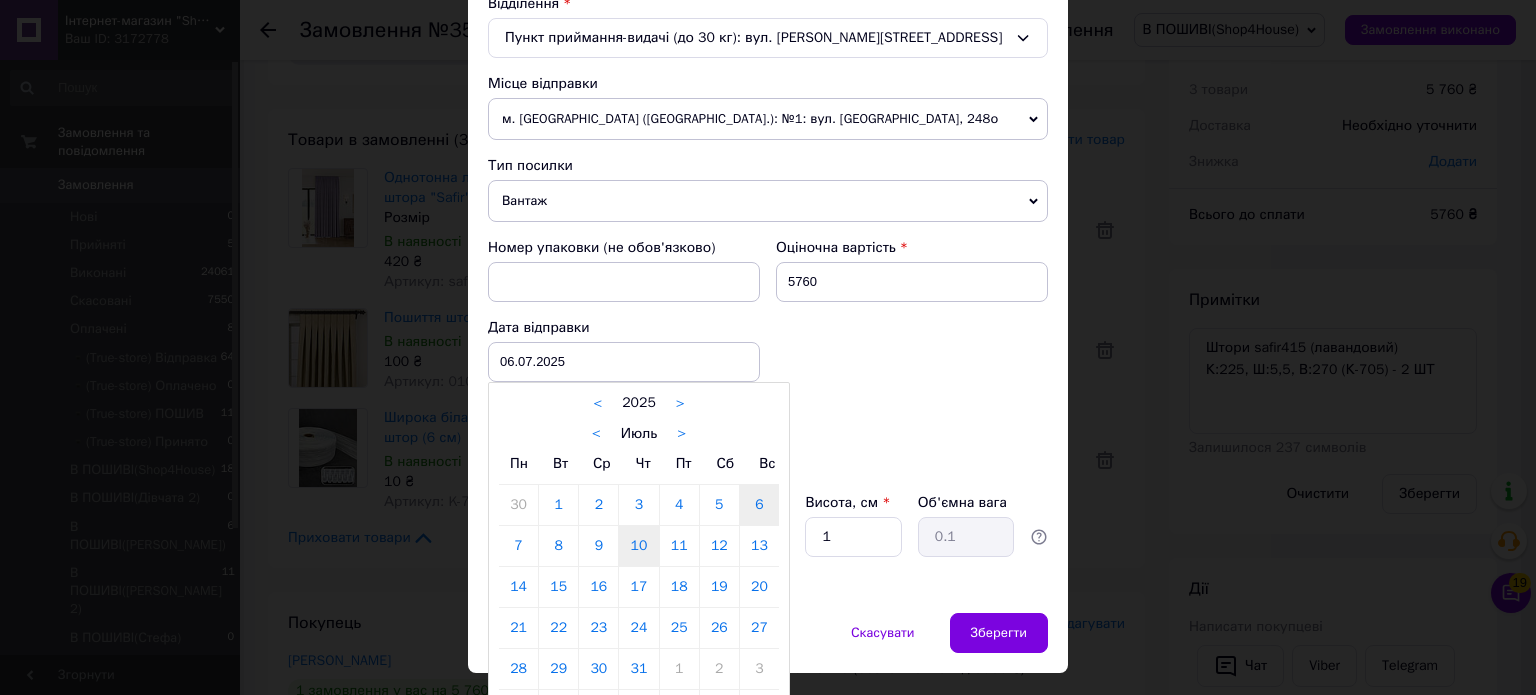 type on "10.07.2025" 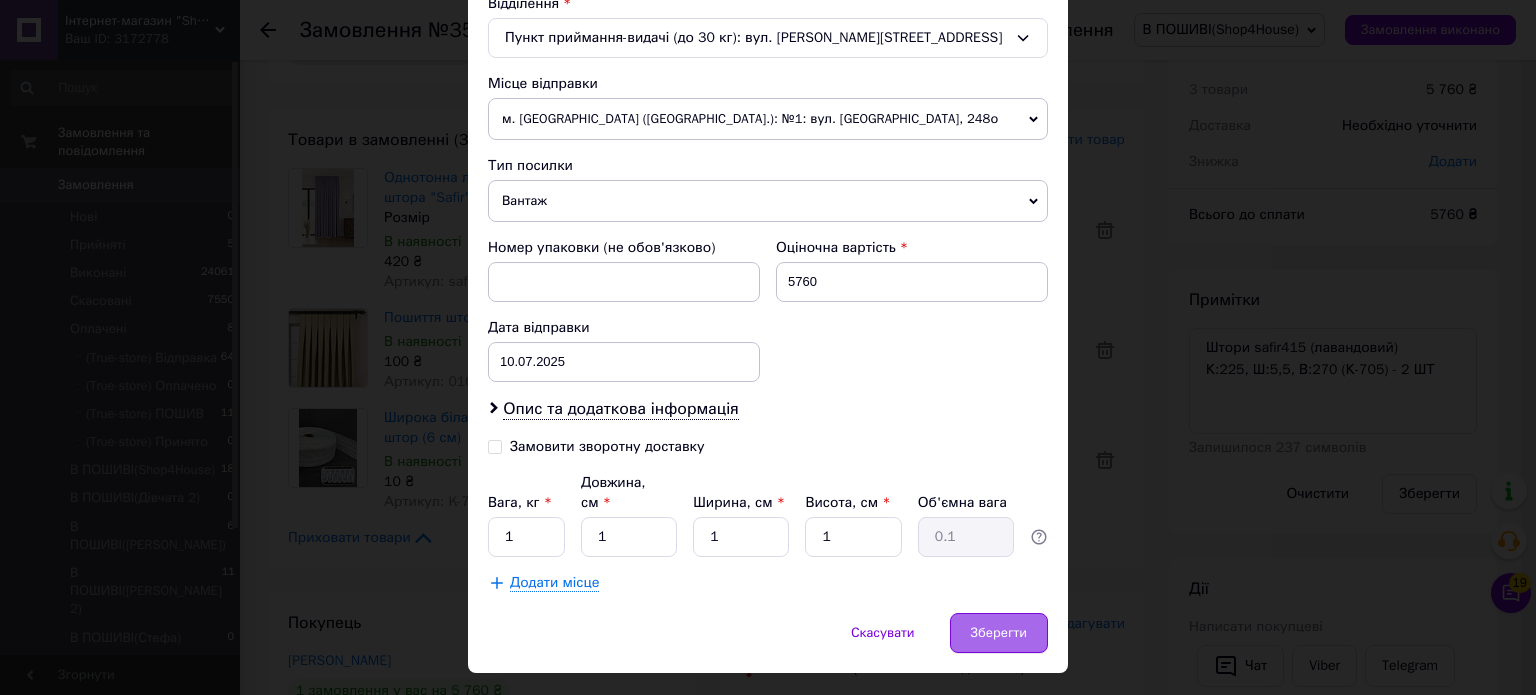 click on "Зберегти" at bounding box center [999, 633] 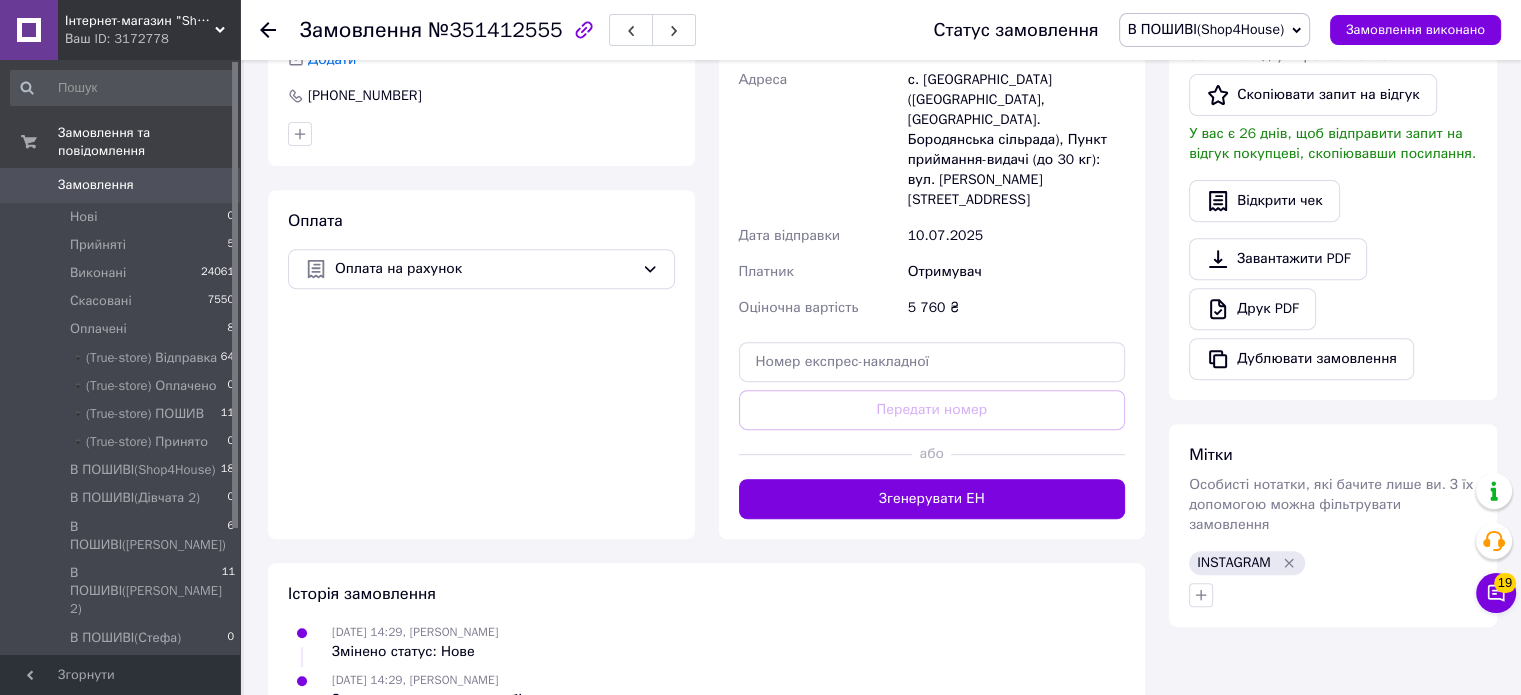click on "Згенерувати ЕН" at bounding box center [932, 499] 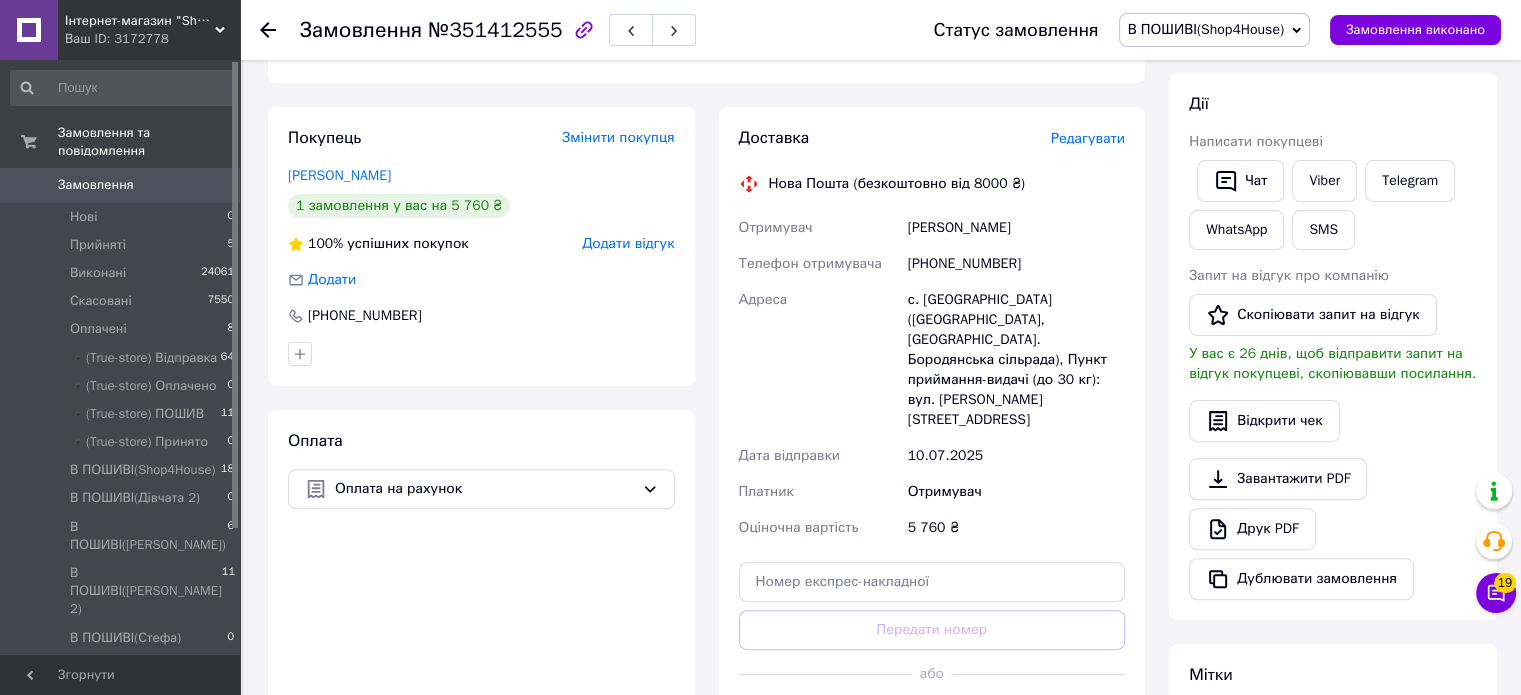 scroll, scrollTop: 548, scrollLeft: 0, axis: vertical 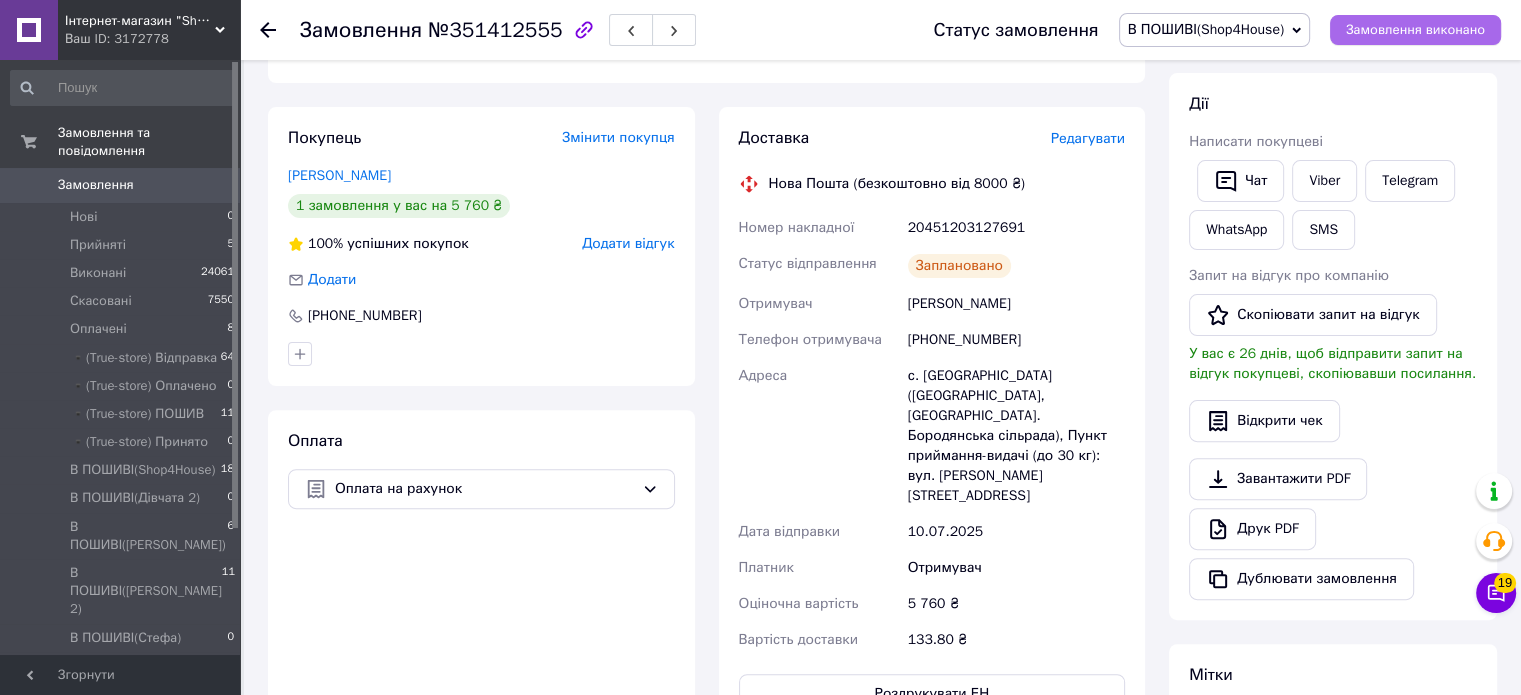 click on "Замовлення виконано" at bounding box center (1415, 30) 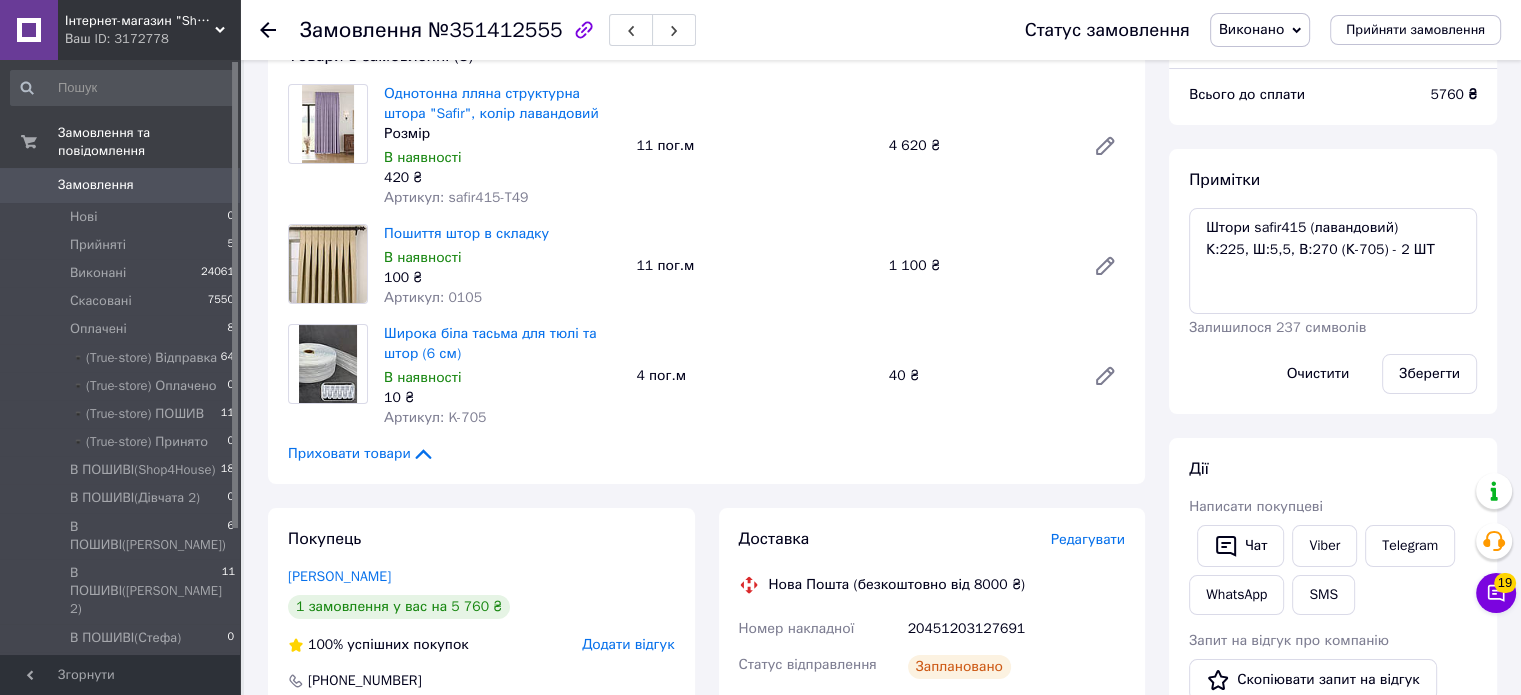 scroll, scrollTop: 0, scrollLeft: 0, axis: both 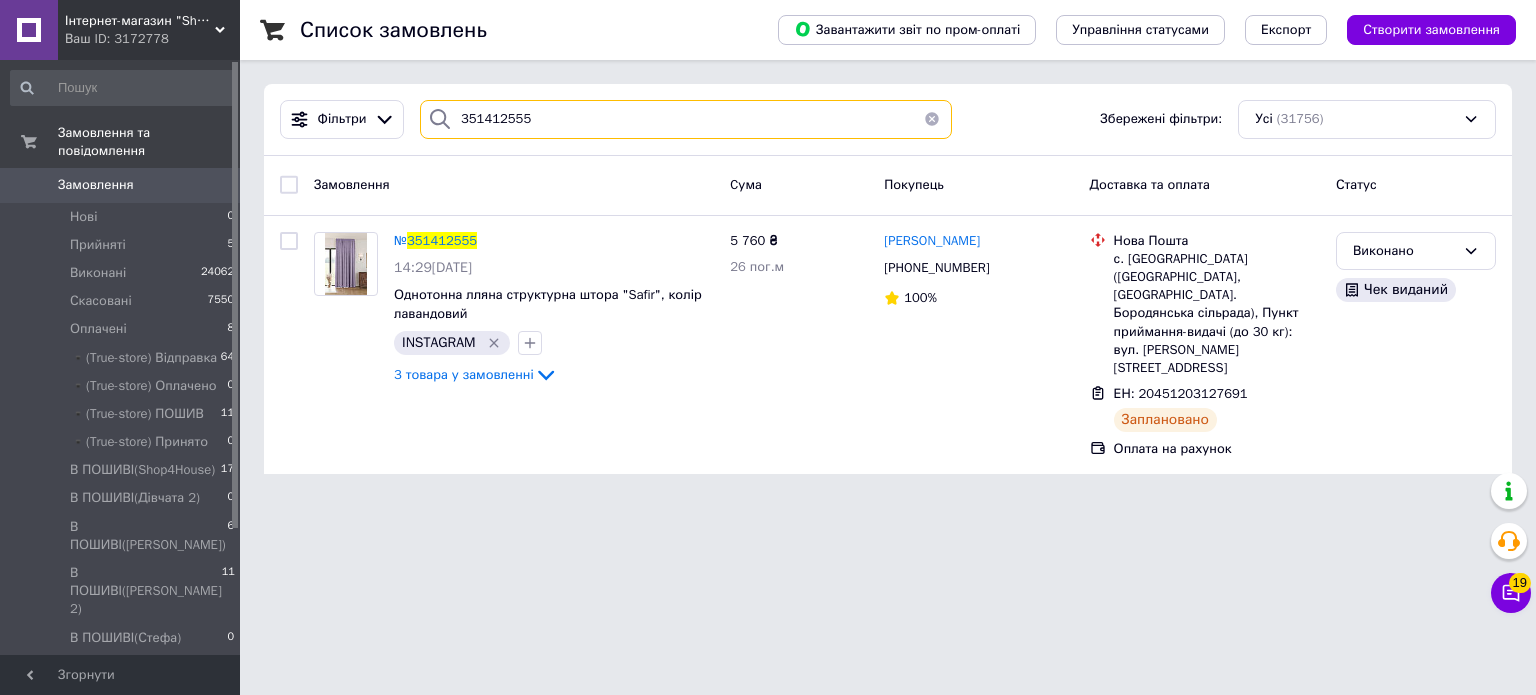 click on "351412555" at bounding box center (686, 119) 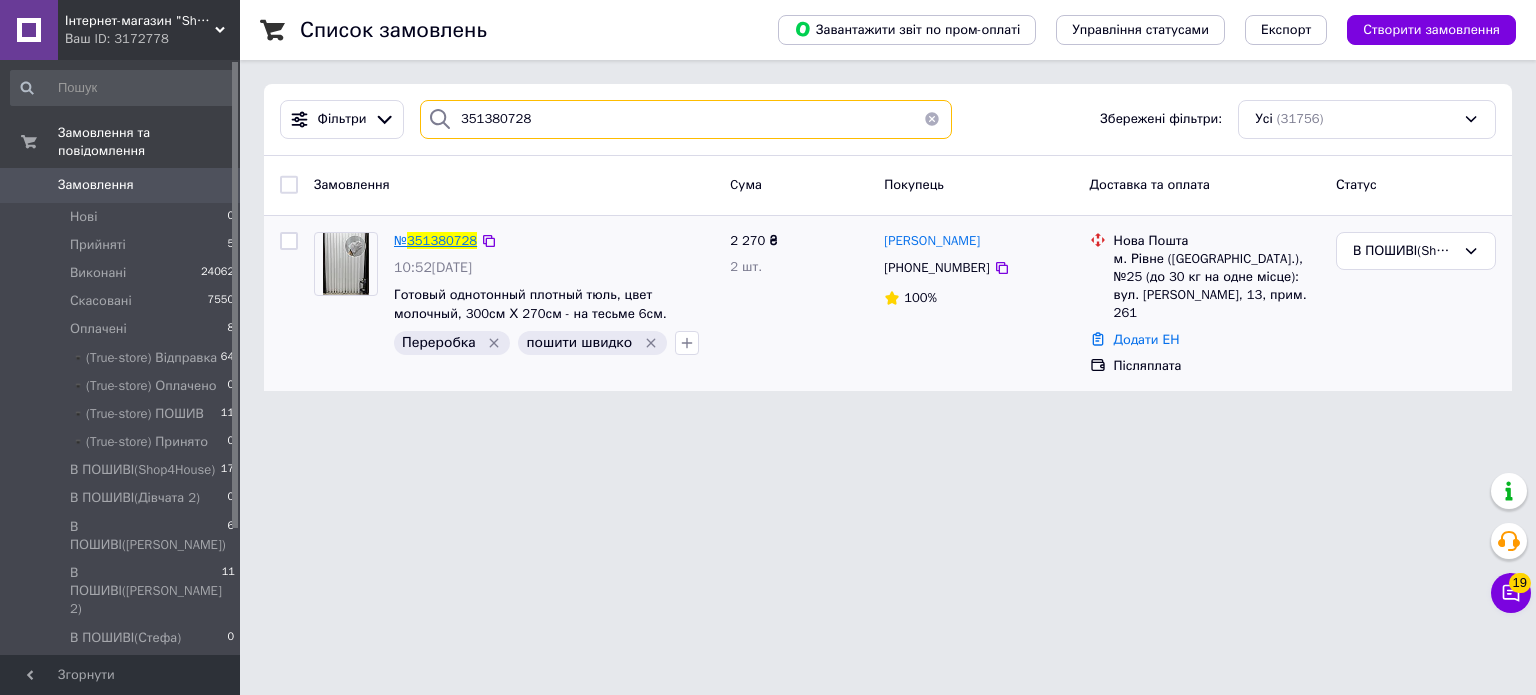 type on "351380728" 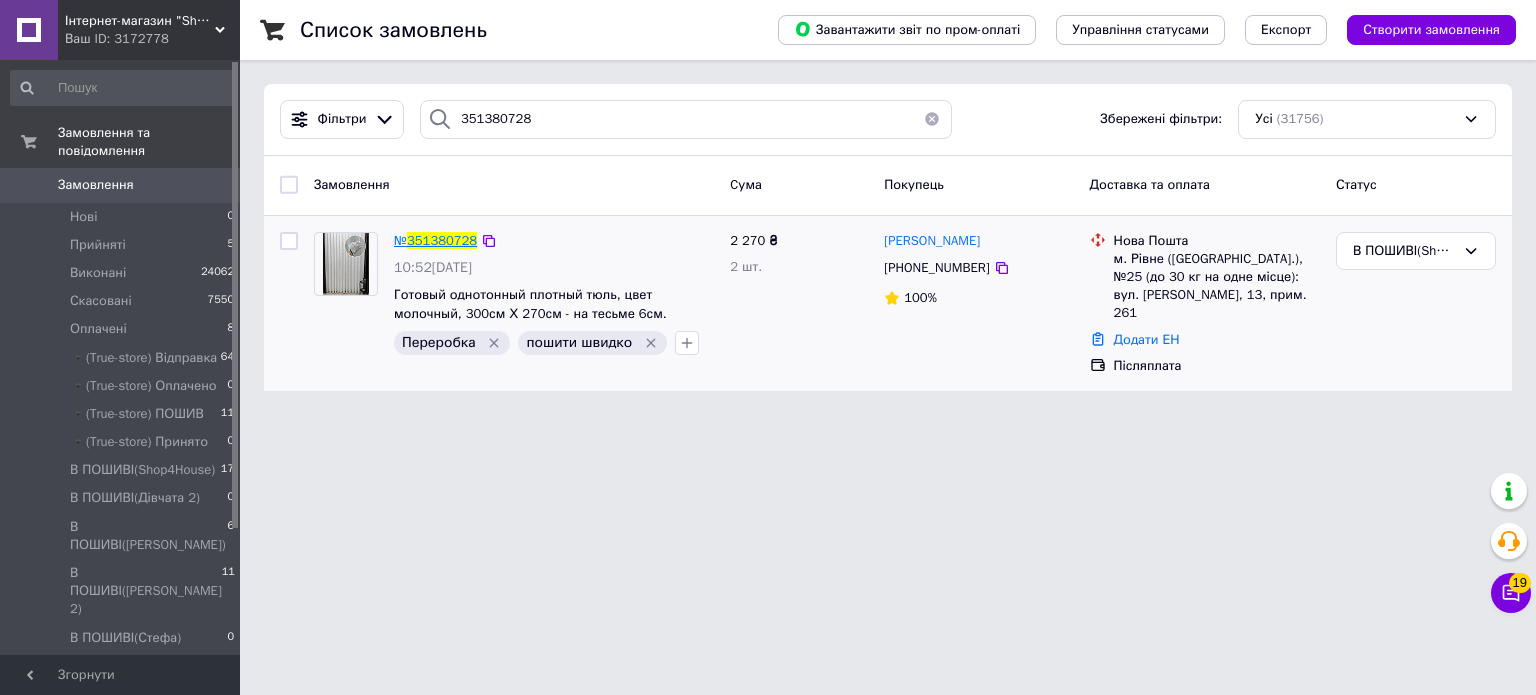 click on "351380728" at bounding box center (442, 240) 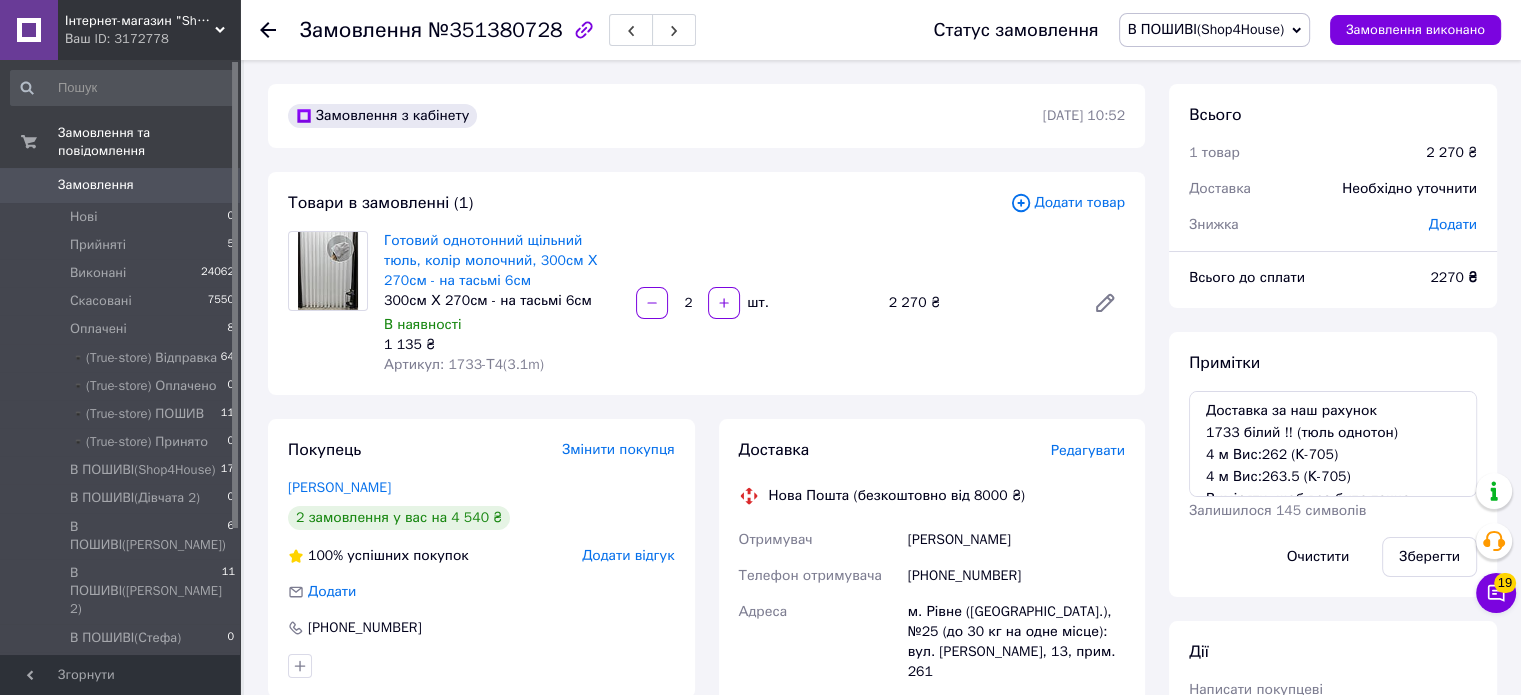 scroll, scrollTop: 87, scrollLeft: 0, axis: vertical 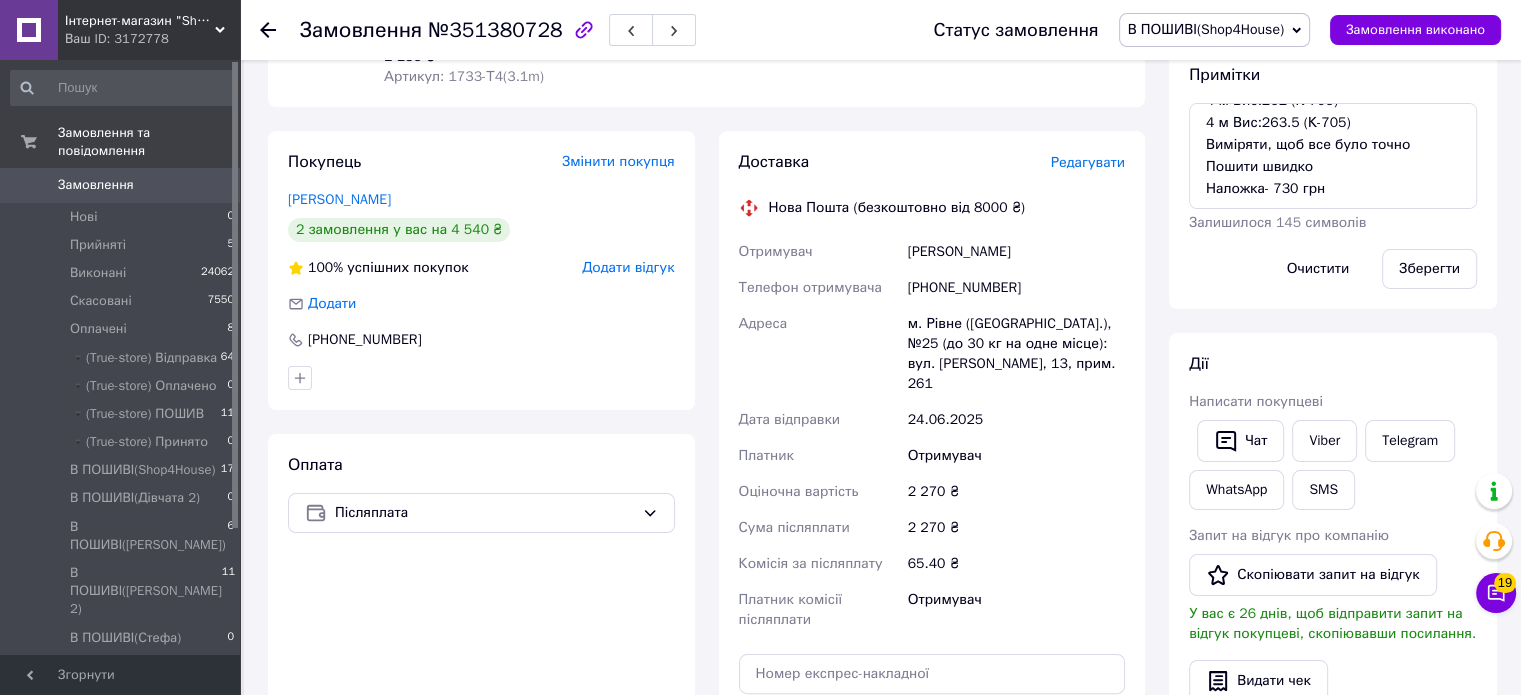 click on "Редагувати" at bounding box center [1088, 162] 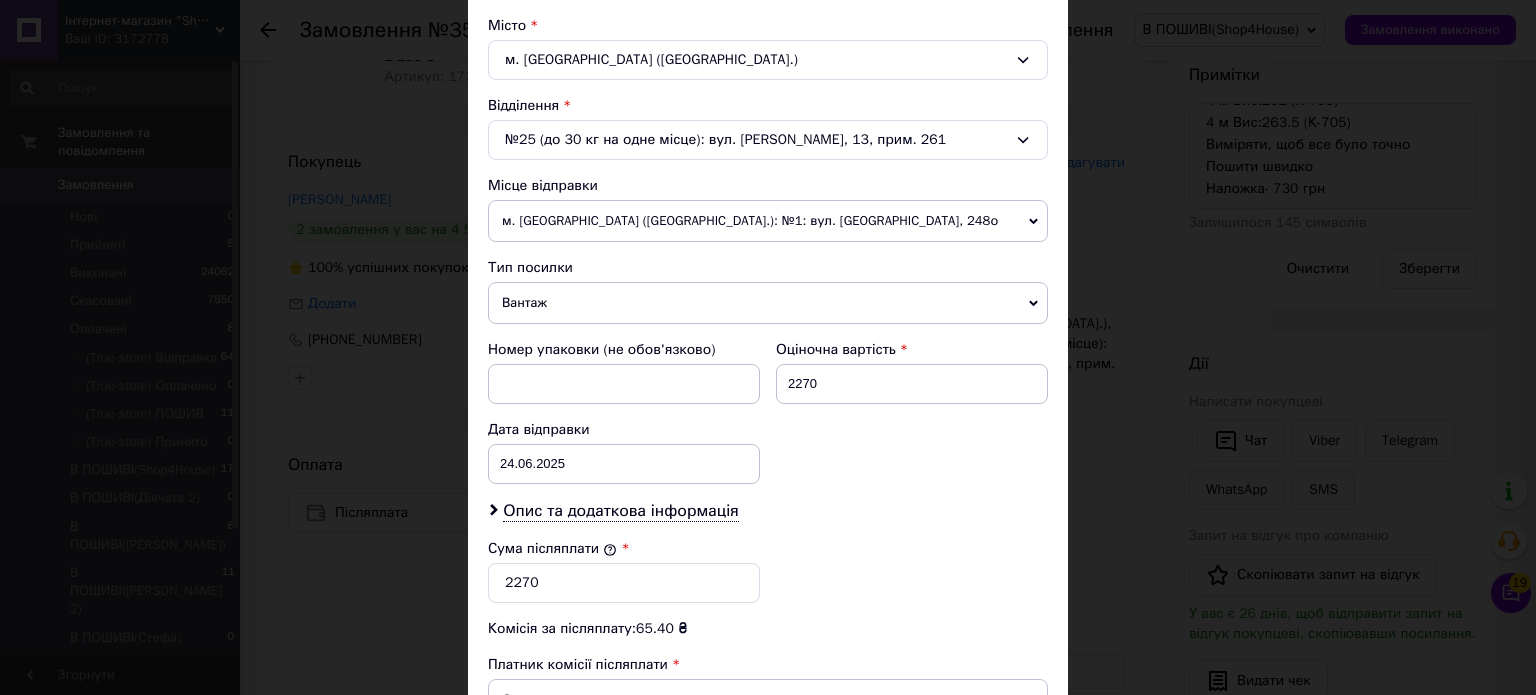 scroll, scrollTop: 740, scrollLeft: 0, axis: vertical 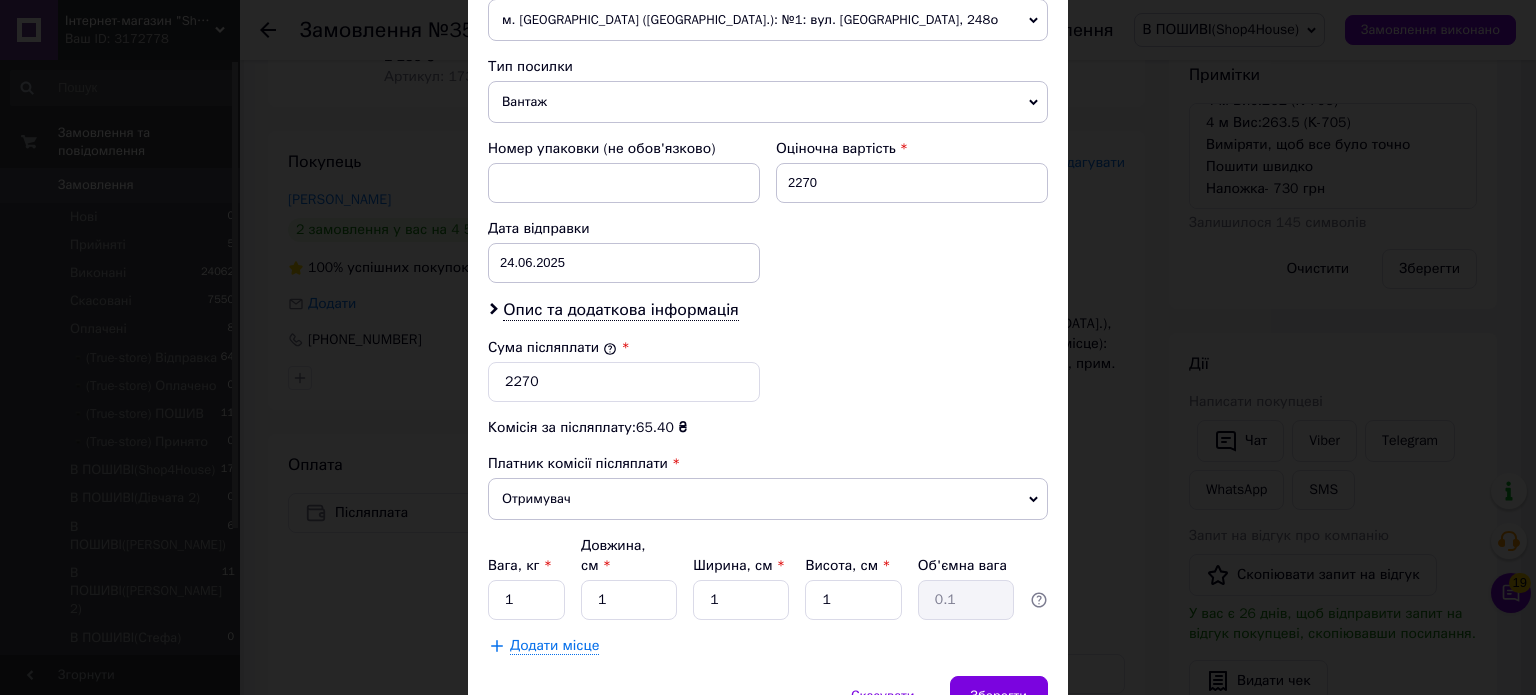 click on "× Редагування доставки Спосіб доставки Нова Пошта (безкоштовно від 8000 ₴) Платник Отримувач Відправник Прізвище отримувача Переходько Ім'я отримувача Наталія По батькові отримувача Телефон отримувача +380973627293 Тип доставки У відділенні Кур'єром В поштоматі Місто м. Рівне (Рівненська обл.) Відділення №25 (до 30 кг на одне місце): вул. Гурія Бухала, 13, прим. 261 Місце відправки м. Чернівці (Чернівецька обл.): №1: вул. Руська, 248о Немає збігів. Спробуйте змінити умови пошуку Додати ще місце відправки Тип посилки Вантаж Документи Номер упаковки (не обов'язково) 2270 24.06.2025" at bounding box center (768, 347) 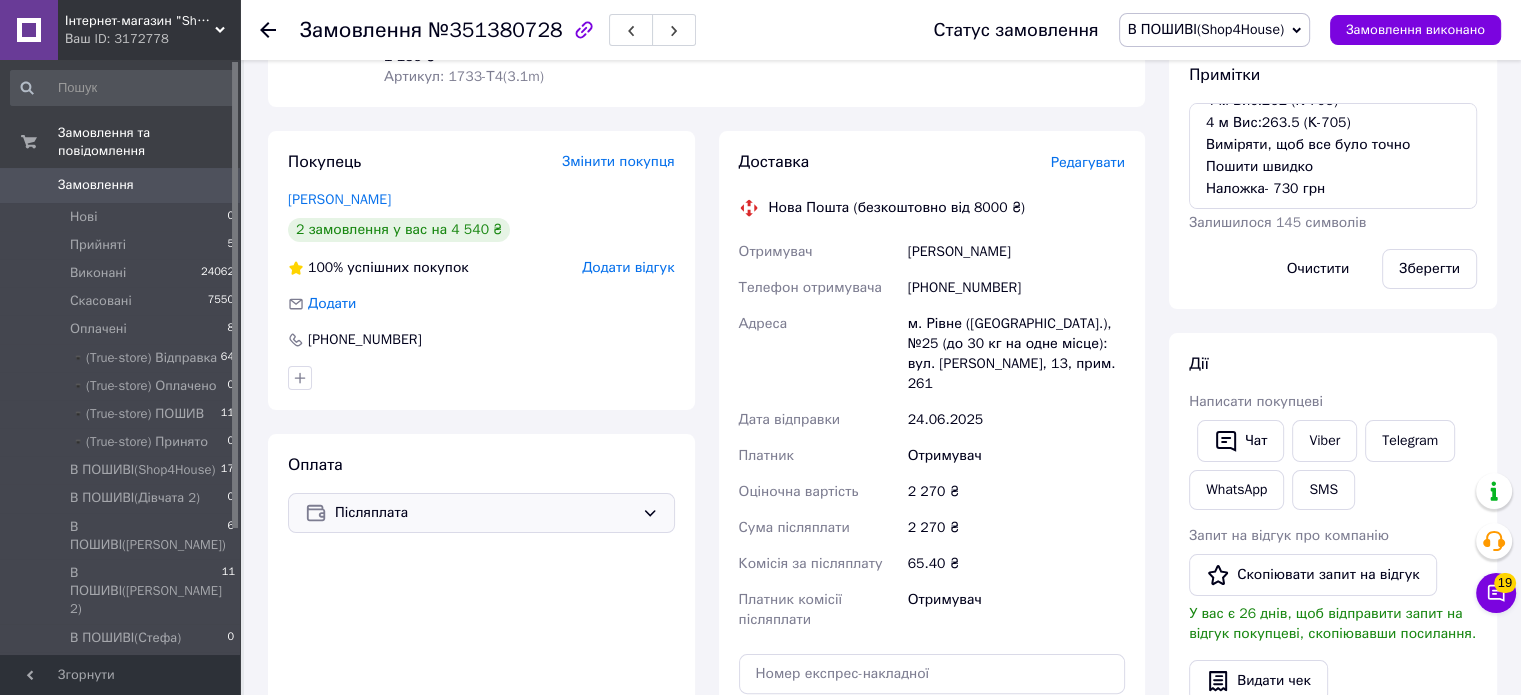 click on "Післяплата" at bounding box center [481, 513] 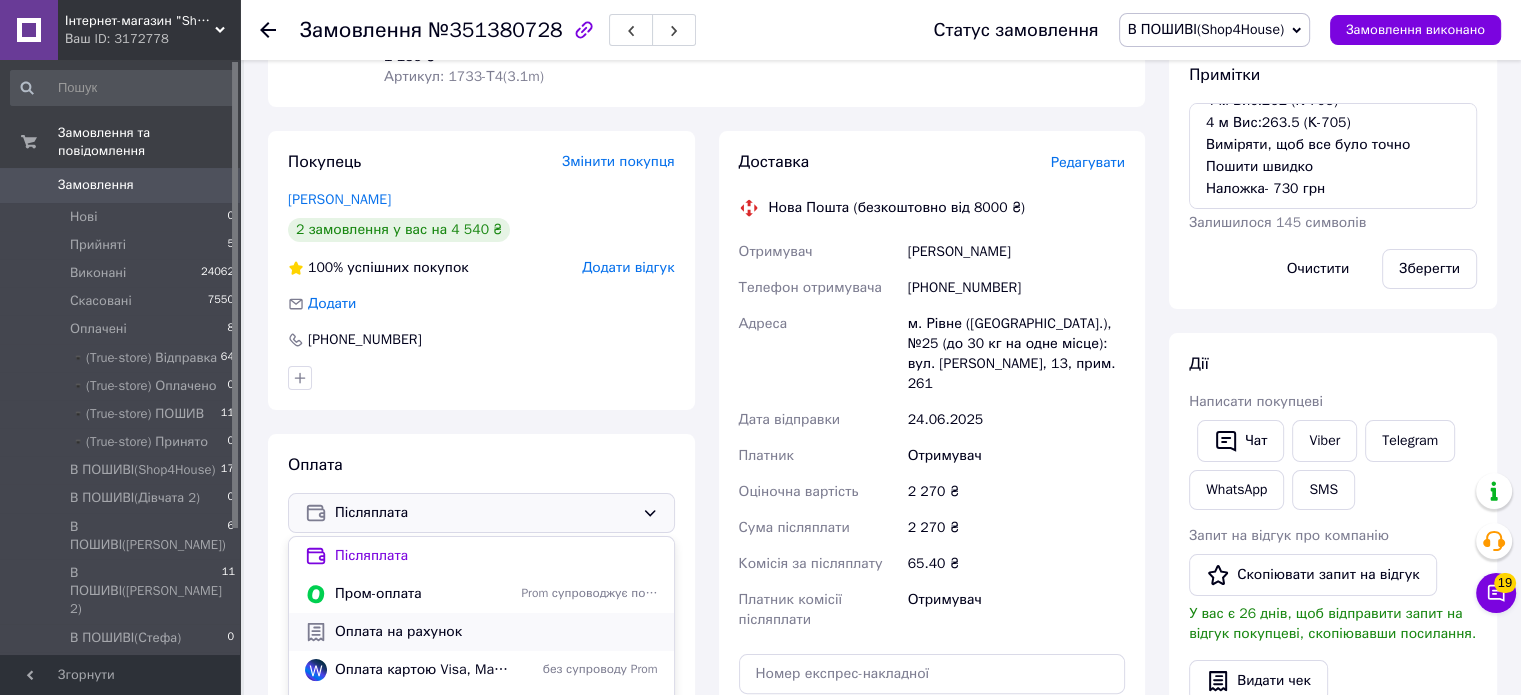 click on "Оплата на рахунок" at bounding box center (496, 632) 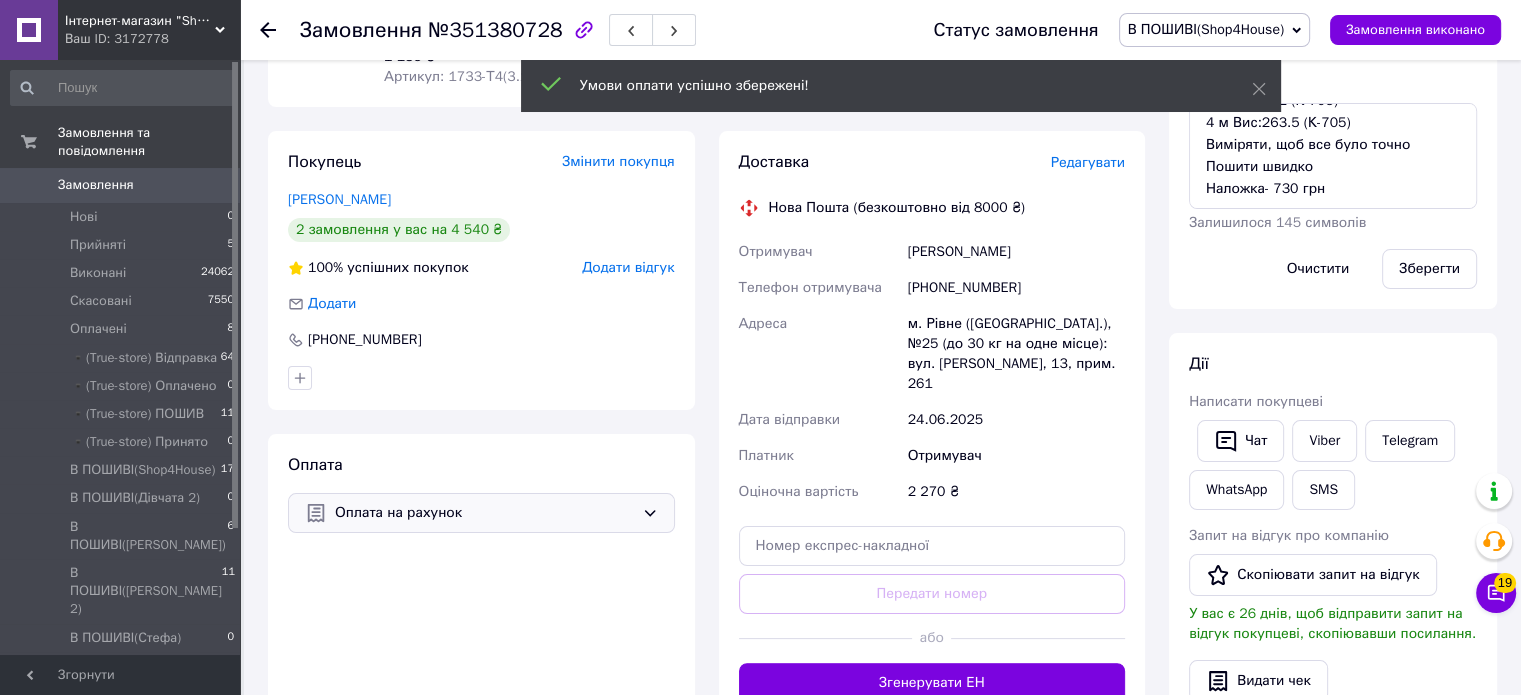 click on "Редагувати" at bounding box center [1088, 162] 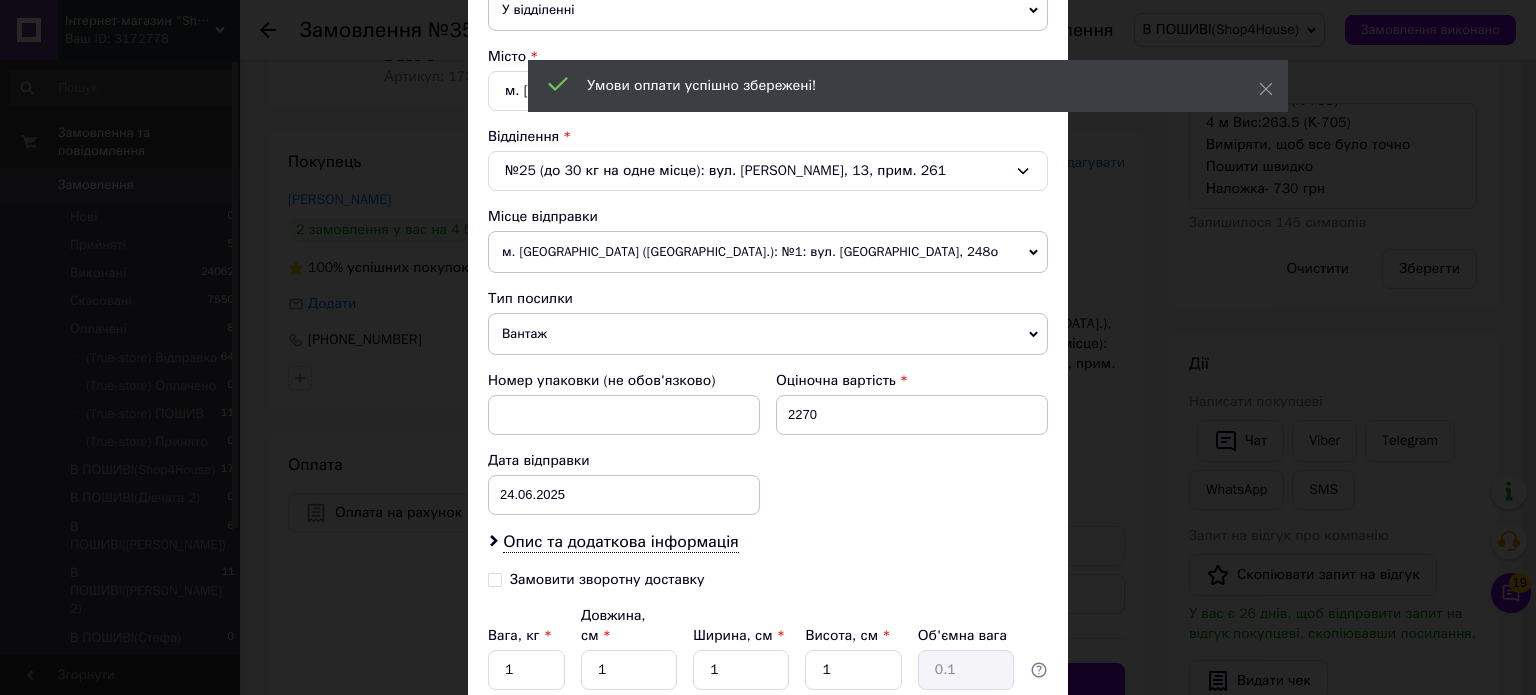 scroll, scrollTop: 663, scrollLeft: 0, axis: vertical 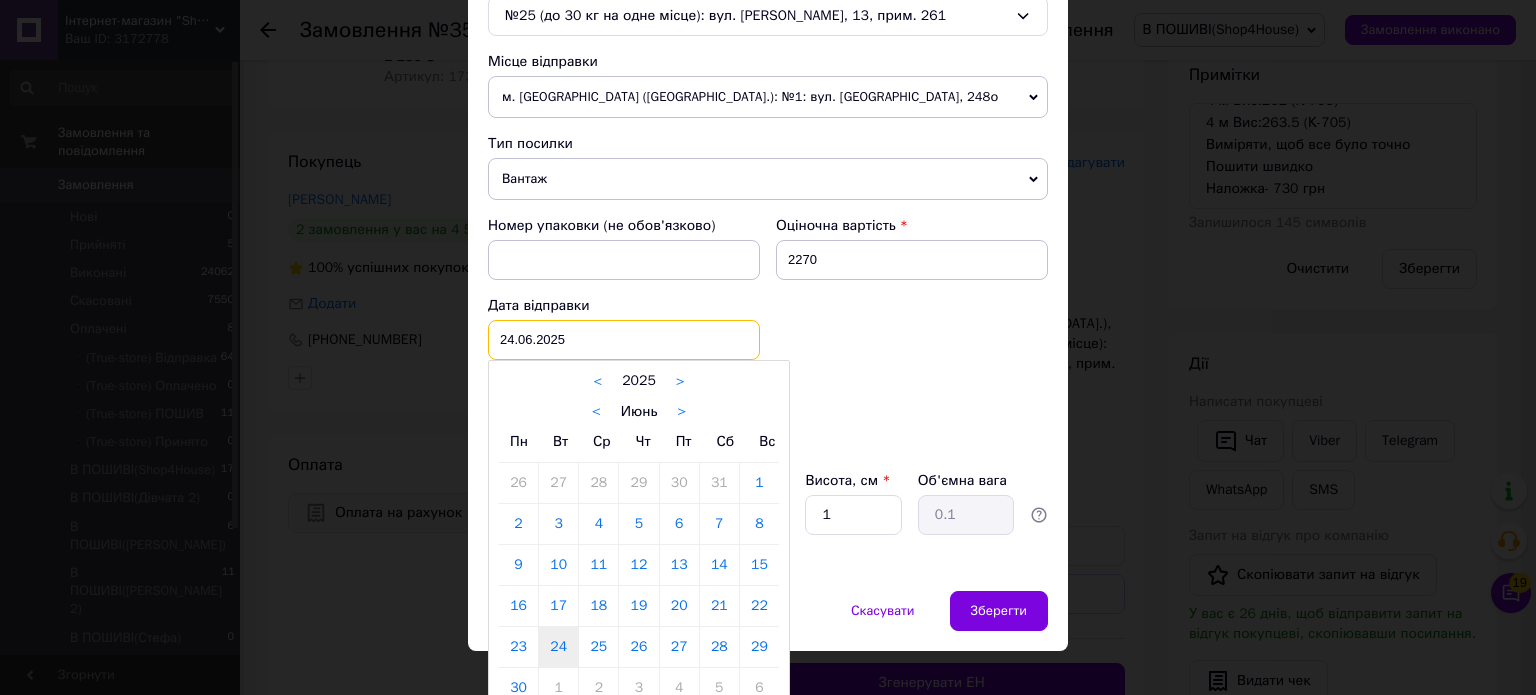 click on "24.06.2025 < 2025 > < Июнь > Пн Вт Ср Чт Пт Сб Вс 26 27 28 29 30 31 1 2 3 4 5 6 7 8 9 10 11 12 13 14 15 16 17 18 19 20 21 22 23 24 25 26 27 28 29 30 1 2 3 4 5 6" at bounding box center [624, 340] 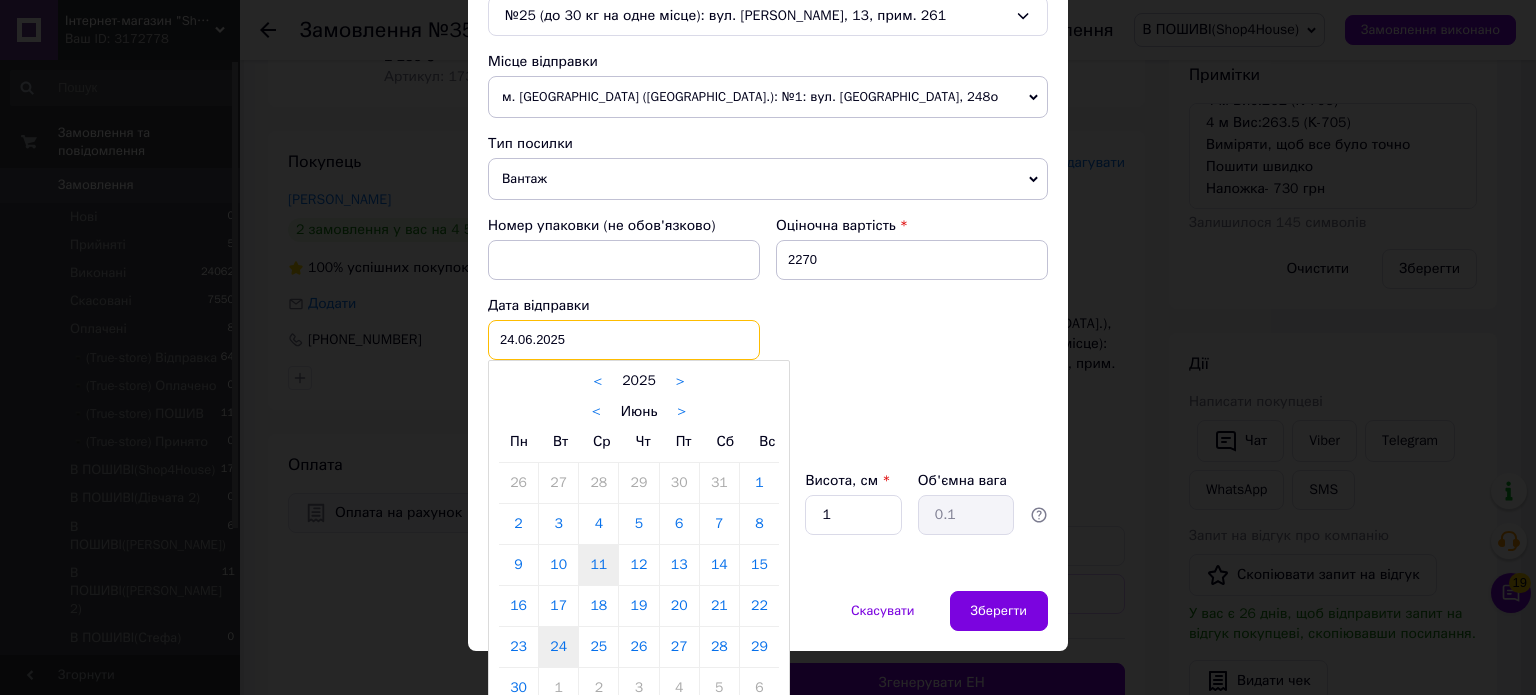 scroll, scrollTop: 673, scrollLeft: 0, axis: vertical 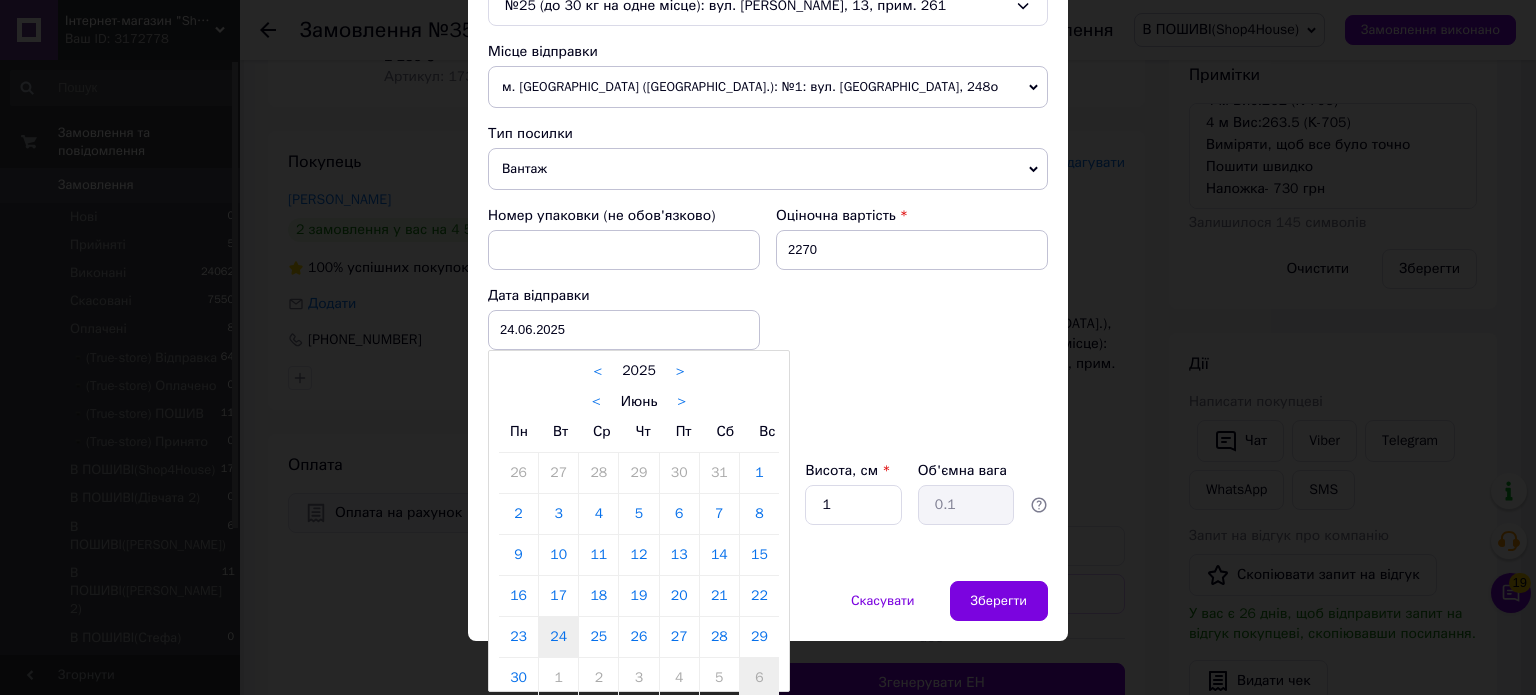 click on "6" at bounding box center [759, 678] 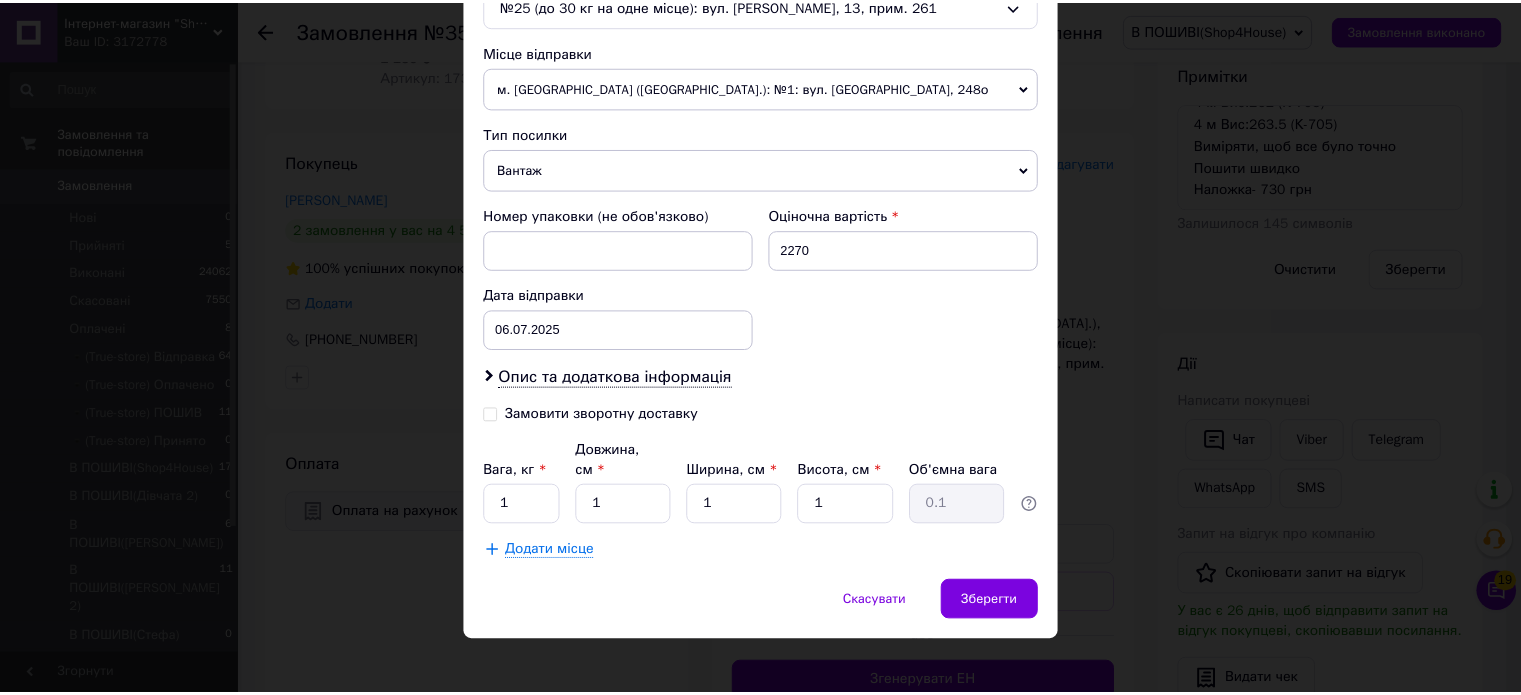 scroll, scrollTop: 663, scrollLeft: 0, axis: vertical 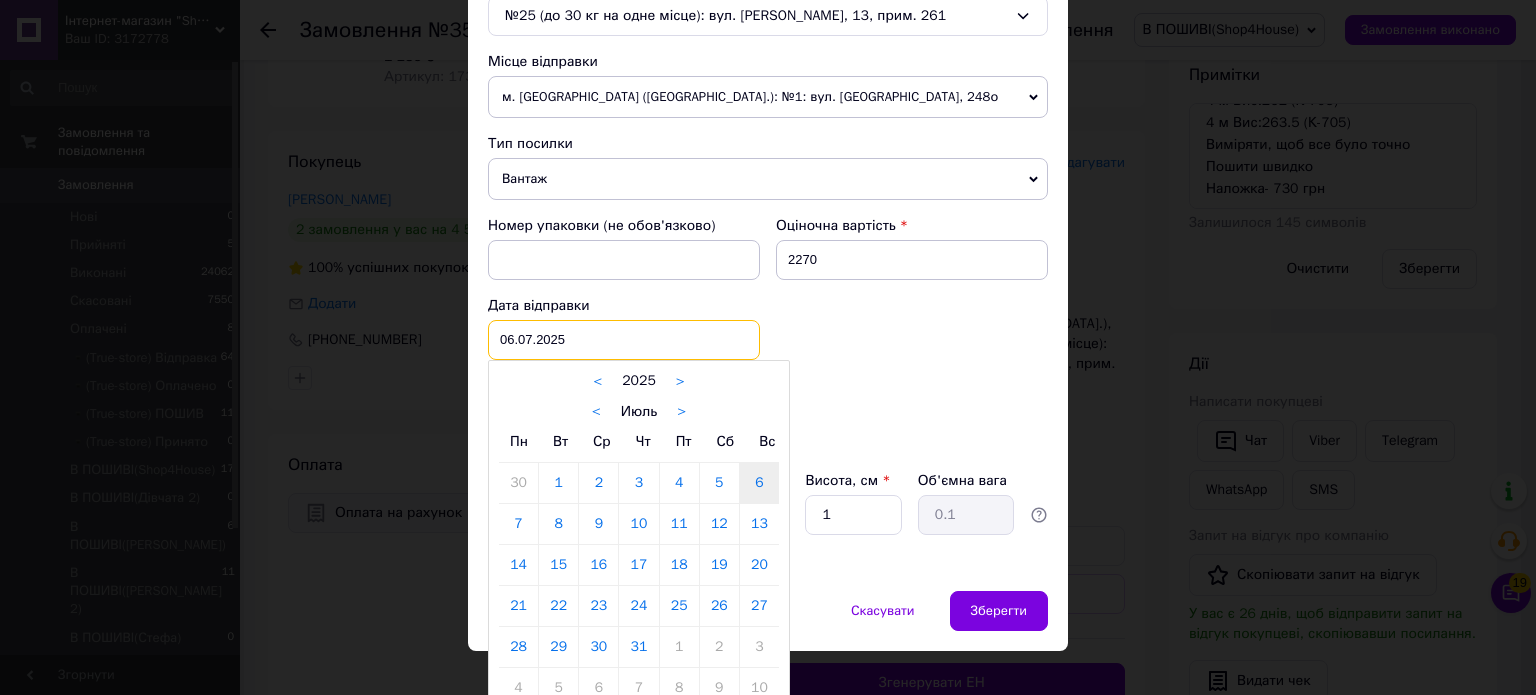 click on "[DATE] < 2025 > < Июль > Пн Вт Ср Чт Пт Сб Вс 30 1 2 3 4 5 6 7 8 9 10 11 12 13 14 15 16 17 18 19 20 21 22 23 24 25 26 27 28 29 30 31 1 2 3 4 5 6 7 8 9 10" at bounding box center [624, 340] 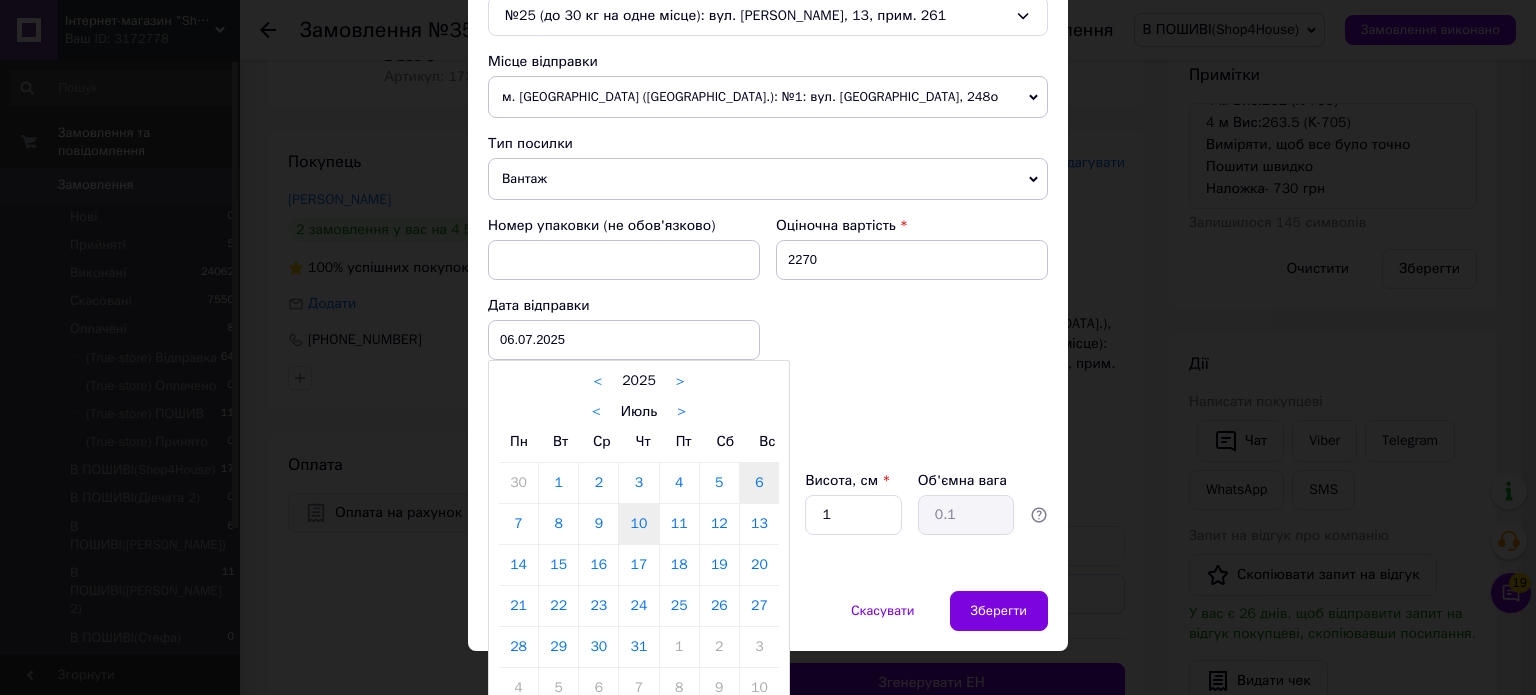 click on "10" at bounding box center [638, 524] 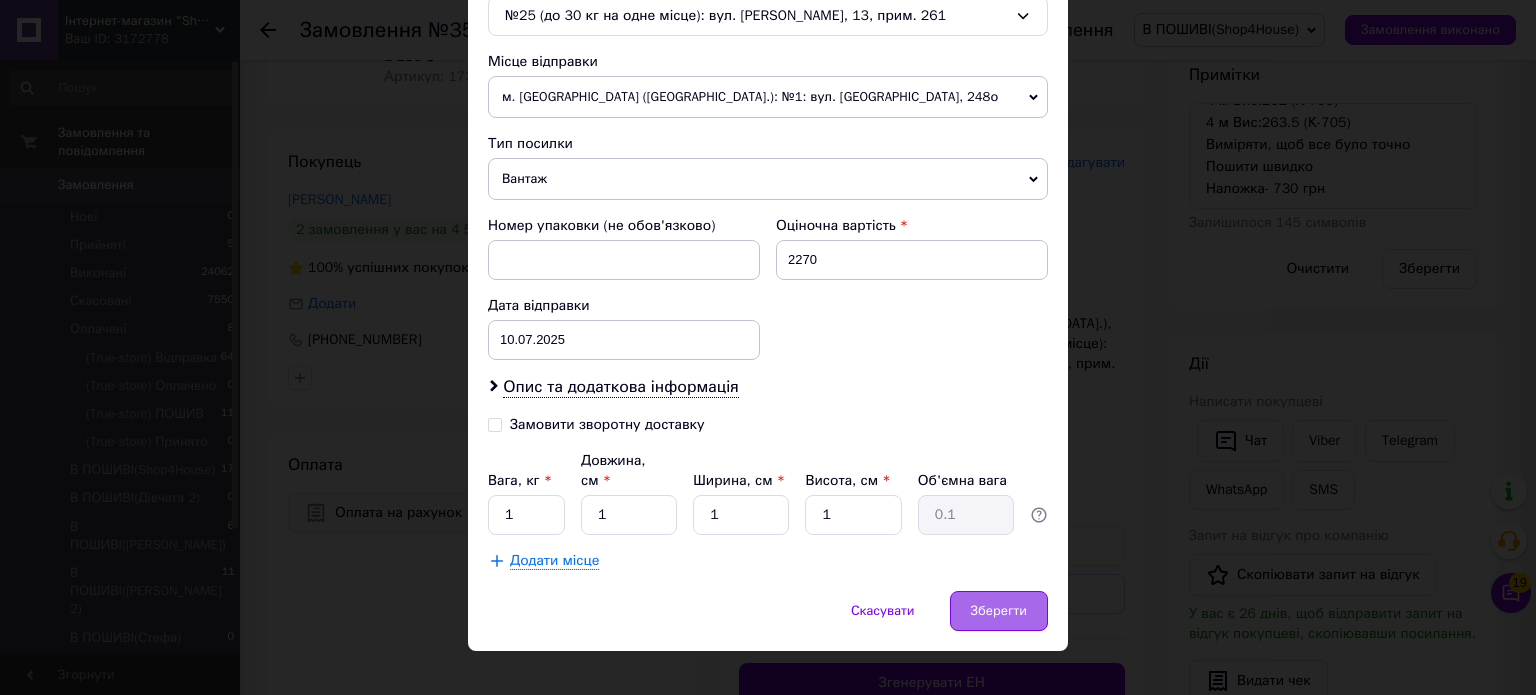 click on "Зберегти" at bounding box center (999, 611) 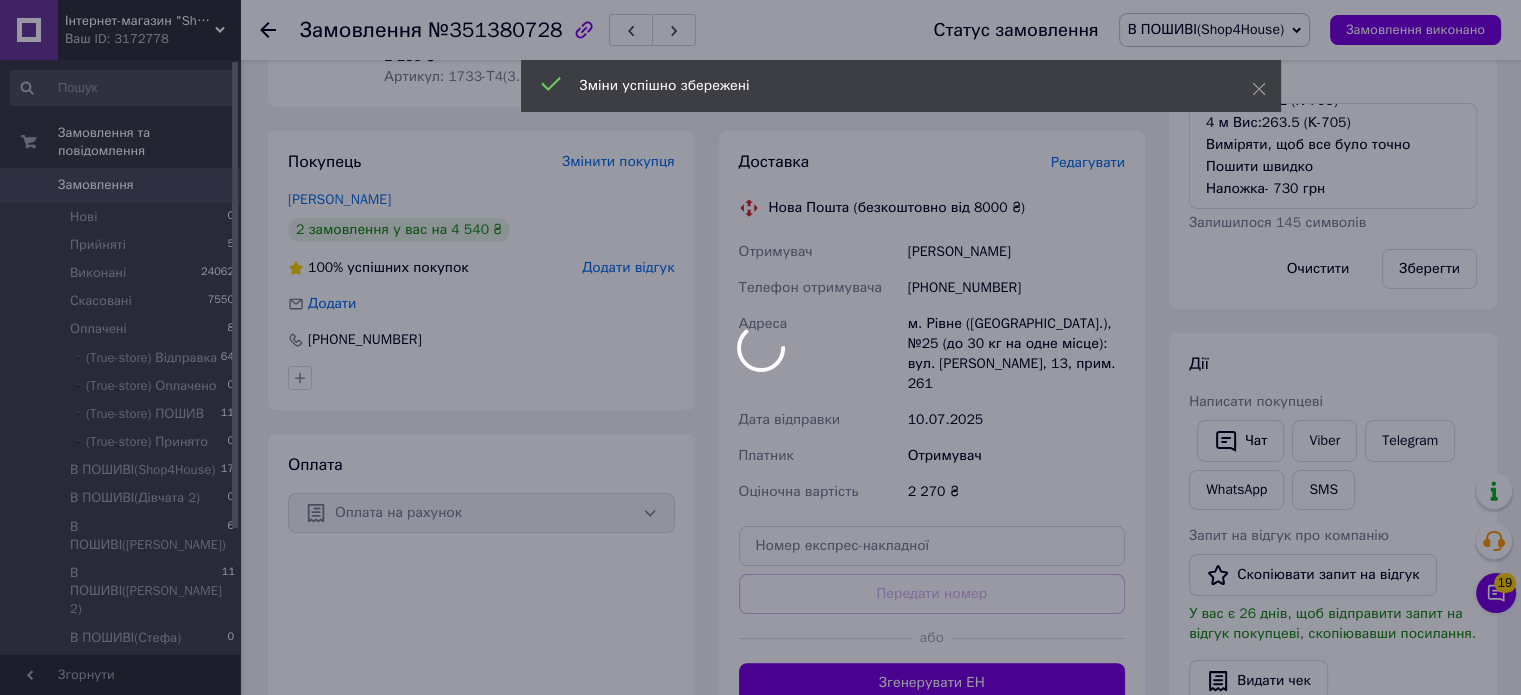 click at bounding box center (760, 347) 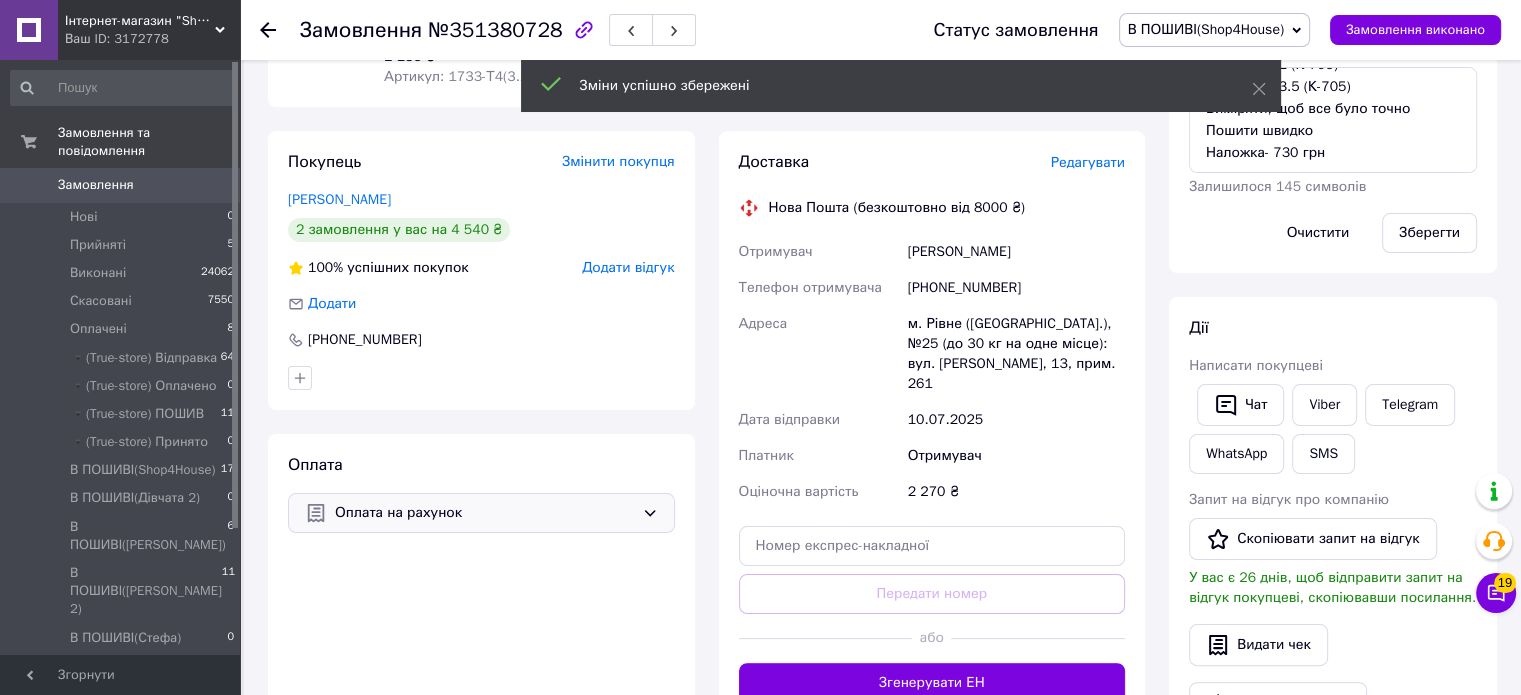 click on "Згенерувати ЕН" at bounding box center (932, 683) 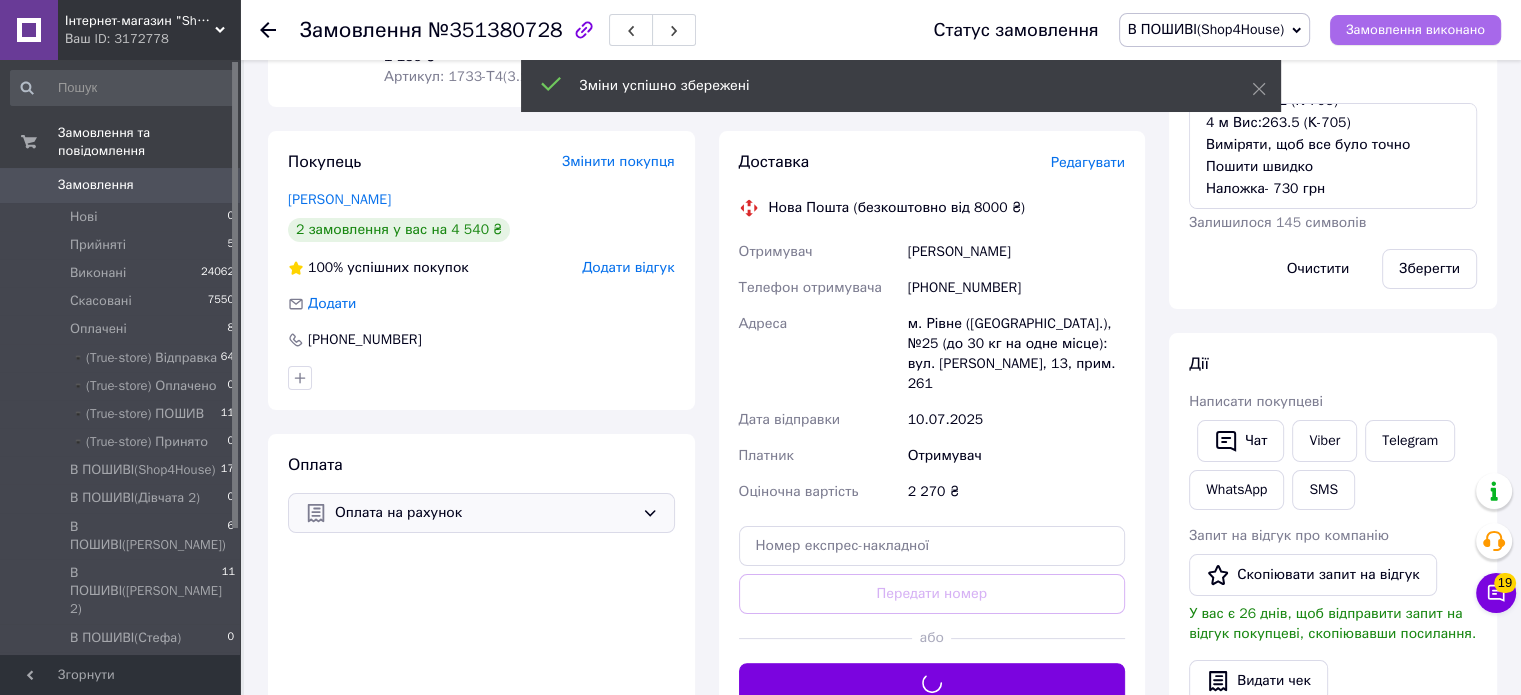 click on "Замовлення виконано" at bounding box center [1415, 30] 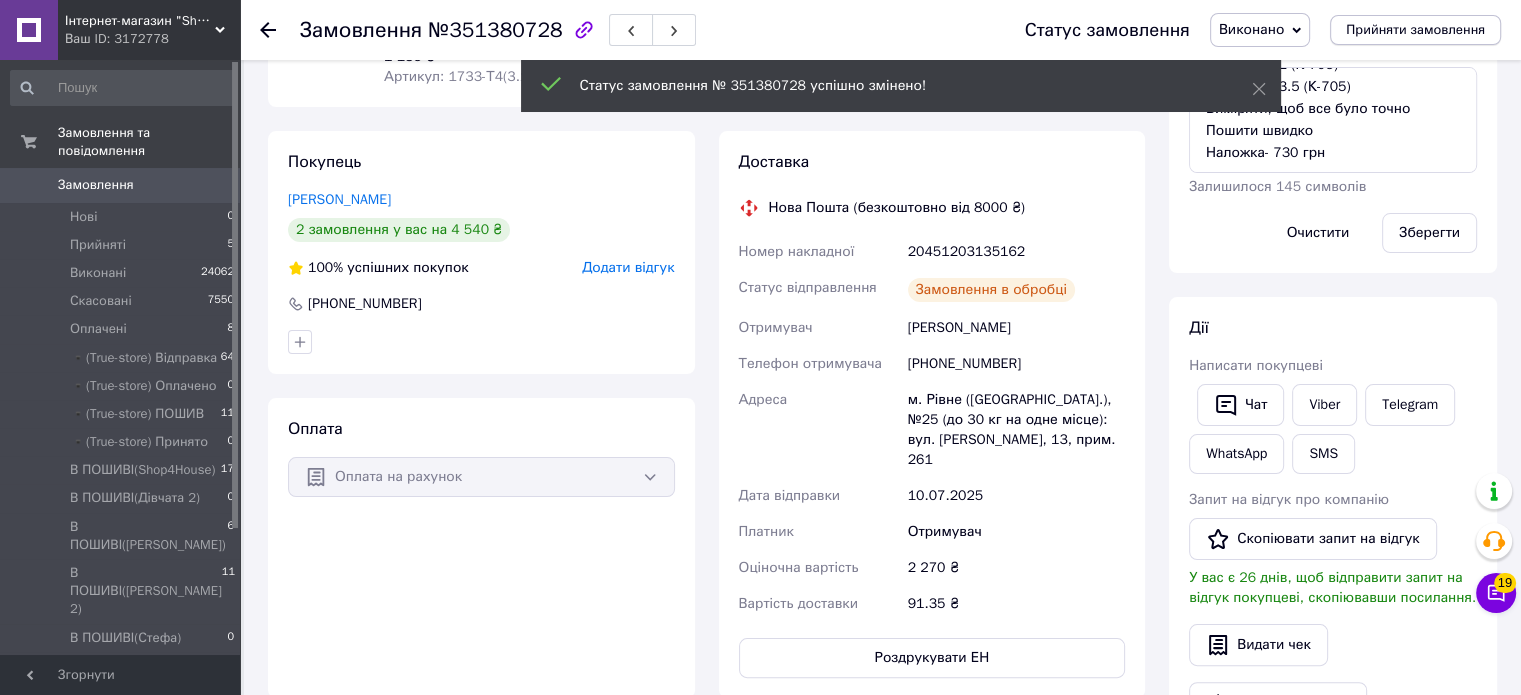 scroll, scrollTop: 32, scrollLeft: 0, axis: vertical 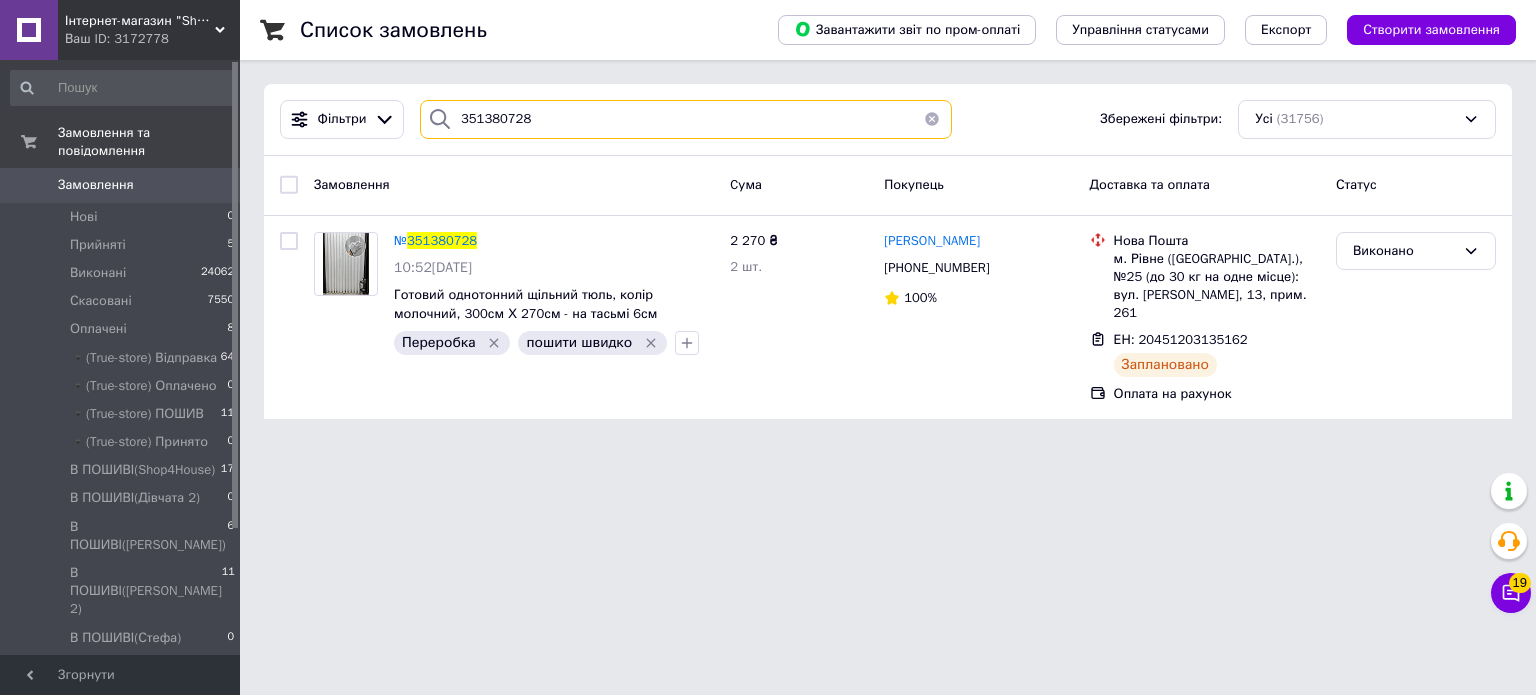 click on "351380728" at bounding box center [686, 119] 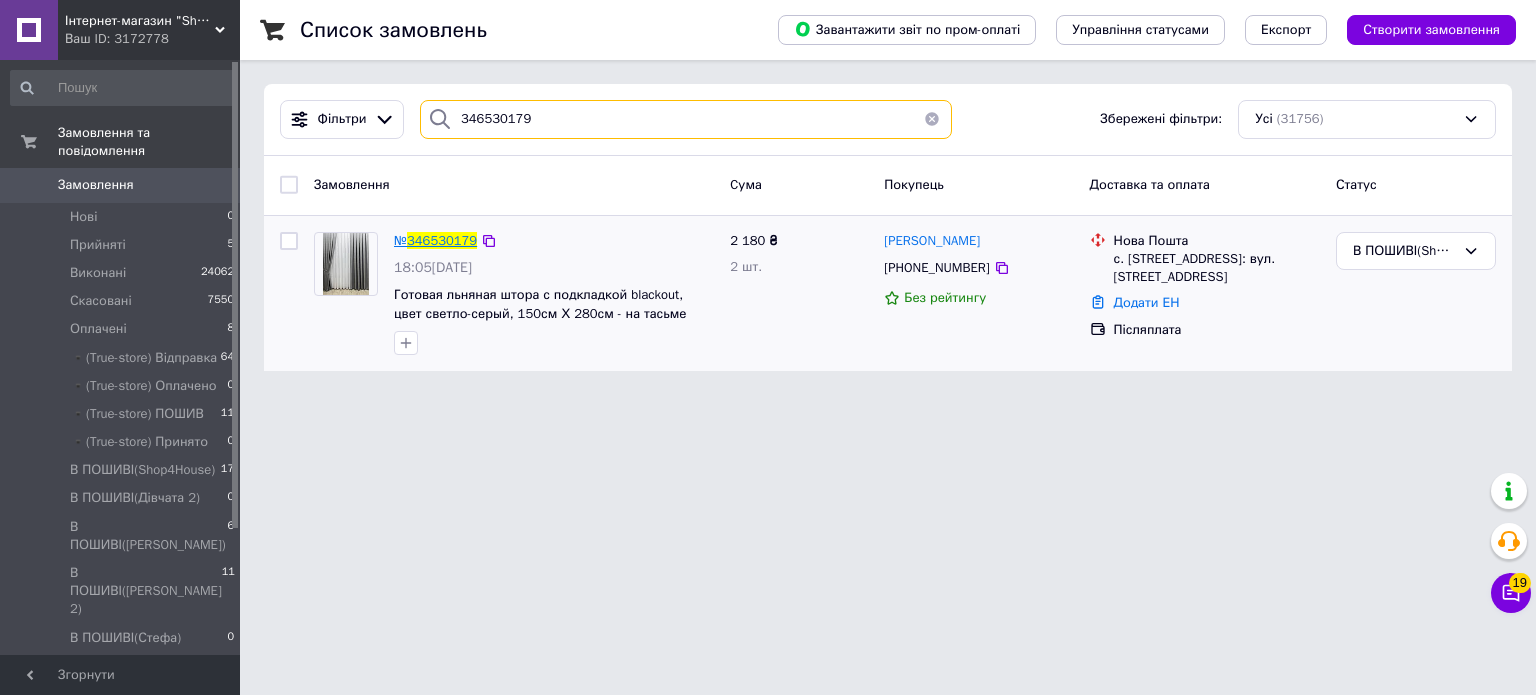 type on "346530179" 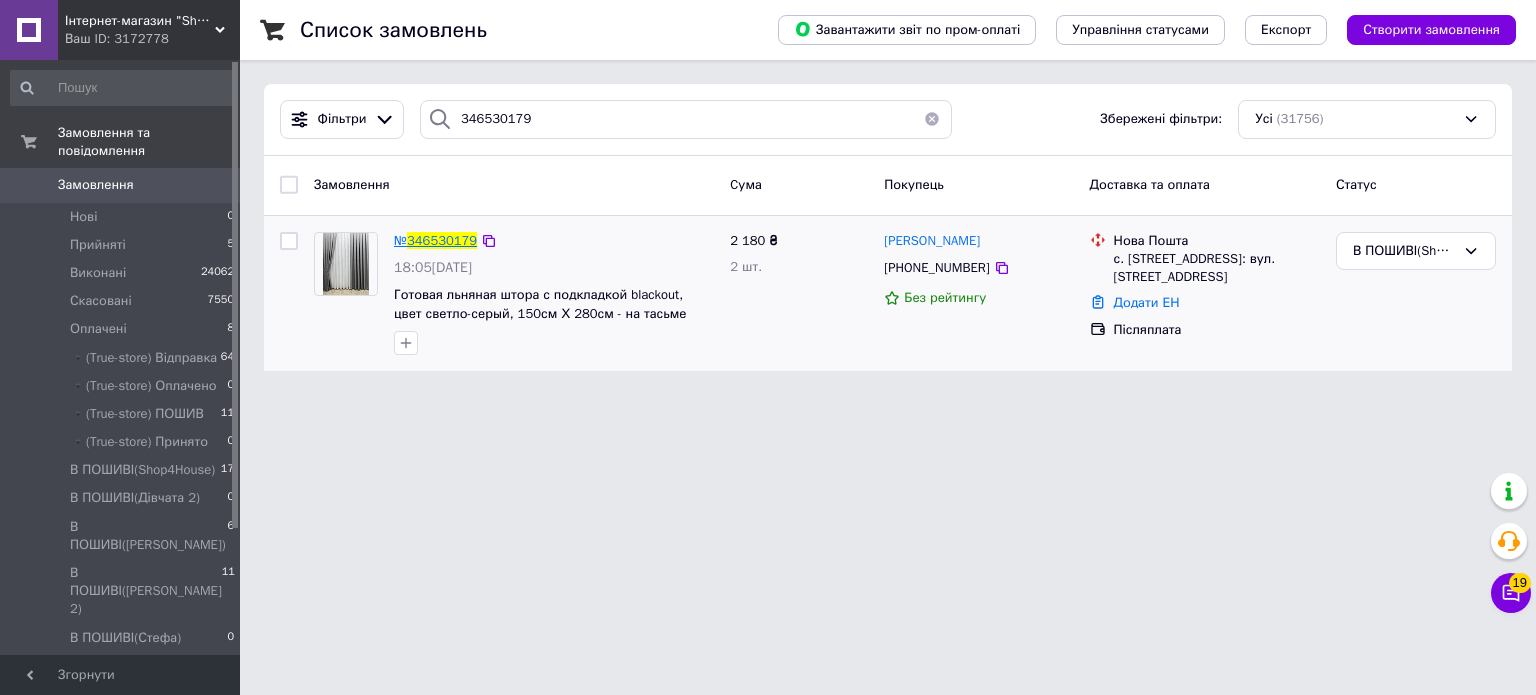 click on "346530179" at bounding box center (442, 240) 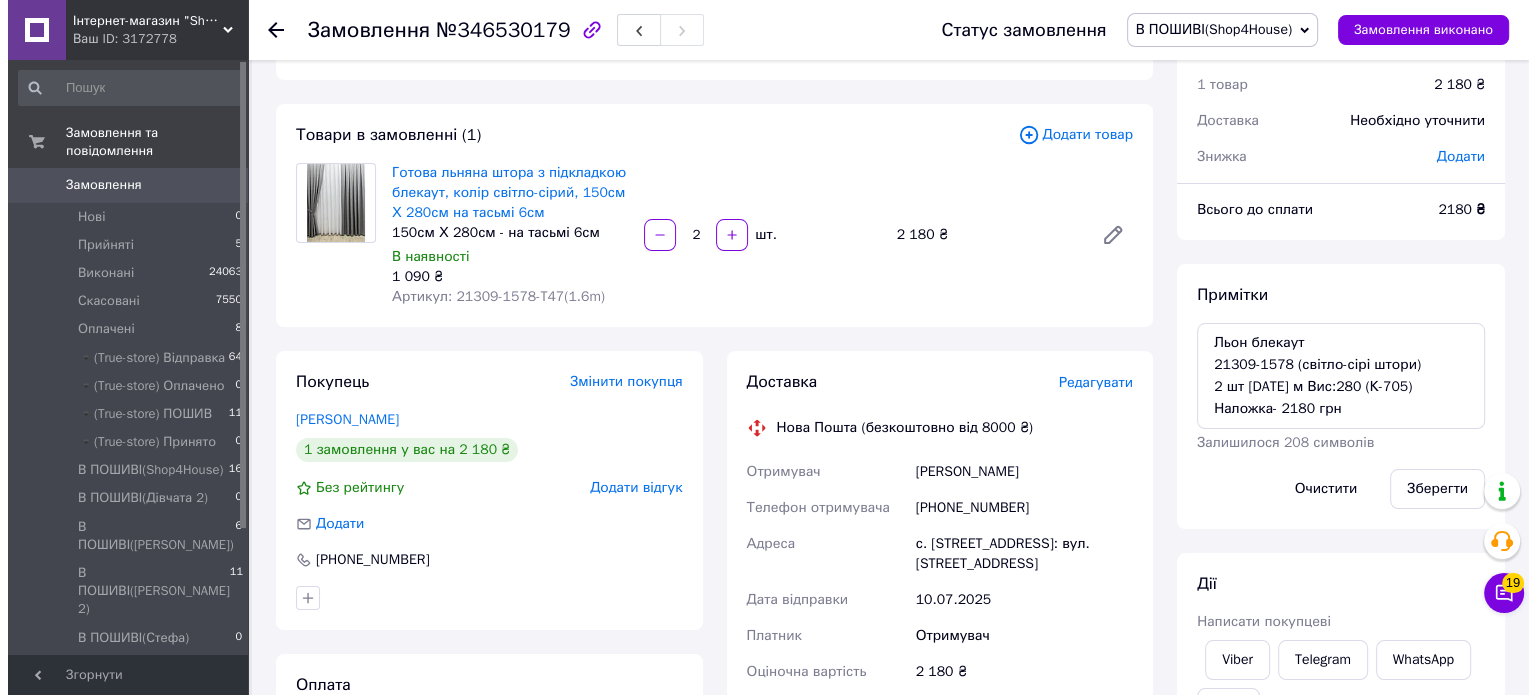 scroll, scrollTop: 132, scrollLeft: 0, axis: vertical 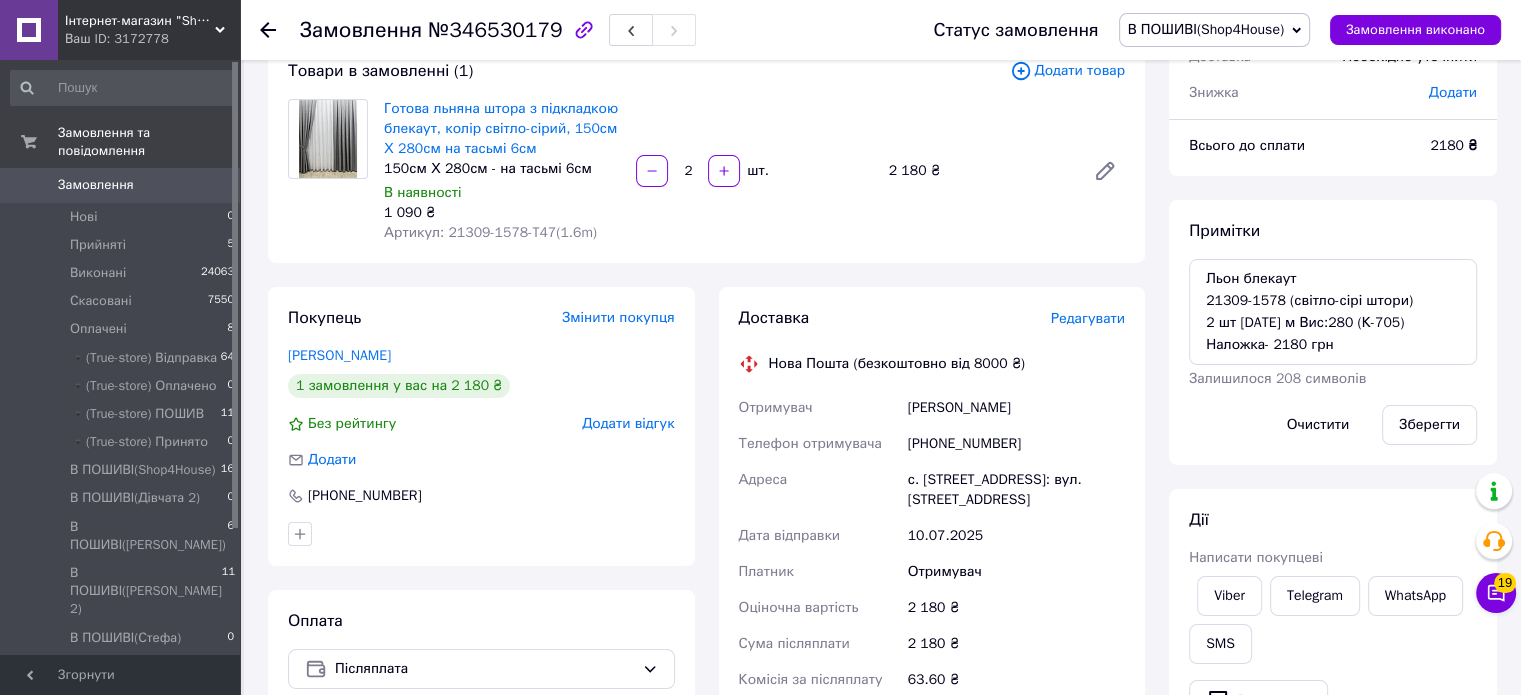 click on "Редагувати" at bounding box center [1088, 318] 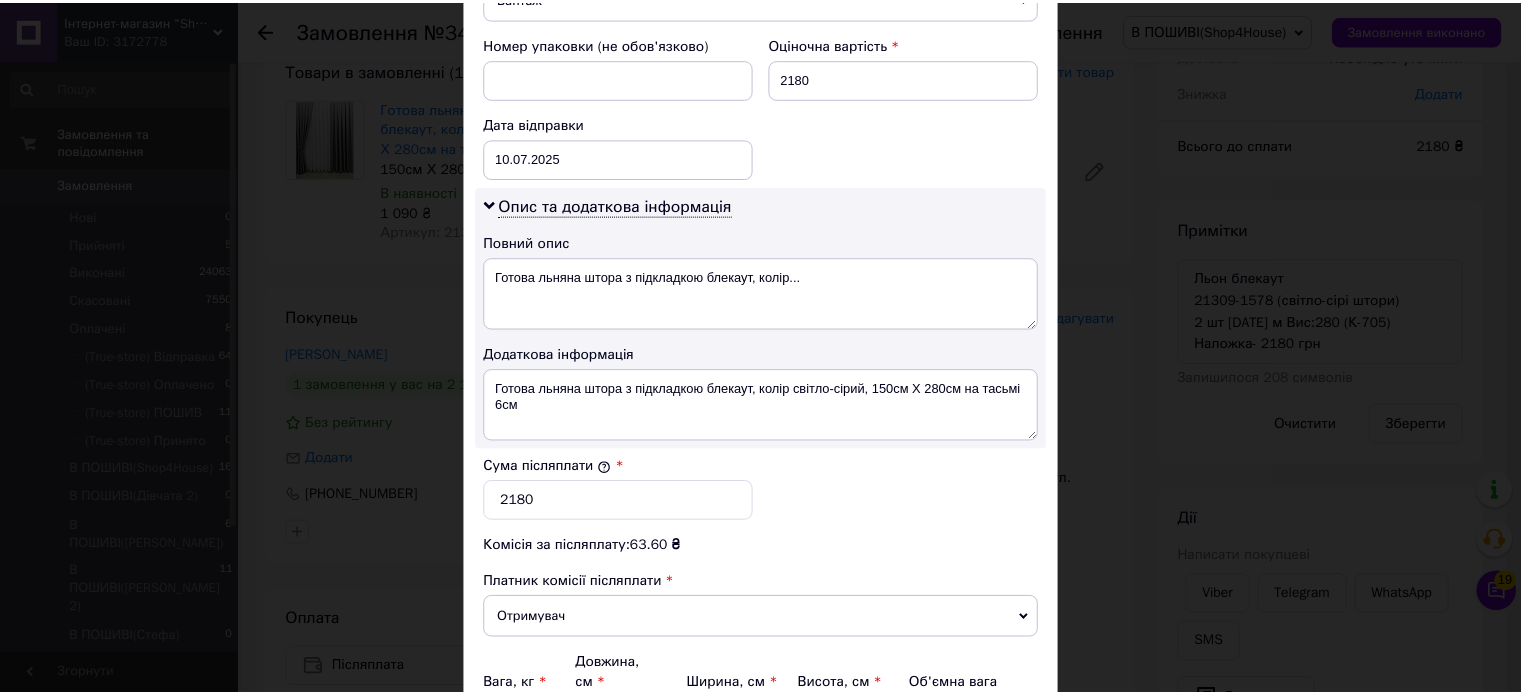 scroll, scrollTop: 1048, scrollLeft: 0, axis: vertical 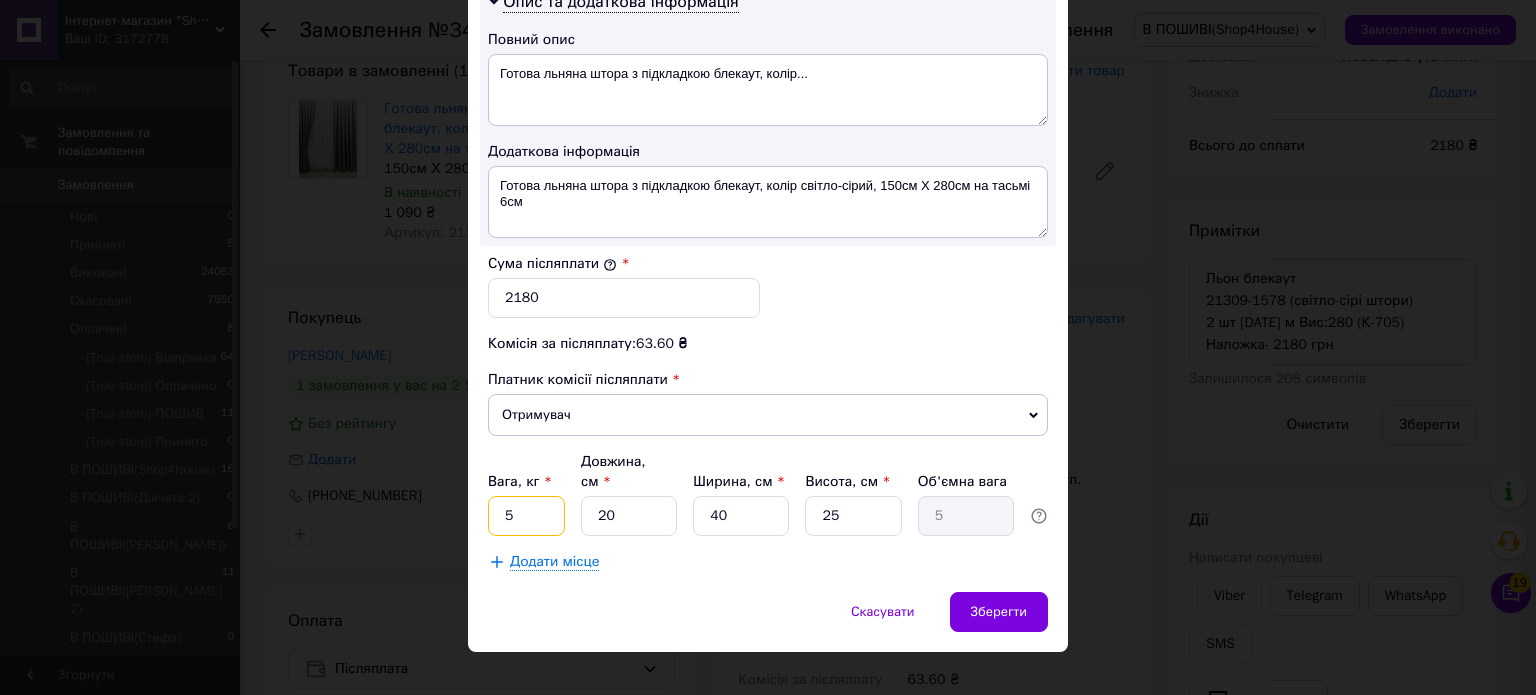 click on "5" at bounding box center (526, 516) 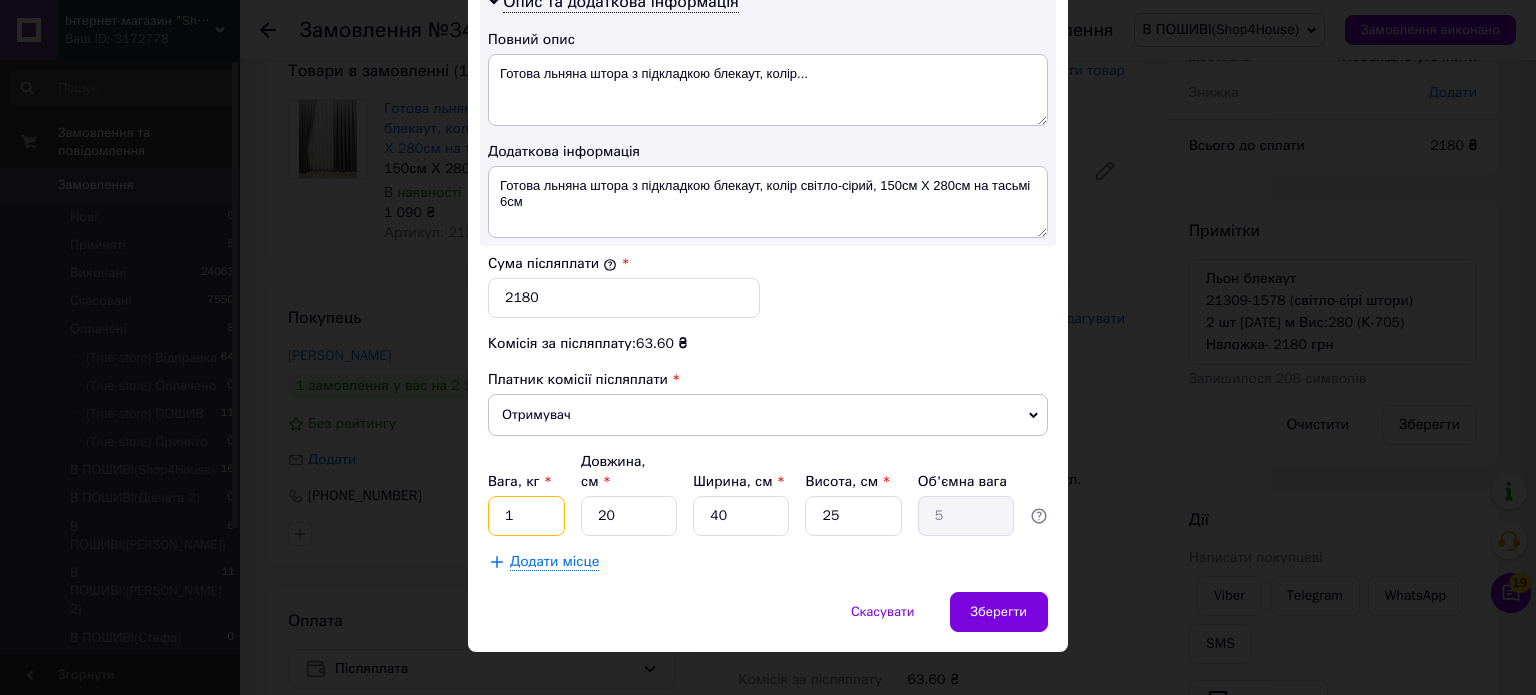 type on "1" 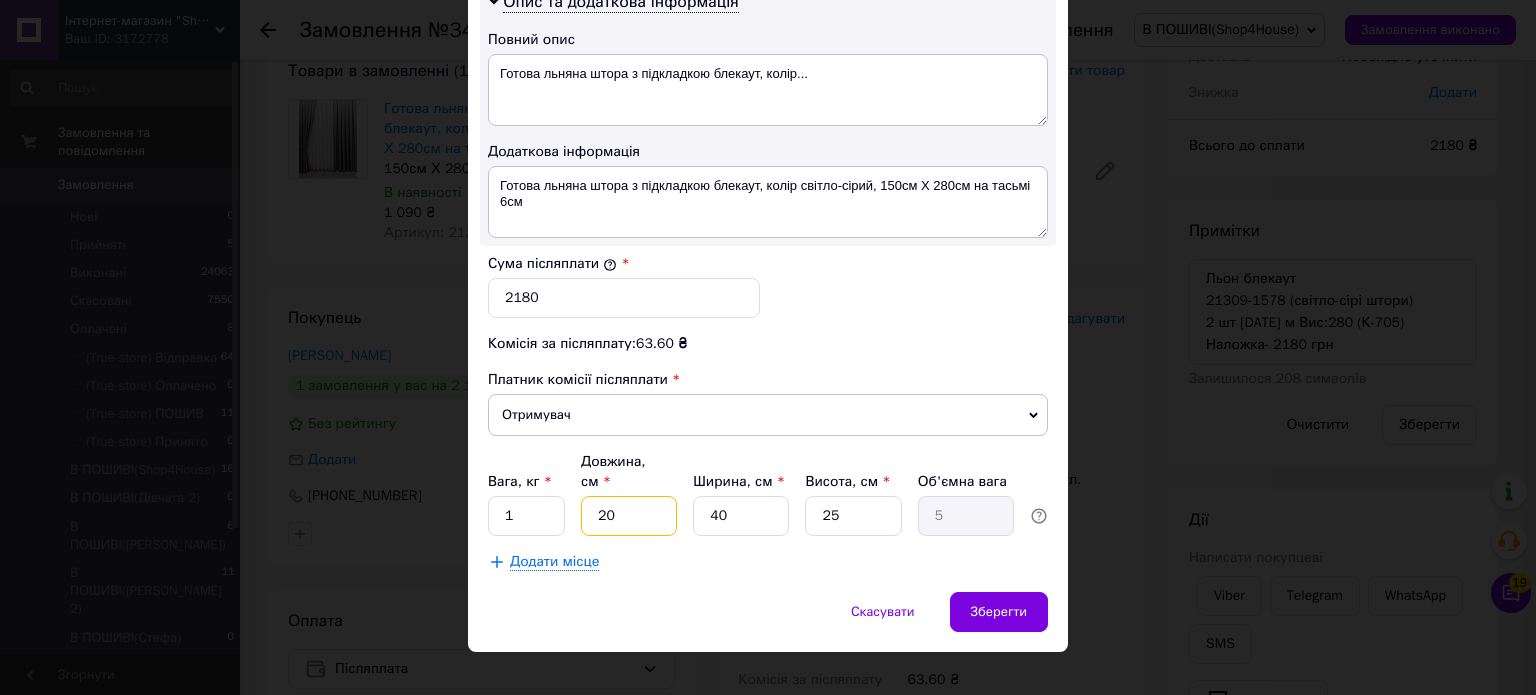type on "1" 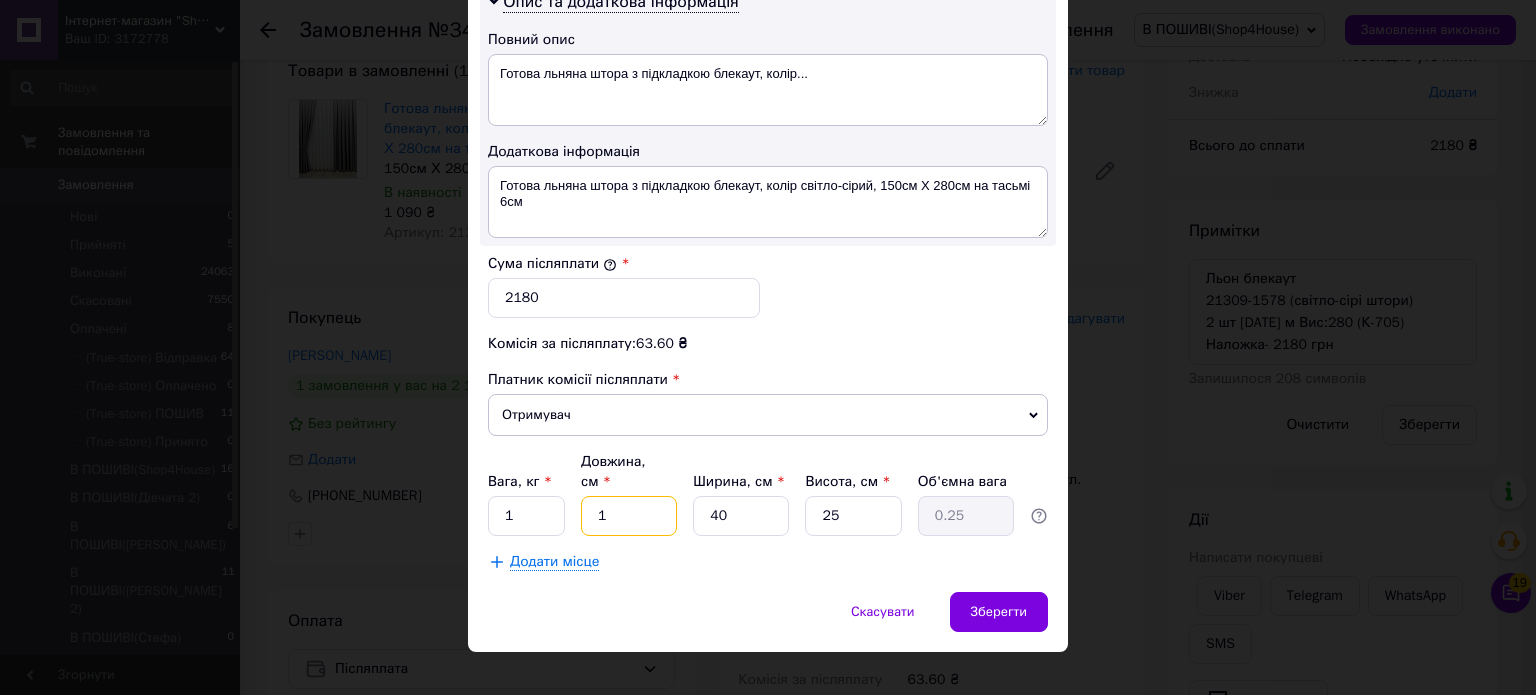 type on "1" 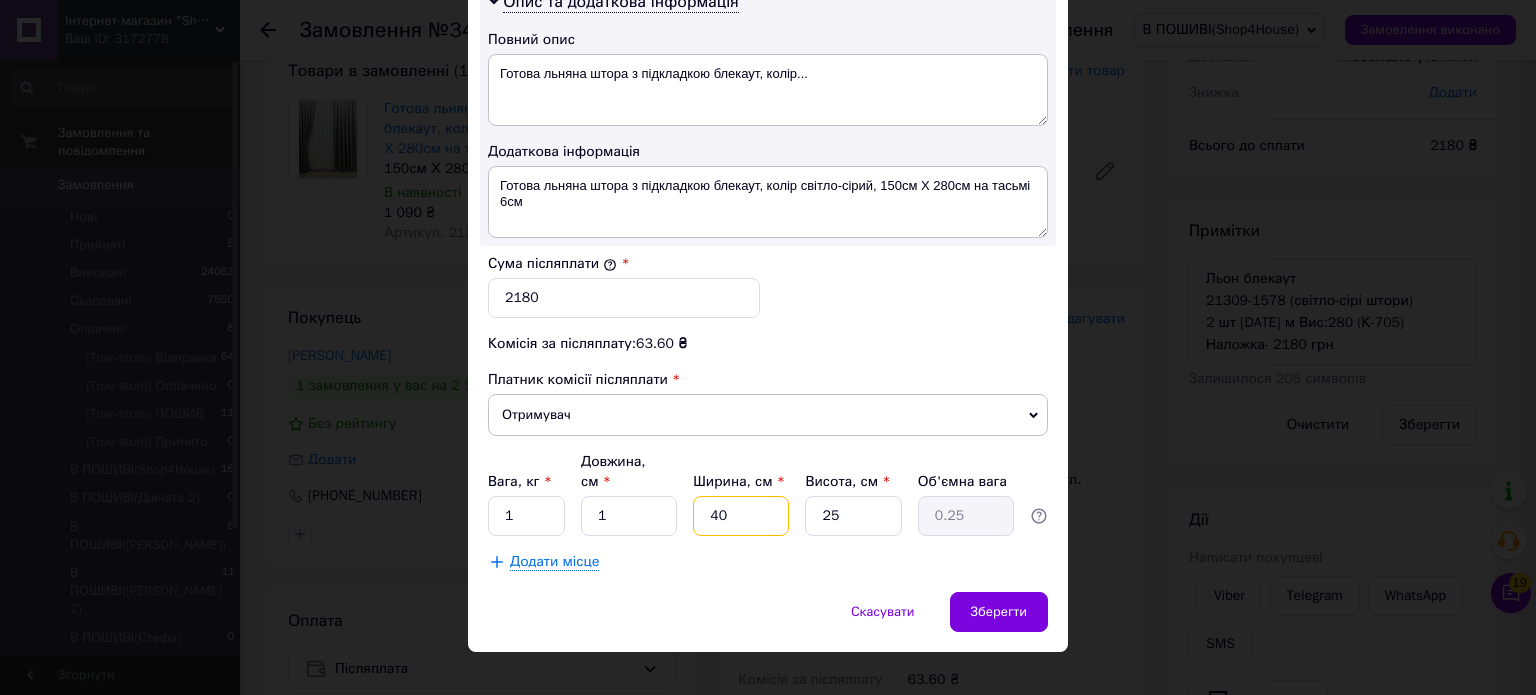 type on "1" 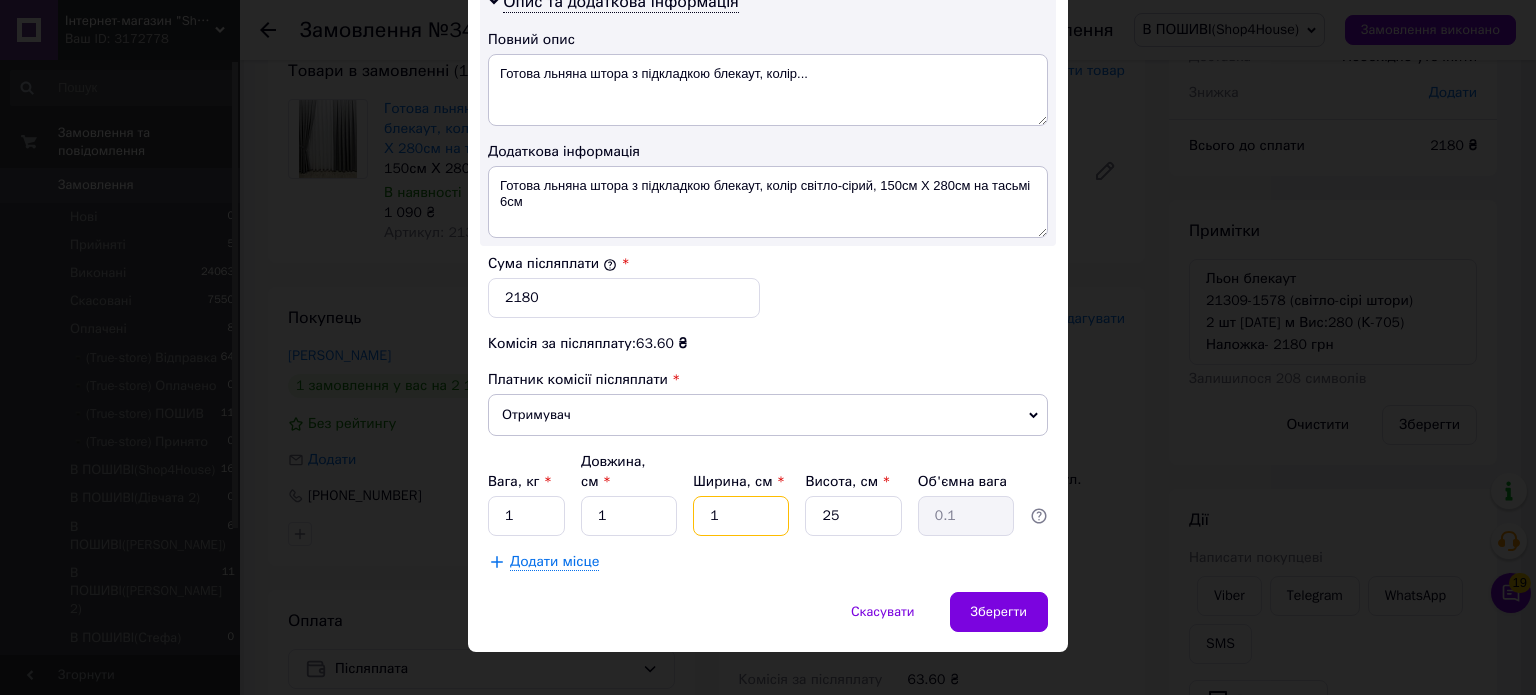 type on "1" 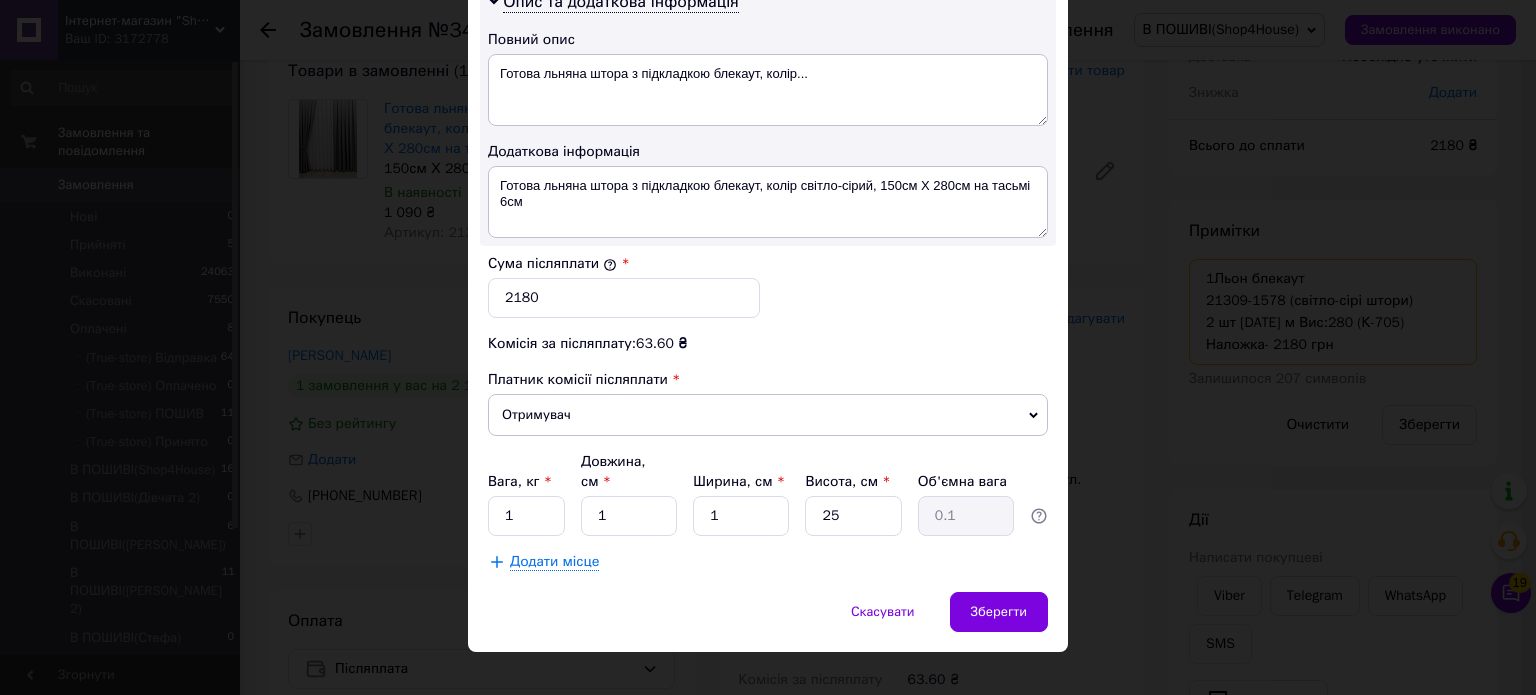 type on "1Льон блекаут
21309-1578 (світло-сірі штори)
2 шт по 1.5 м Вис:280 (К-705)
Наложка- 2180 грн" 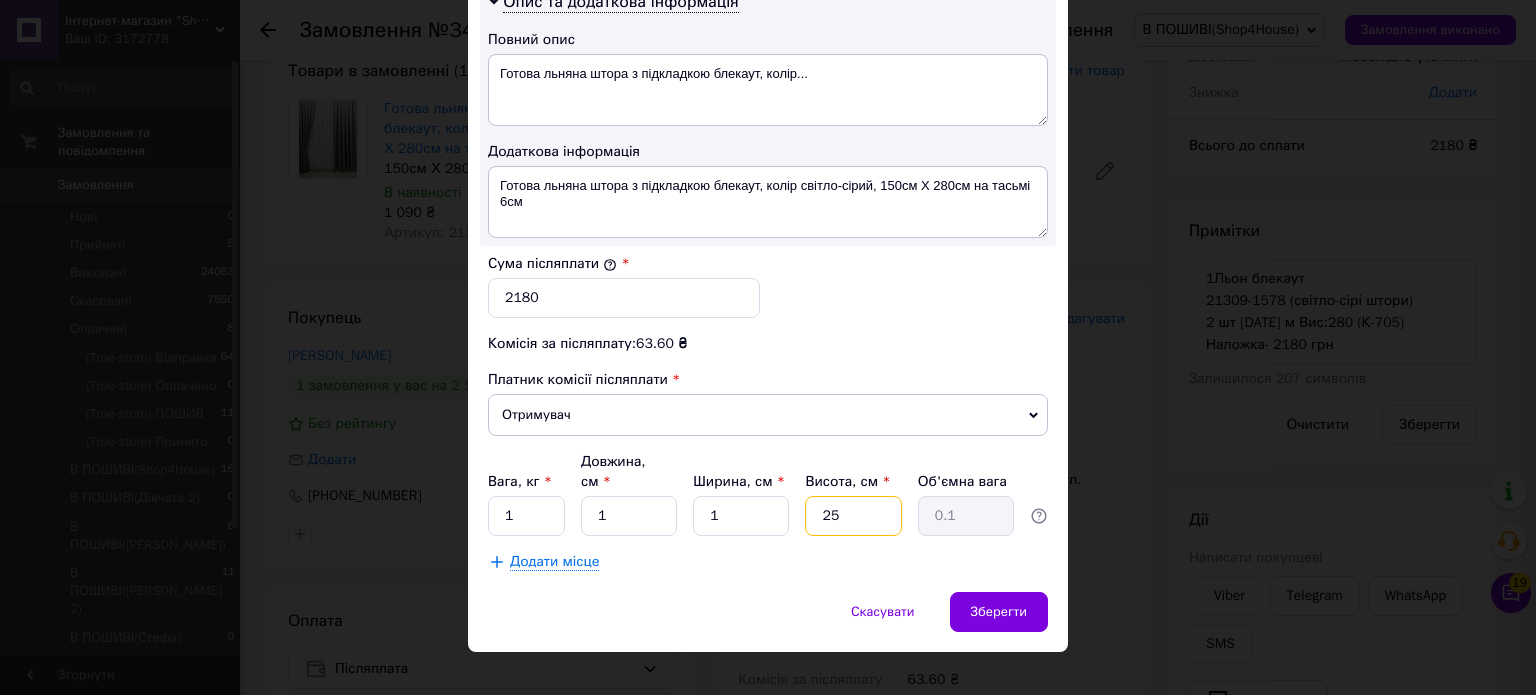click on "25" at bounding box center [853, 516] 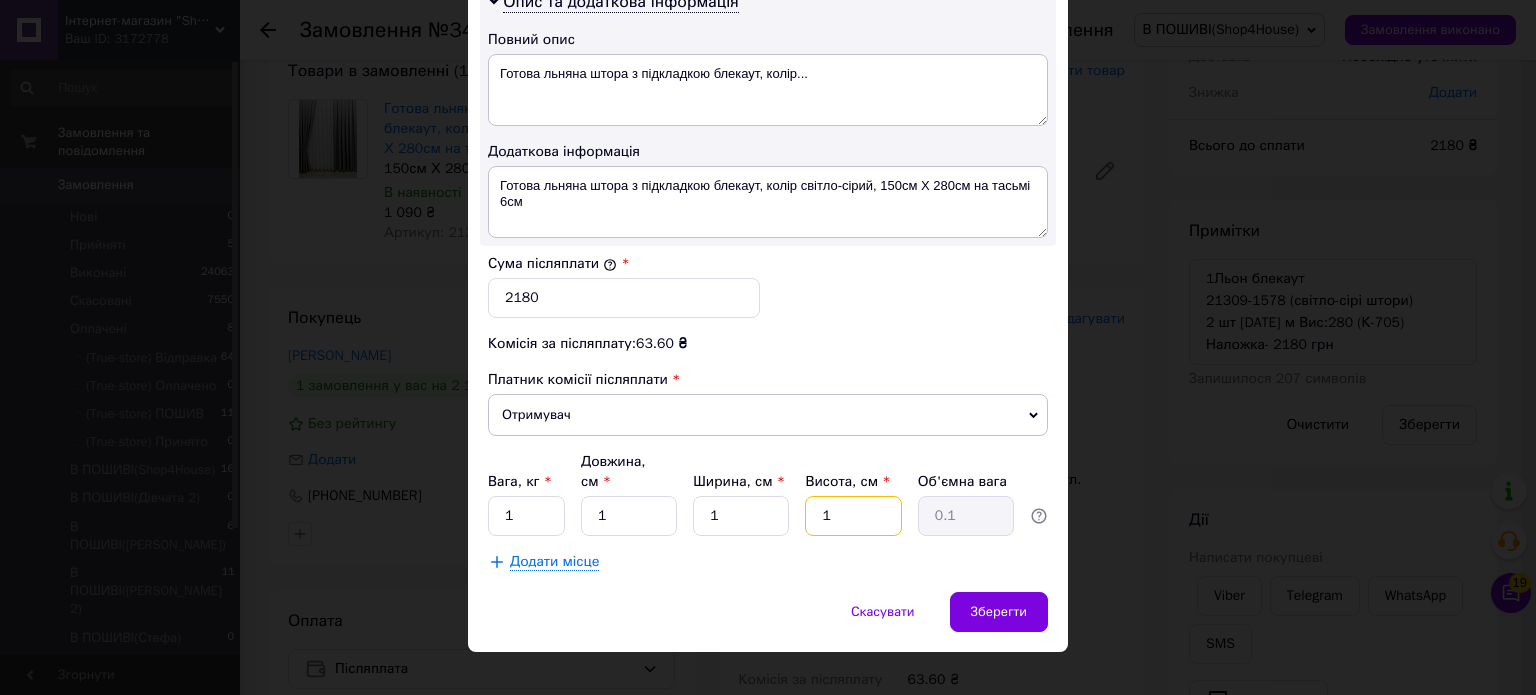 type on "1" 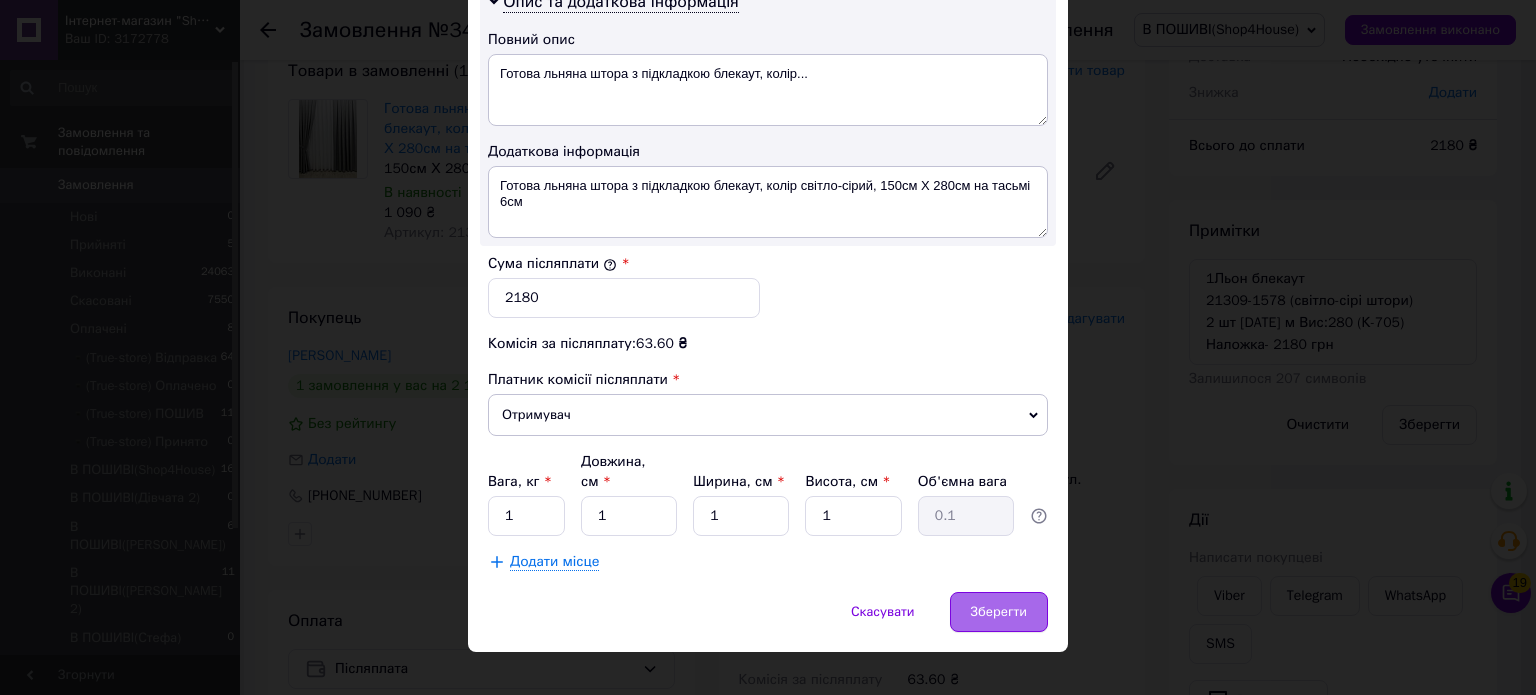 click on "Зберегти" at bounding box center (999, 612) 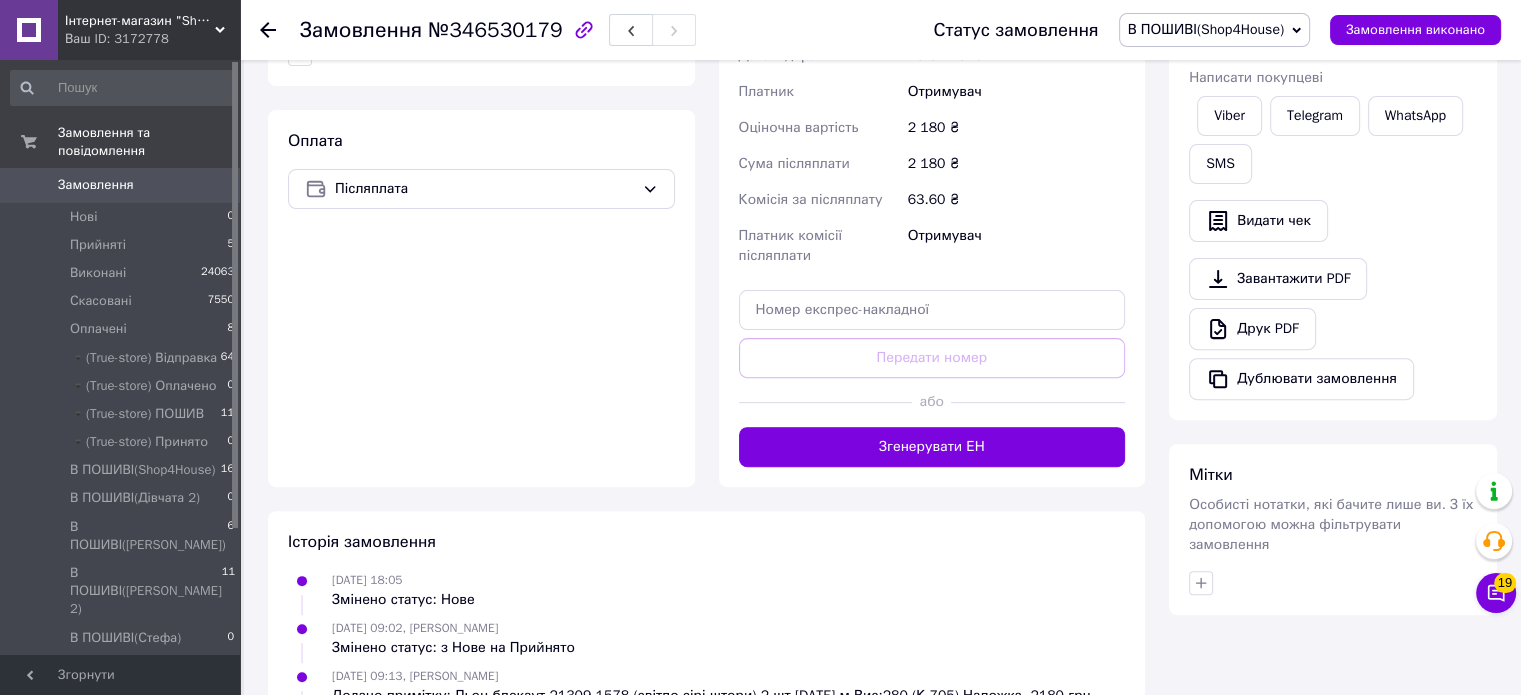 scroll, scrollTop: 614, scrollLeft: 0, axis: vertical 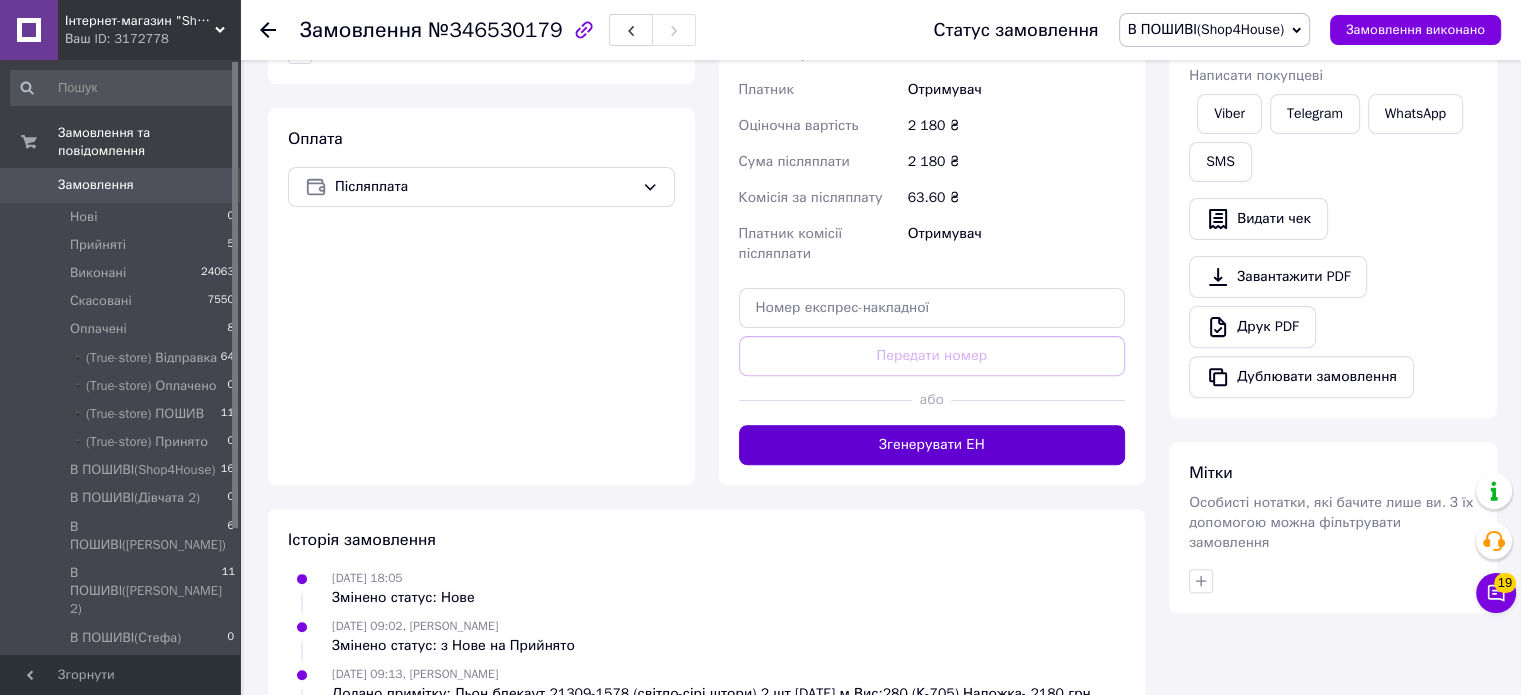 click on "Згенерувати ЕН" at bounding box center (932, 445) 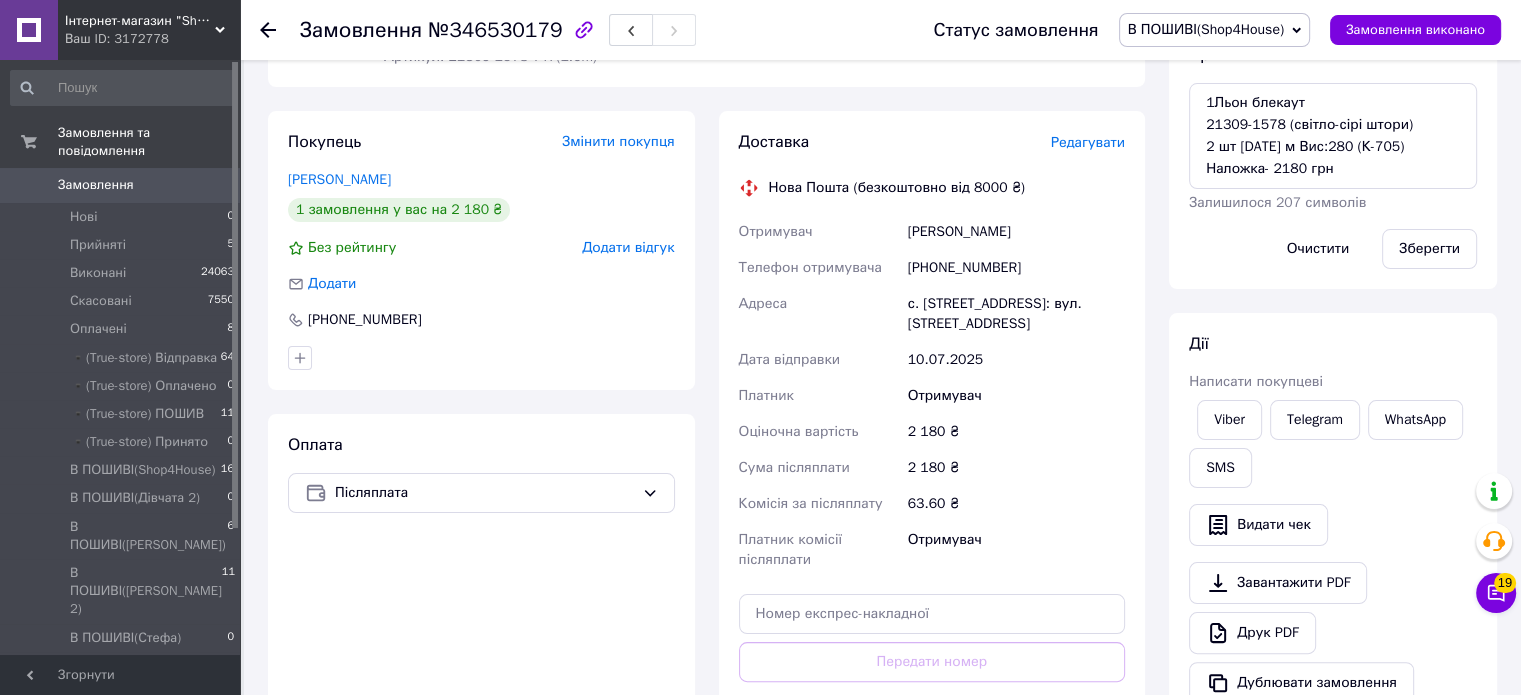 scroll, scrollTop: 304, scrollLeft: 0, axis: vertical 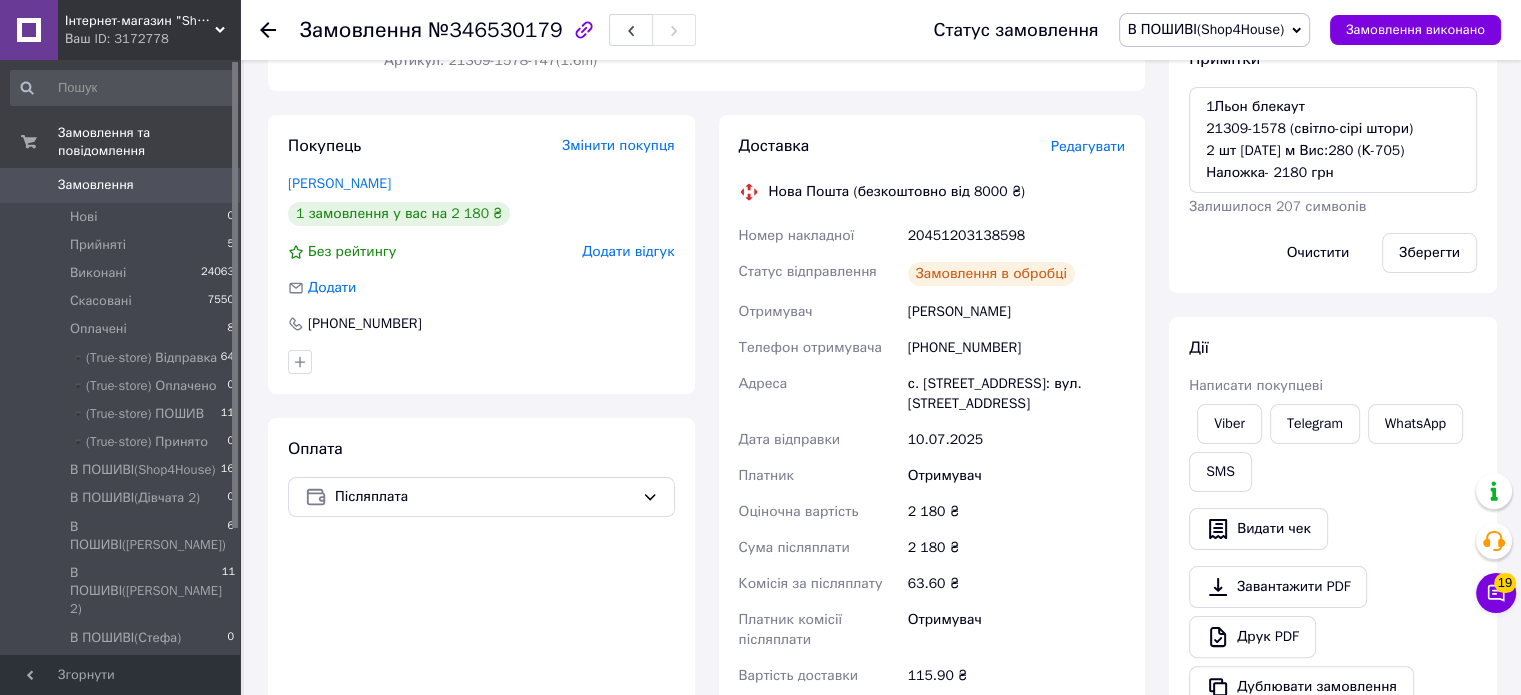 click on "Замовлення виконано" at bounding box center [1415, 30] 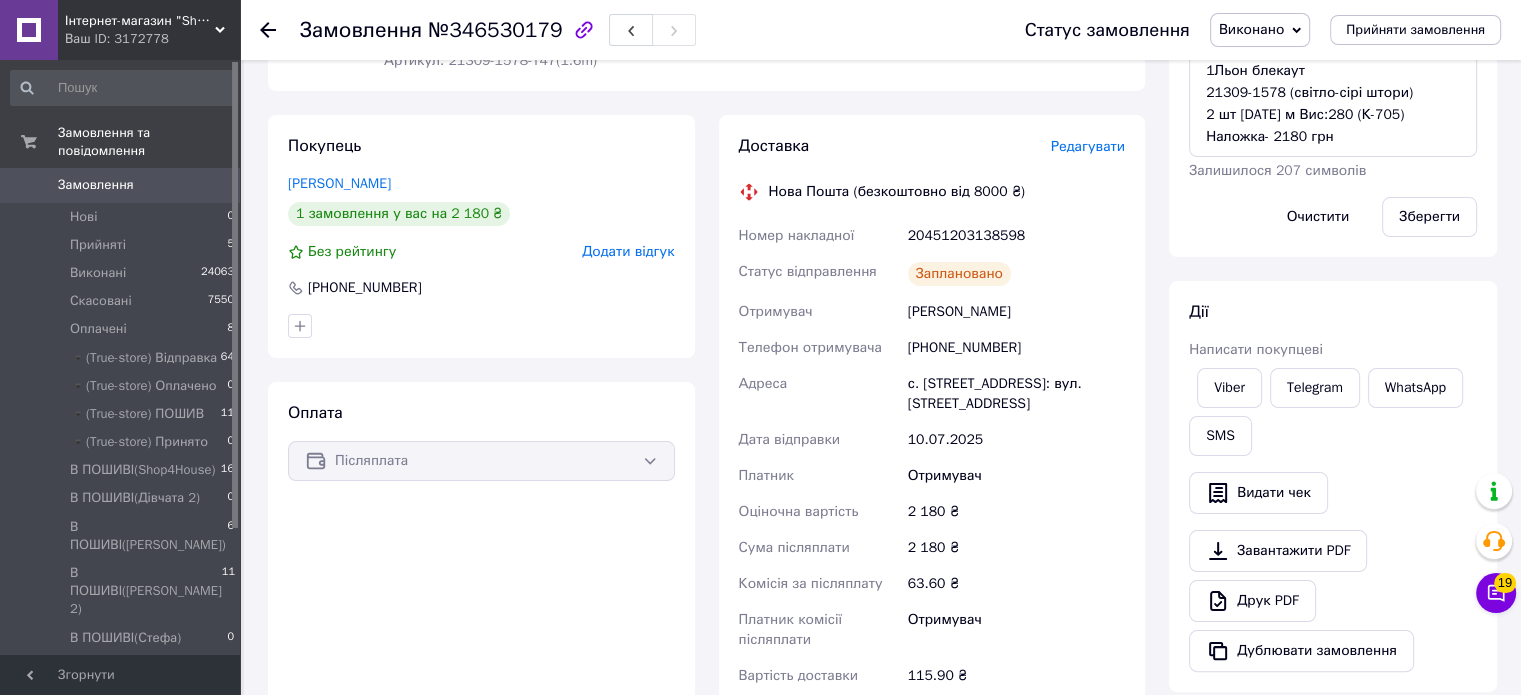 type 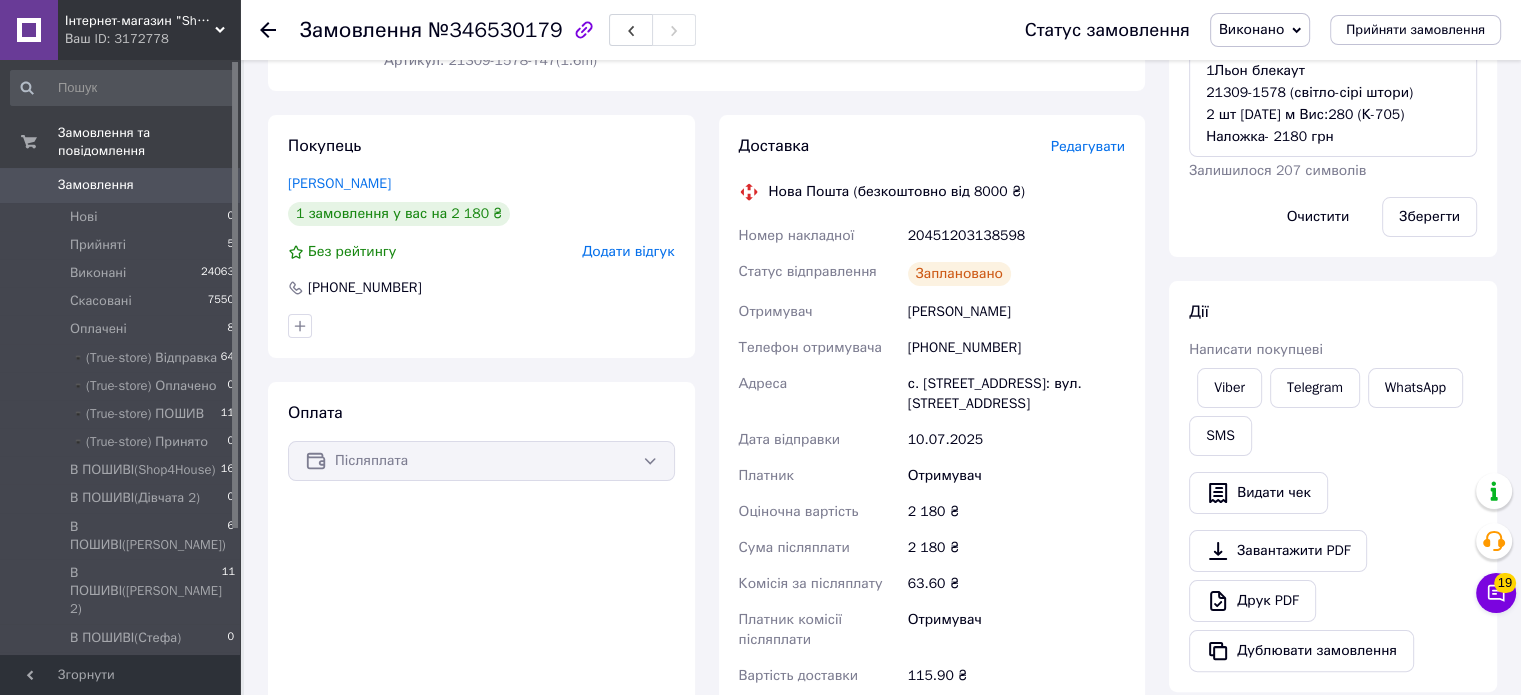 click on "Замовлення та повідомлення Замовлення 0 Нові 0 Прийняті 5 Виконані 24063 Скасовані 7550 Оплачені 8 ▪️(True-store) Відправка 64 ▪️(True-store) Оплачено 0 ▪️(True-store) ПОШИВ 11 ▪️(True-store) Принято 0 В ПОШИВІ(Shop4House) 16 В ПОШИВІ(Дівчата 2) 0 В ПОШИВІ(Марьяна) 6 В ПОШИВІ(МАРЬЯНА 2) 11 В ПОШИВІ(Стефа) 0 Обмін/Заміна 7 Оплачені(Відрізи) 0 Прийняті Тарас 0 Реквізити надано 9 Чекаємо на товар 6 Повідомлення 0 Клієнти" at bounding box center [123, 360] 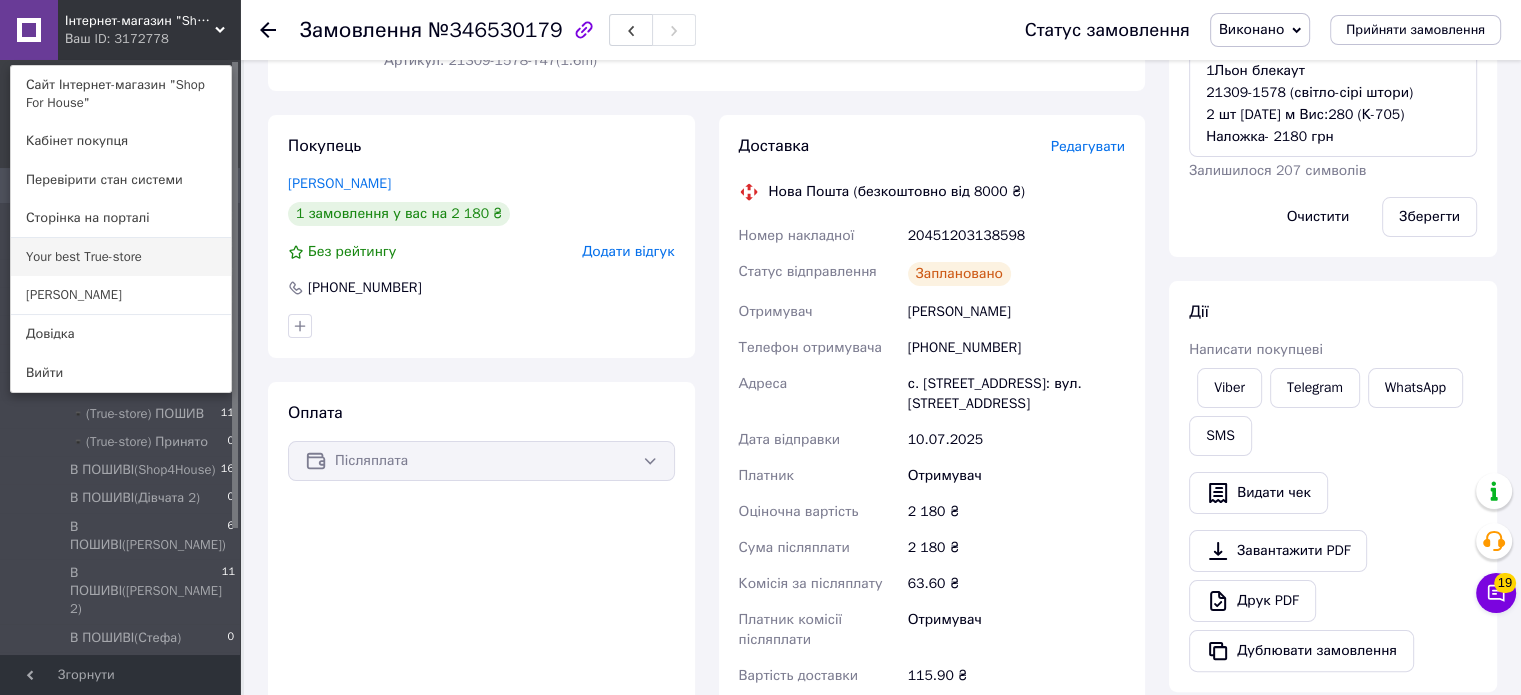 click on "Your best True-store" at bounding box center [121, 257] 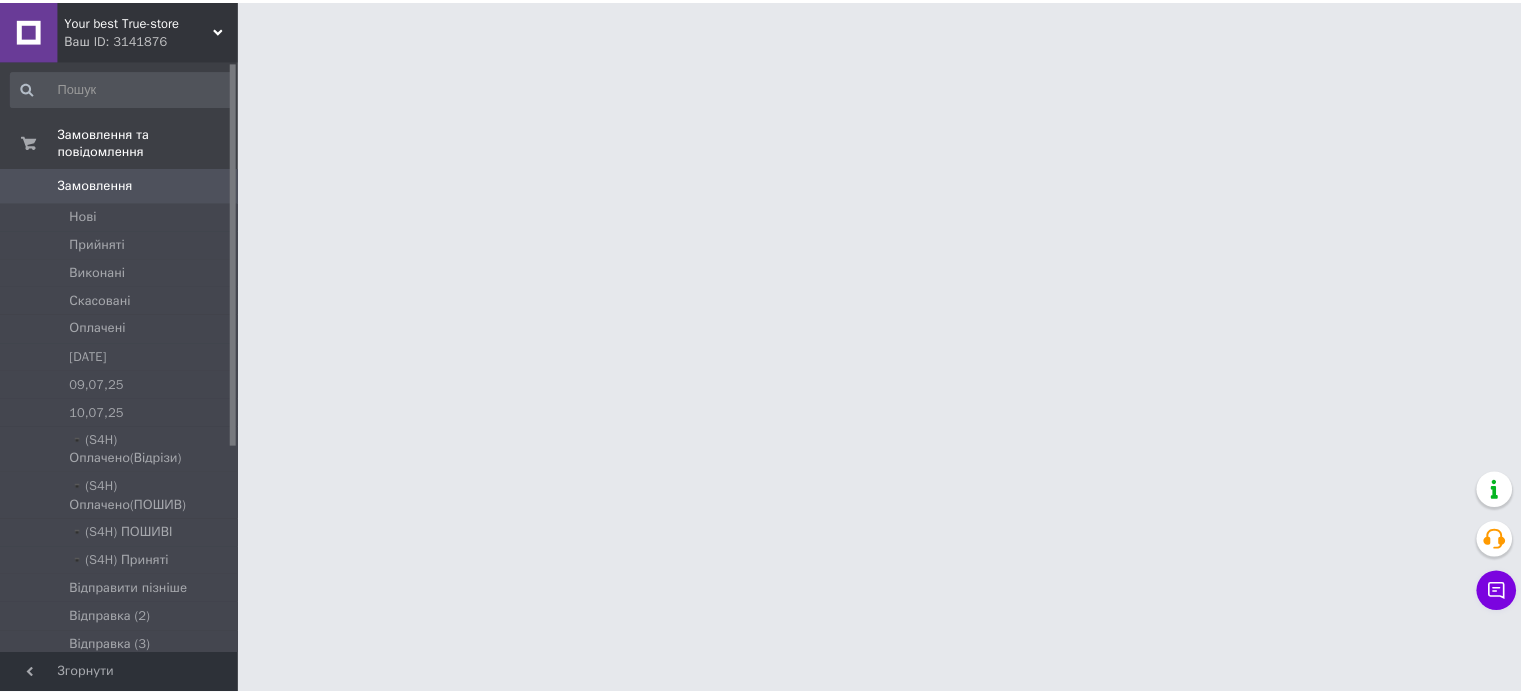 scroll, scrollTop: 0, scrollLeft: 0, axis: both 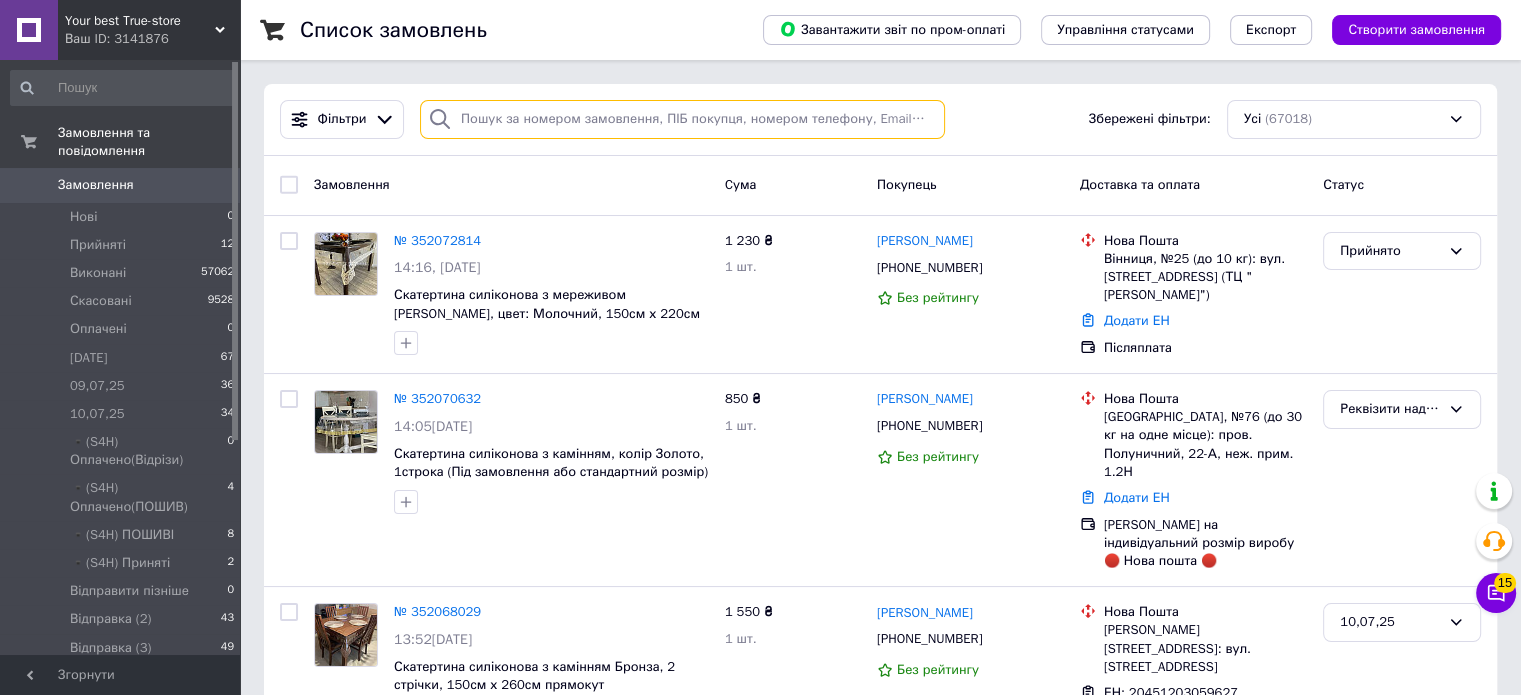 click at bounding box center (682, 119) 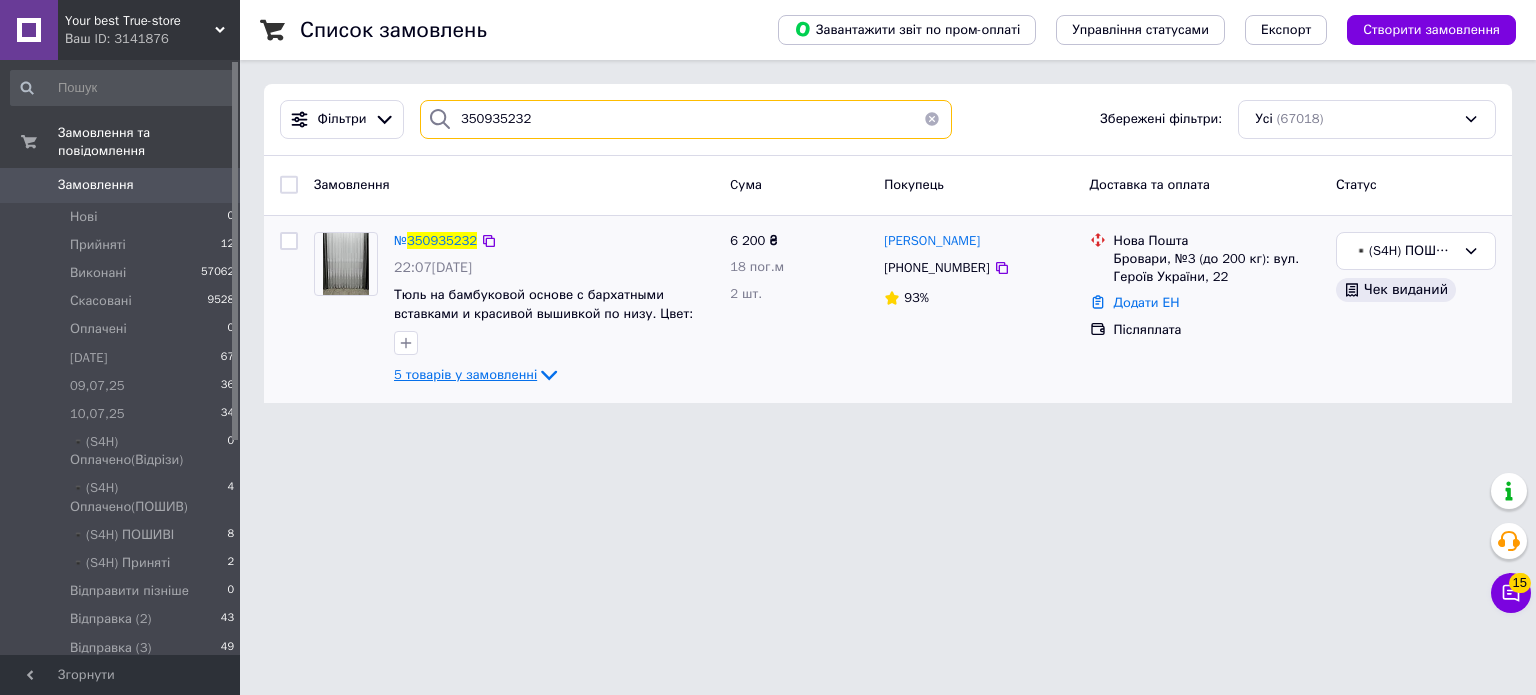 type on "350935232" 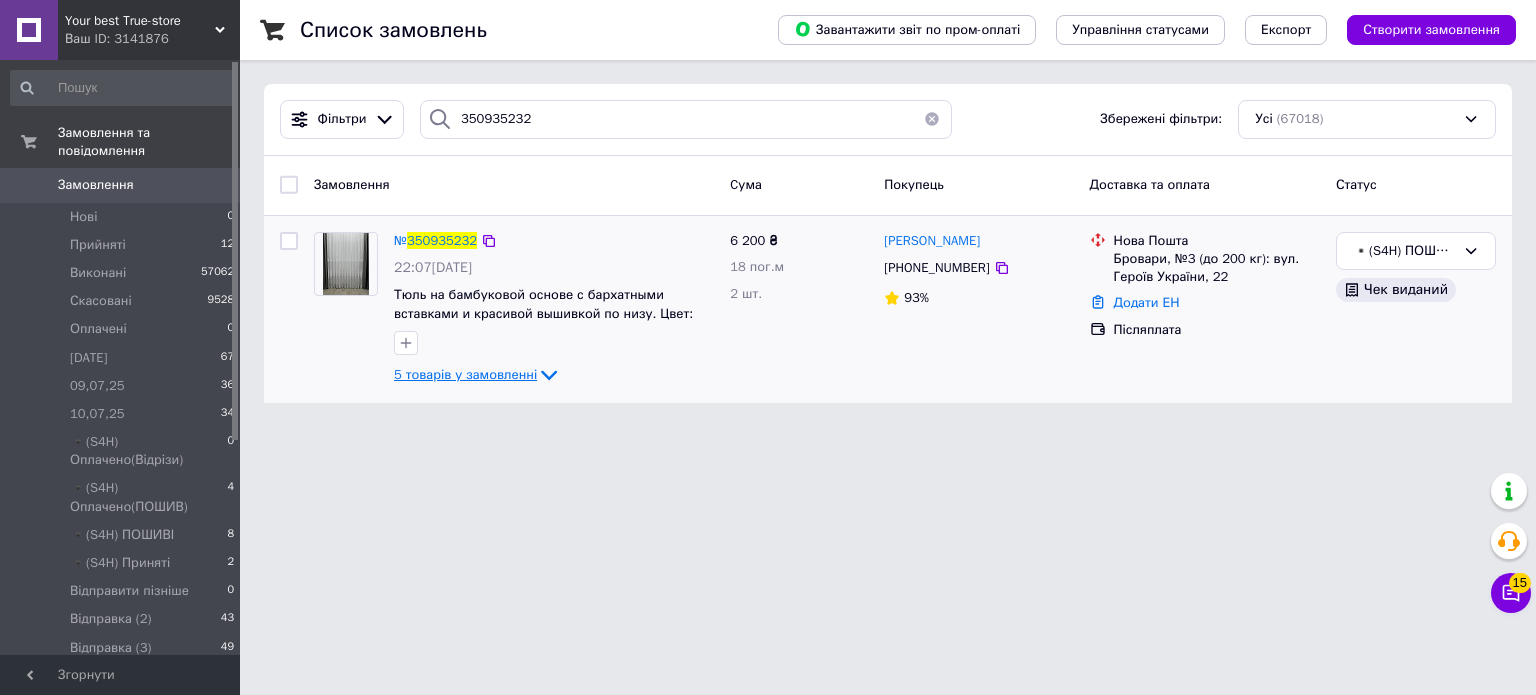click on "5 товарів у замовленні" at bounding box center (465, 374) 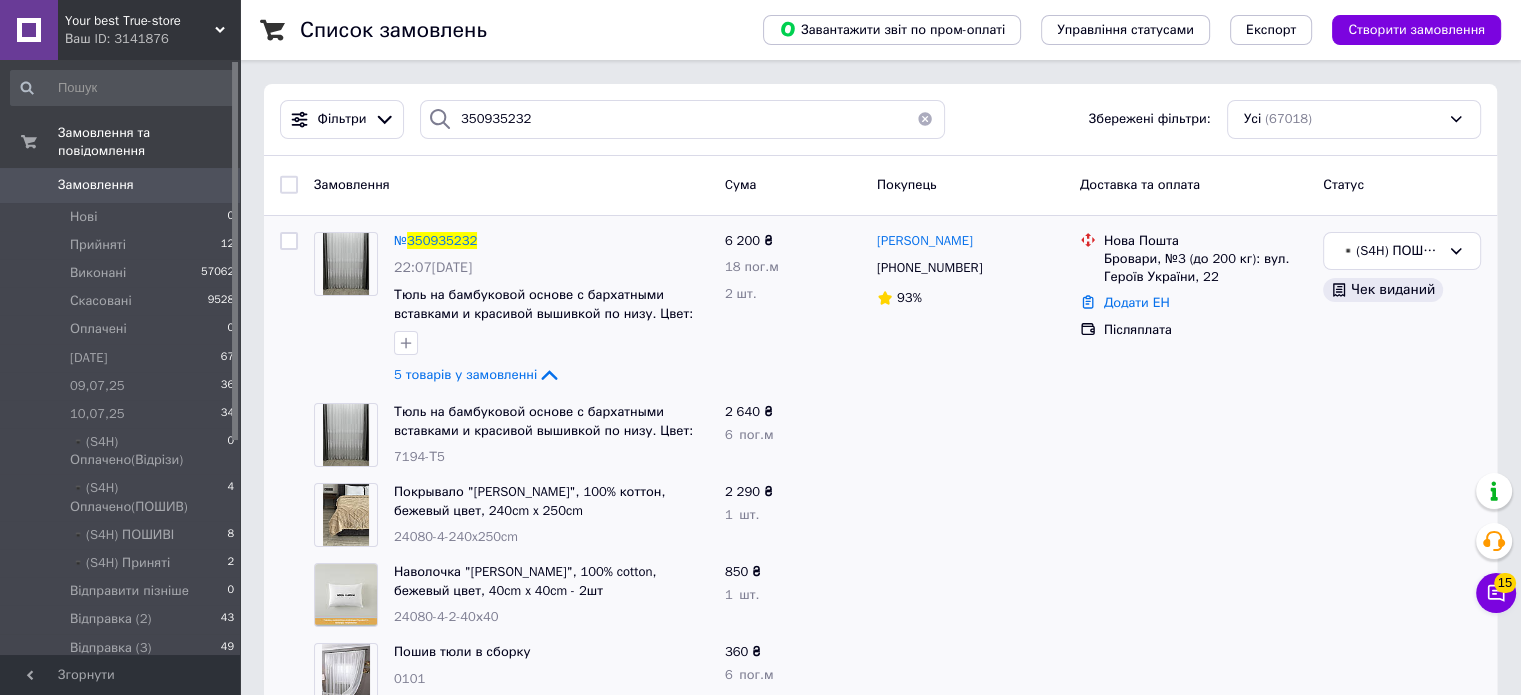 click on "Ваш ID: 3141876" at bounding box center [152, 39] 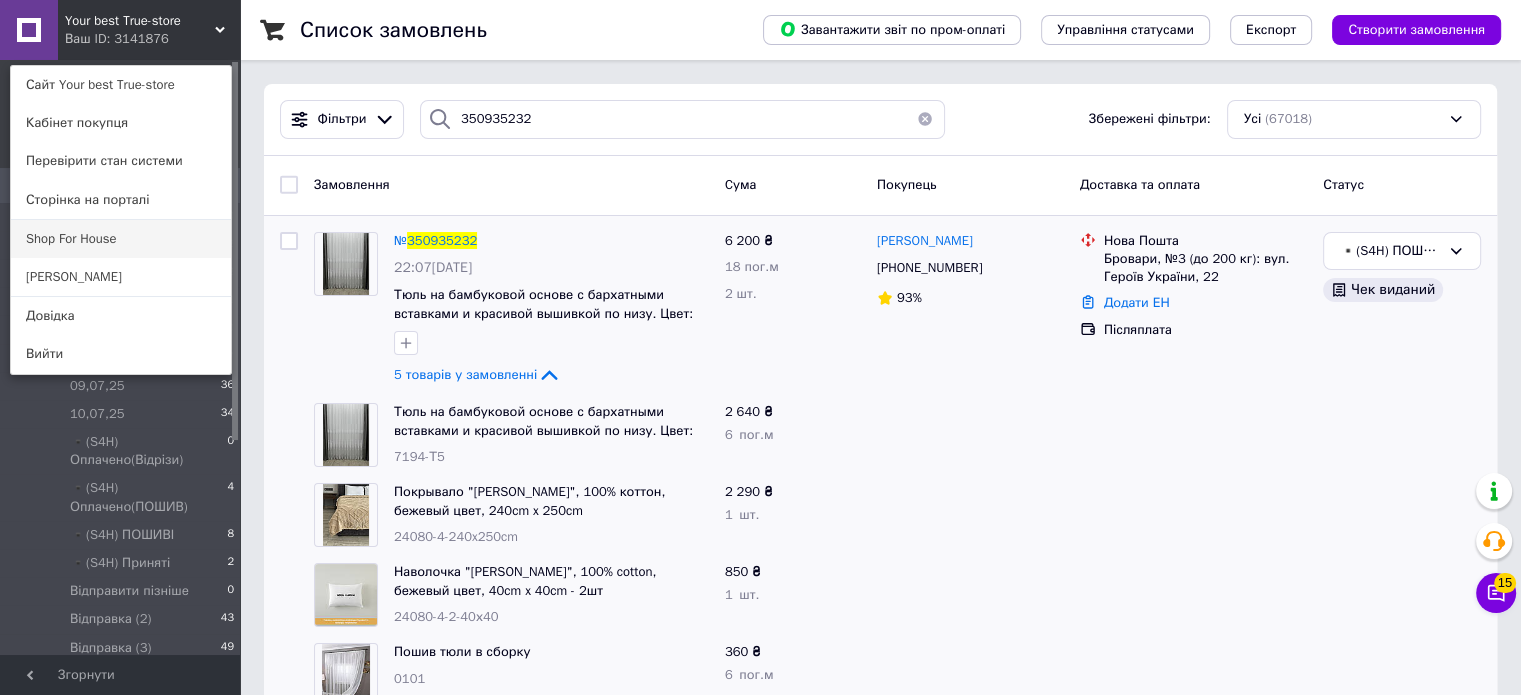 click on "Shop For House" at bounding box center (121, 239) 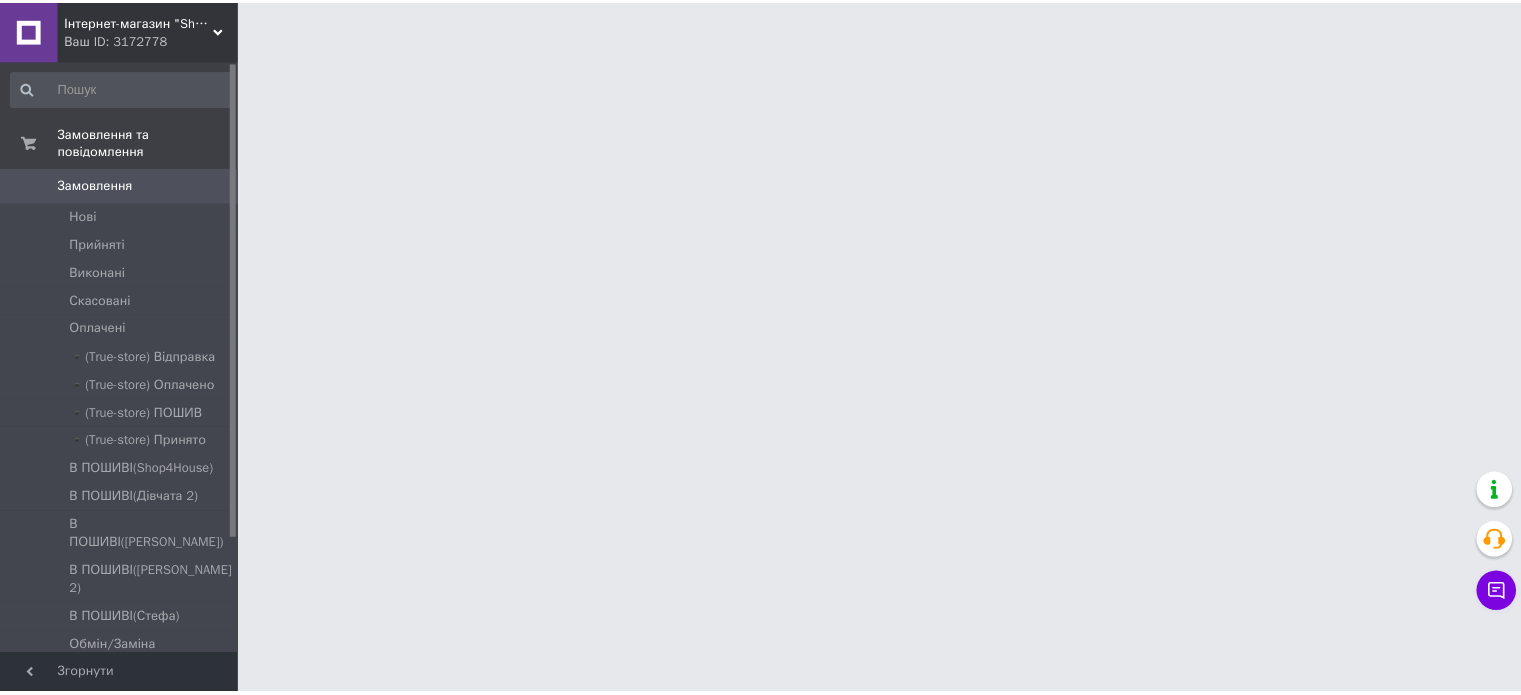 scroll, scrollTop: 0, scrollLeft: 0, axis: both 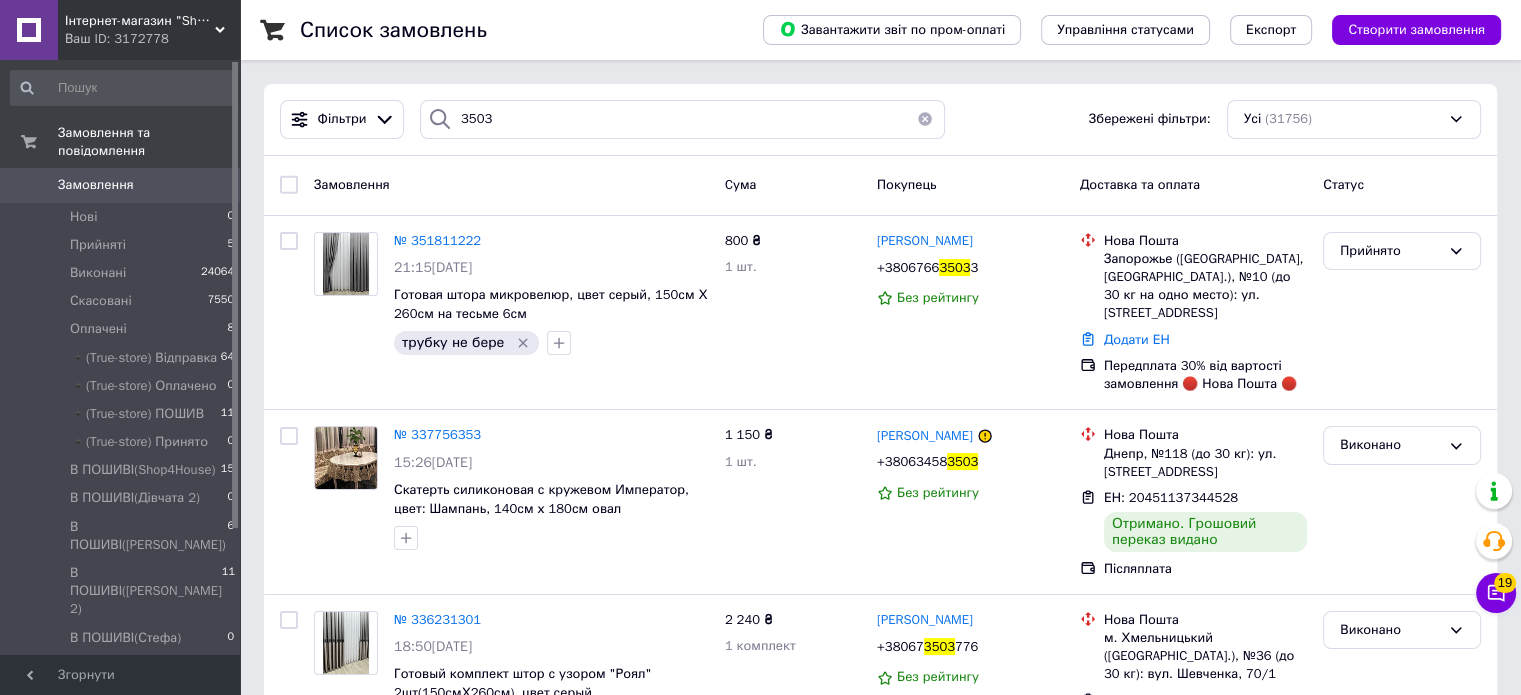 type on "350" 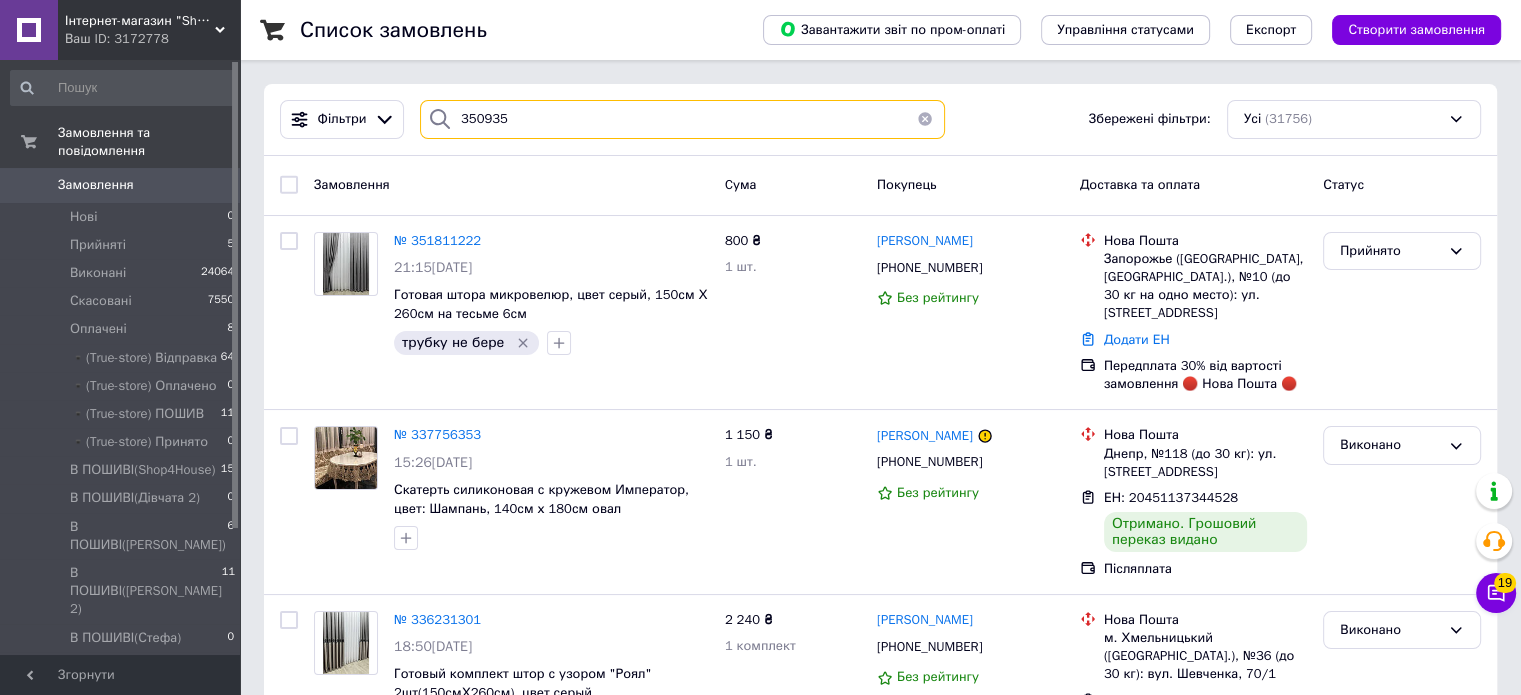 click on "350935" at bounding box center [682, 119] 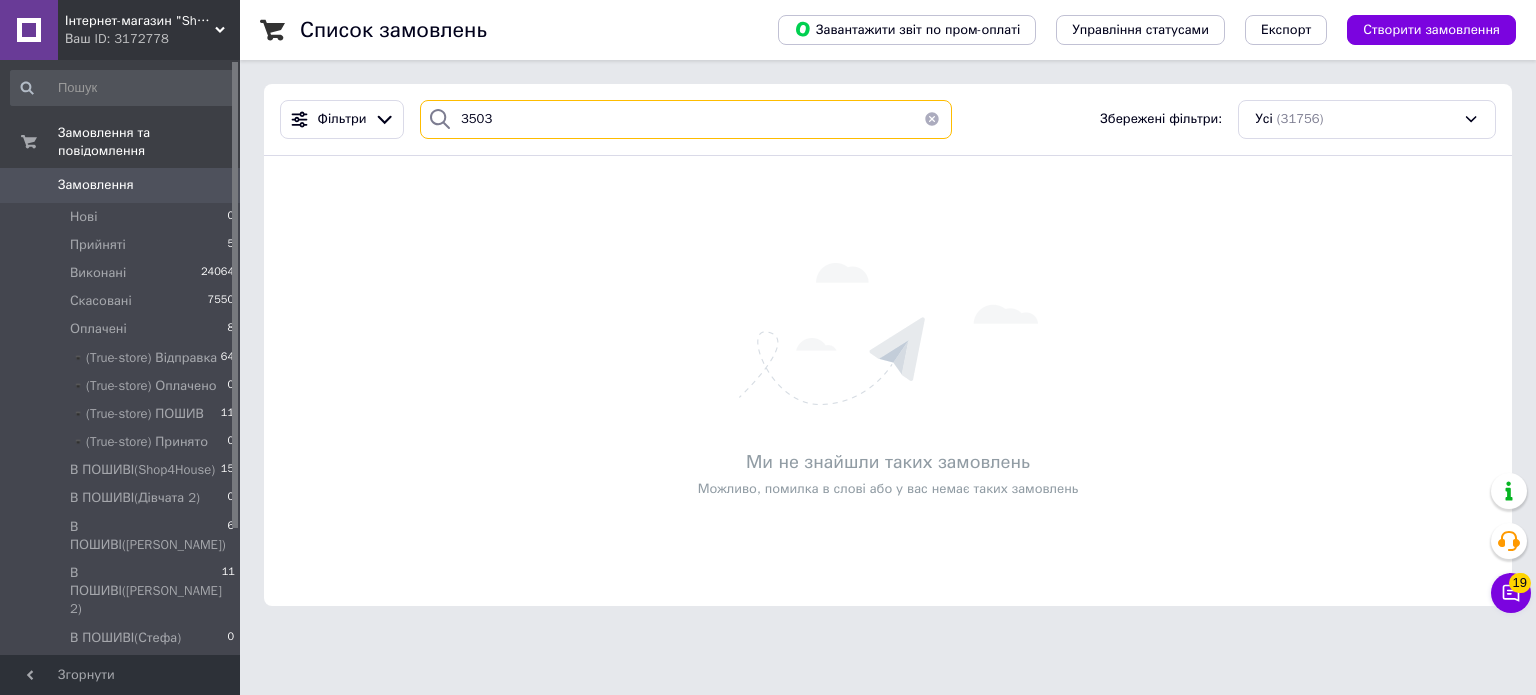 type on "350" 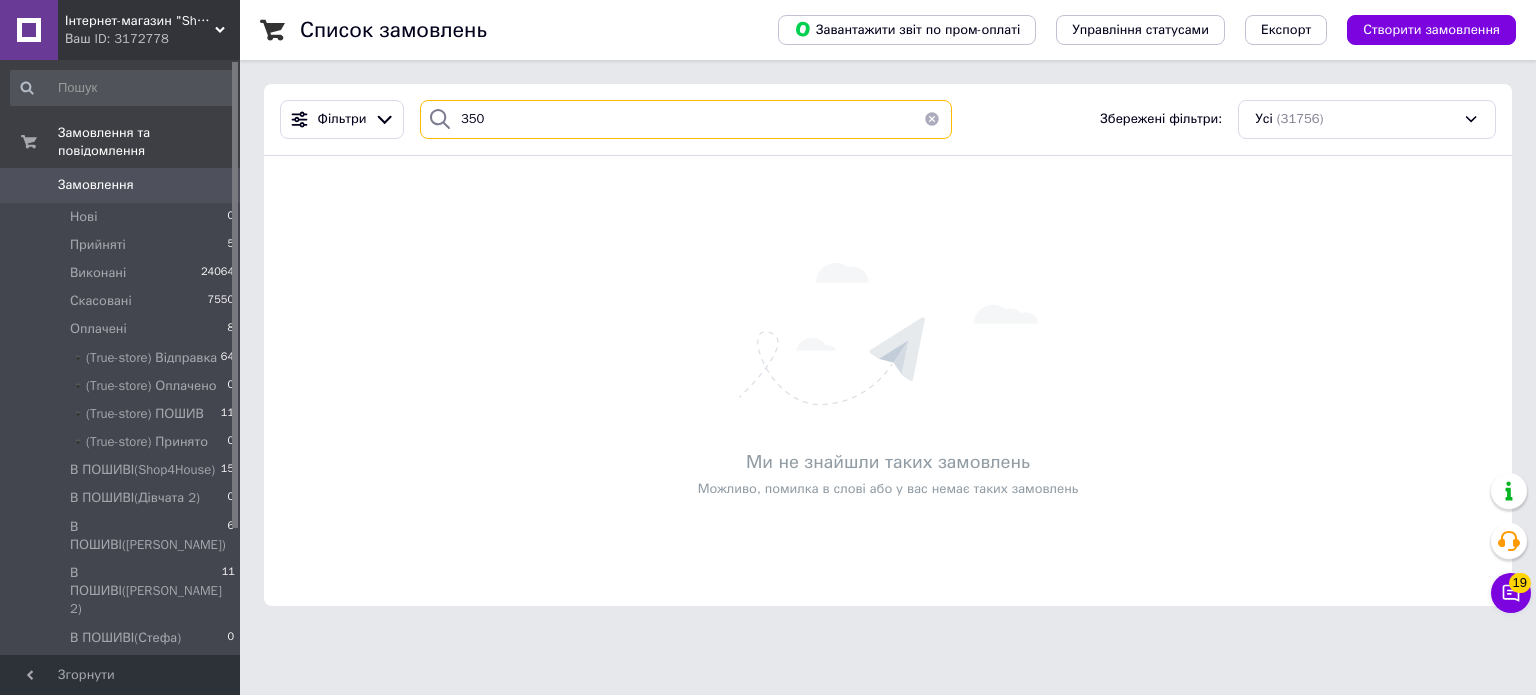 type 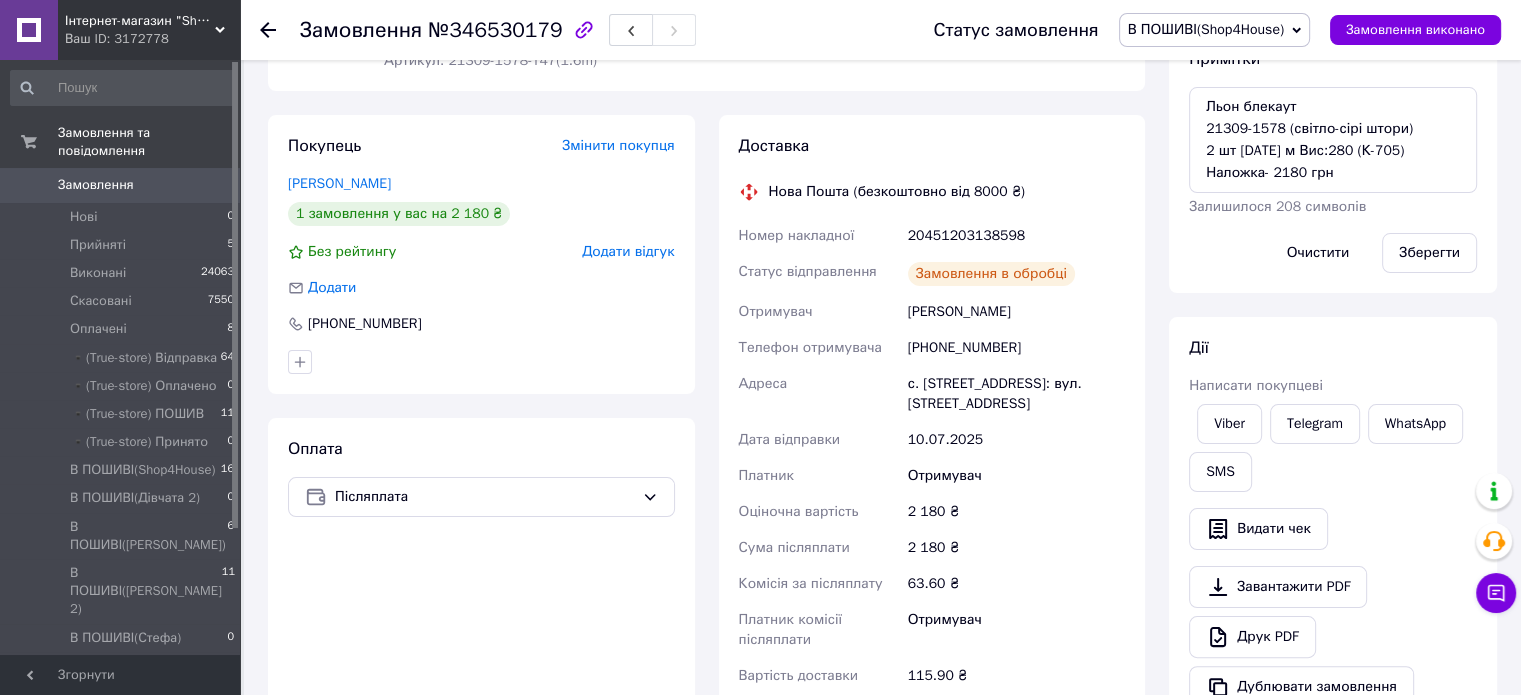 scroll, scrollTop: 304, scrollLeft: 0, axis: vertical 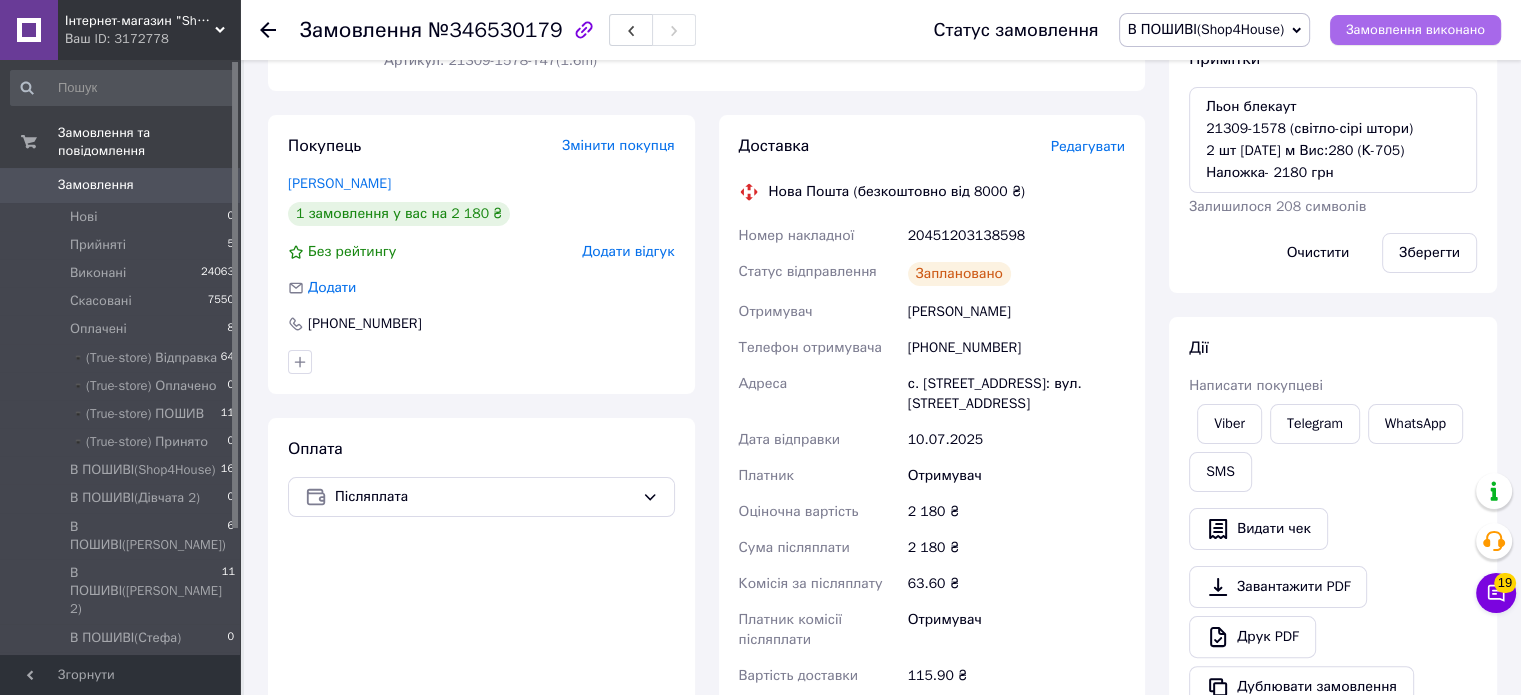 click on "Замовлення виконано" at bounding box center [1415, 30] 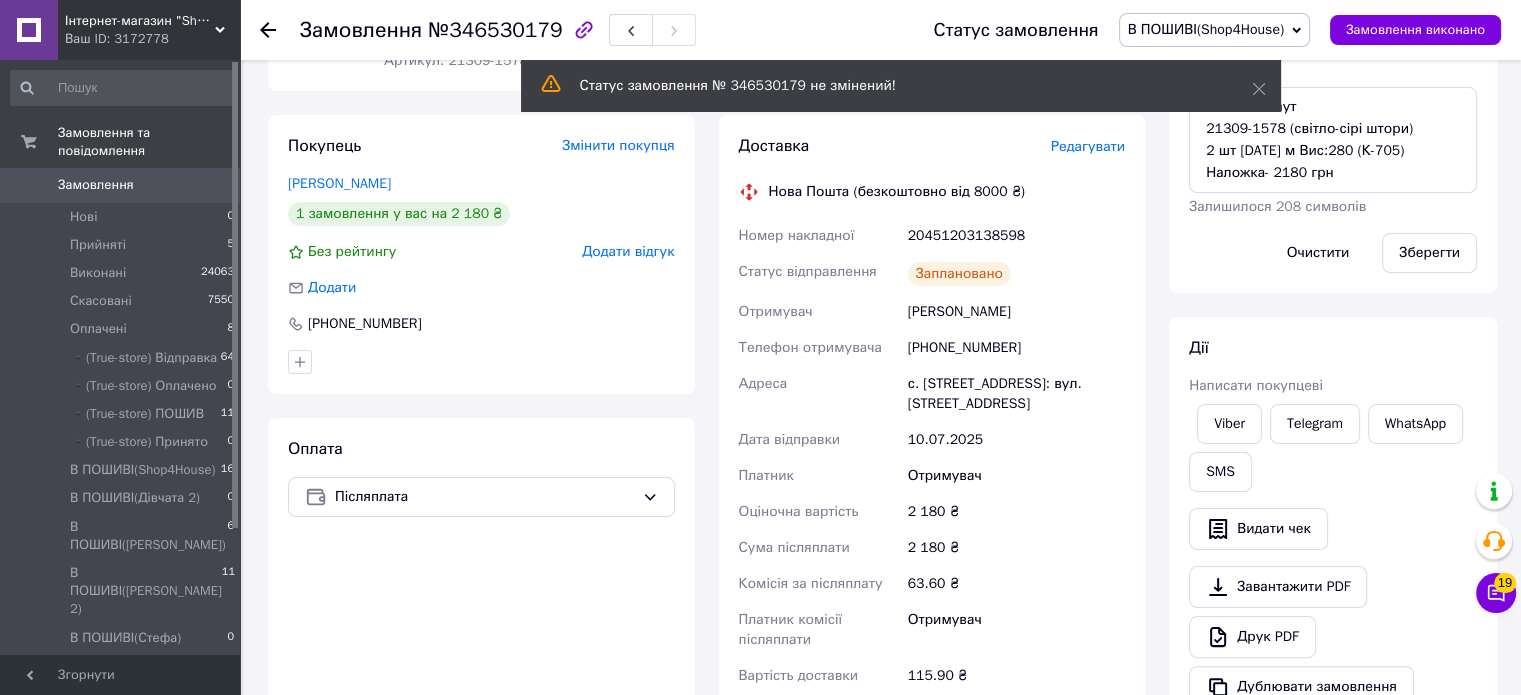 scroll, scrollTop: 0, scrollLeft: 0, axis: both 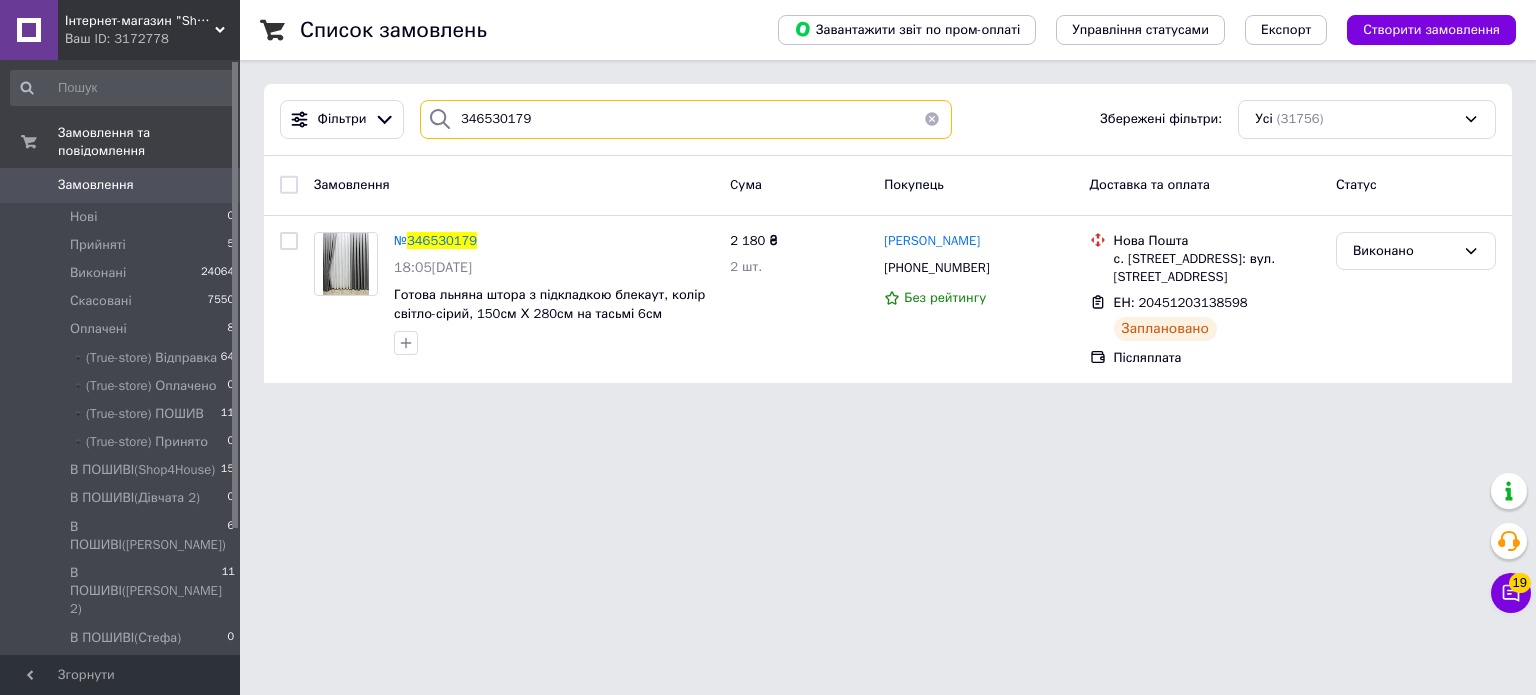 click on "346530179" at bounding box center [686, 119] 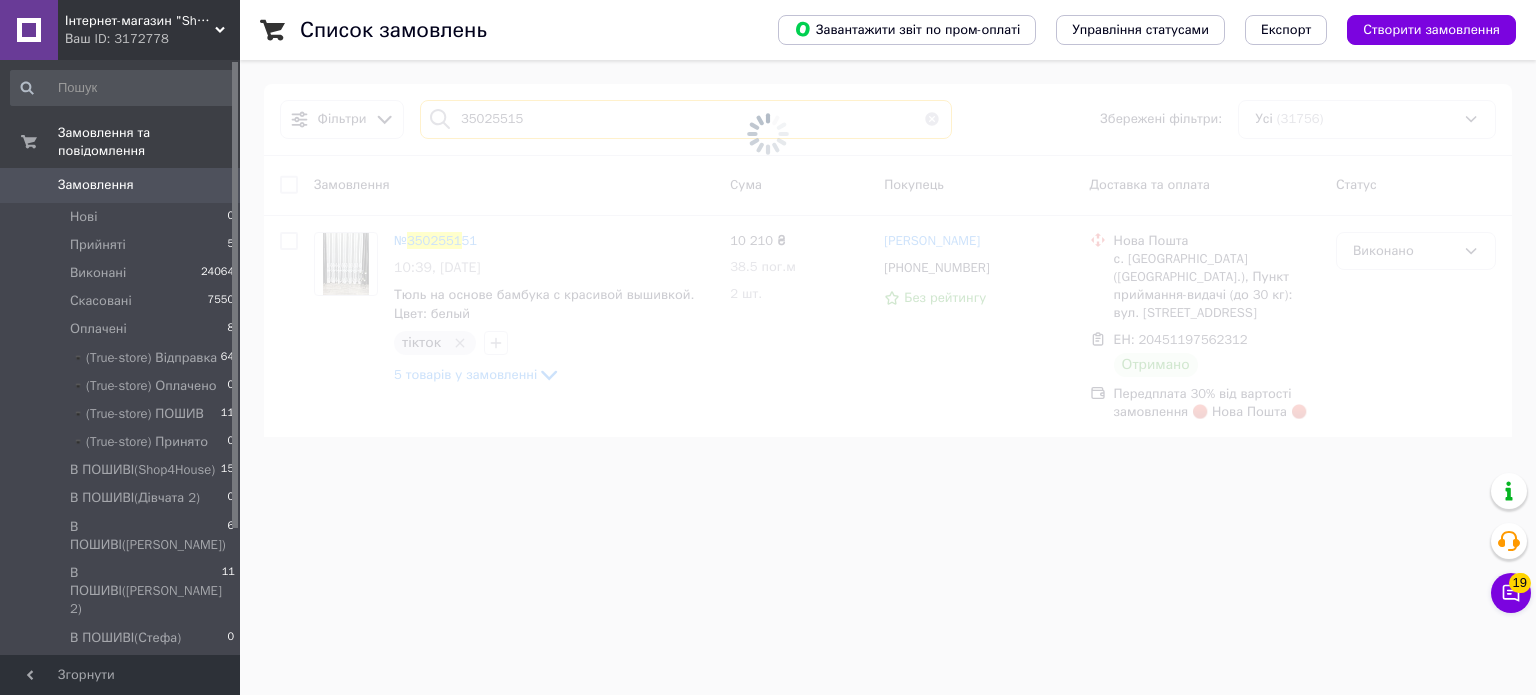 type on "350255151" 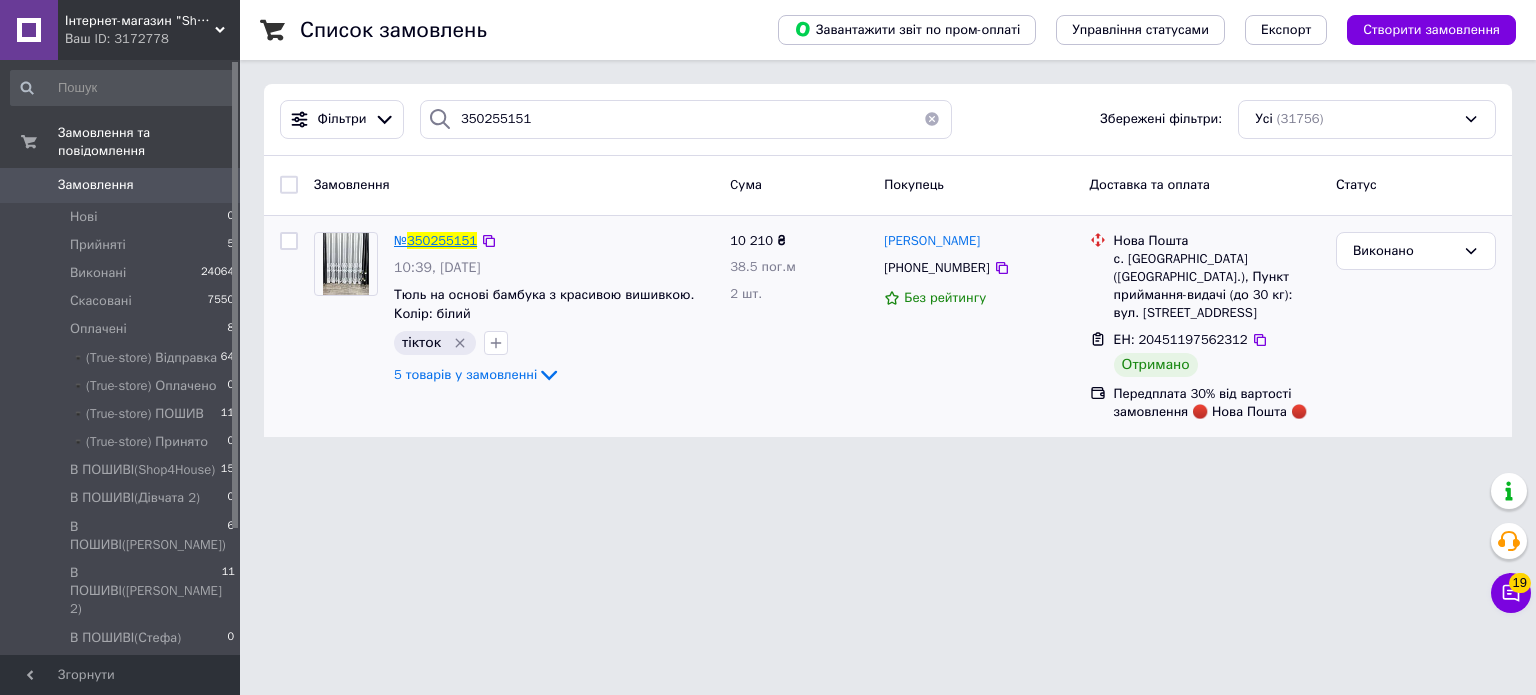 click on "350255151" at bounding box center (442, 240) 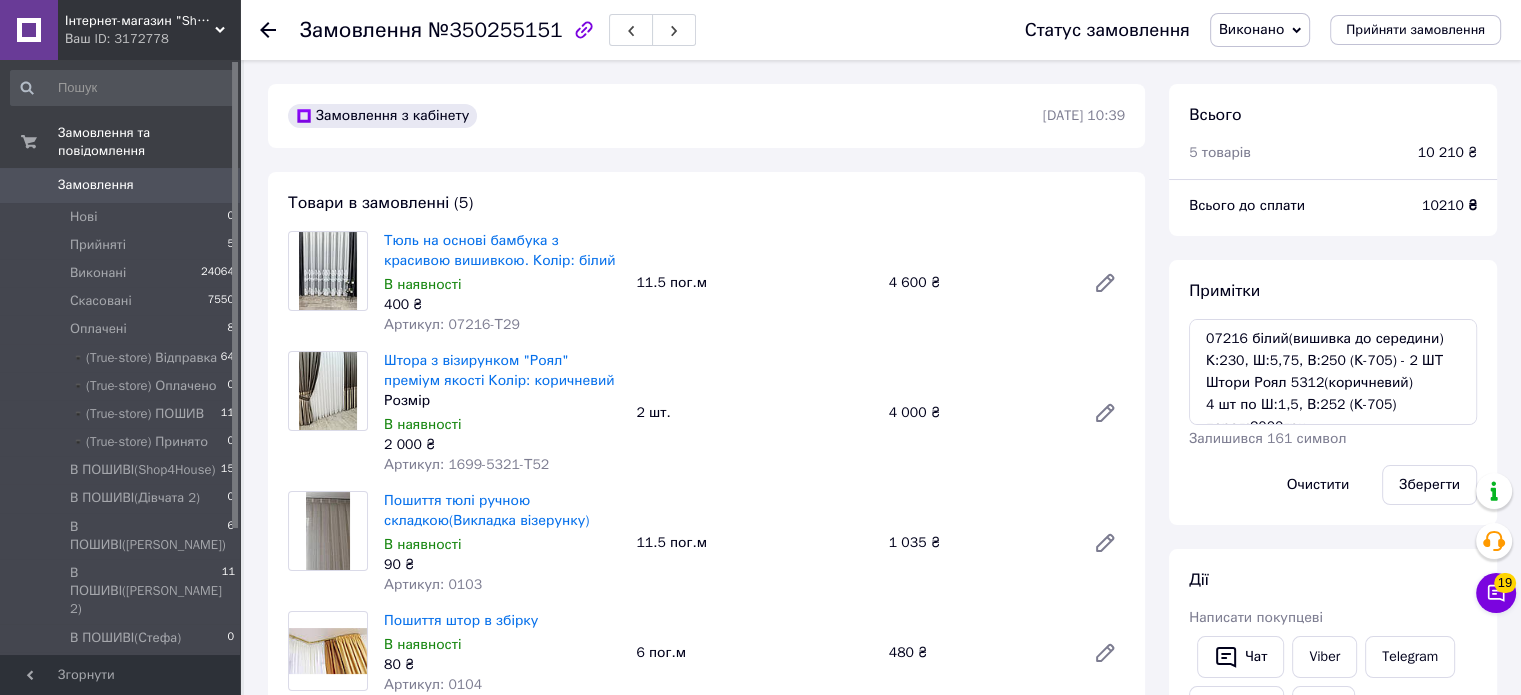 scroll, scrollTop: 559, scrollLeft: 0, axis: vertical 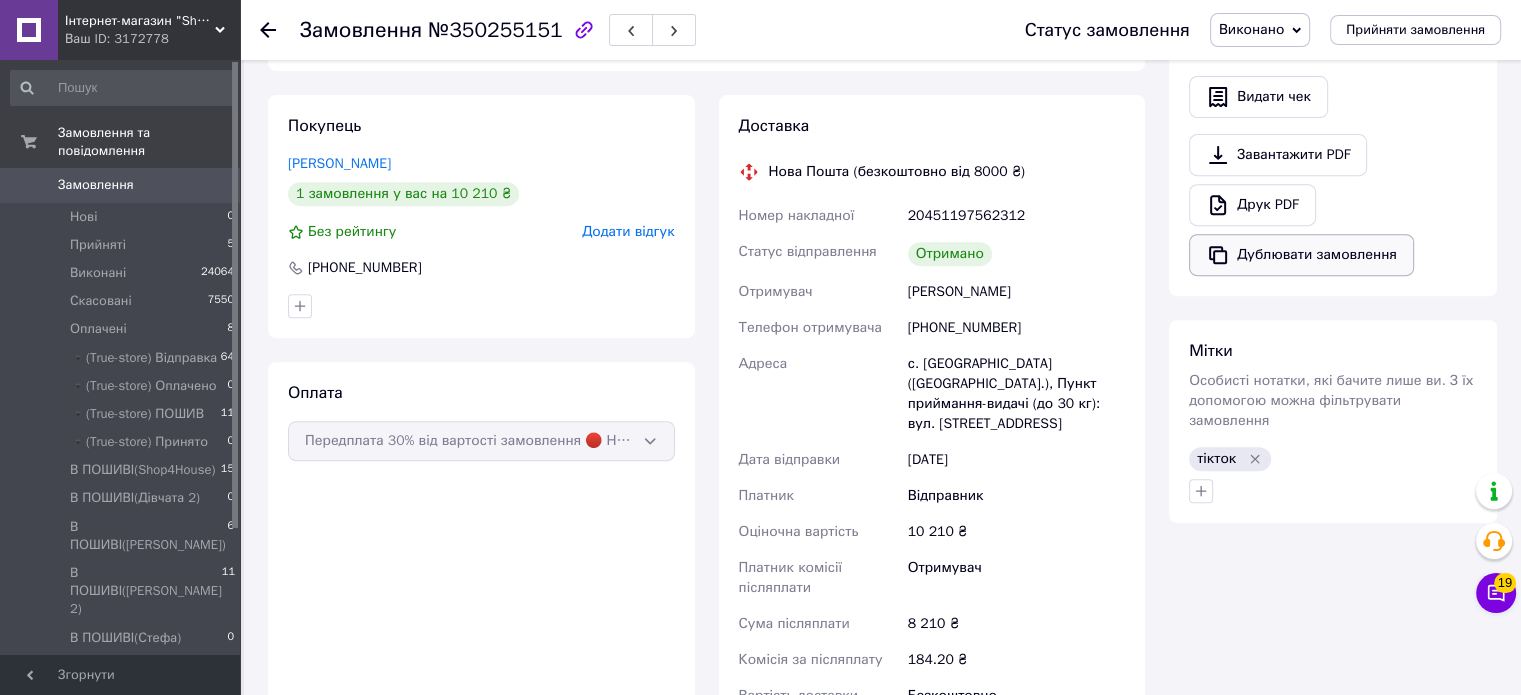 click on "Дублювати замовлення" at bounding box center [1301, 255] 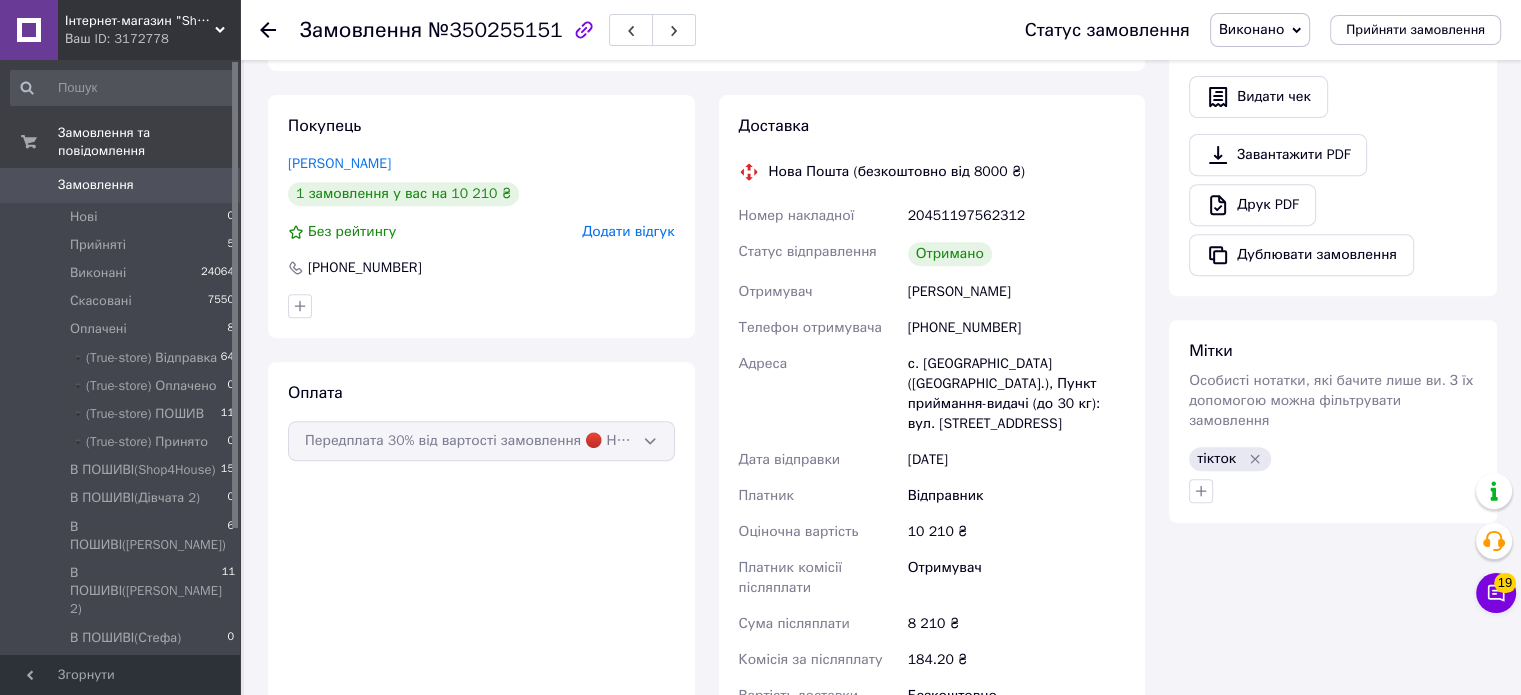 click on "Замовлення" at bounding box center [121, 185] 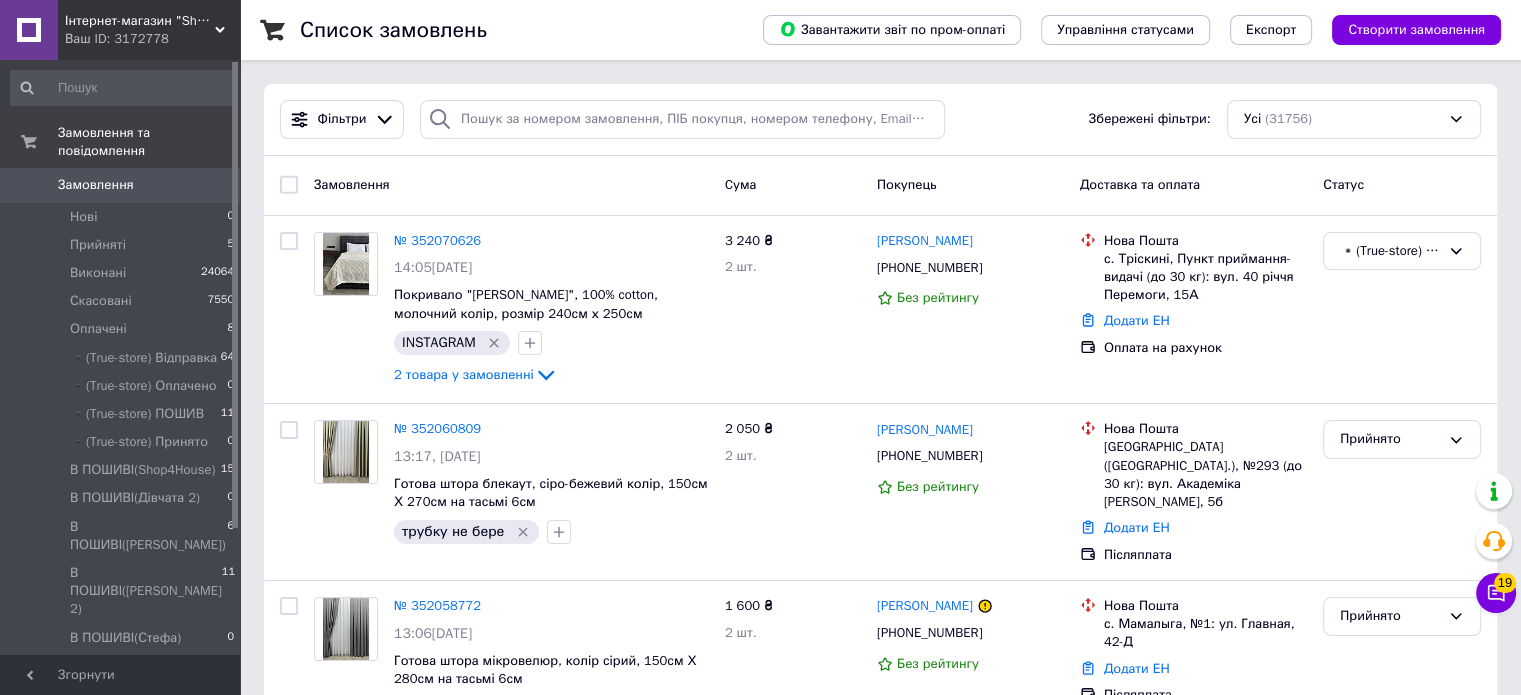click on "Фільтри Збережені фільтри: Усі (31756)" at bounding box center (880, 120) 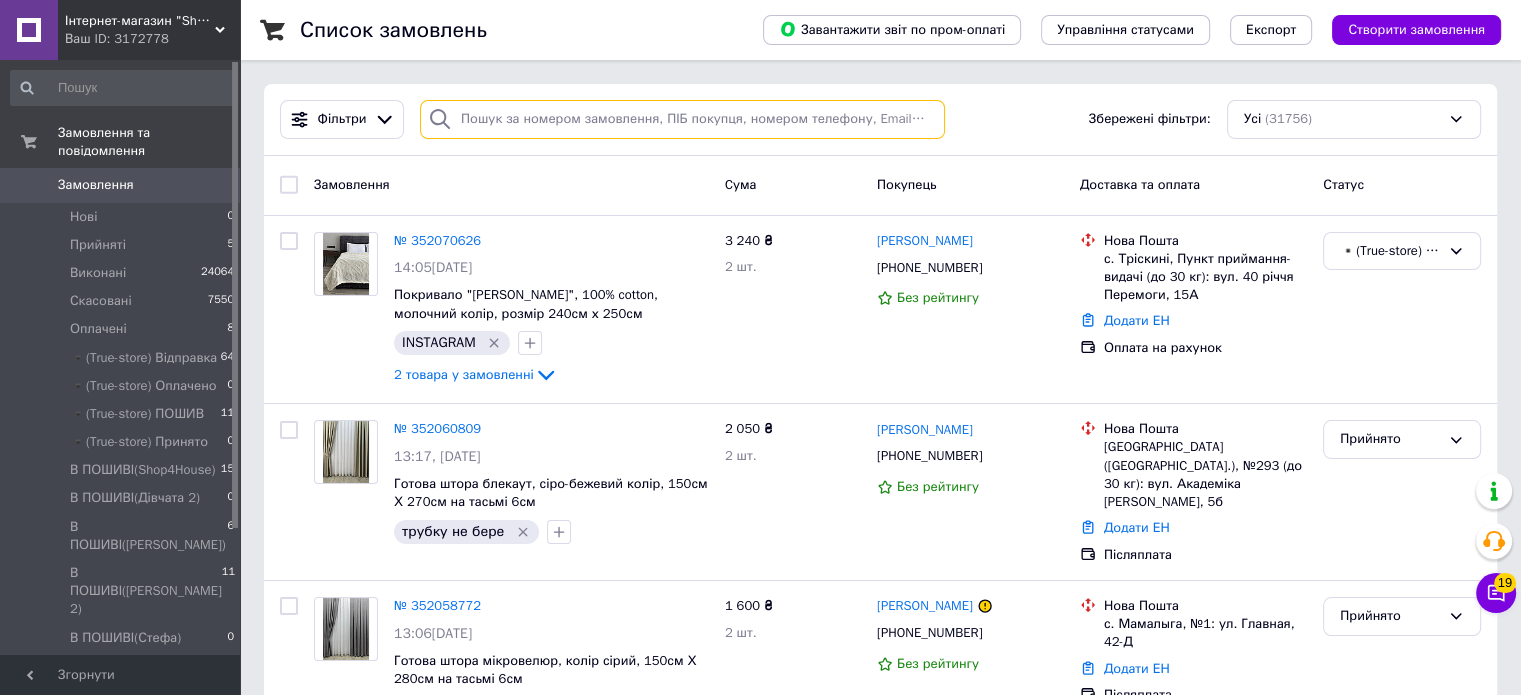click at bounding box center [682, 119] 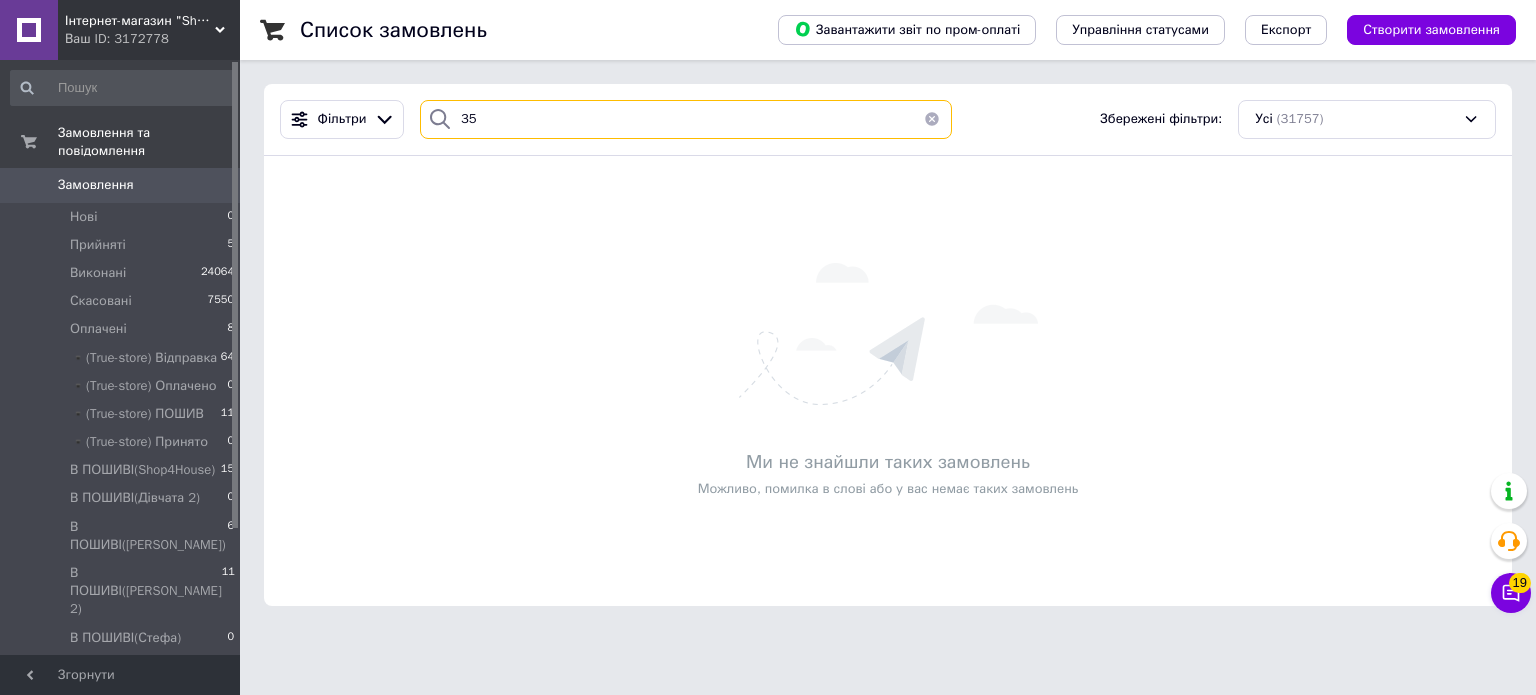 type on "3" 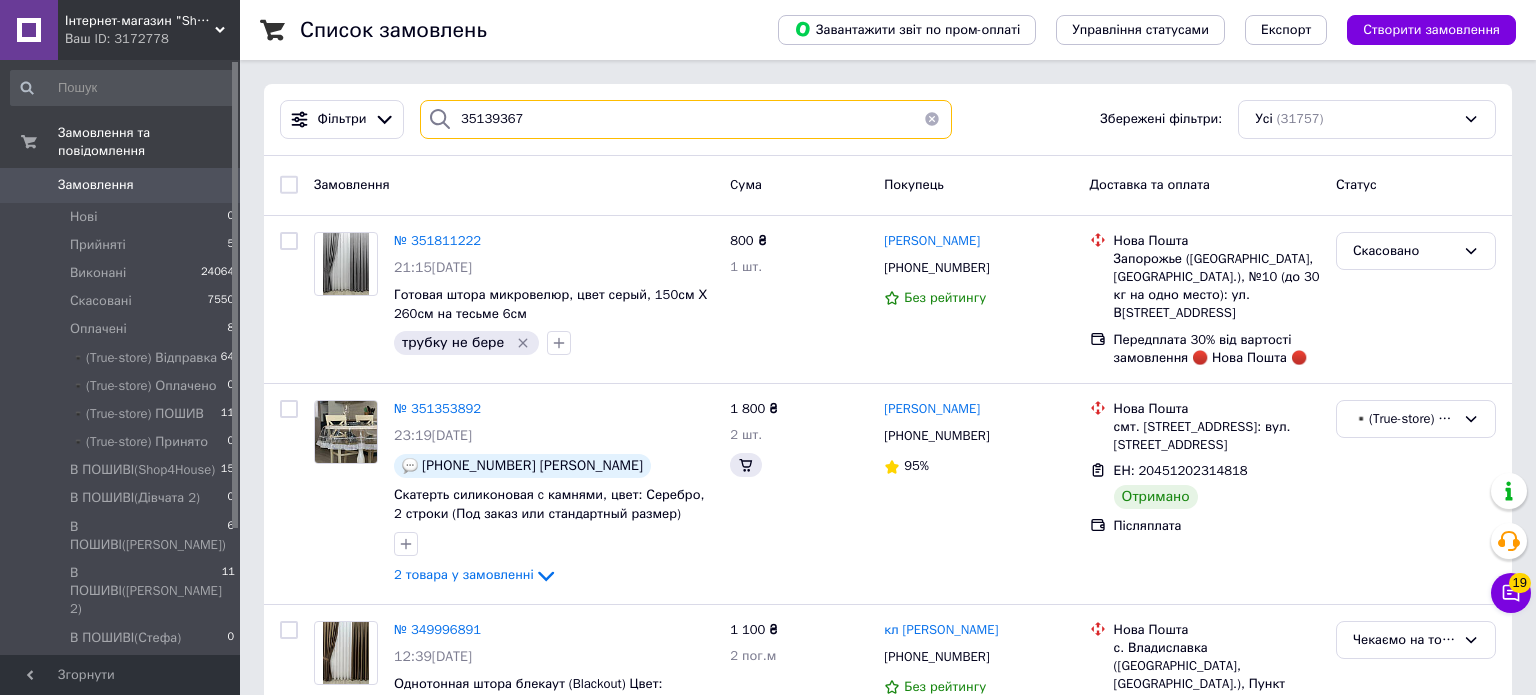type on "351393673" 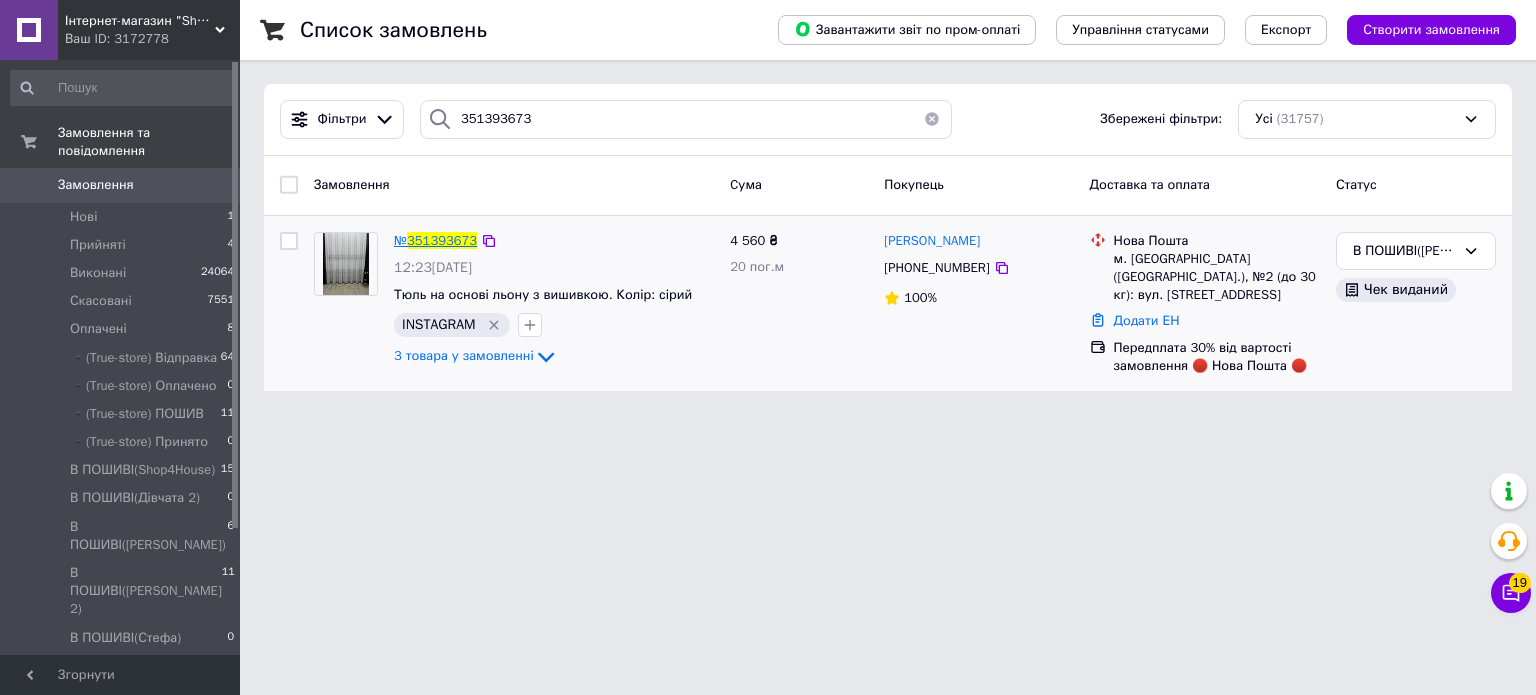 click on "351393673" at bounding box center (442, 240) 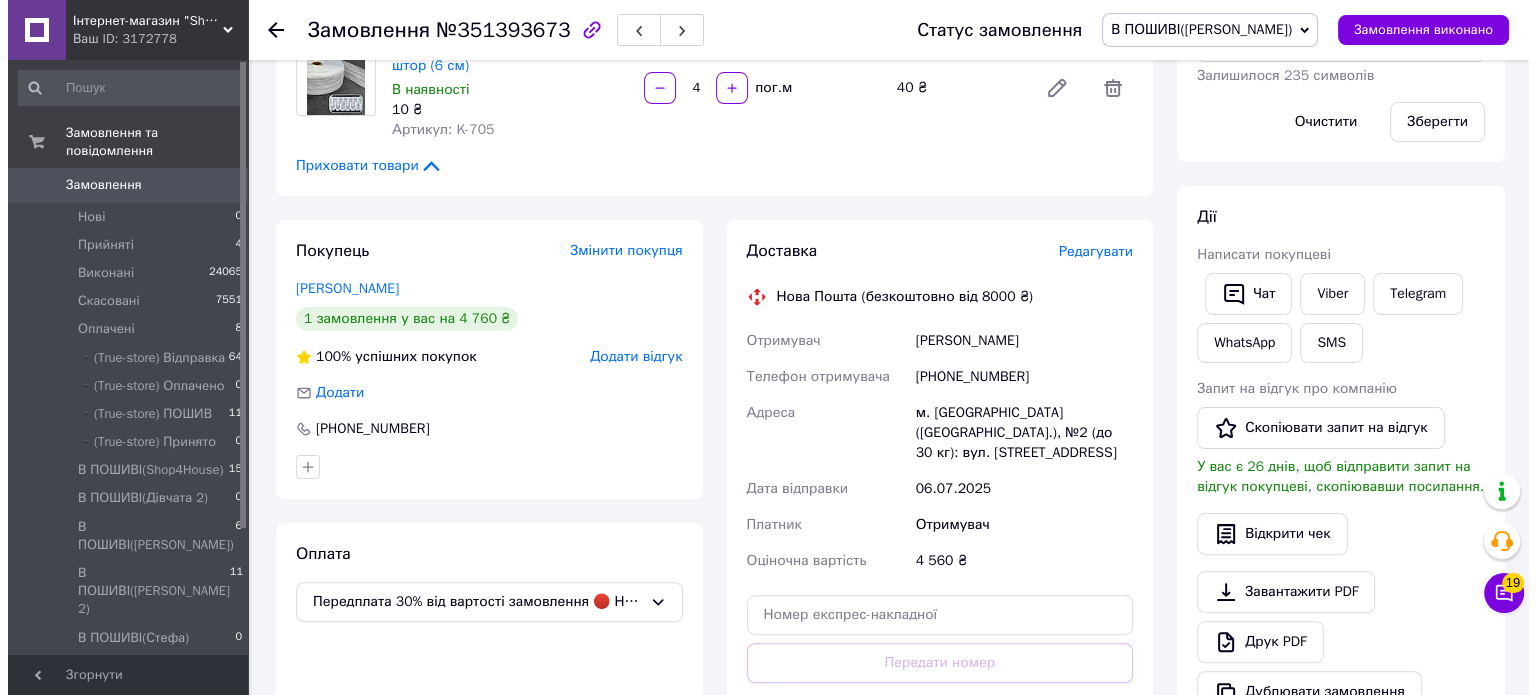 scroll, scrollTop: 500, scrollLeft: 0, axis: vertical 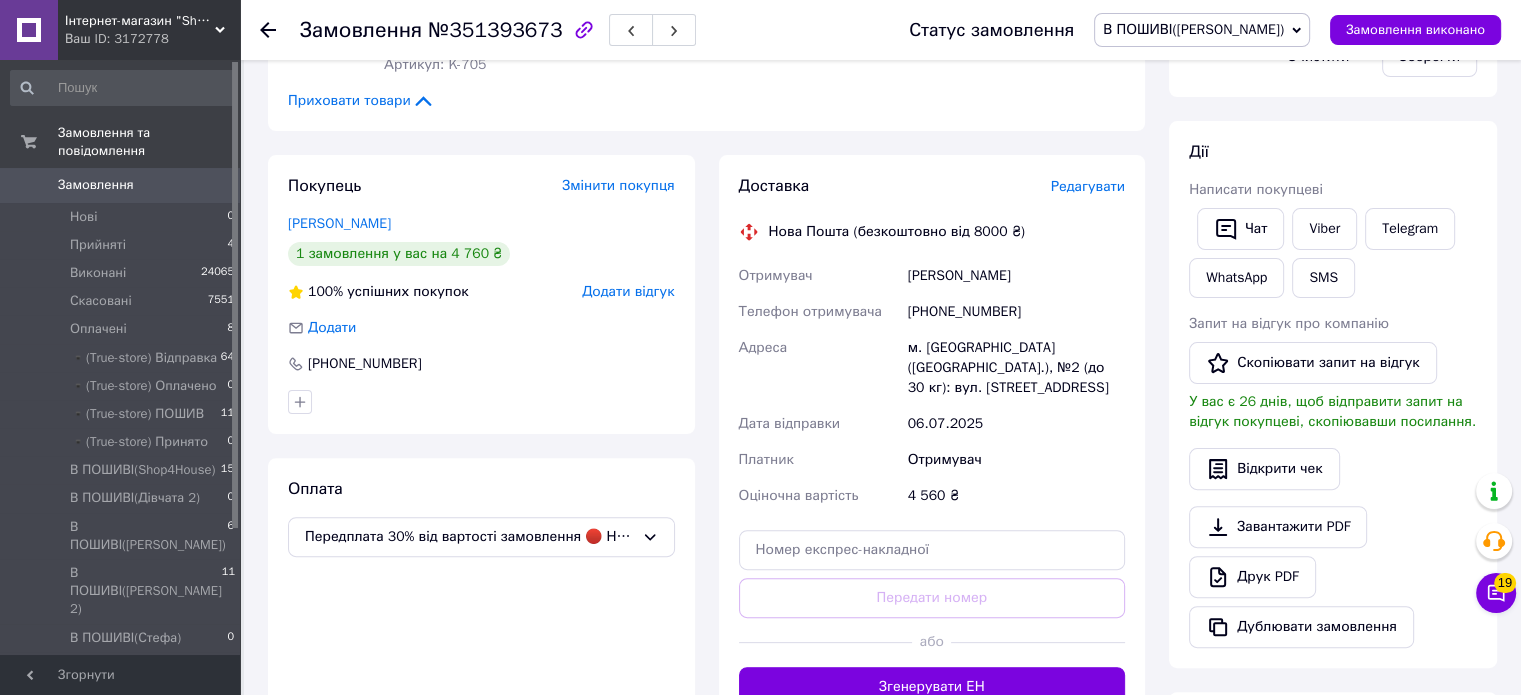 click on "Редагувати" at bounding box center (1088, 186) 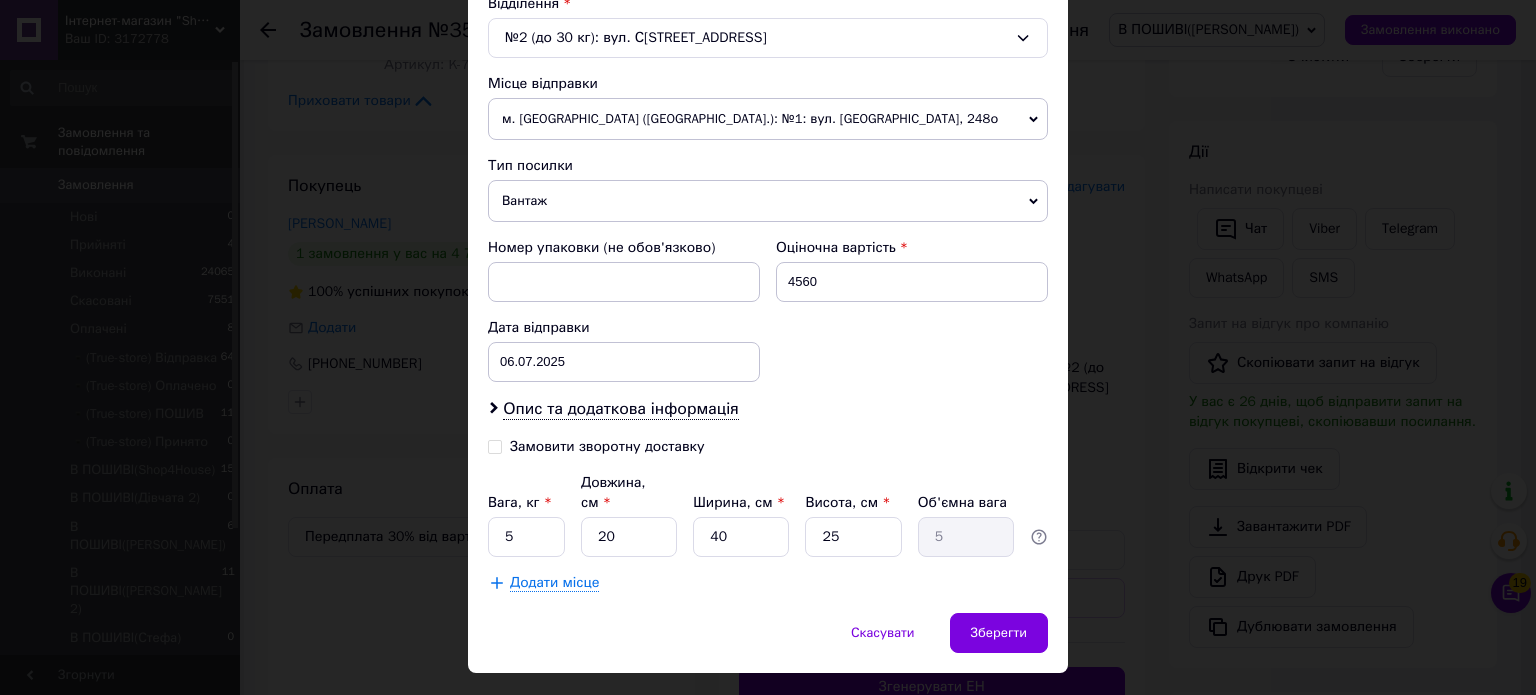 scroll, scrollTop: 663, scrollLeft: 0, axis: vertical 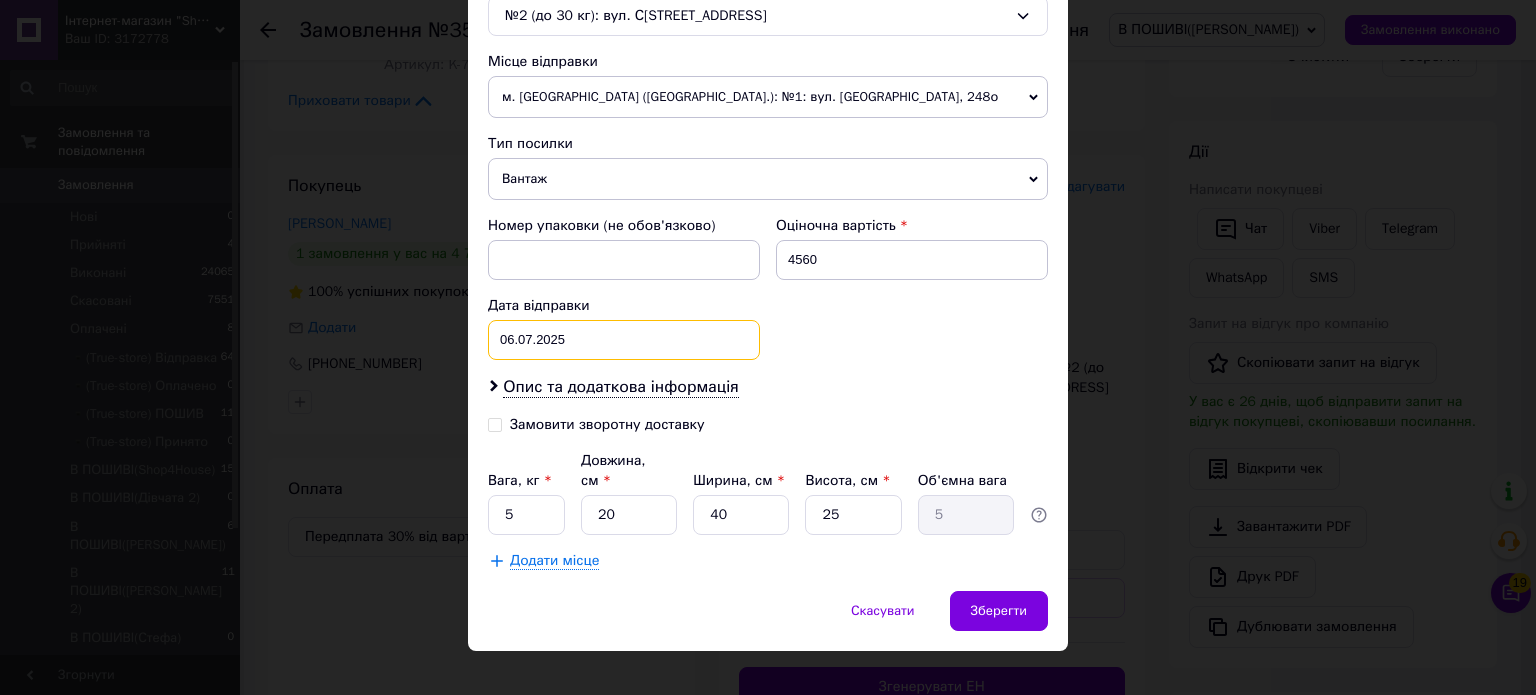 click on "[DATE] < 2025 > < Июль > Пн Вт Ср Чт Пт Сб Вс 30 1 2 3 4 5 6 7 8 9 10 11 12 13 14 15 16 17 18 19 20 21 22 23 24 25 26 27 28 29 30 31 1 2 3 4 5 6 7 8 9 10" at bounding box center (624, 340) 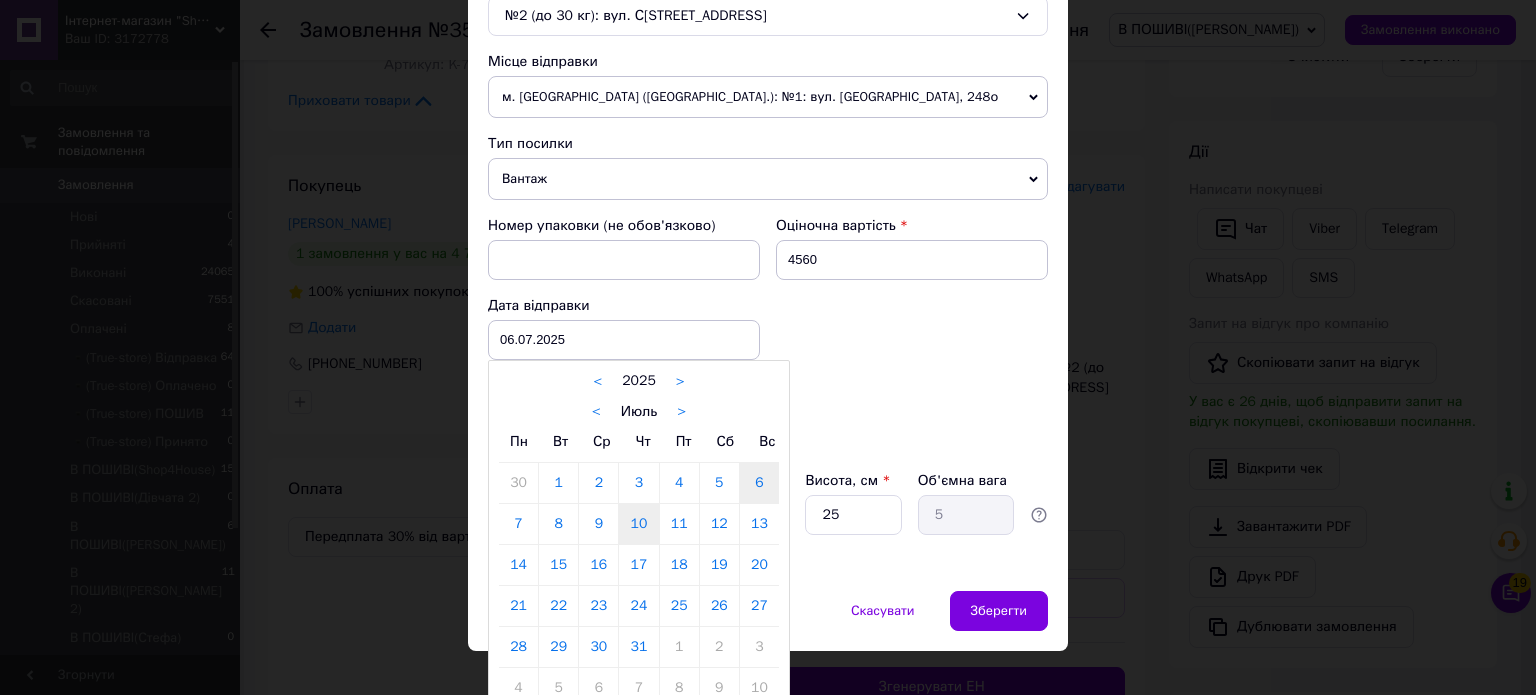 click on "10" at bounding box center [638, 524] 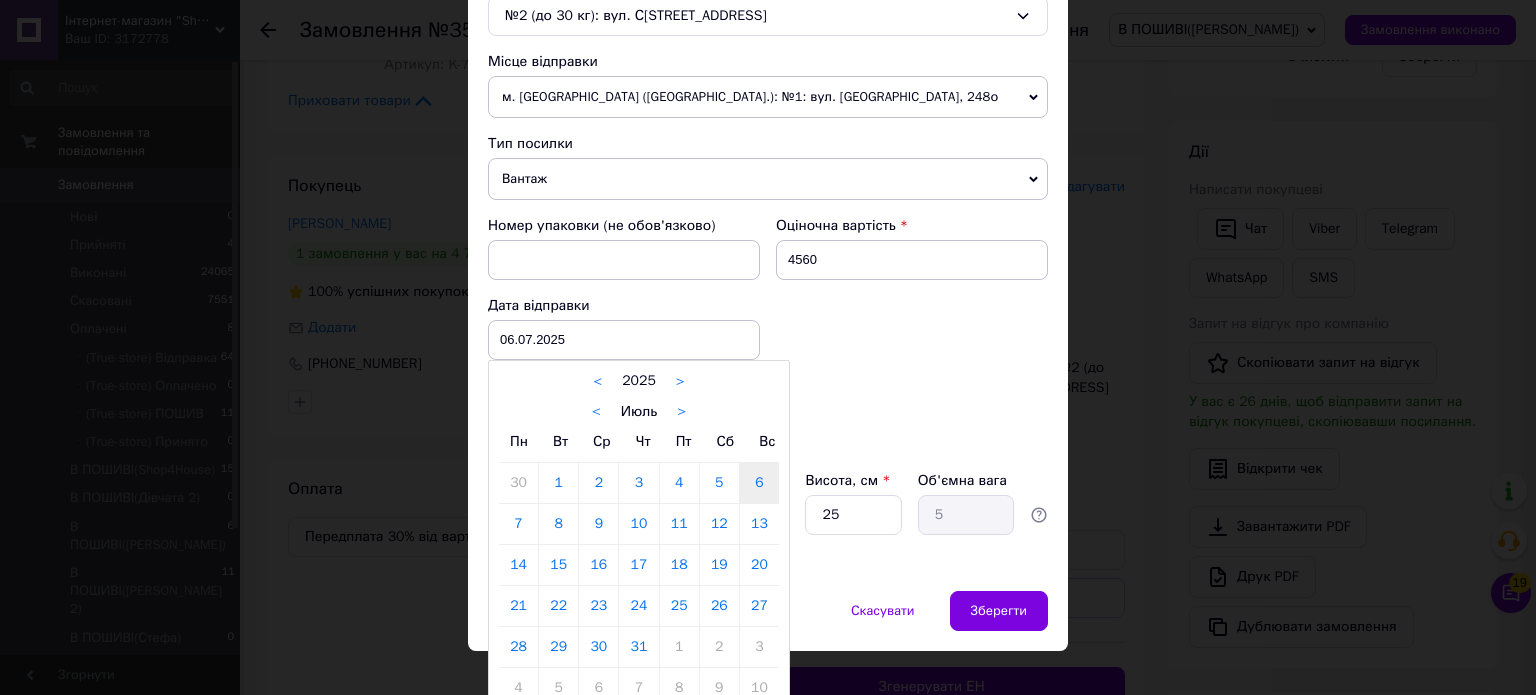 type on "10.07.2025" 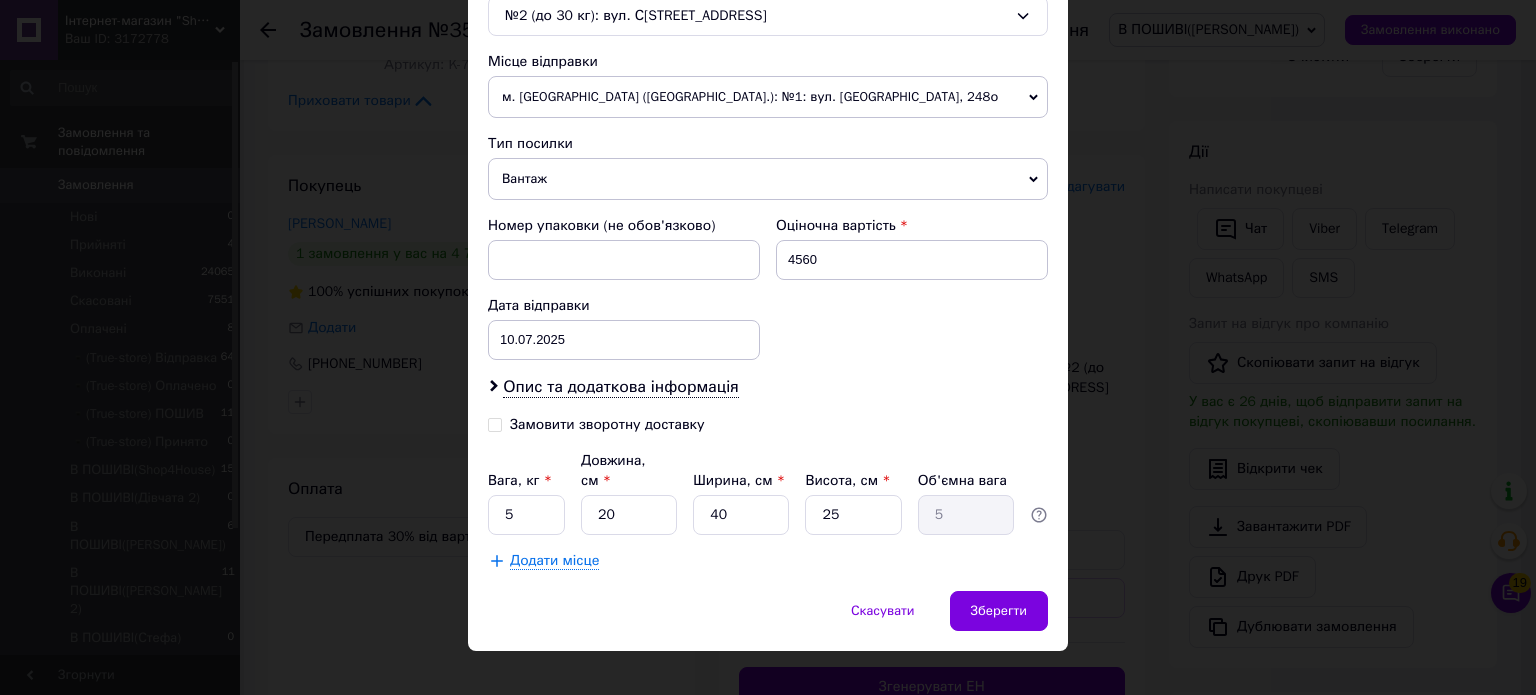 click on "Замовити зворотну доставку" at bounding box center [628, 425] 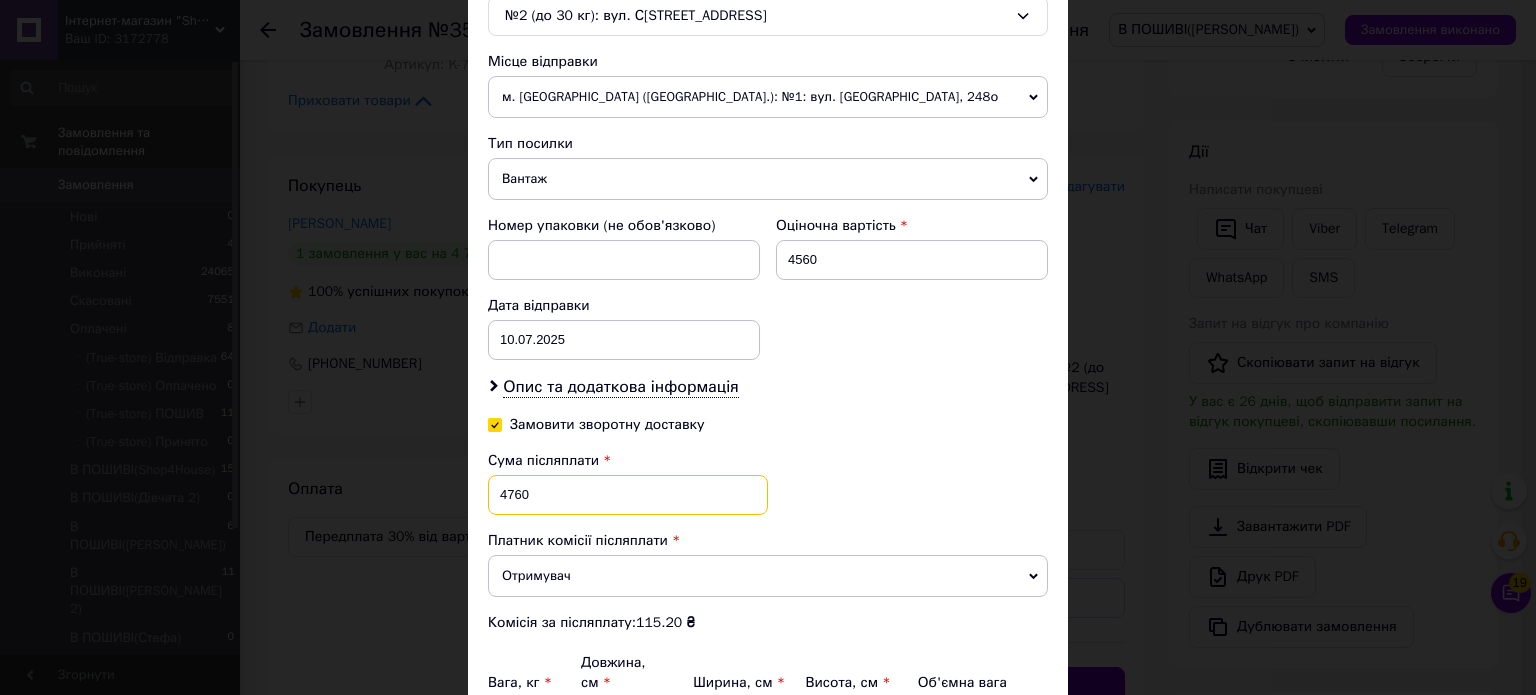 click on "4760" at bounding box center [628, 495] 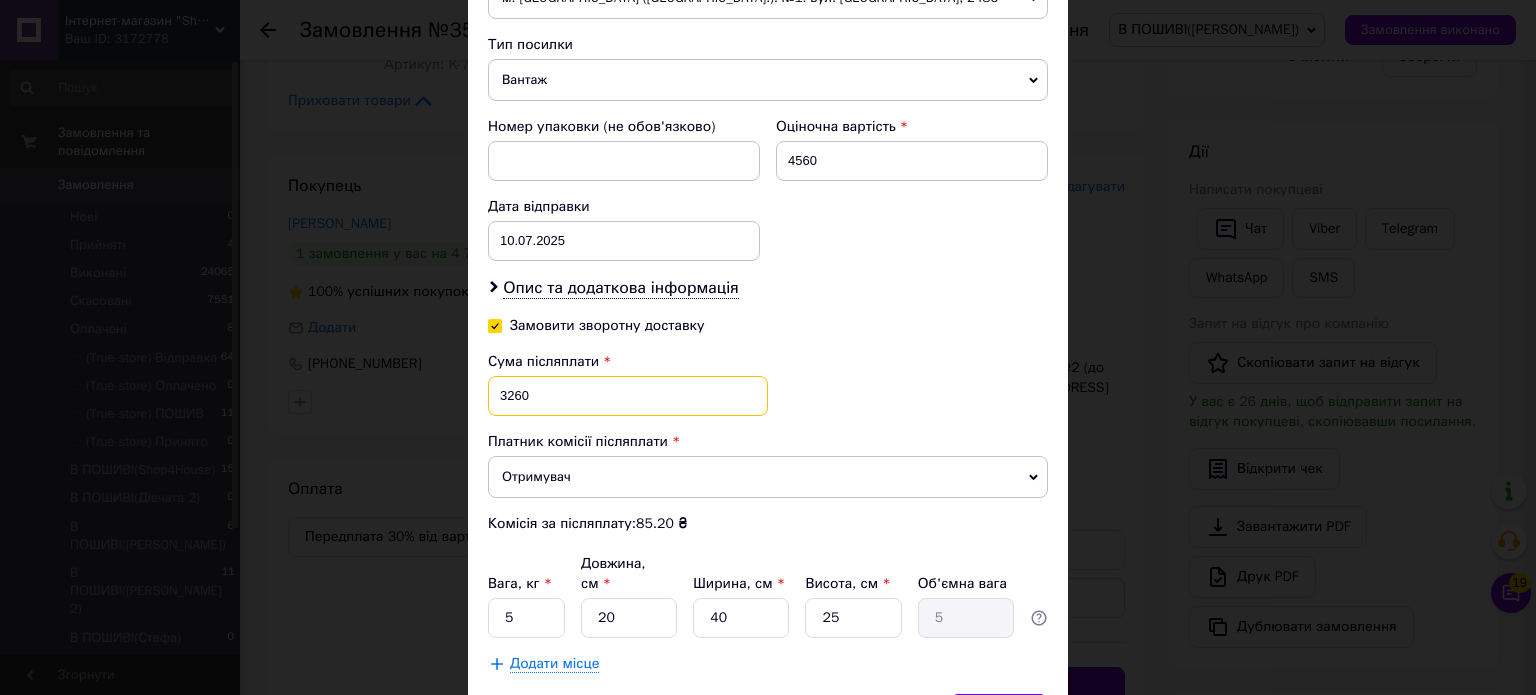 scroll, scrollTop: 864, scrollLeft: 0, axis: vertical 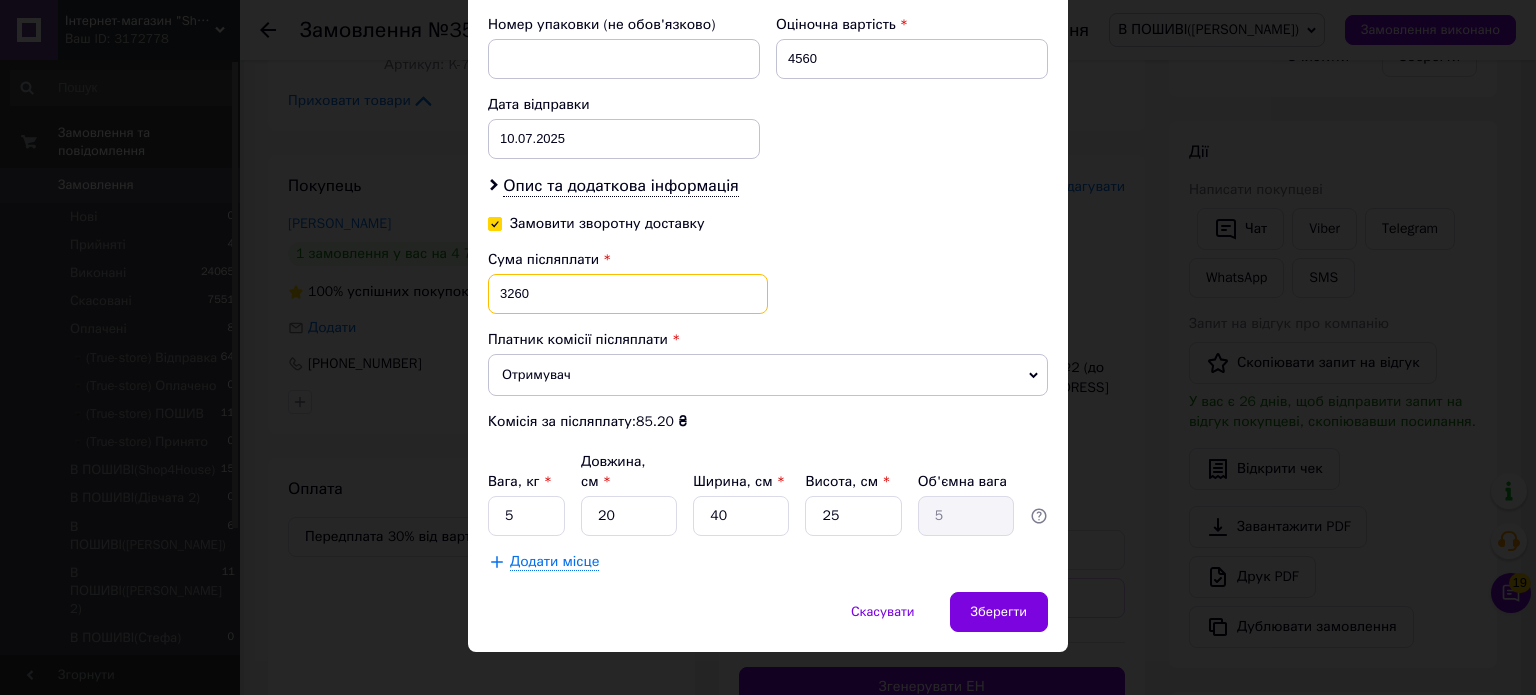type on "3260" 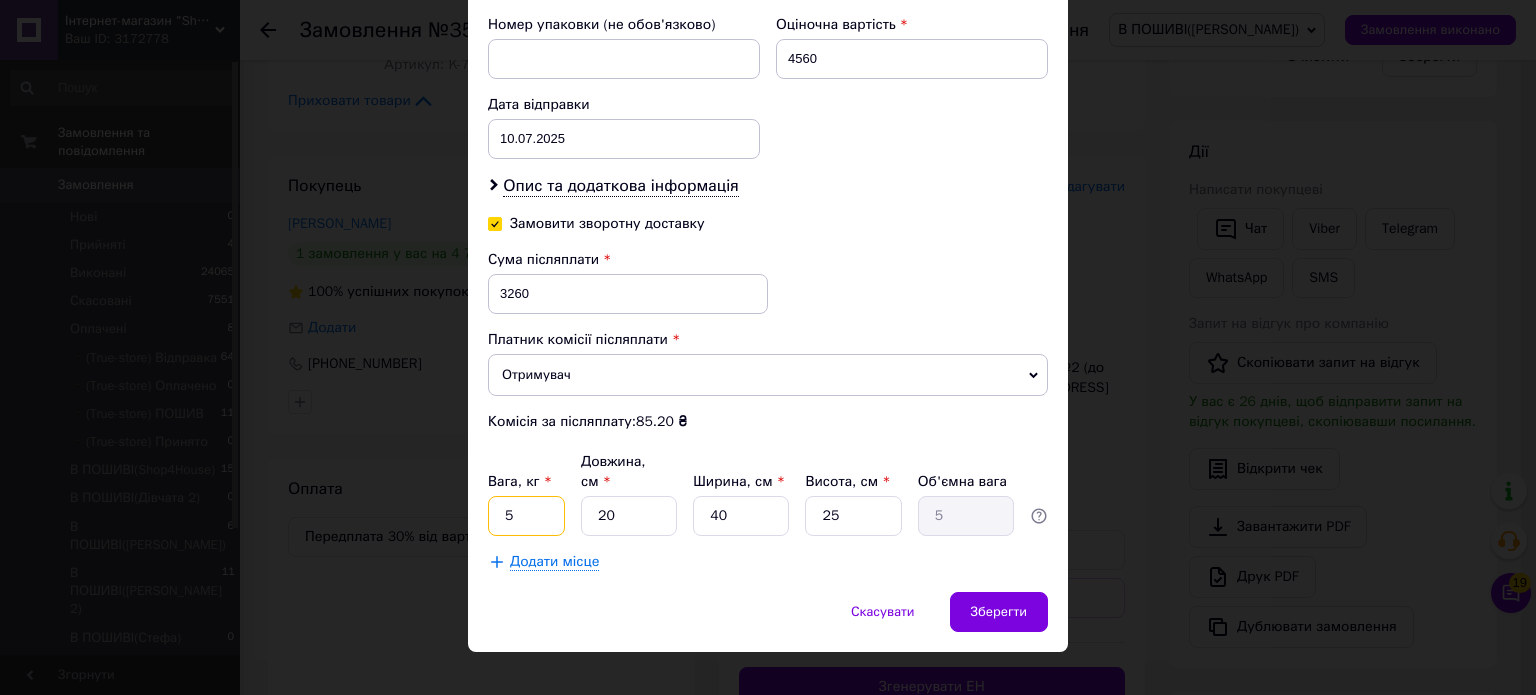 click on "5" at bounding box center [526, 516] 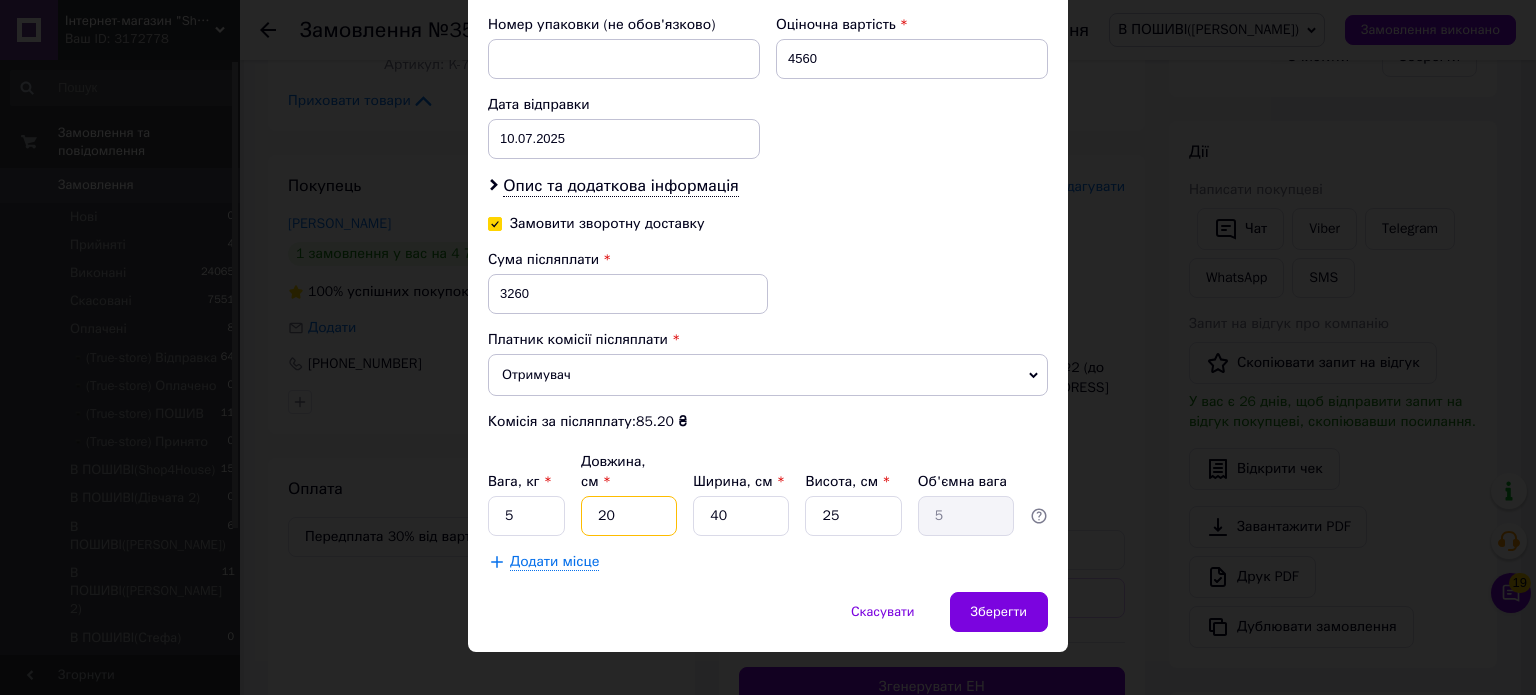 type on "1" 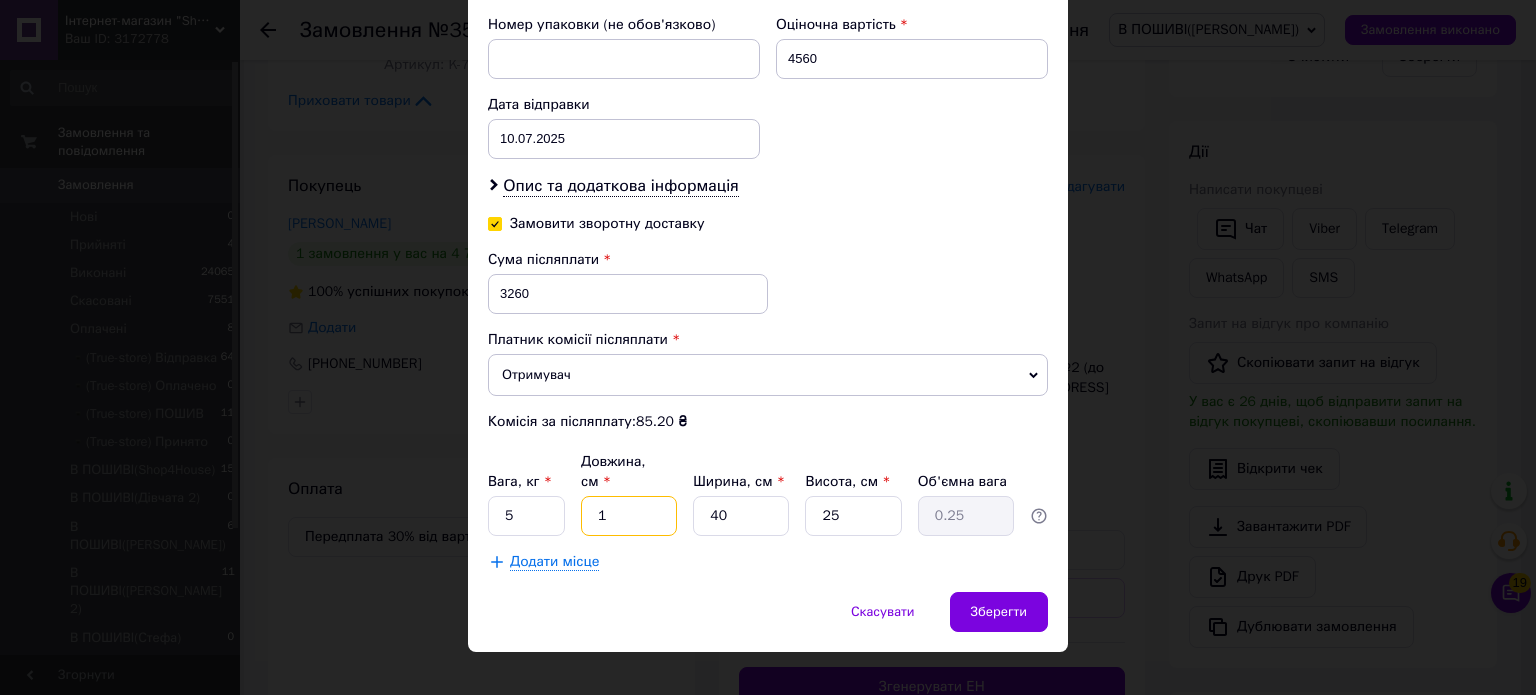 type on "1" 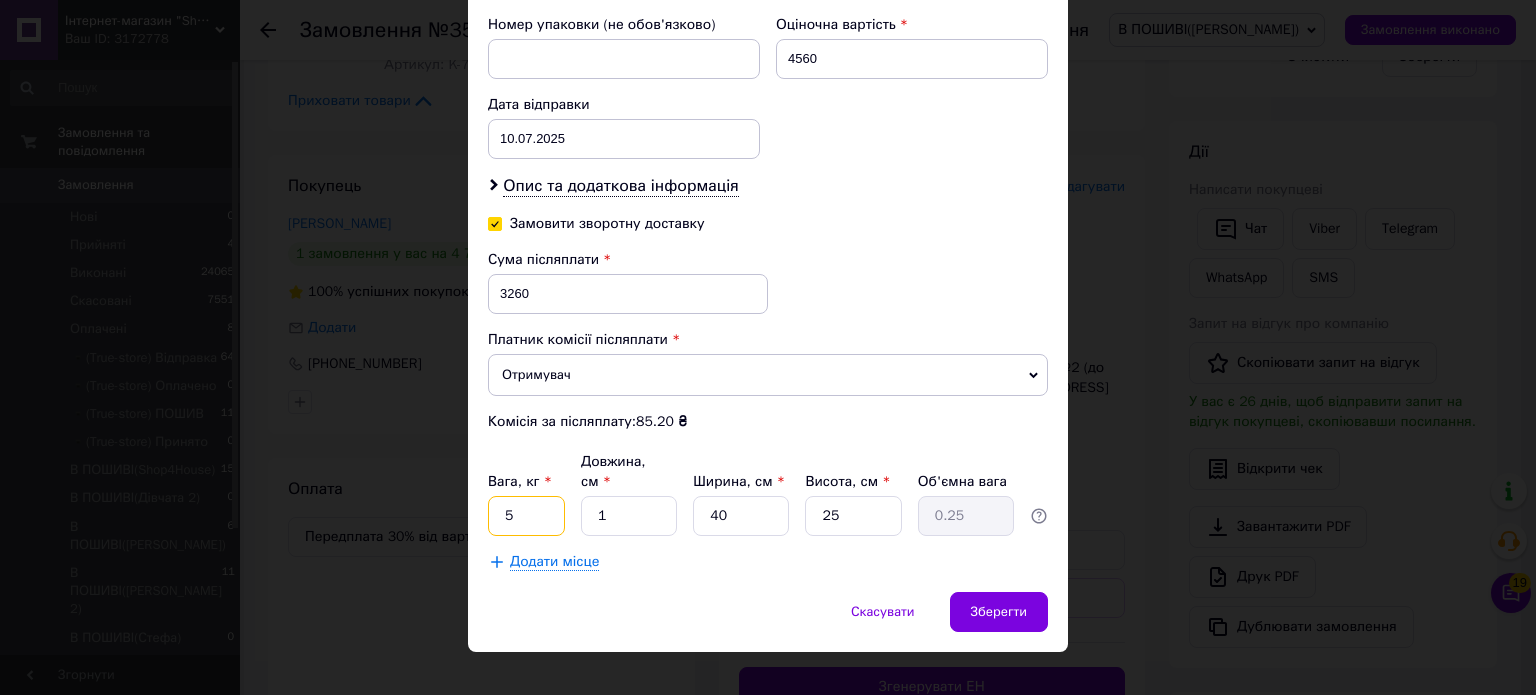 click on "5" at bounding box center [526, 516] 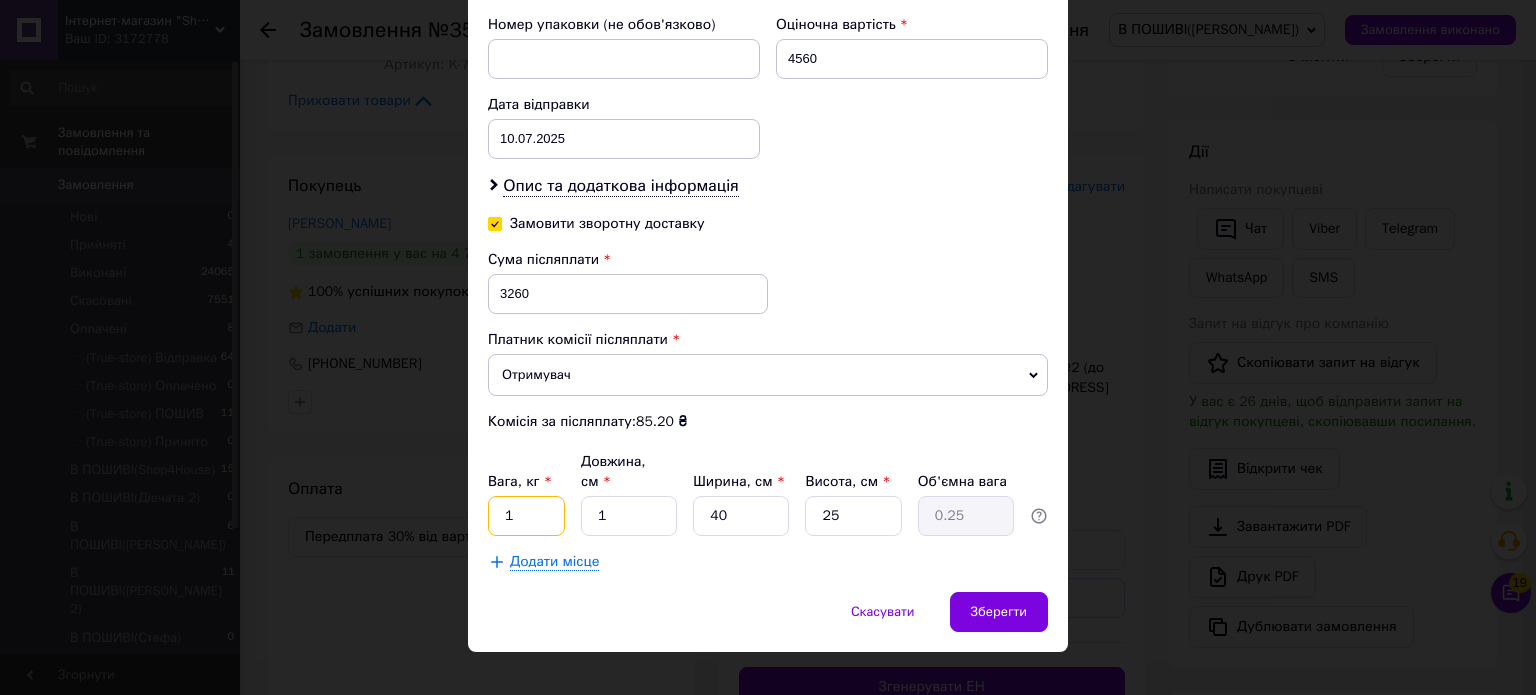 type on "1" 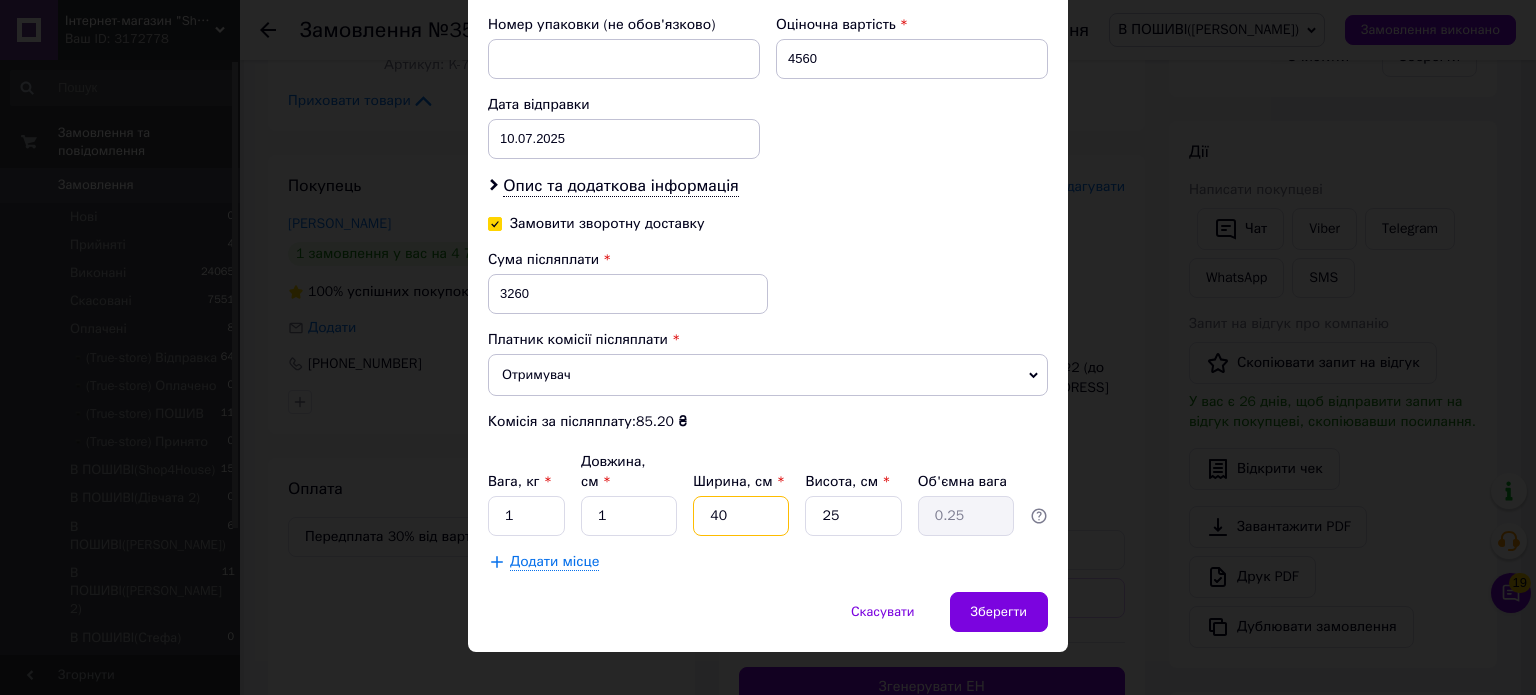 type on "1" 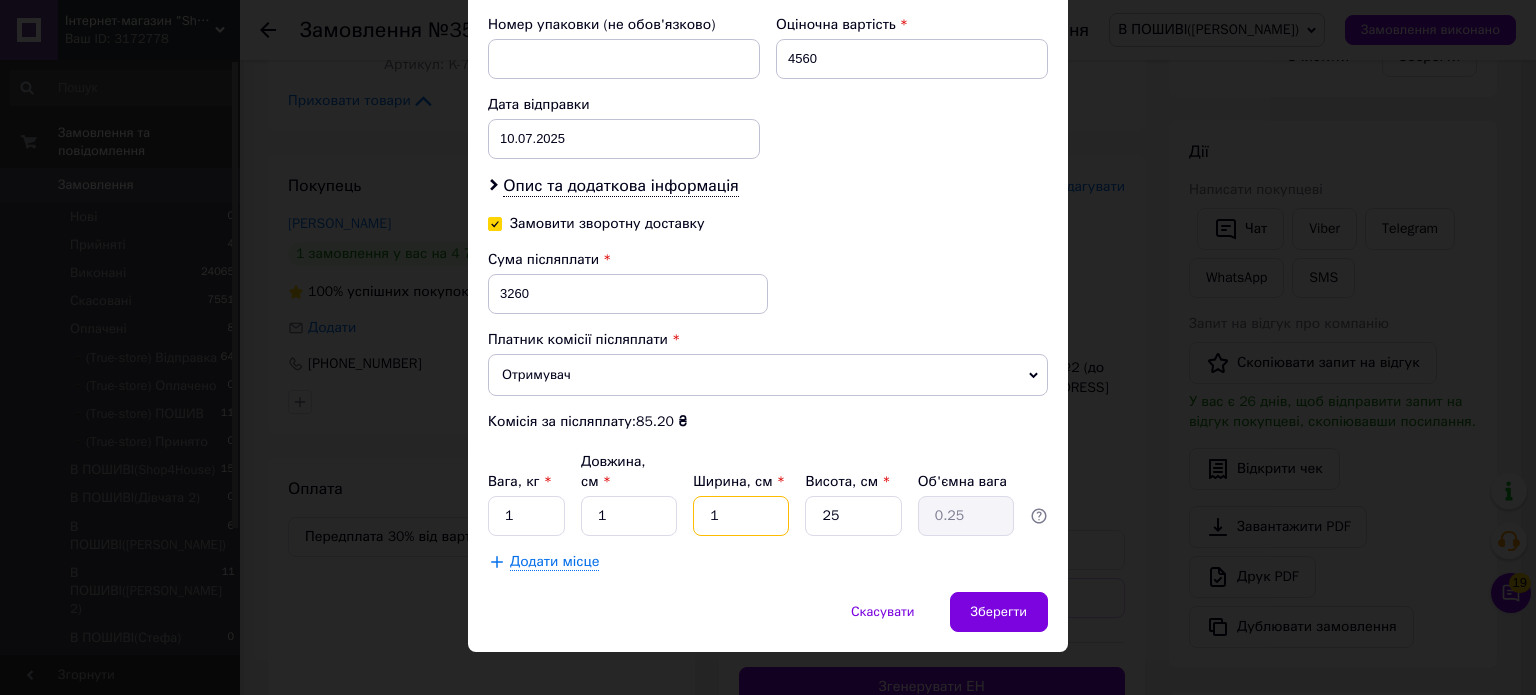 type on "0.1" 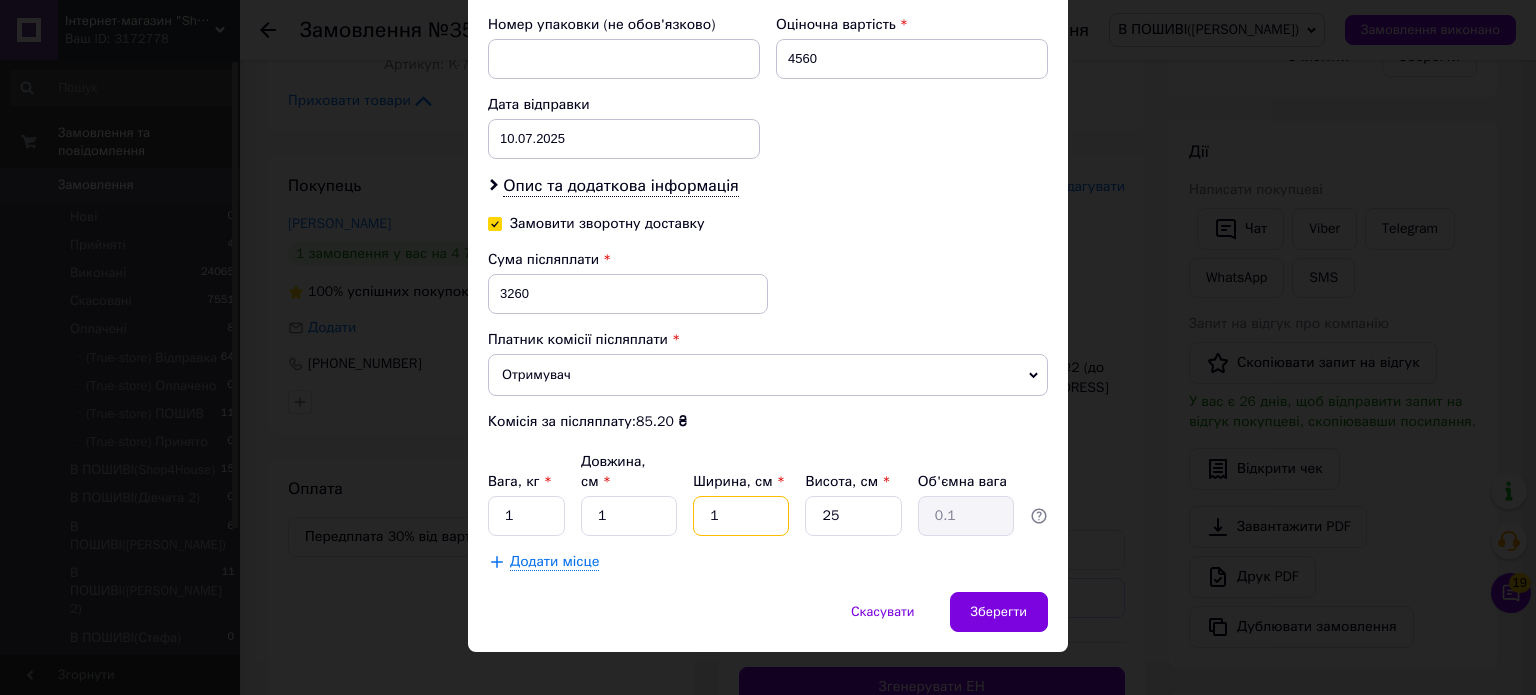 type on "1" 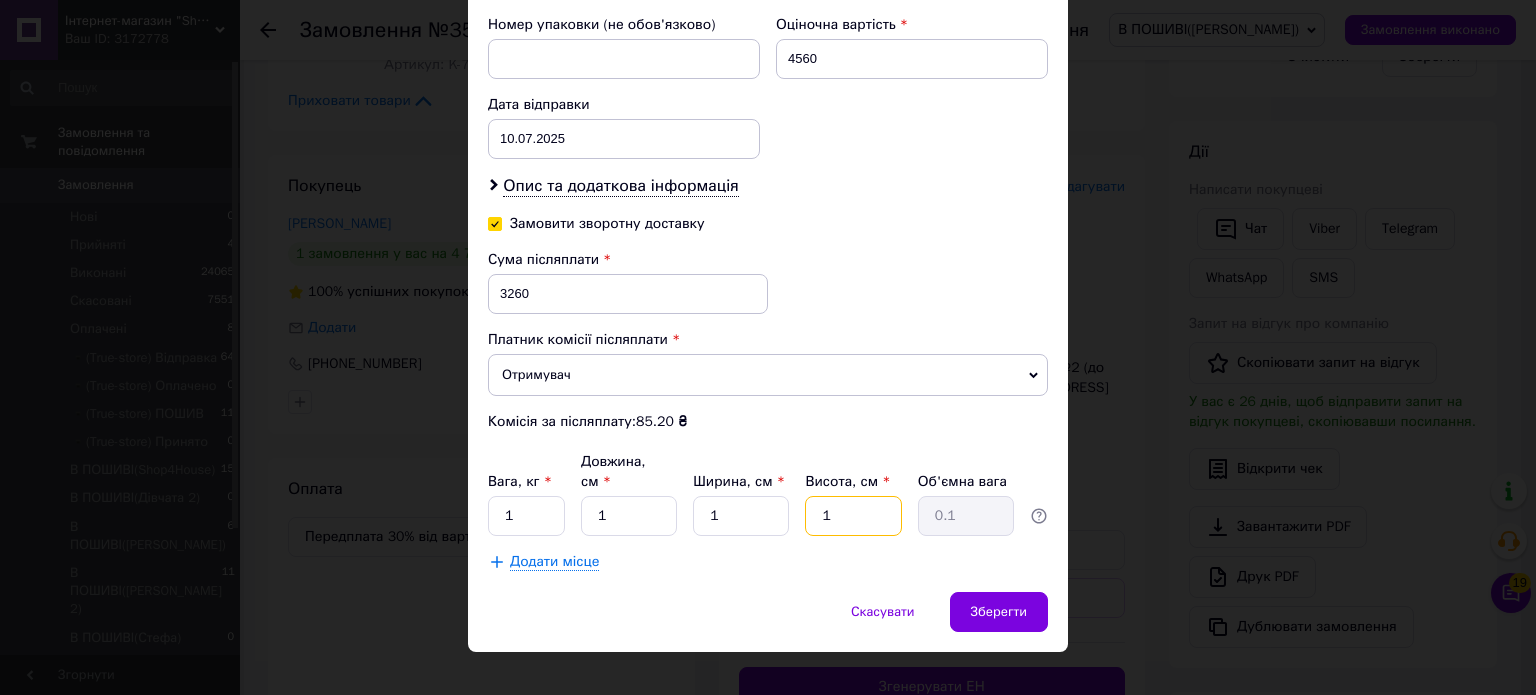 type on "1" 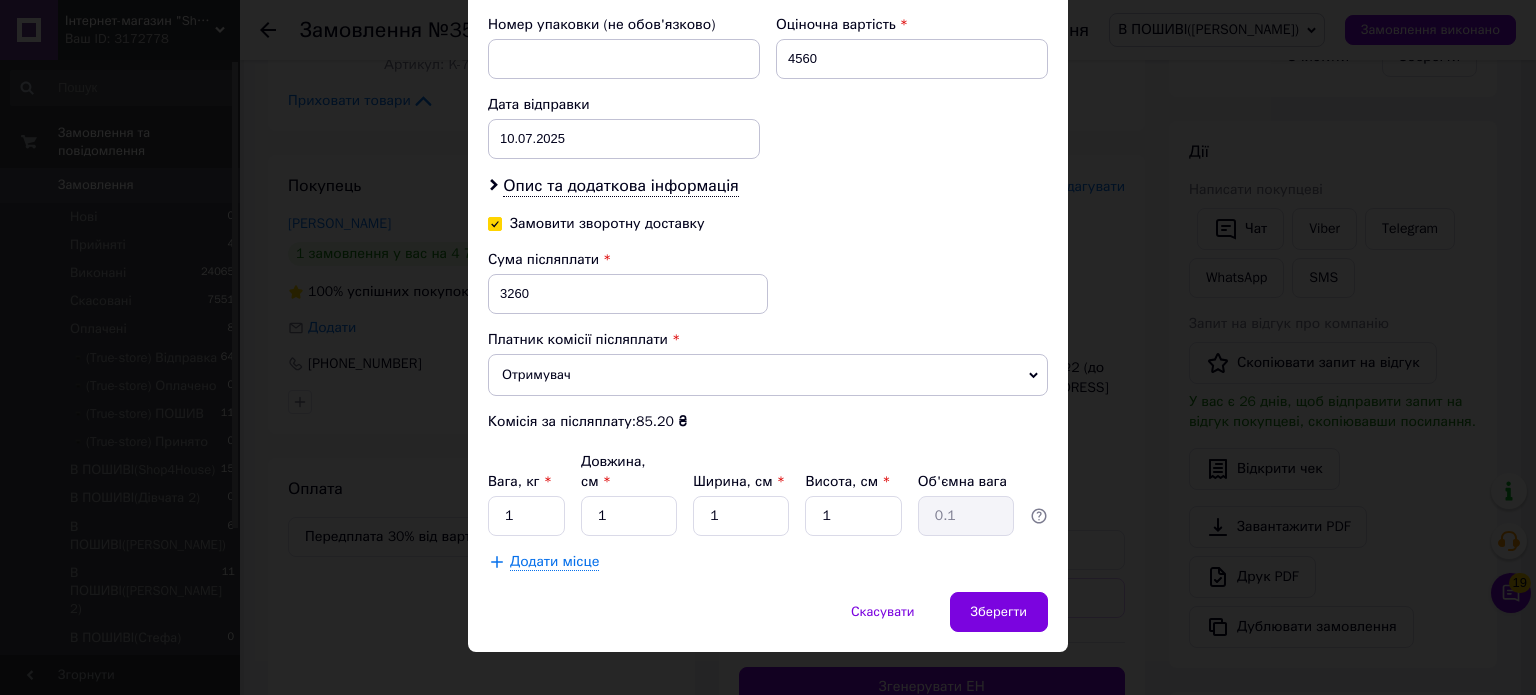 scroll, scrollTop: 63, scrollLeft: 0, axis: vertical 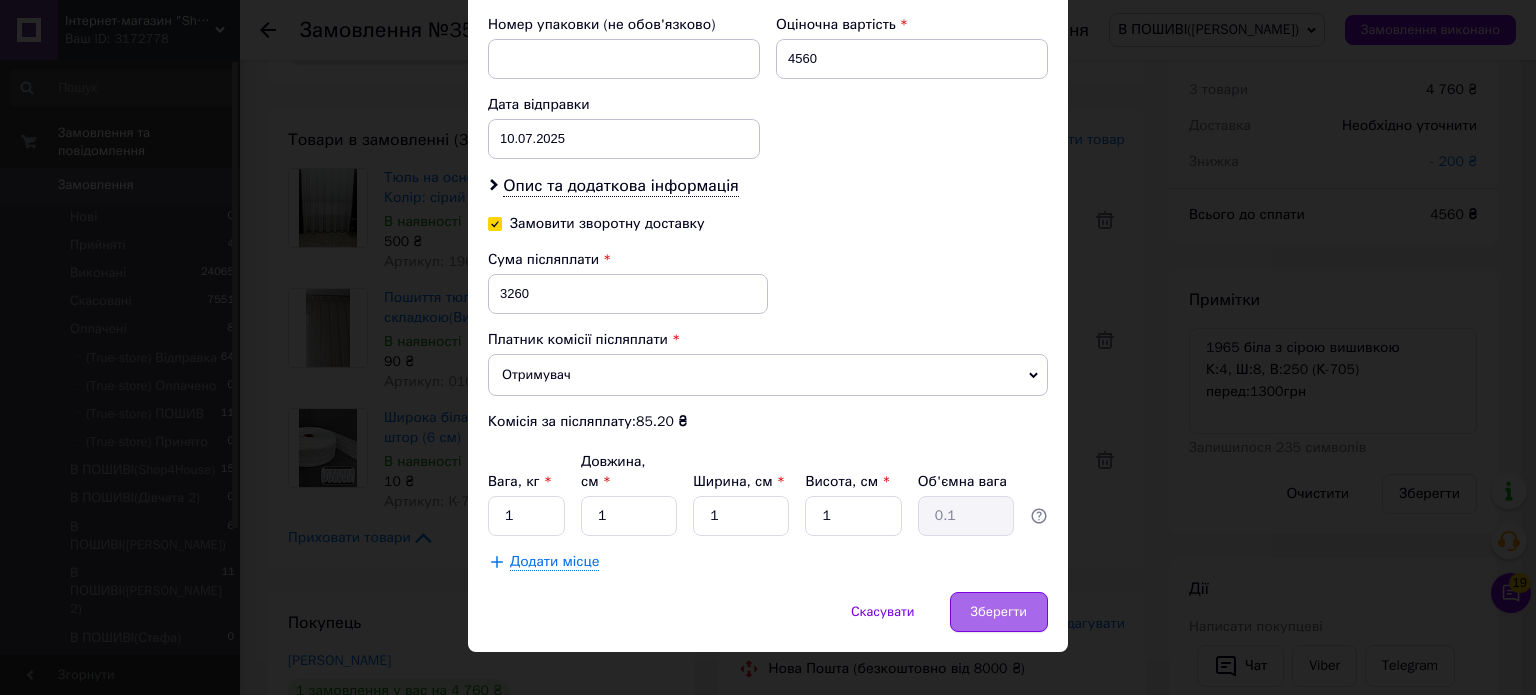 click on "Зберегти" at bounding box center [999, 612] 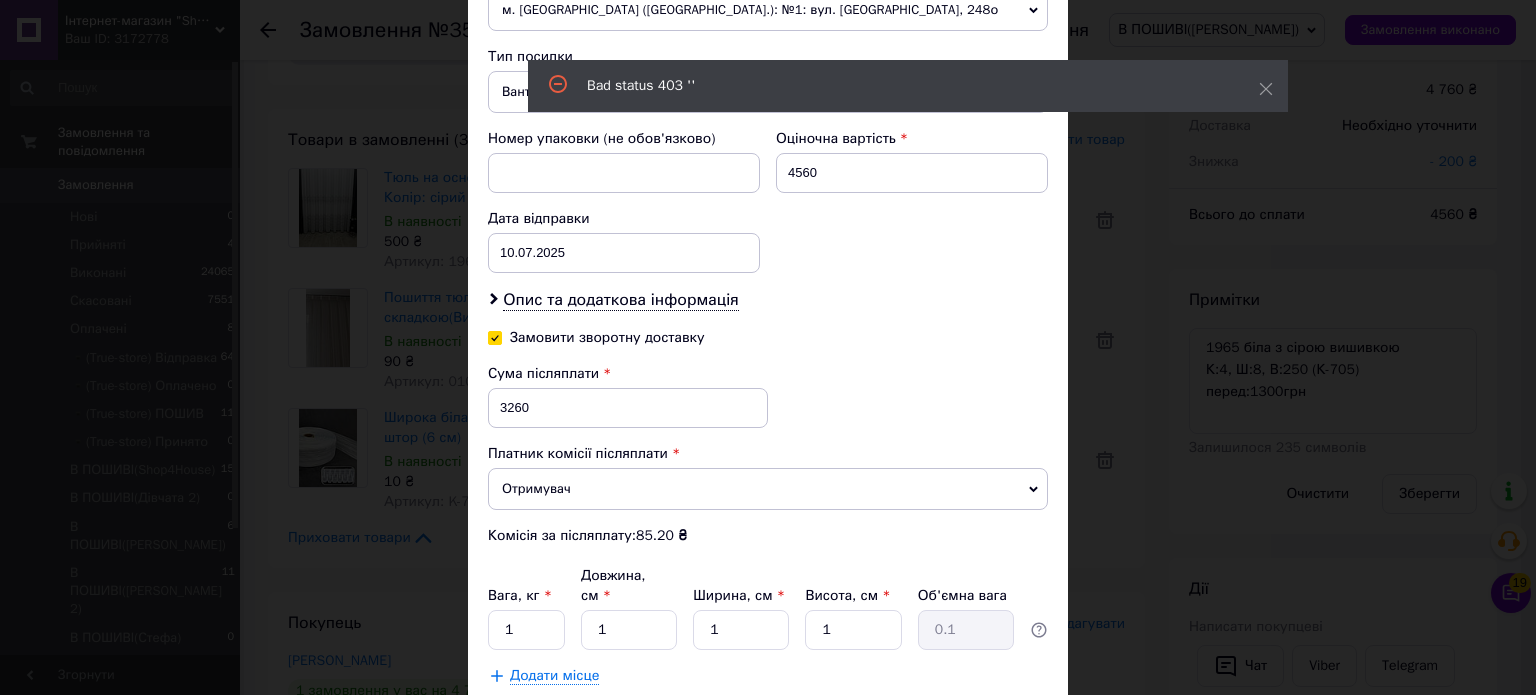 scroll, scrollTop: 864, scrollLeft: 0, axis: vertical 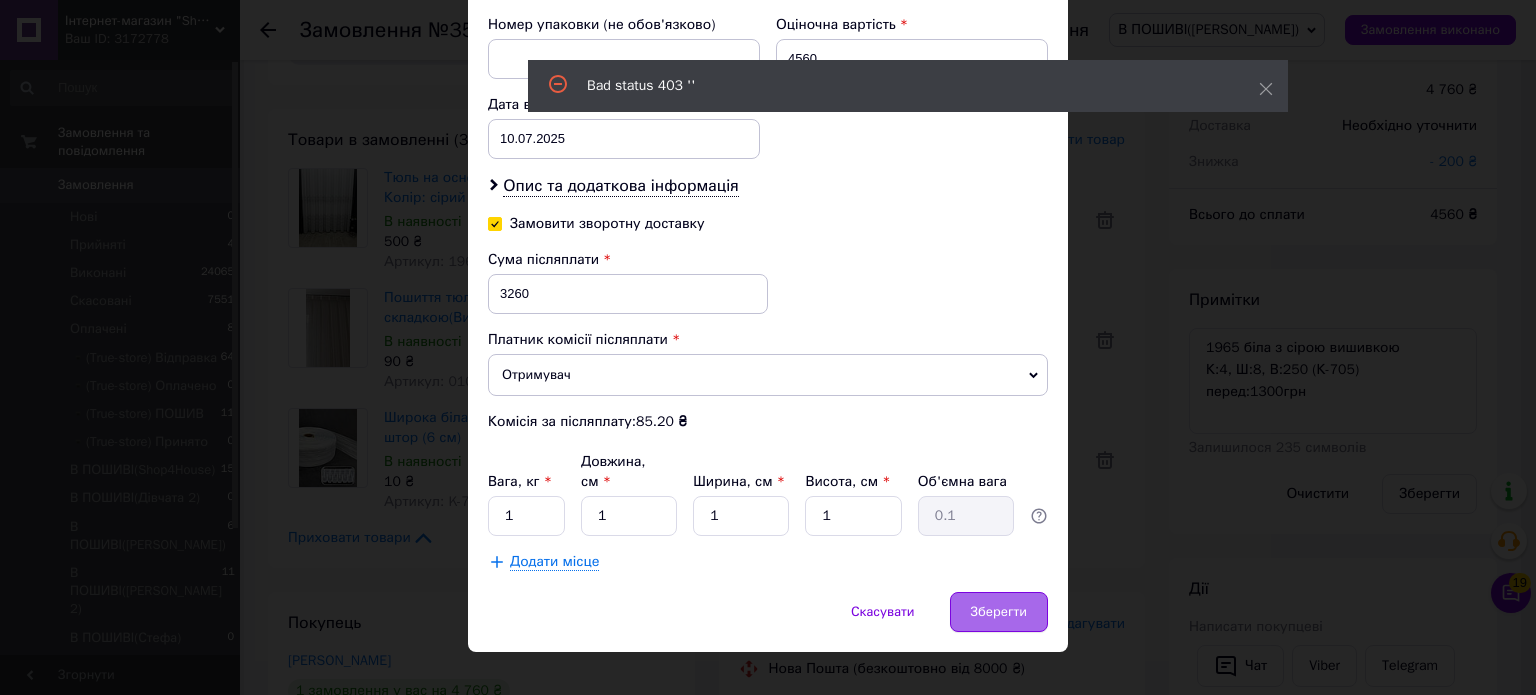 click on "Зберегти" at bounding box center [999, 612] 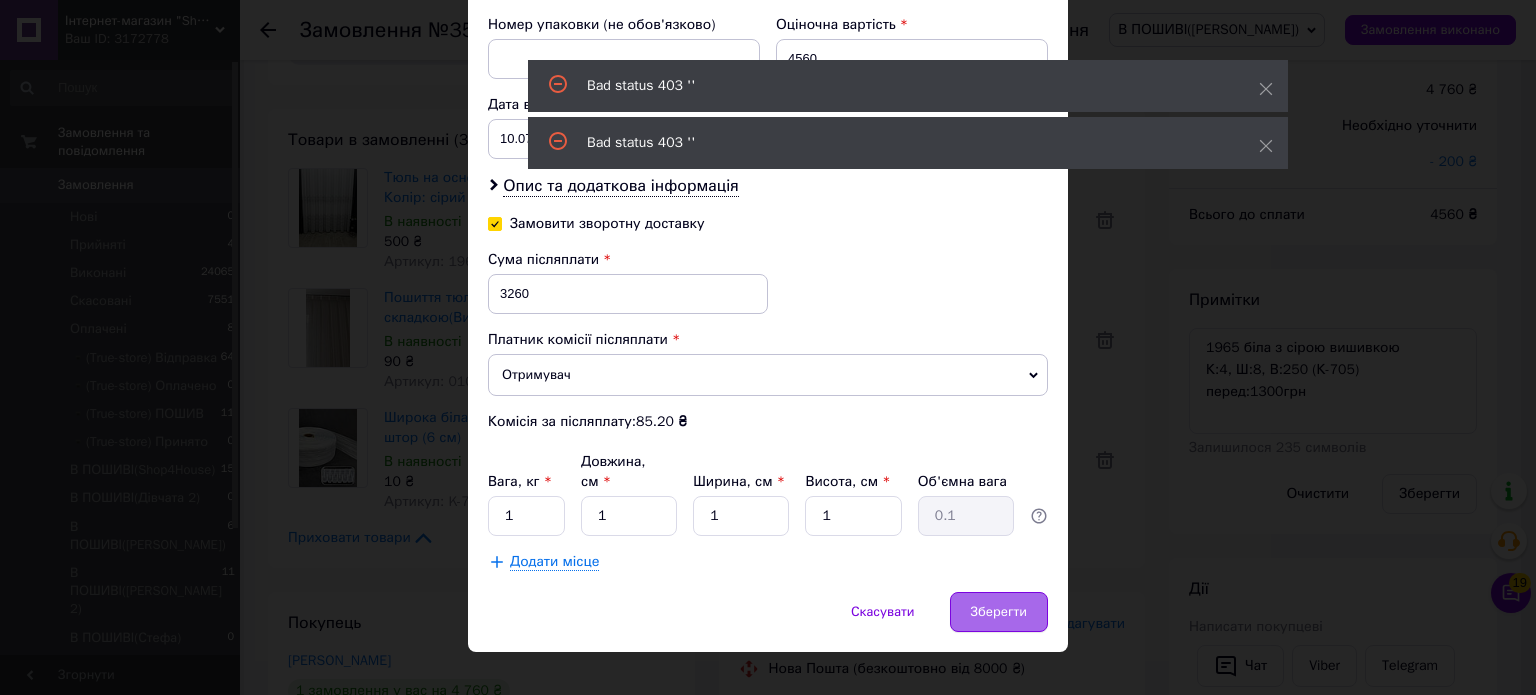 click on "Зберегти" at bounding box center (999, 612) 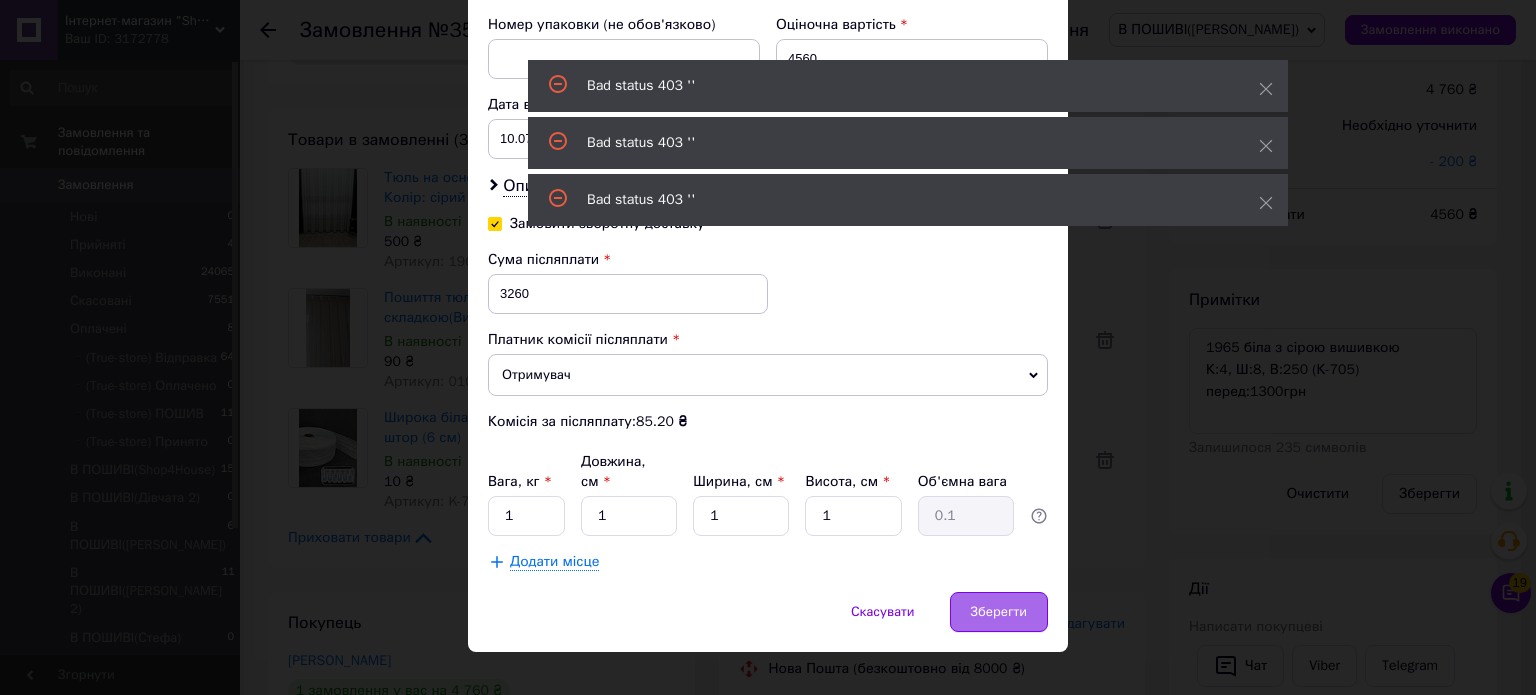 click on "Зберегти" at bounding box center [999, 612] 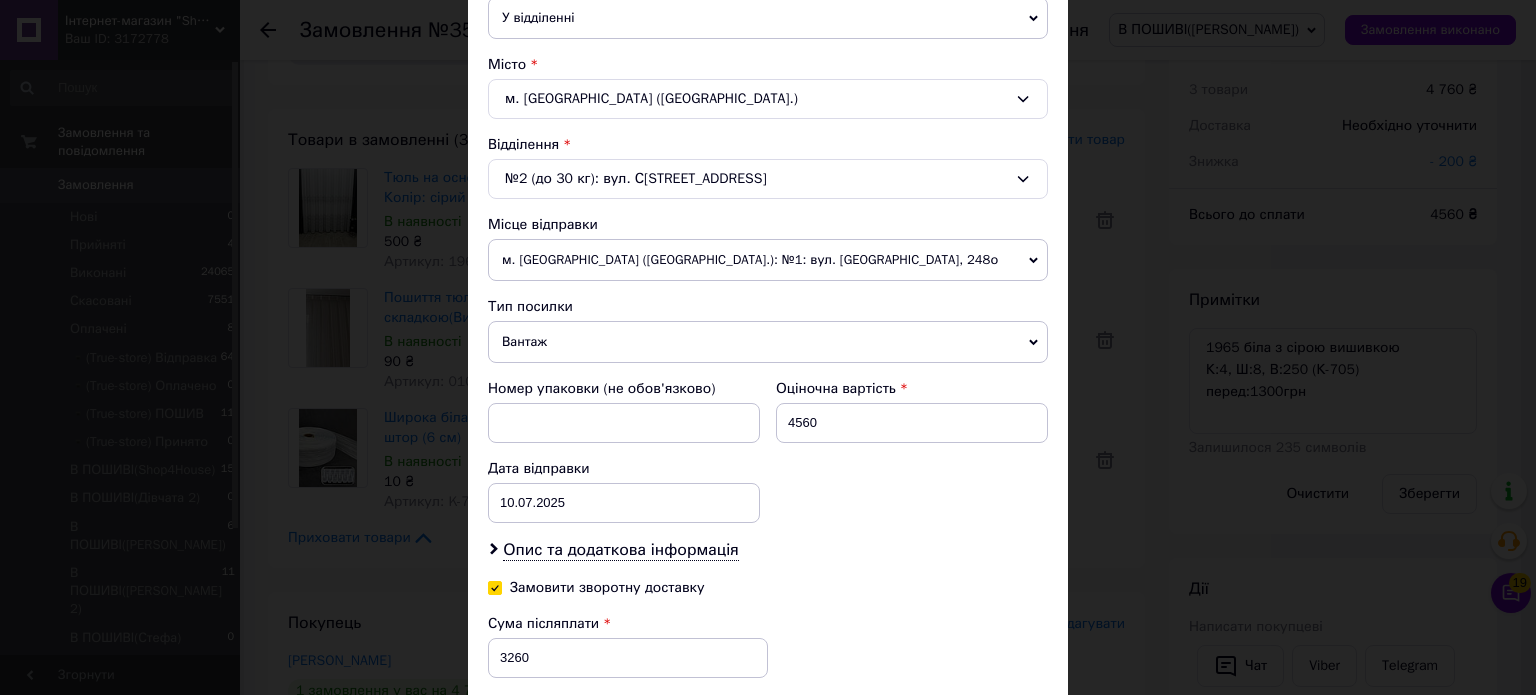 scroll, scrollTop: 864, scrollLeft: 0, axis: vertical 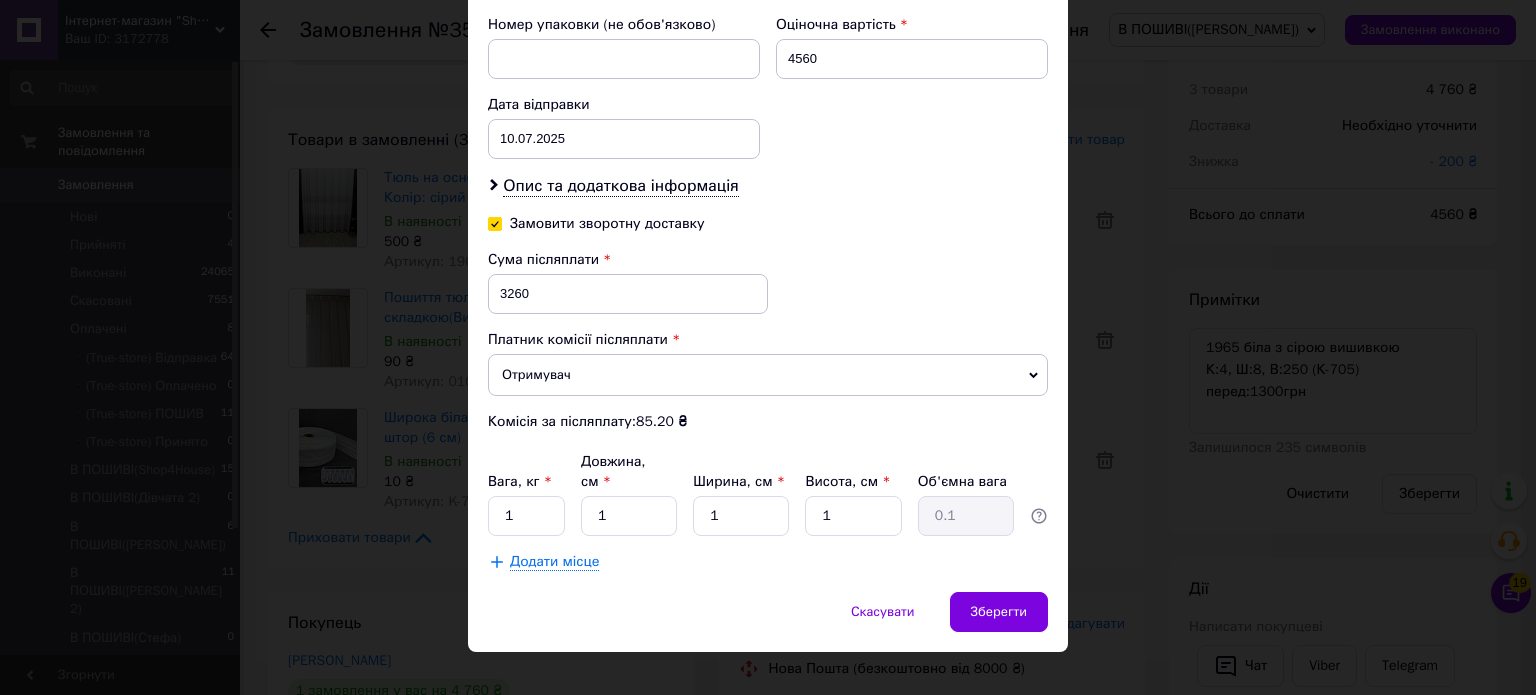 click on "Спосіб доставки Нова Пошта (безкоштовно від 8000 ₴) Платник Отримувач Відправник Прізвище отримувача Клименко Ім'я отримувача Марина По батькові отримувача Вікторівна Телефон отримувача +380666072419 Тип доставки У відділенні Кур'єром В поштоматі Місто м. Новоукраїнка (Кіровоградська обл.) Відділення №2 (до 30 кг): вул. Соборна, 69 Місце відправки м. Чернівці (Чернівецька обл.): №1: вул. Руська, 248о Немає збігів. Спробуйте змінити умови пошуку Додати ще місце відправки Тип посилки Вантаж Документи Номер упаковки (не обов'язково) Оціночна вартість 4560 Дата відправки < > <" at bounding box center [768, -71] 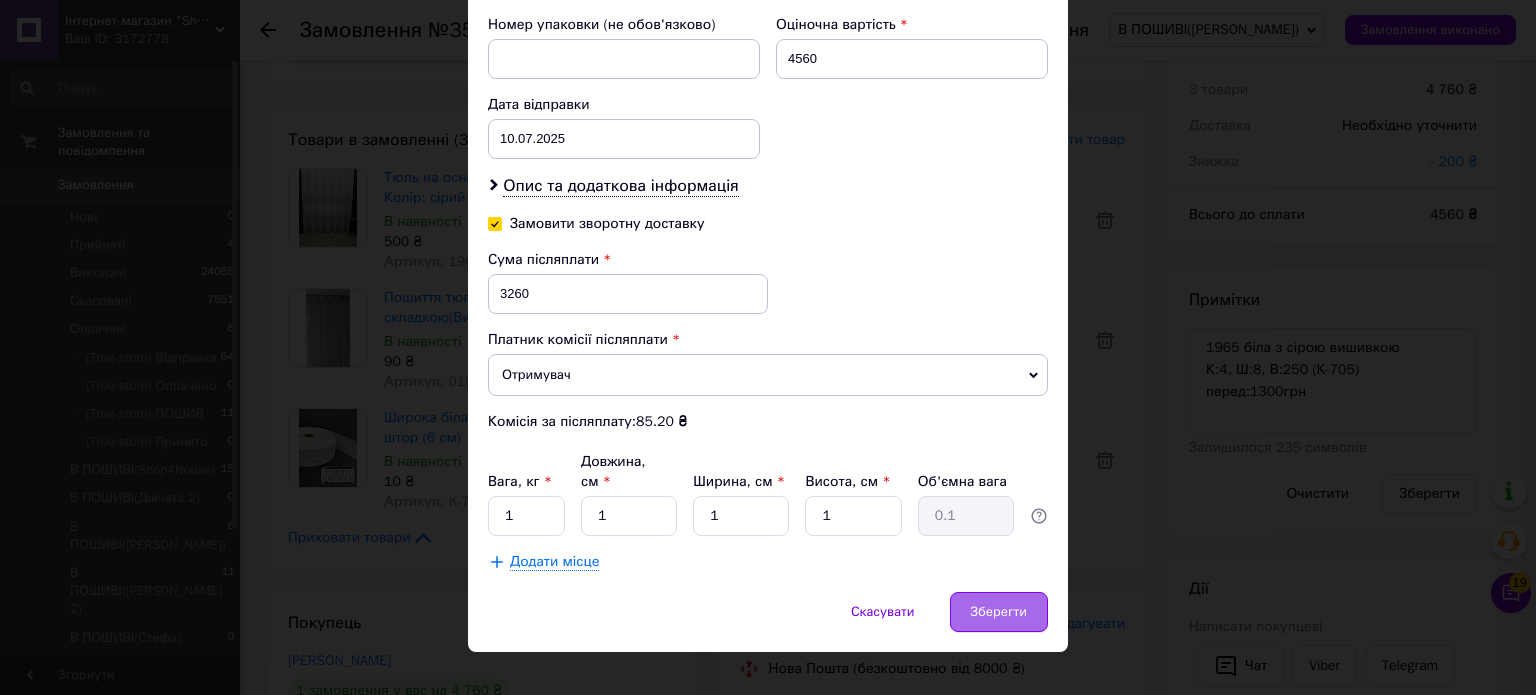 click on "Зберегти" at bounding box center [999, 612] 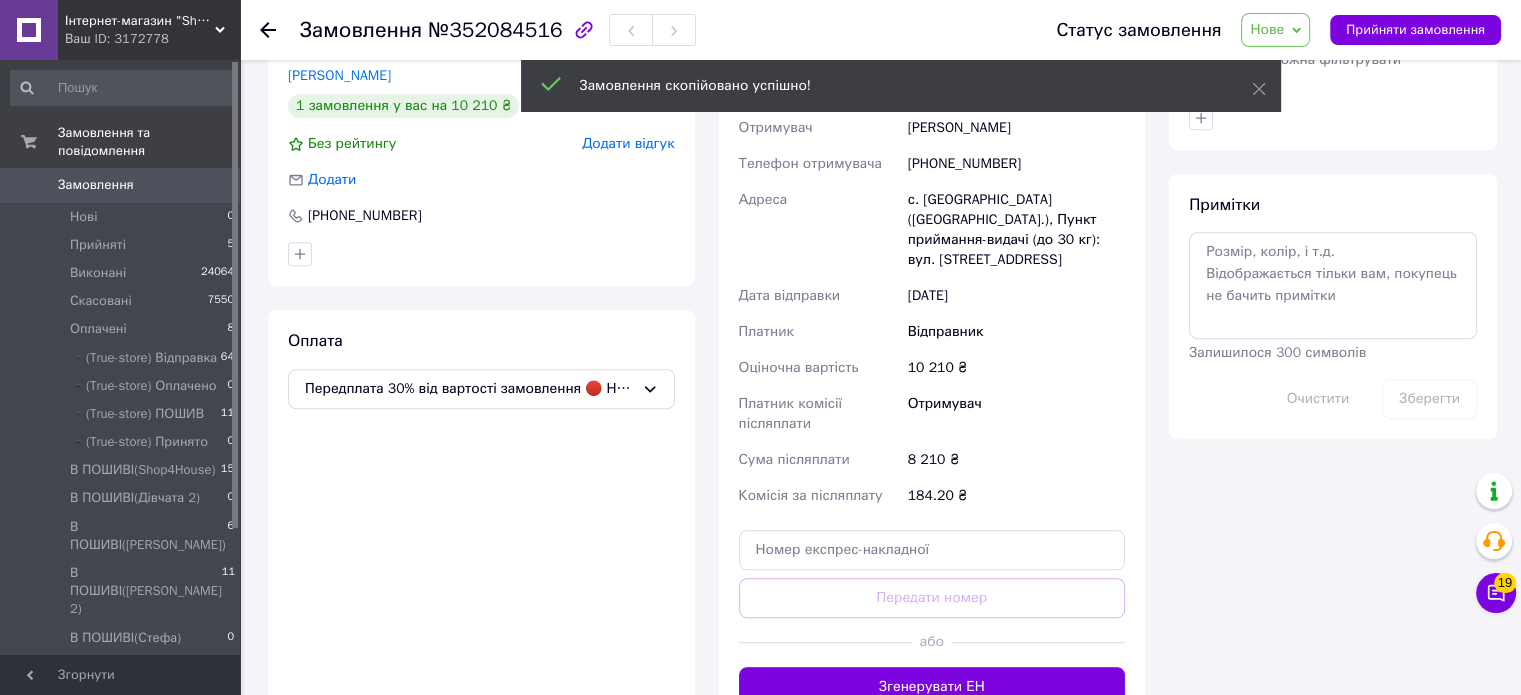 scroll, scrollTop: 900, scrollLeft: 0, axis: vertical 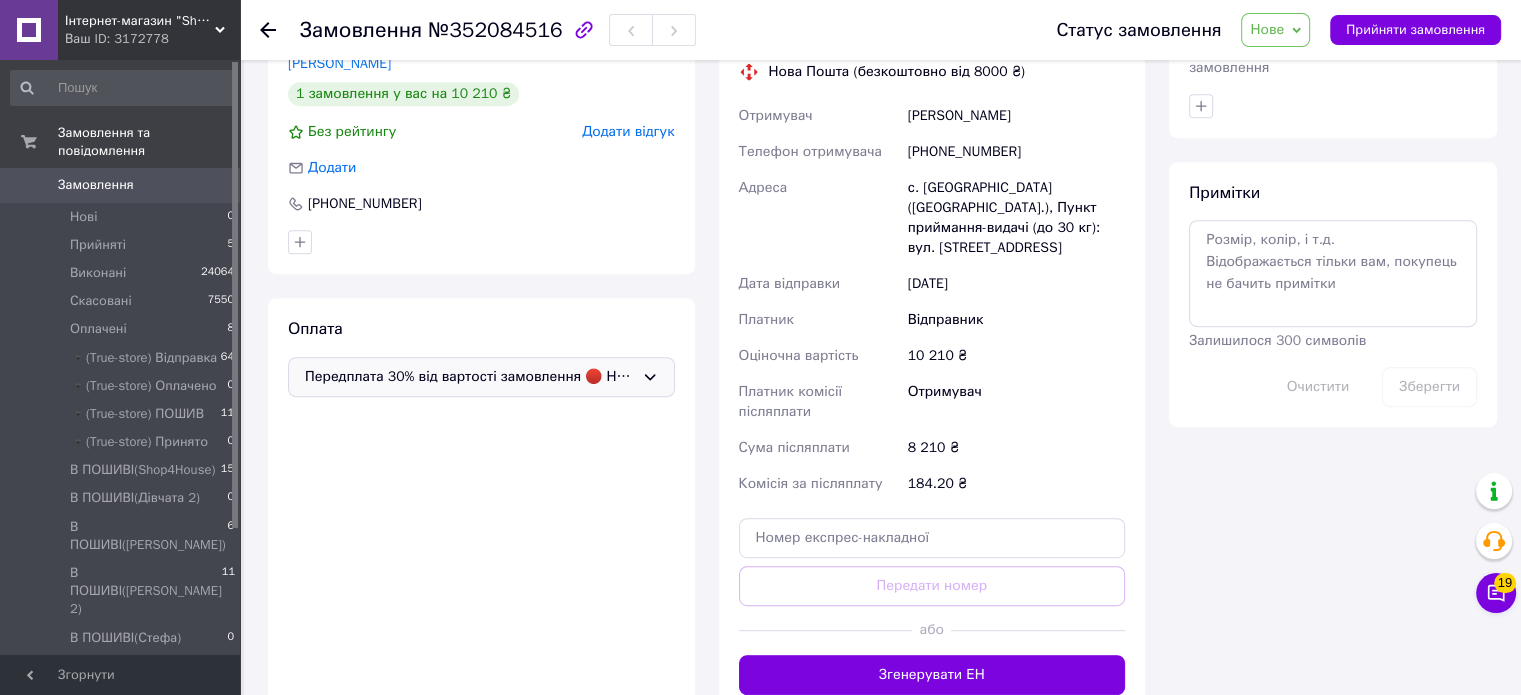 click on "Передплата 30% від вартості замовлення 🔴 Нова Пошта 🔴" at bounding box center (481, 377) 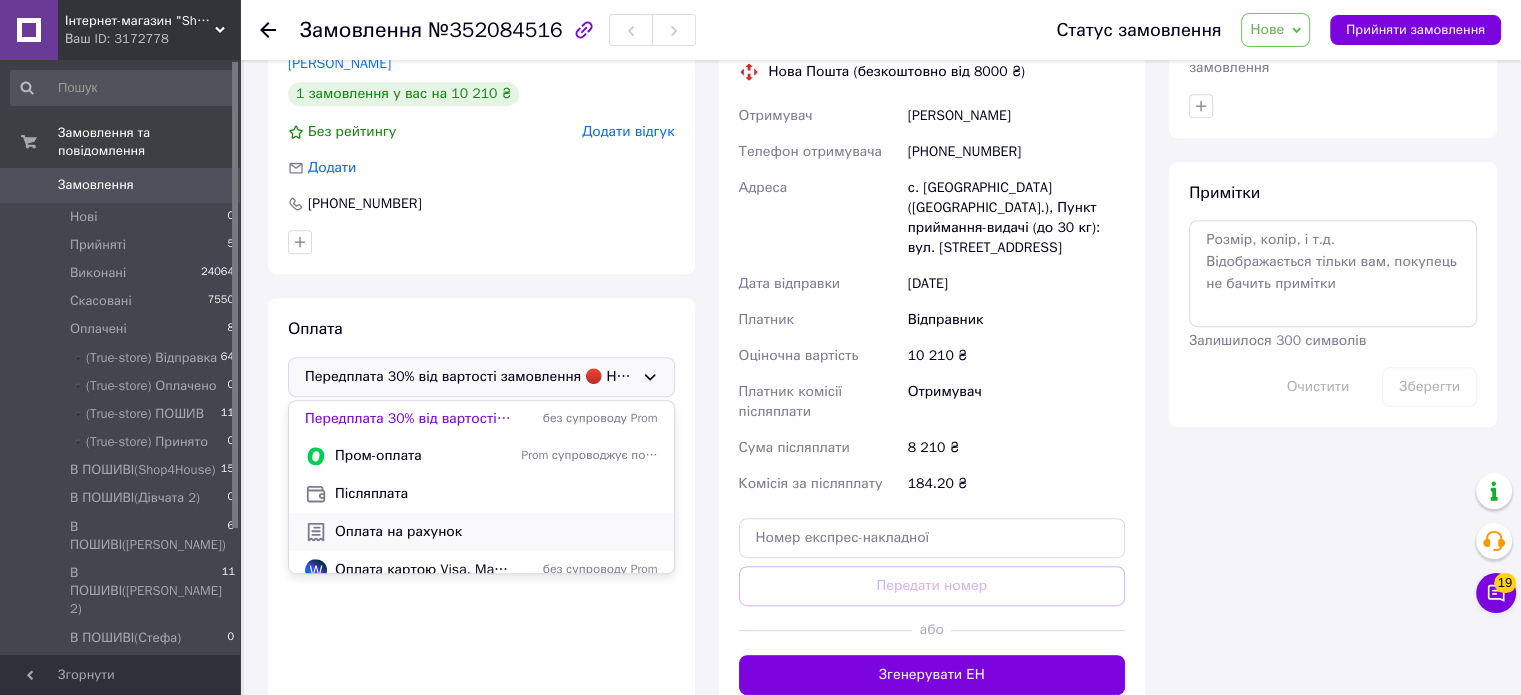 click on "Оплата на рахунок" at bounding box center (496, 532) 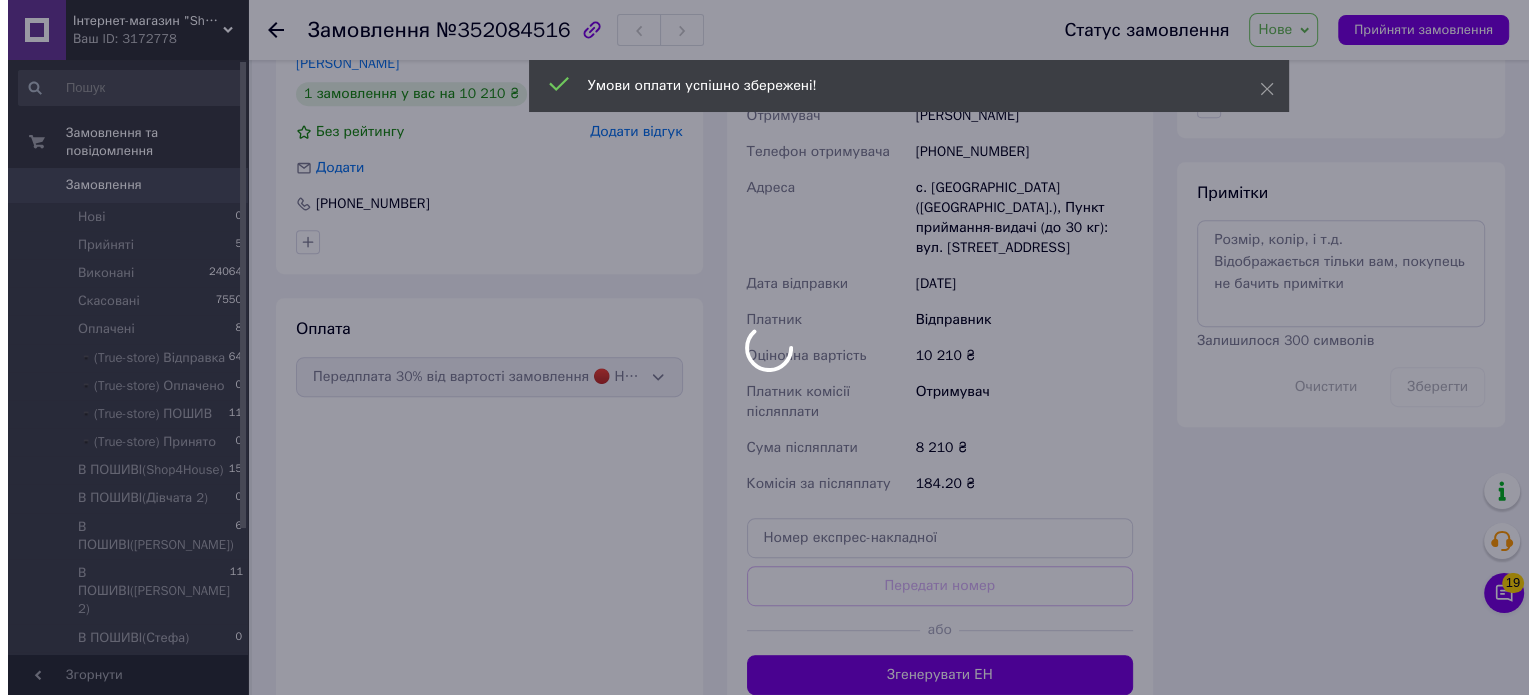 scroll, scrollTop: 800, scrollLeft: 0, axis: vertical 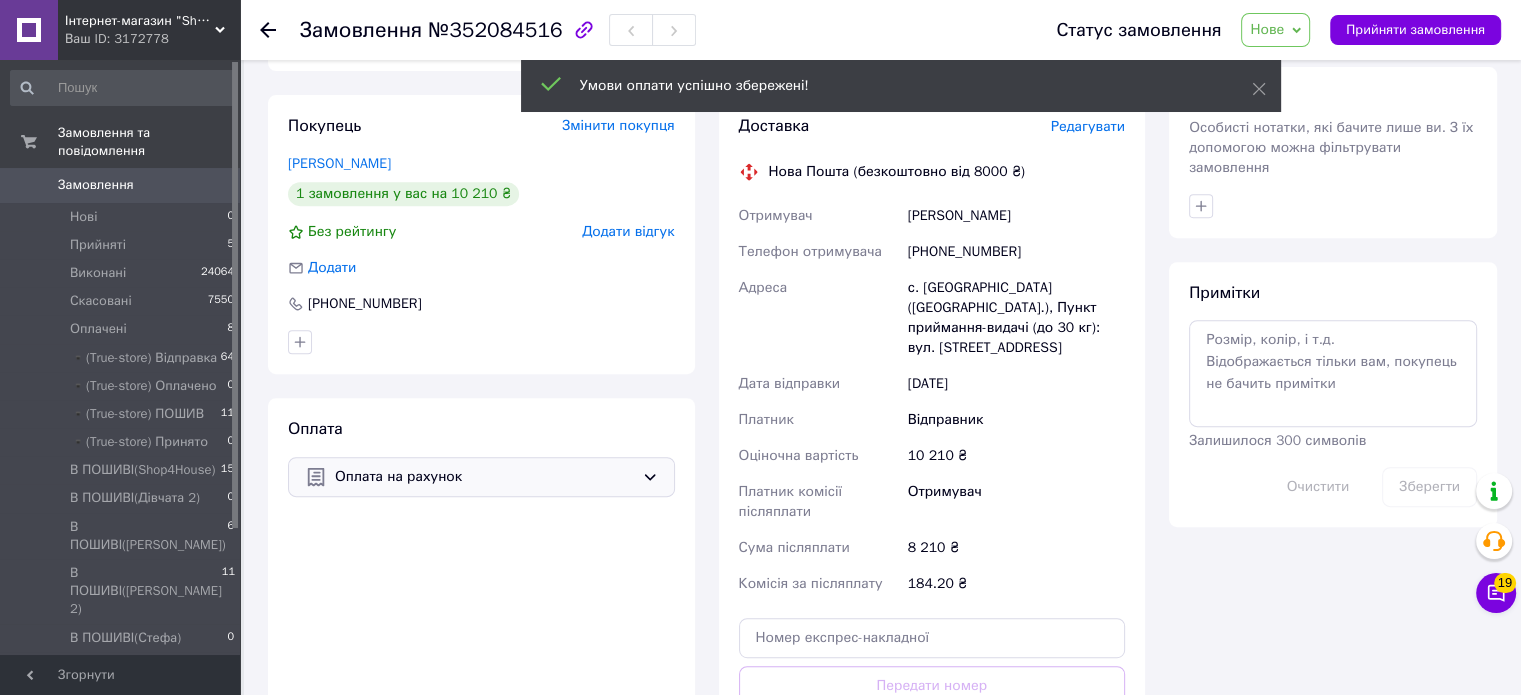 click on "Редагувати" at bounding box center (1088, 126) 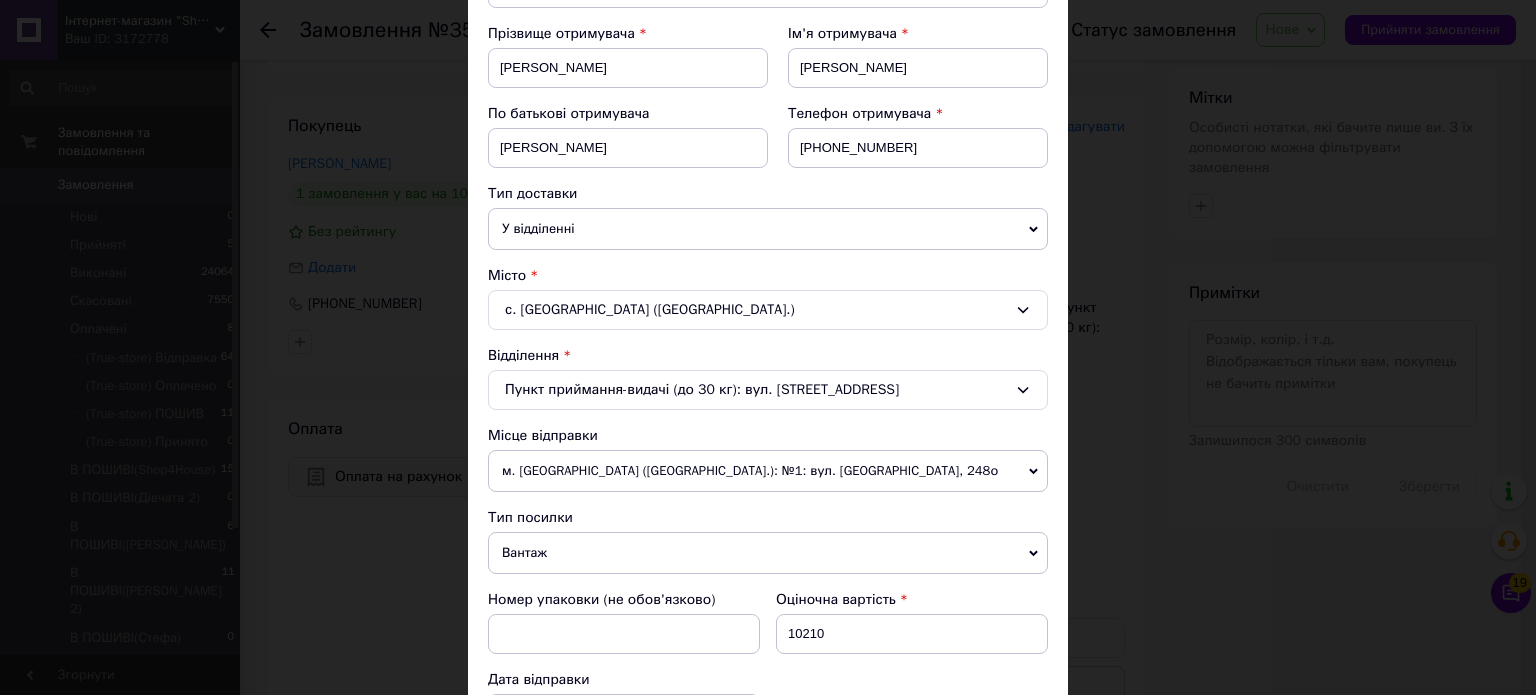 scroll, scrollTop: 700, scrollLeft: 0, axis: vertical 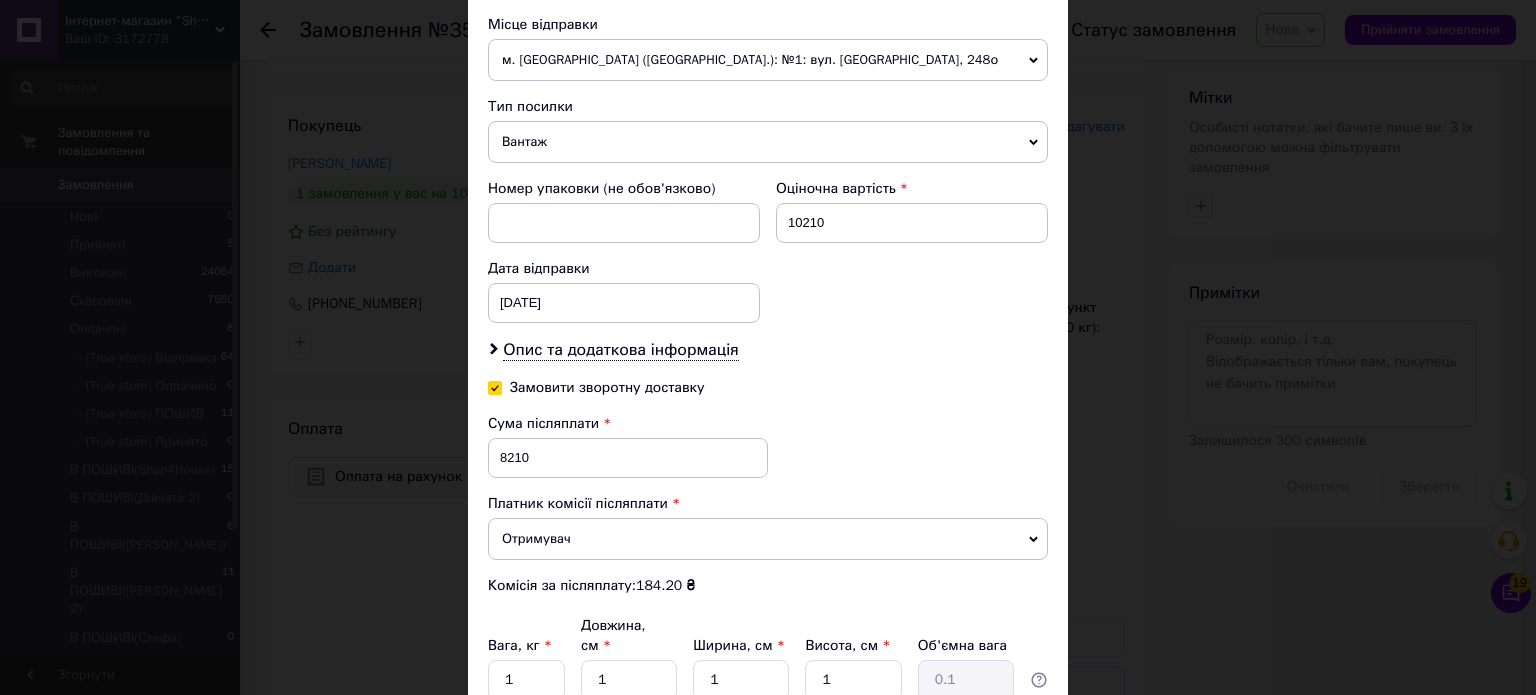 click on "Замовити зворотну доставку" at bounding box center (628, 396) 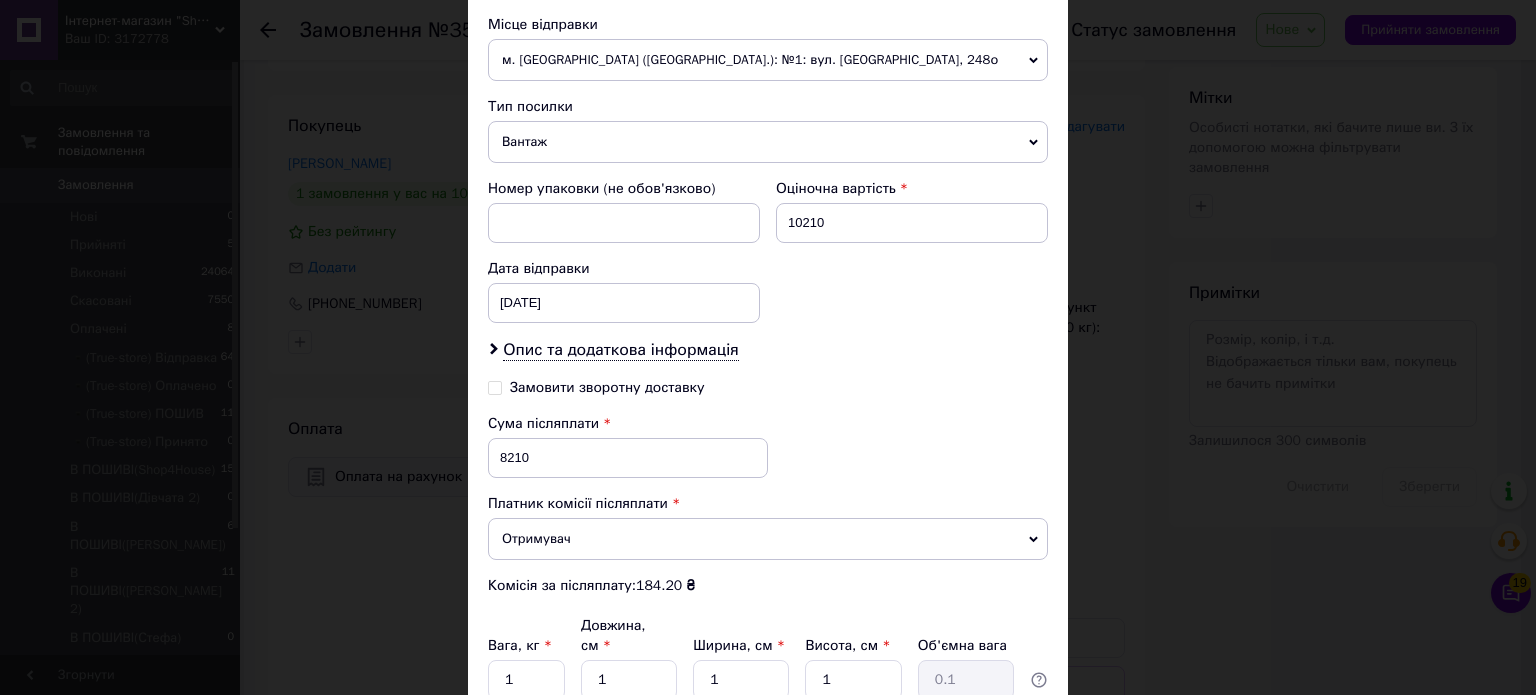 checkbox on "false" 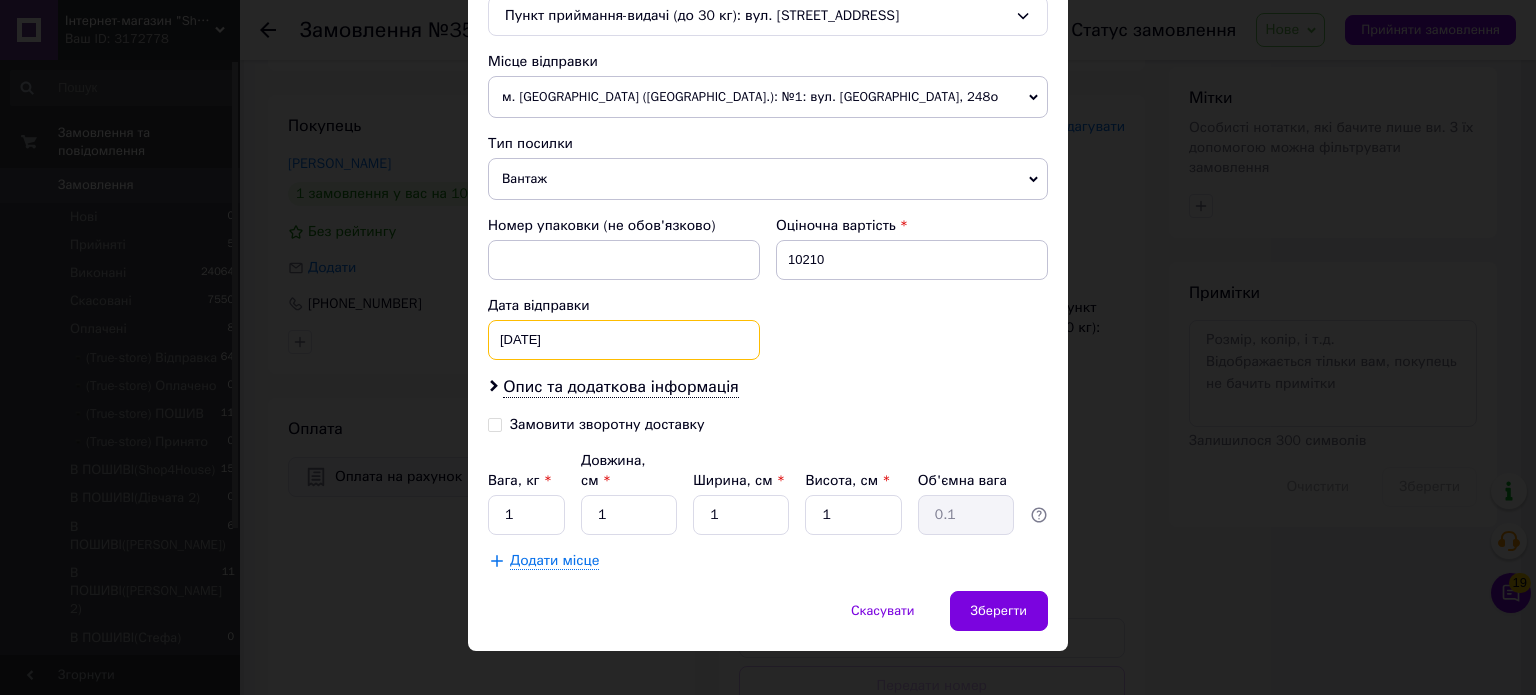 click on "[DATE] < 2025 > < Июль > Пн Вт Ср Чт Пт Сб Вс 30 1 2 3 4 5 6 7 8 9 10 11 12 13 14 15 16 17 18 19 20 21 22 23 24 25 26 27 28 29 30 31 1 2 3 4 5 6 7 8 9 10" at bounding box center [624, 340] 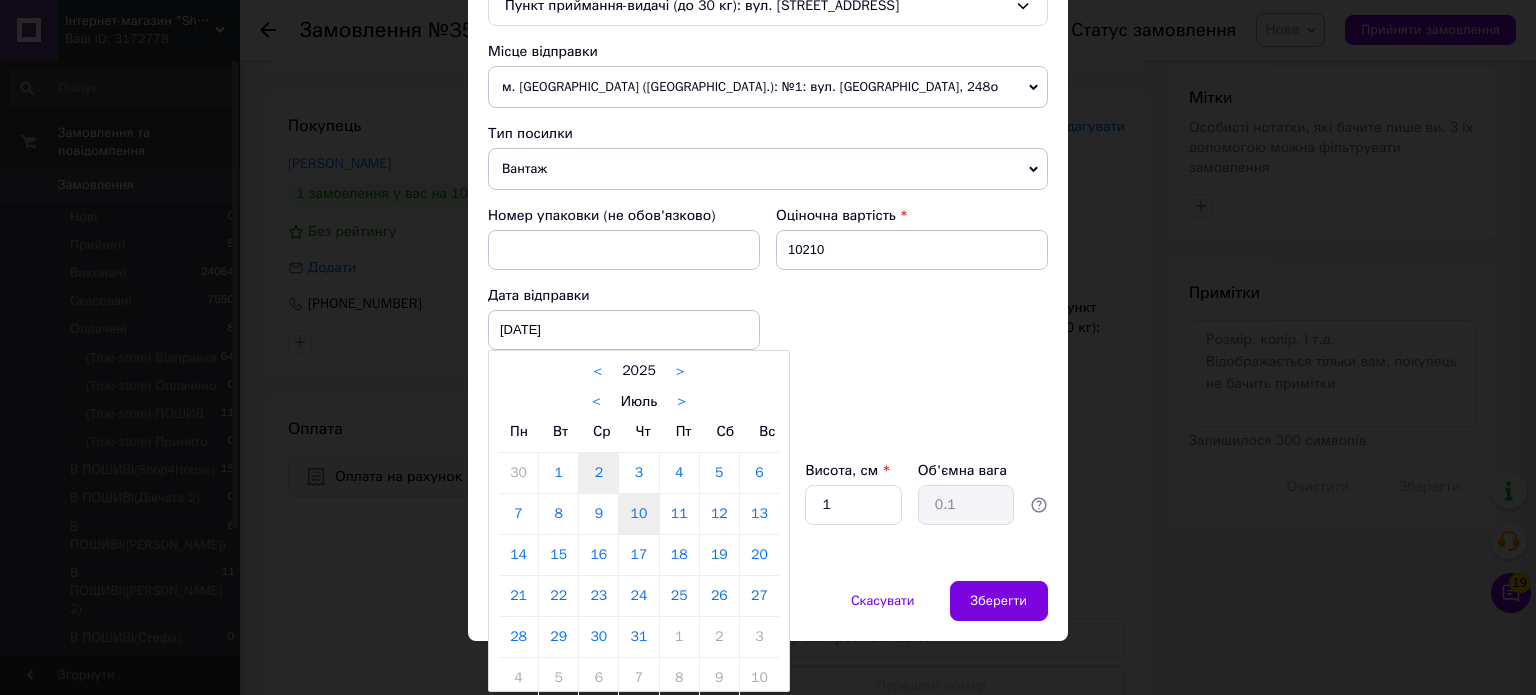 click on "10" at bounding box center (638, 514) 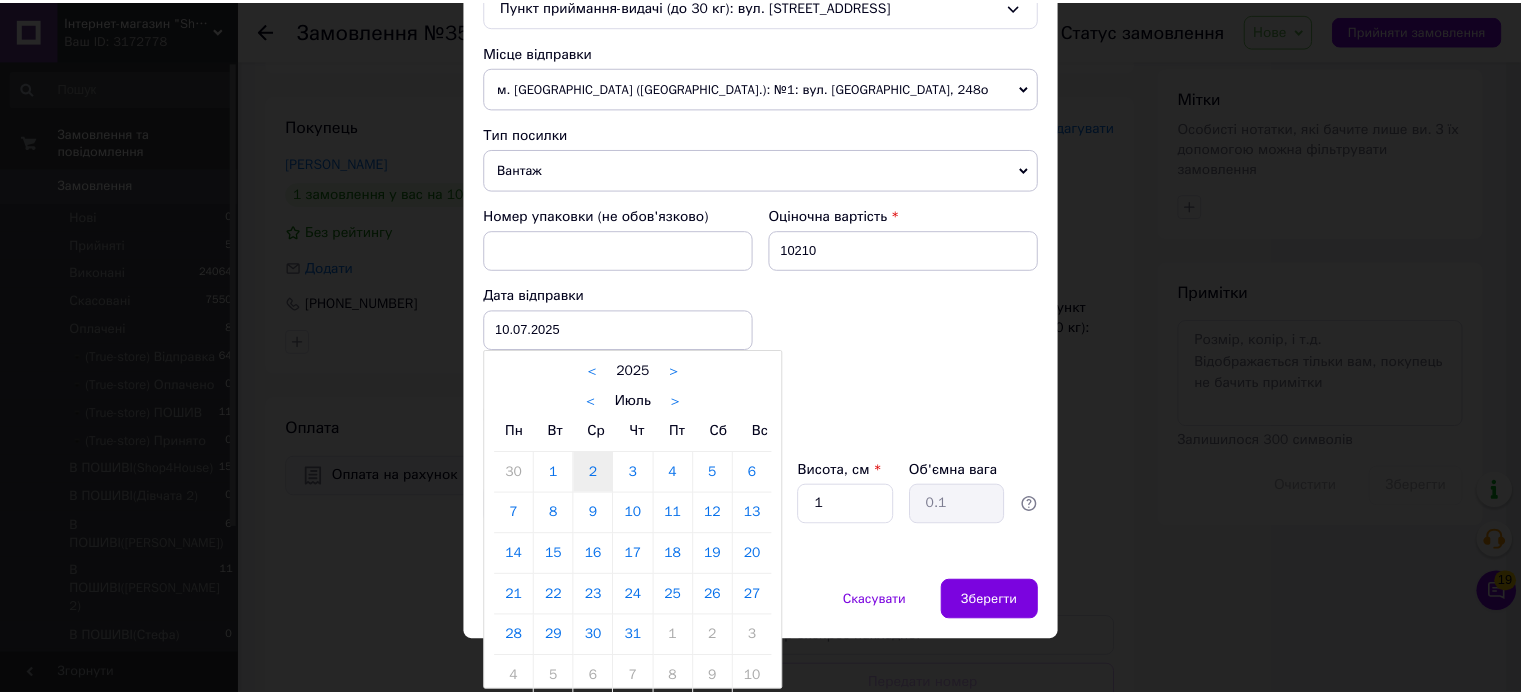 scroll, scrollTop: 663, scrollLeft: 0, axis: vertical 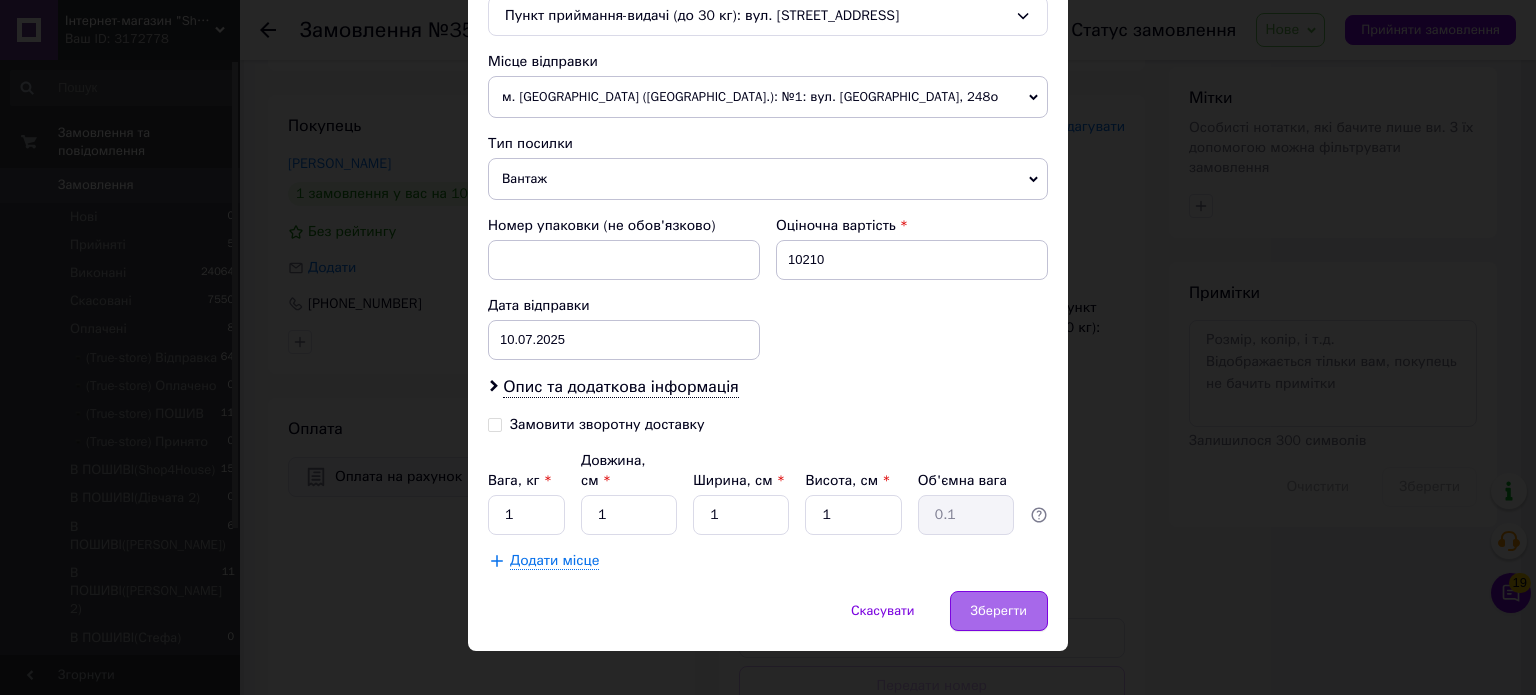 click on "Зберегти" at bounding box center [999, 611] 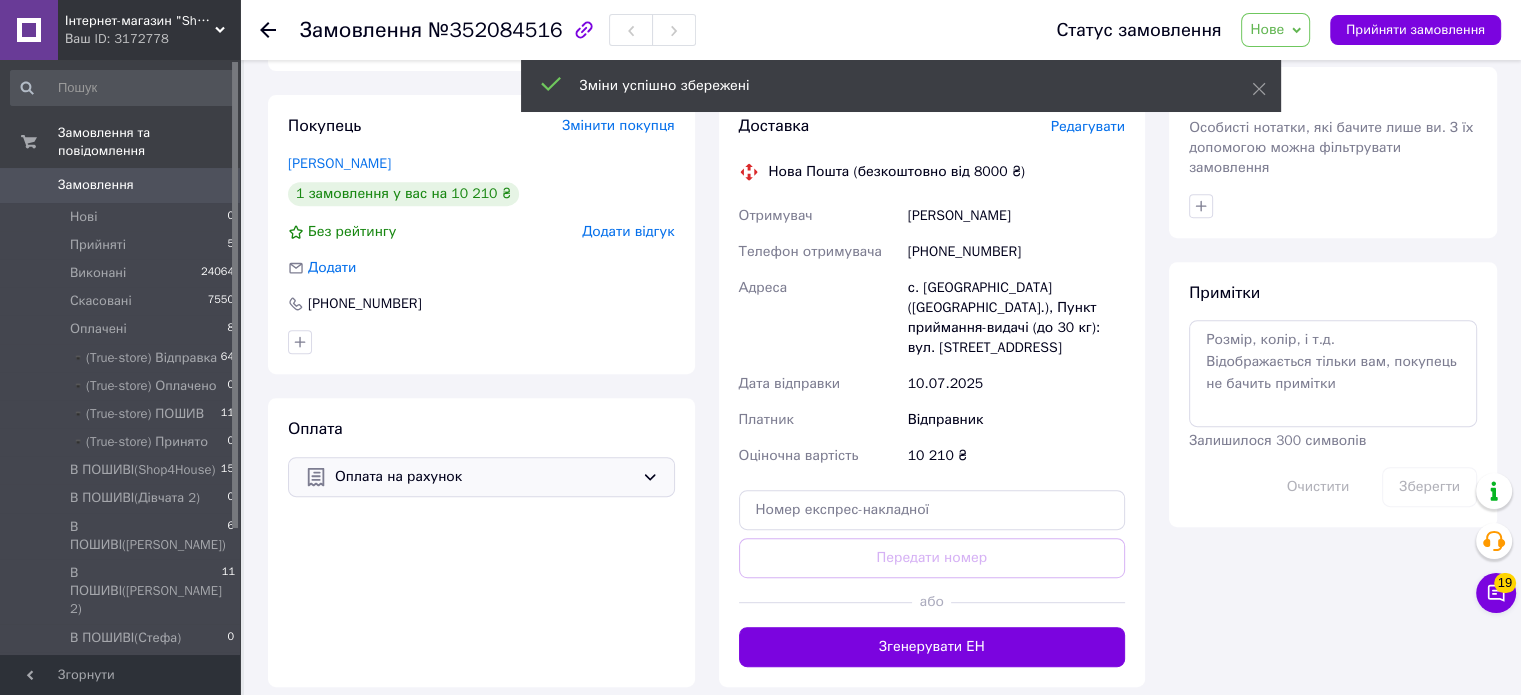 click on "Згенерувати ЕН" at bounding box center [932, 647] 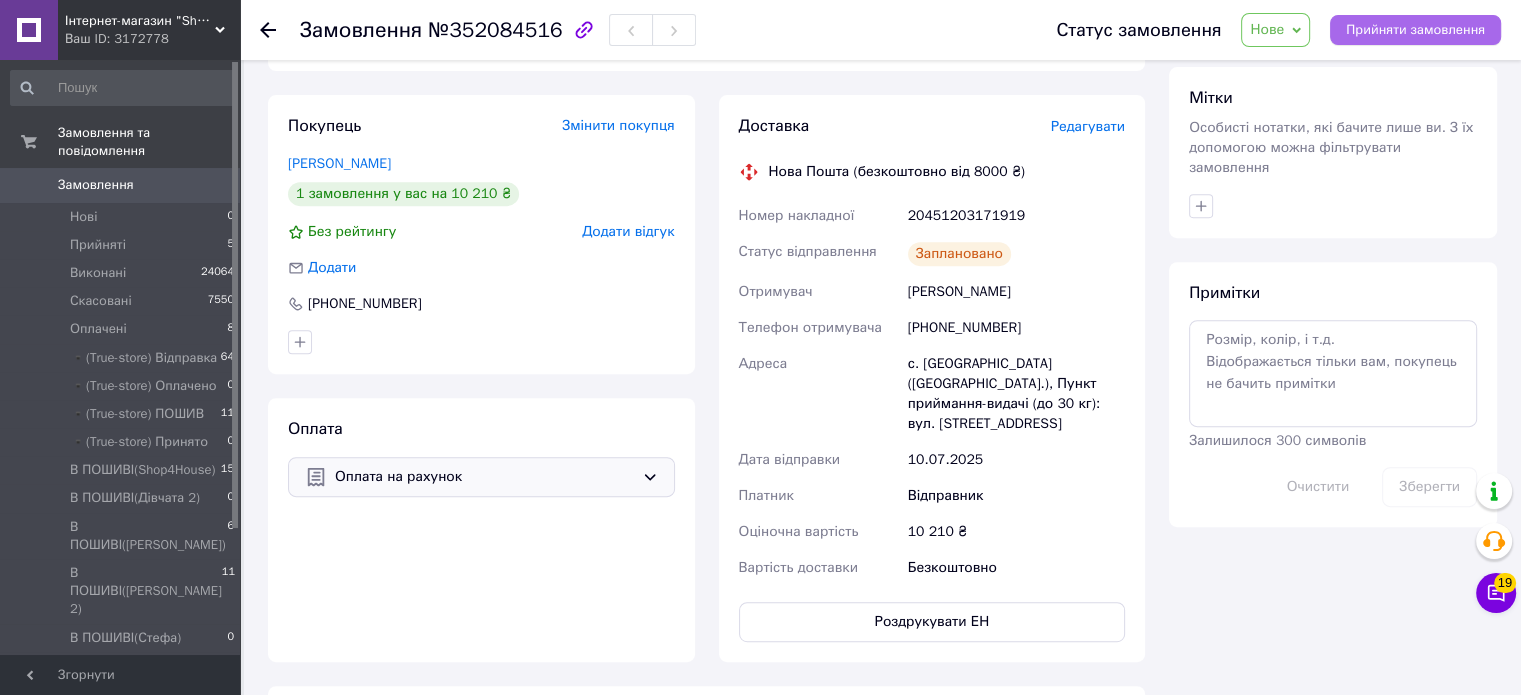 click on "Прийняти замовлення" at bounding box center [1415, 30] 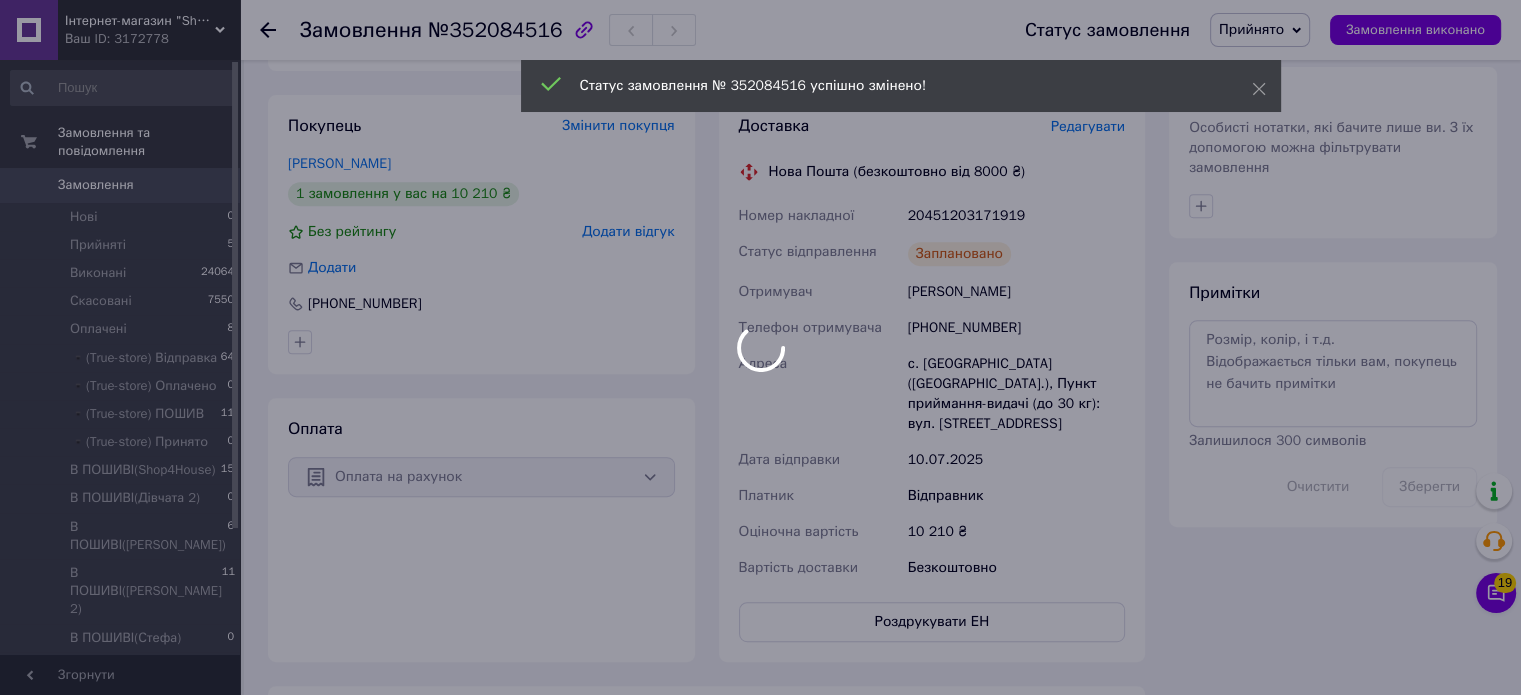 click at bounding box center (760, 347) 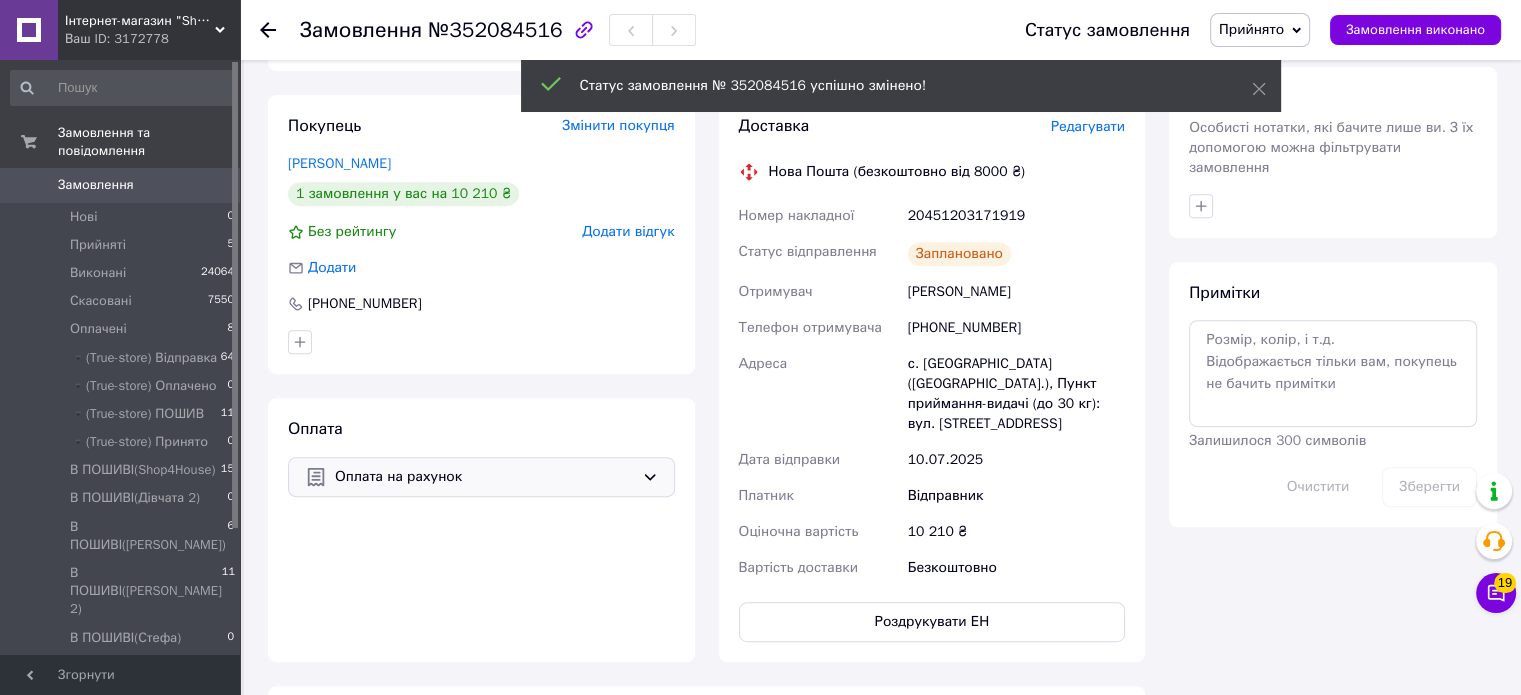 click on "Замовлення виконано" at bounding box center [1415, 30] 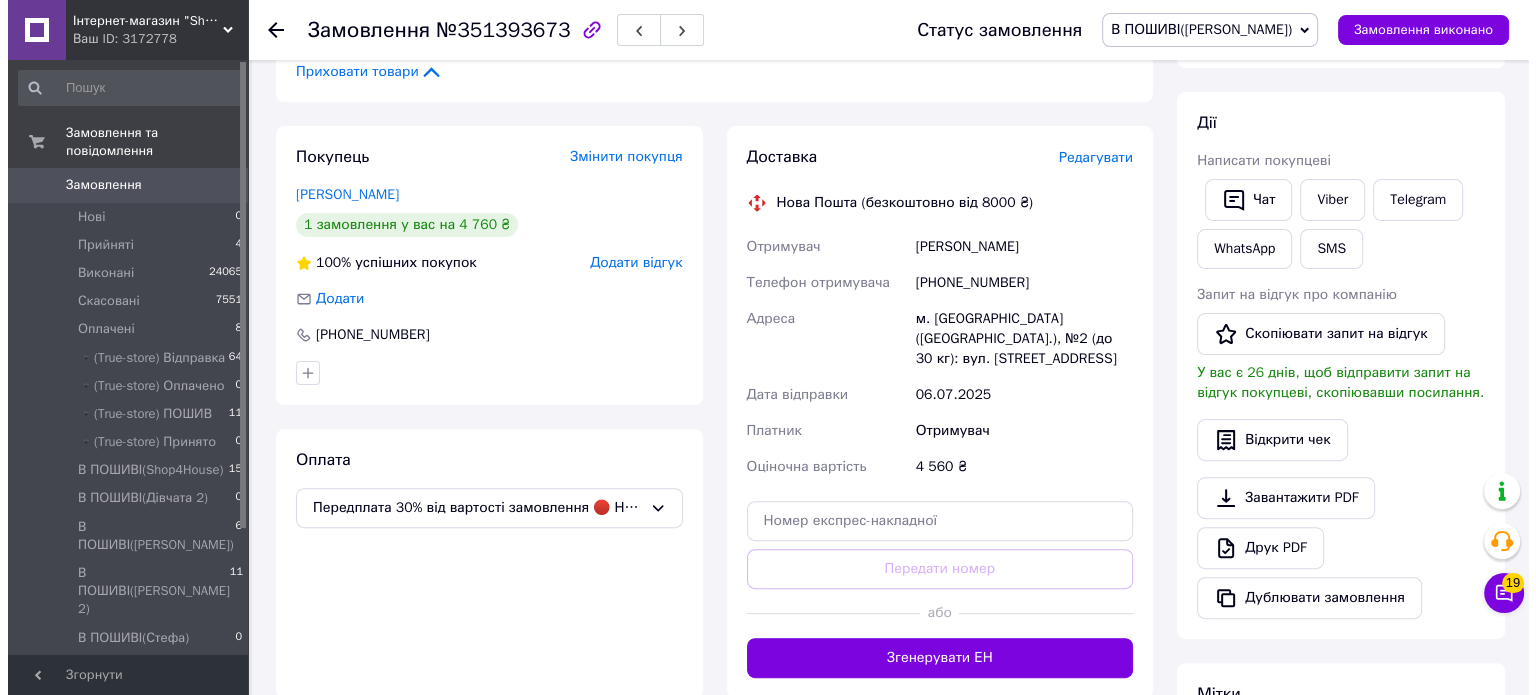 scroll, scrollTop: 263, scrollLeft: 0, axis: vertical 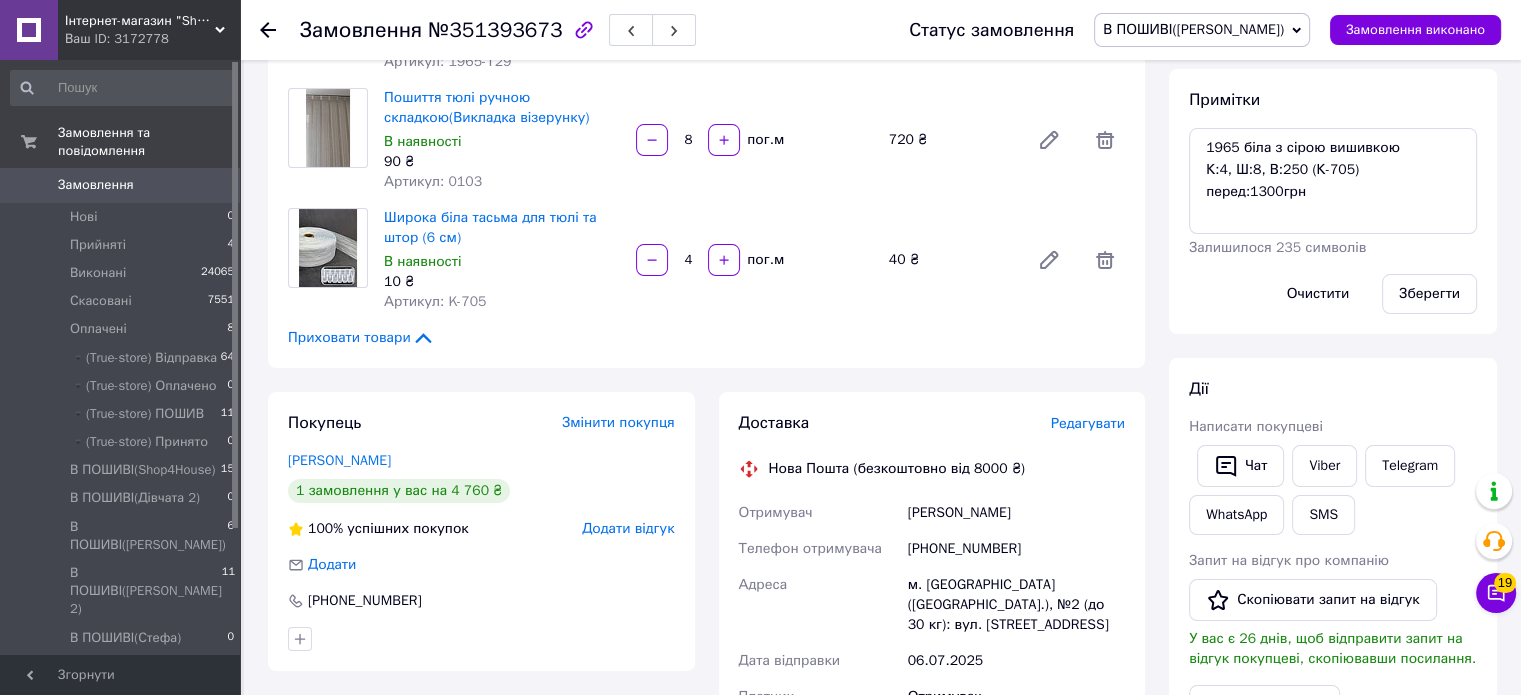 click on "Редагувати" at bounding box center [1088, 423] 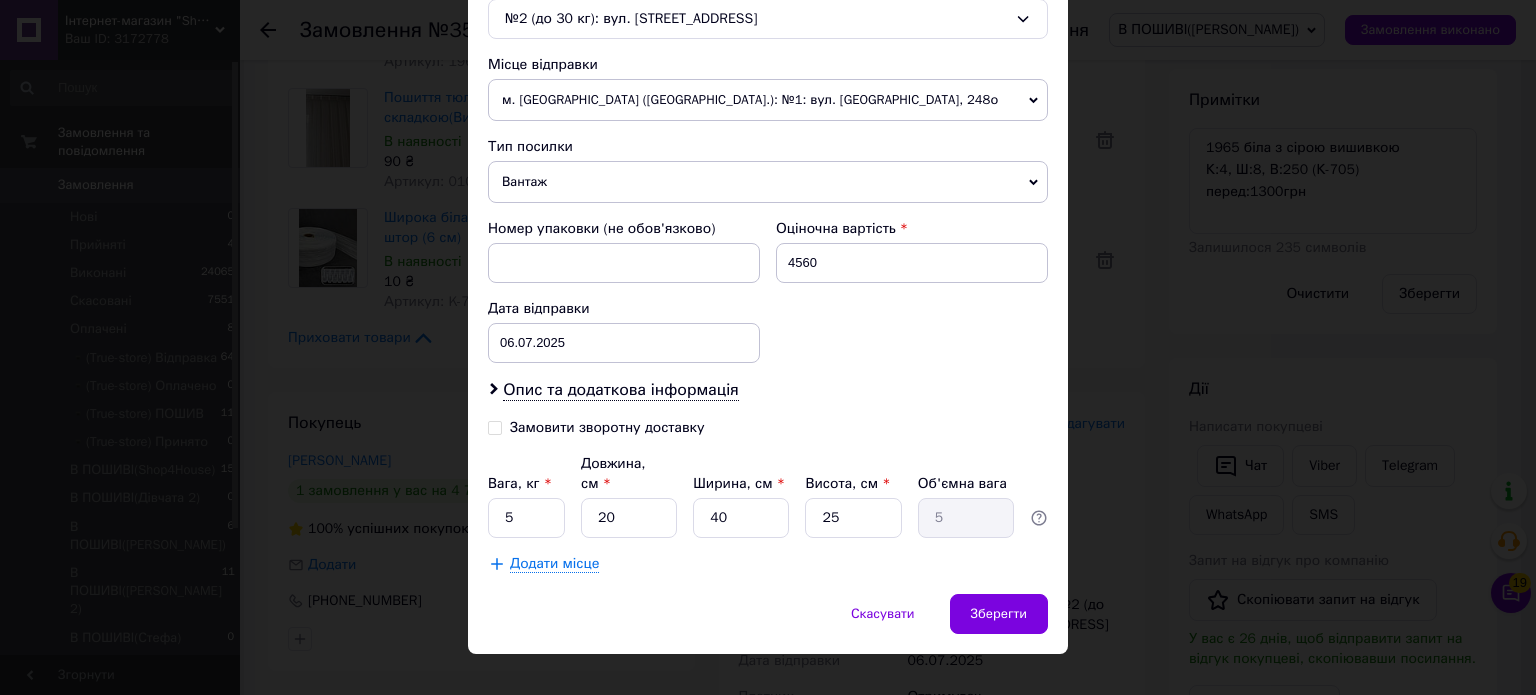 scroll, scrollTop: 663, scrollLeft: 0, axis: vertical 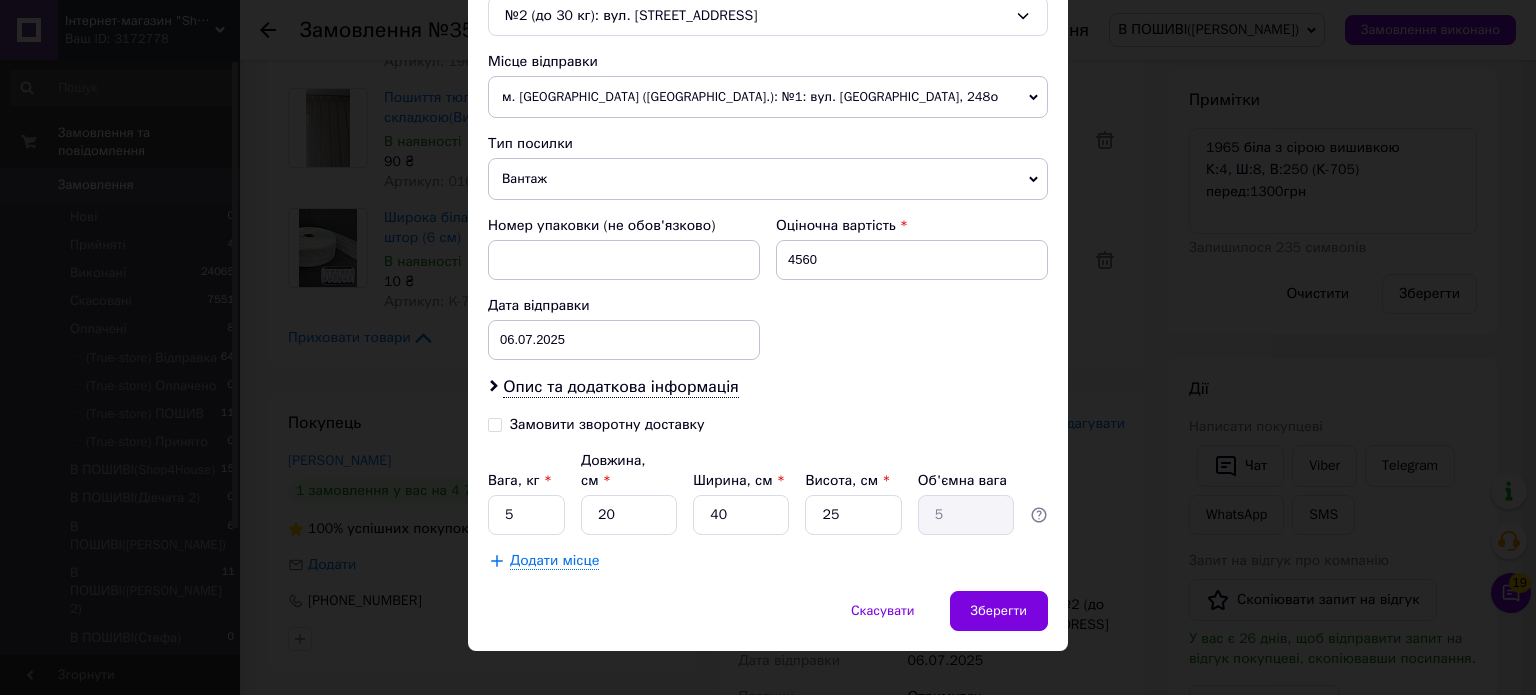 click on "Замовити зворотну доставку" at bounding box center (607, 424) 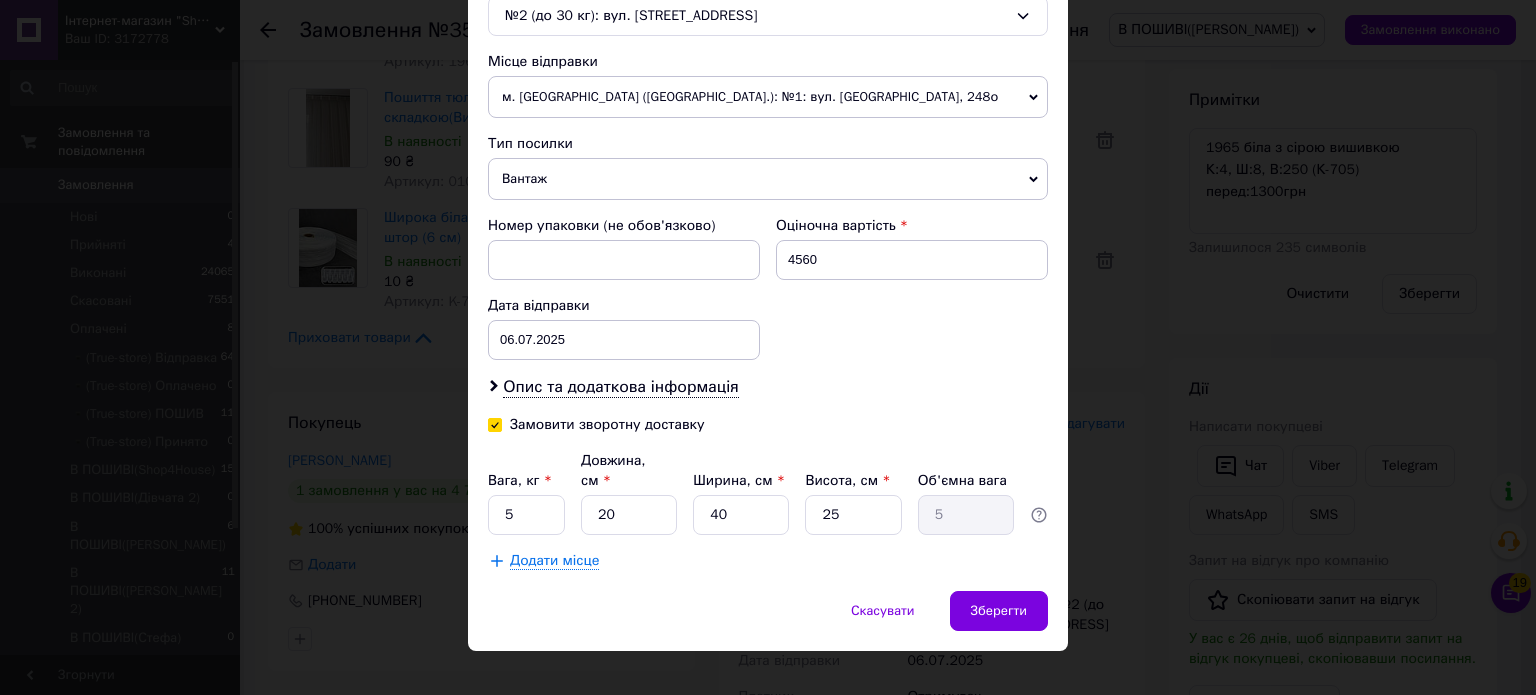 checkbox on "true" 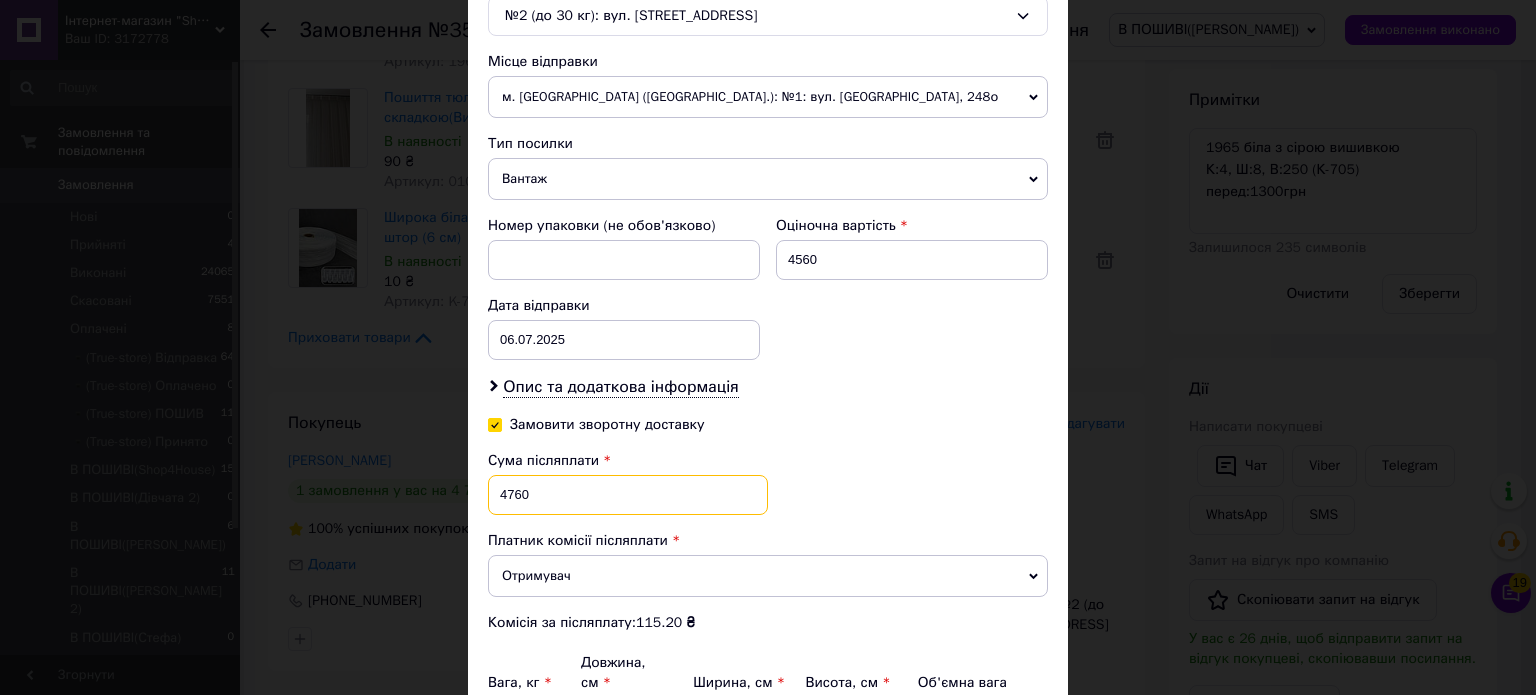 click on "4760" at bounding box center [628, 495] 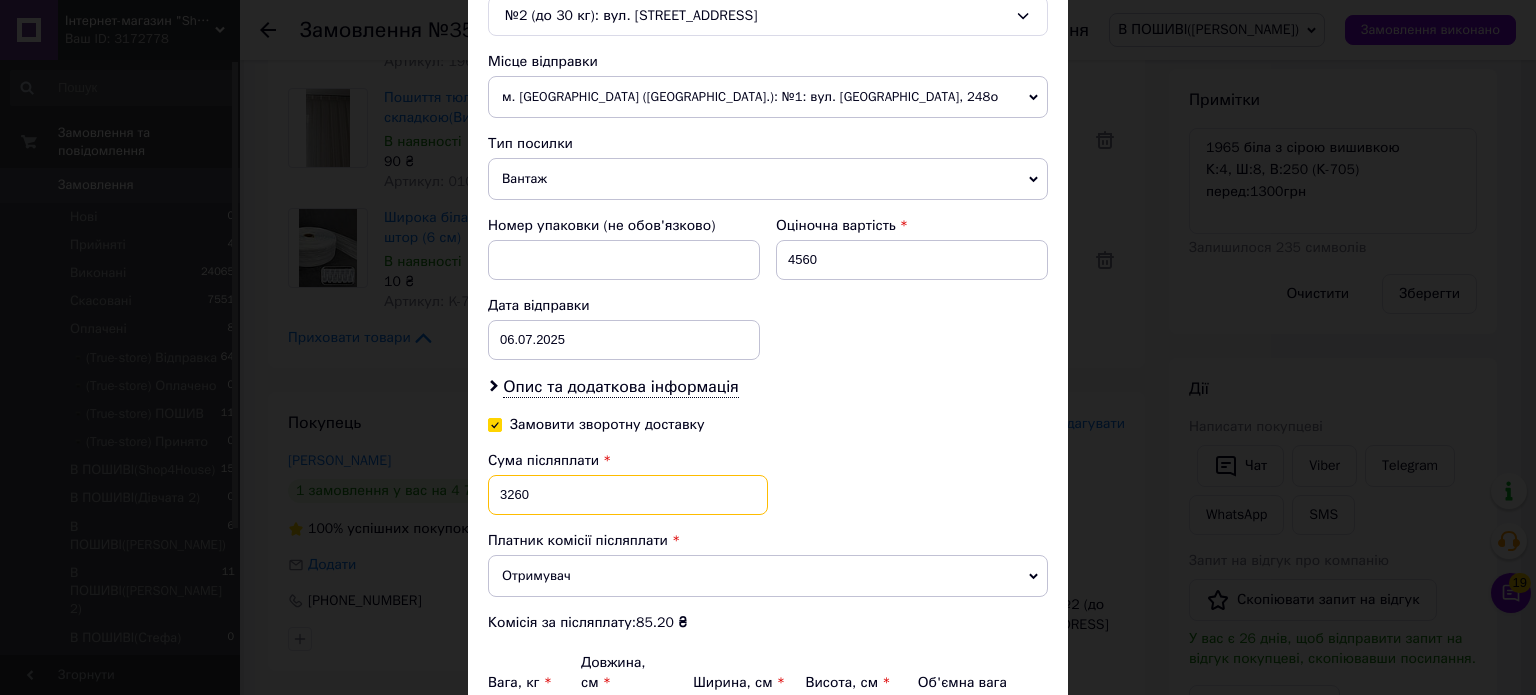 type on "3260" 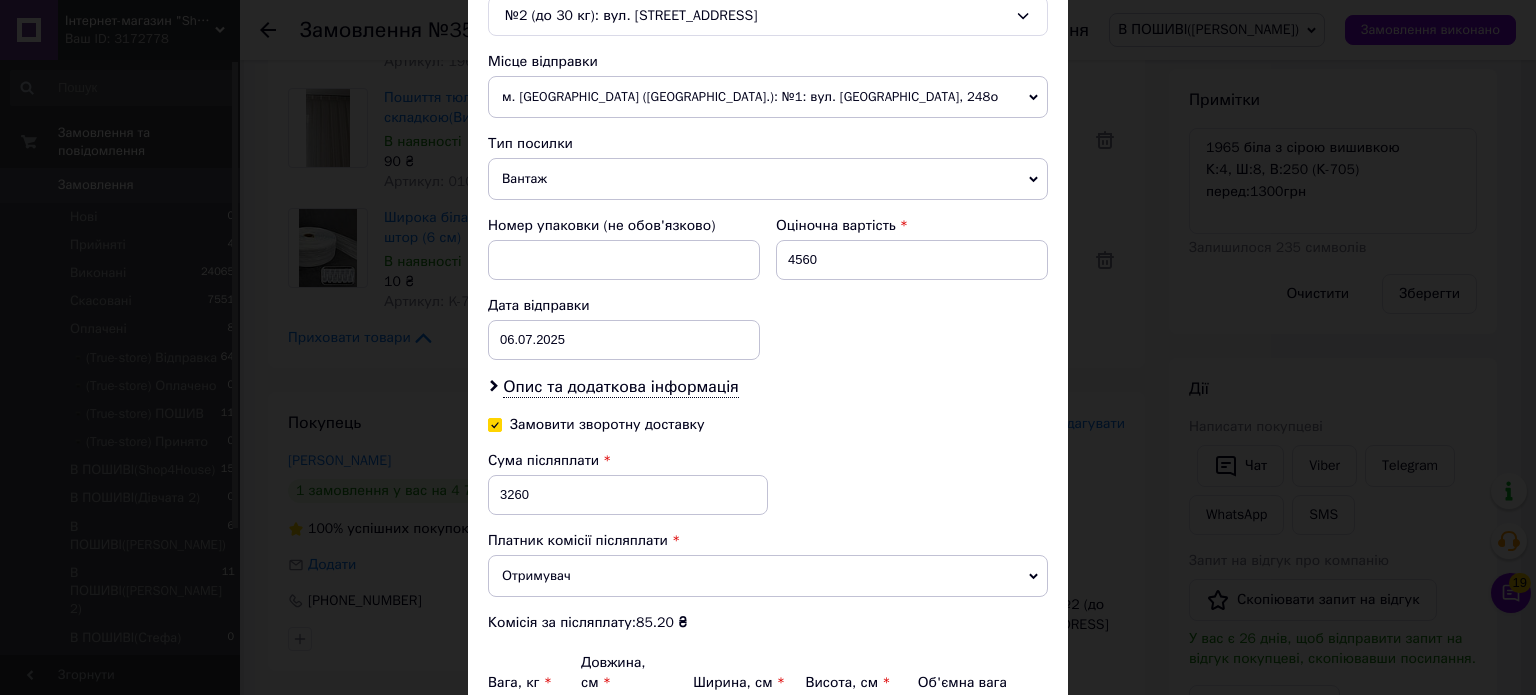 click on "Дата відправки" at bounding box center (624, 306) 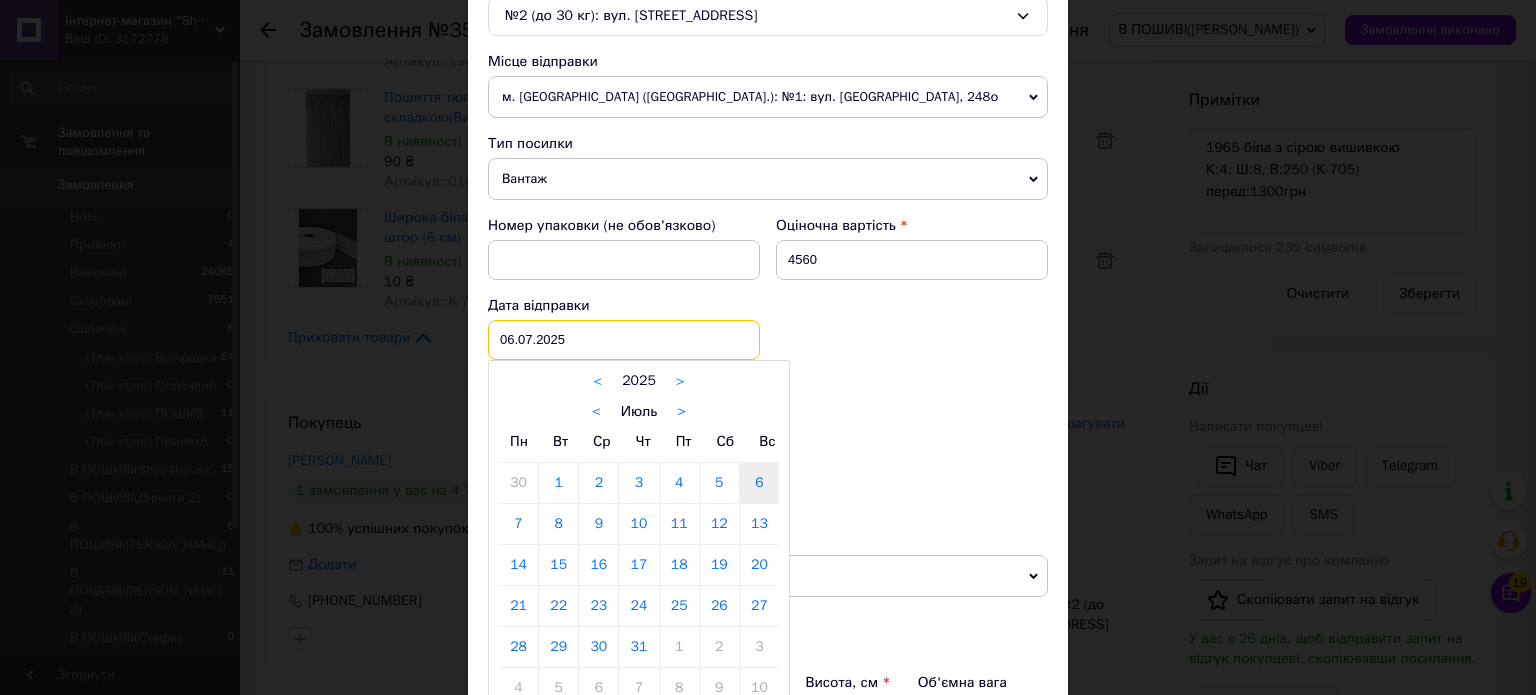 click on "[DATE] < 2025 > < Июль > Пн Вт Ср Чт Пт Сб Вс 30 1 2 3 4 5 6 7 8 9 10 11 12 13 14 15 16 17 18 19 20 21 22 23 24 25 26 27 28 29 30 31 1 2 3 4 5 6 7 8 9 10" at bounding box center (624, 340) 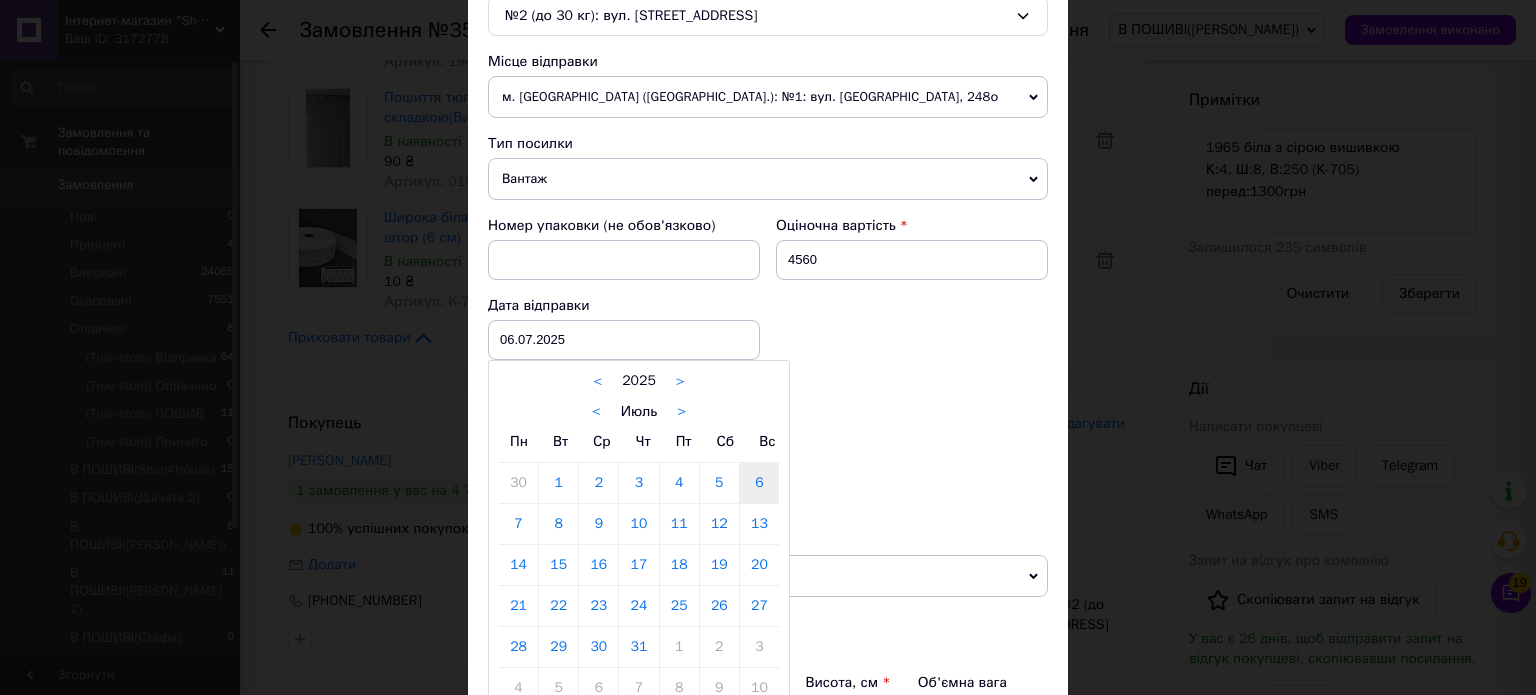 click on "10" at bounding box center (638, 524) 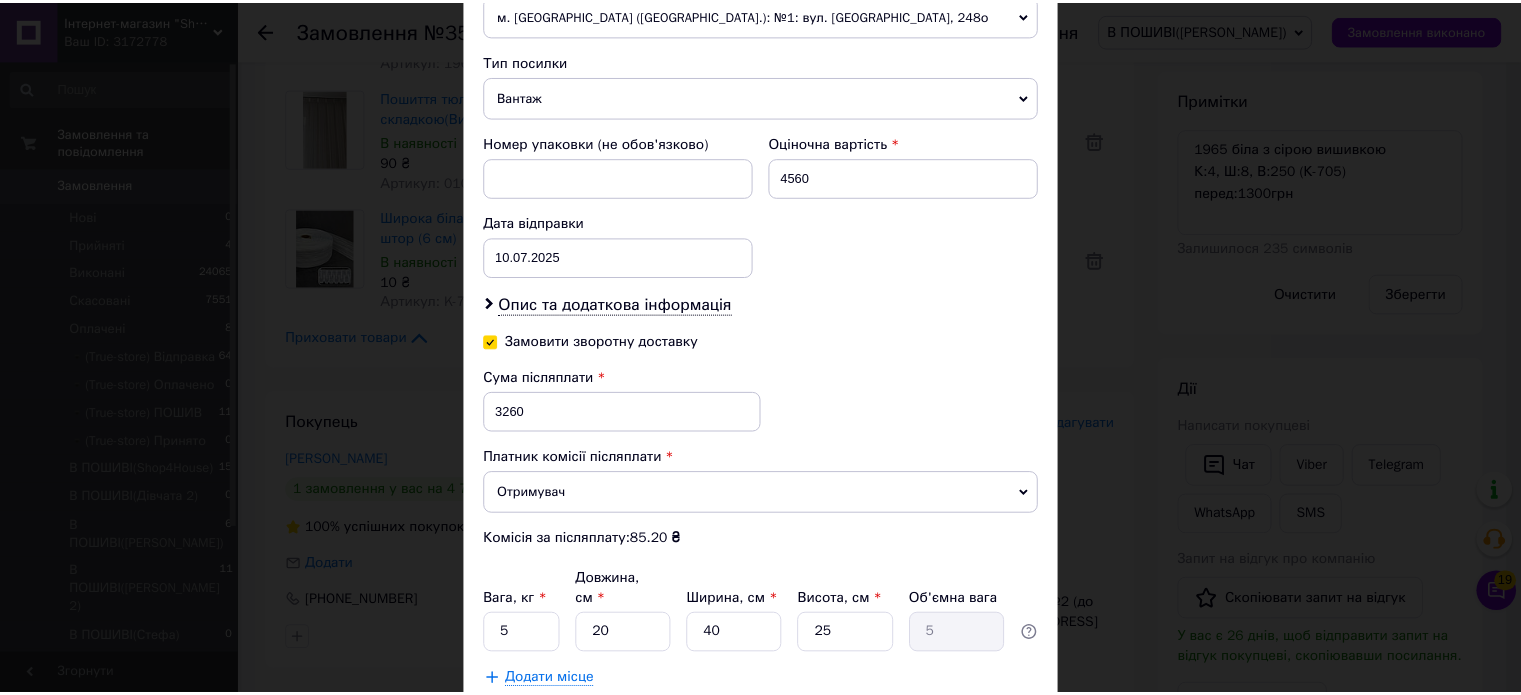 scroll, scrollTop: 864, scrollLeft: 0, axis: vertical 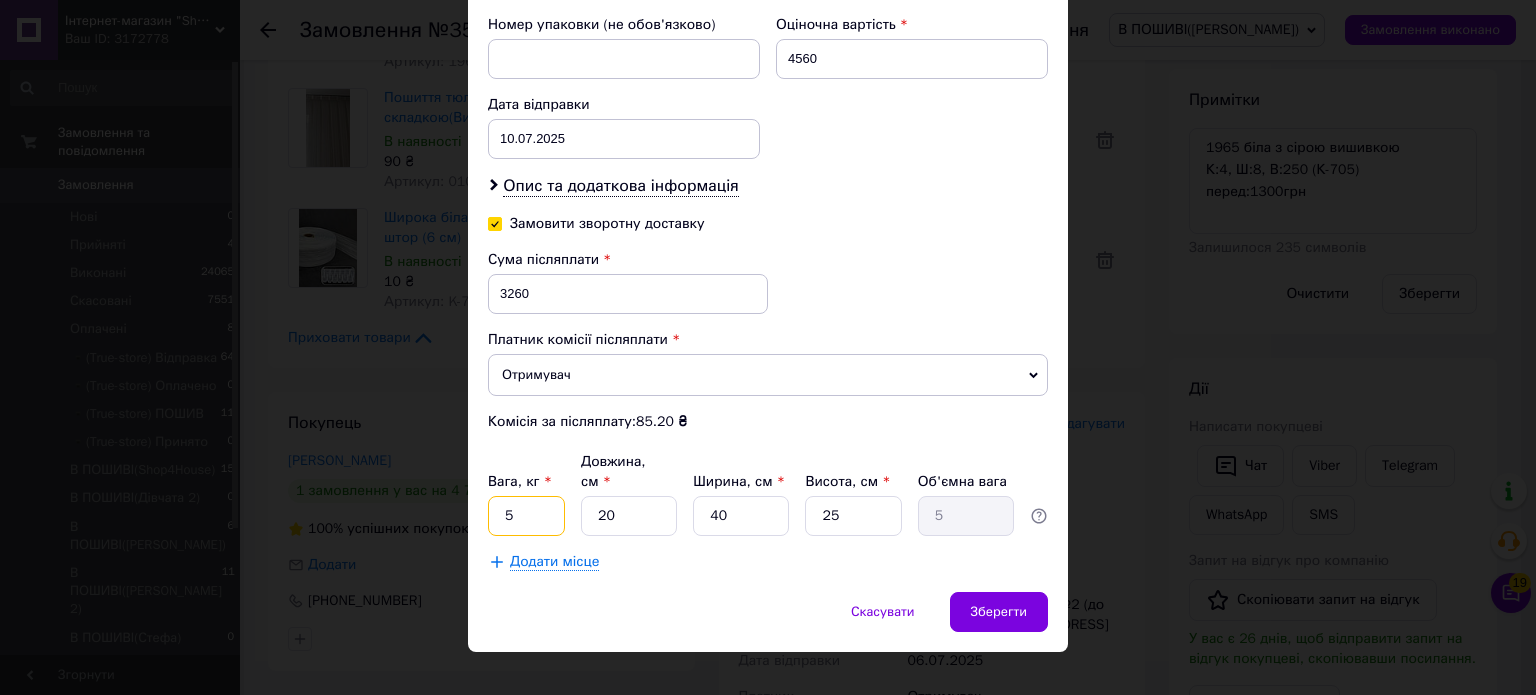 click on "5" at bounding box center [526, 516] 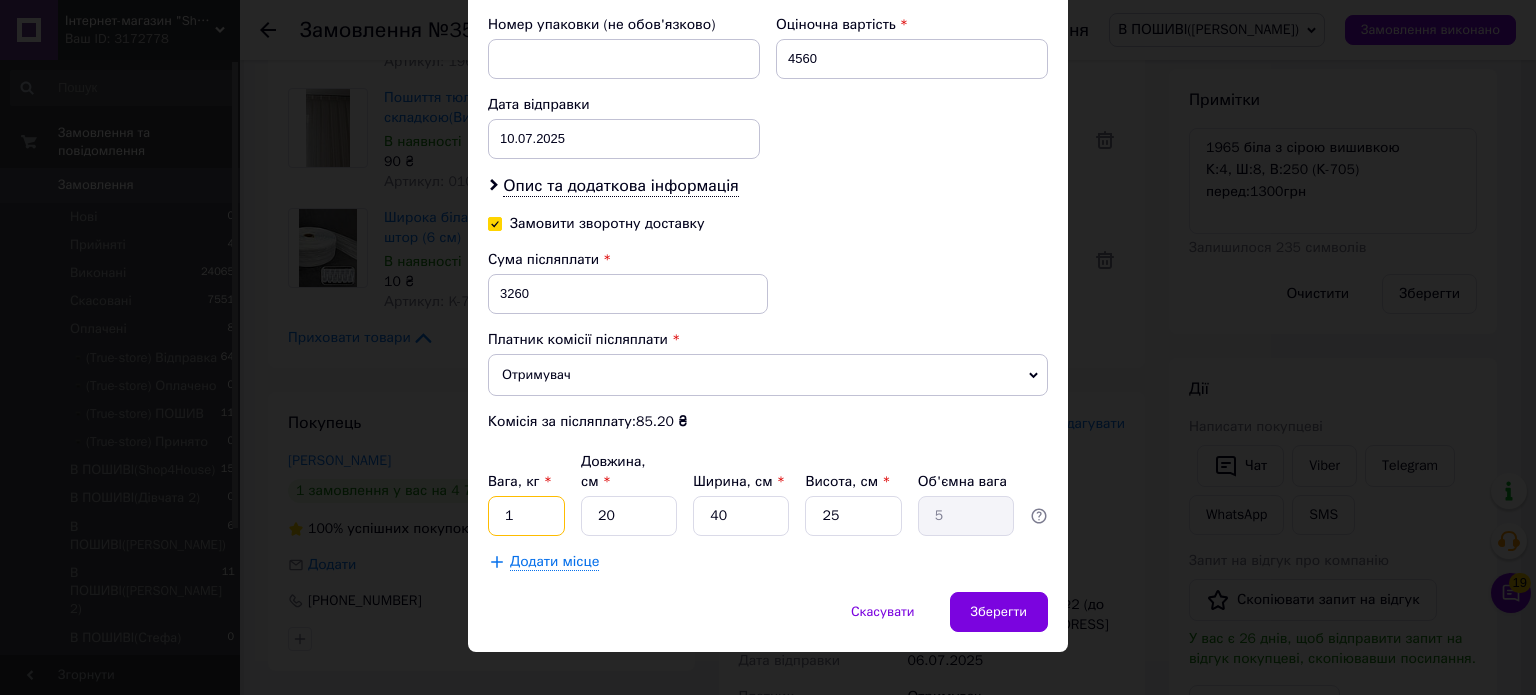 type on "1" 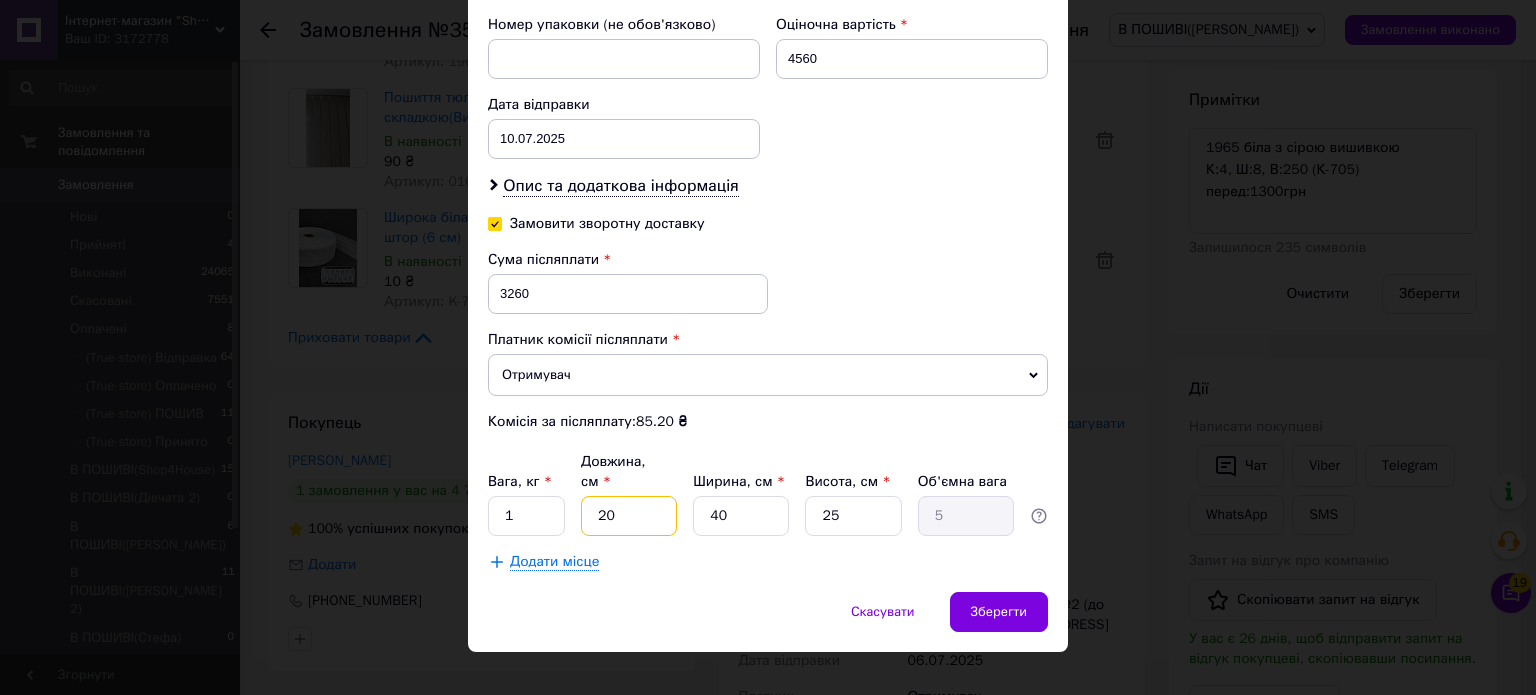 type on "1" 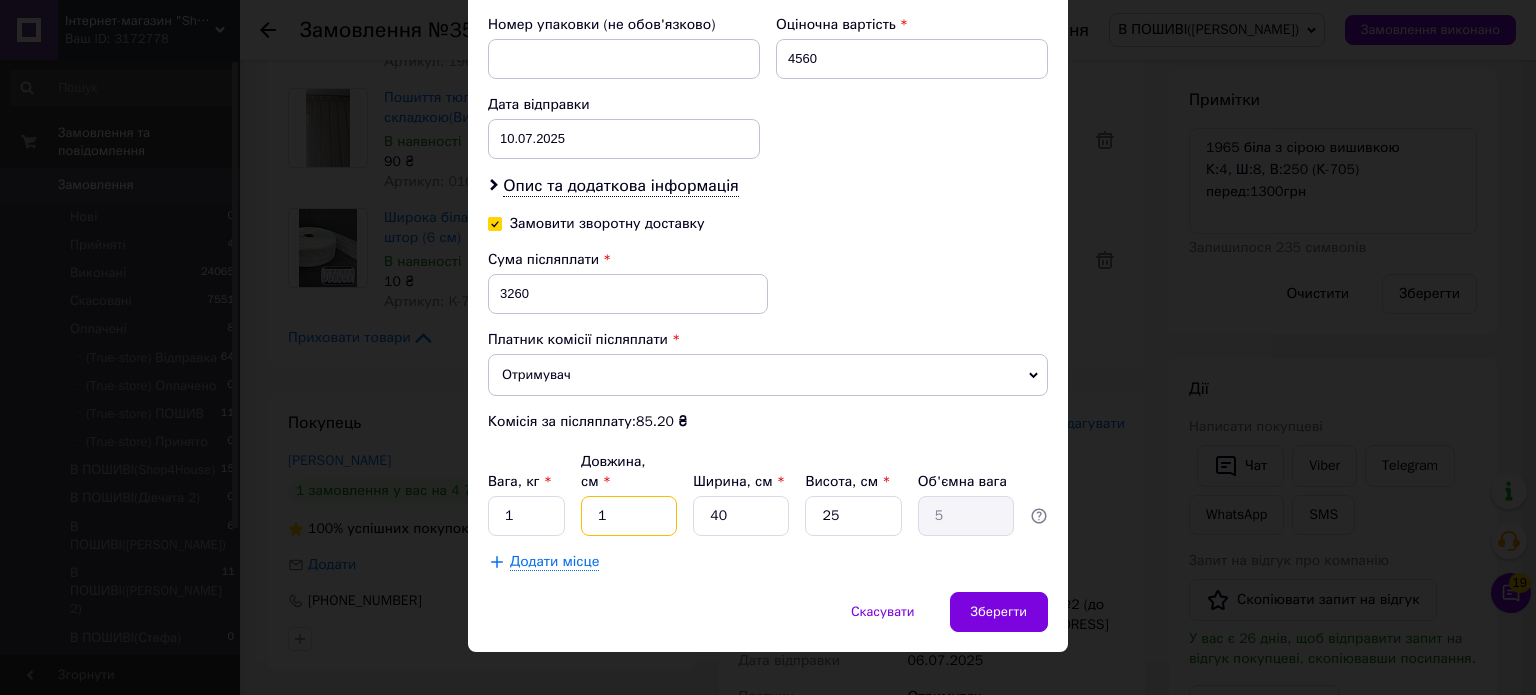 type on "0.25" 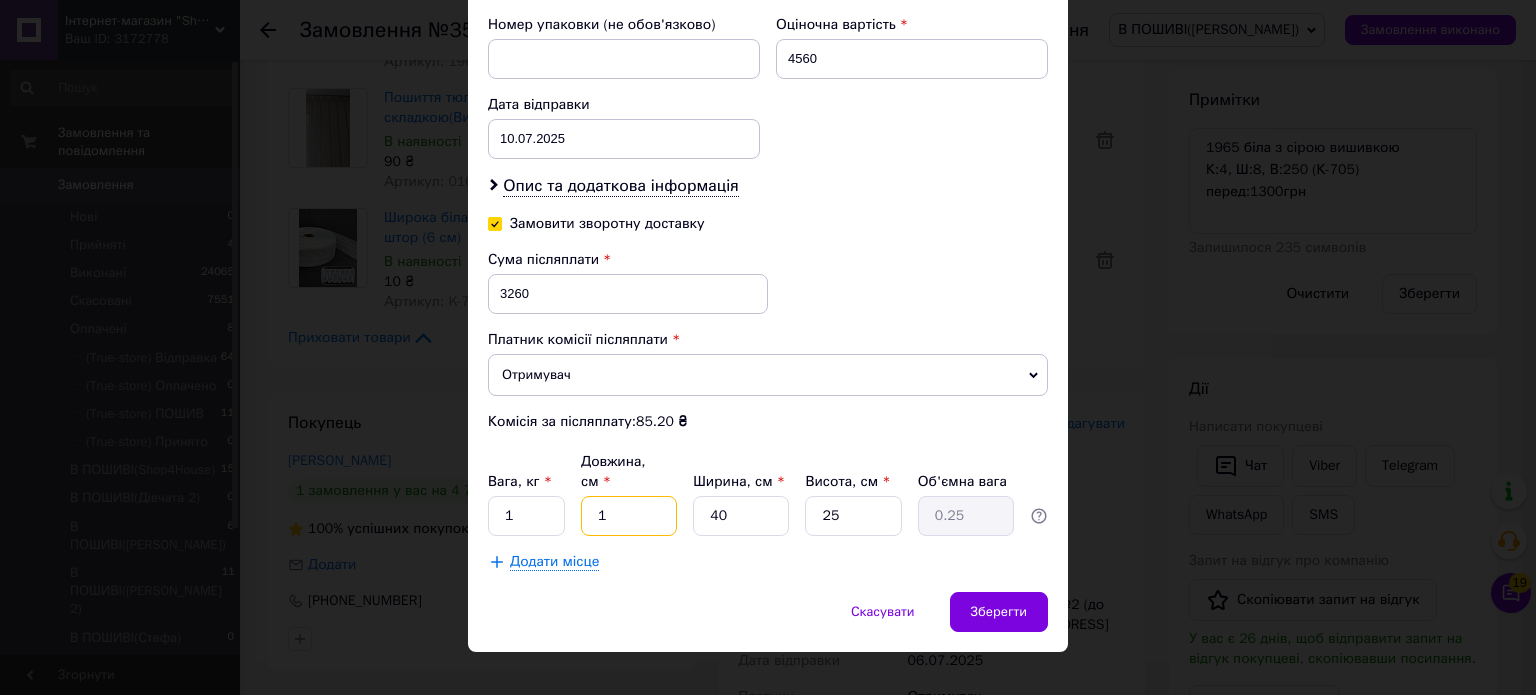 type on "1" 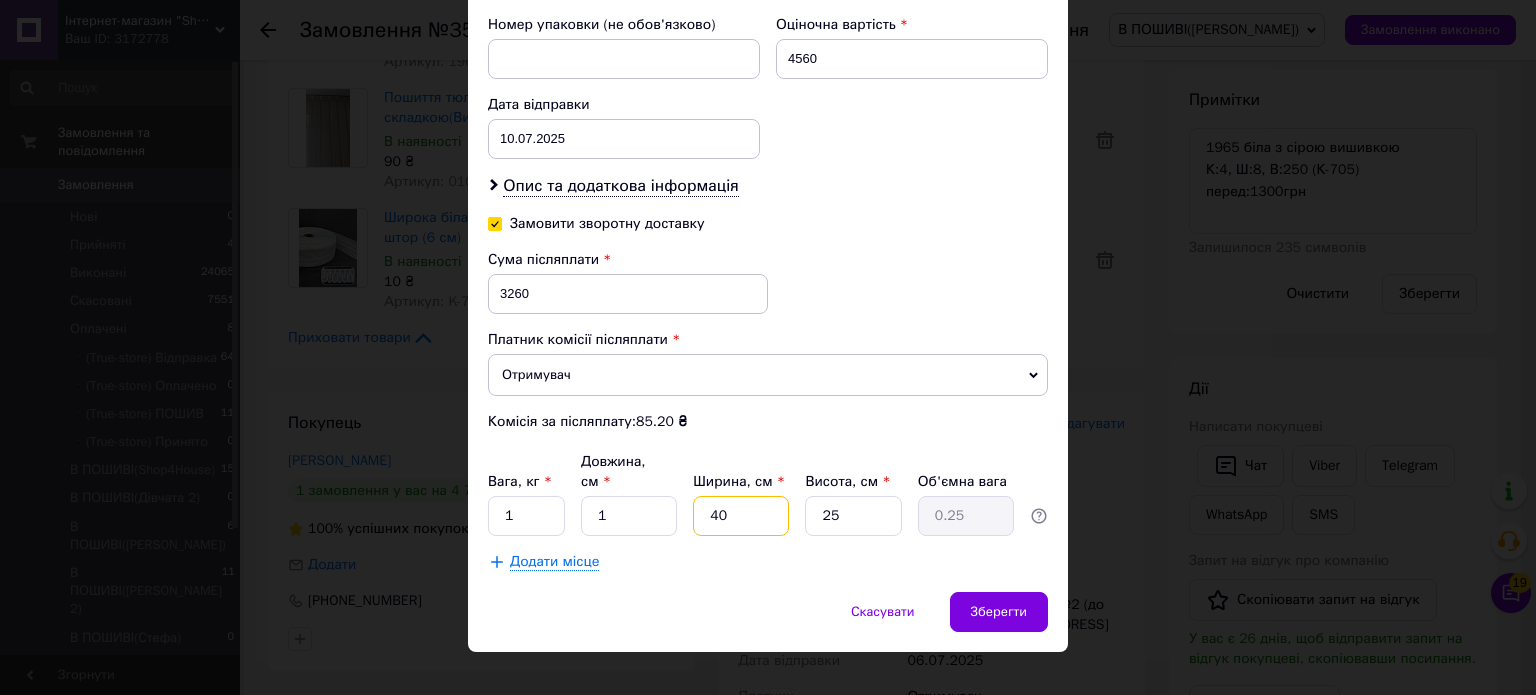 type on "1" 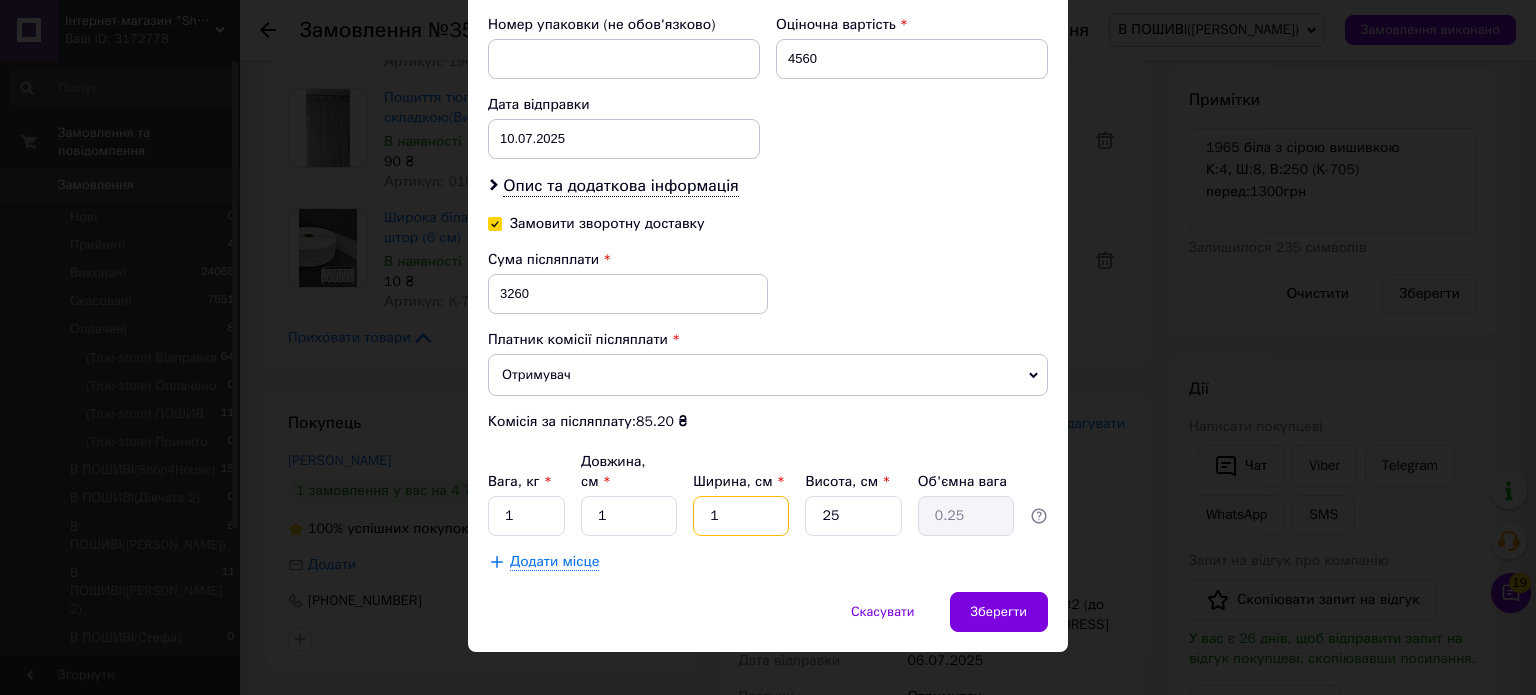 type on "0.1" 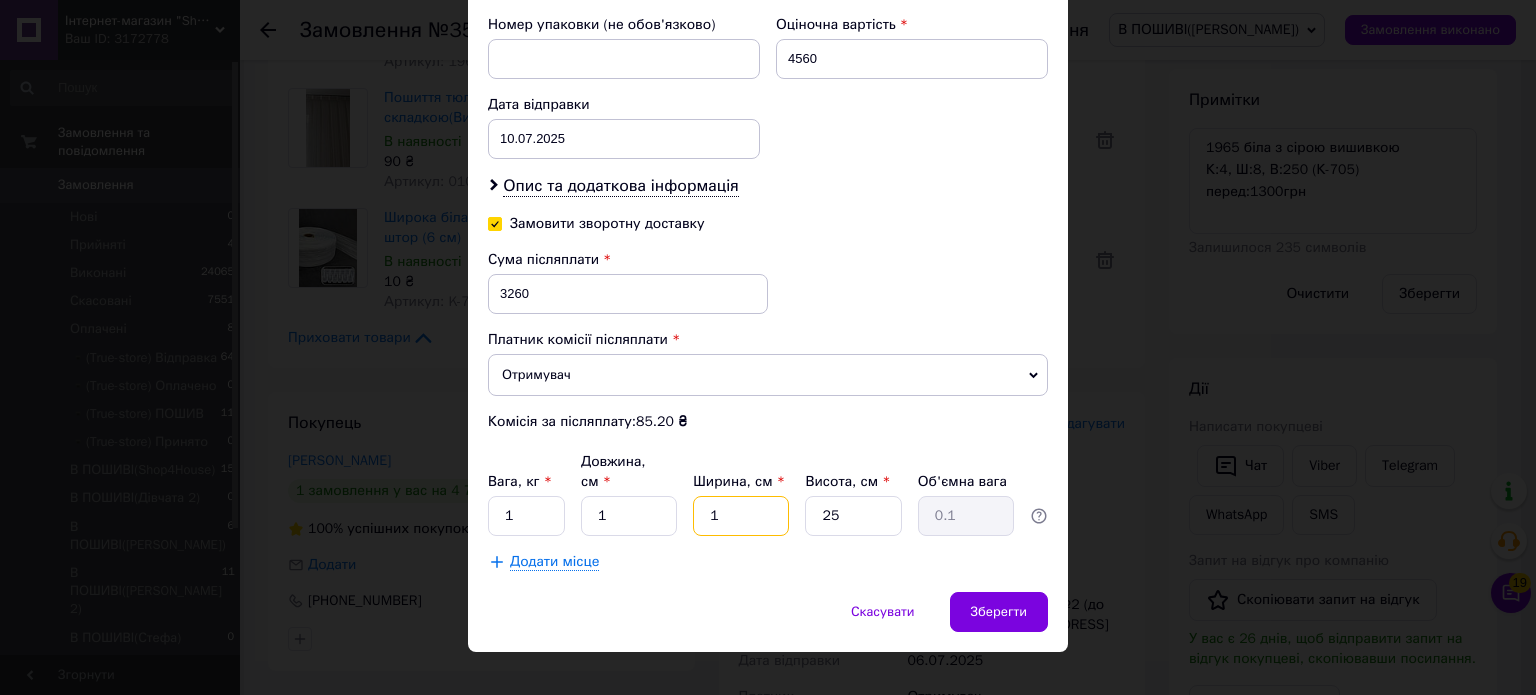 type on "1" 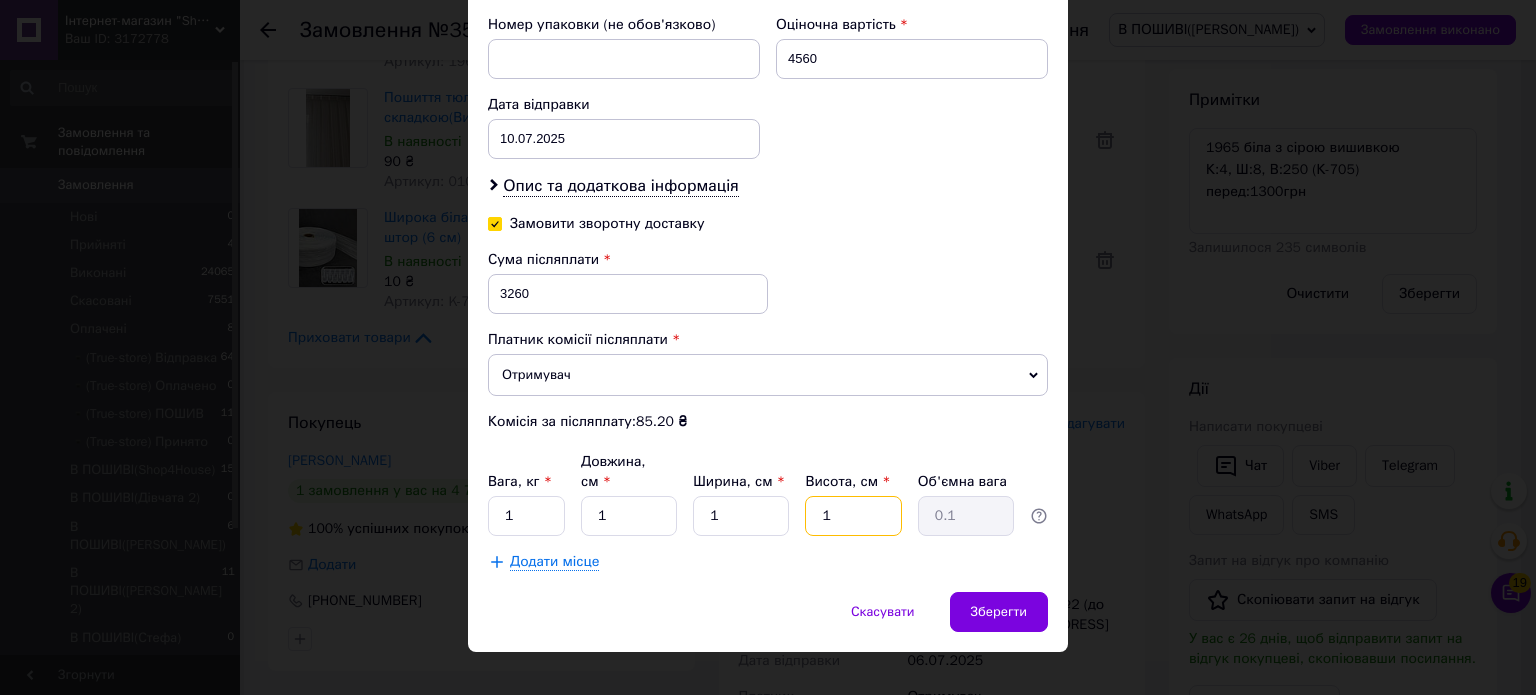 type on "1" 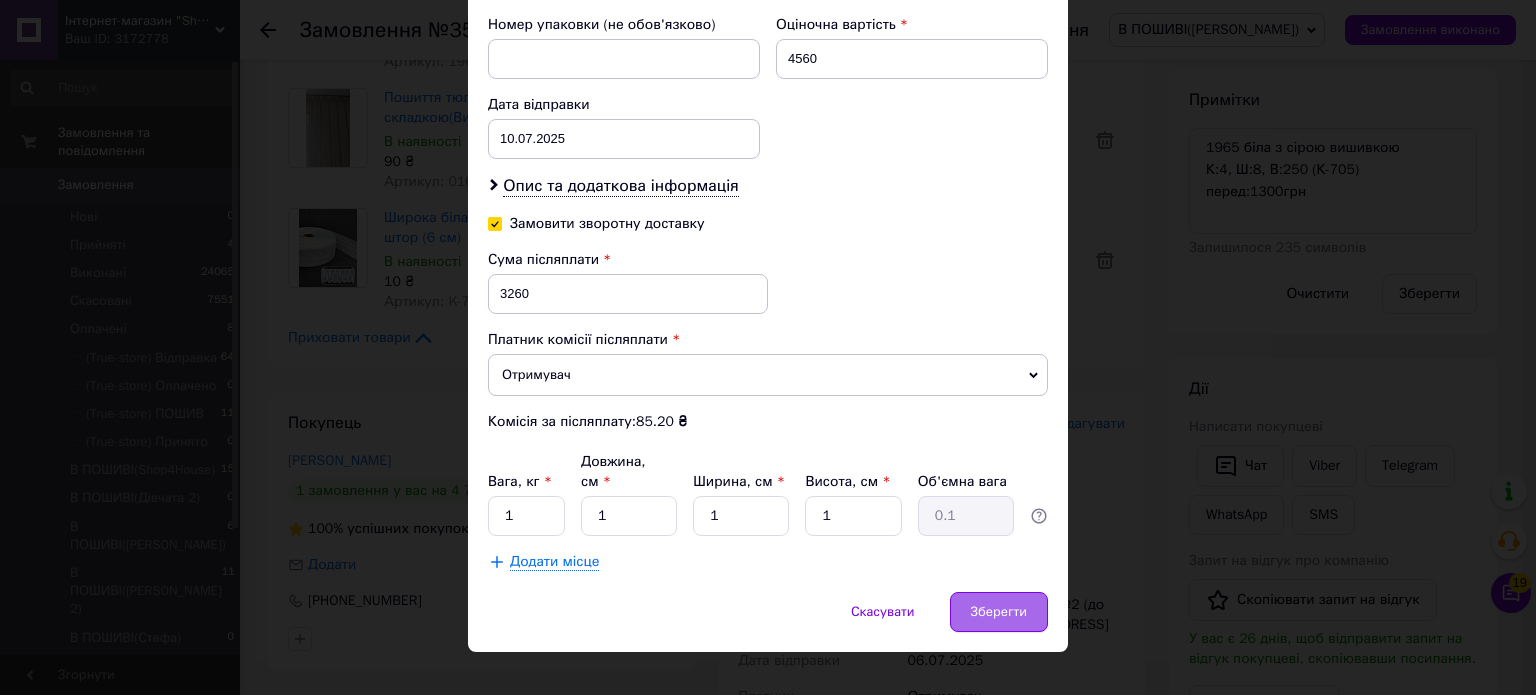 click on "Зберегти" at bounding box center (999, 612) 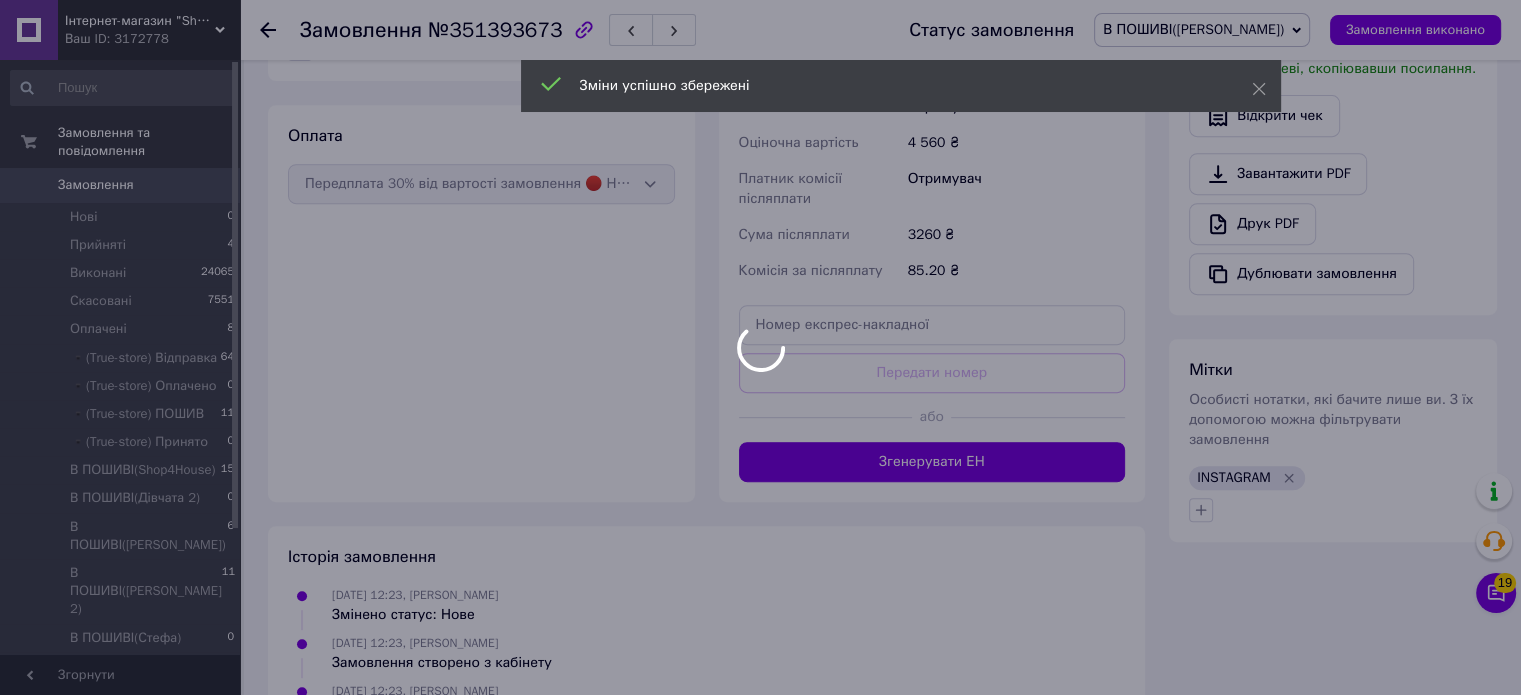 scroll, scrollTop: 863, scrollLeft: 0, axis: vertical 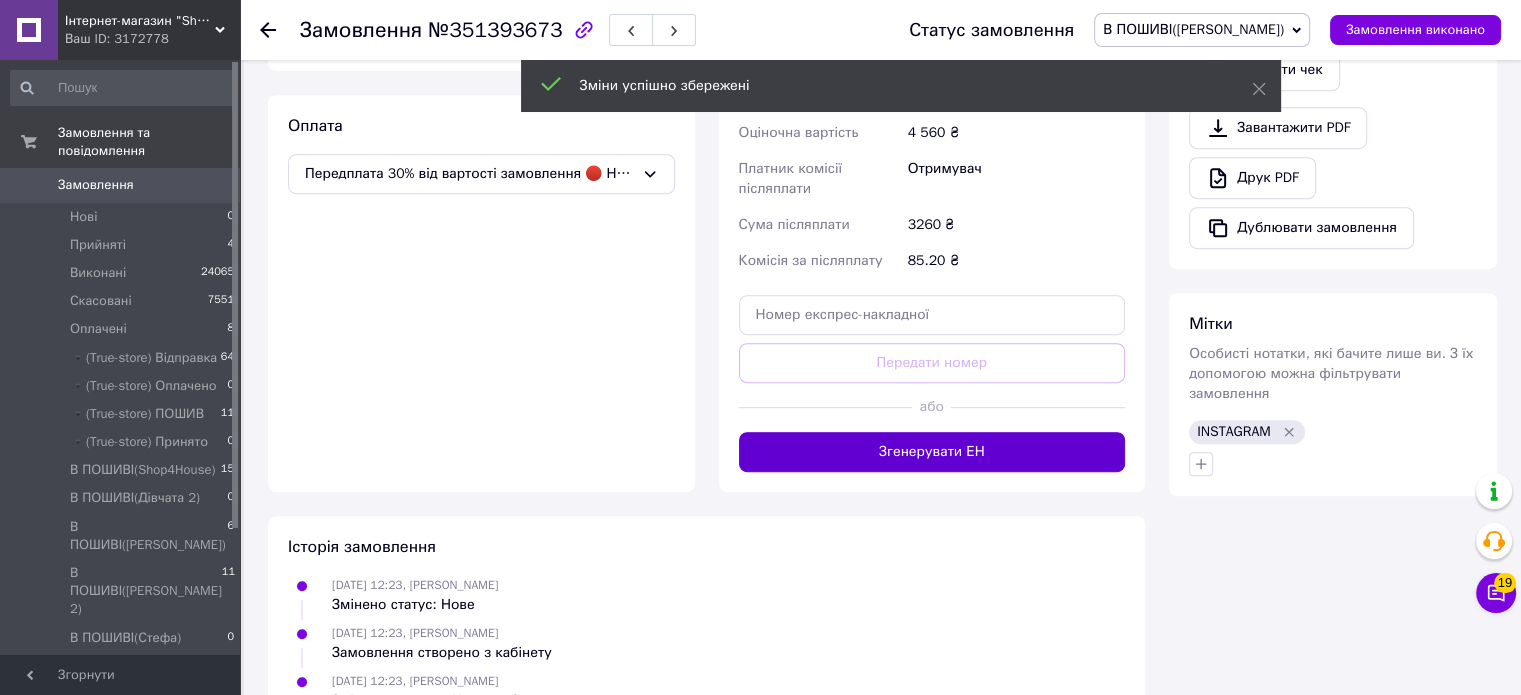 click on "Згенерувати ЕН" at bounding box center (932, 452) 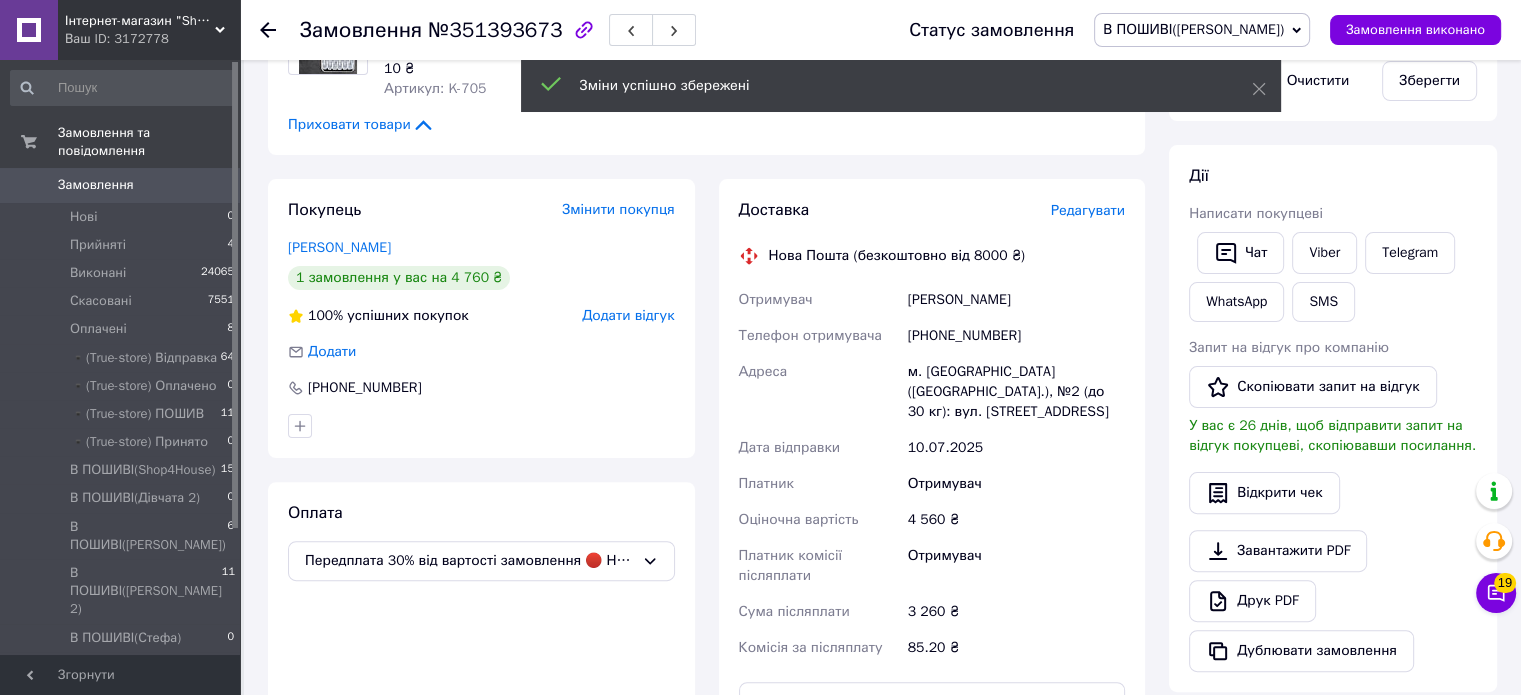 scroll, scrollTop: 463, scrollLeft: 0, axis: vertical 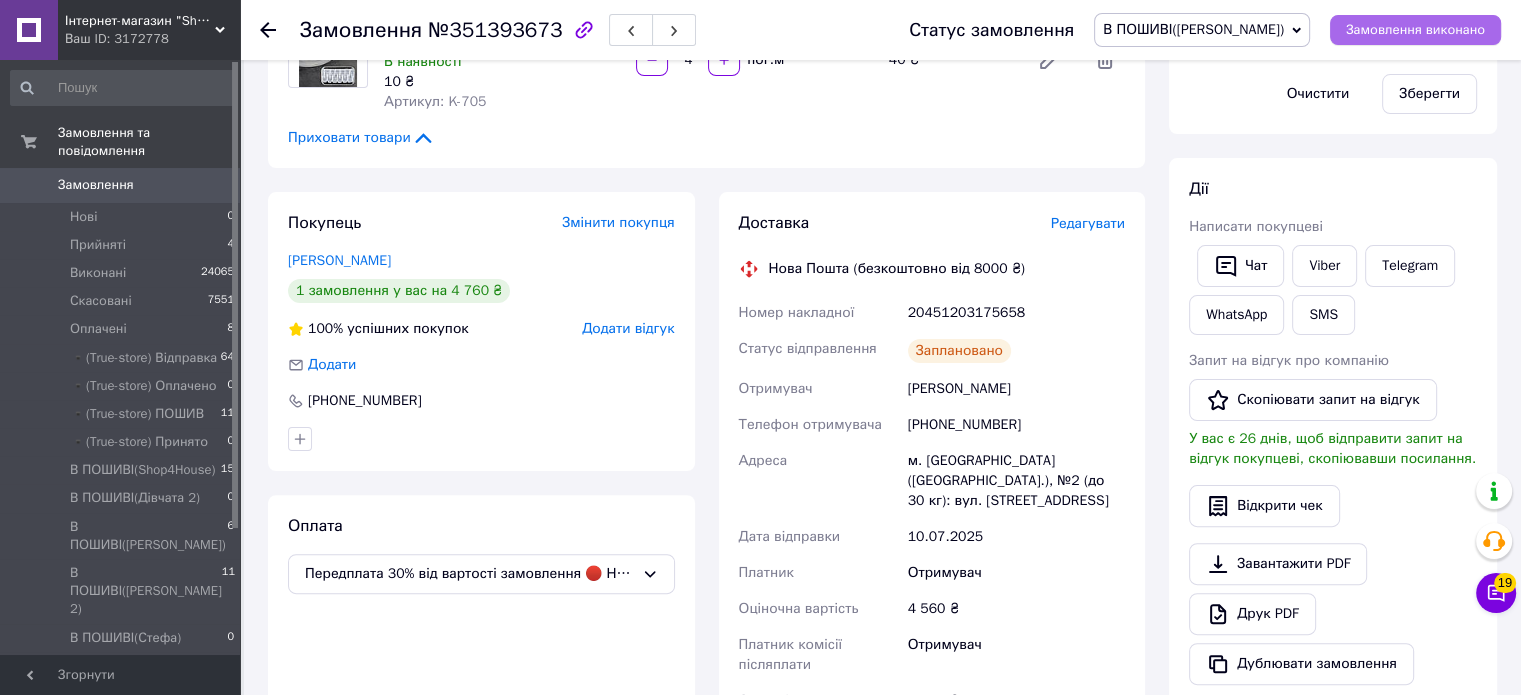 click on "Замовлення виконано" at bounding box center [1415, 30] 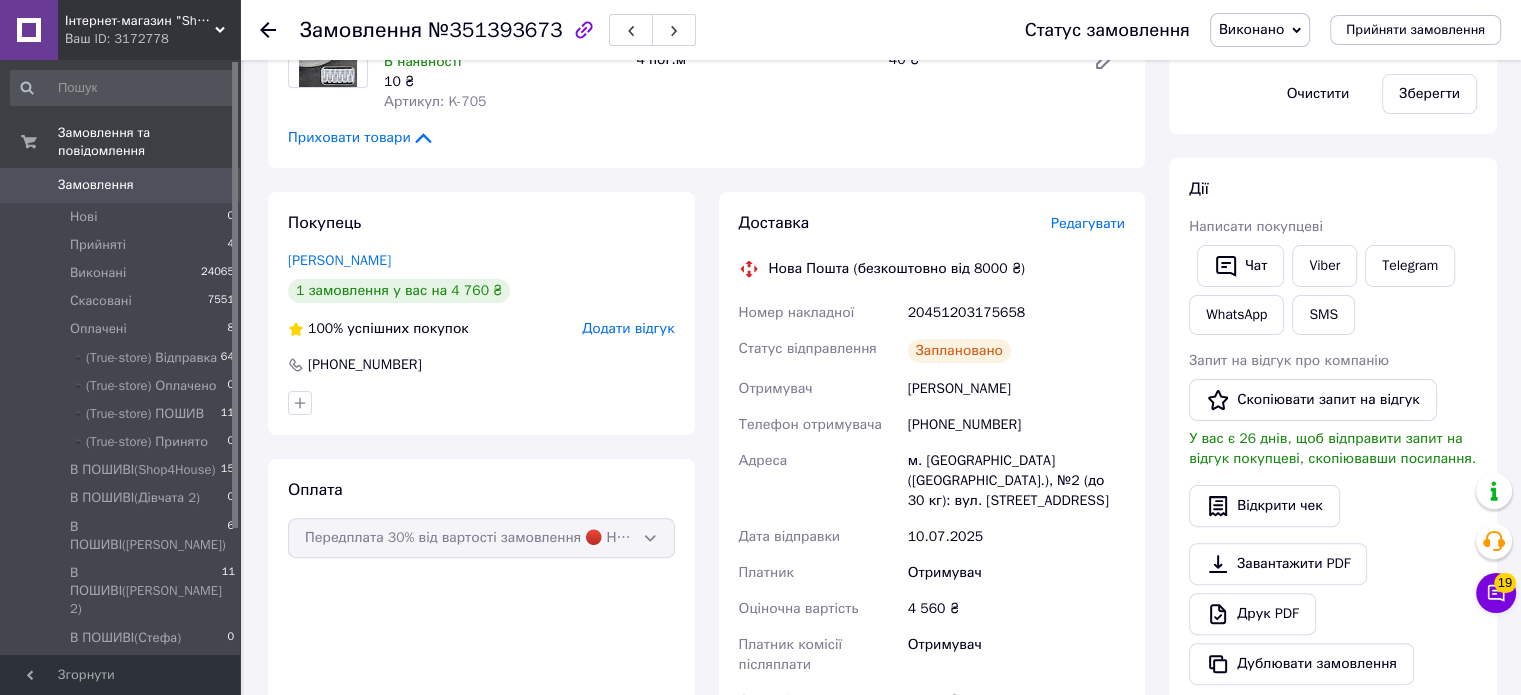 scroll, scrollTop: 0, scrollLeft: 0, axis: both 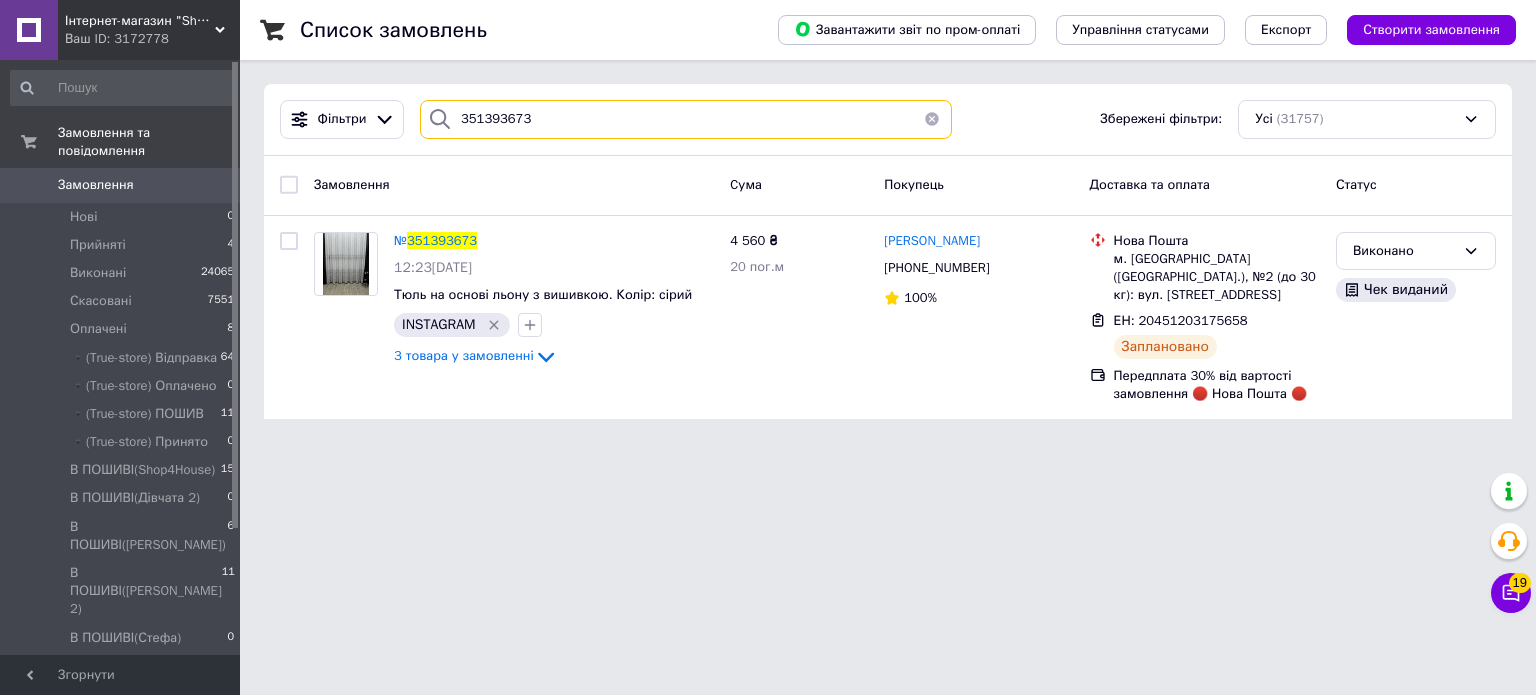 click on "351393673" at bounding box center [686, 119] 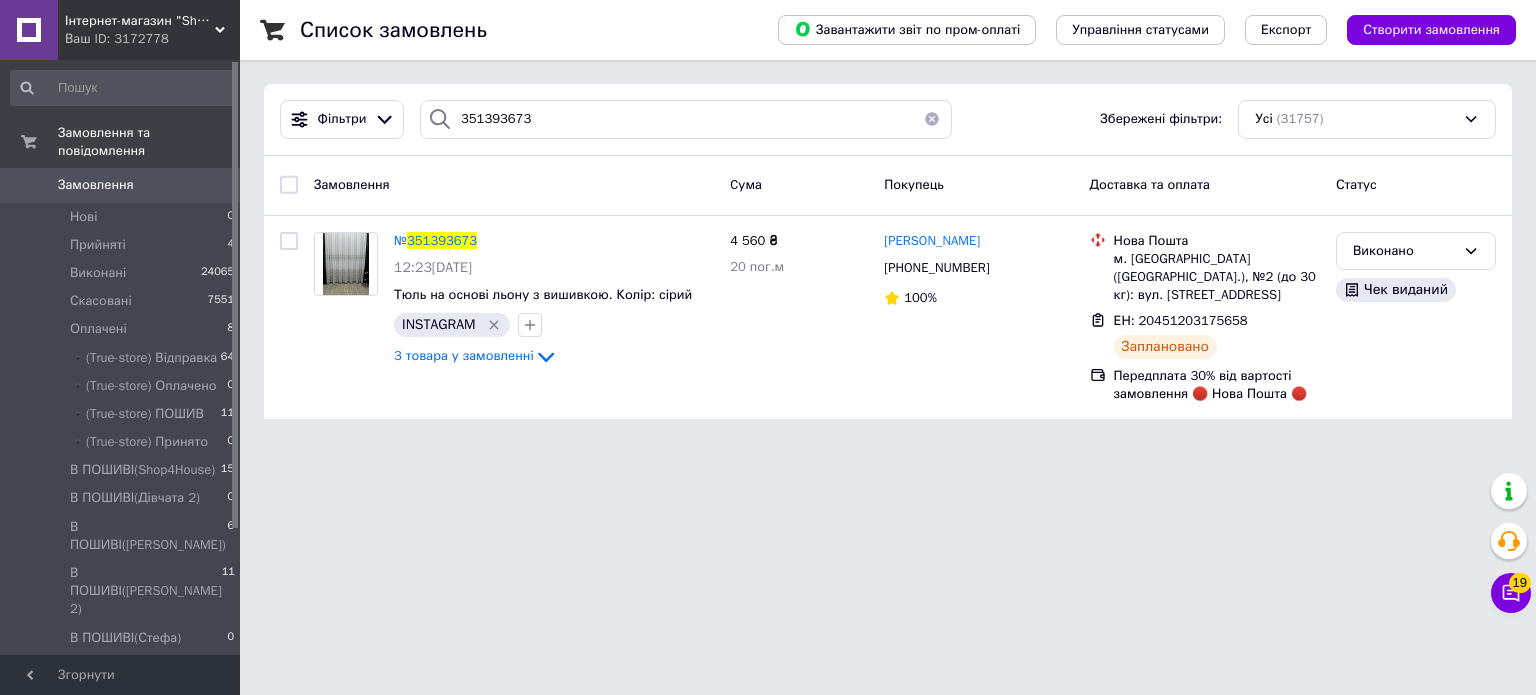 click on "Фільтри 351393673 Збережені фільтри: Усі (31757)" at bounding box center (888, 120) 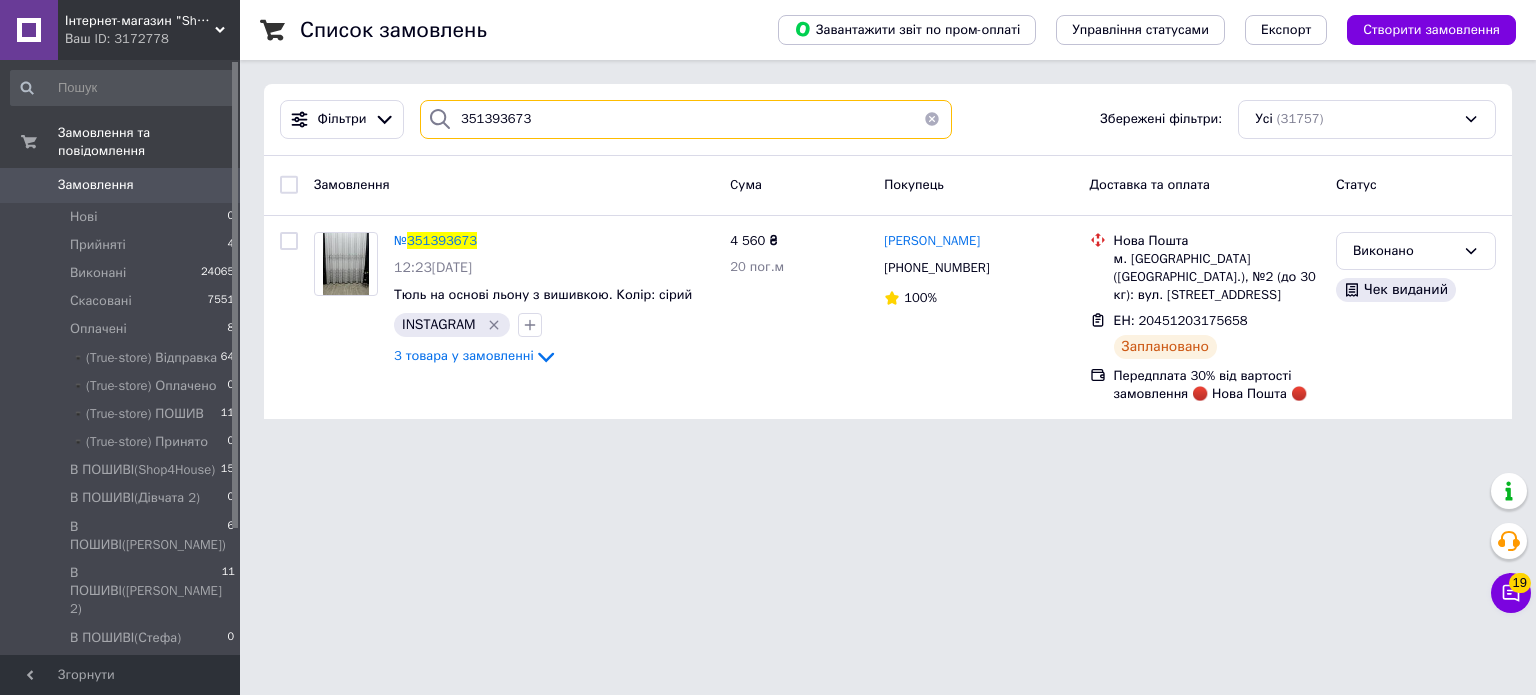 click on "351393673" at bounding box center [686, 119] 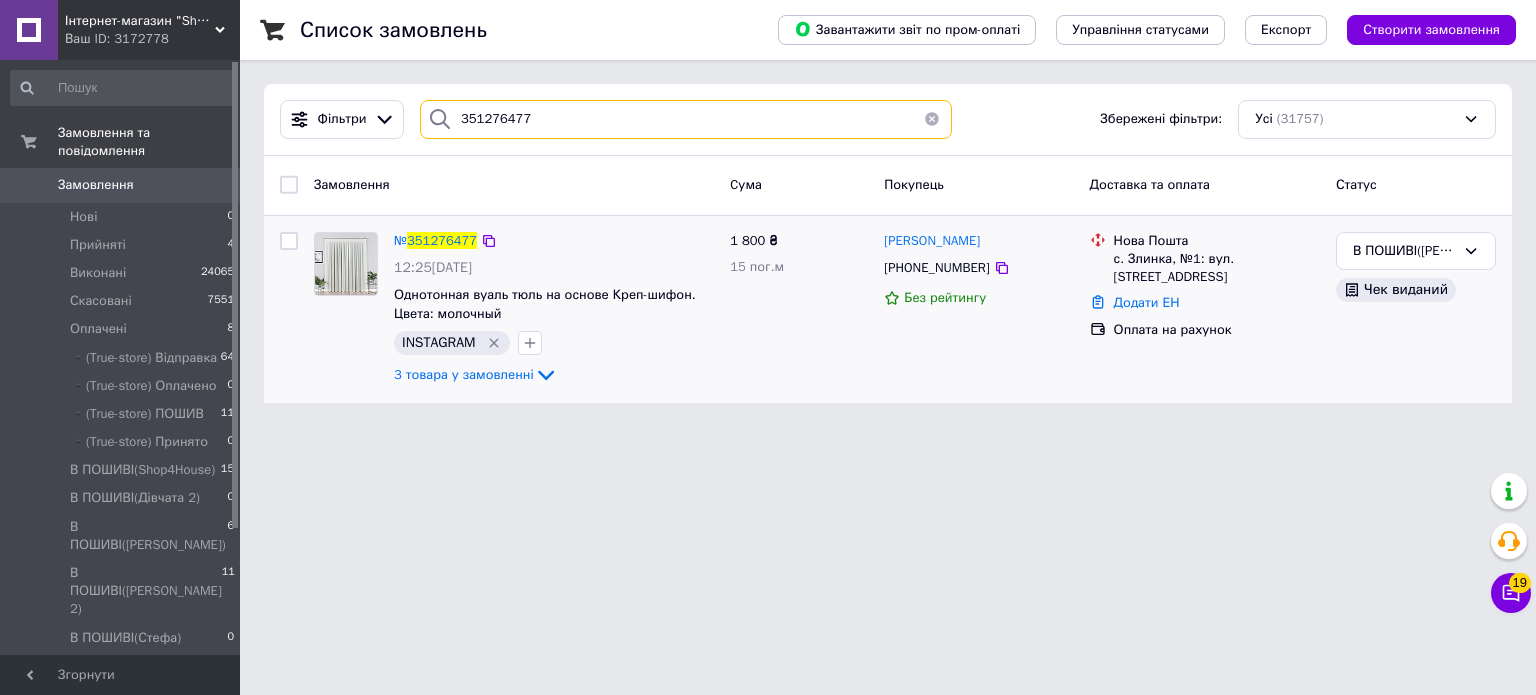type on "351276477" 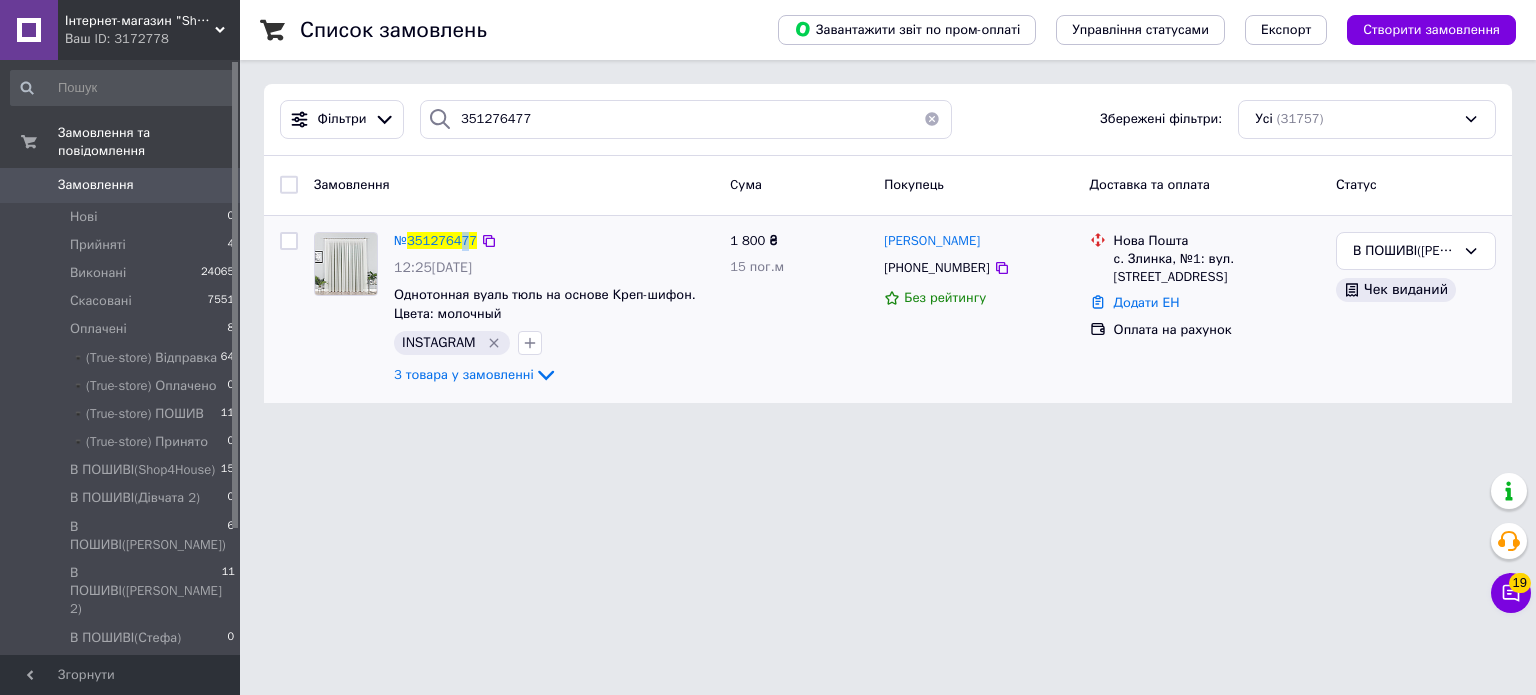 click on "№  351276477" at bounding box center [435, 241] 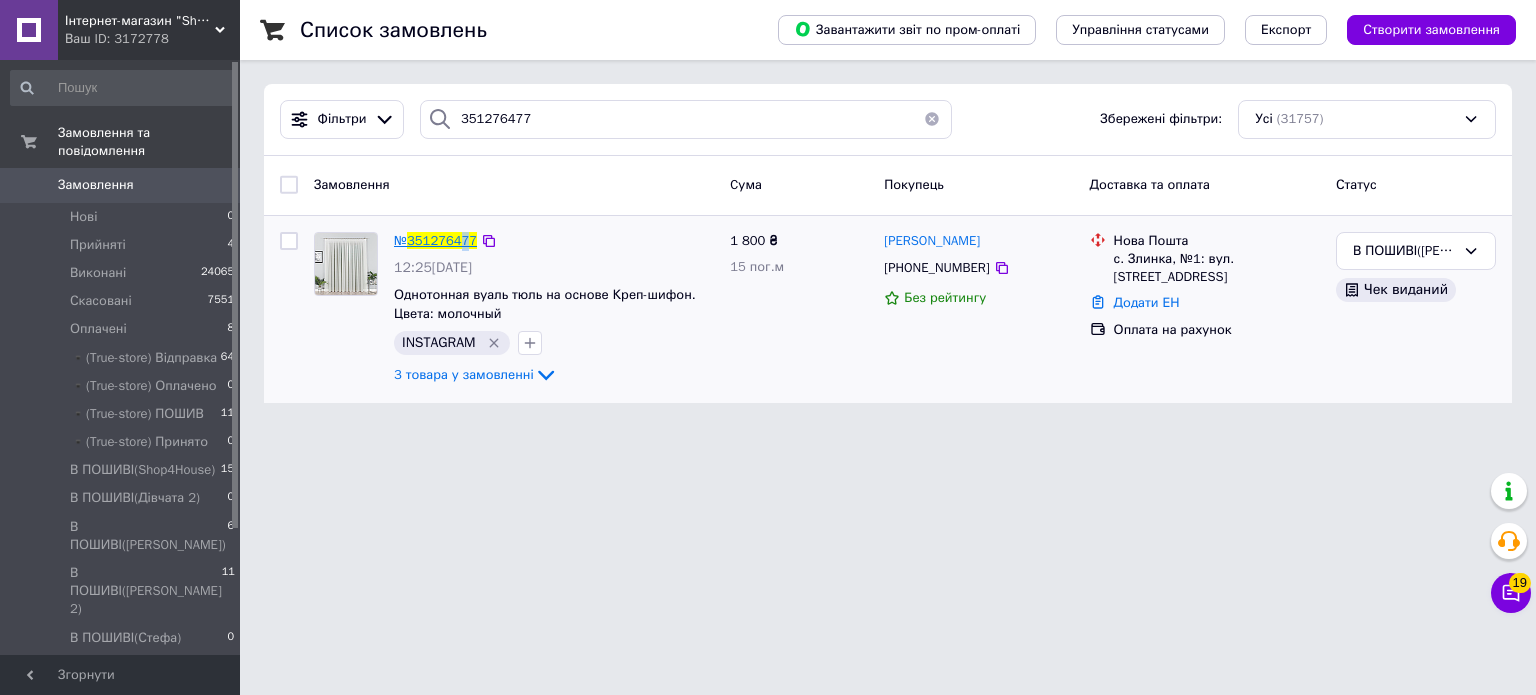 click on "351276477" at bounding box center (442, 240) 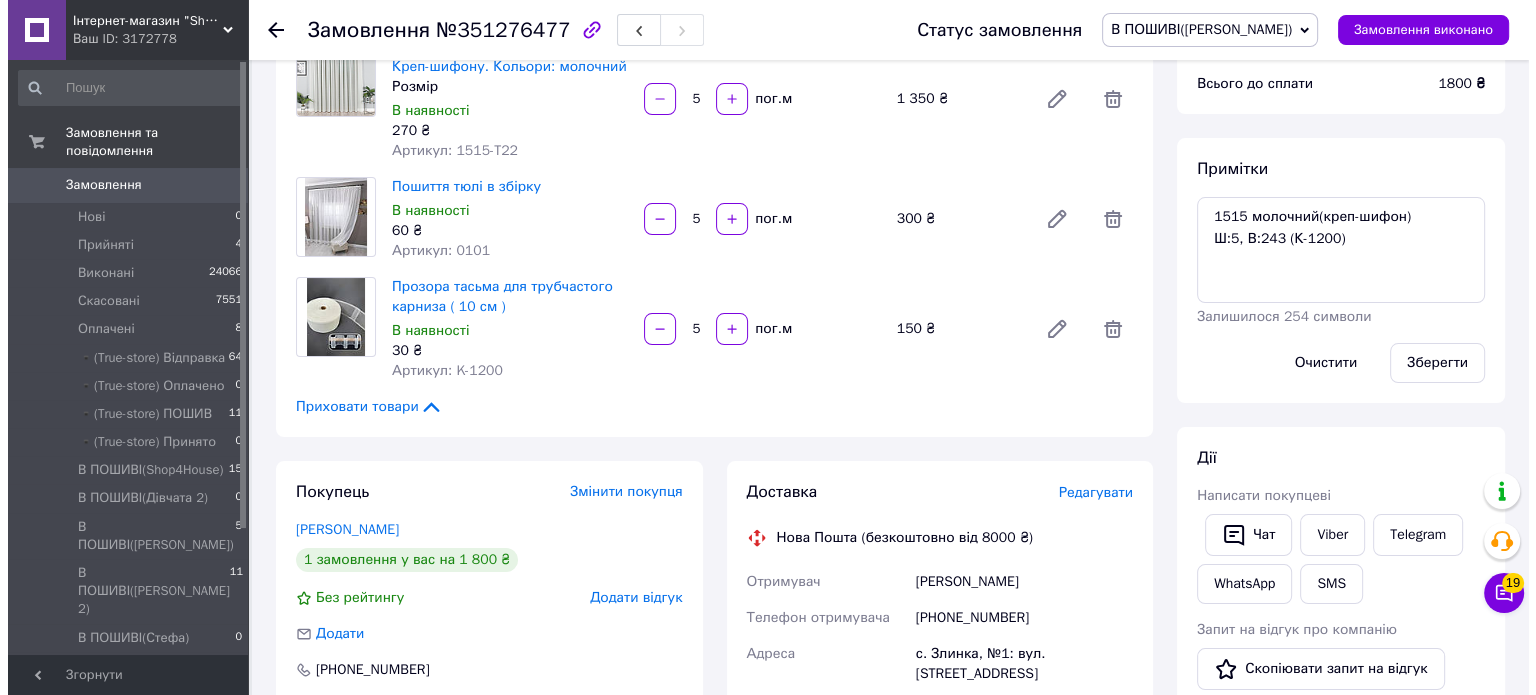 scroll, scrollTop: 300, scrollLeft: 0, axis: vertical 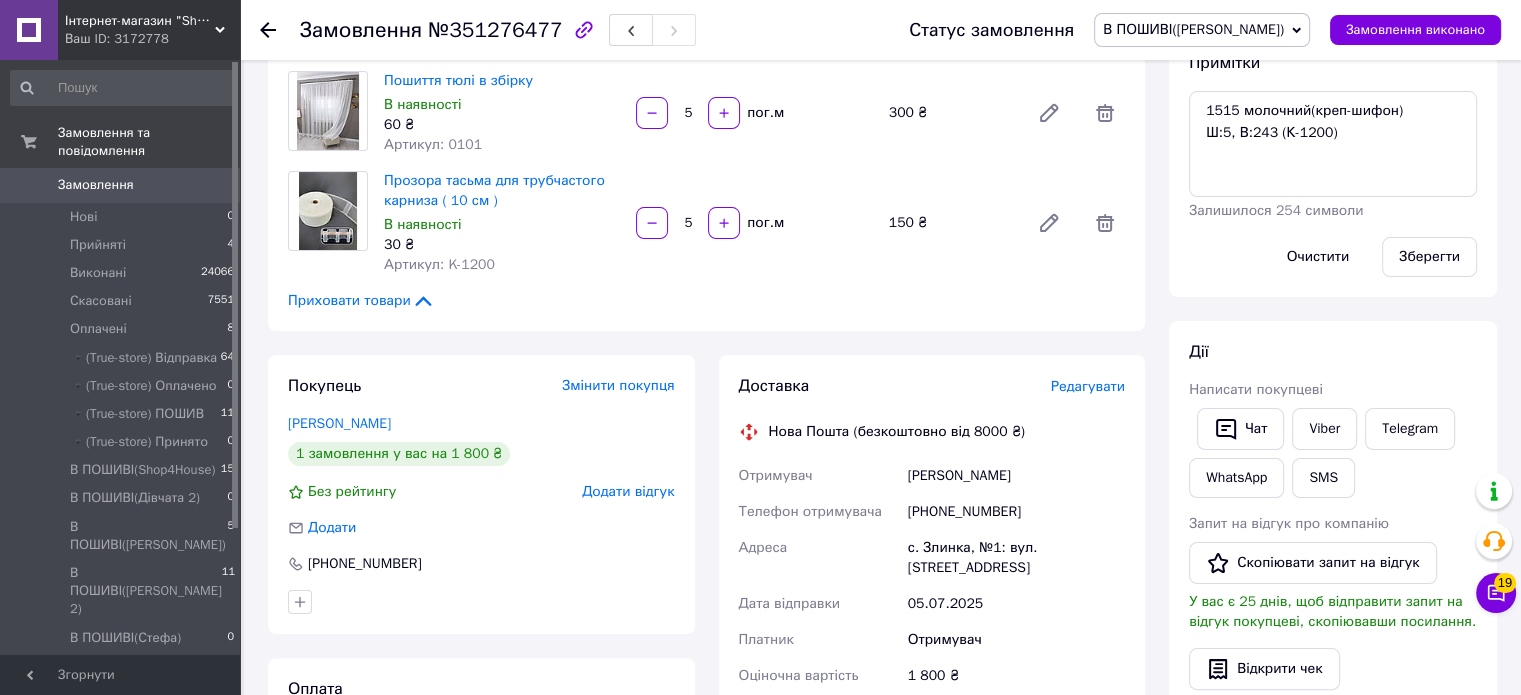 click on "Редагувати" at bounding box center (1088, 386) 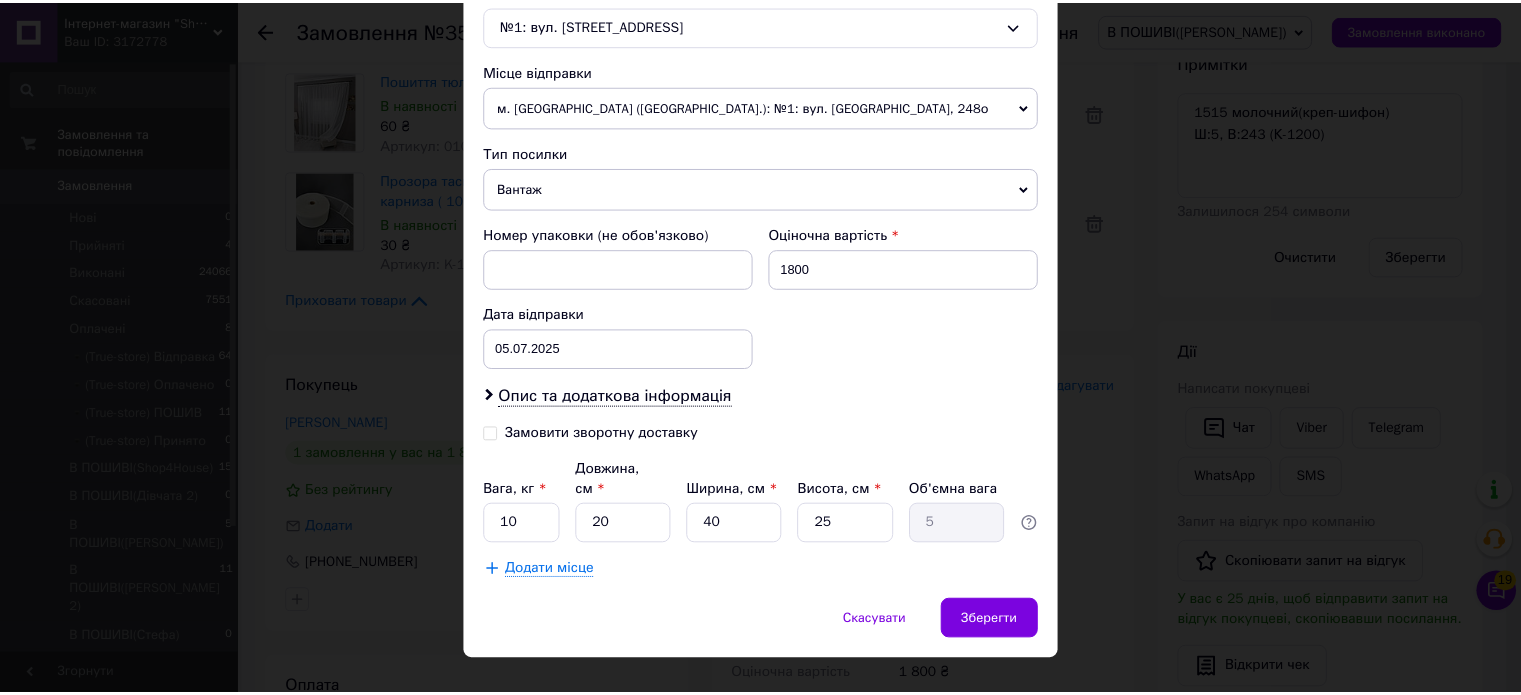 scroll, scrollTop: 663, scrollLeft: 0, axis: vertical 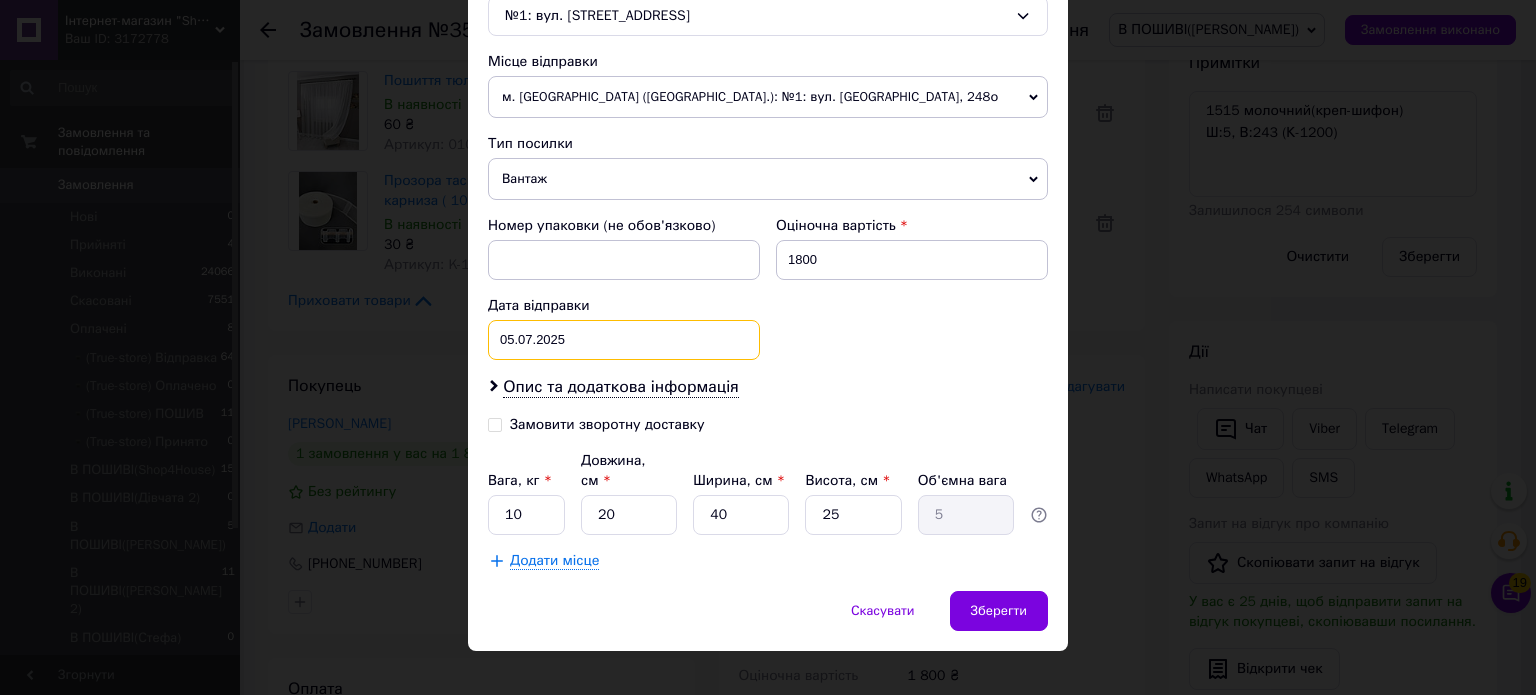 click on "[DATE] < 2025 > < Июль > Пн Вт Ср Чт Пт Сб Вс 30 1 2 3 4 5 6 7 8 9 10 11 12 13 14 15 16 17 18 19 20 21 22 23 24 25 26 27 28 29 30 31 1 2 3 4 5 6 7 8 9 10" at bounding box center (624, 340) 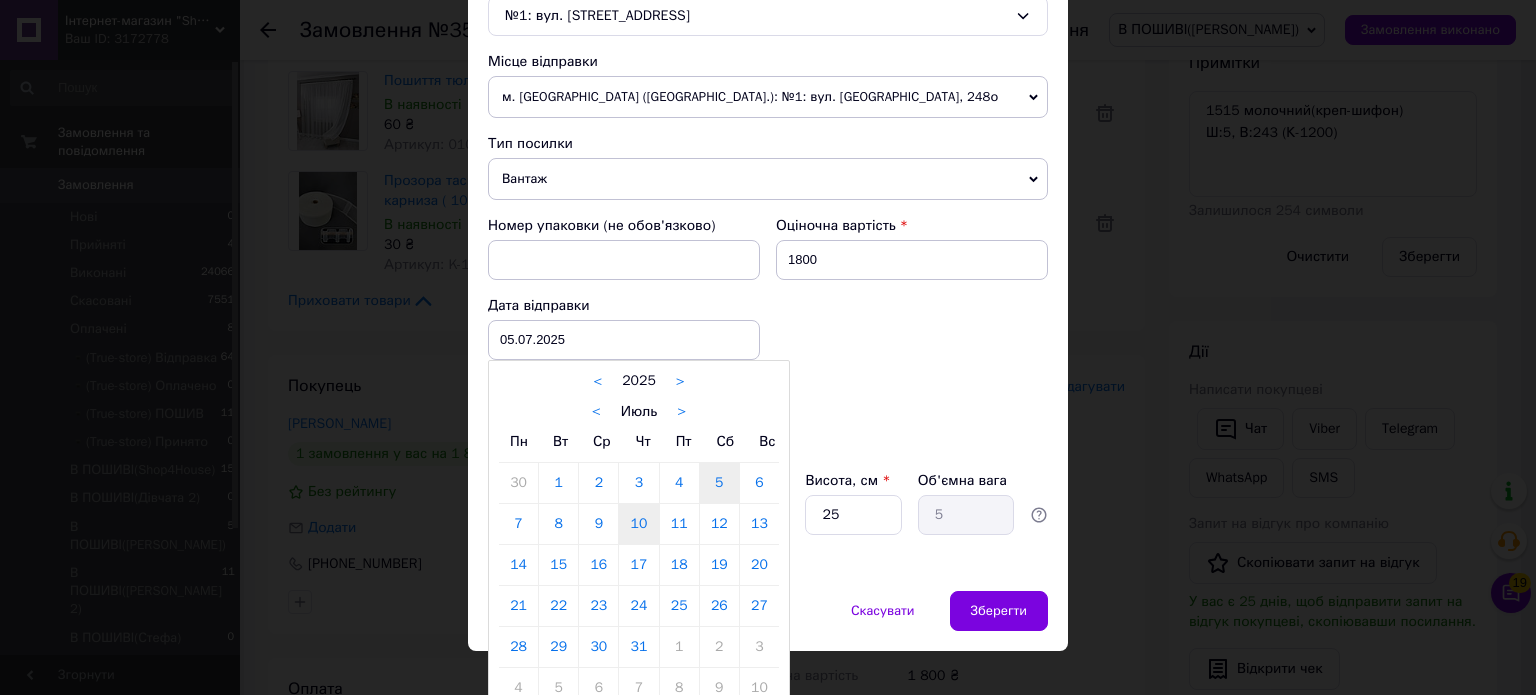 click on "10" at bounding box center (638, 524) 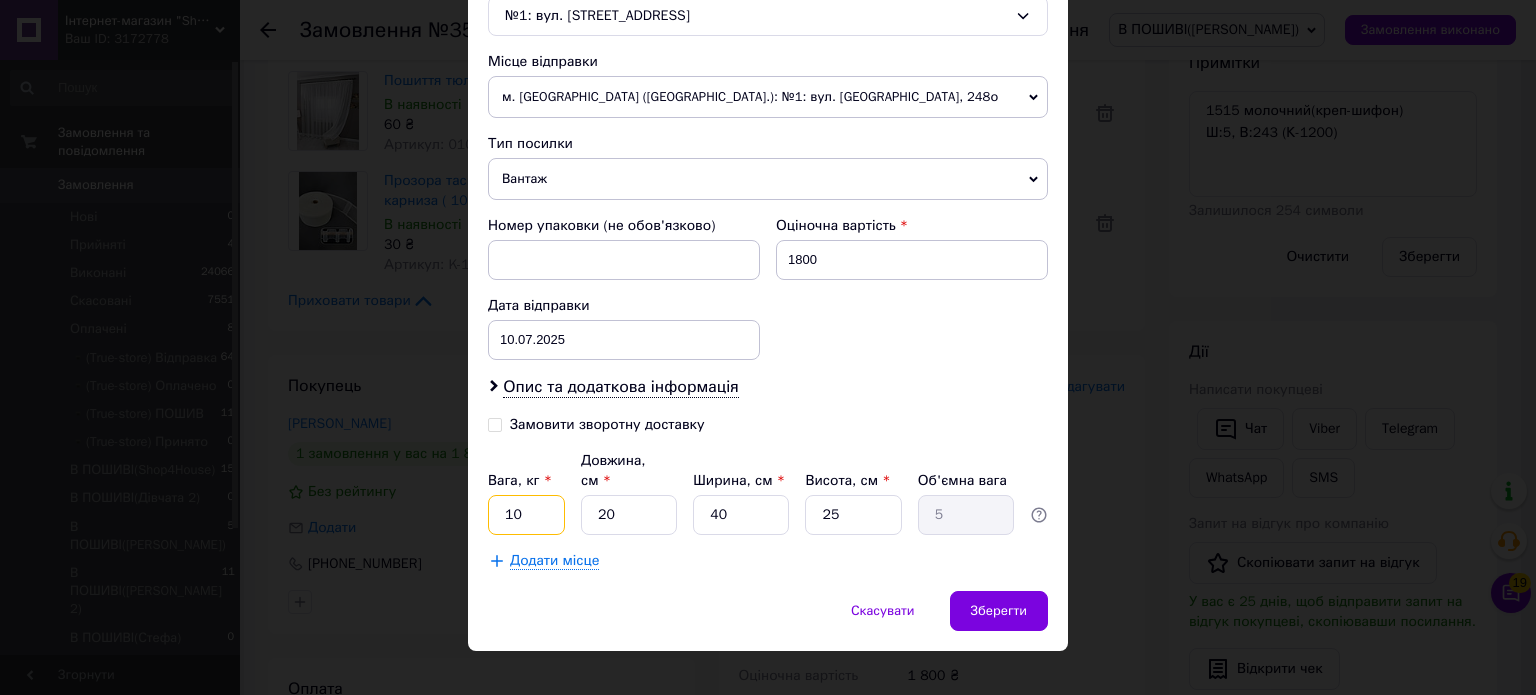 click on "10" at bounding box center [526, 515] 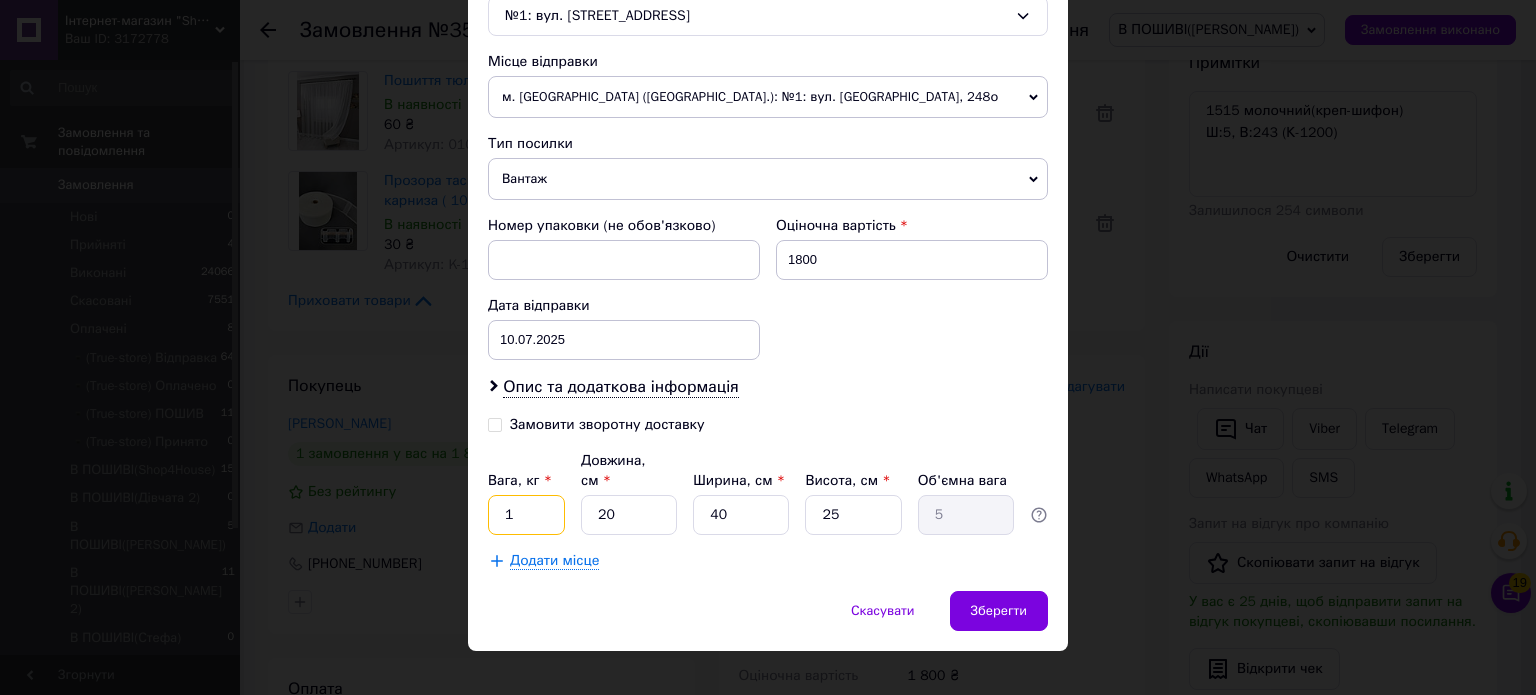 type on "1" 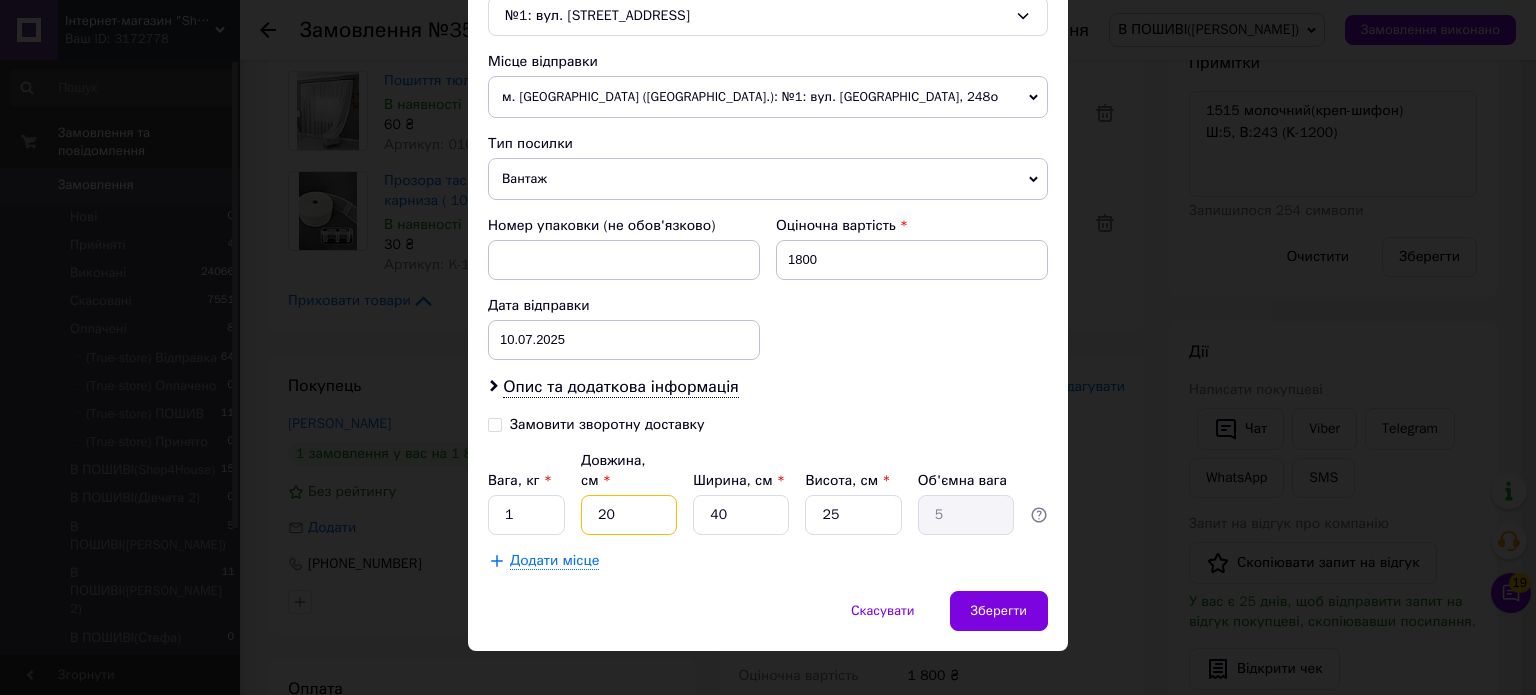type on "1" 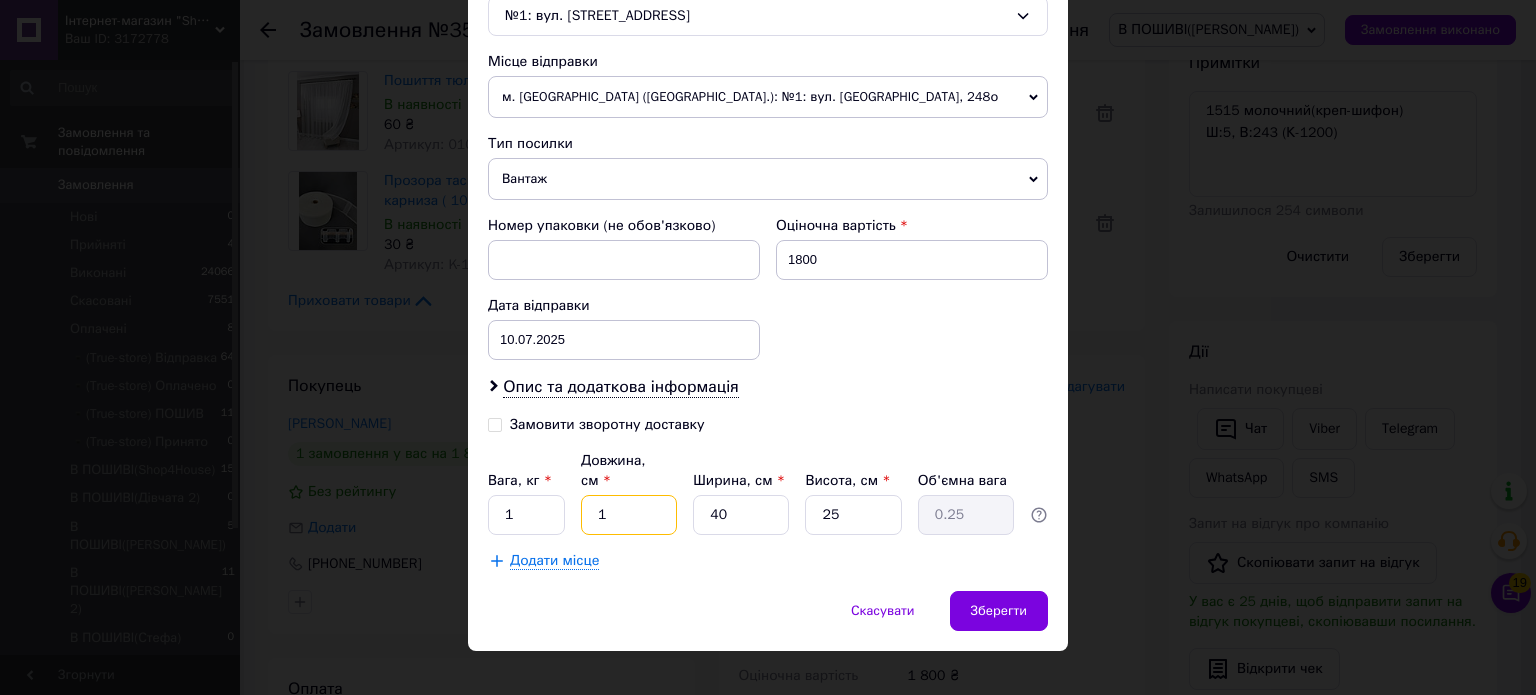 type on "1" 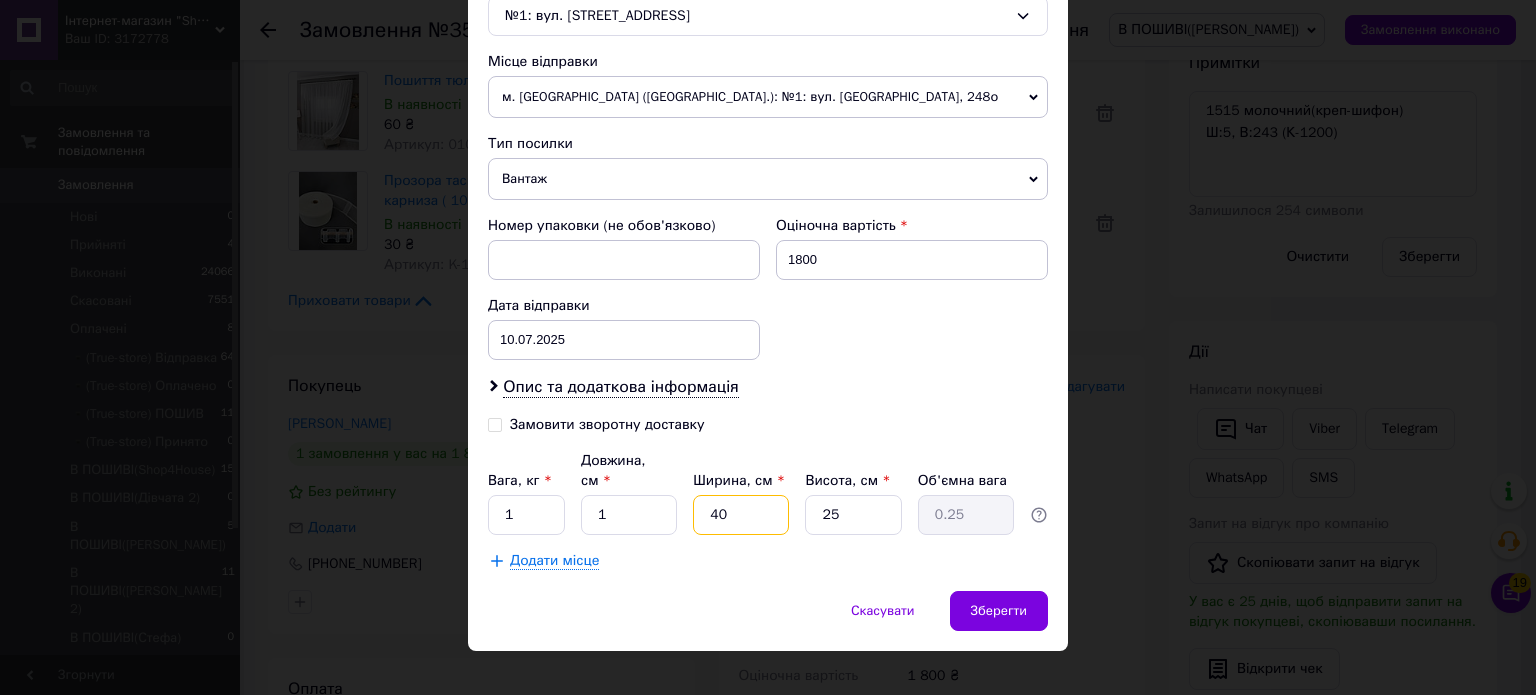 type on "1" 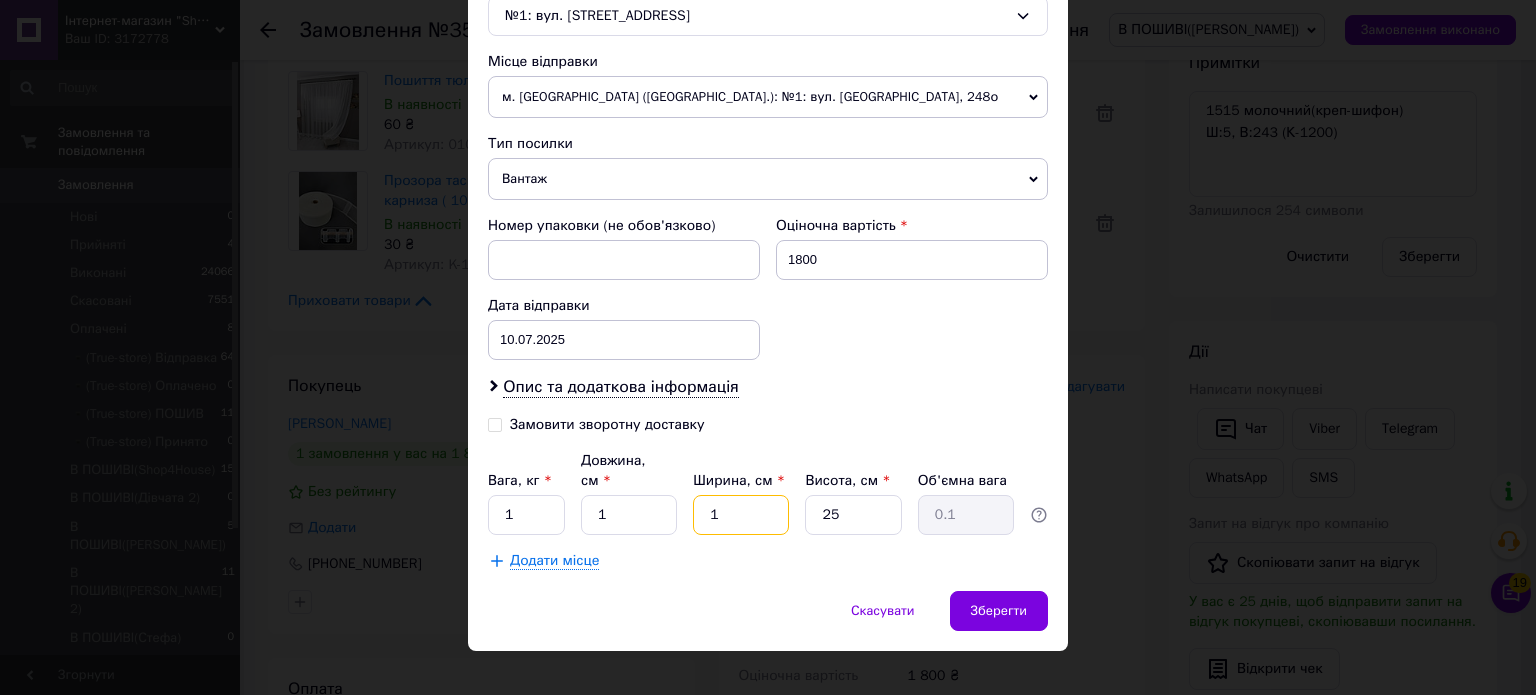 type on "1" 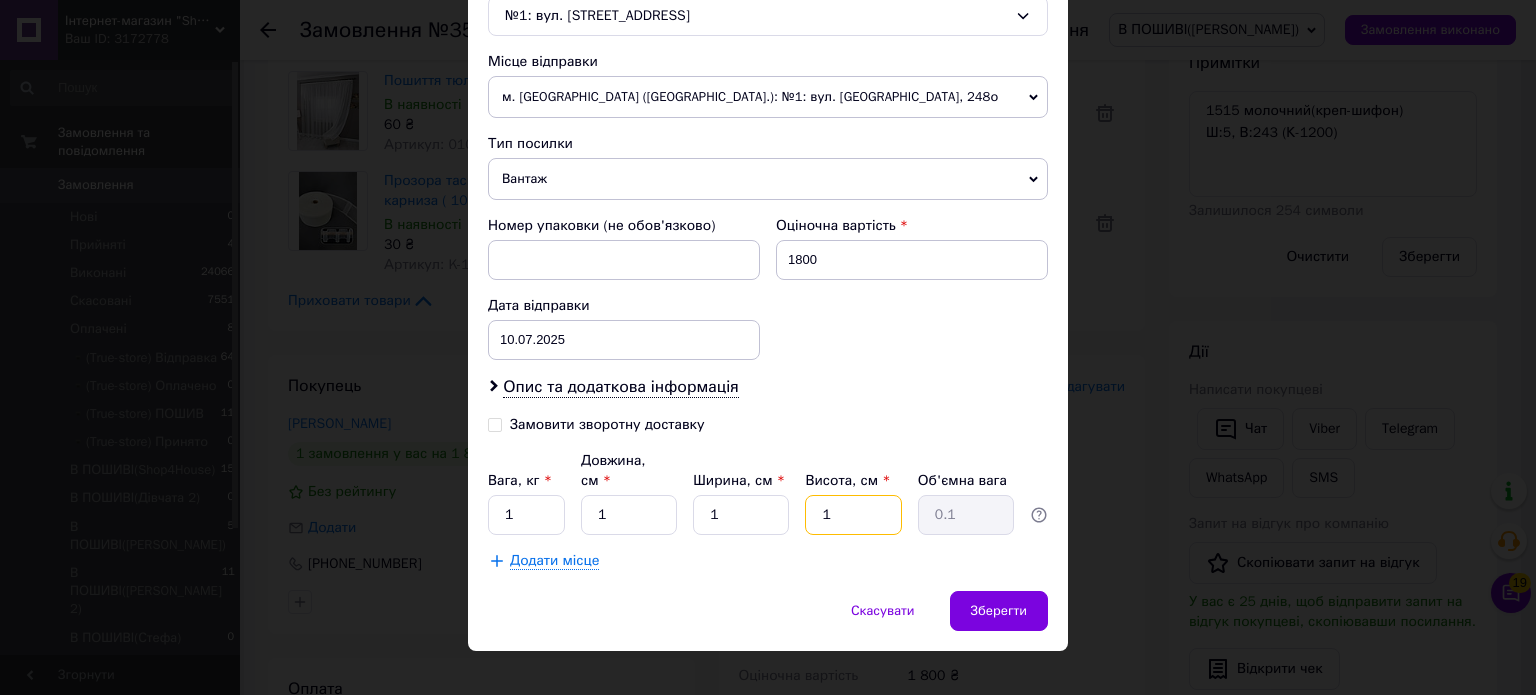 type on "1" 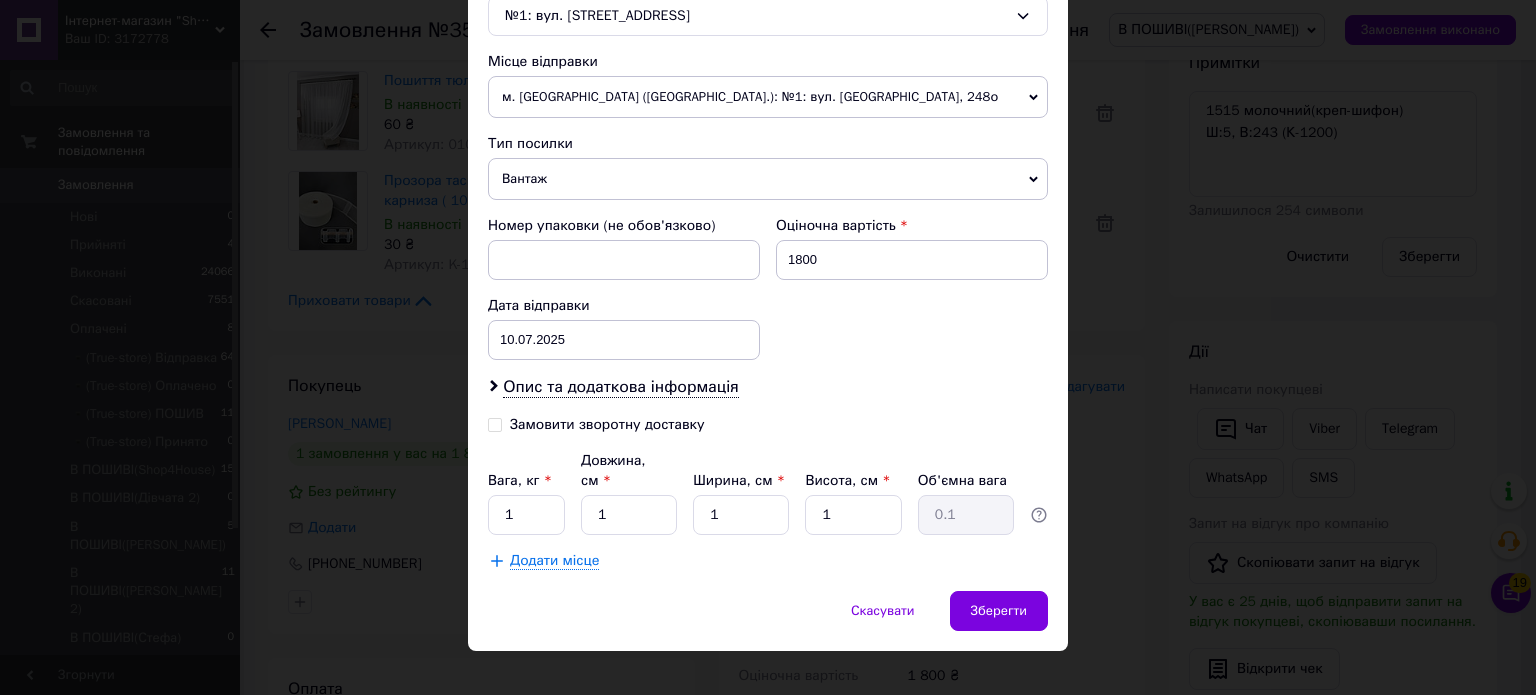 click on "Платник Отримувач Відправник Прізвище отримувача [PERSON_NAME] Ім'я отримувача [PERSON_NAME] батькові отримувача Вікторівна Телефон отримувача [PHONE_NUMBER] Тип доставки У відділенні Кур'єром В поштоматі Місто с. Злинка Відділення №1: вул. Центральна, 100 Місце відправки м. [GEOGRAPHIC_DATA] ([GEOGRAPHIC_DATA].): №1: вул. [GEOGRAPHIC_DATA], 248о Немає збігів. Спробуйте змінити умови пошуку Додати ще місце відправки Тип посилки Вантаж Документи Номер упаковки (не обов'язково) Оціночна вартість 1800 Дата відправки [DATE] < 2025 > < Июль > Пн Вт Ср Чт Пт Сб Вс 30 1 2 3 4 5 6 7 8 9 10 11 12 13 14 15 16 17 18 19 20 21 22 23 24 25 26 27 28 29 30 31 1" at bounding box center [768, 69] 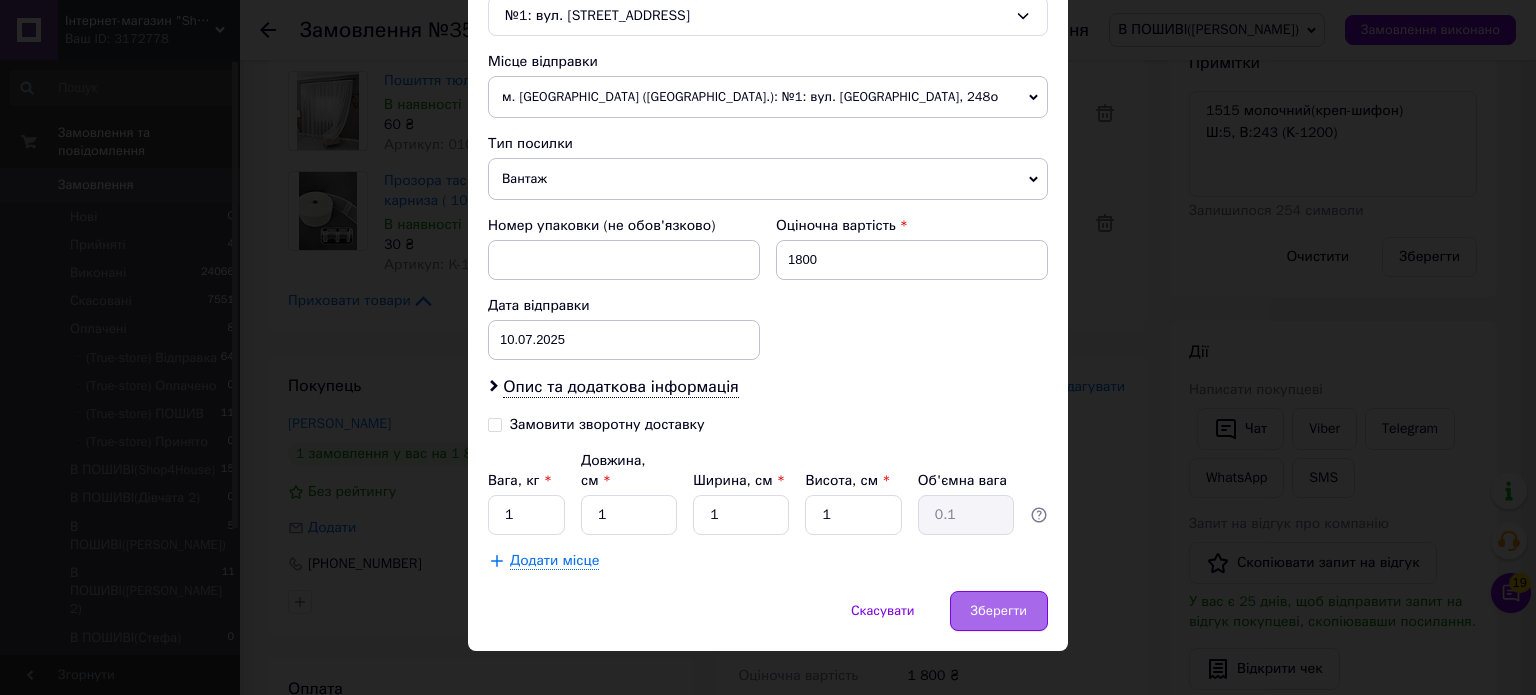 click on "Зберегти" at bounding box center (999, 611) 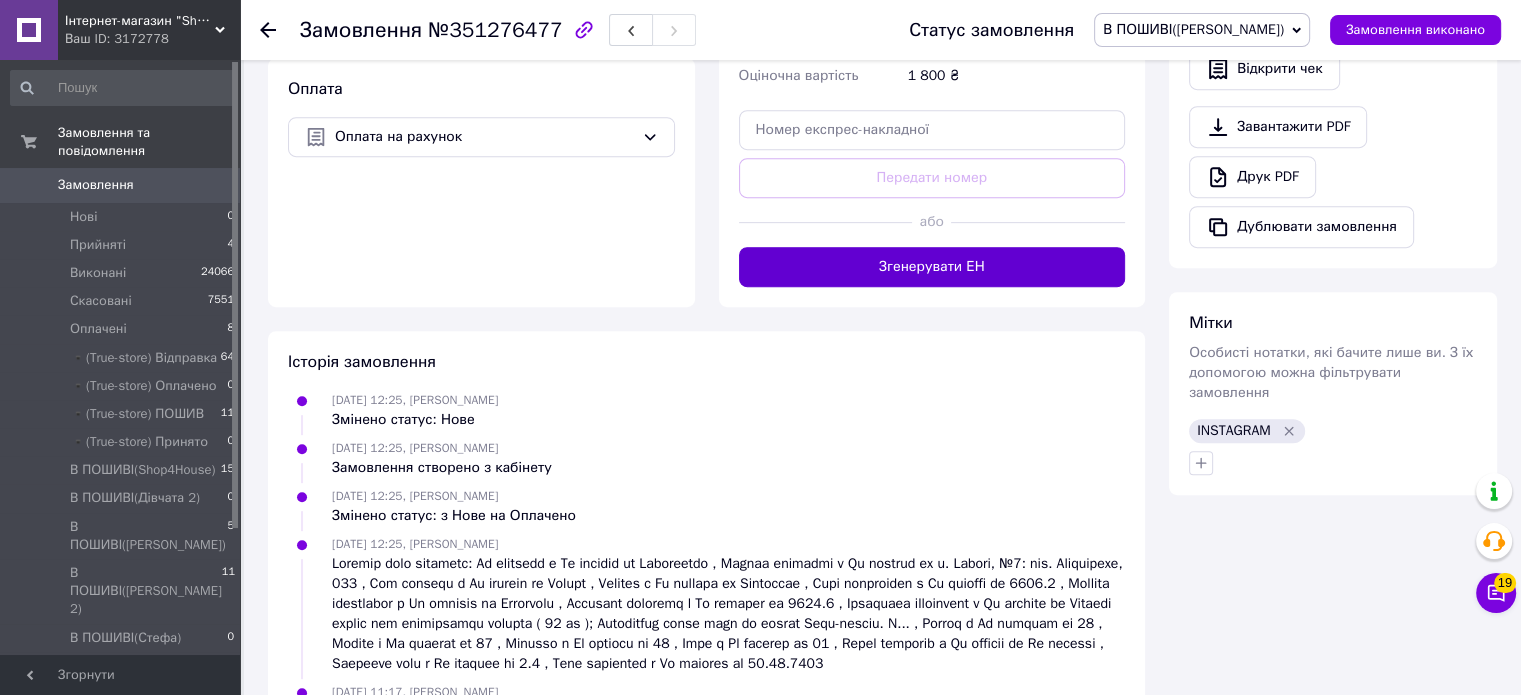 click on "Згенерувати ЕН" at bounding box center [932, 267] 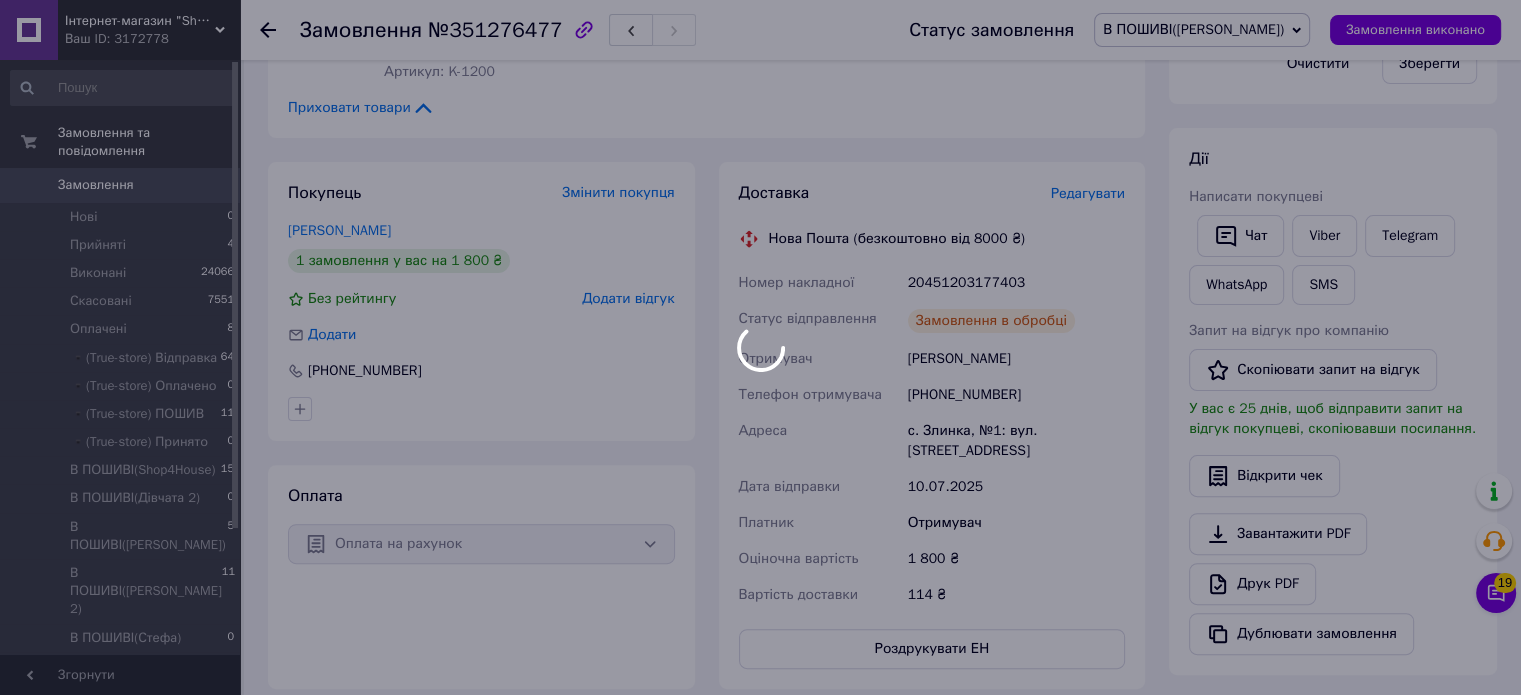 scroll, scrollTop: 600, scrollLeft: 0, axis: vertical 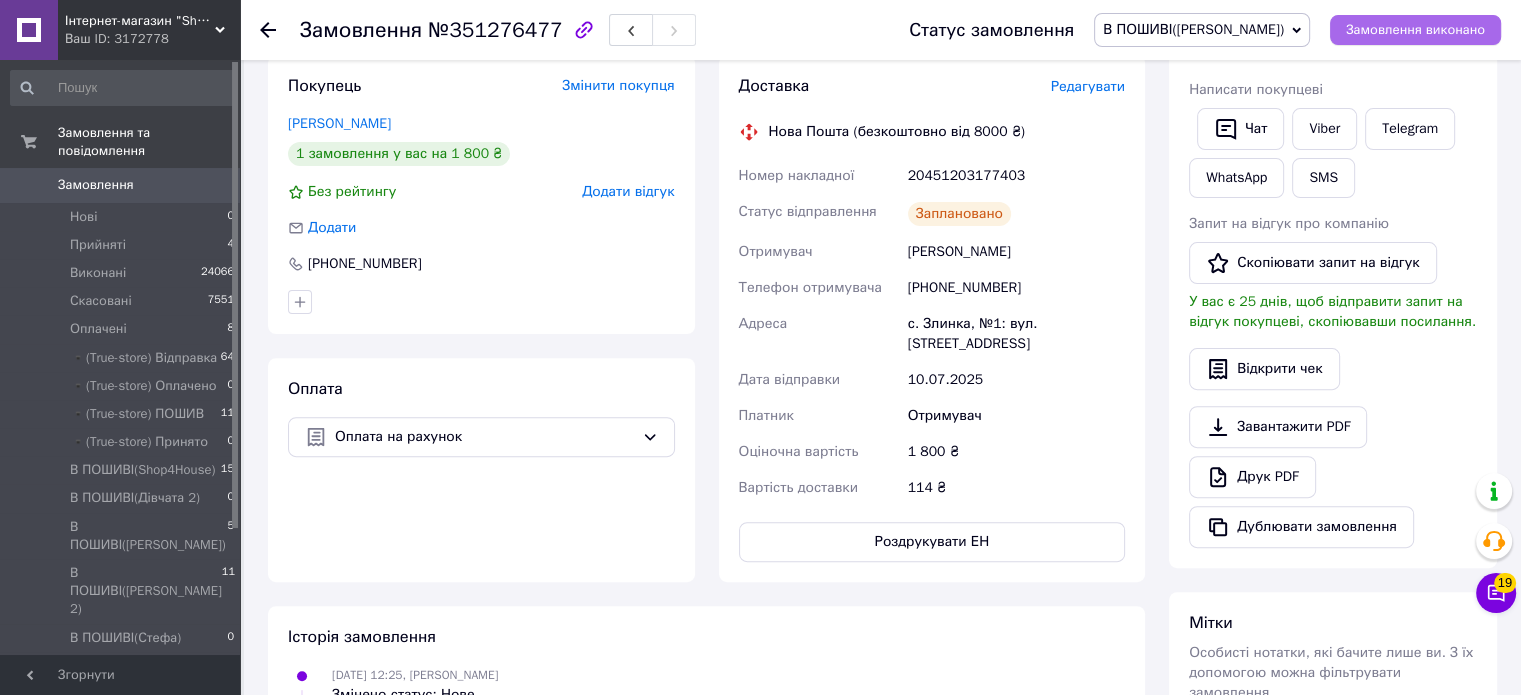 click on "Замовлення виконано" at bounding box center (1415, 30) 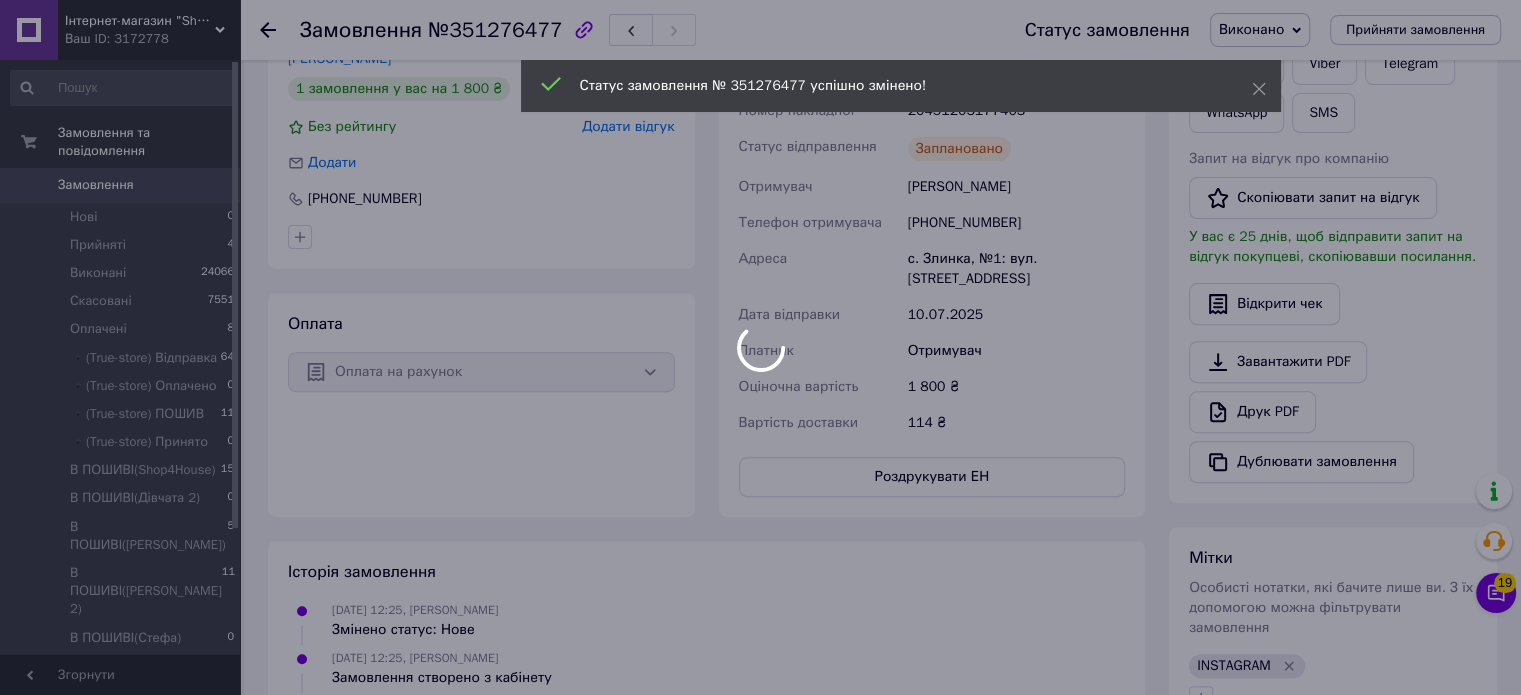 scroll, scrollTop: 700, scrollLeft: 0, axis: vertical 